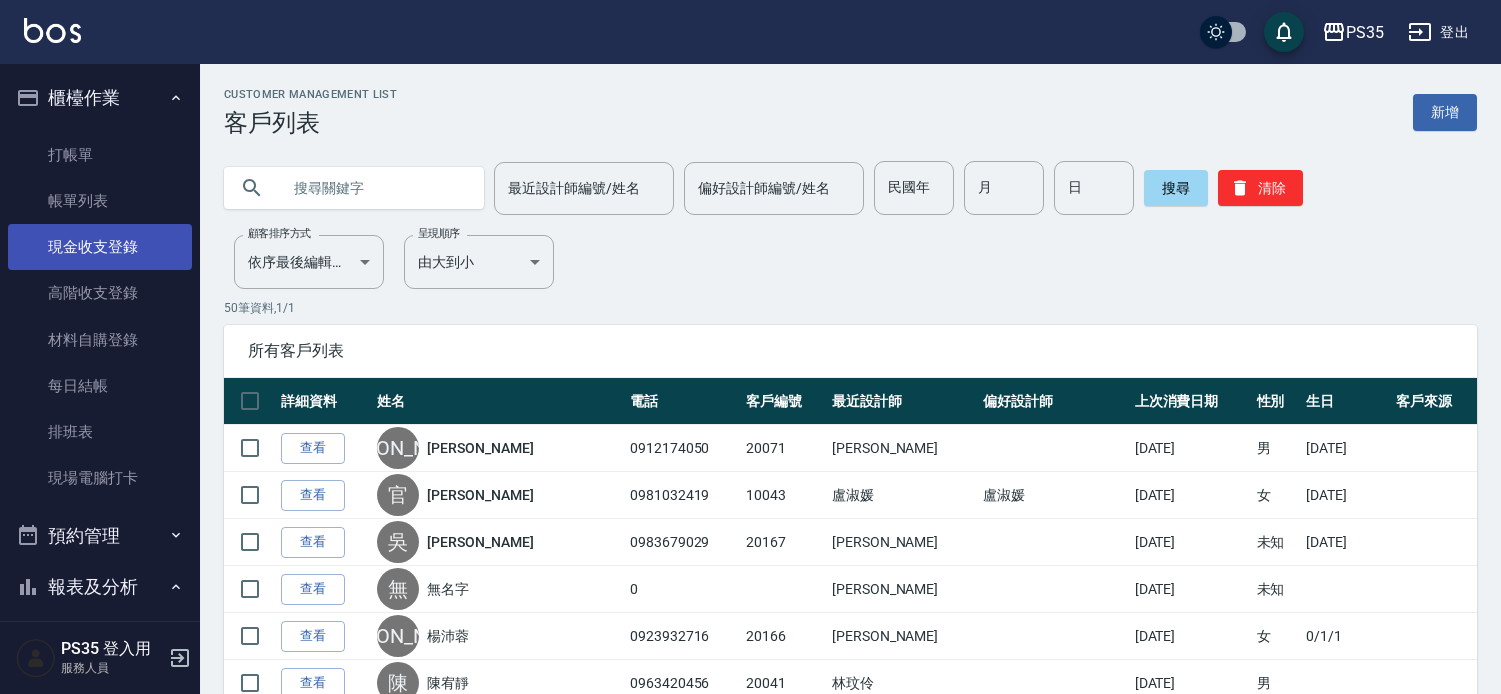 scroll, scrollTop: 0, scrollLeft: 0, axis: both 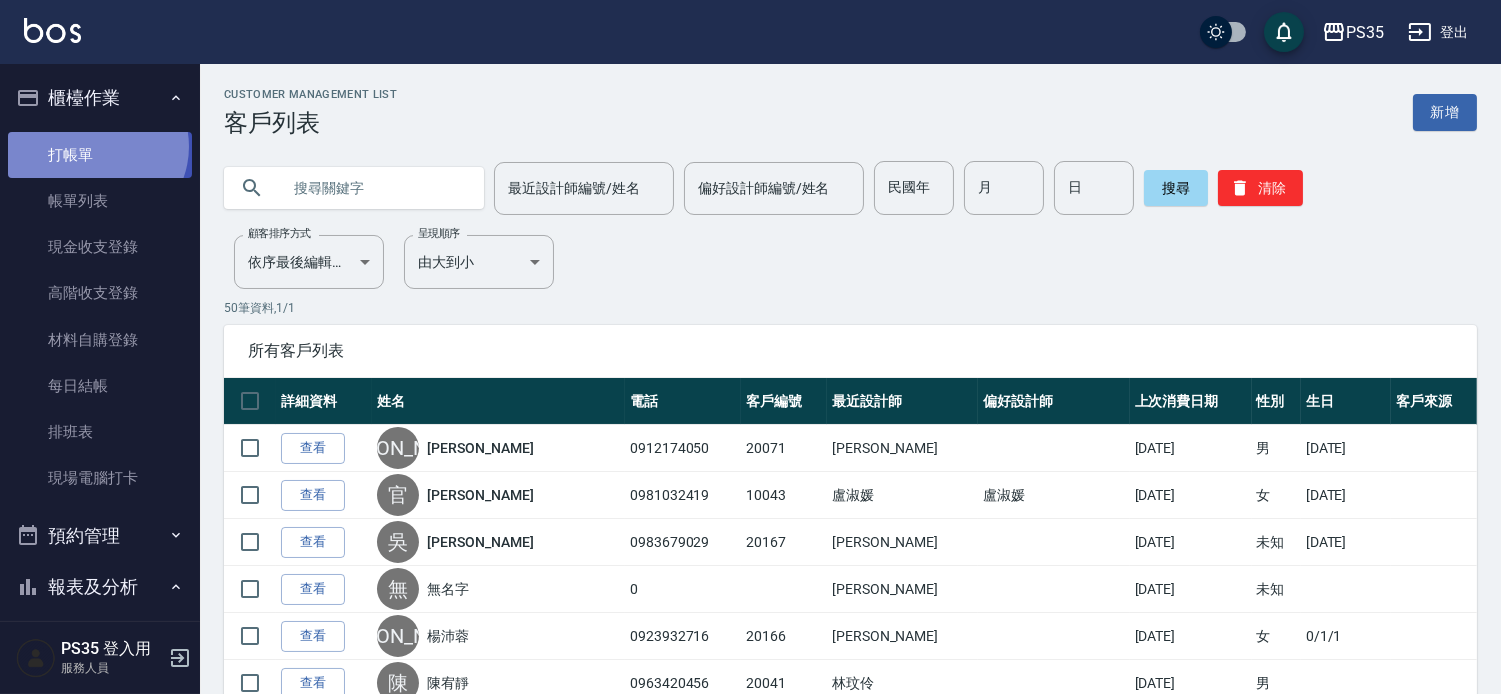 click on "打帳單" at bounding box center [100, 155] 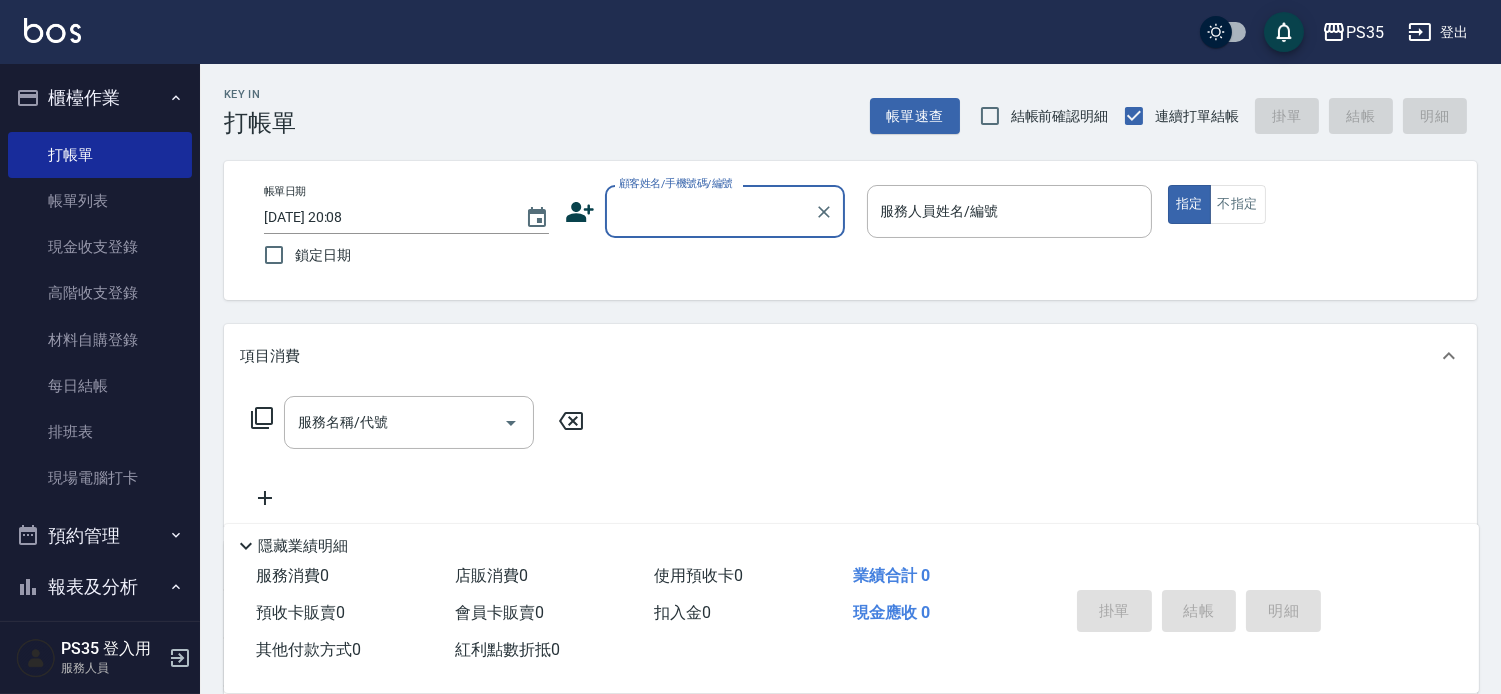 scroll, scrollTop: 111, scrollLeft: 0, axis: vertical 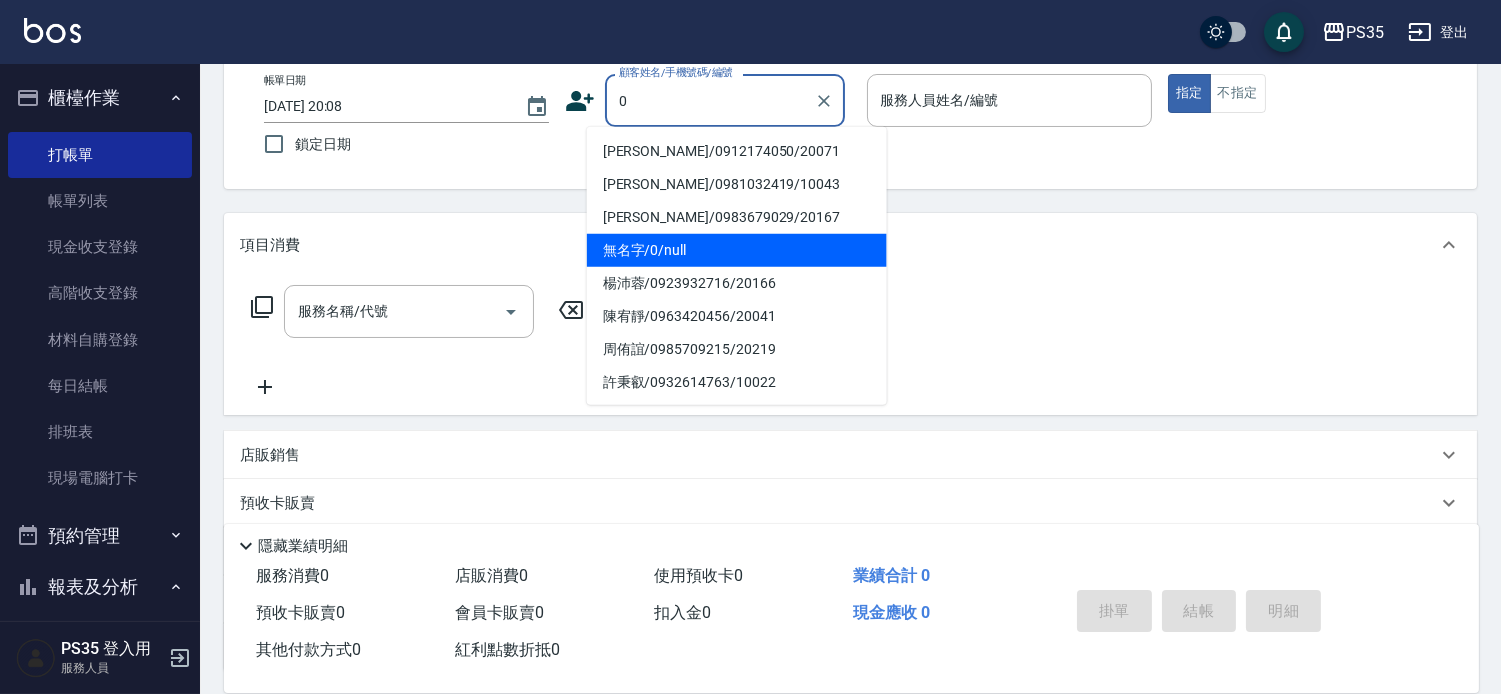 type on "無名字/0/null" 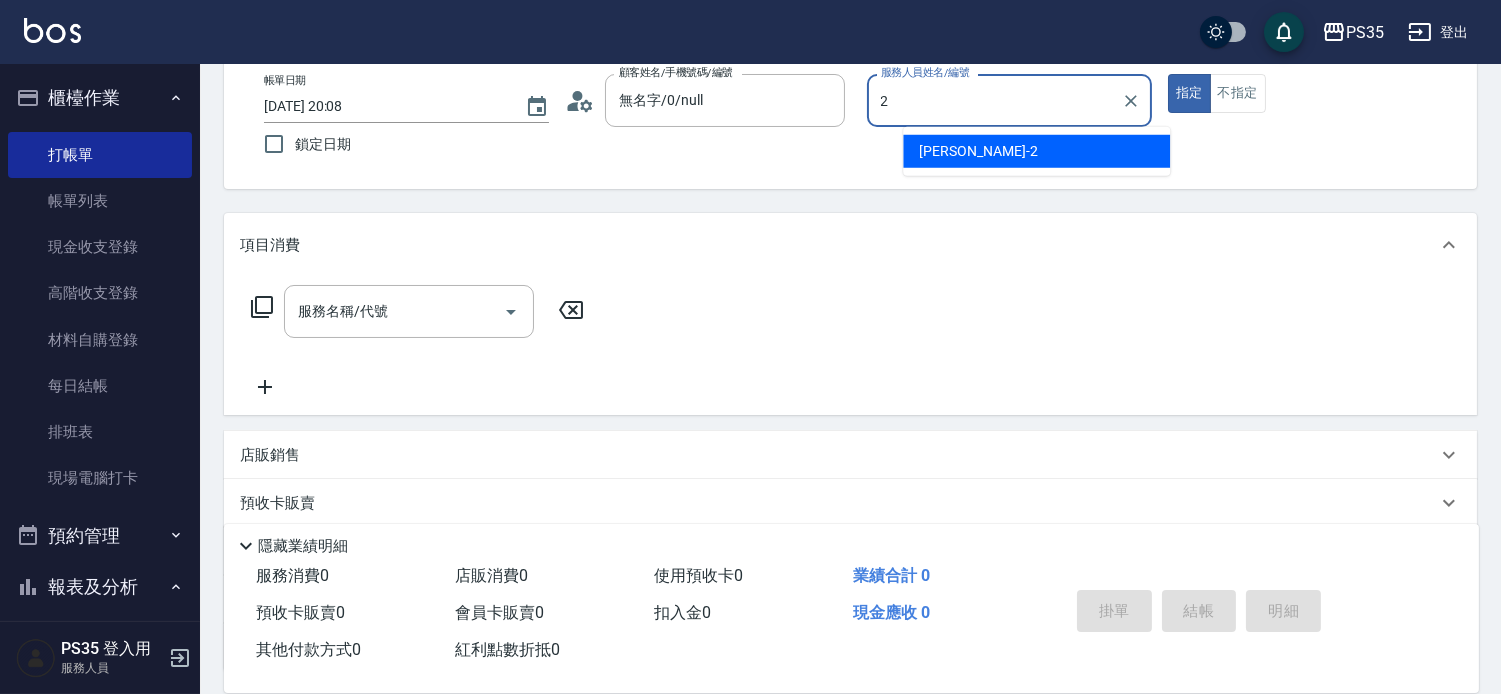 type on "[PERSON_NAME]-2" 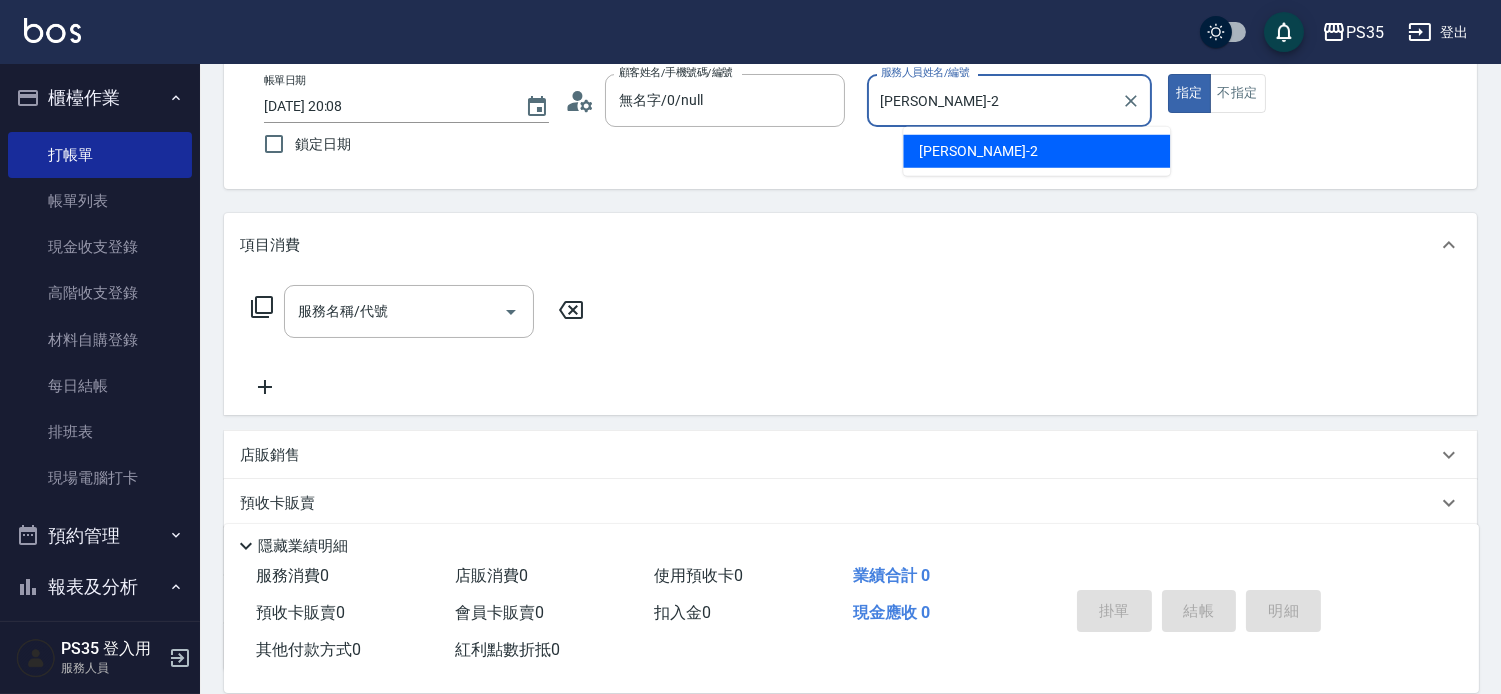 type on "true" 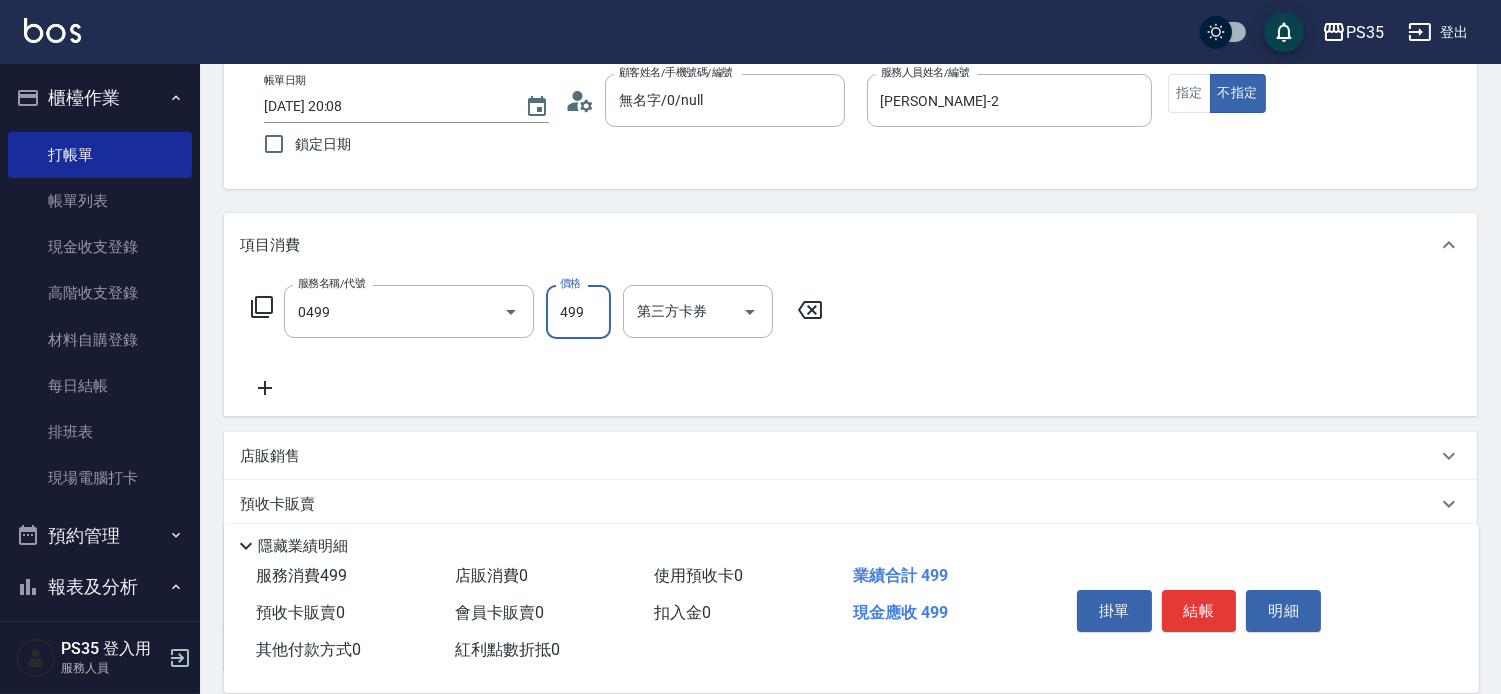 type on "[PERSON_NAME]499(0499)" 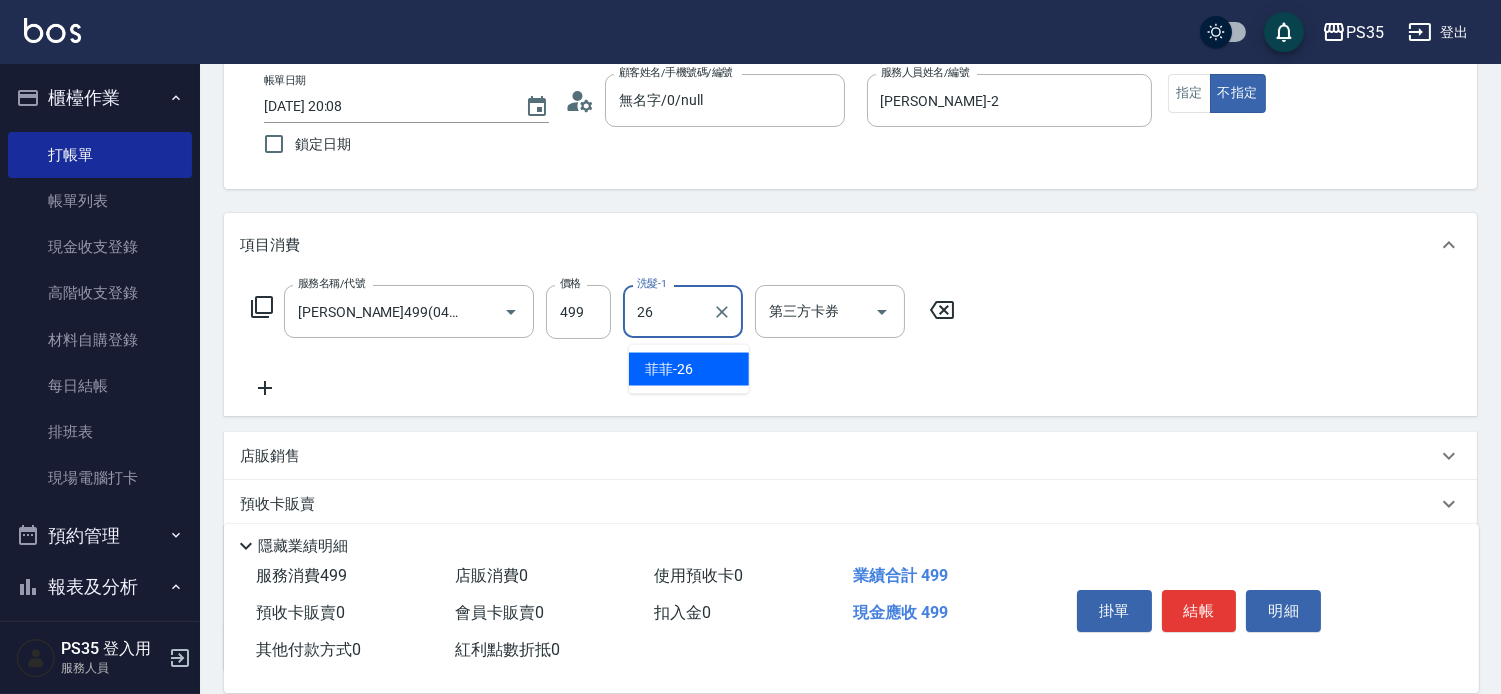 type on "菲菲-26" 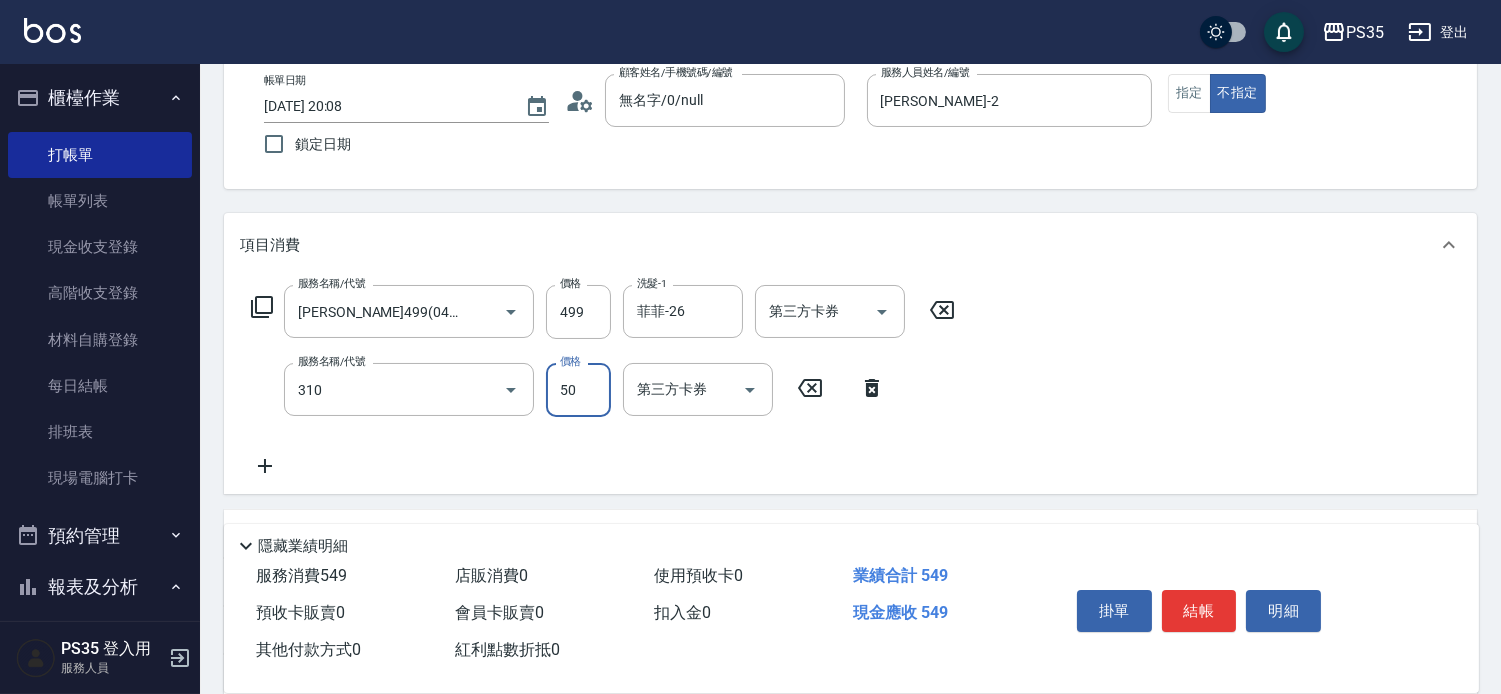 type on "剪瀏海(310)" 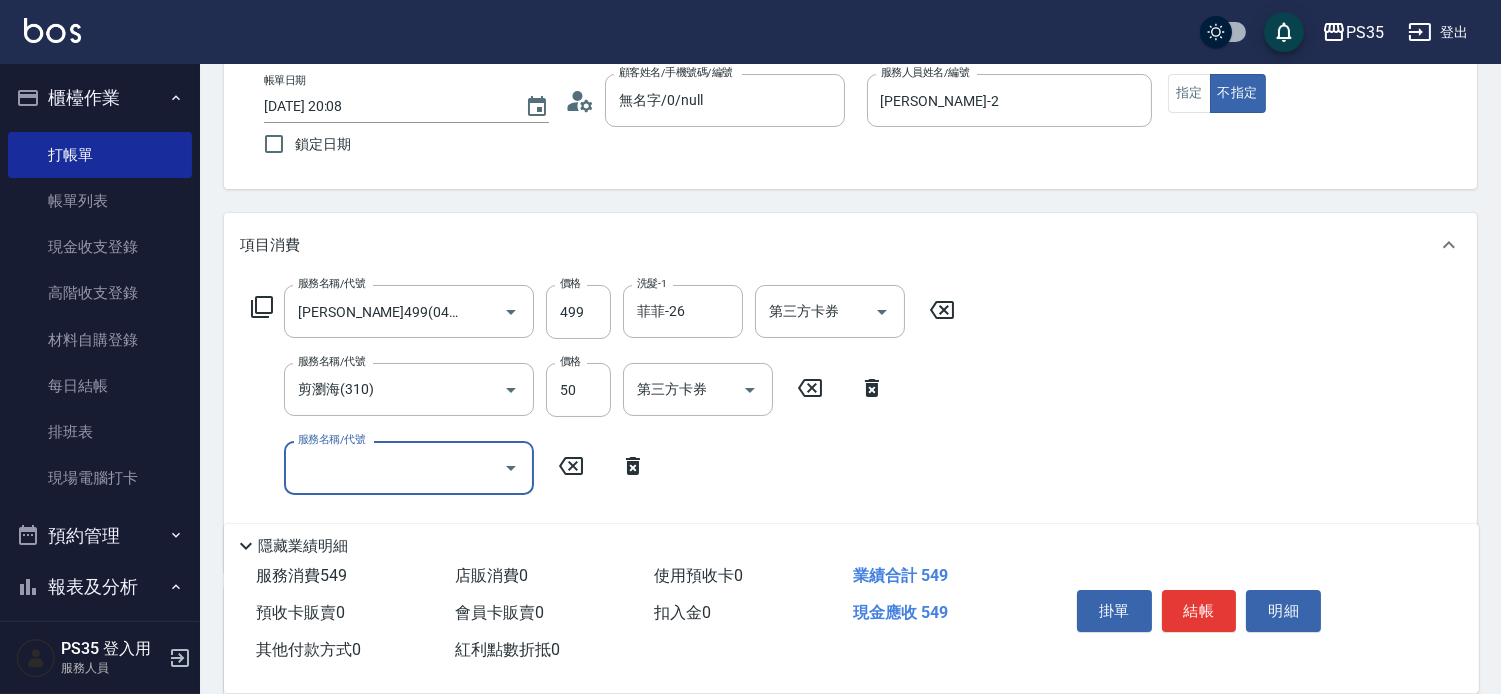 click on "結帳" at bounding box center (1199, 611) 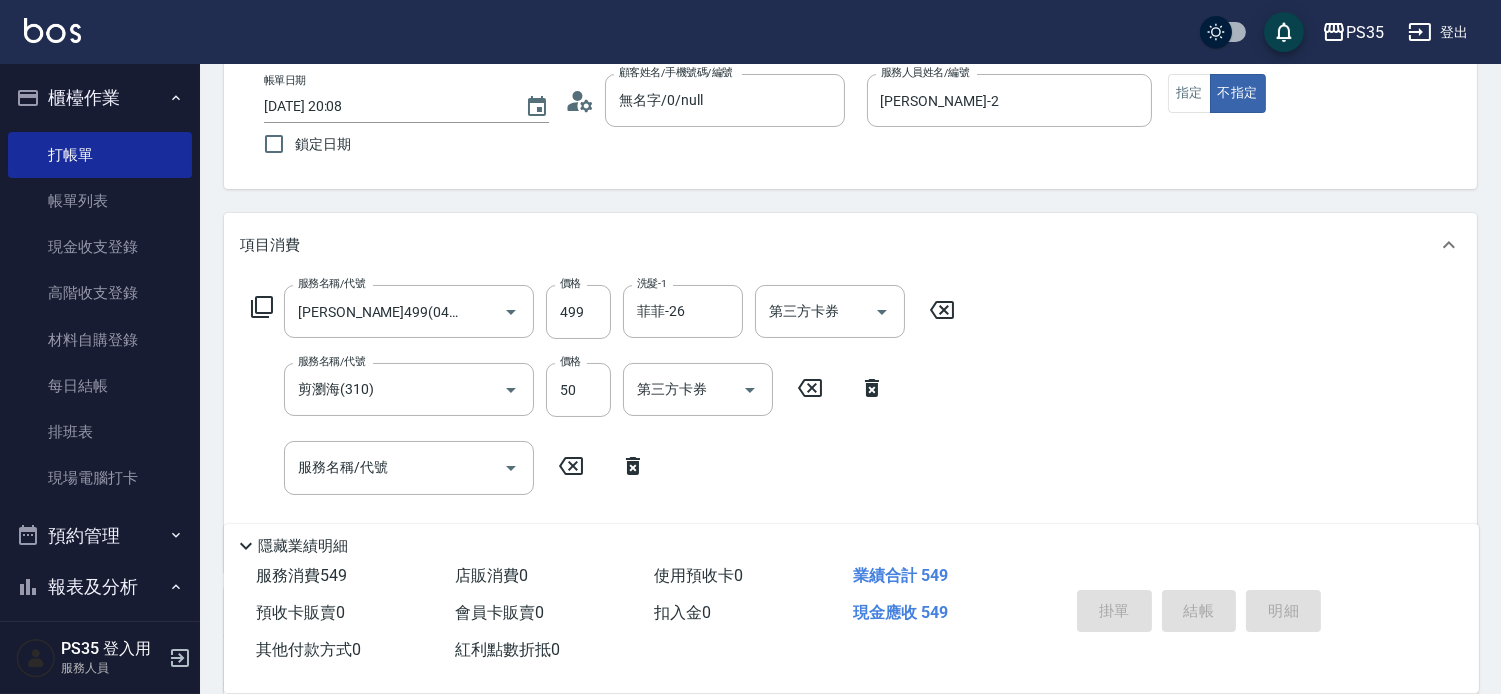 type on "[DATE] 20:09" 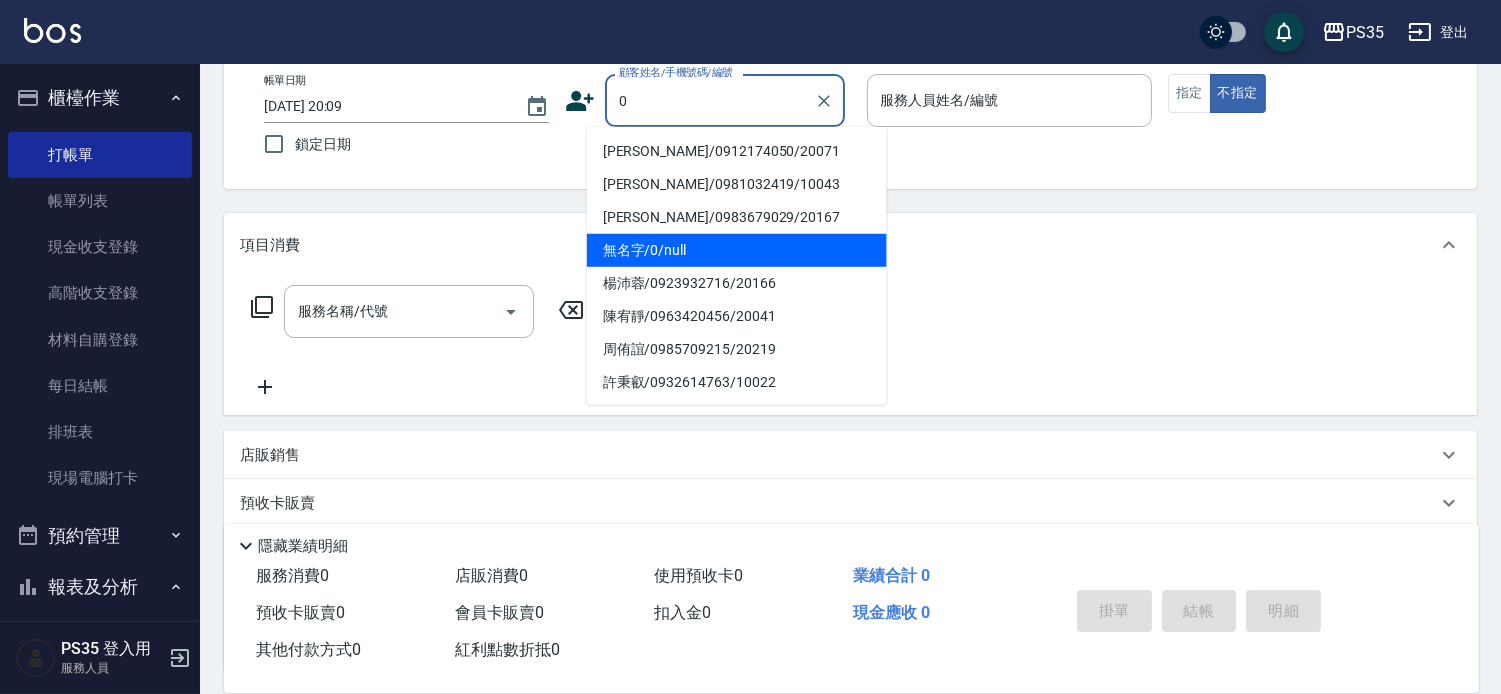 type on "無名字/0/null" 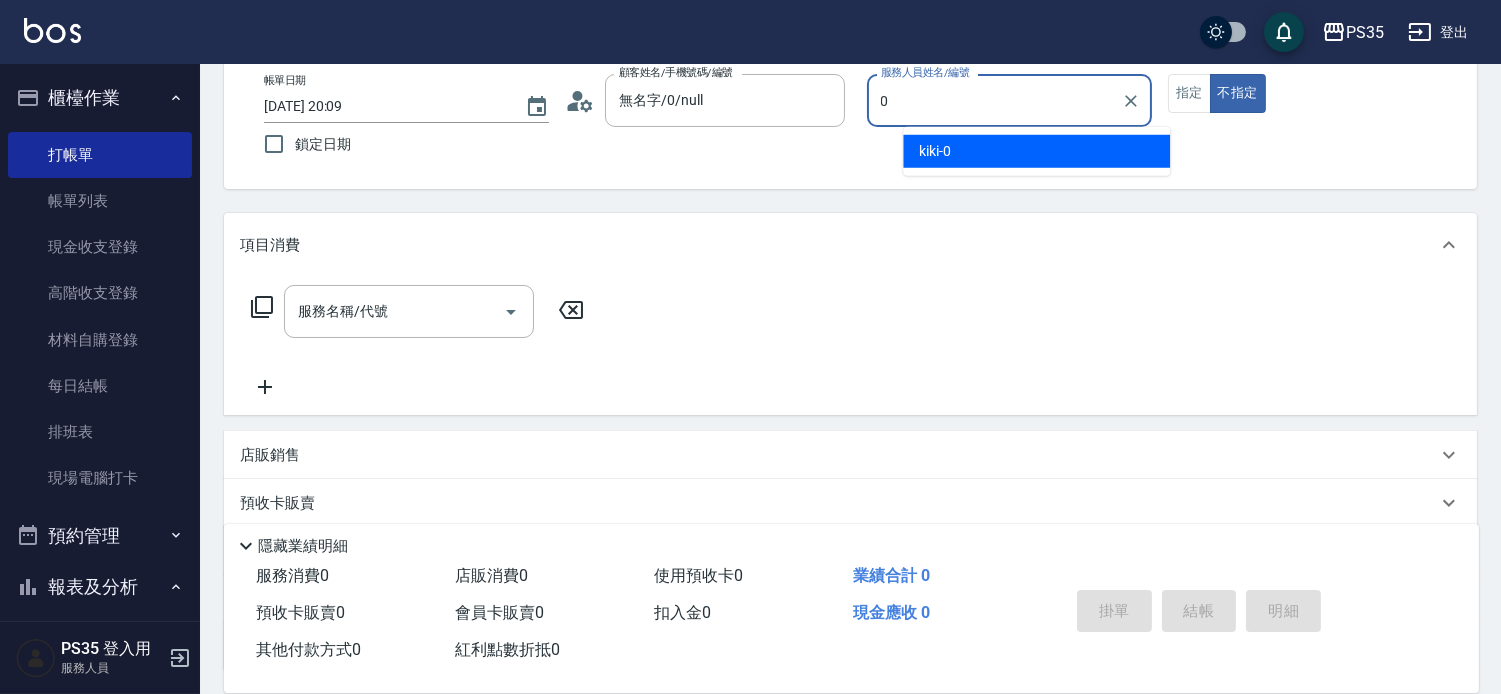 type on "kiki-0" 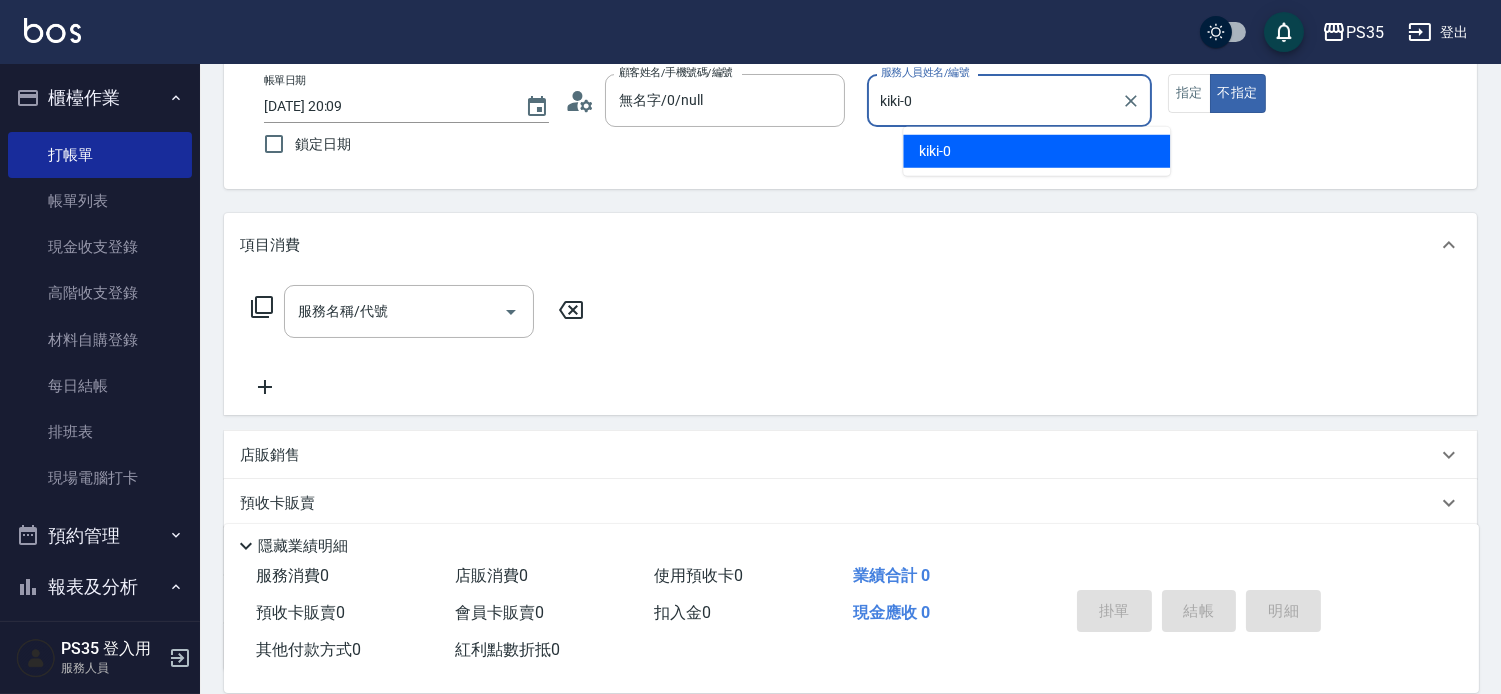 type on "false" 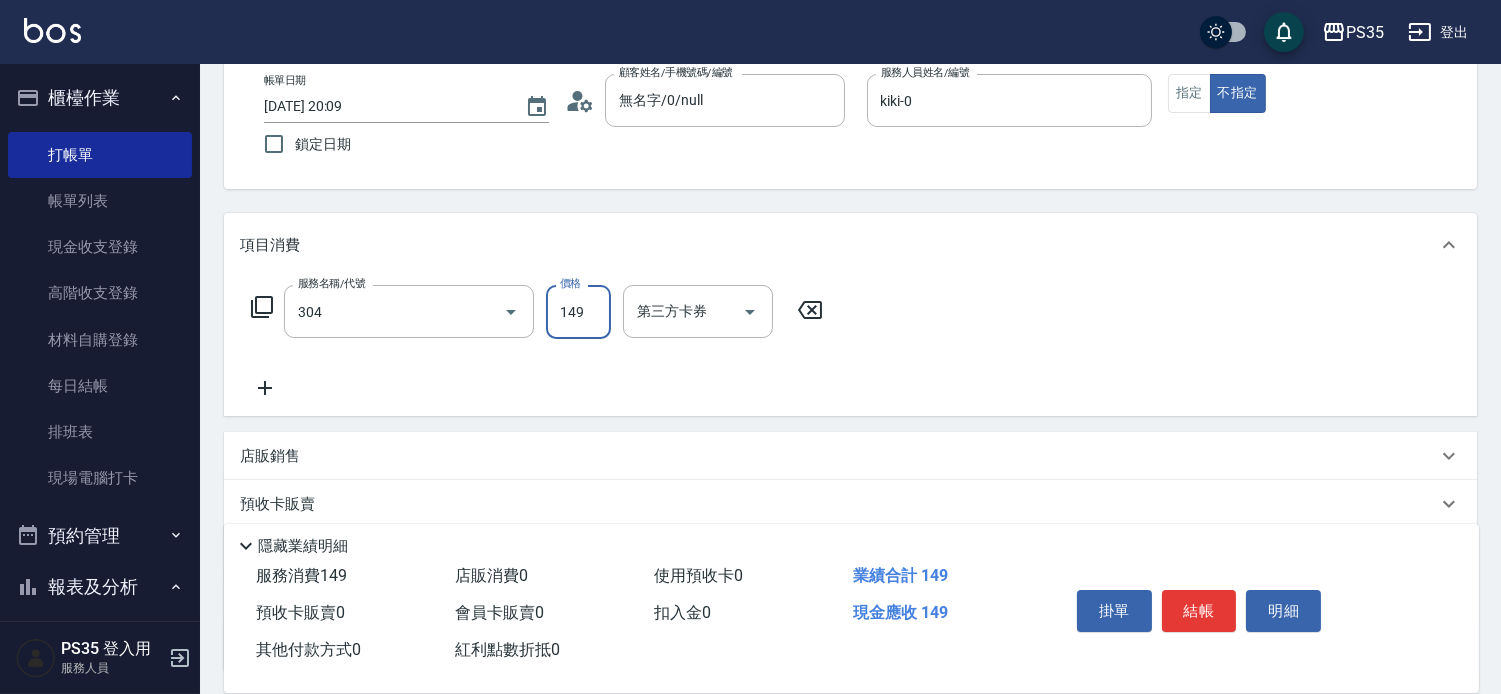 type on "剪髮(304)" 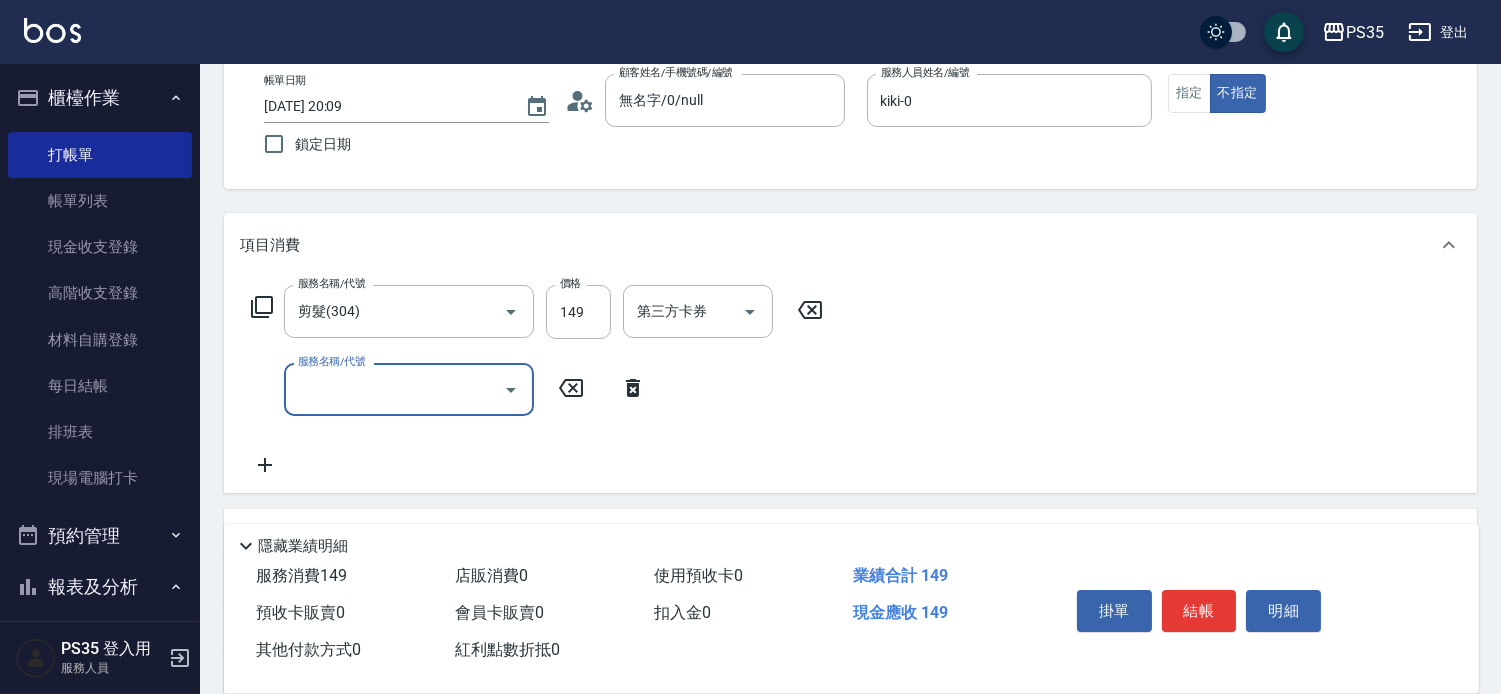 click on "結帳" at bounding box center (1199, 611) 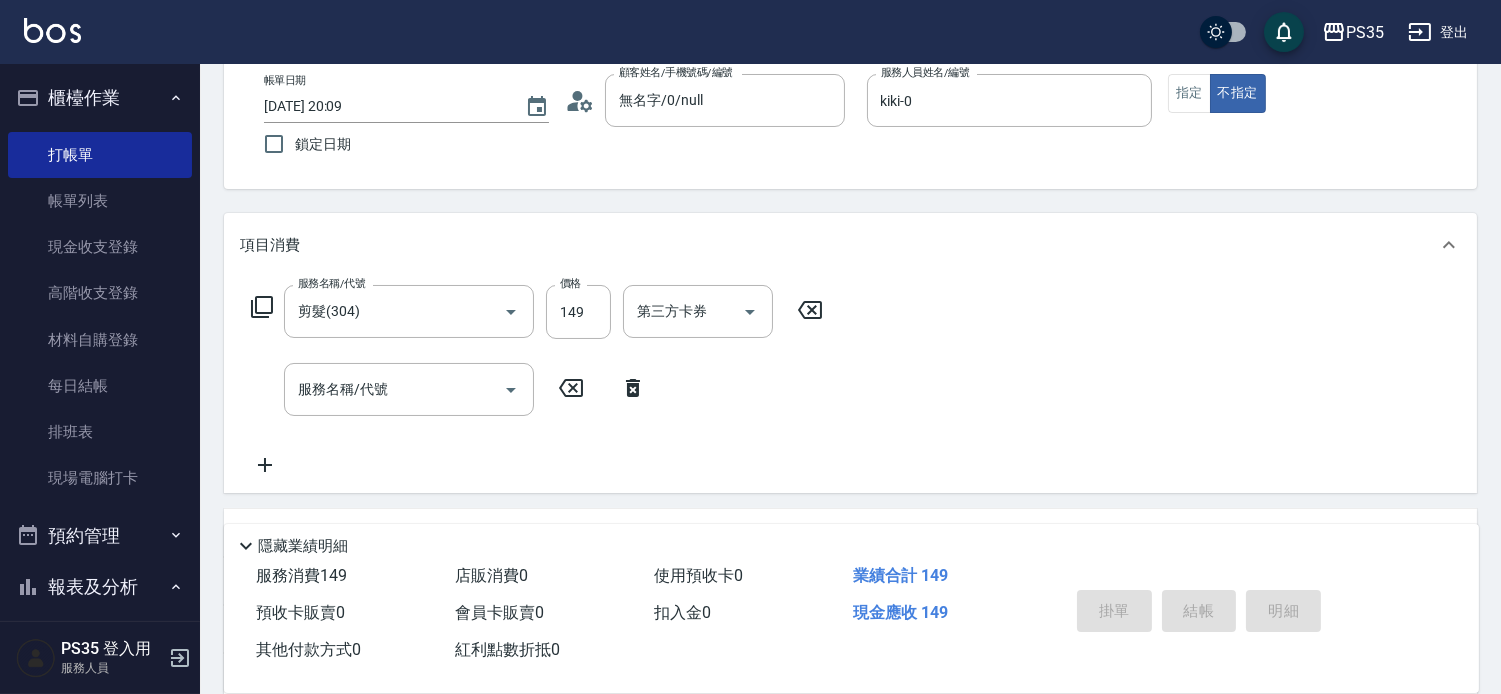 type on "[DATE] 20:10" 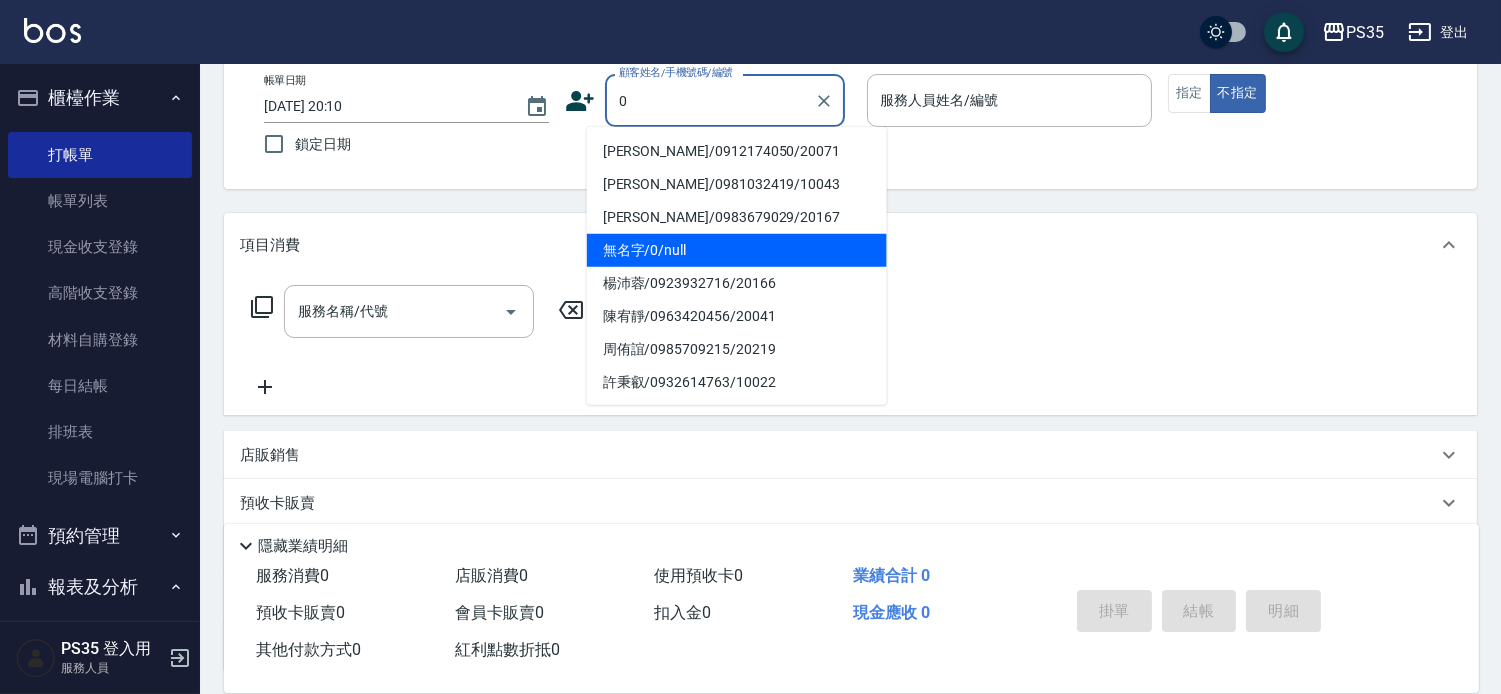 type on "無名字/0/null" 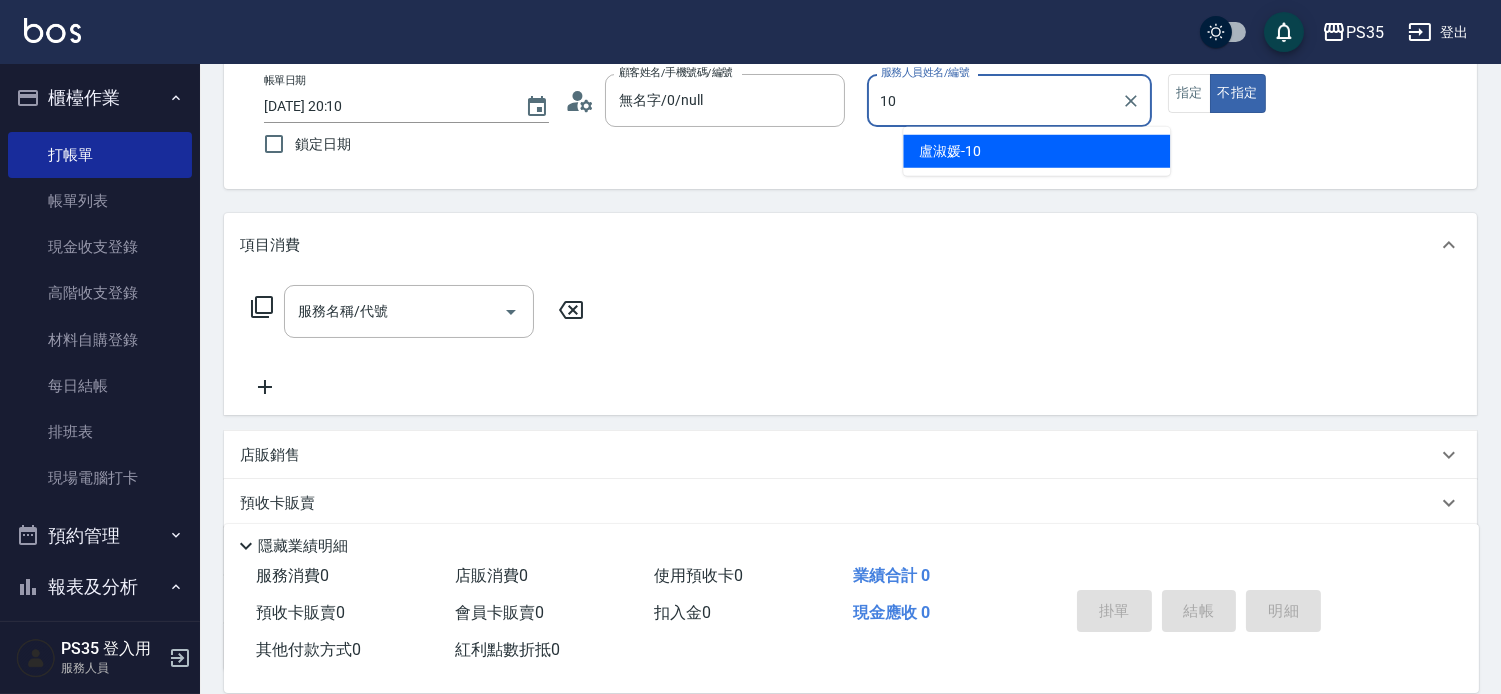 type on "盧淑媛-10" 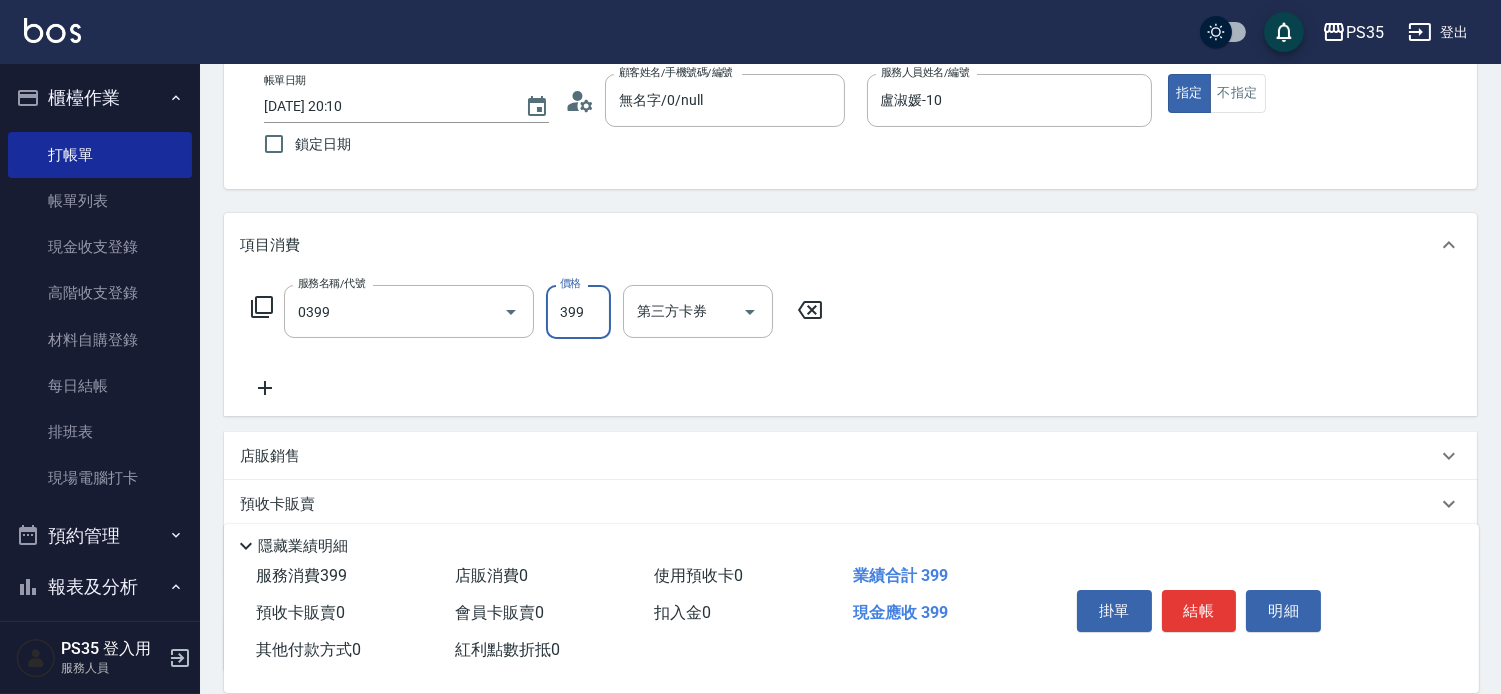 type on "海鹽399(0399)" 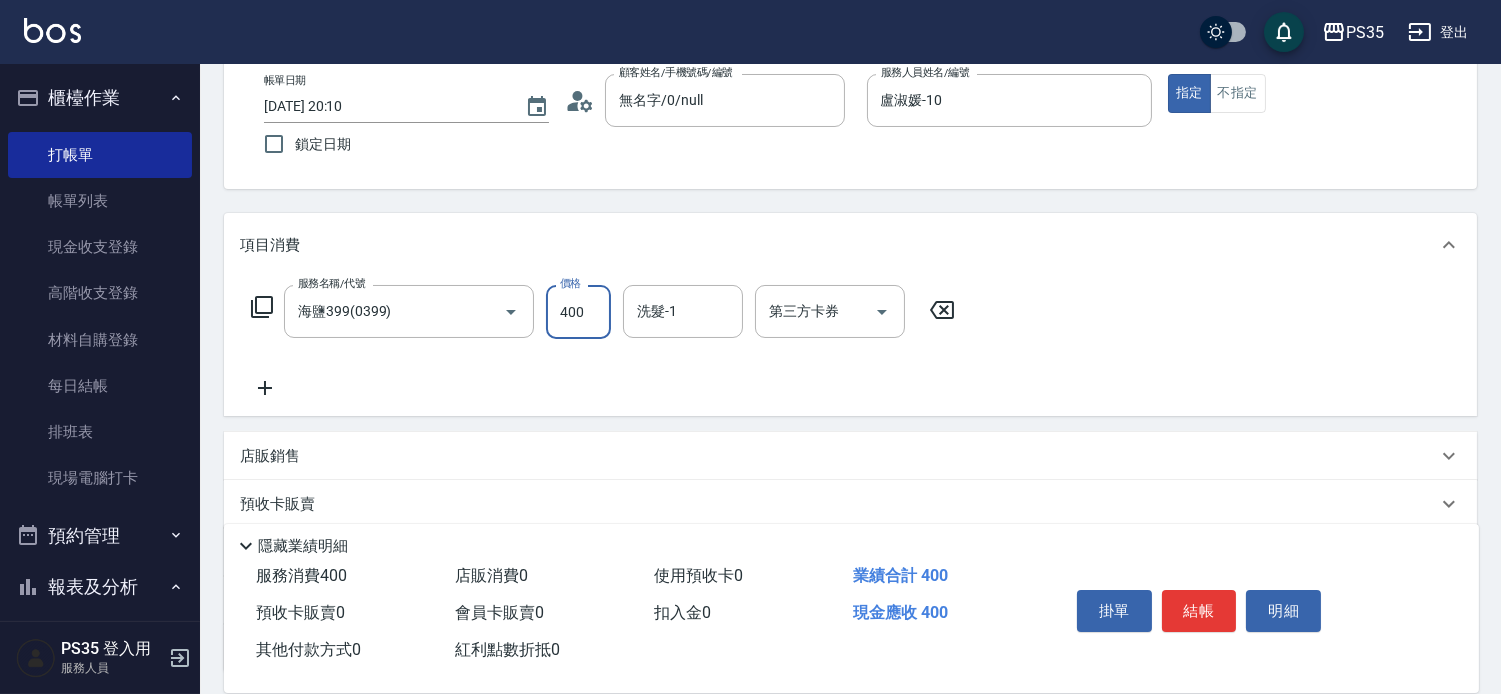 type on "400" 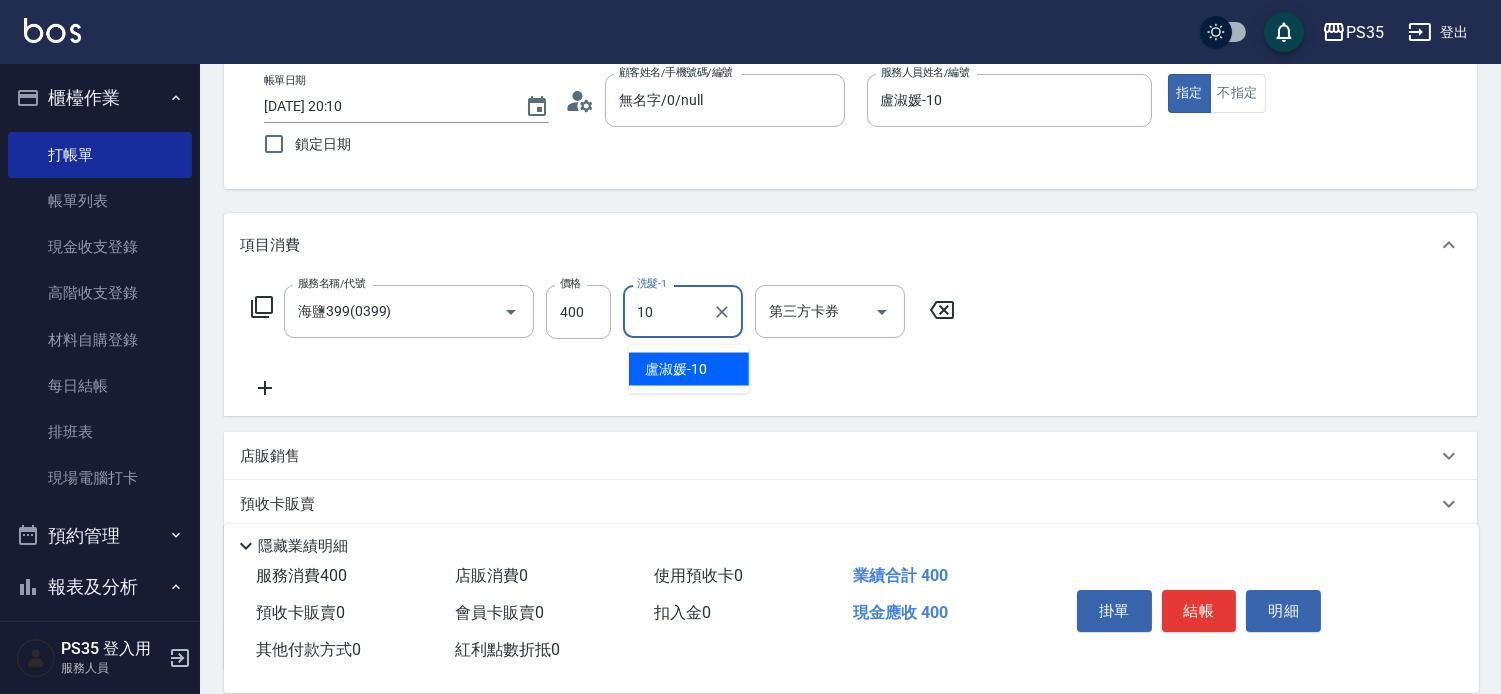 type on "盧淑媛-10" 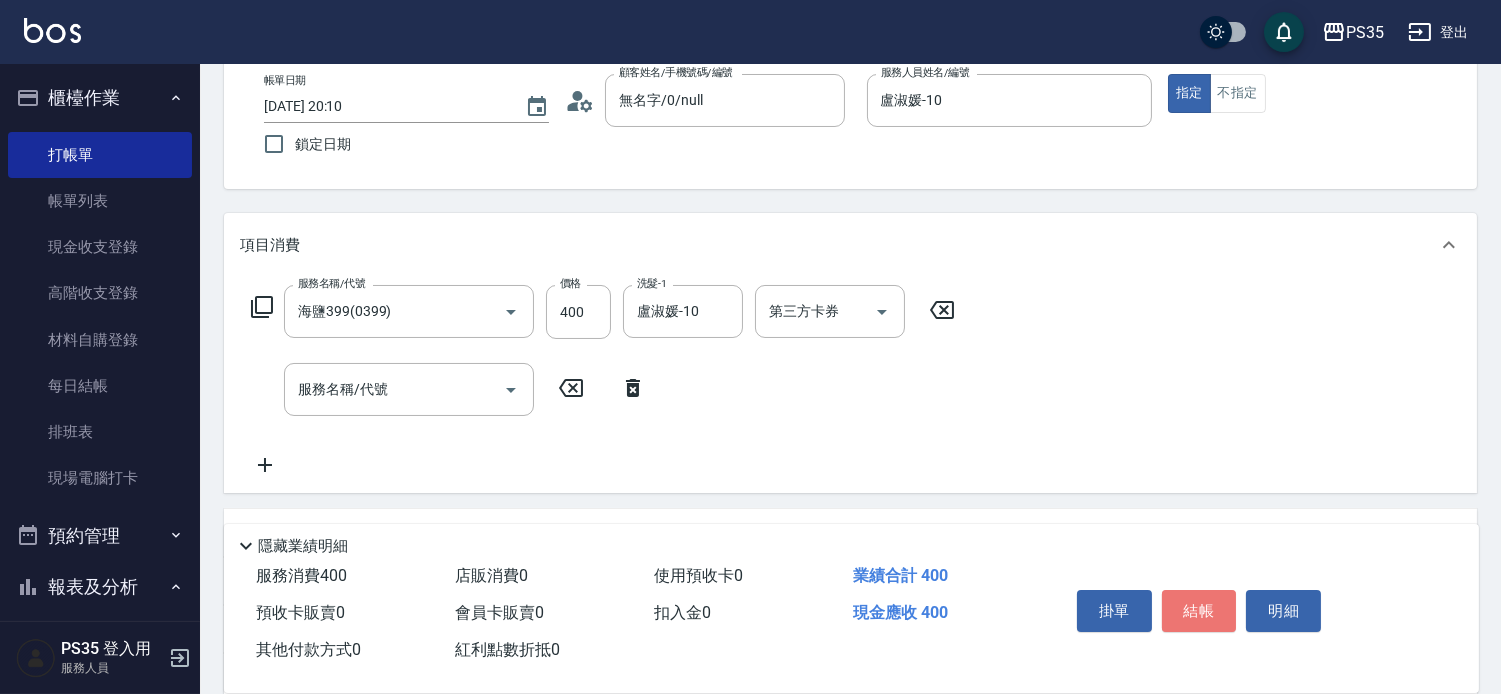 click on "結帳" at bounding box center (1199, 611) 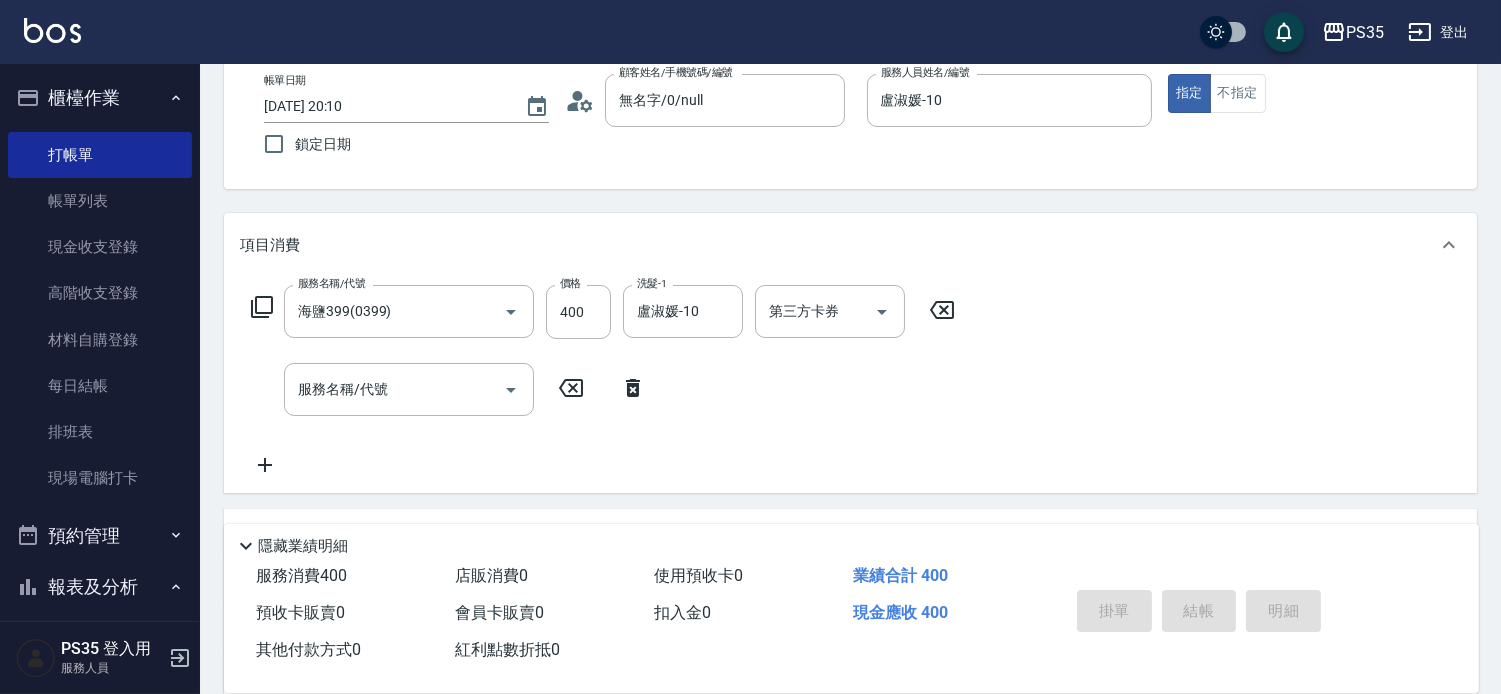 type 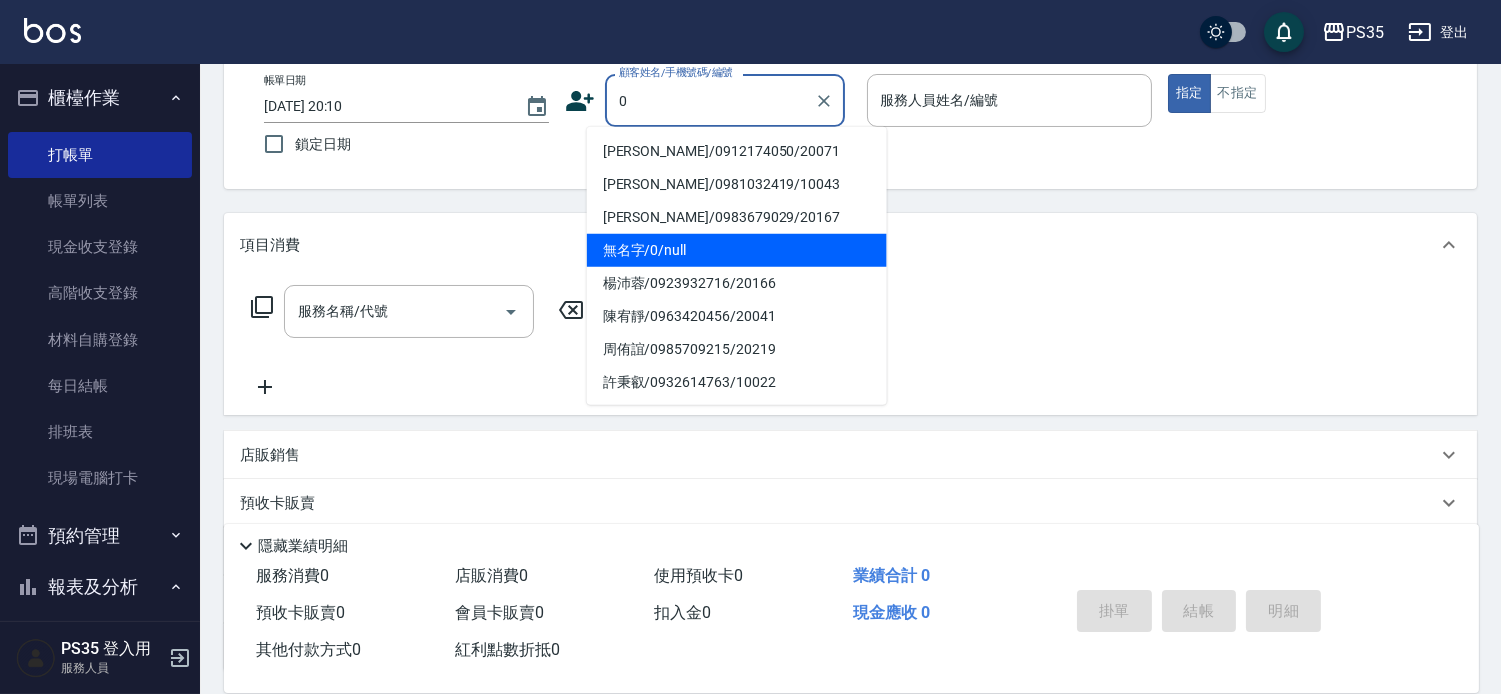 type on "無名字/0/null" 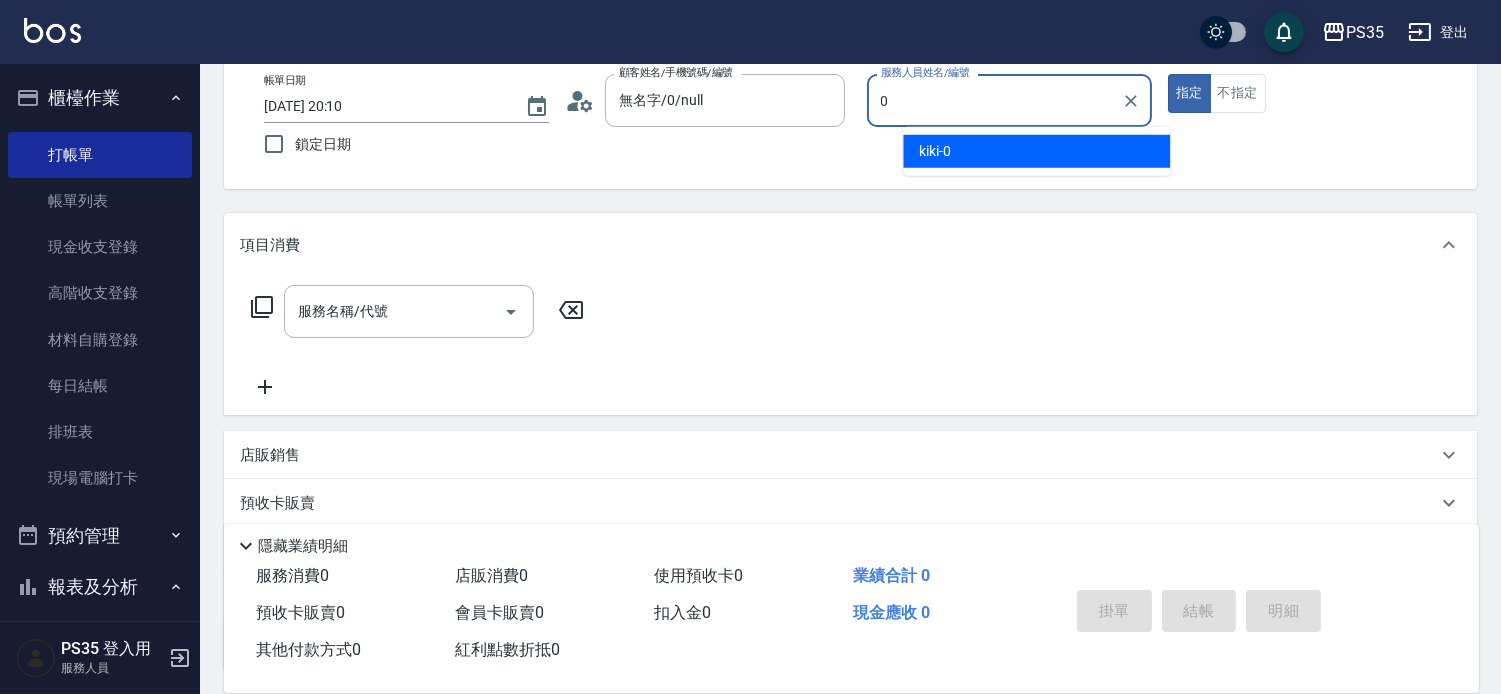 type on "kiki-0" 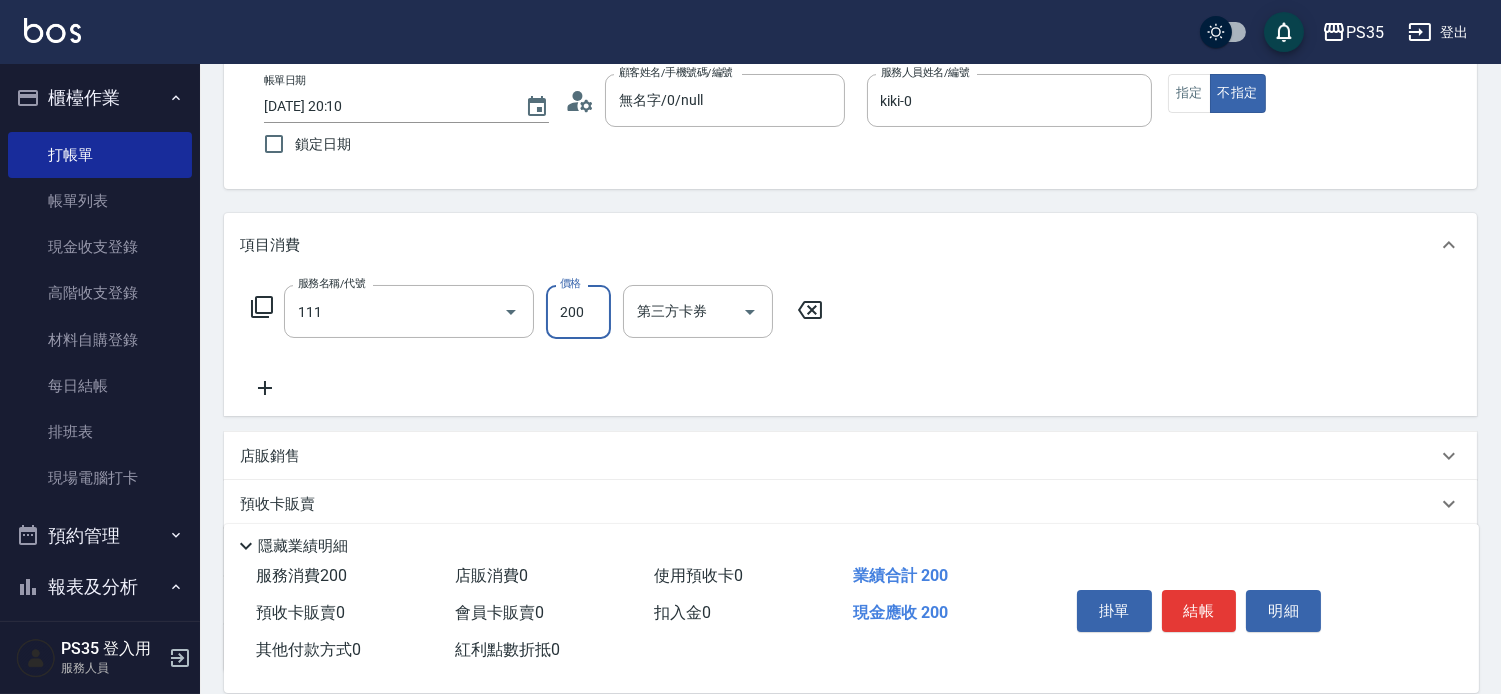 type on "200(111)" 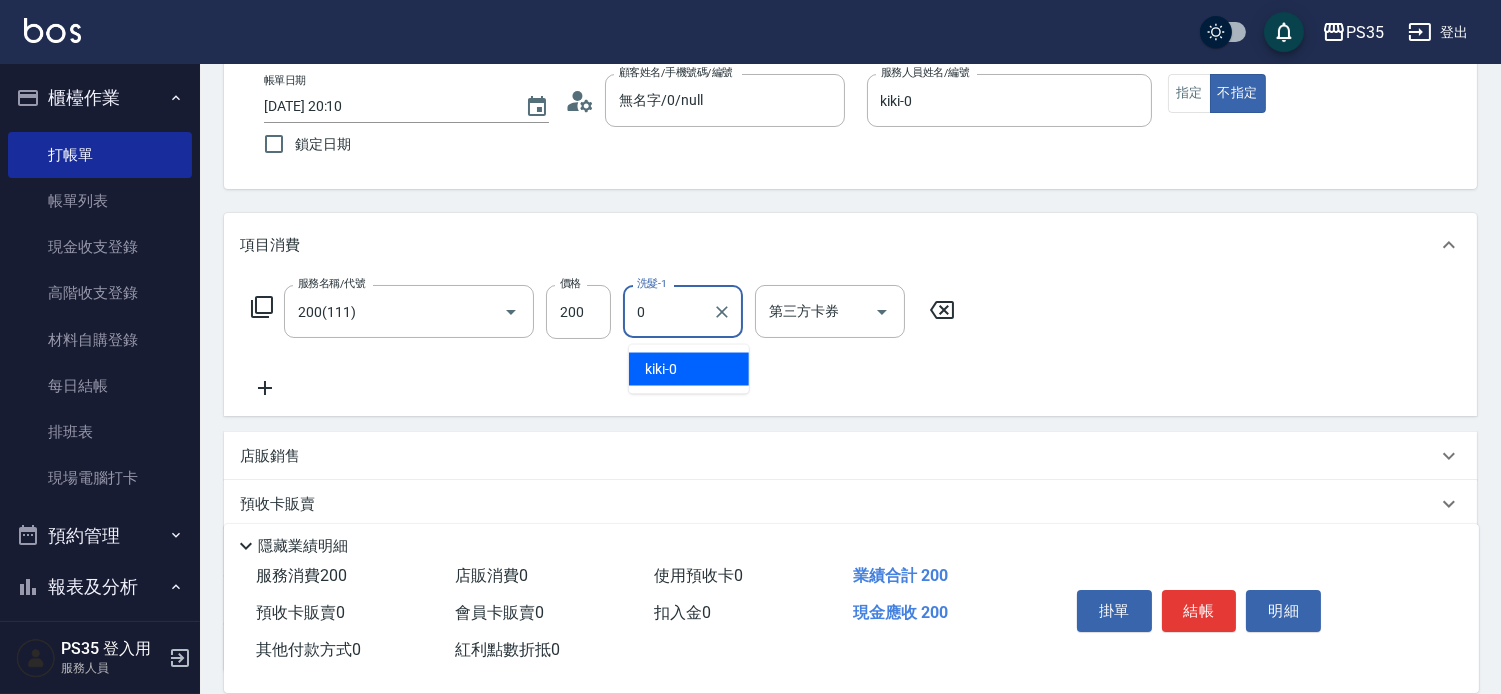 type on "kiki-0" 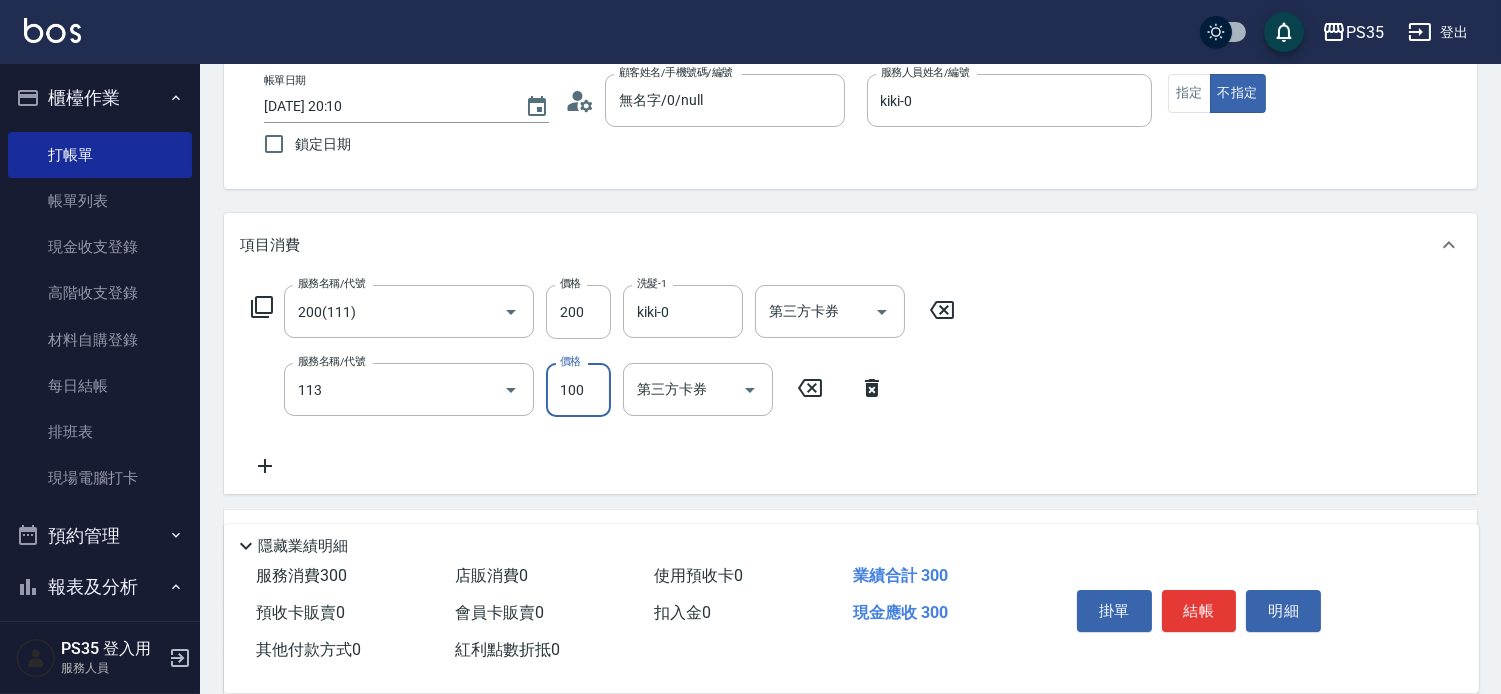 type on "瞬護100(113)" 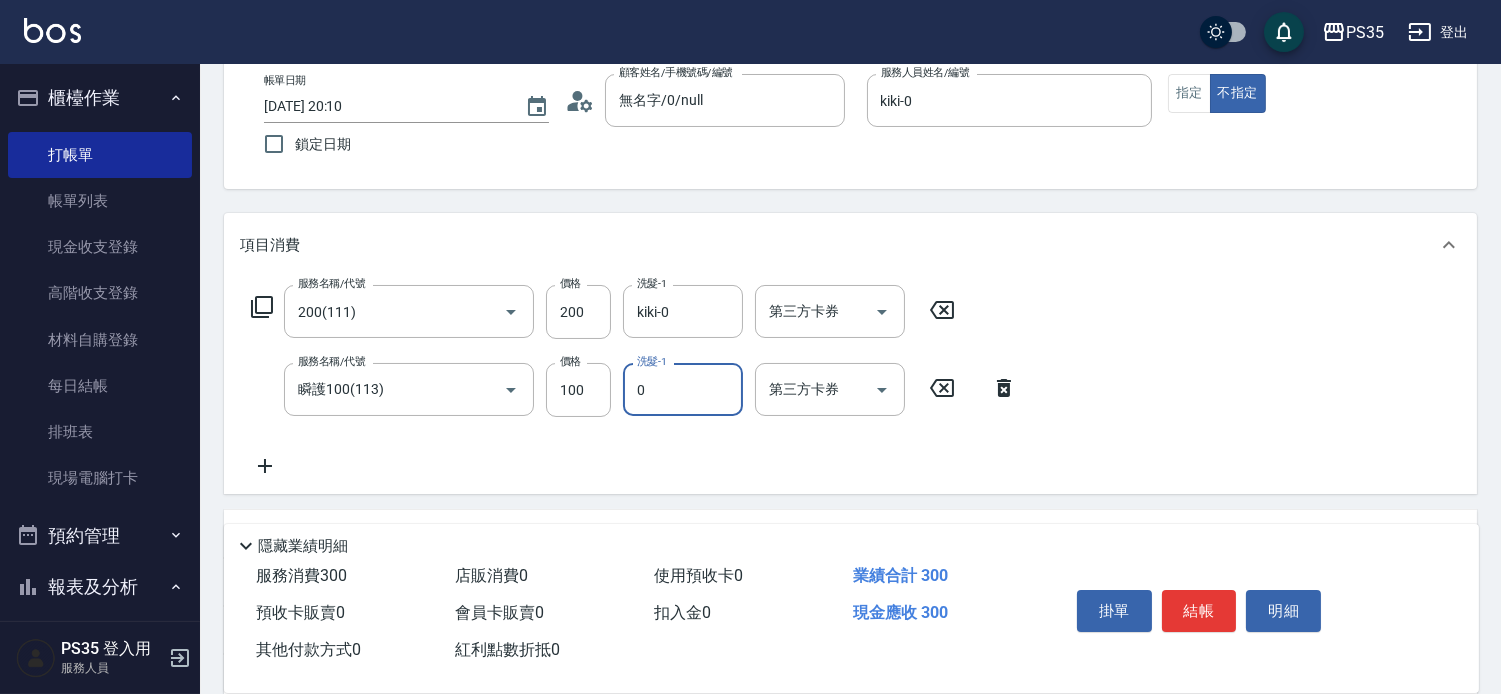 type on "kiki-0" 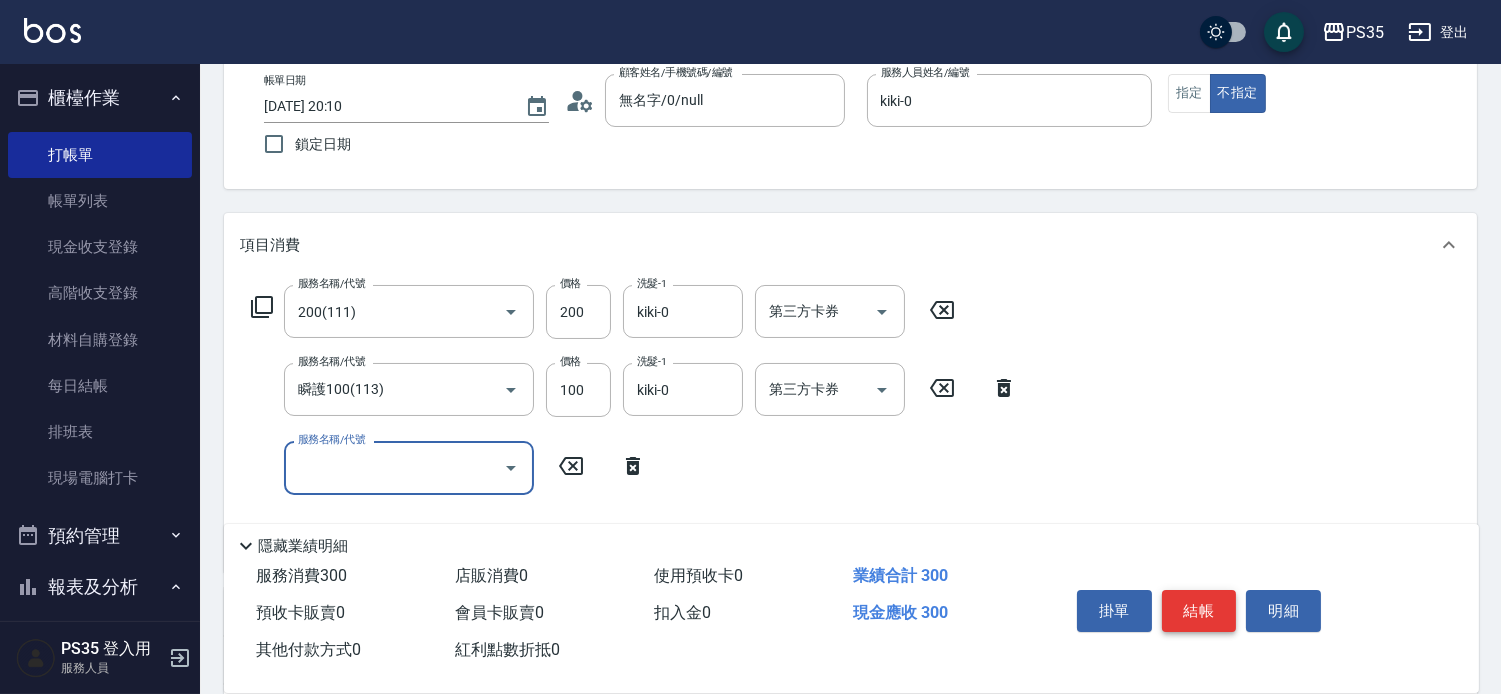 click on "結帳" at bounding box center (1199, 611) 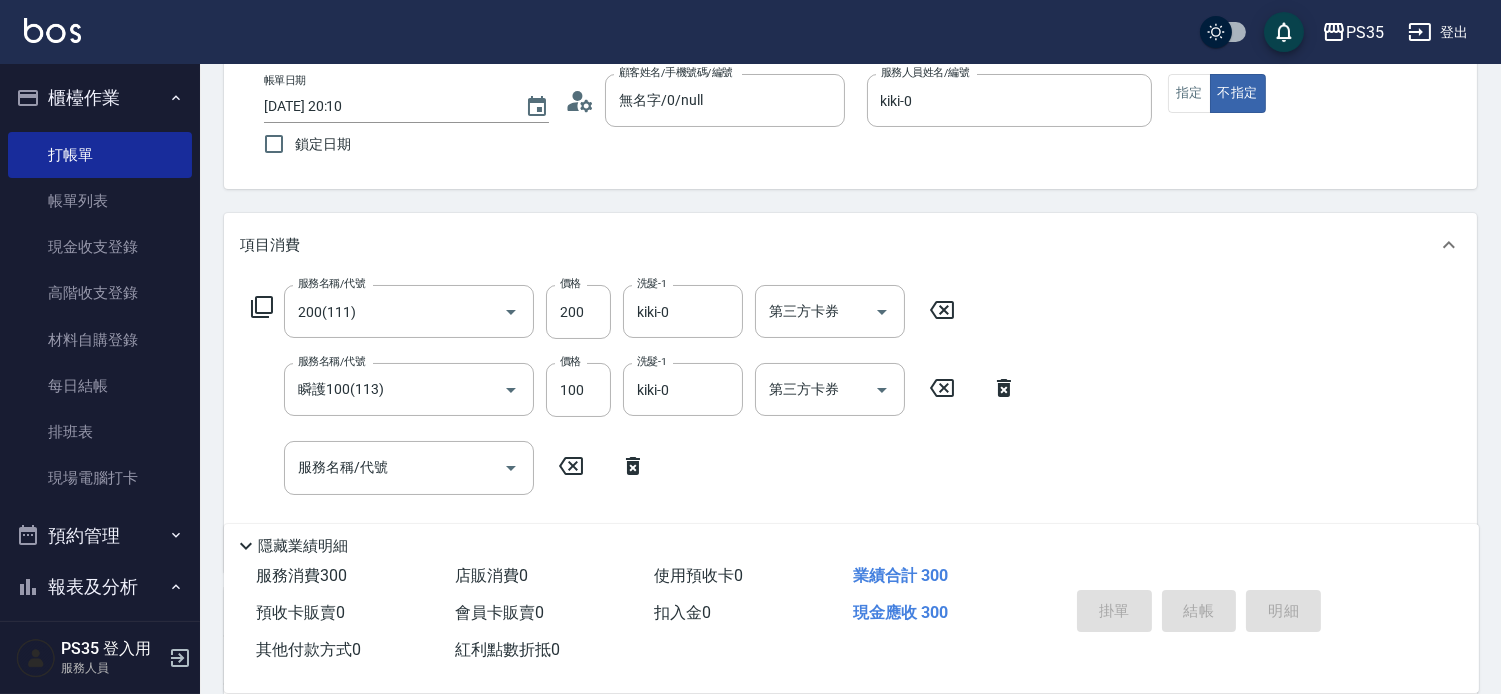 type 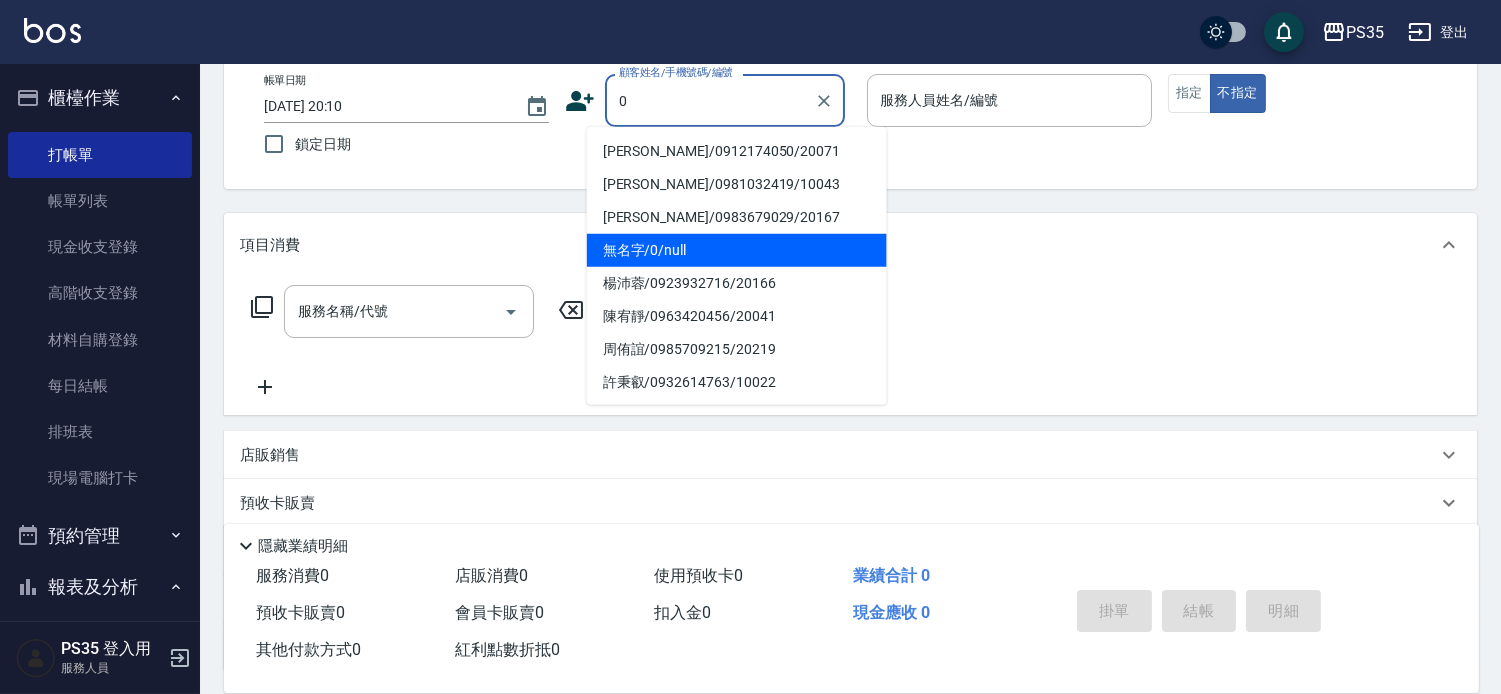 type on "無名字/0/null" 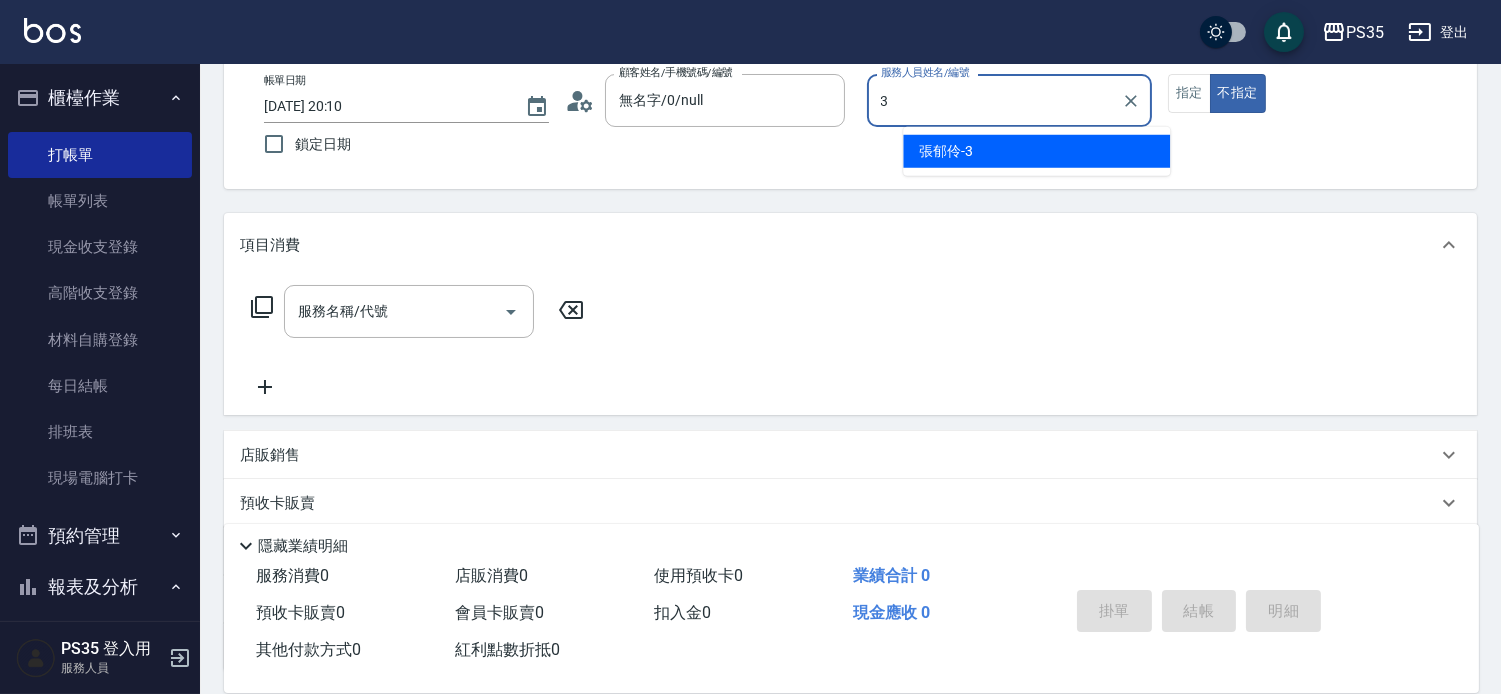 type on "張郁伶-3" 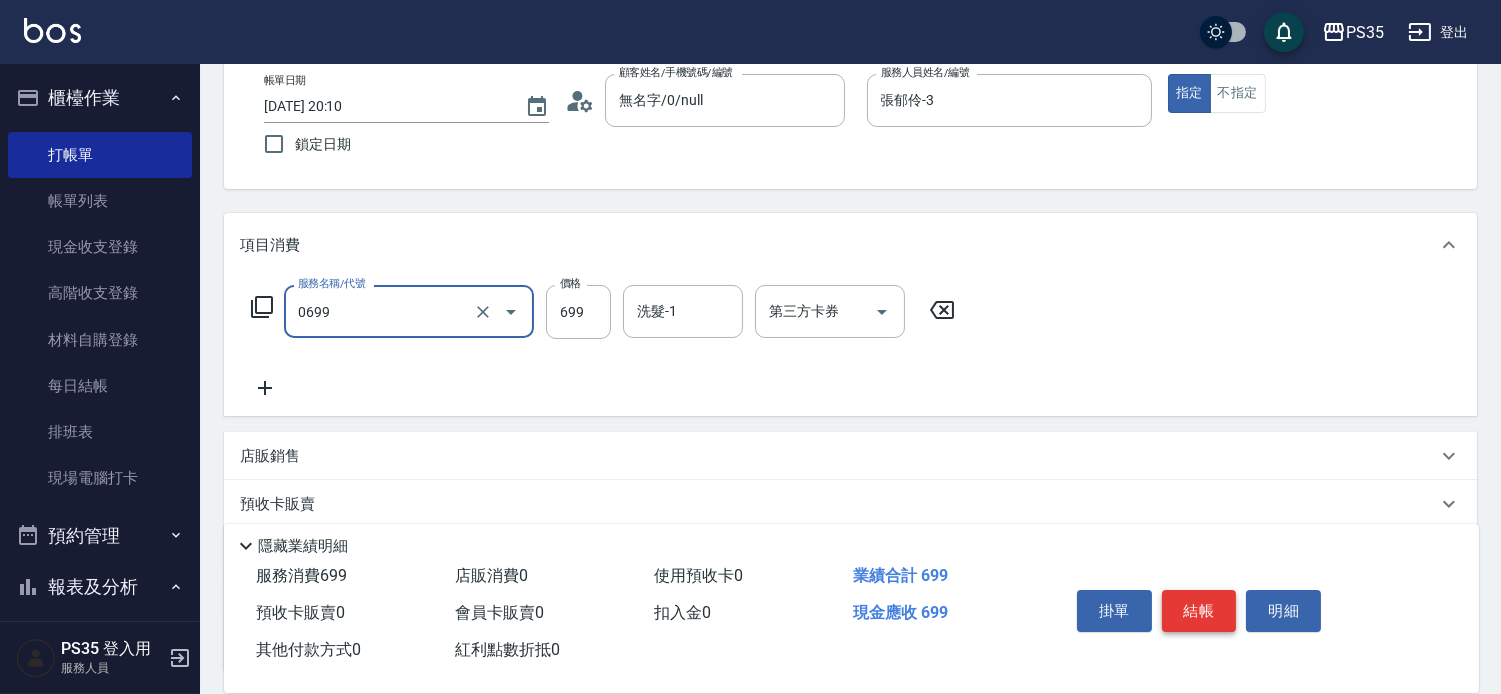 type on "精油SPA(0699)" 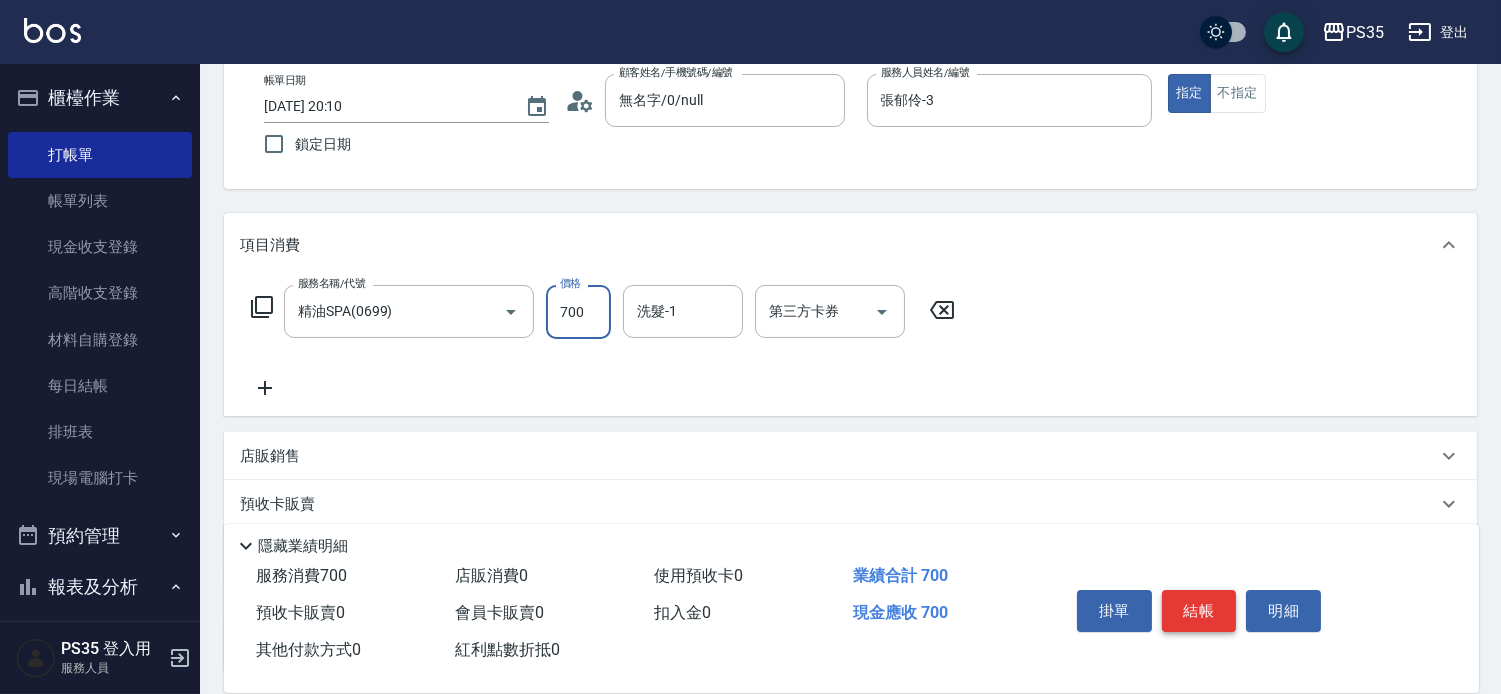 type on "700" 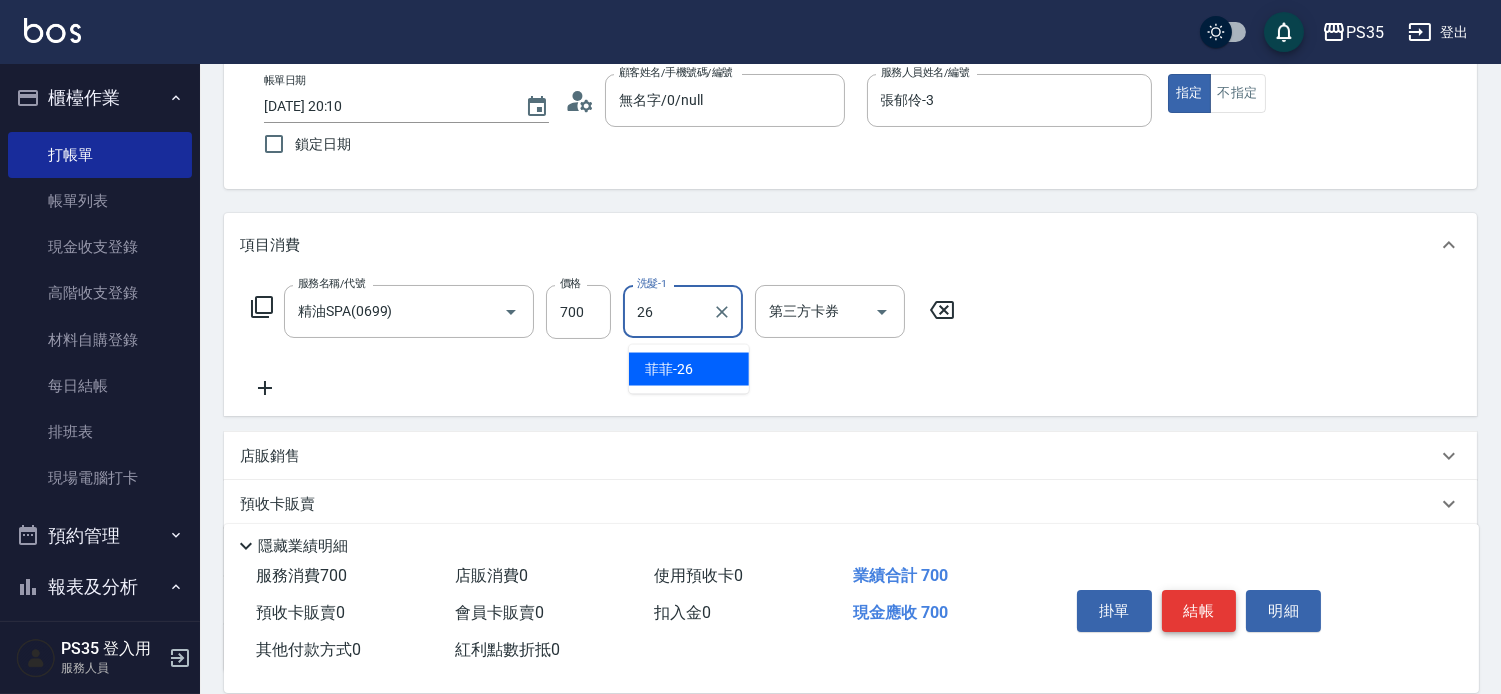 type on "菲菲-26" 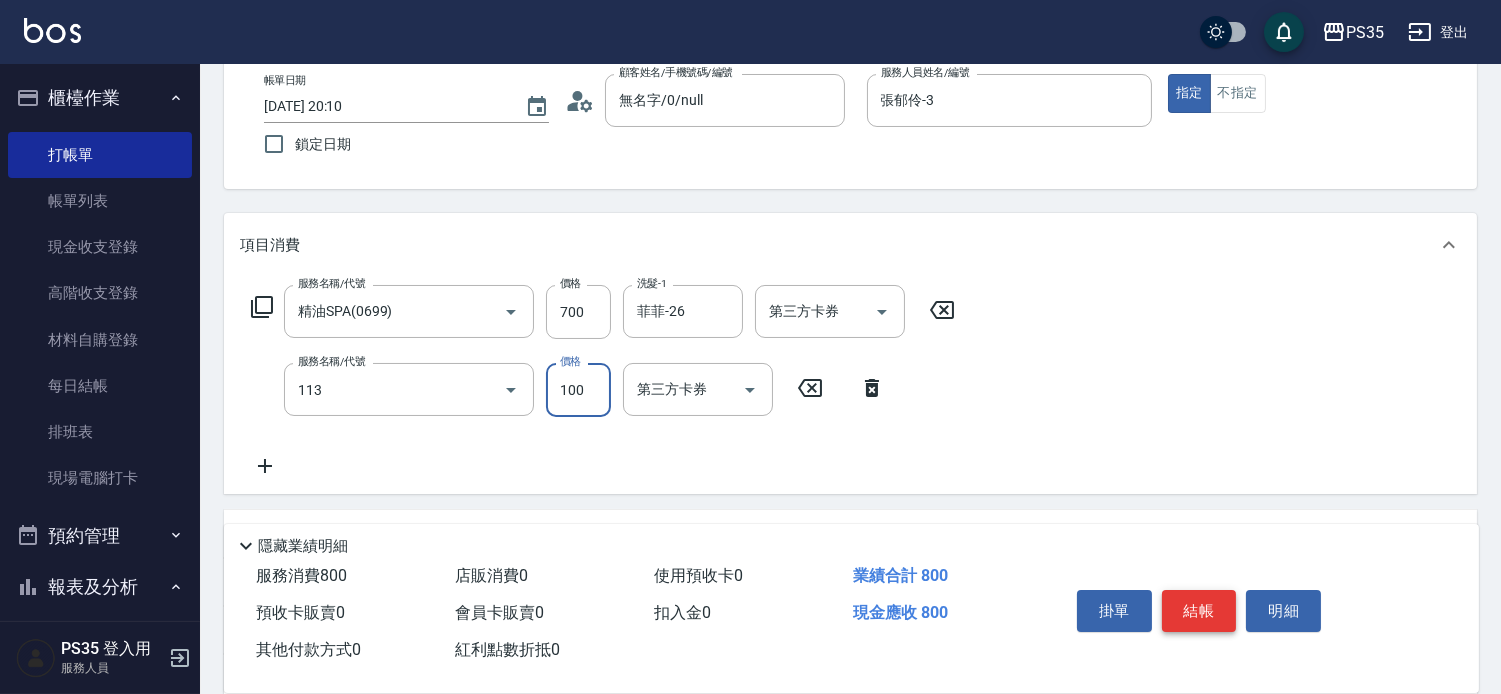 type on "瞬護100(113)" 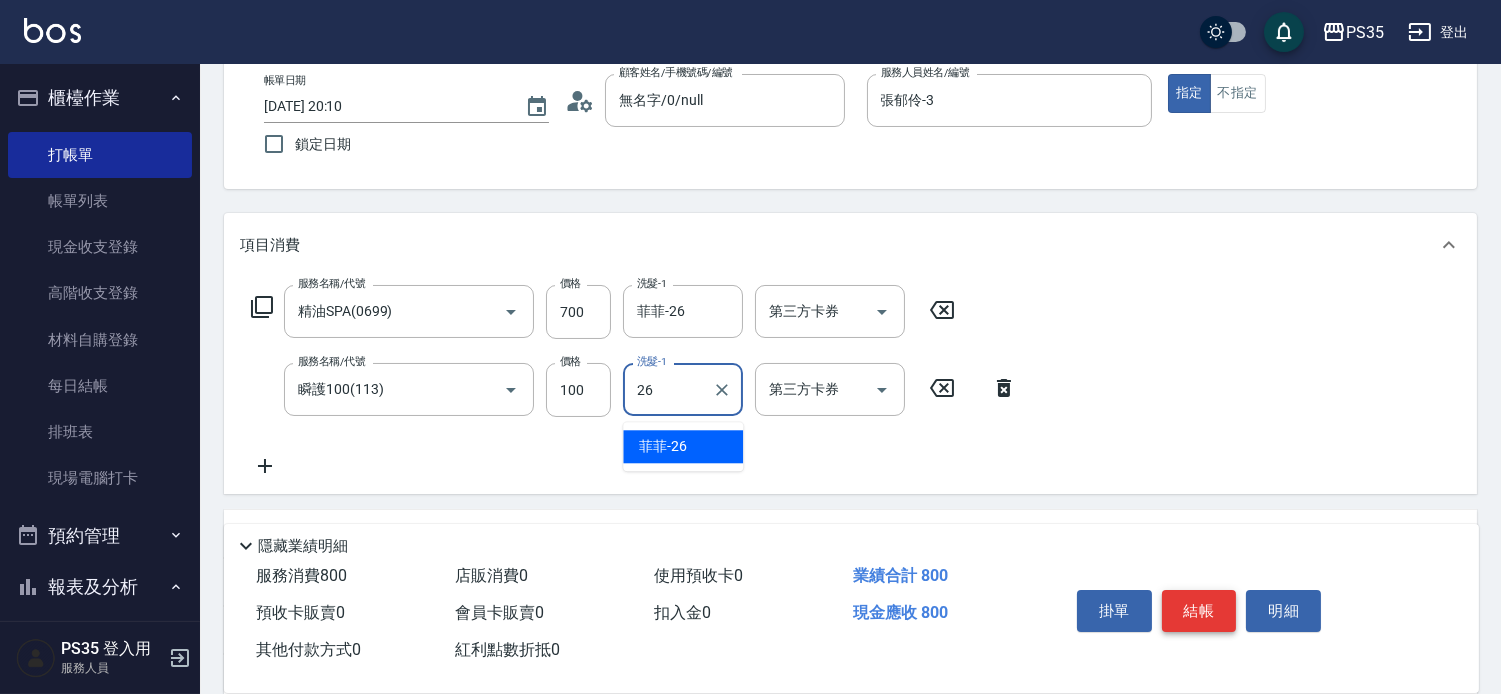 type on "菲菲-26" 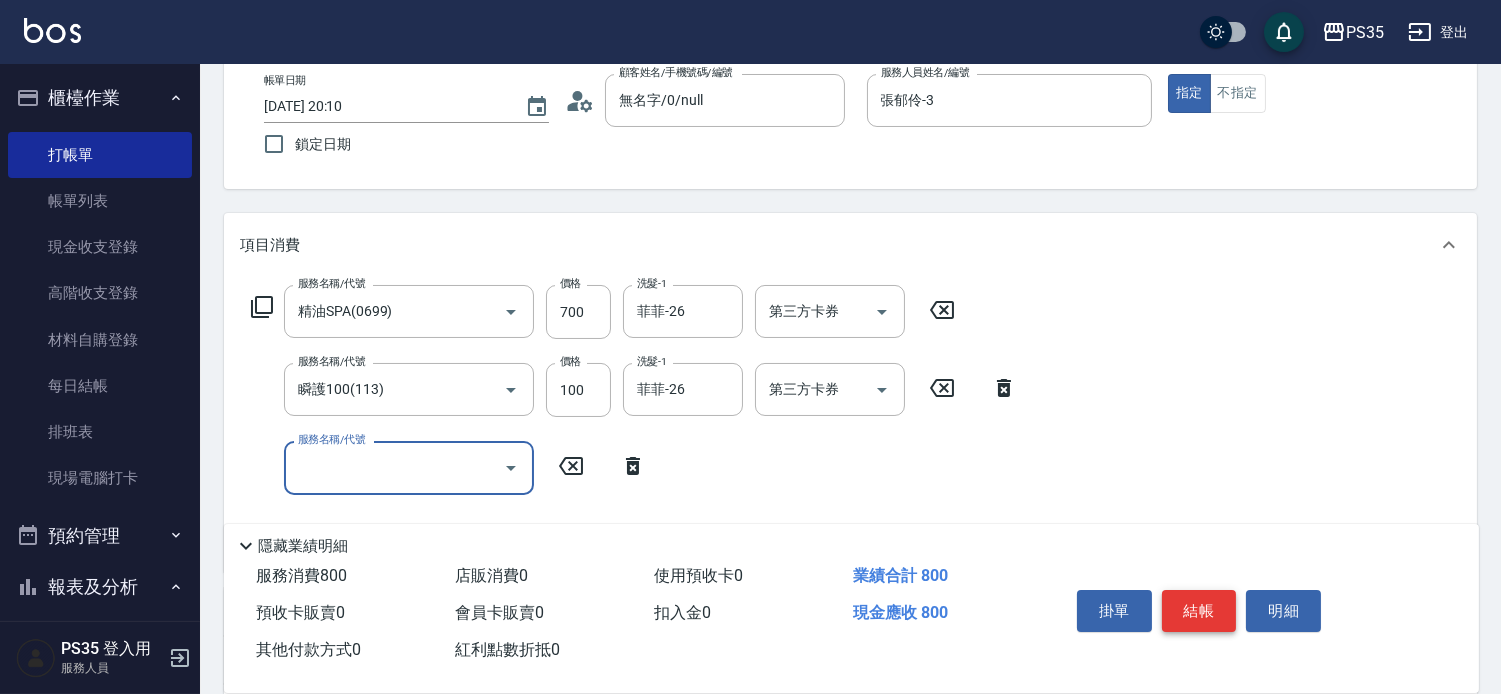 click on "結帳" at bounding box center [1199, 611] 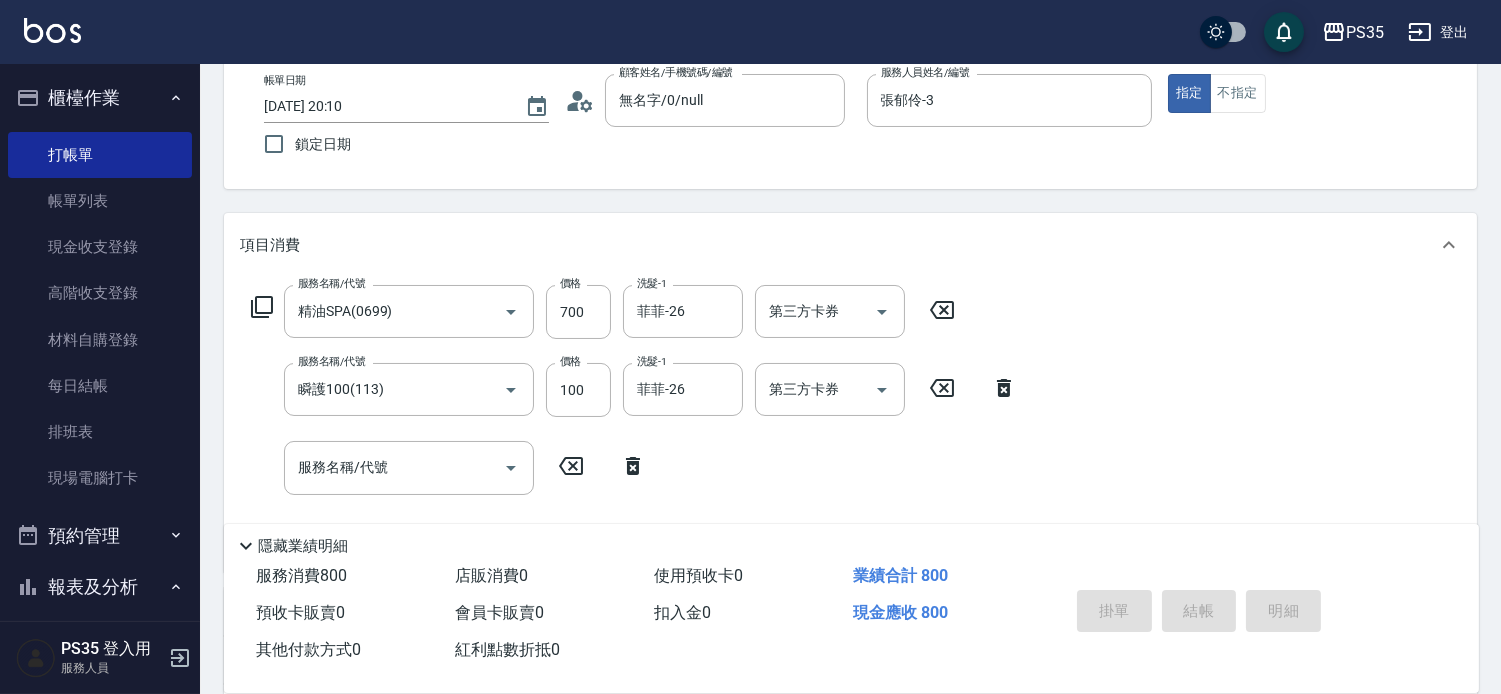 type on "[DATE] 20:11" 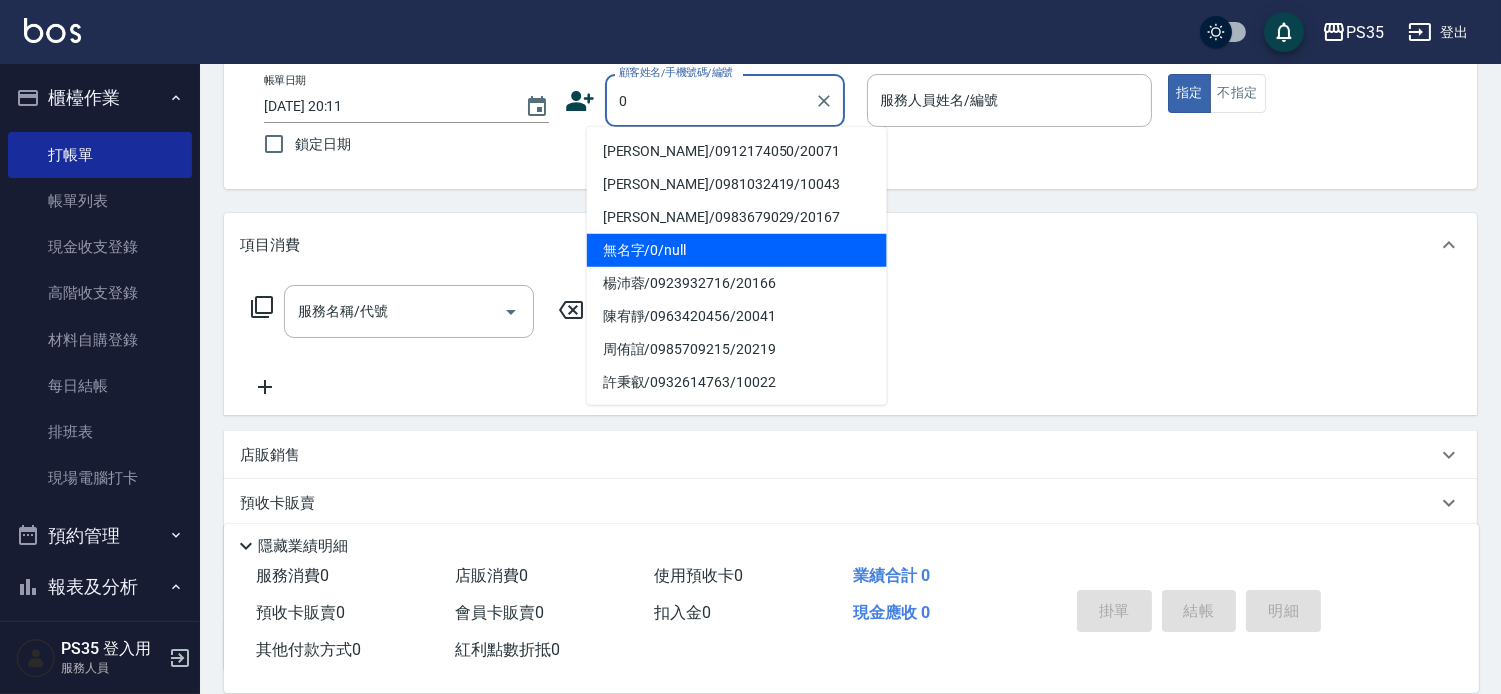 type on "無名字/0/null" 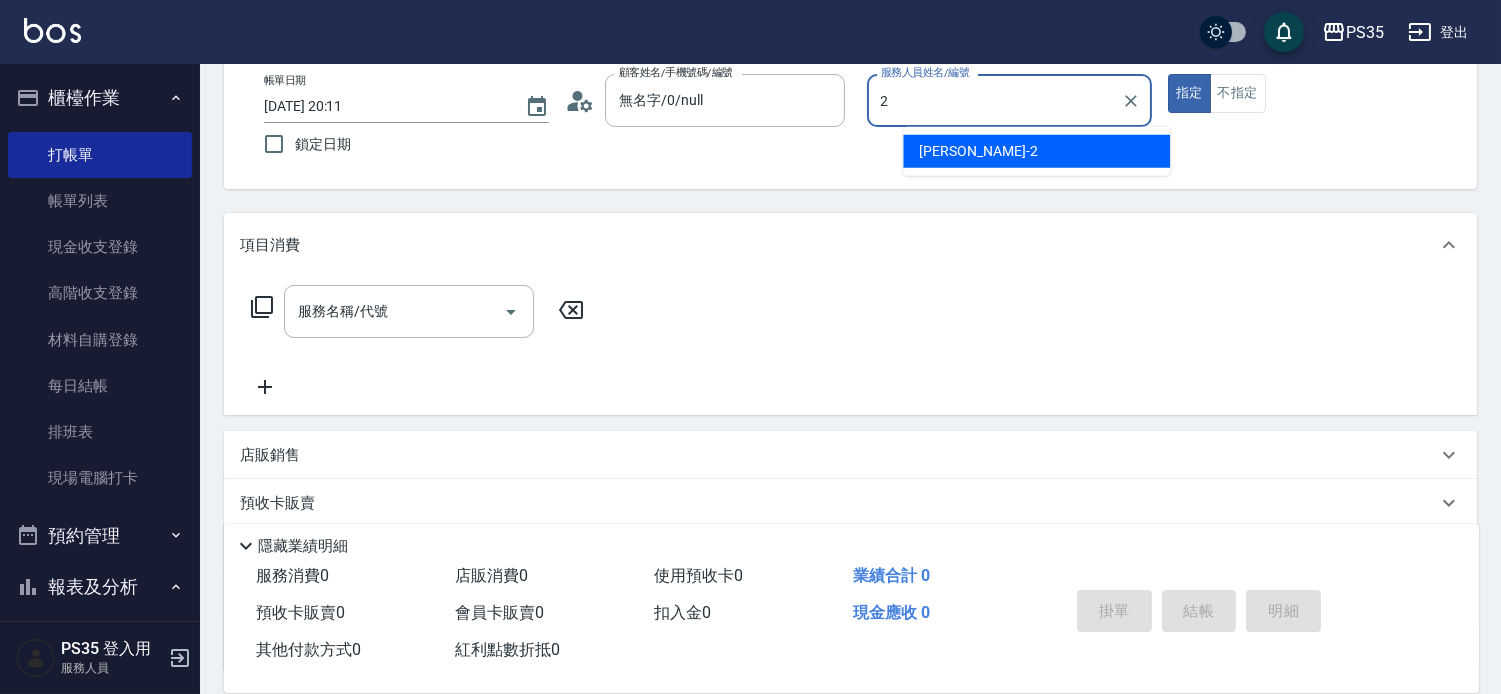 type on "[PERSON_NAME]-2" 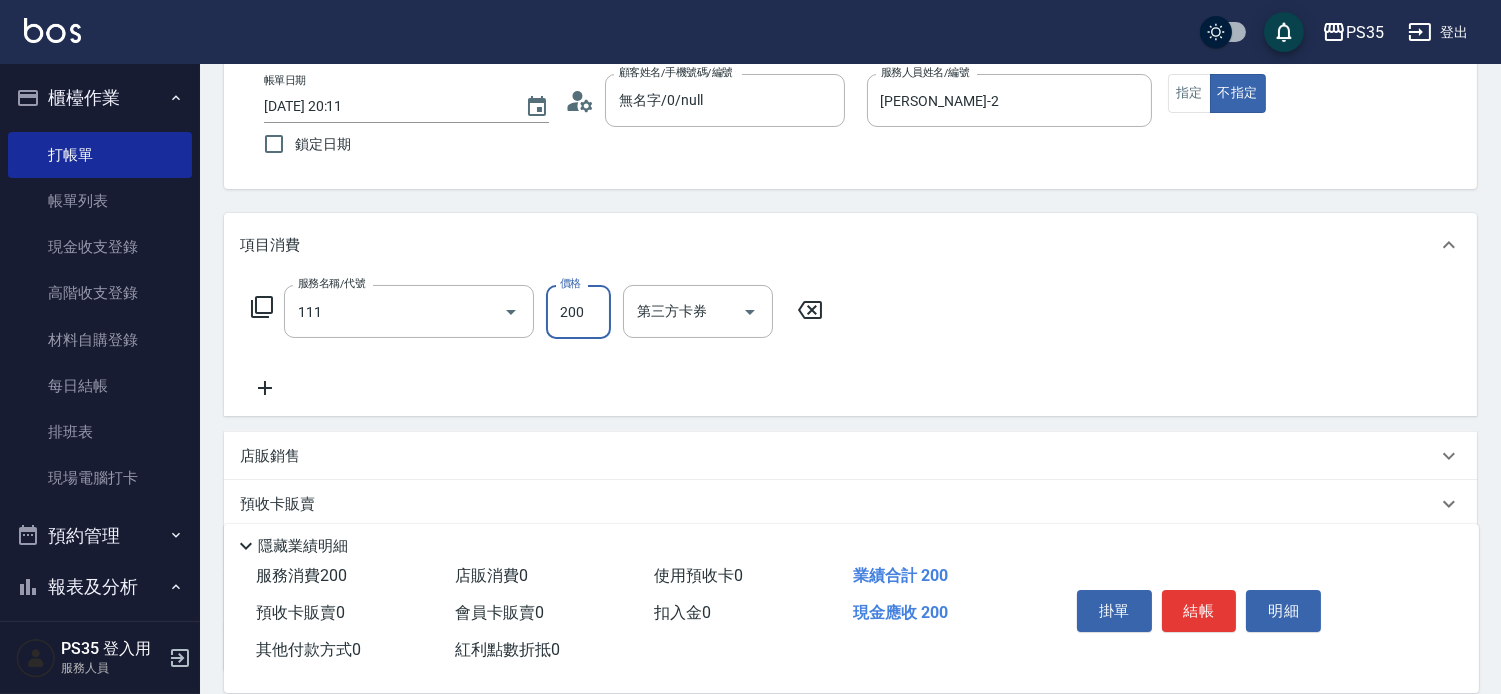 type on "200(111)" 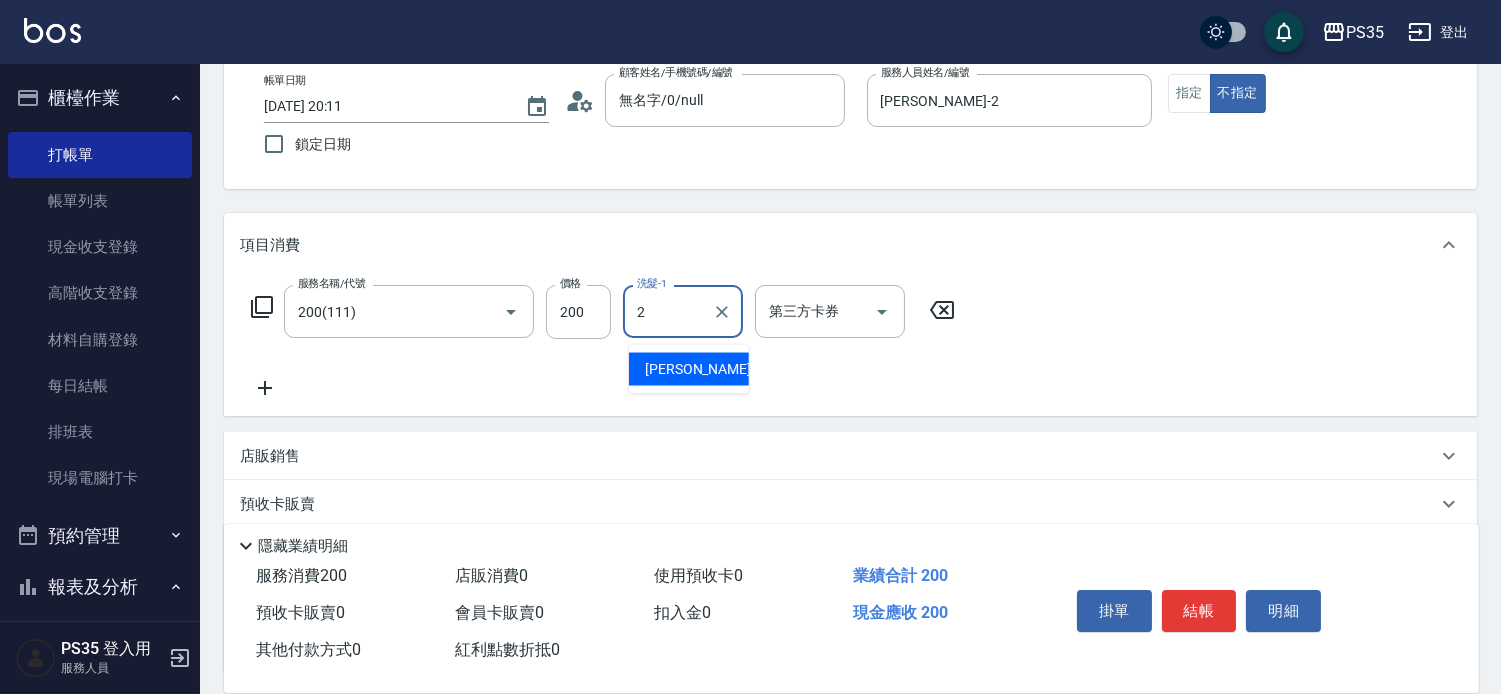 type on "[PERSON_NAME]-2" 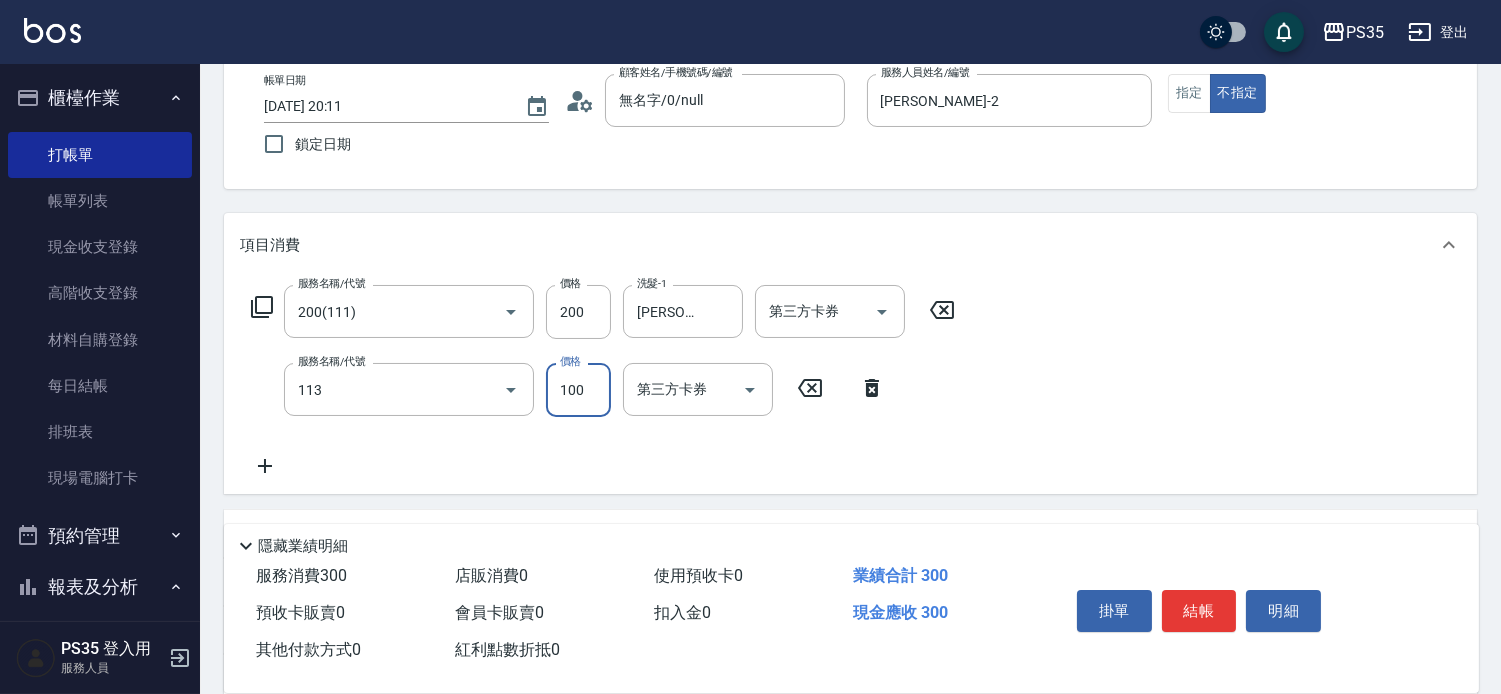 type on "瞬護100(113)" 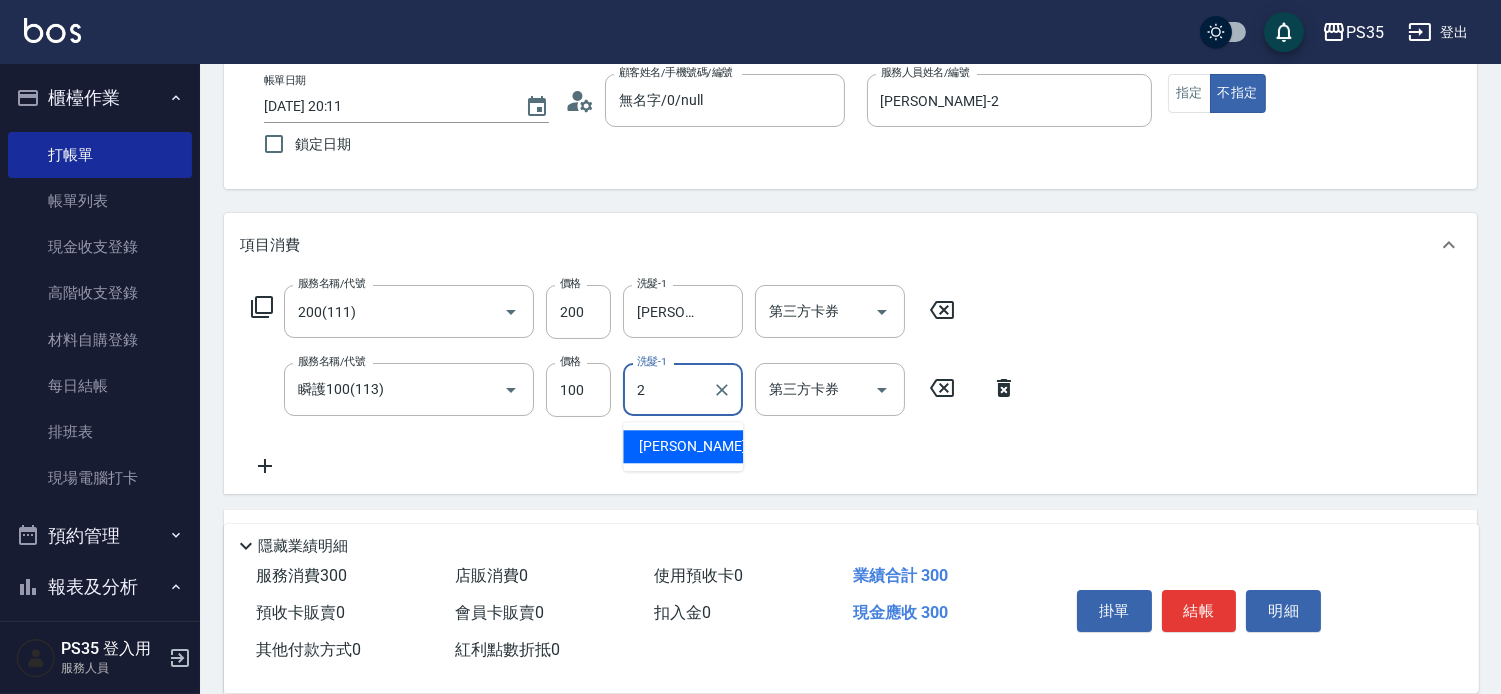 type on "[PERSON_NAME]-2" 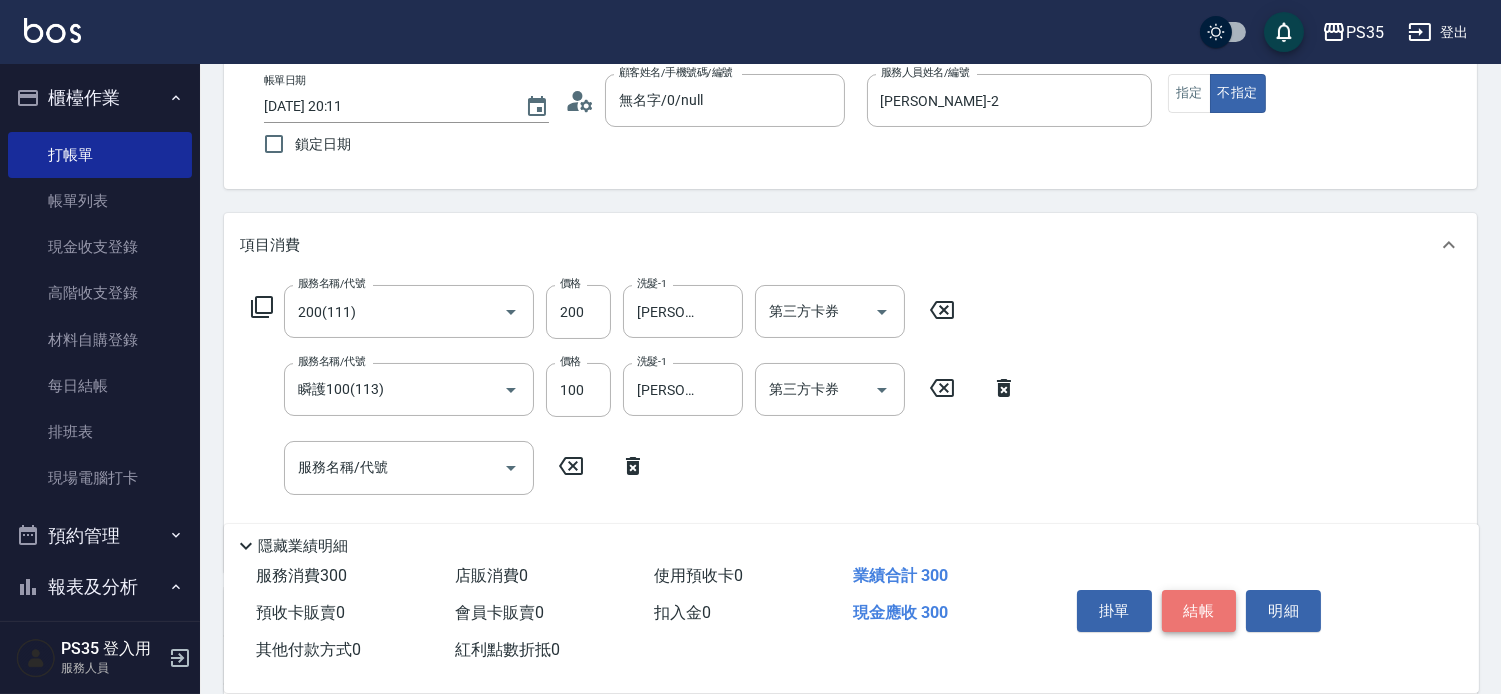 click on "結帳" at bounding box center (1199, 611) 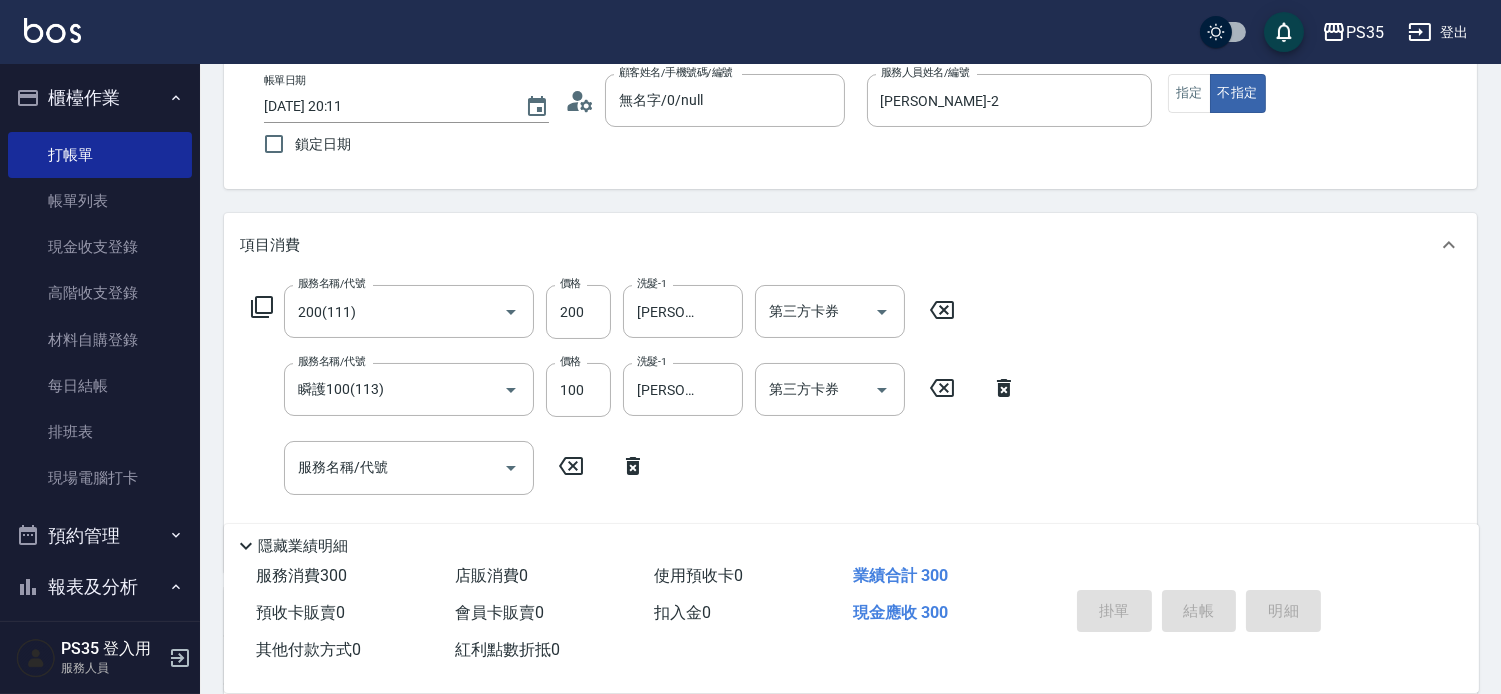 type 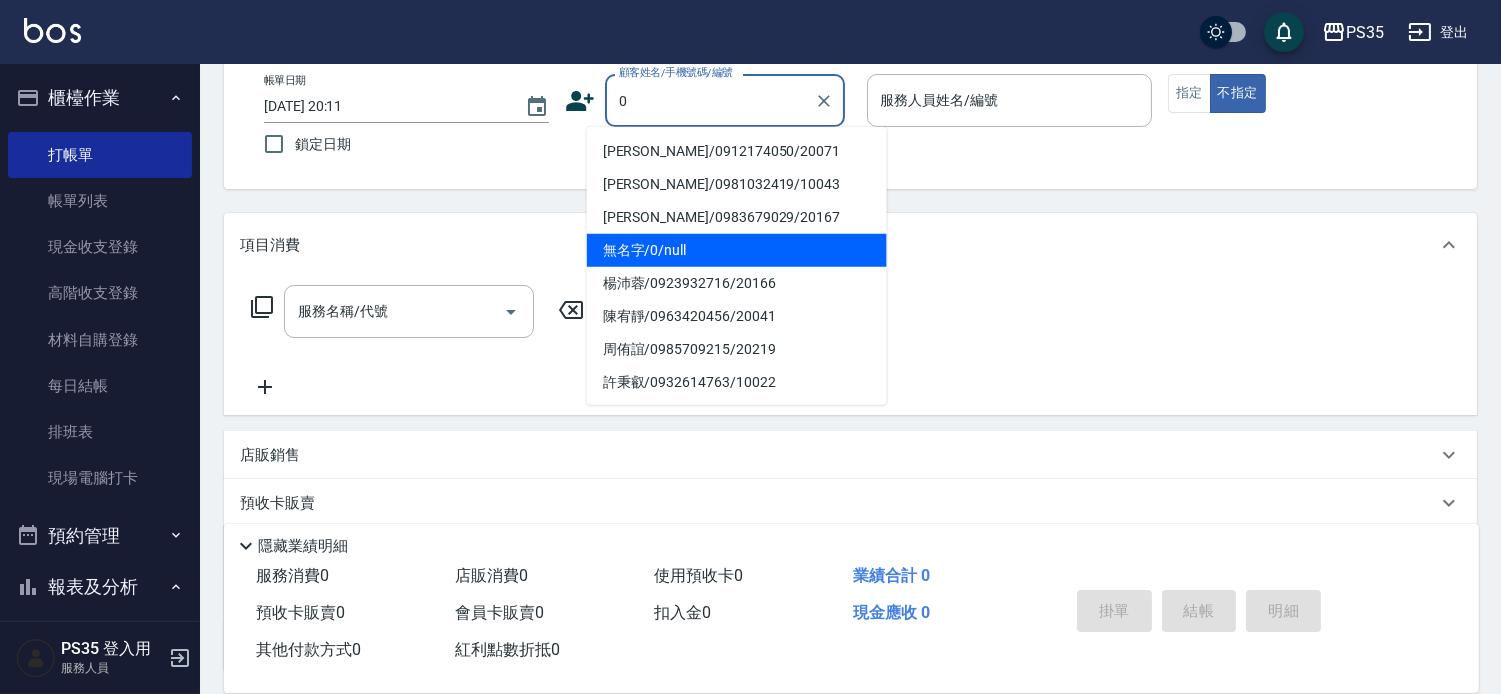 type on "無名字/0/null" 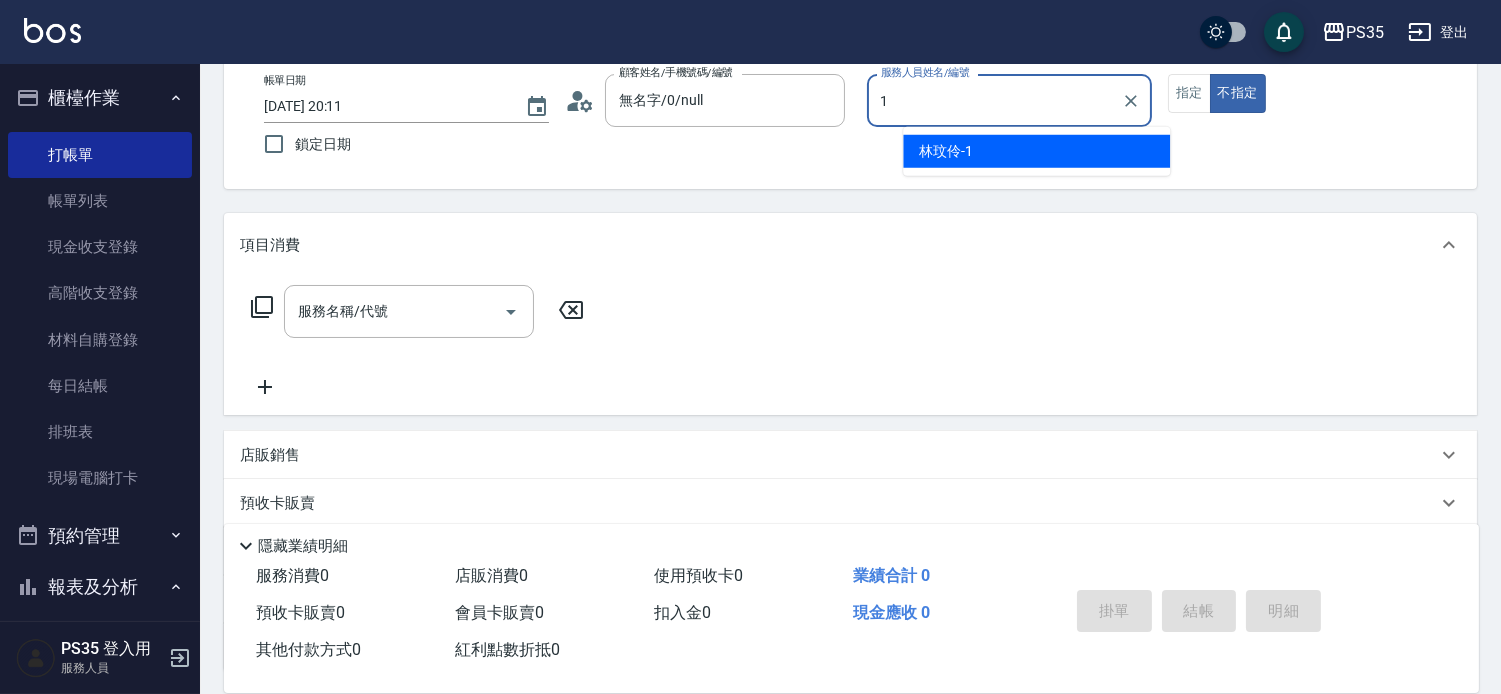 type on "林玟伶-1" 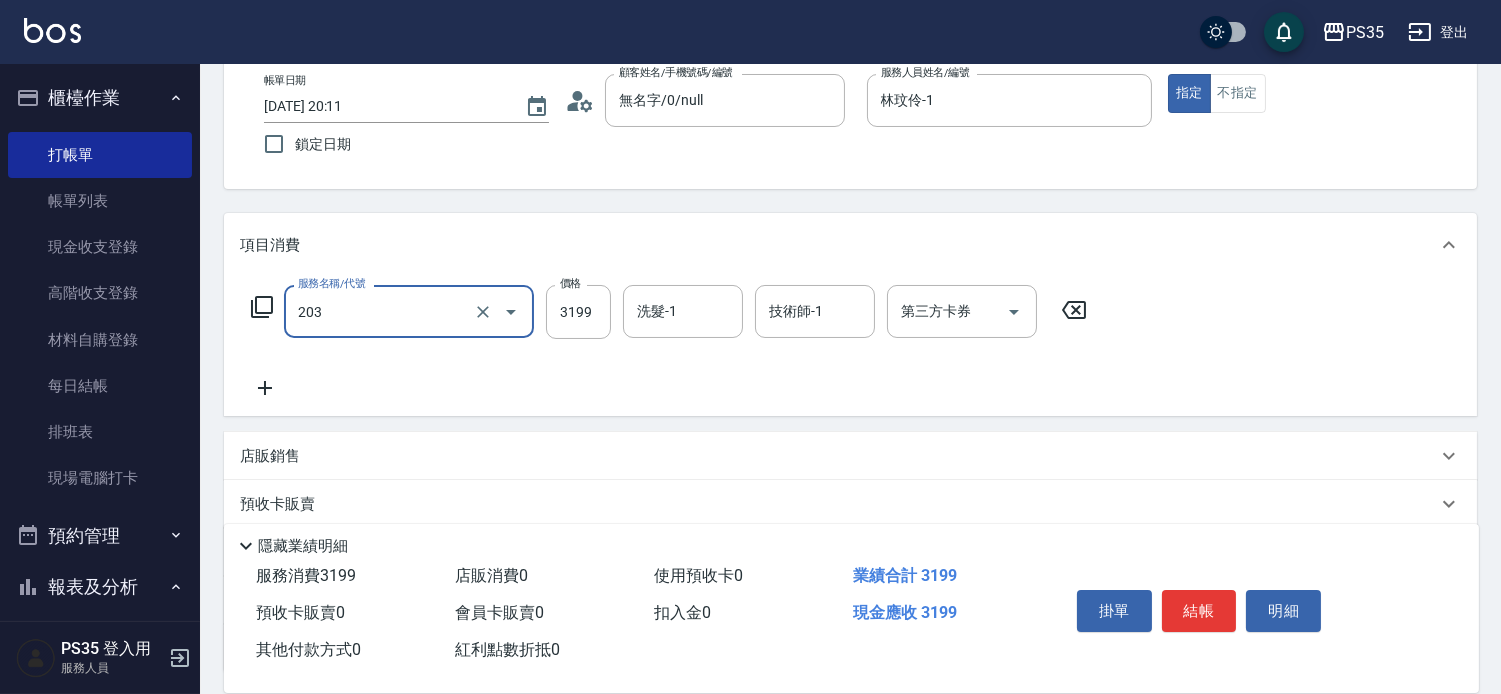 type on "OVC燙髮(203)" 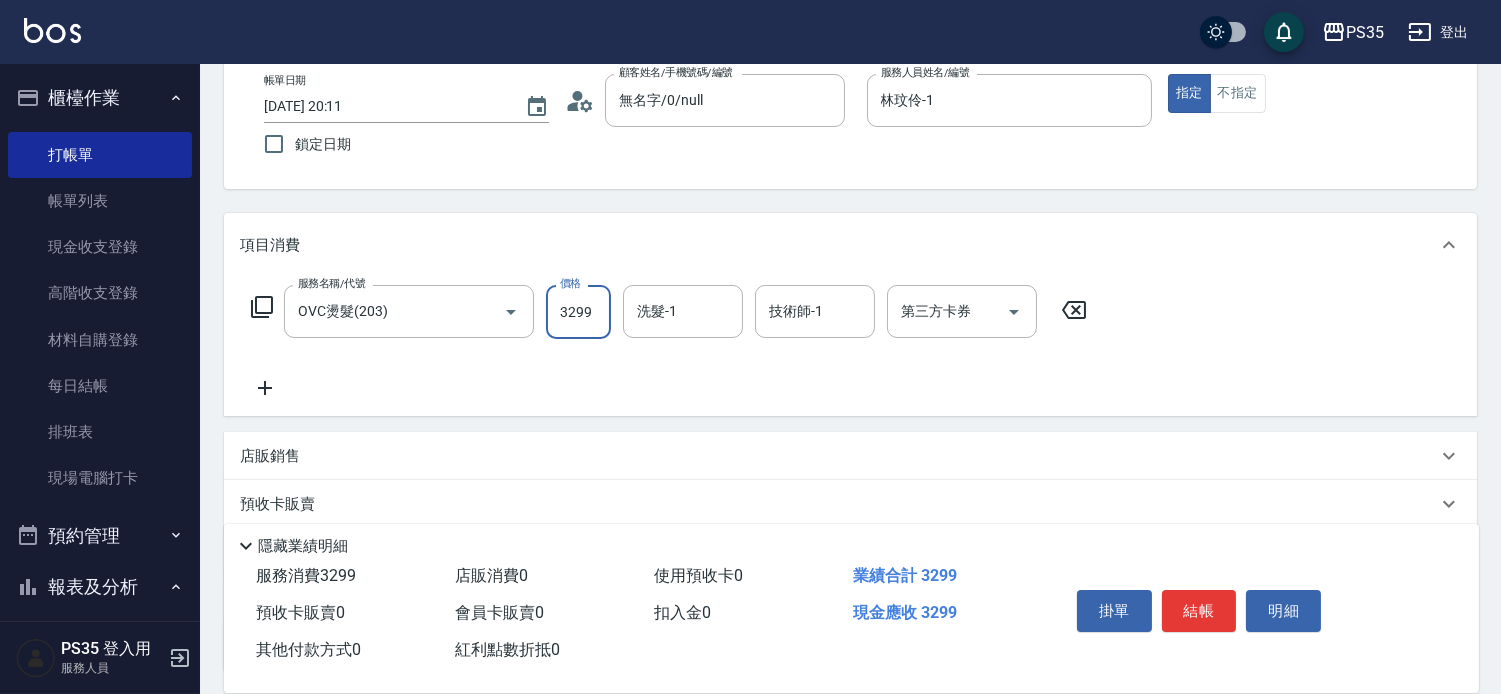 type on "3299" 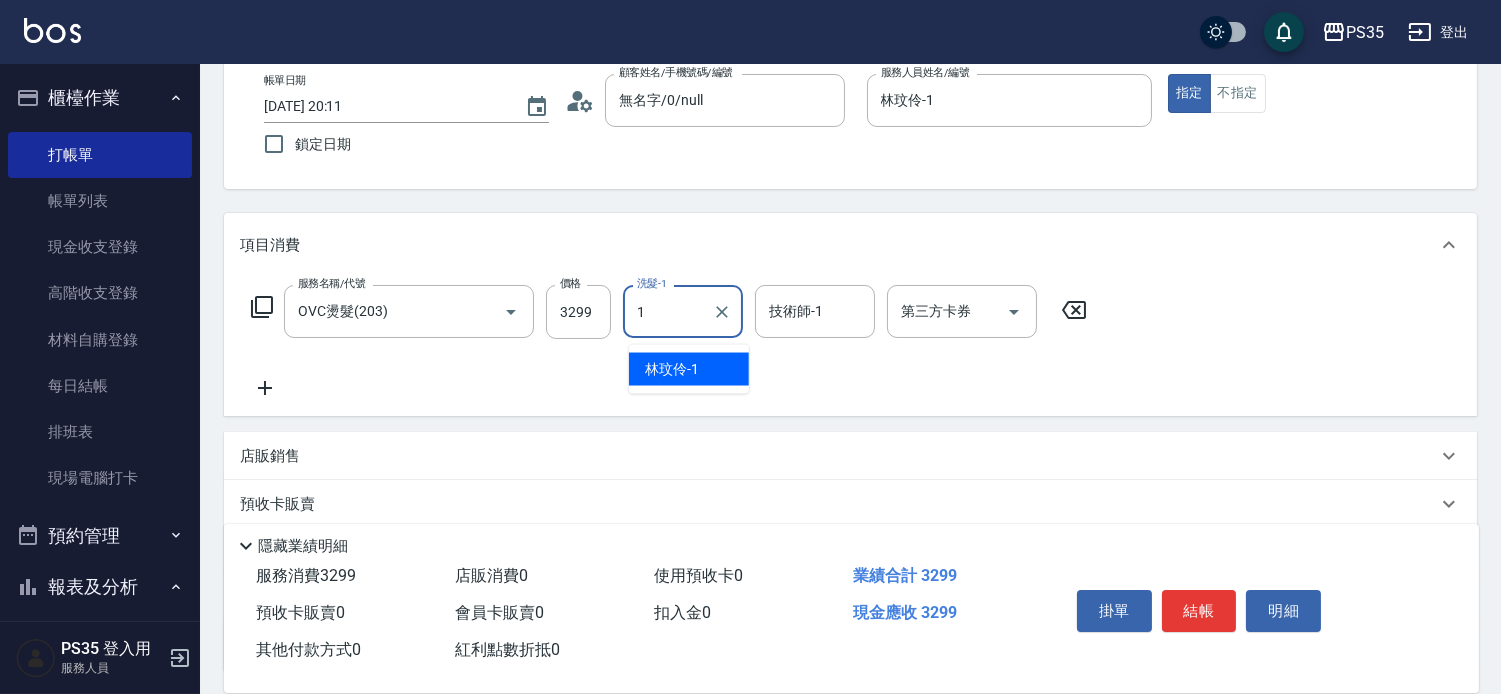 type on "林玟伶-1" 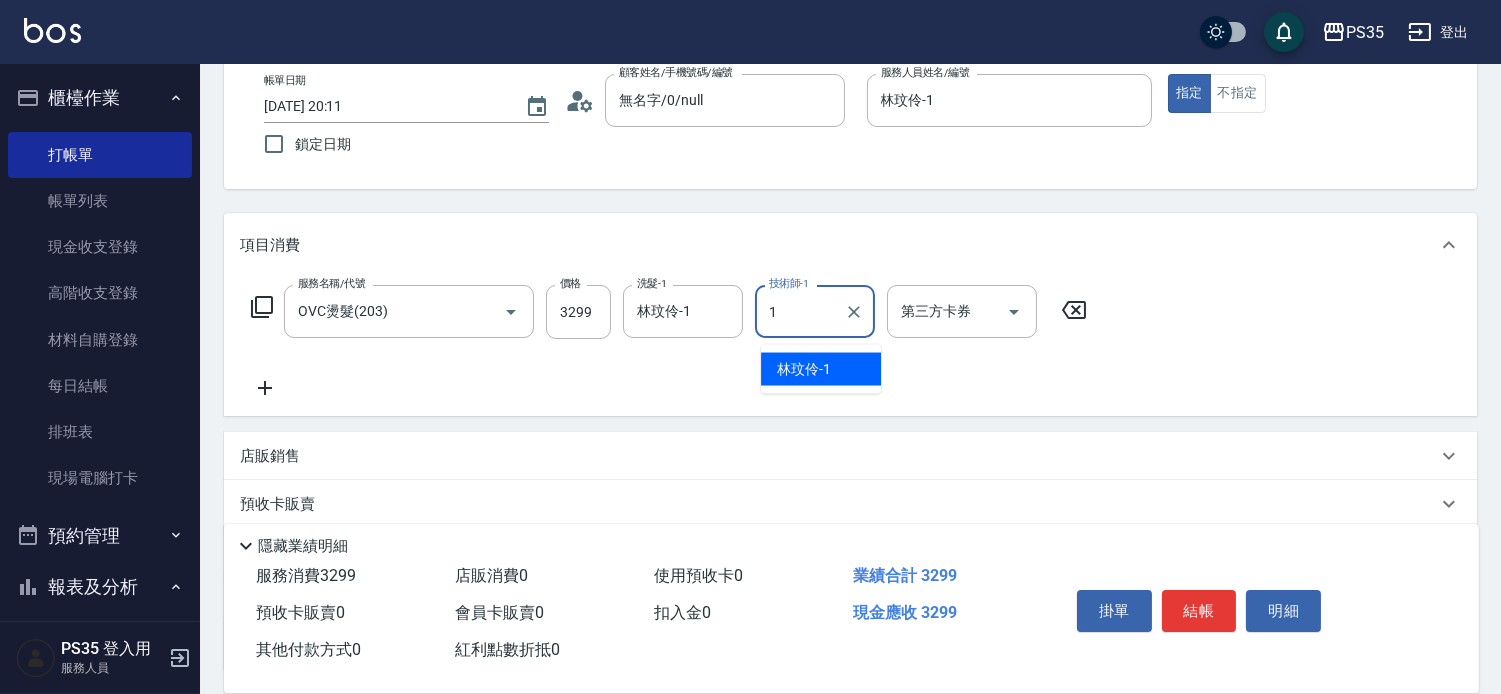 type on "林玟伶-1" 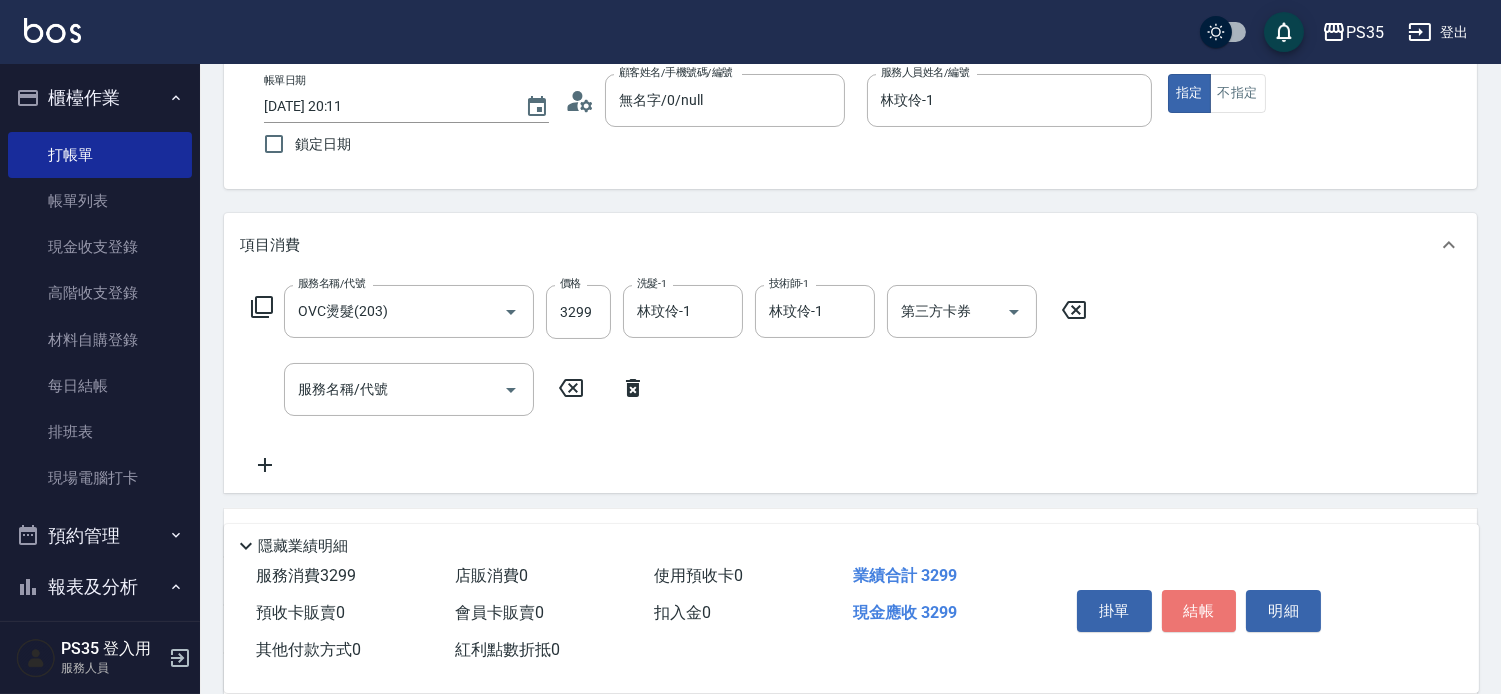 click on "結帳" at bounding box center [1199, 611] 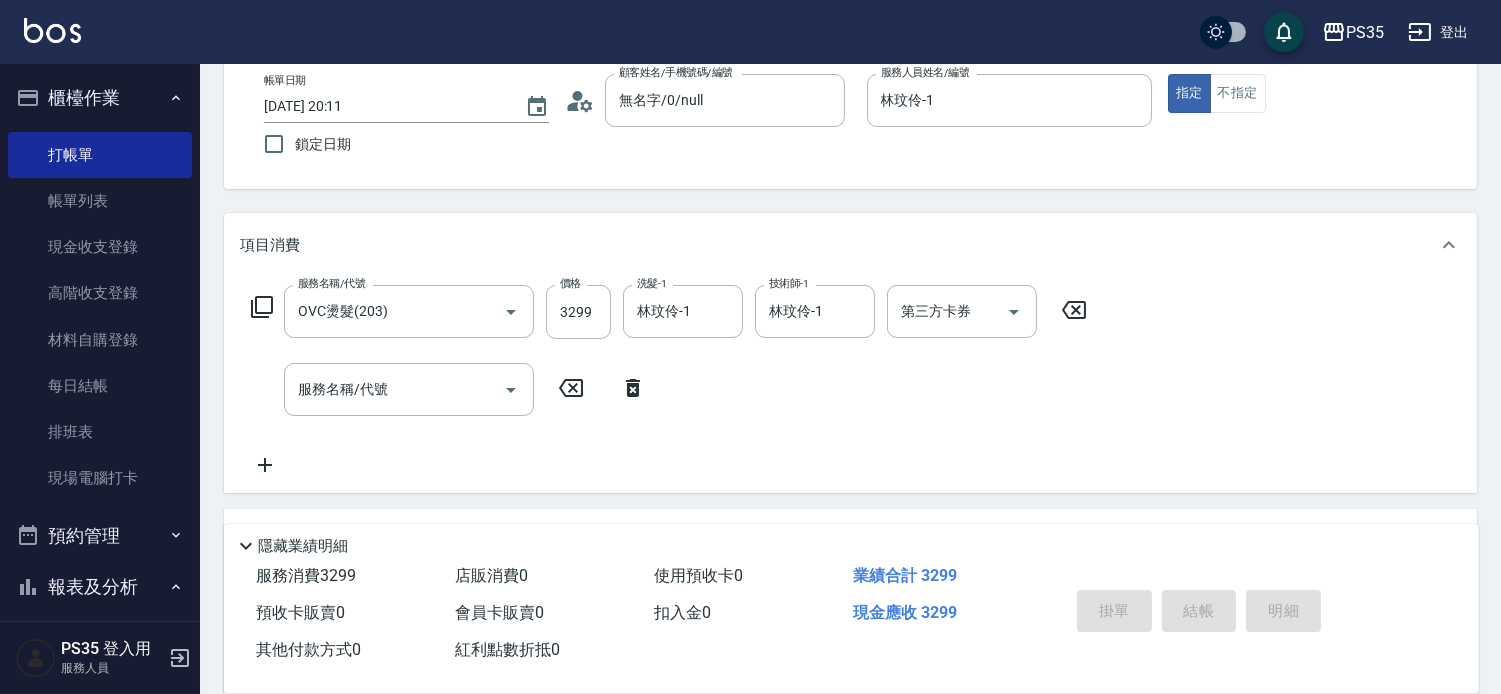 type on "[DATE] 20:12" 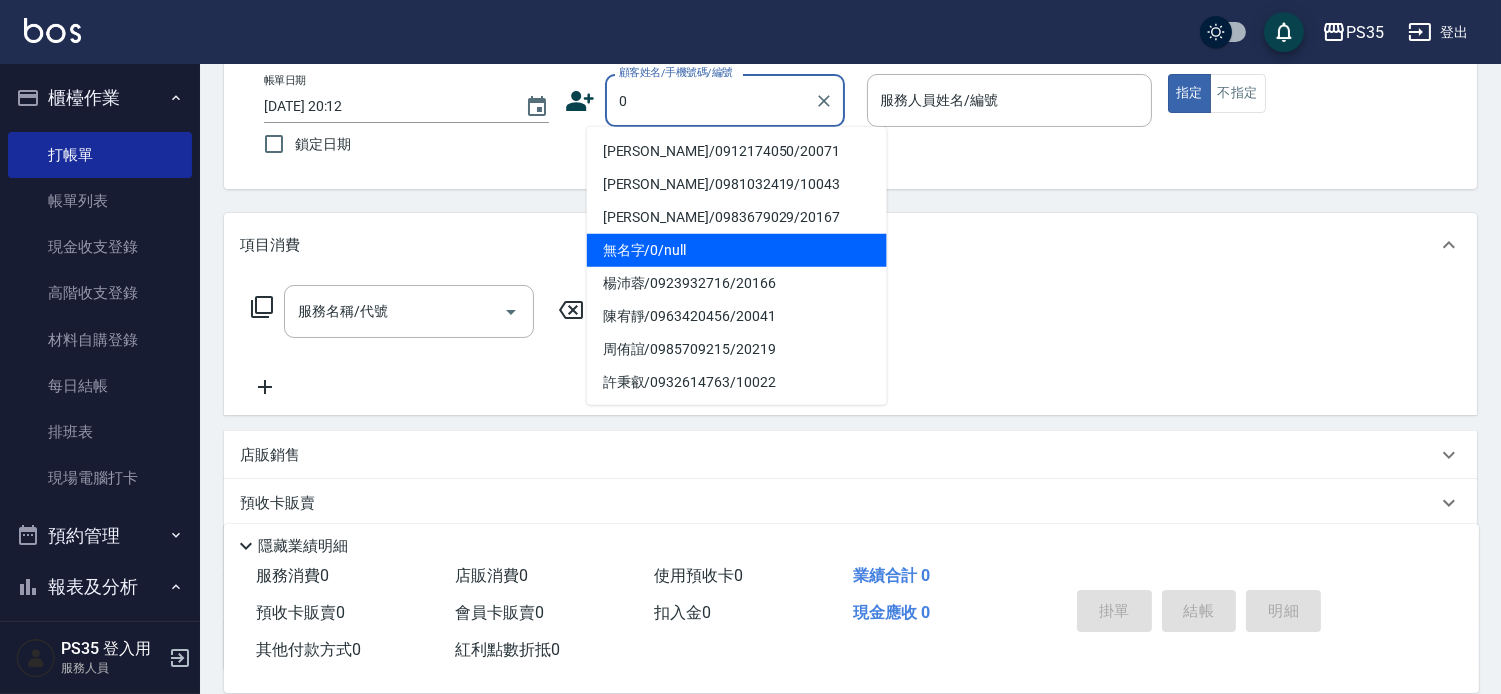 type on "無名字/0/null" 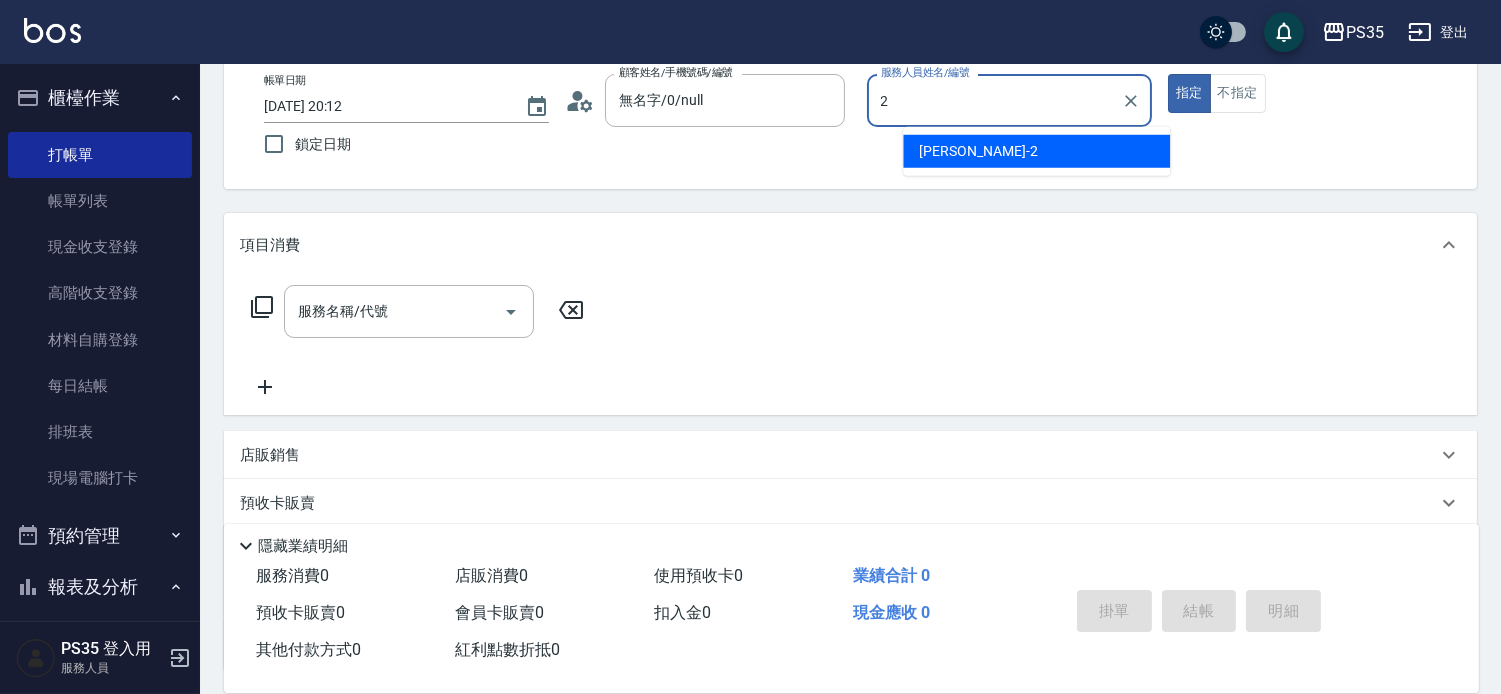 type on "[PERSON_NAME]-2" 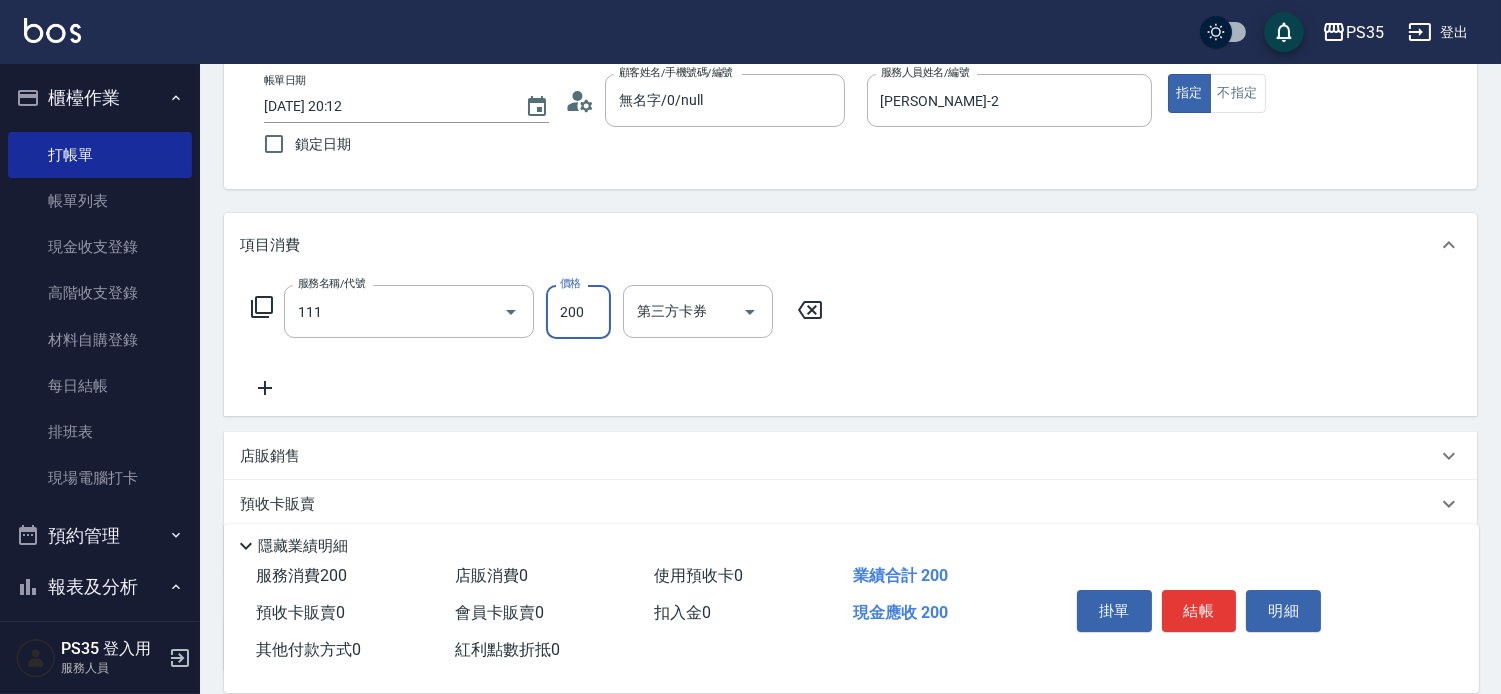 type on "200(111)" 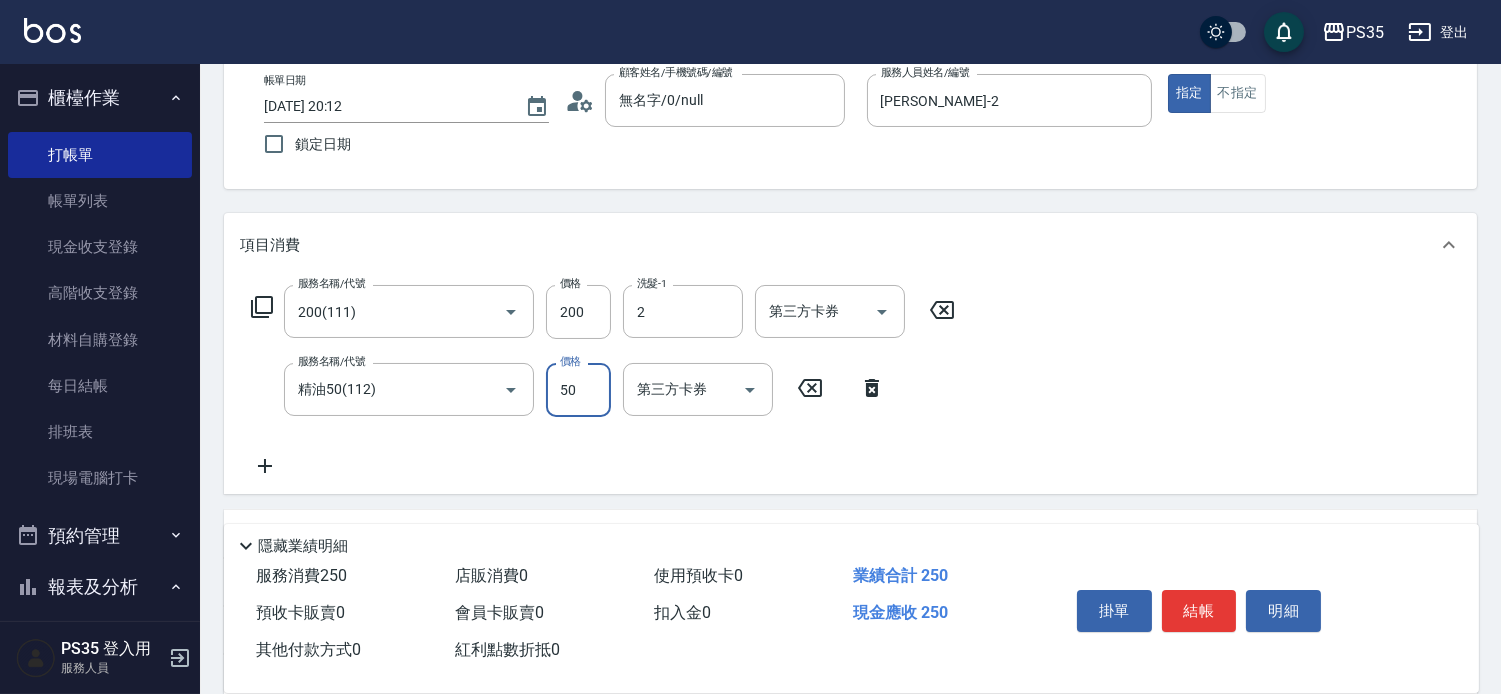 type on "[PERSON_NAME]-2" 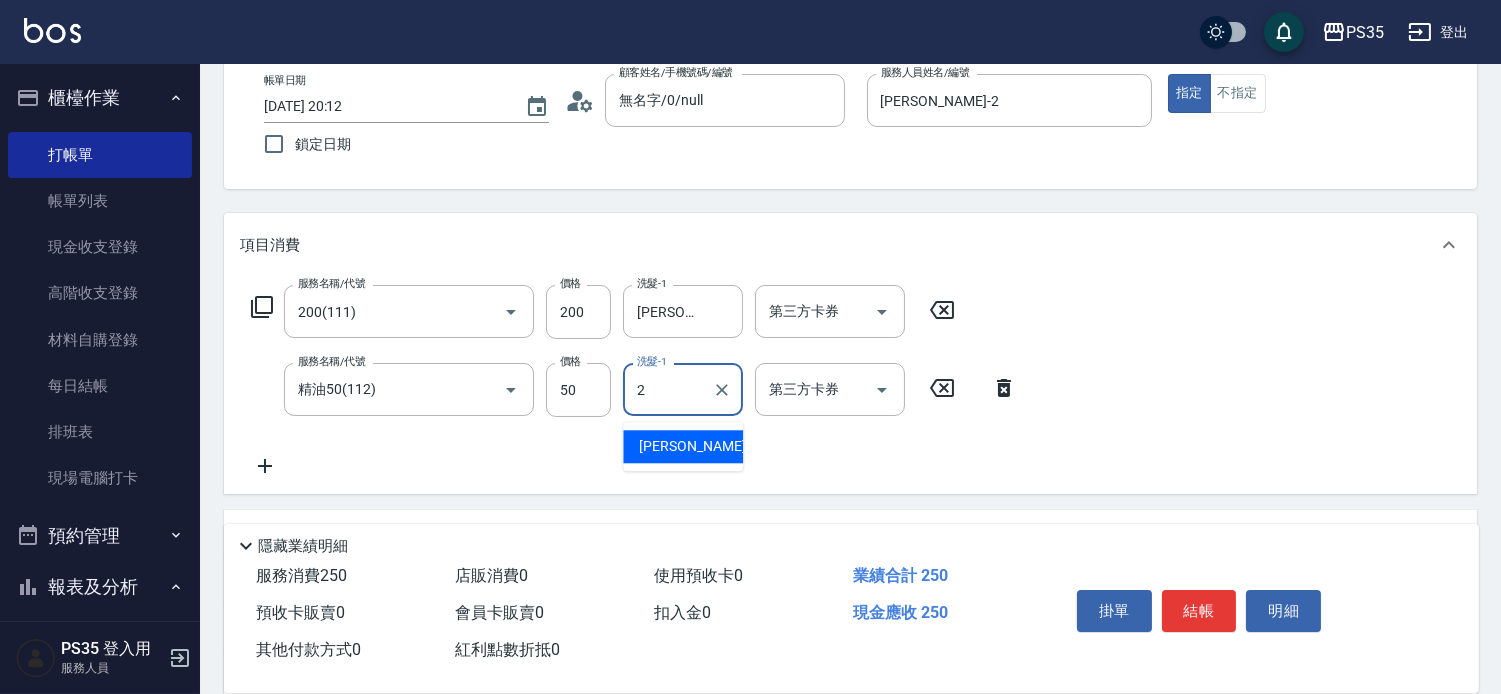 type on "[PERSON_NAME]-2" 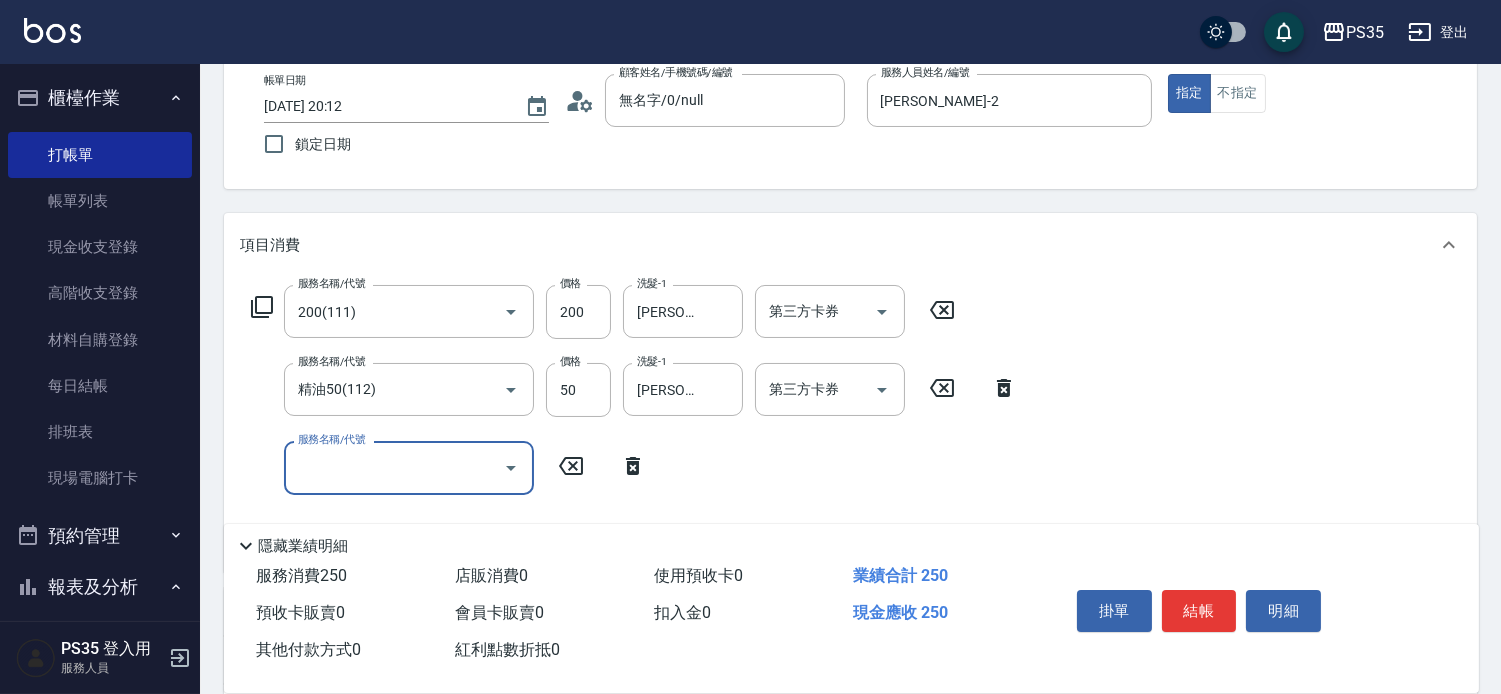 click on "結帳" at bounding box center [1199, 611] 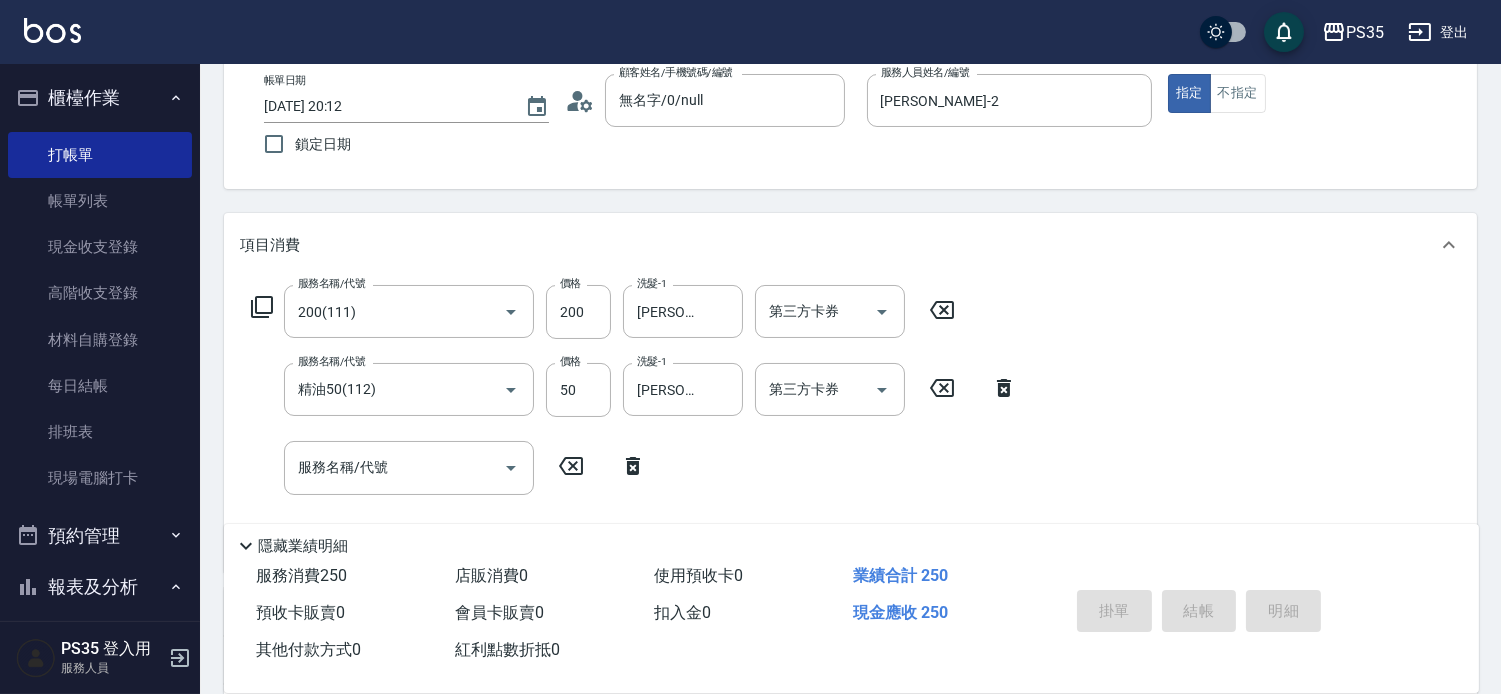 type 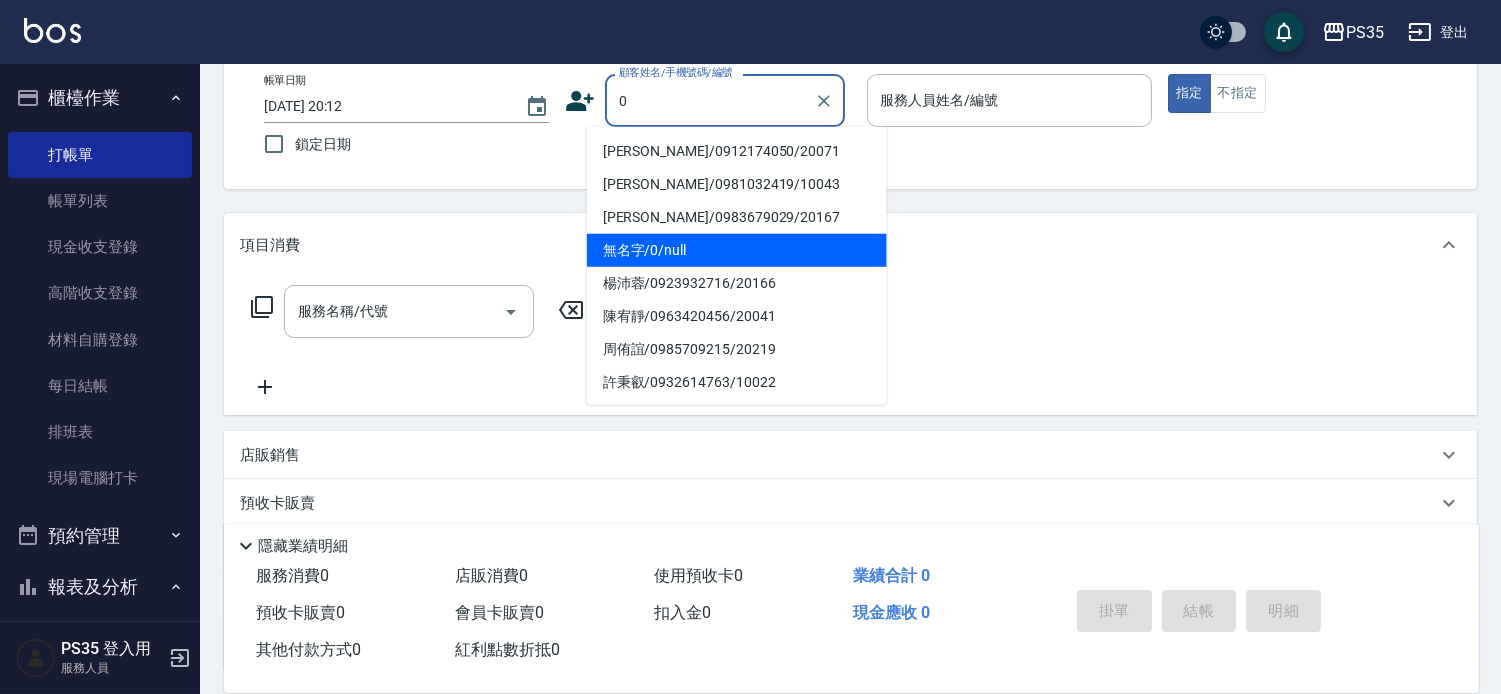 type on "無名字/0/null" 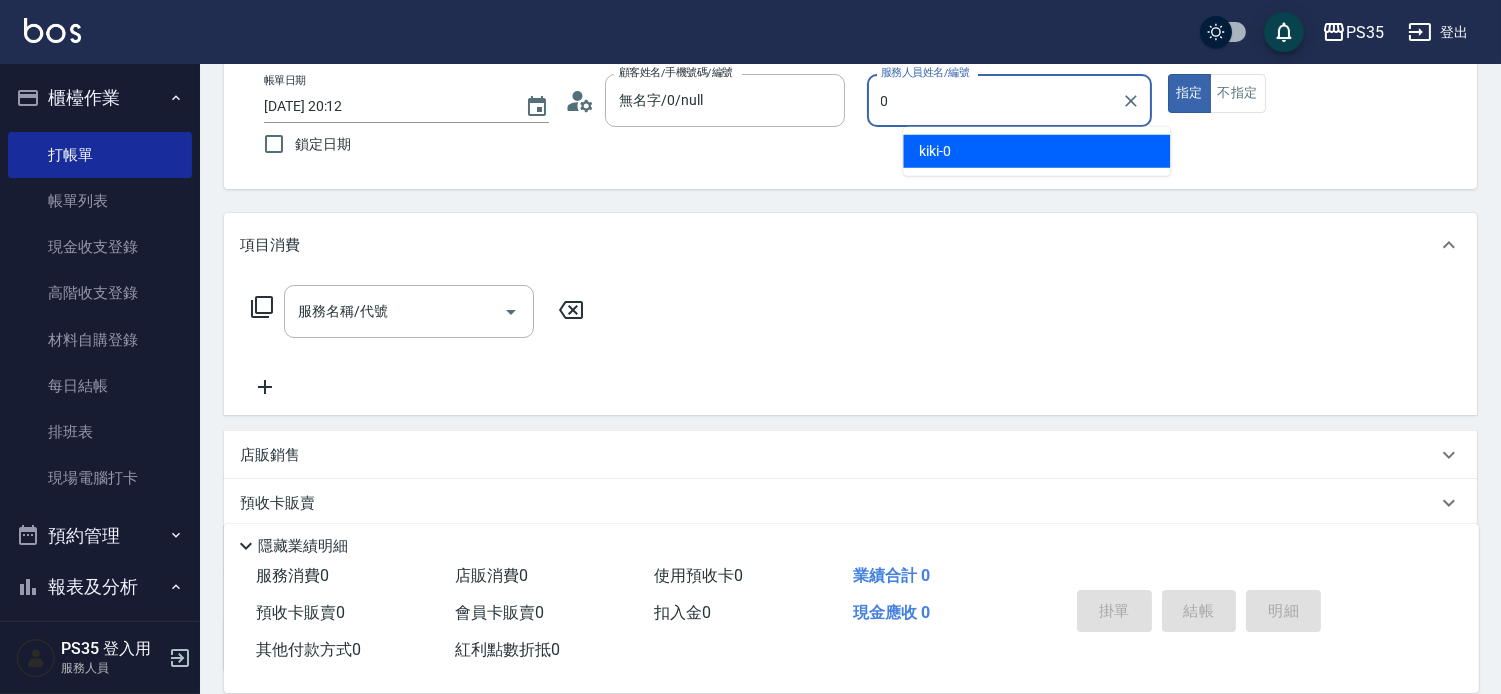 type on "kiki-0" 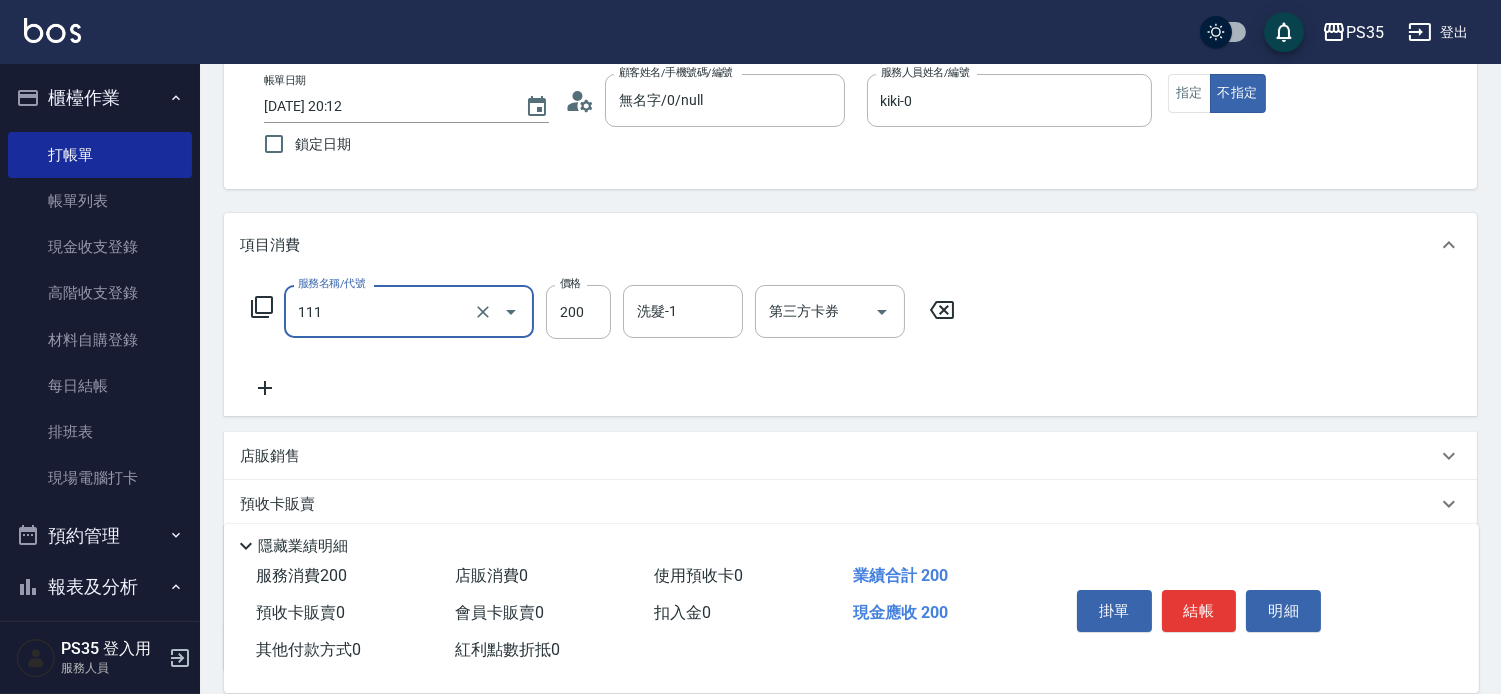 type on "200(111)" 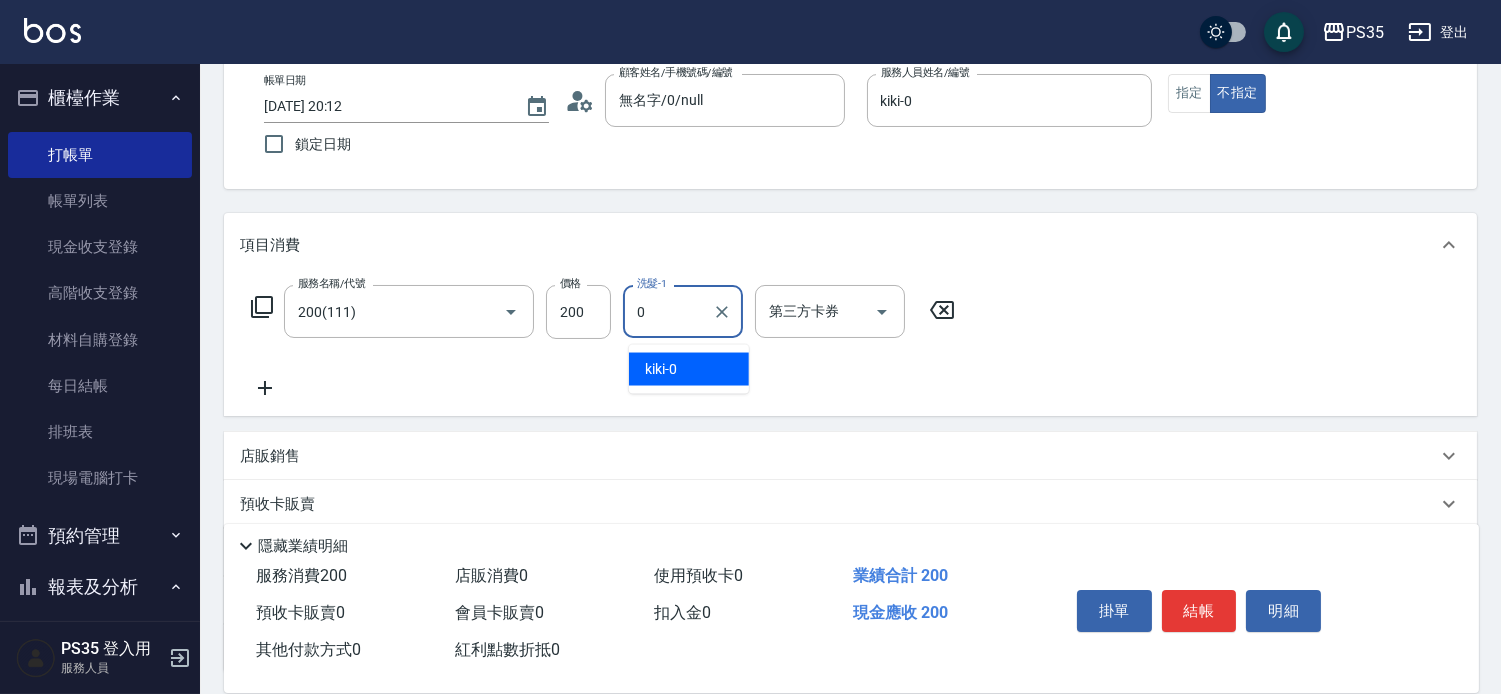 type on "kiki-0" 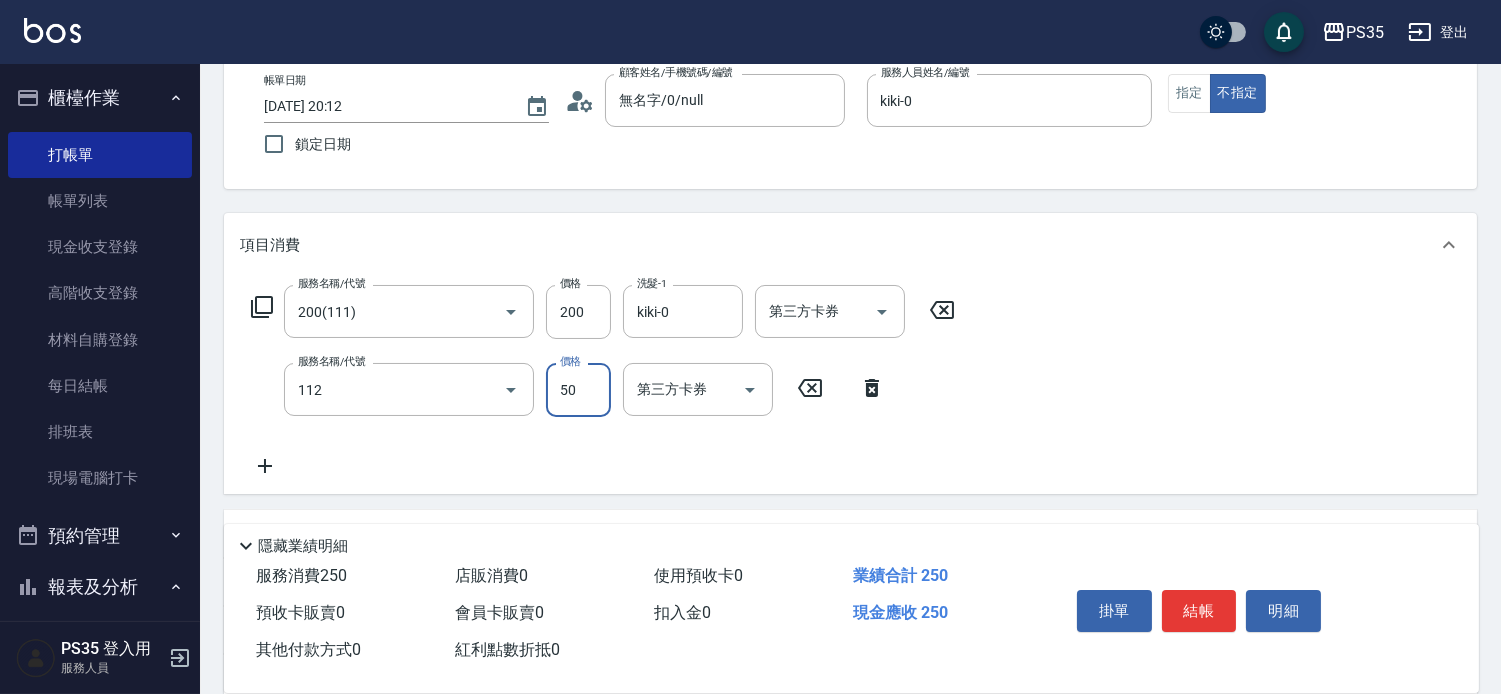 type on "精油50(112)" 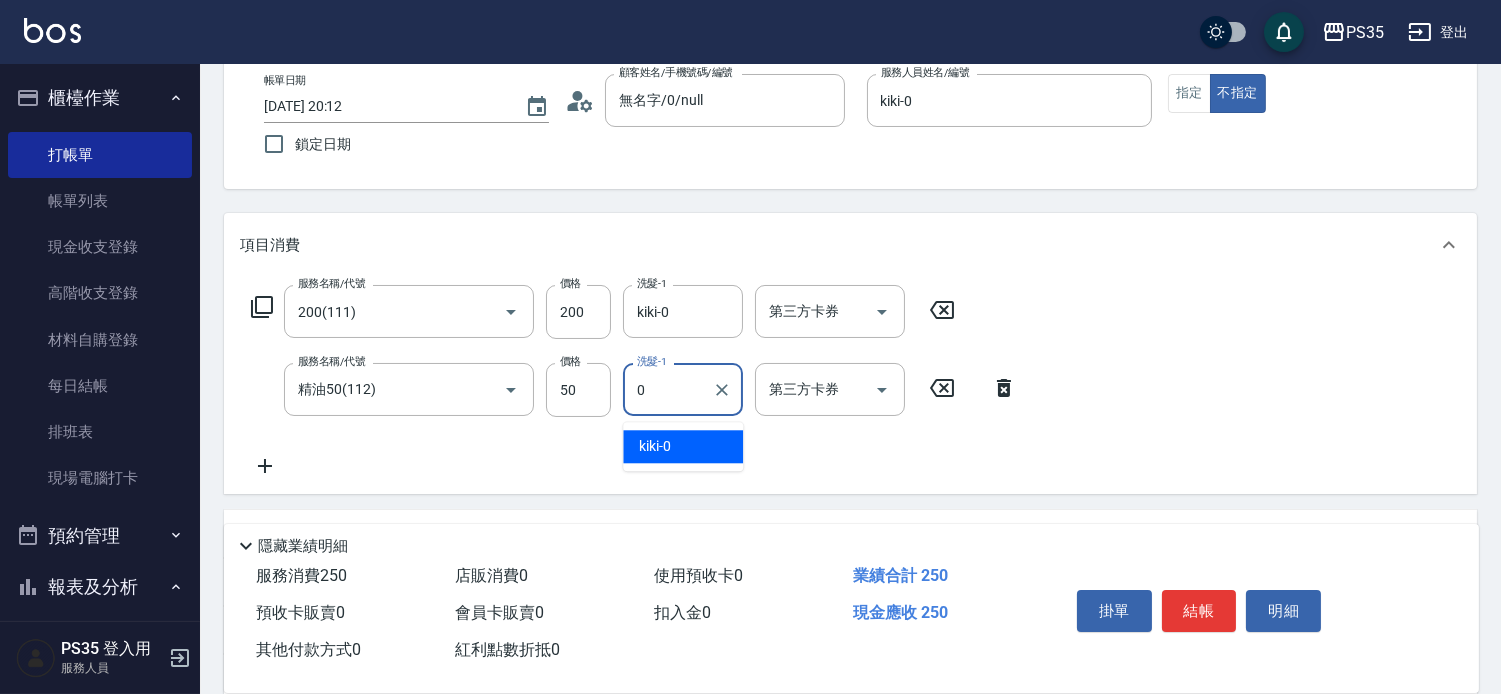 type on "kiki-0" 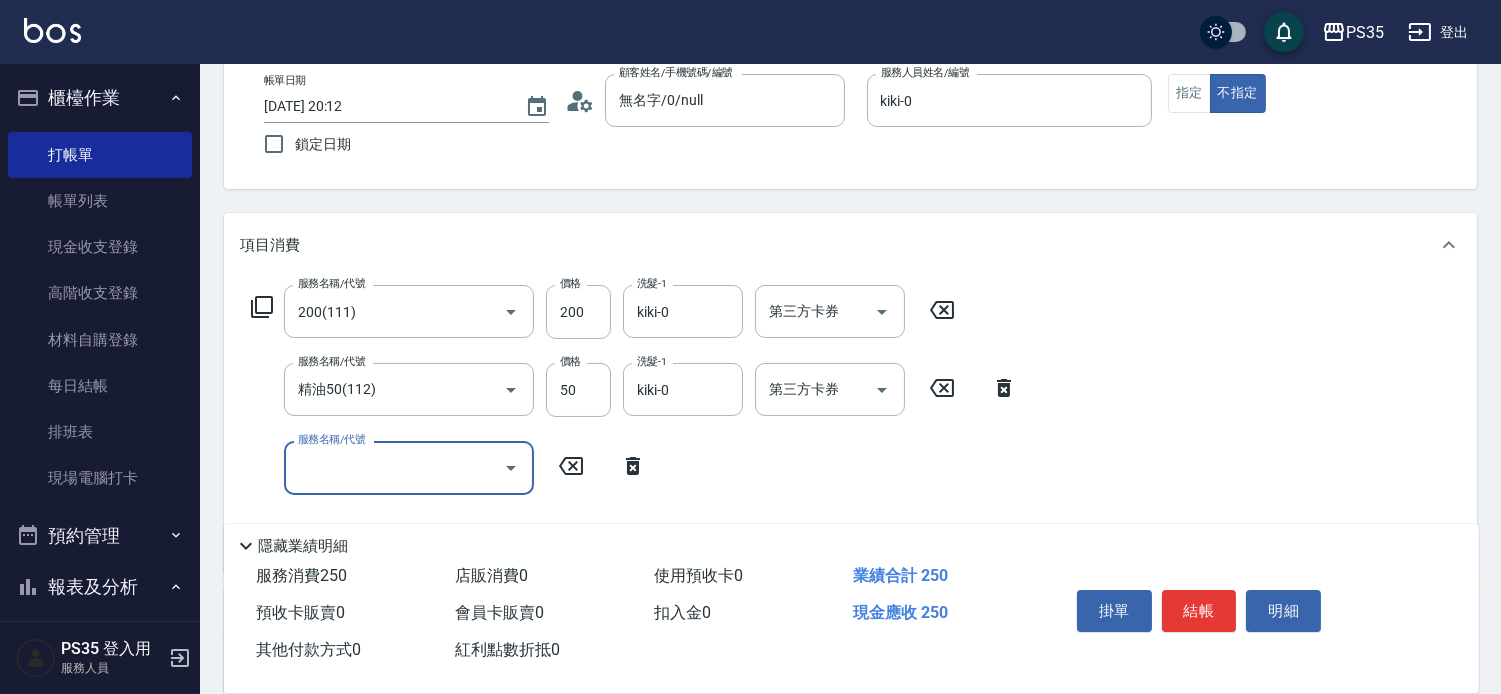 click on "結帳" at bounding box center [1199, 611] 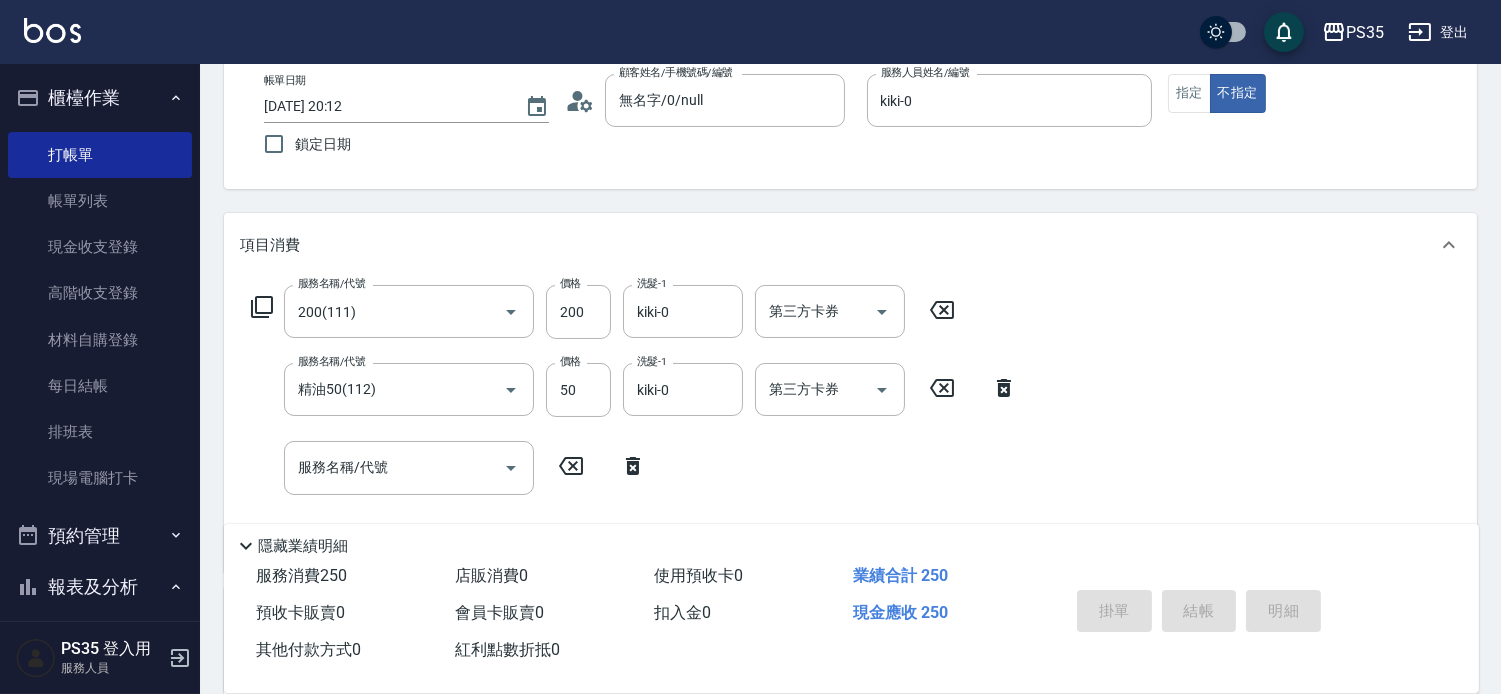 type 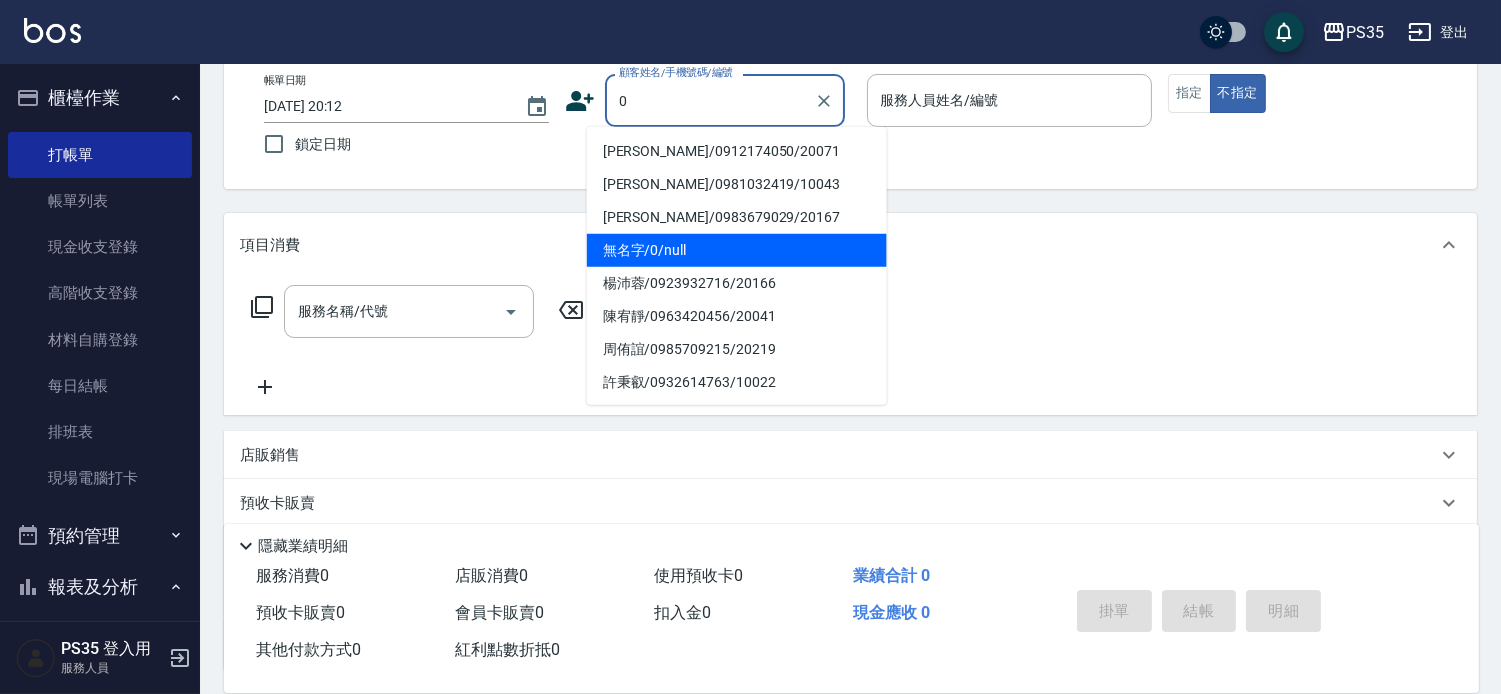 type on "無名字/0/null" 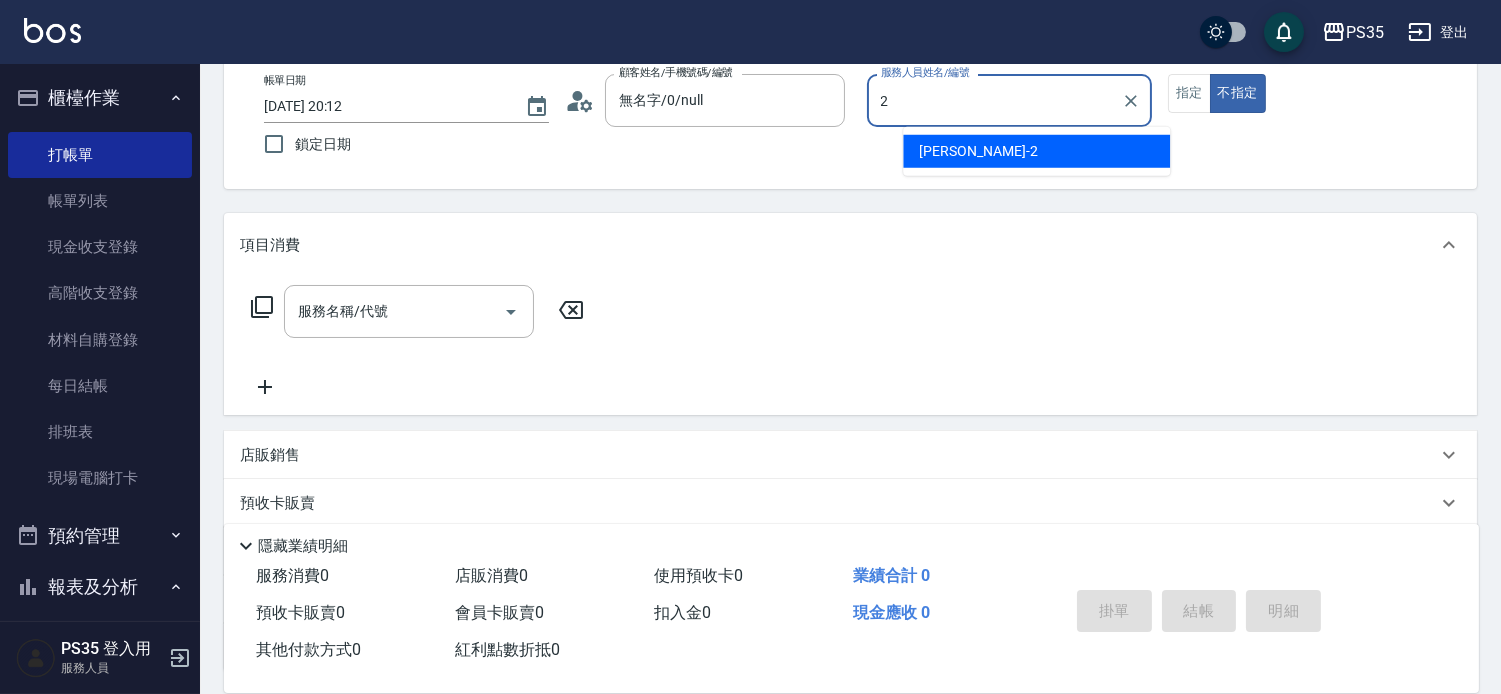 type on "[PERSON_NAME]-2" 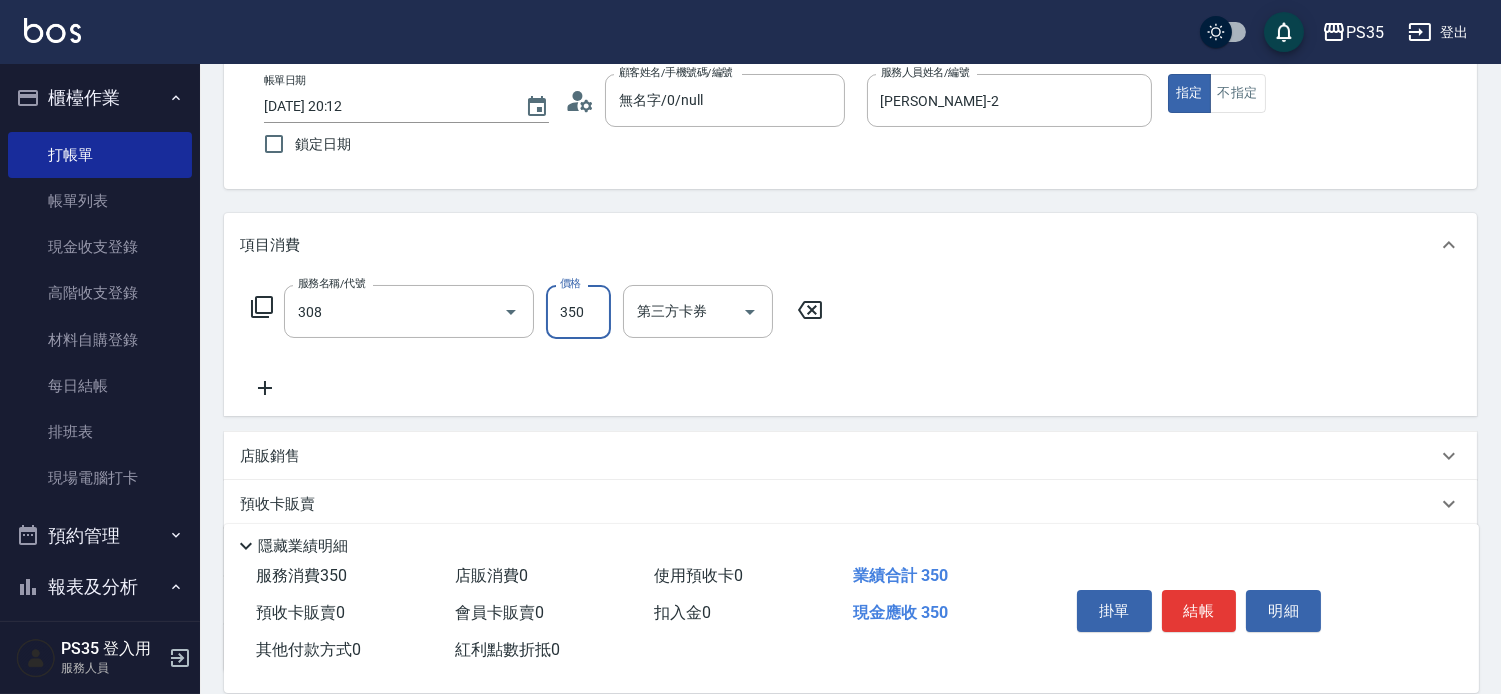 type on "洗+剪(308)" 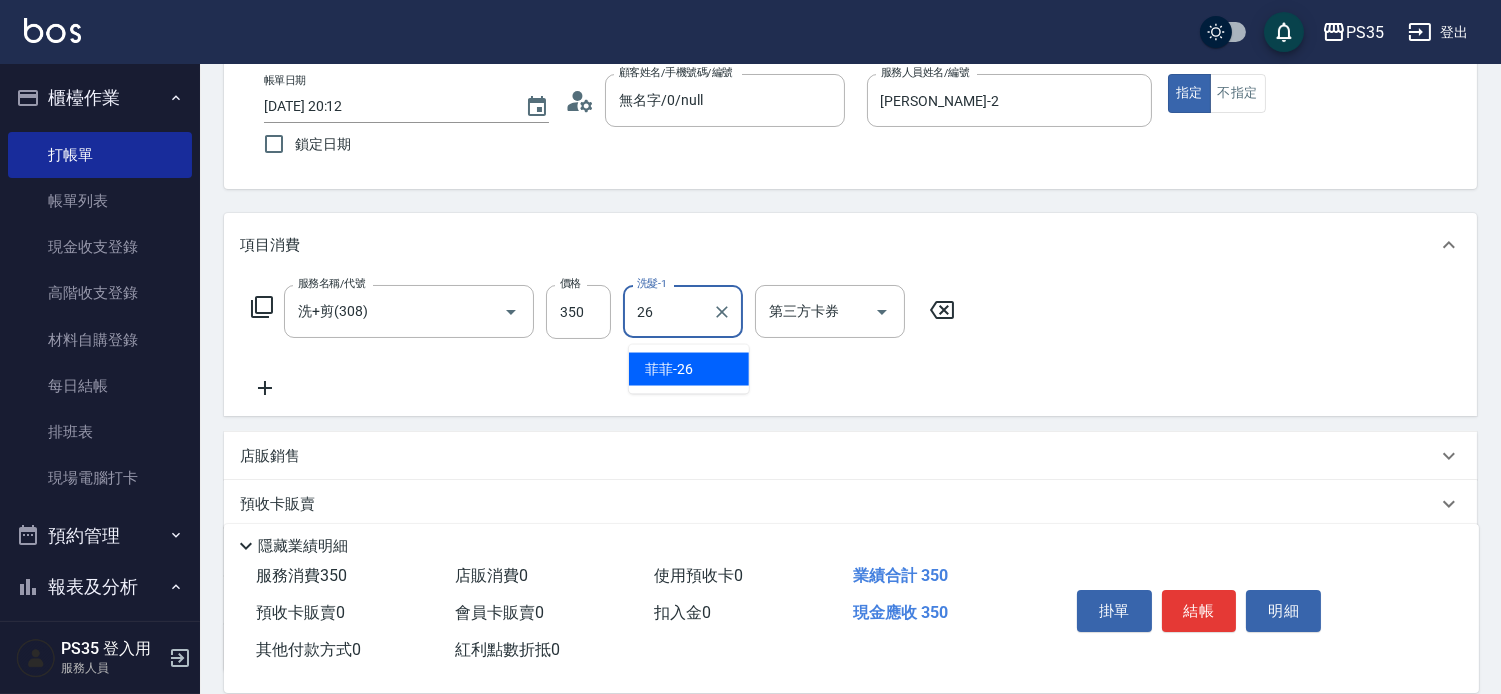 type on "菲菲-26" 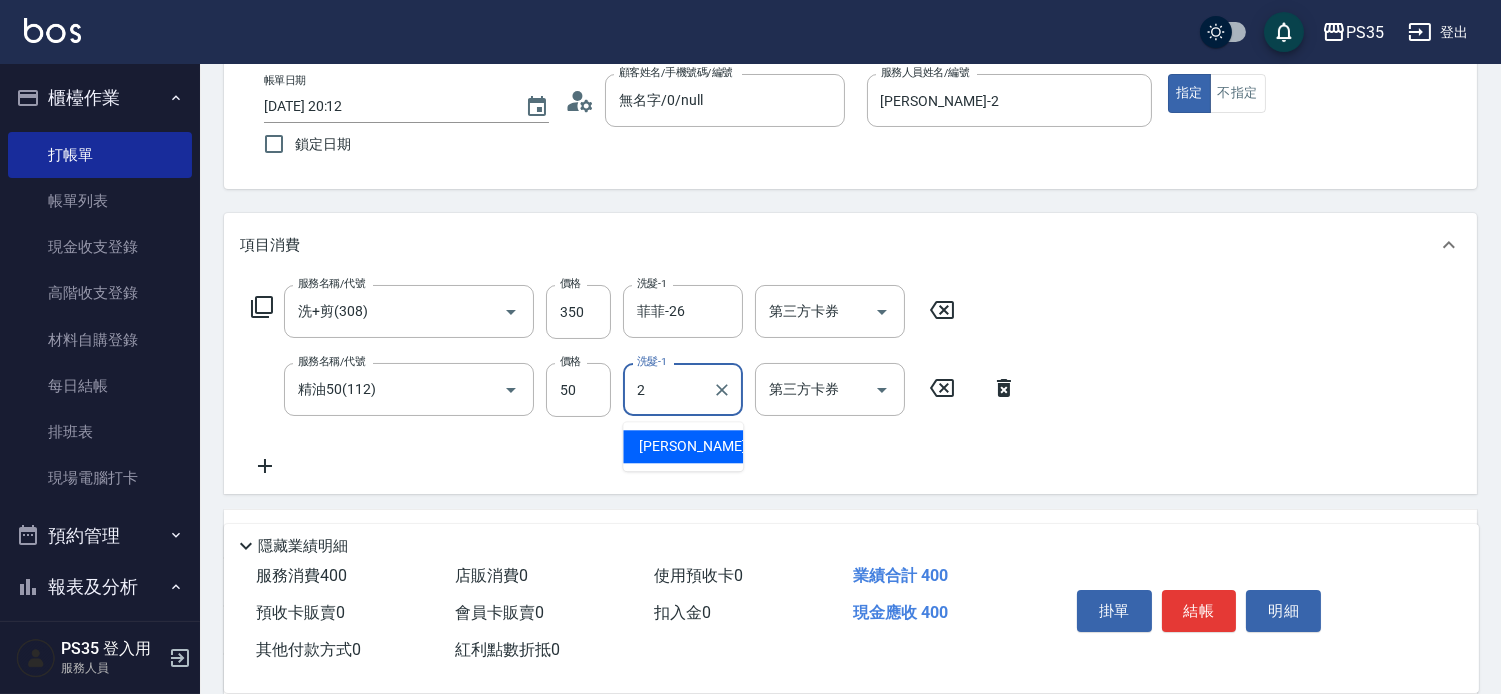 type on "[PERSON_NAME]-2" 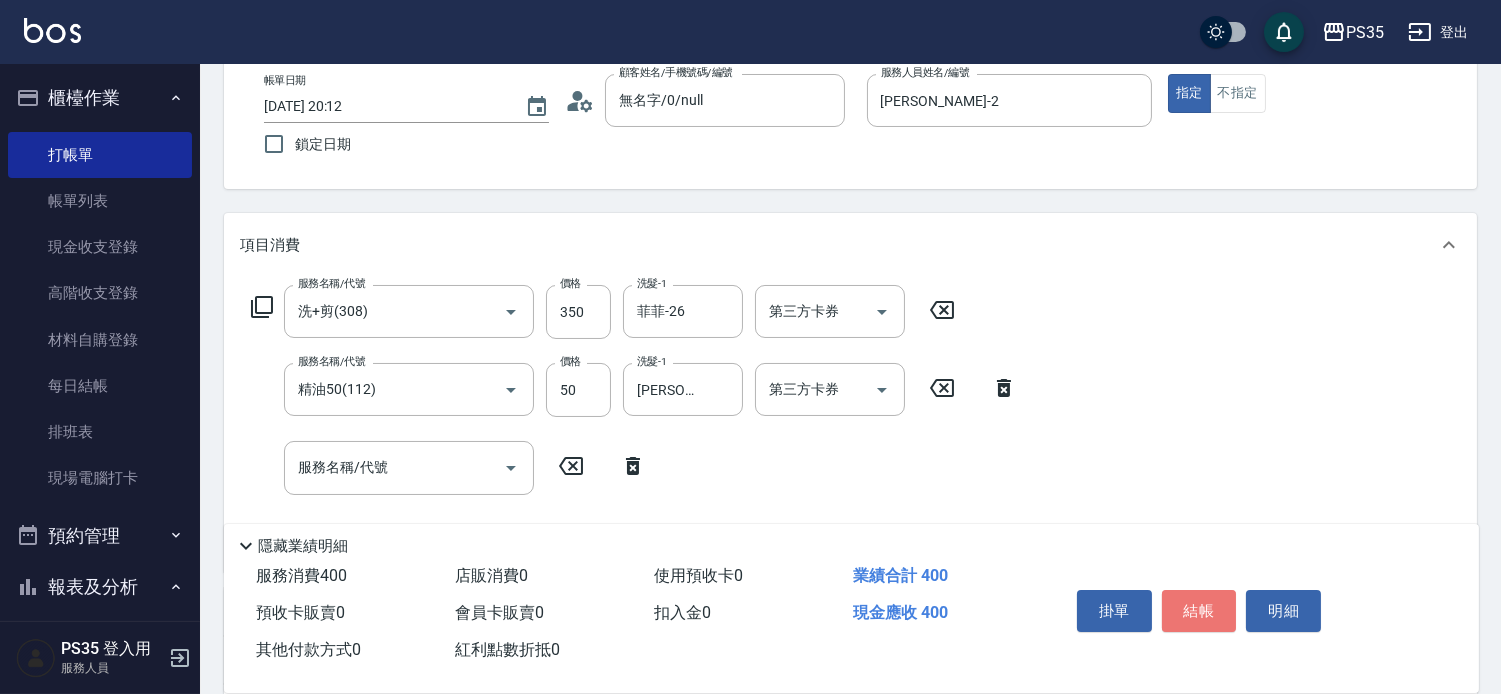 click on "結帳" at bounding box center (1199, 611) 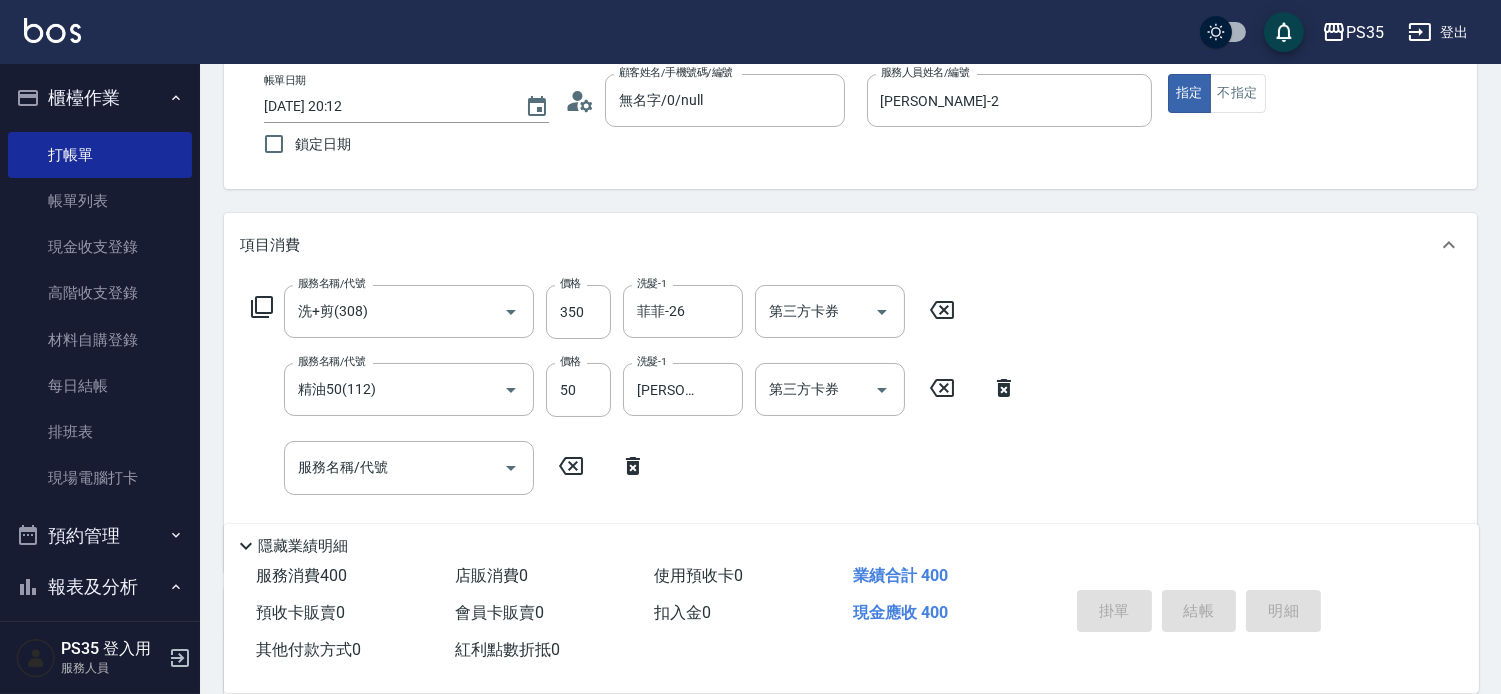 type on "[DATE] 20:14" 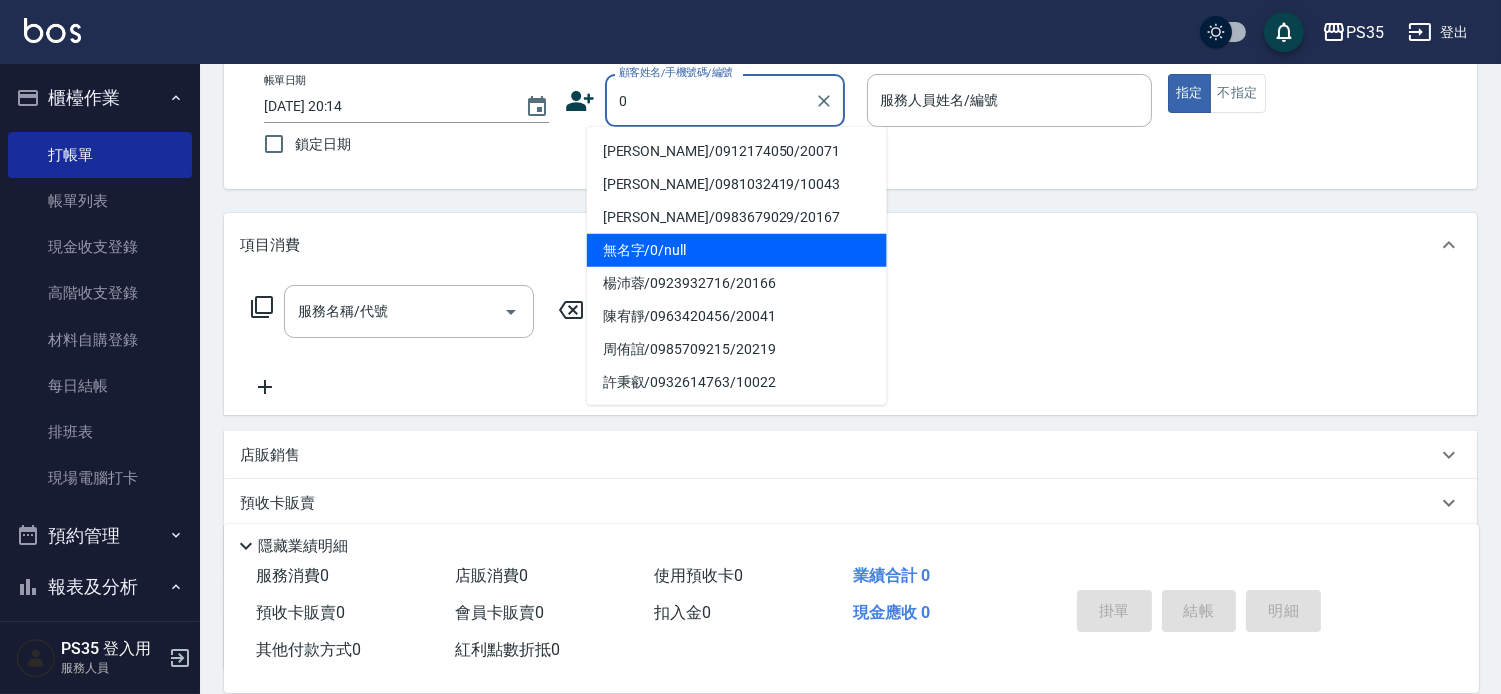 type on "無名字/0/null" 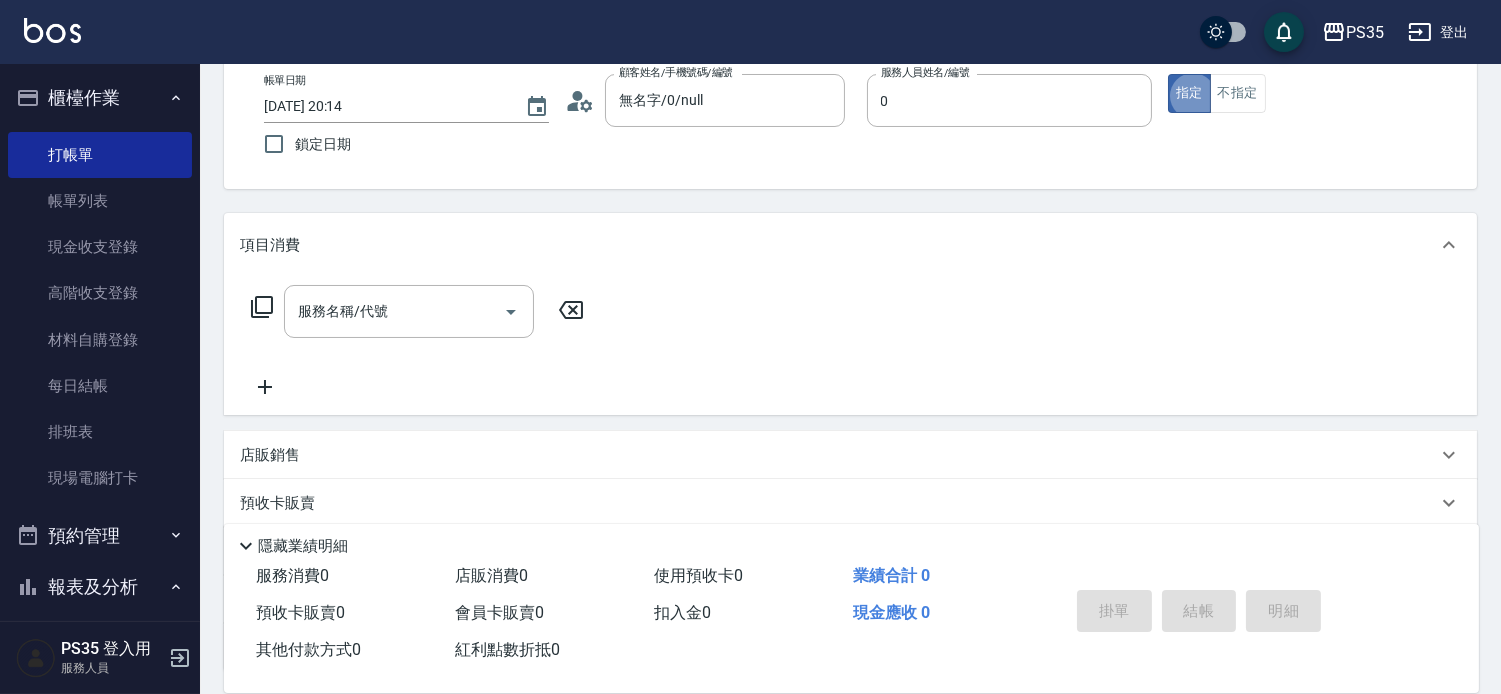 type on "kiki-0" 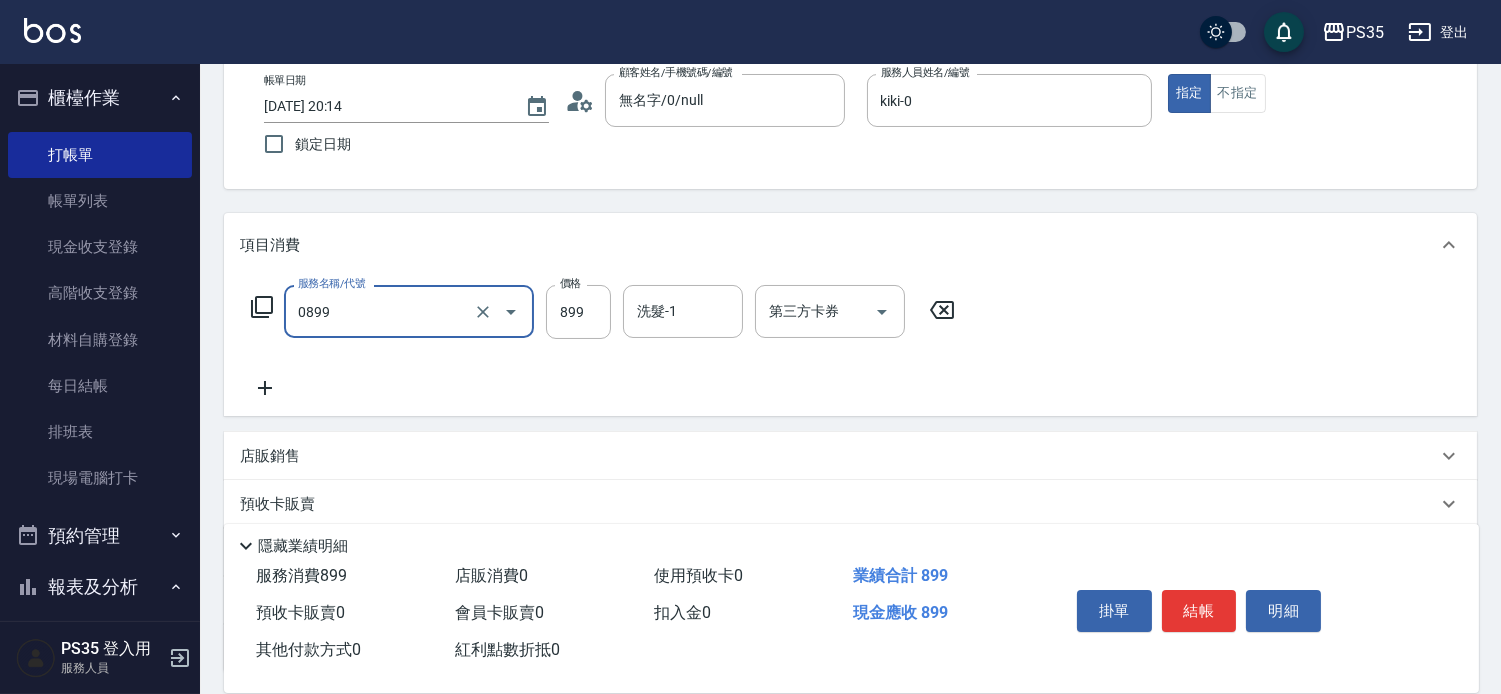 type on "排毒SPA(0899)" 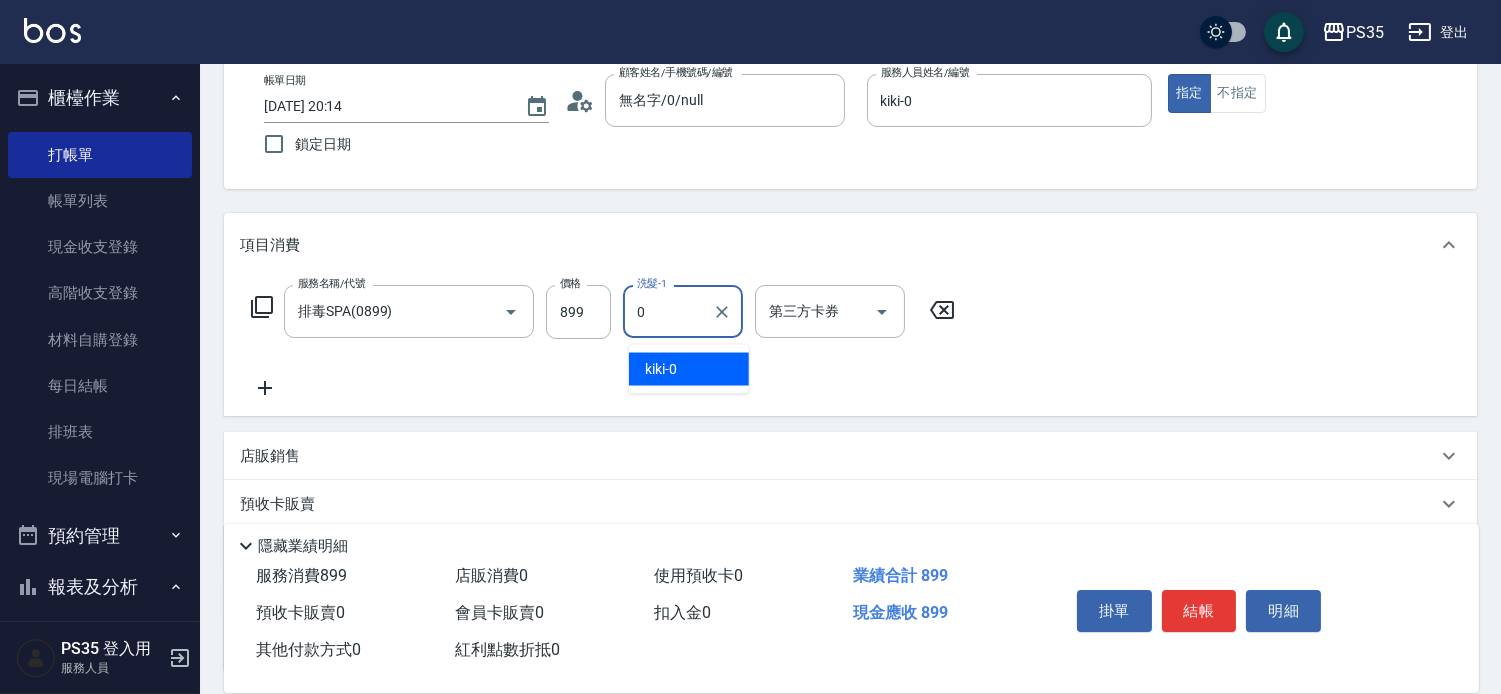 type on "kiki-0" 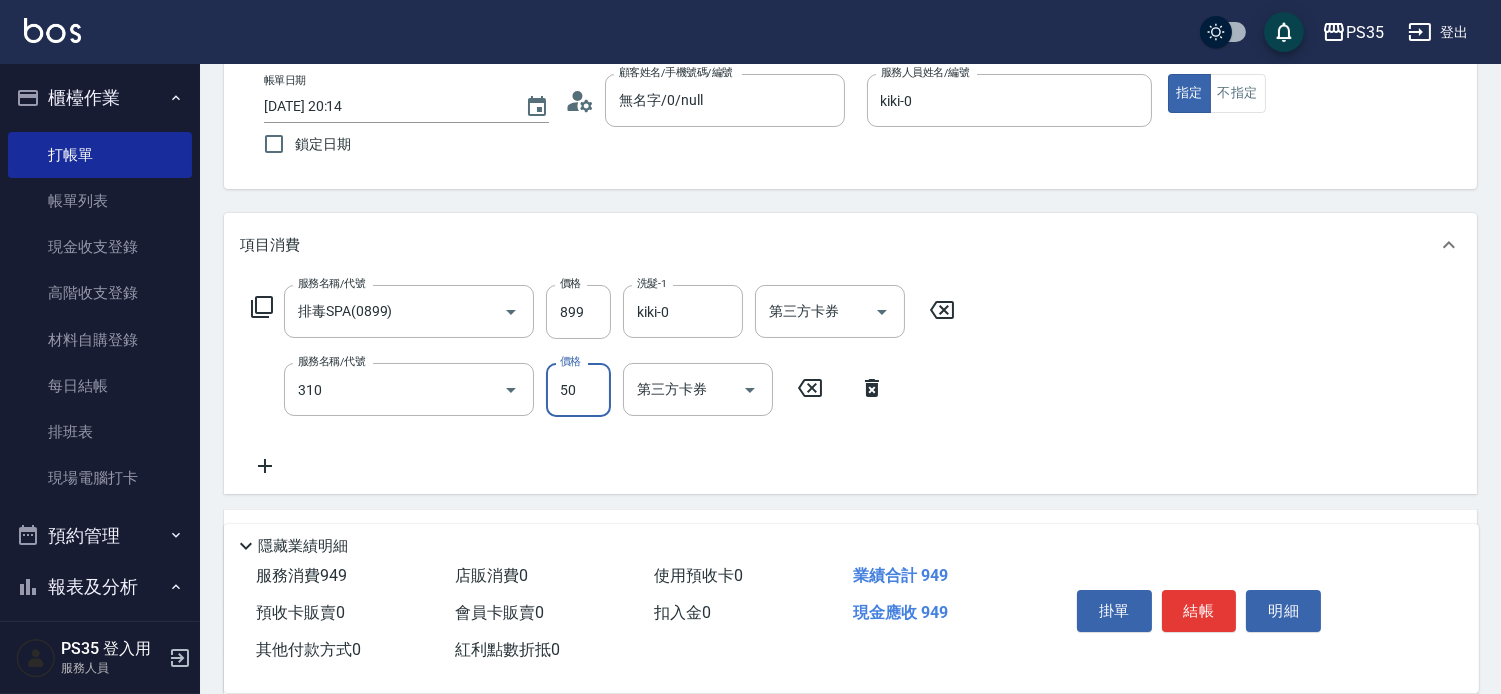 type on "剪瀏海(310)" 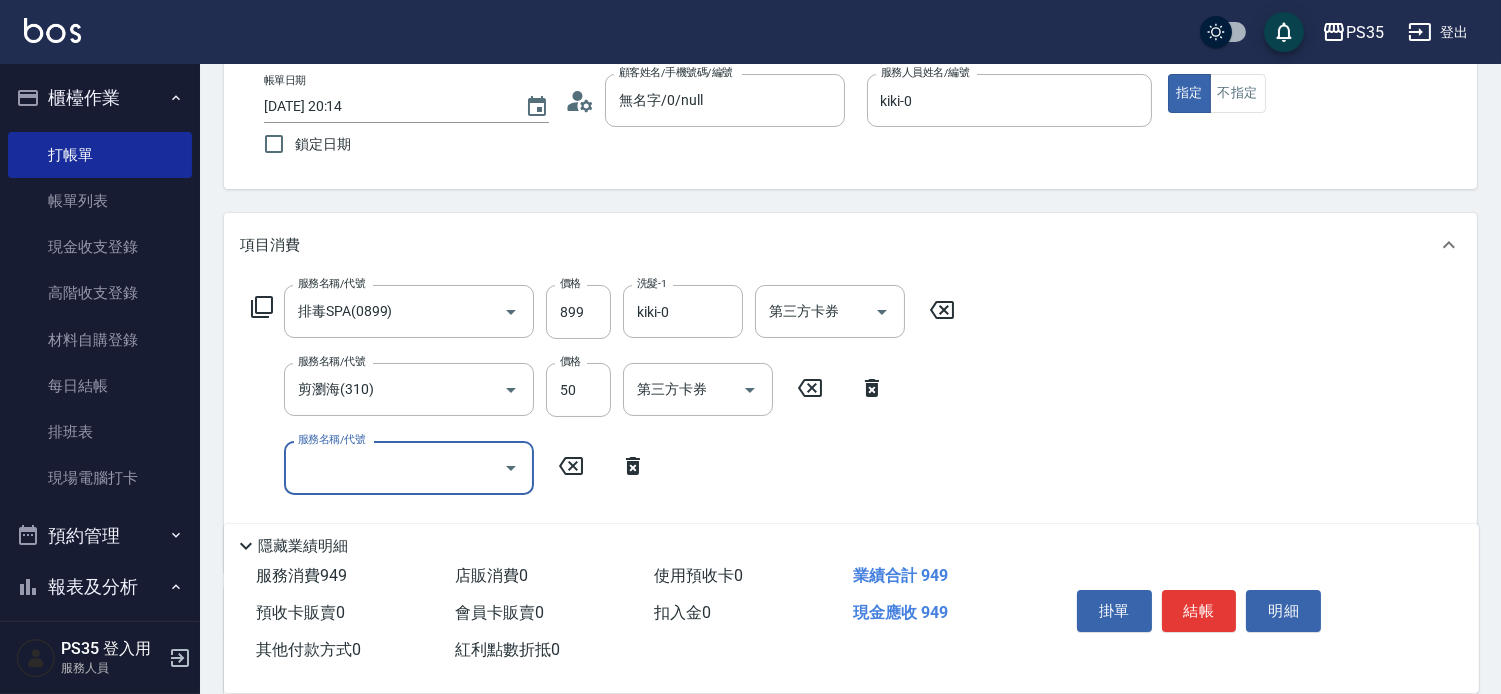 click on "結帳" at bounding box center [1199, 611] 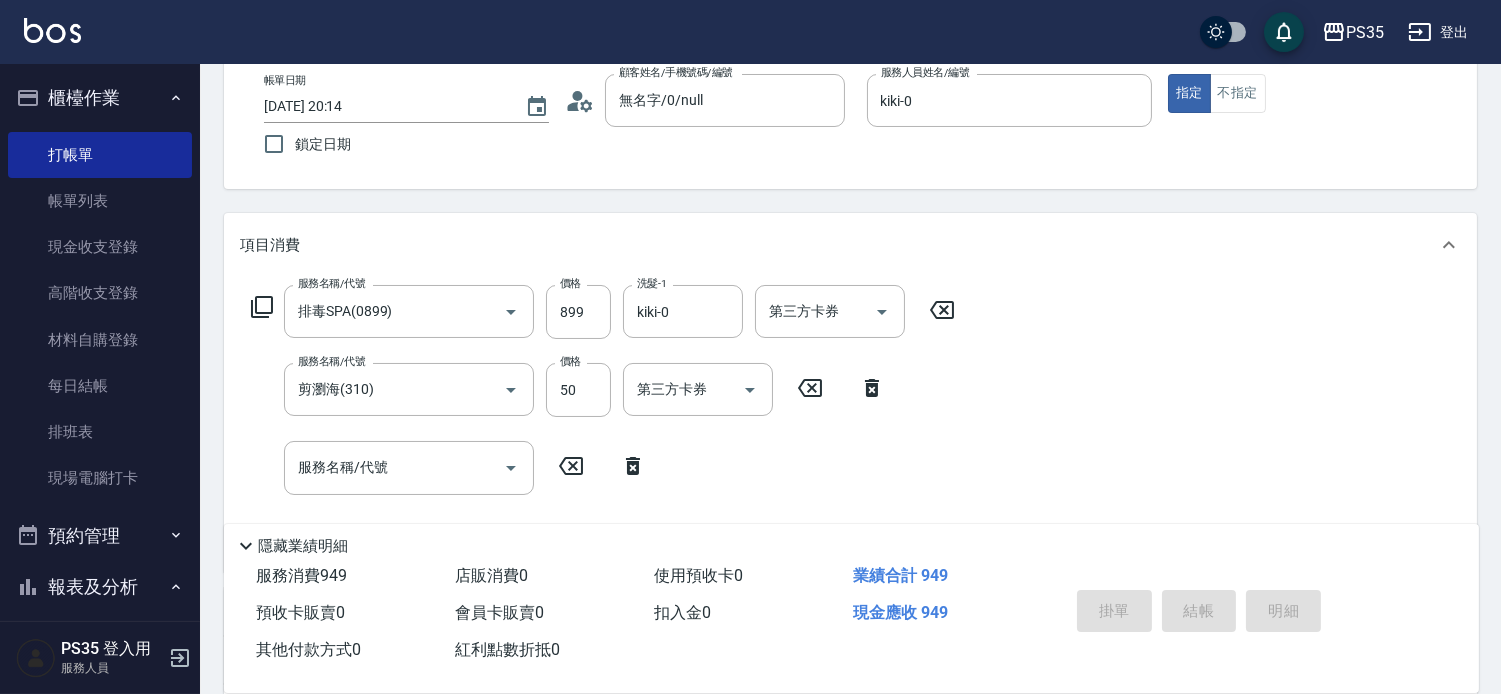 type 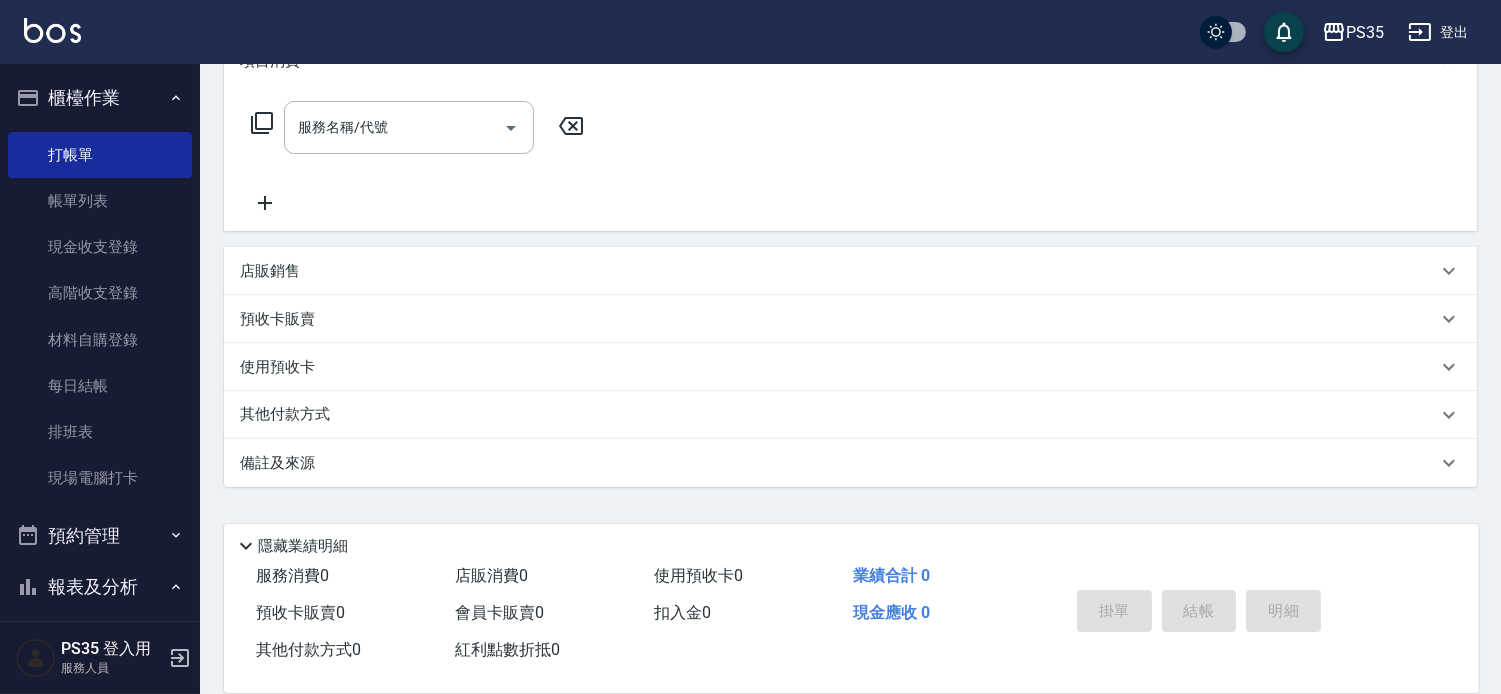 scroll, scrollTop: 312, scrollLeft: 0, axis: vertical 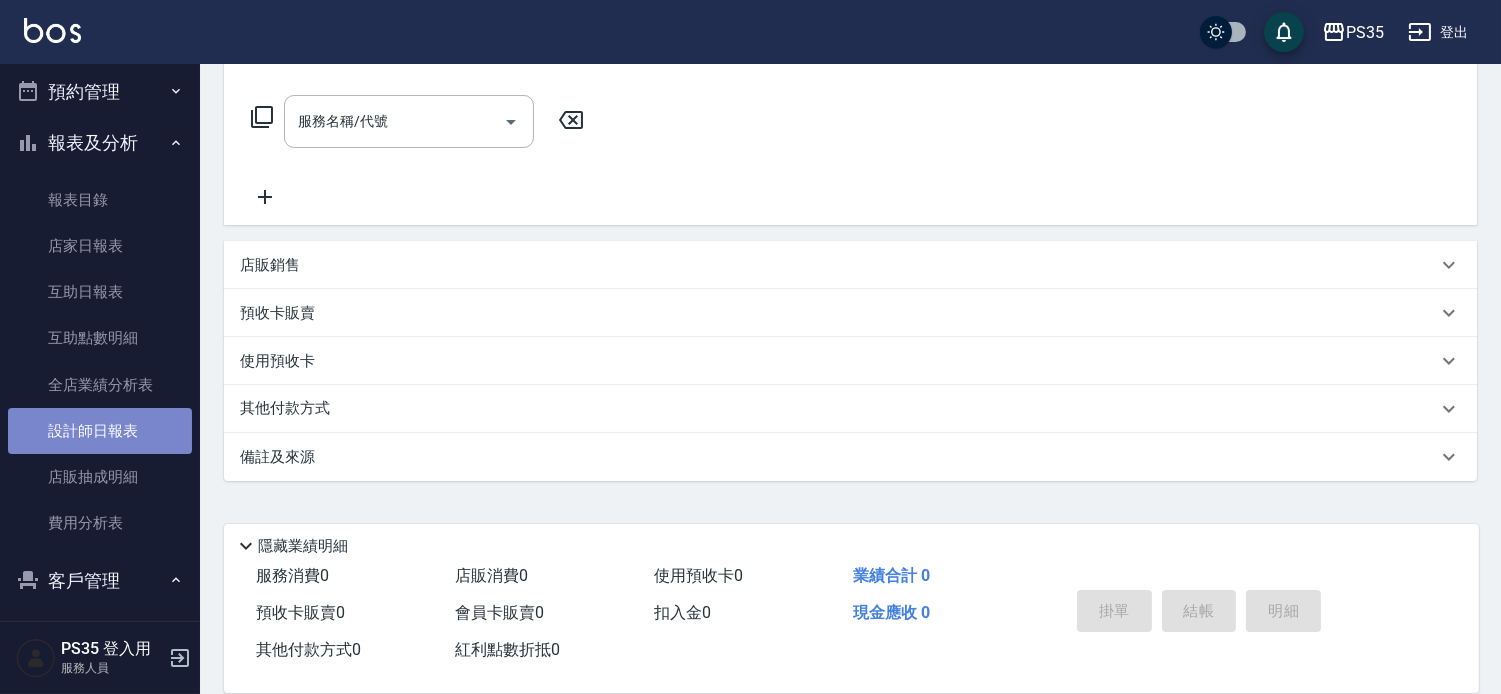 click on "設計師日報表" at bounding box center (100, 431) 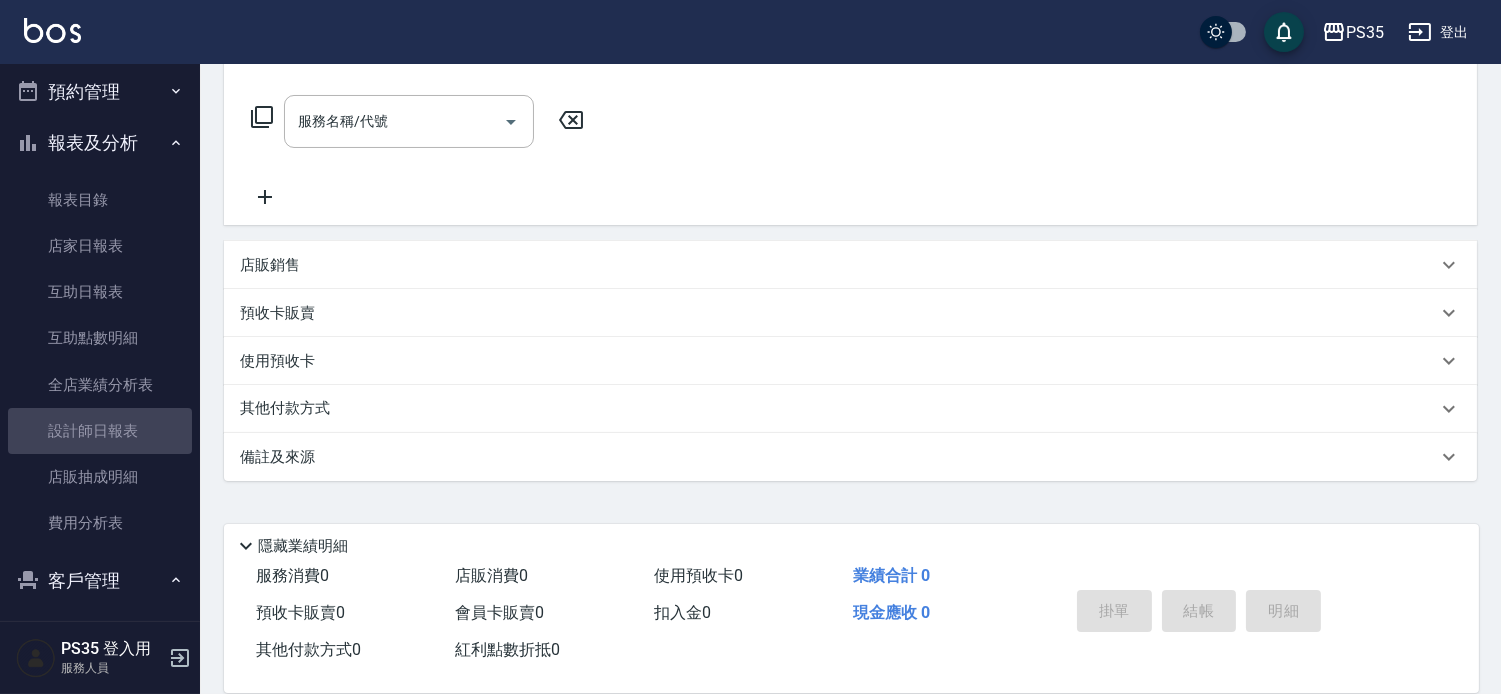 scroll, scrollTop: 0, scrollLeft: 0, axis: both 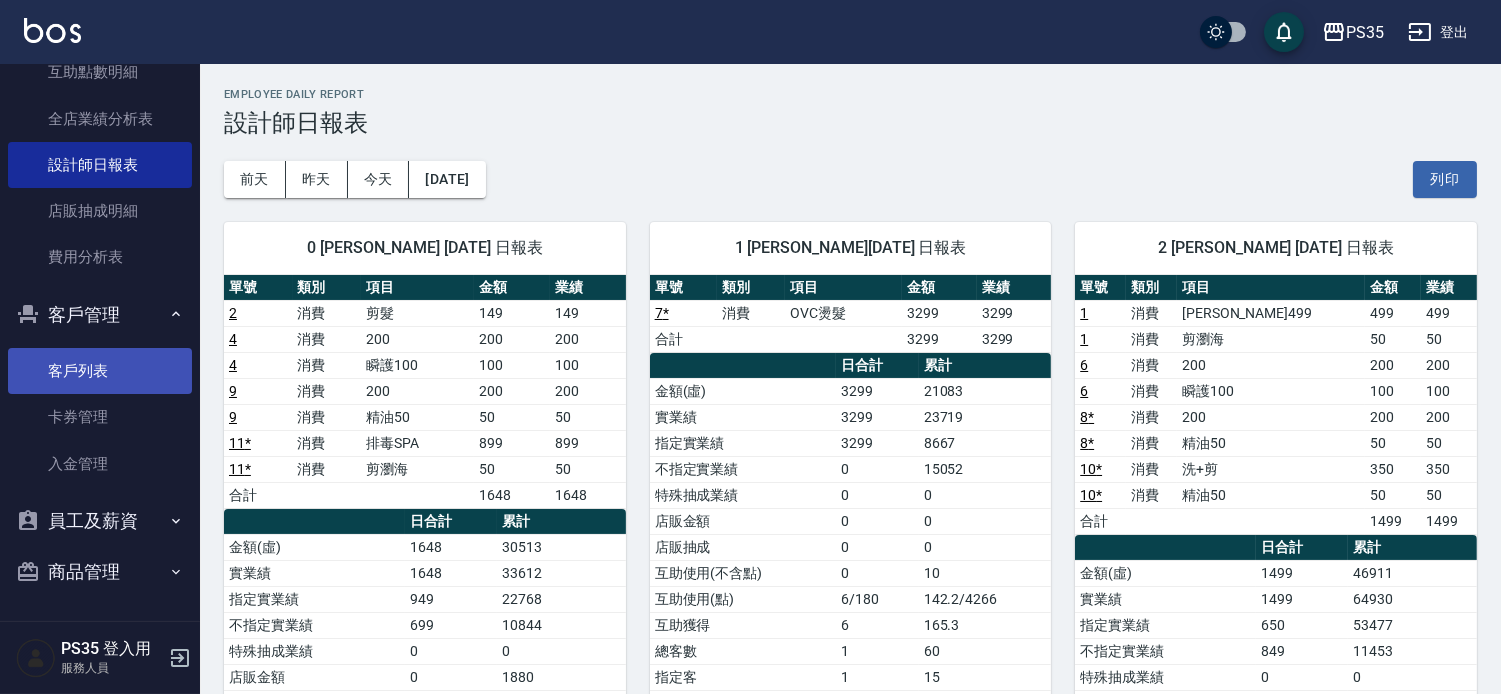 click on "客戶列表" at bounding box center [100, 371] 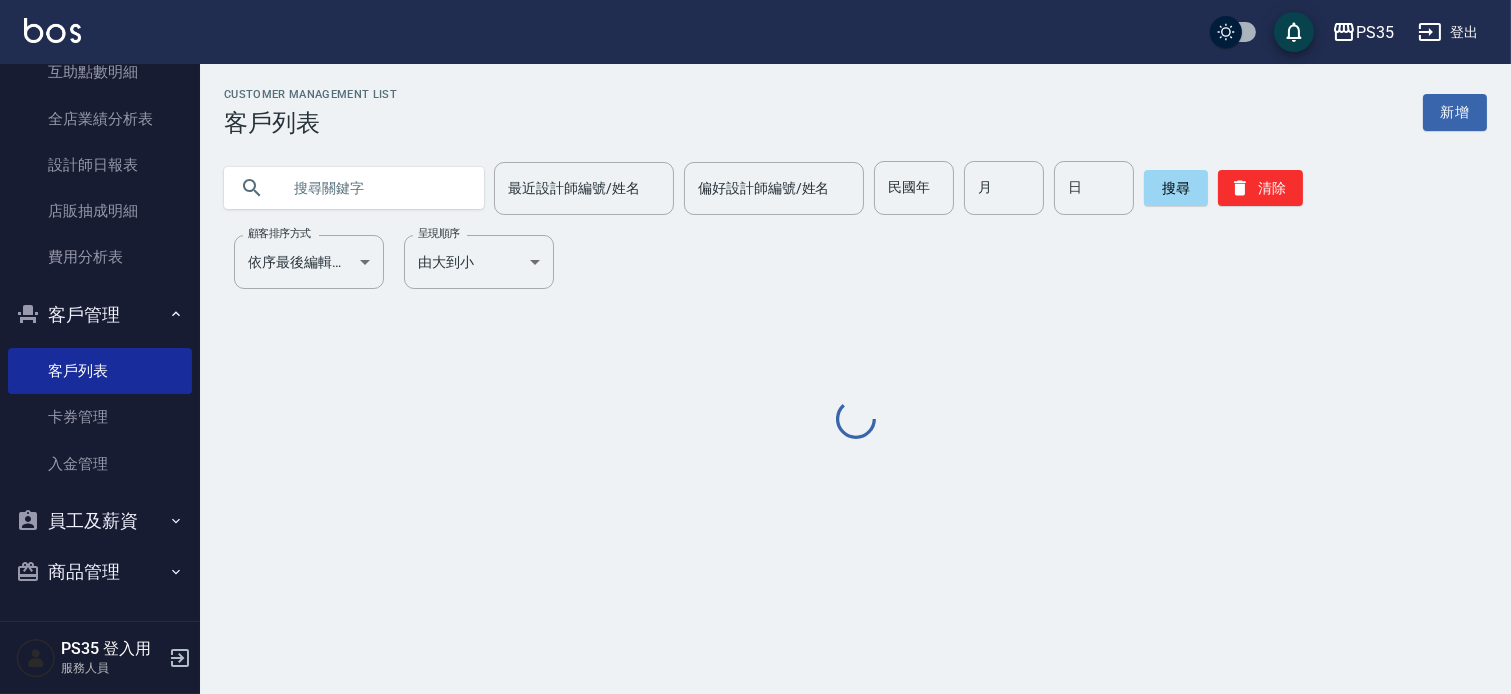 click at bounding box center [374, 188] 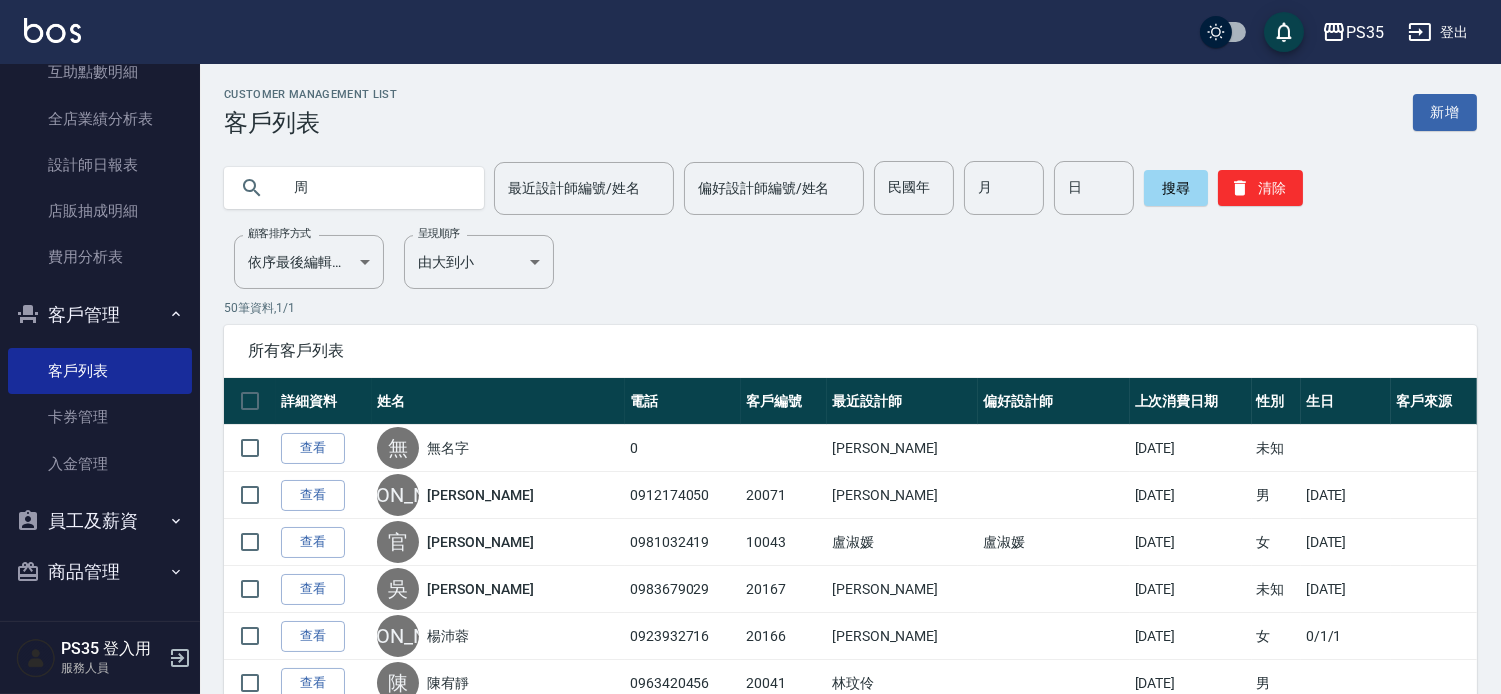 type on "周" 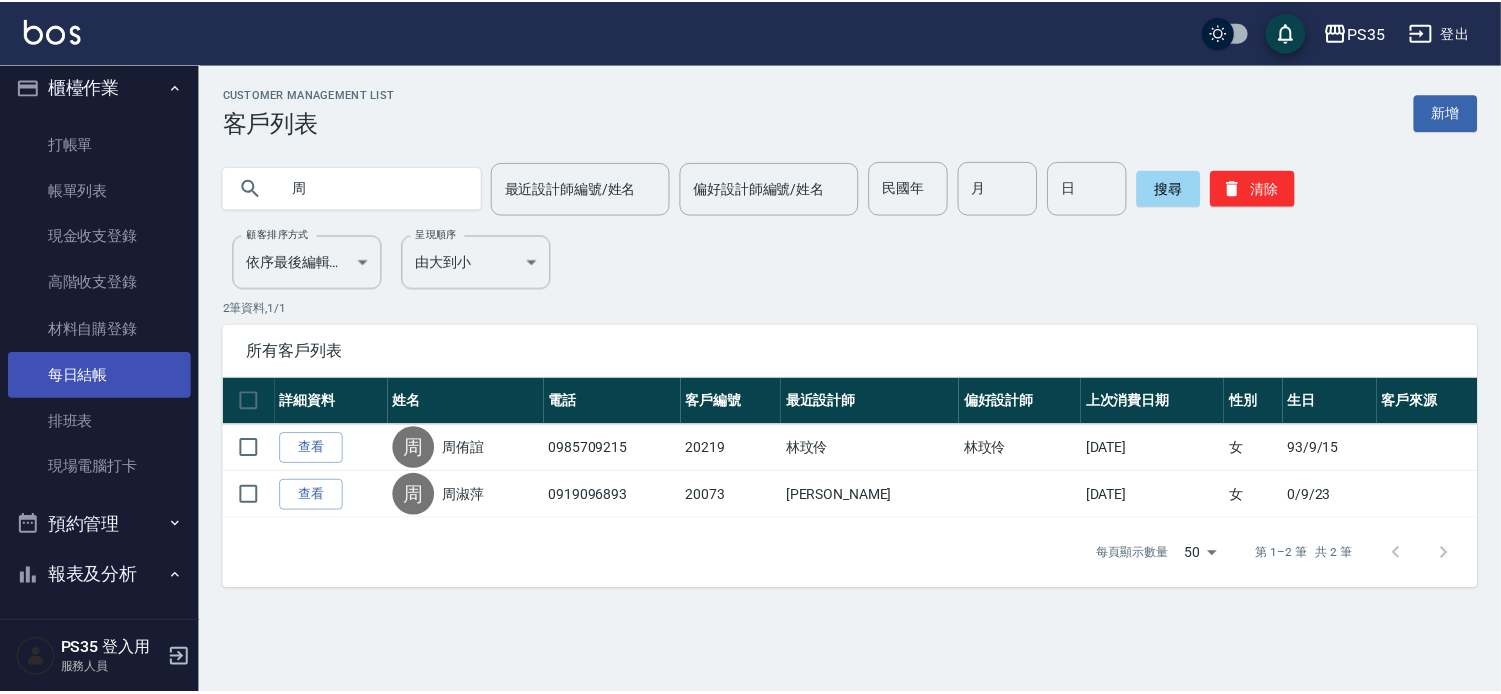 scroll, scrollTop: 0, scrollLeft: 0, axis: both 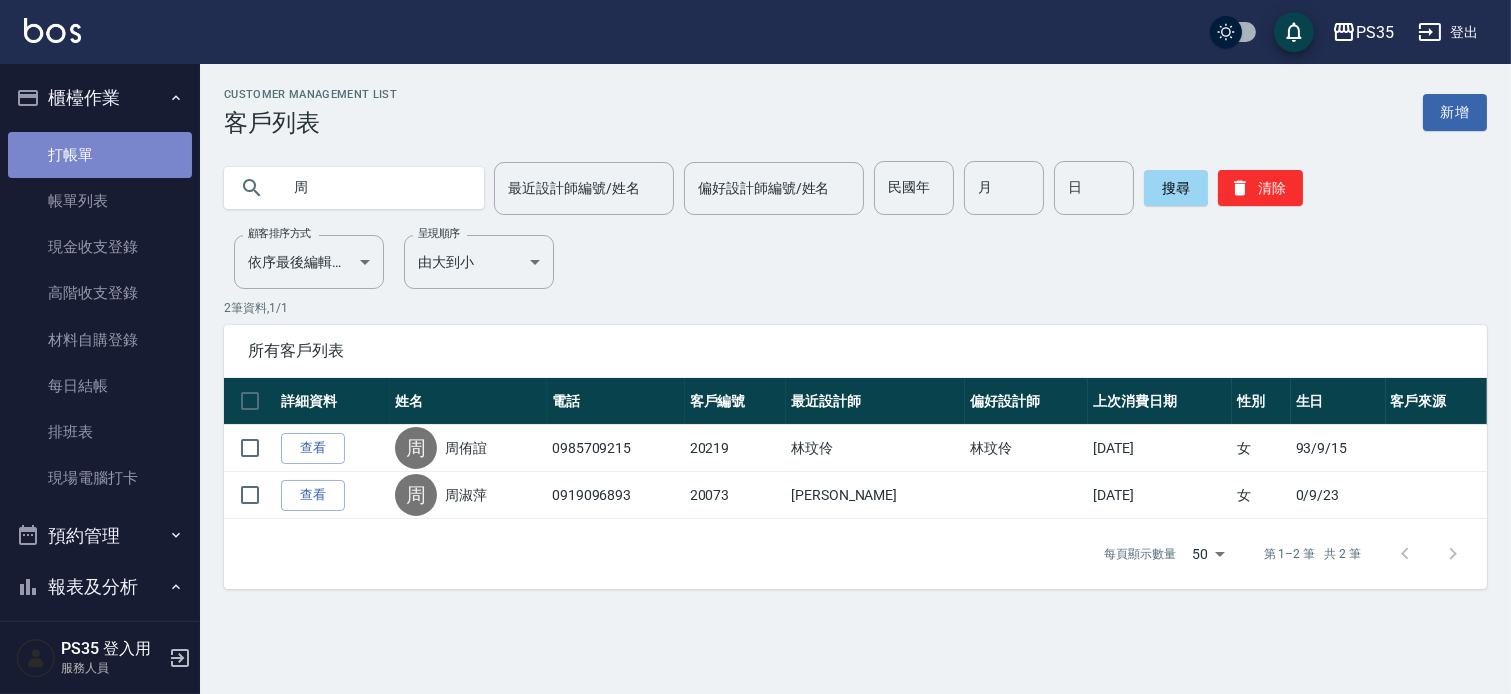 click on "打帳單" at bounding box center (100, 155) 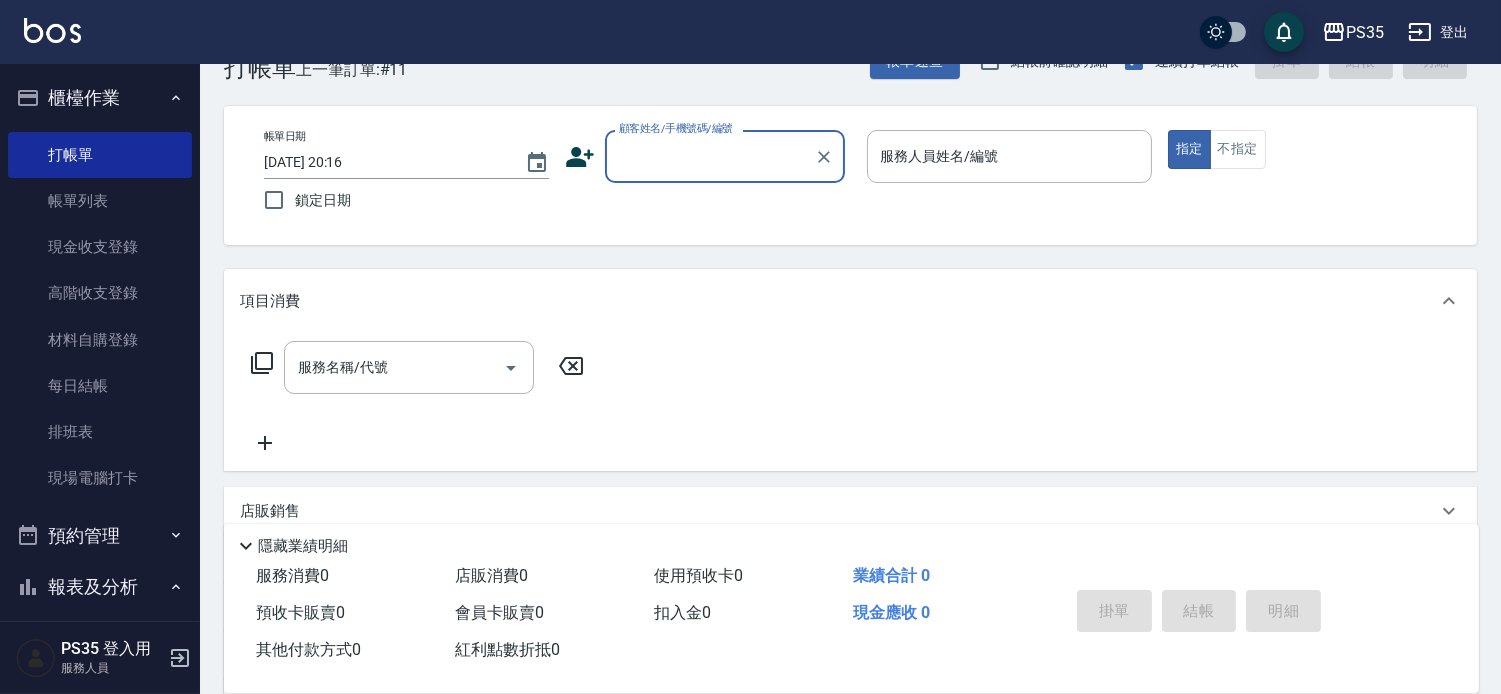 scroll, scrollTop: 111, scrollLeft: 0, axis: vertical 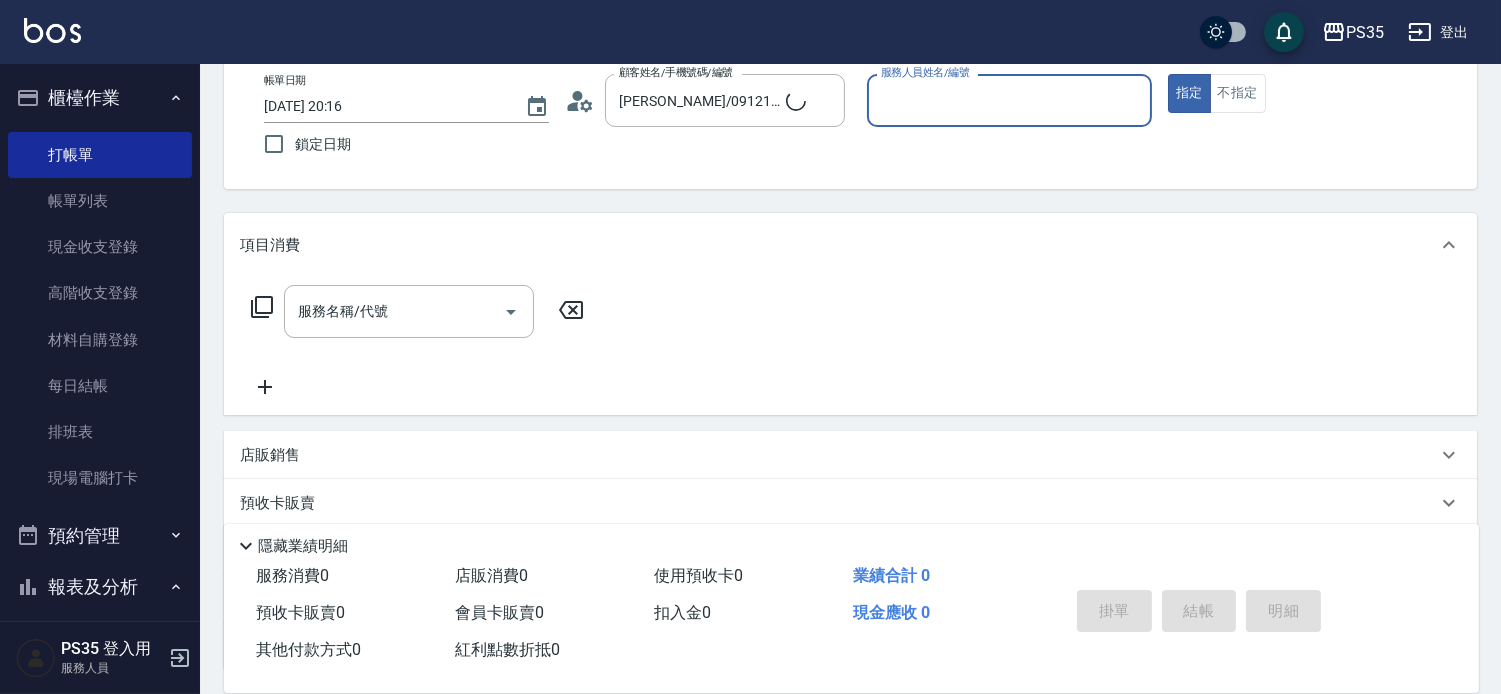 type on "無名字/0/null" 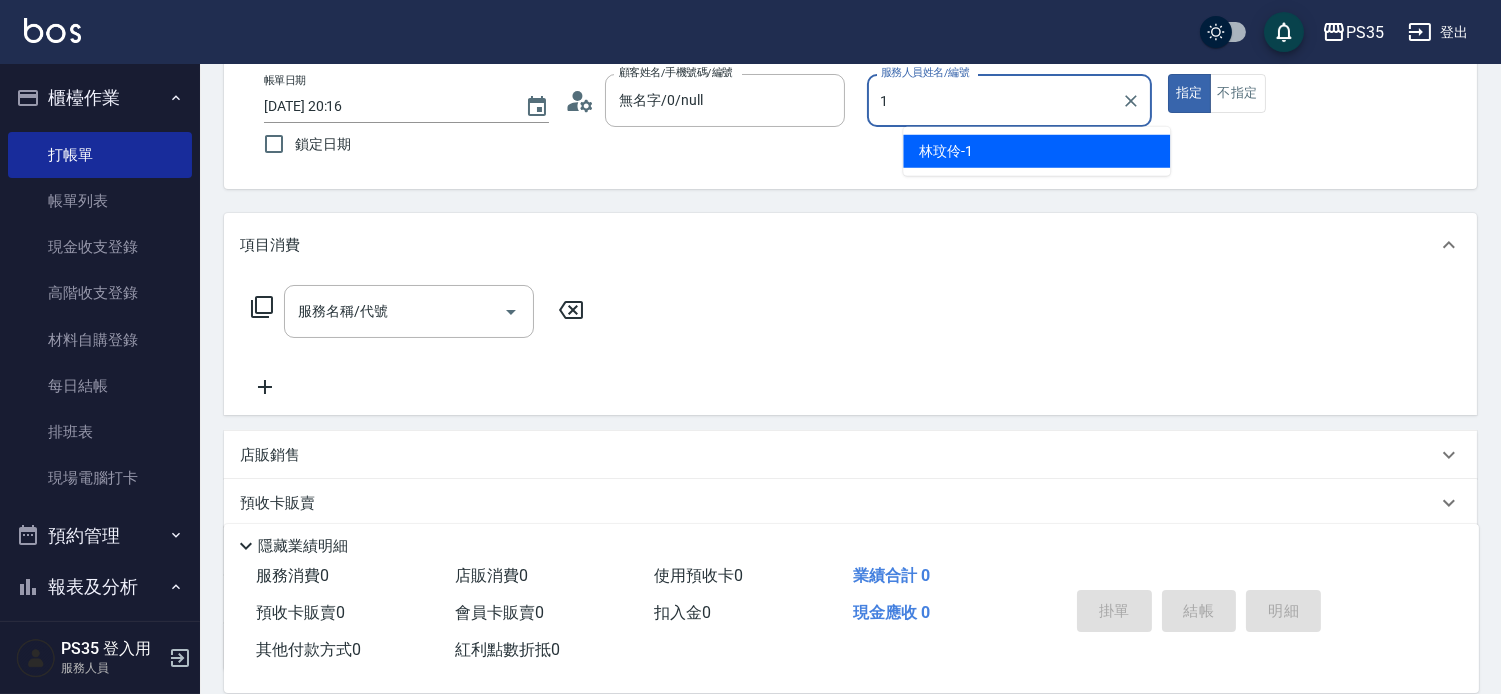 type on "1" 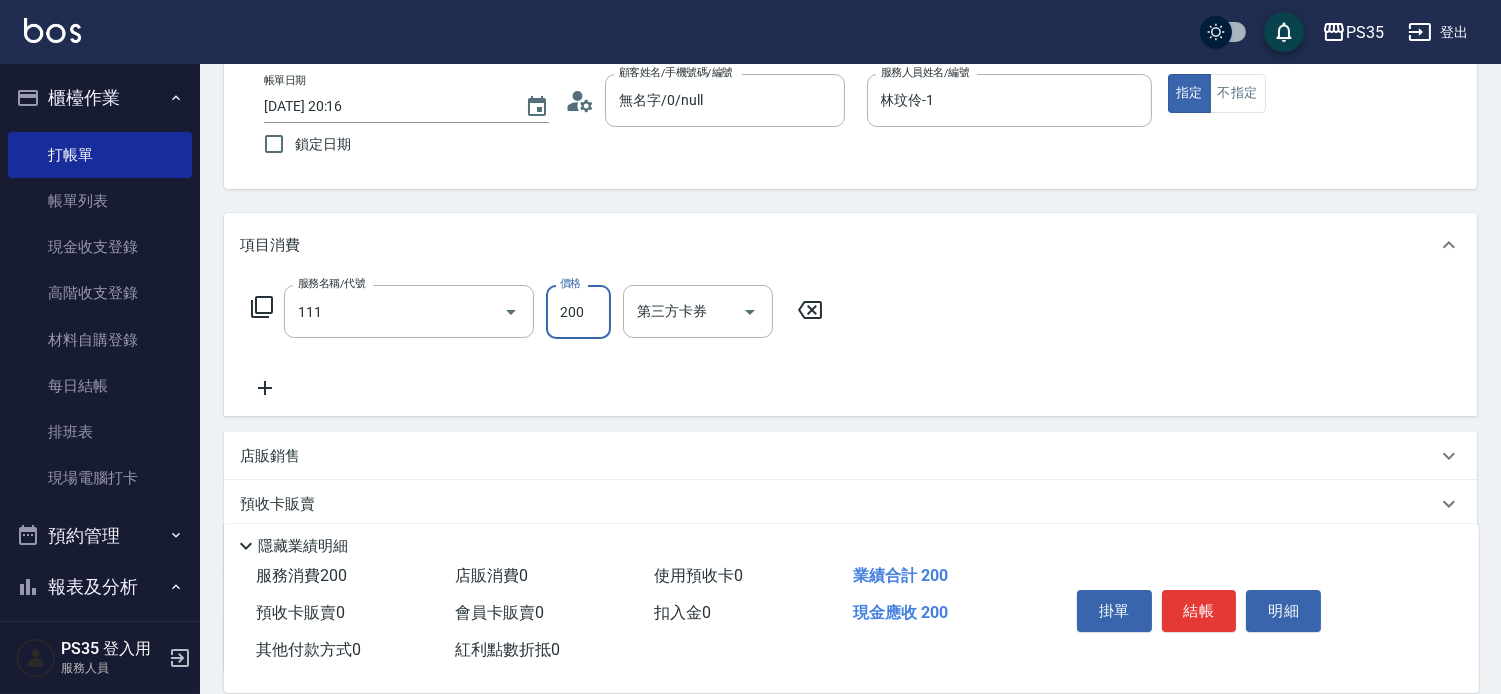 type on "200(111)" 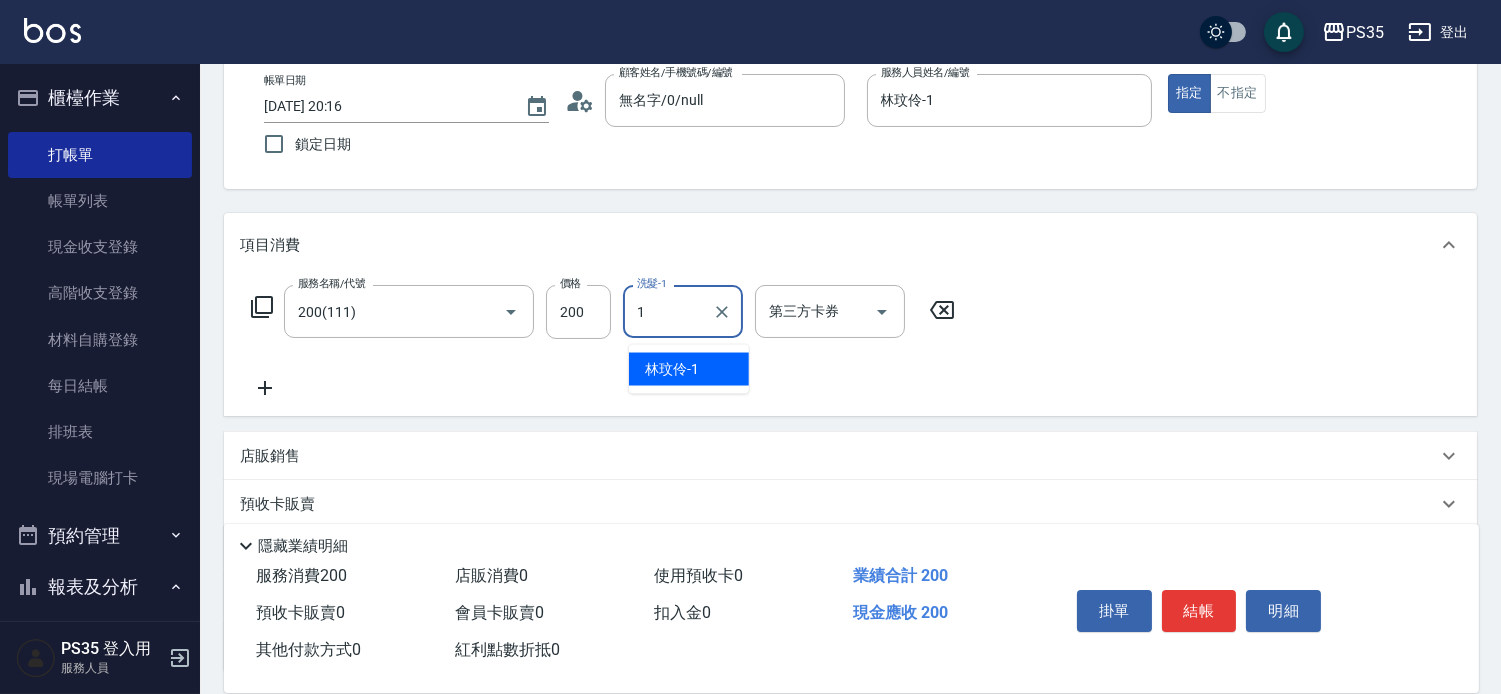 type on "林玟伶-1" 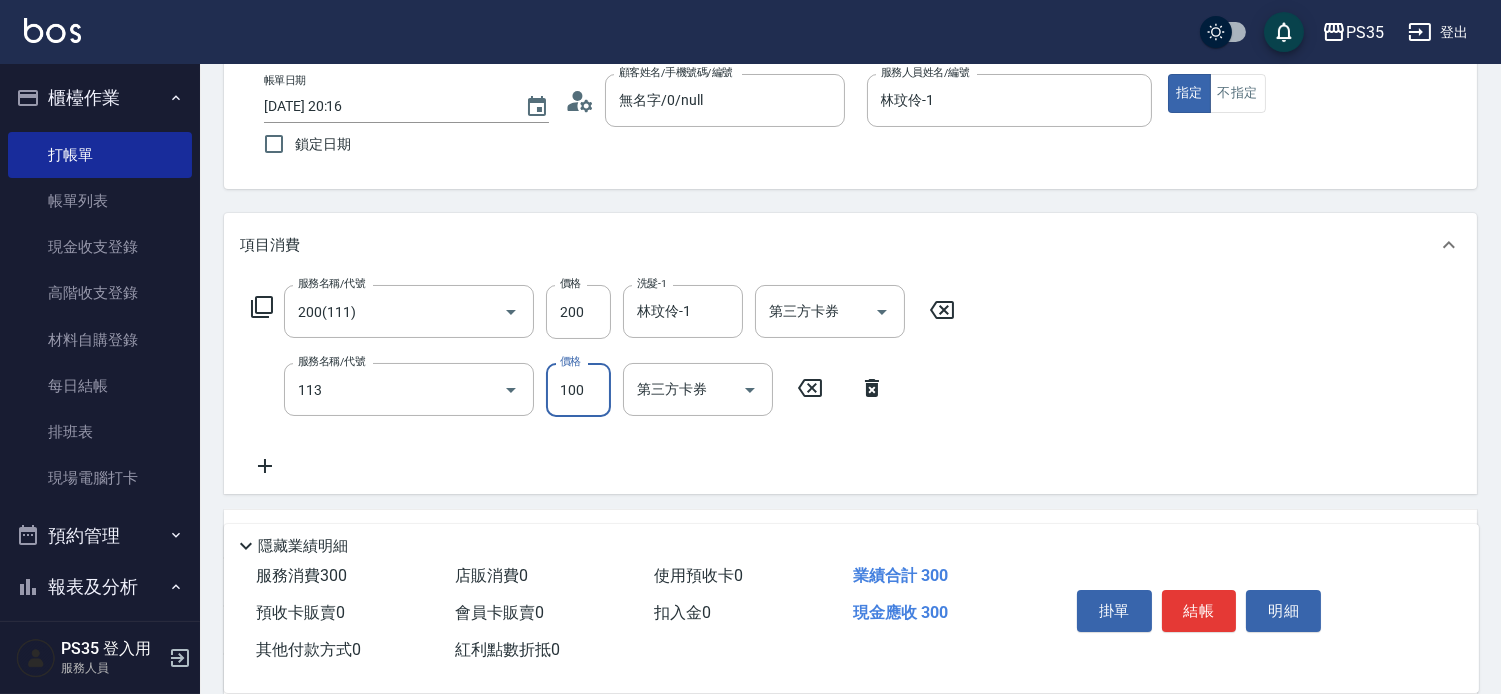 type on "瞬護100(113)" 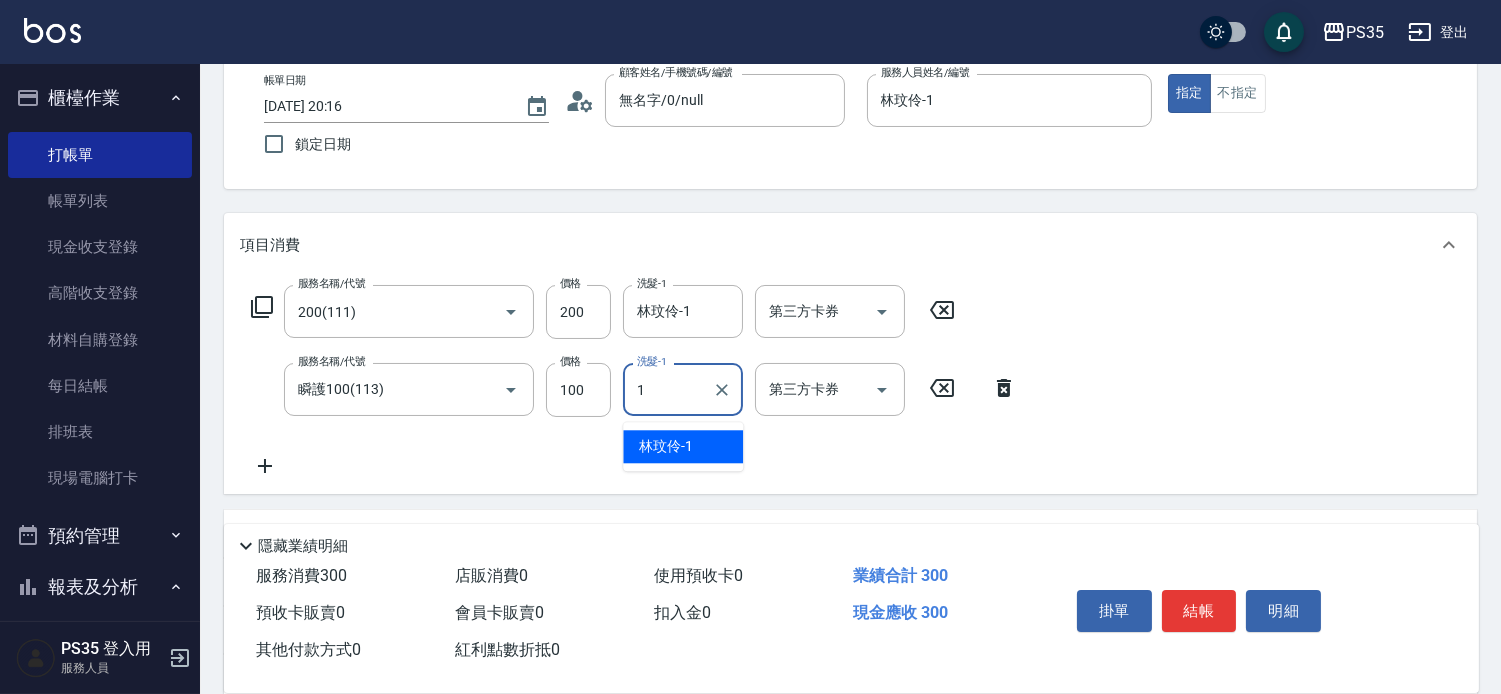 type on "林玟伶-1" 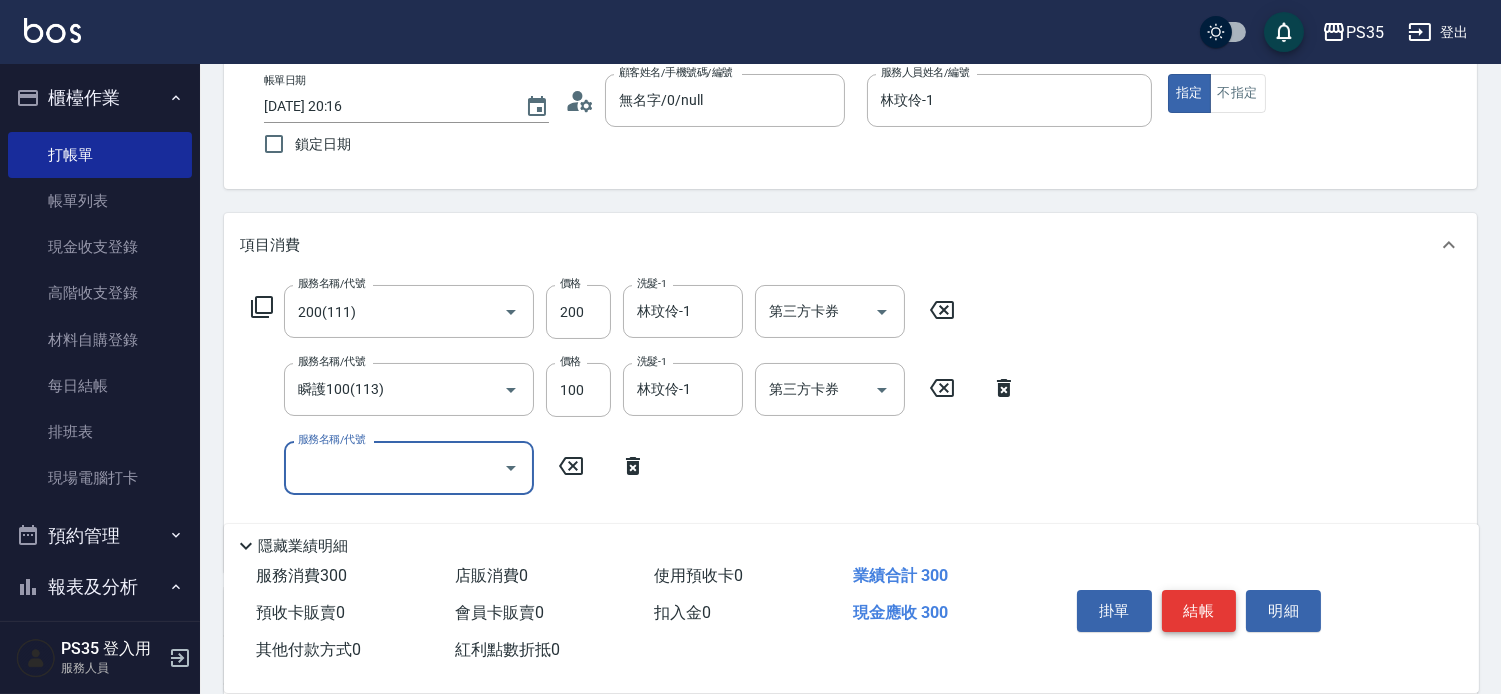 click on "結帳" at bounding box center (1199, 611) 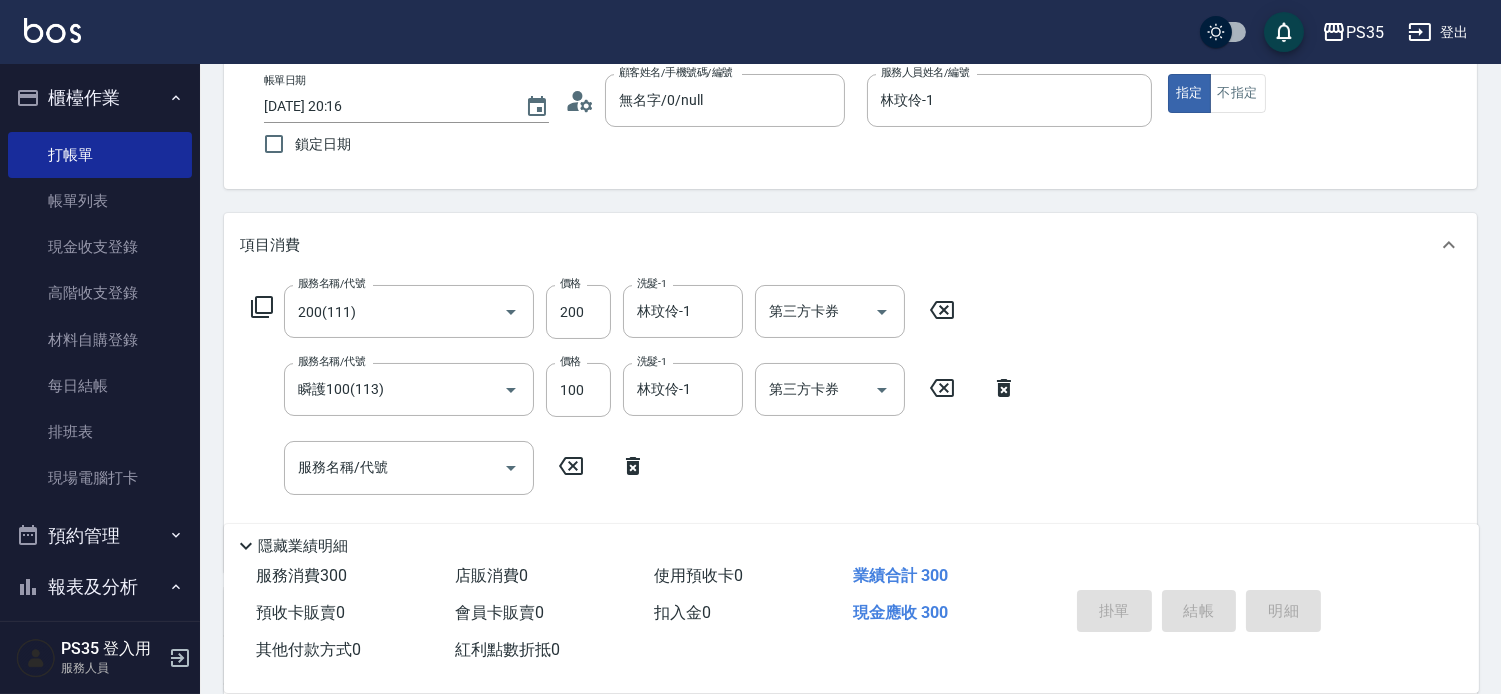type 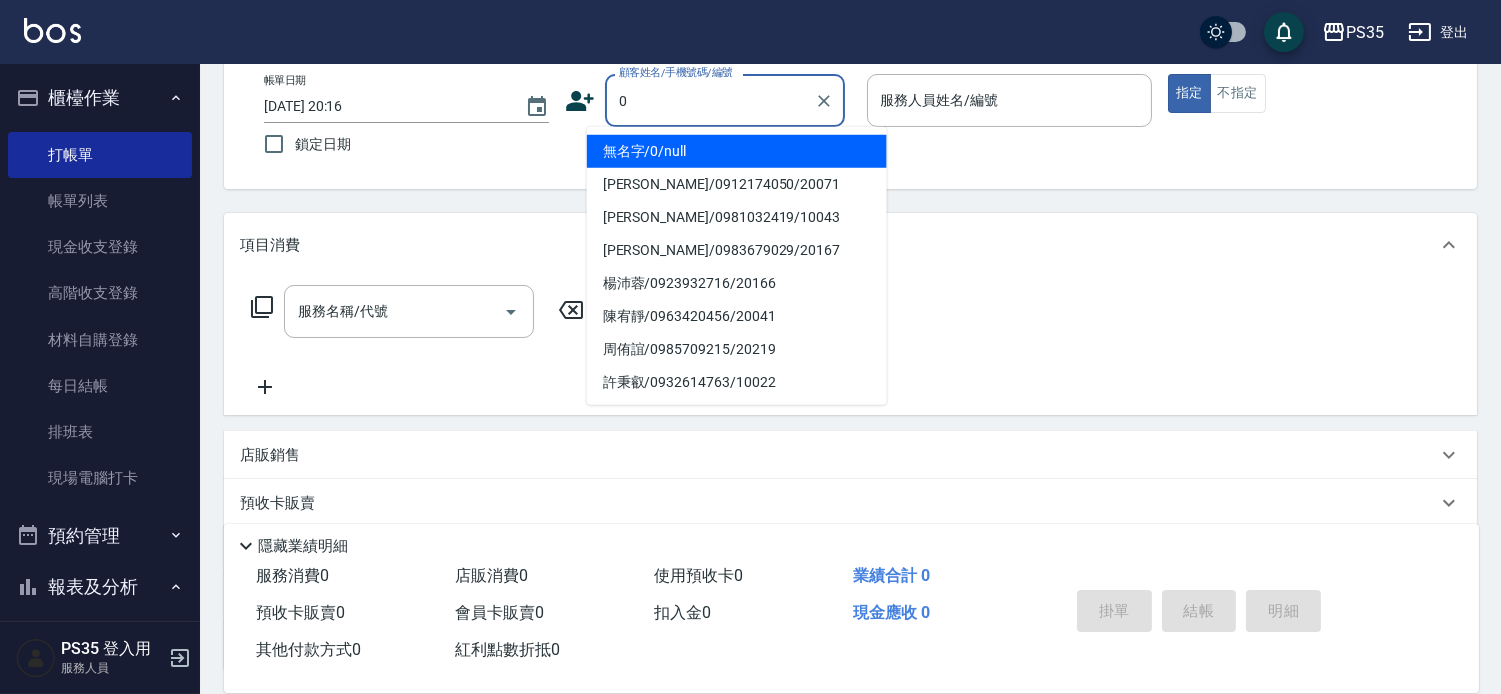 type on "無名字/0/null" 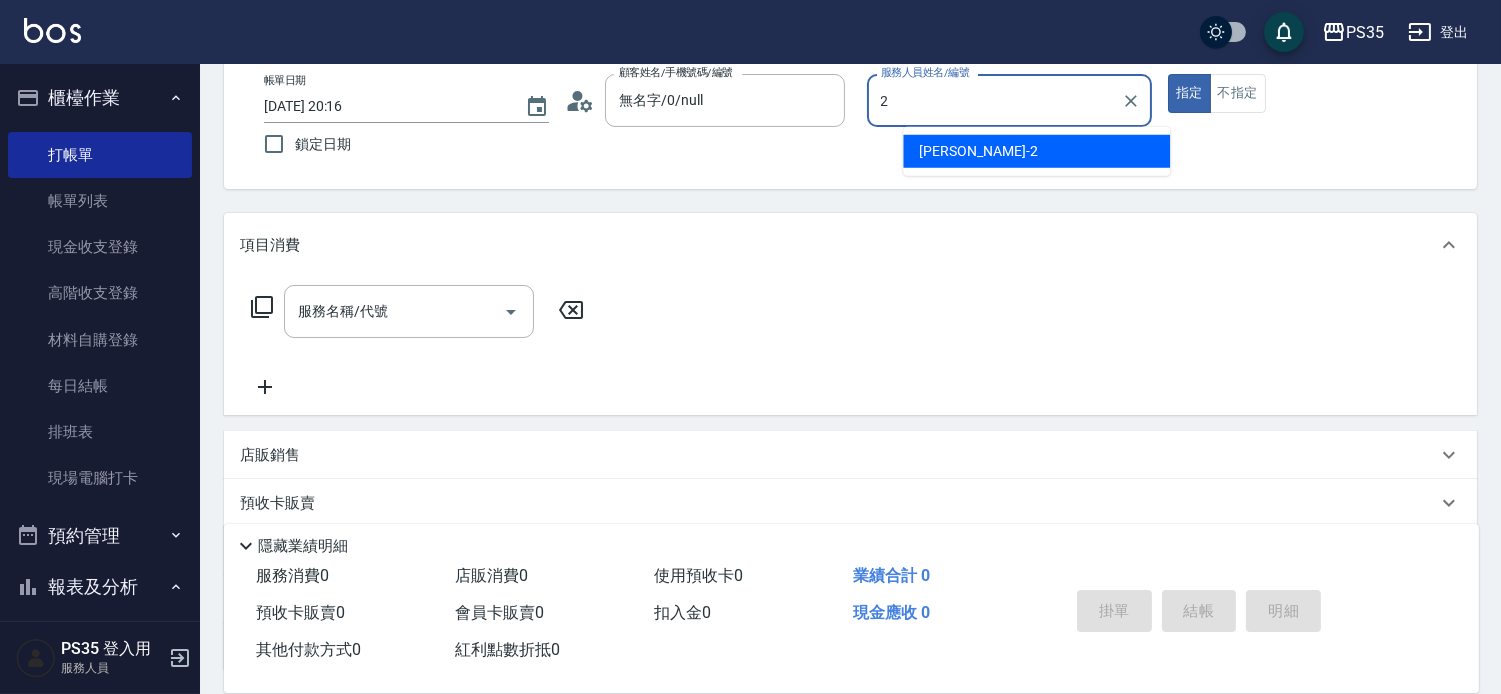 type on "[PERSON_NAME]-2" 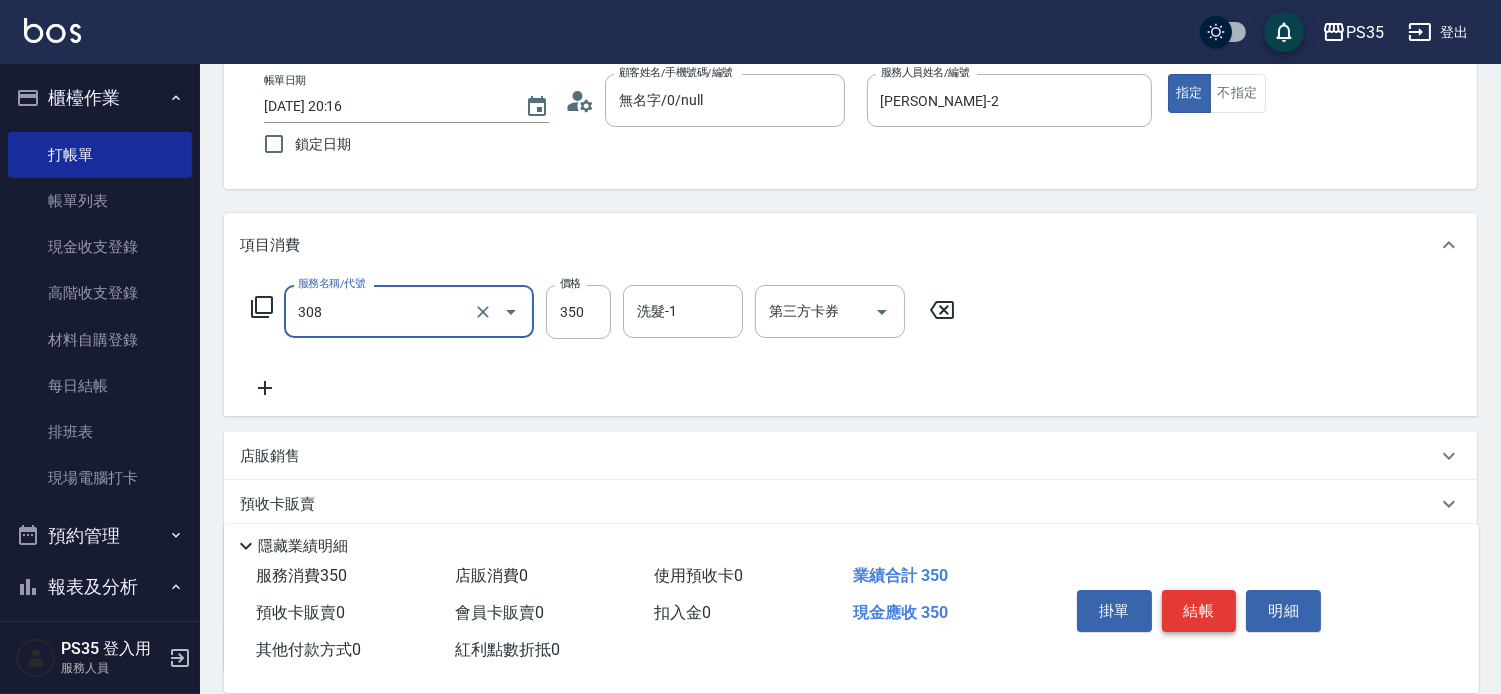 type on "洗+剪(308)" 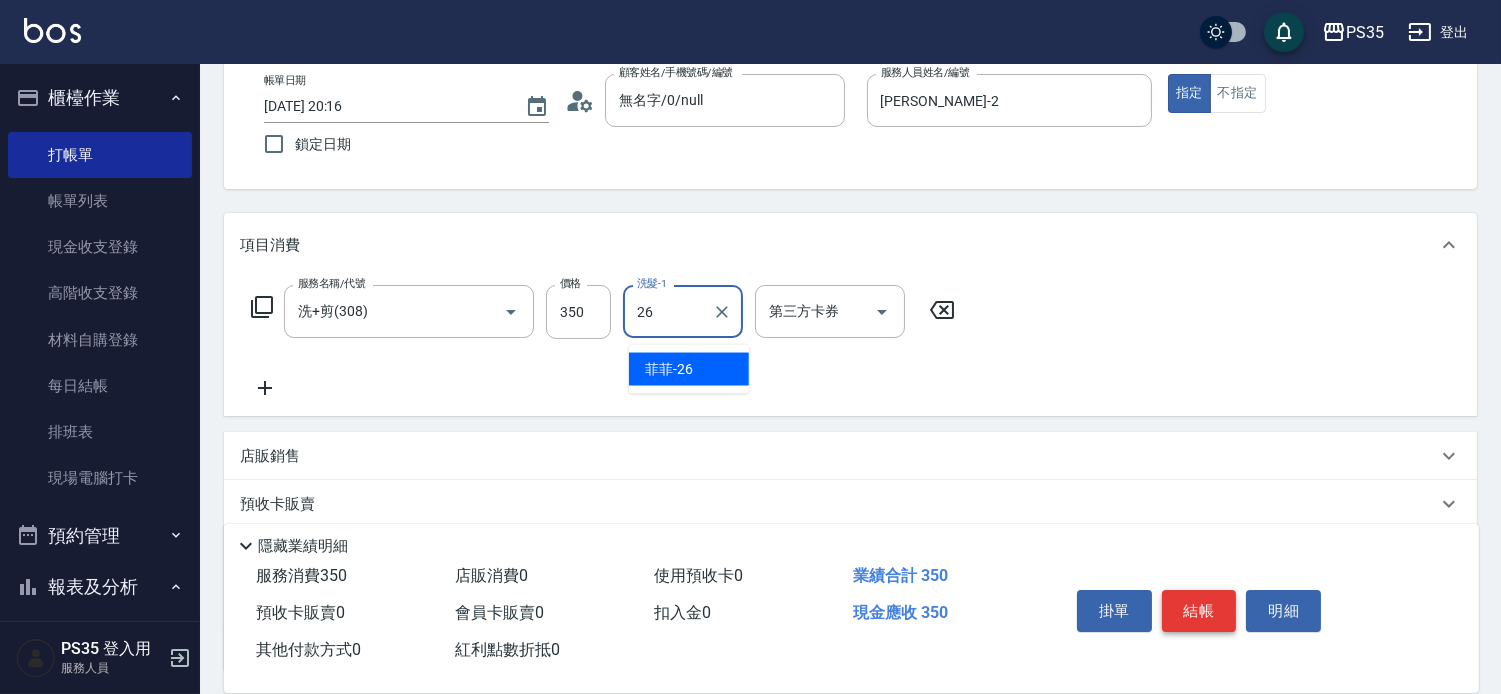 type on "菲菲-26" 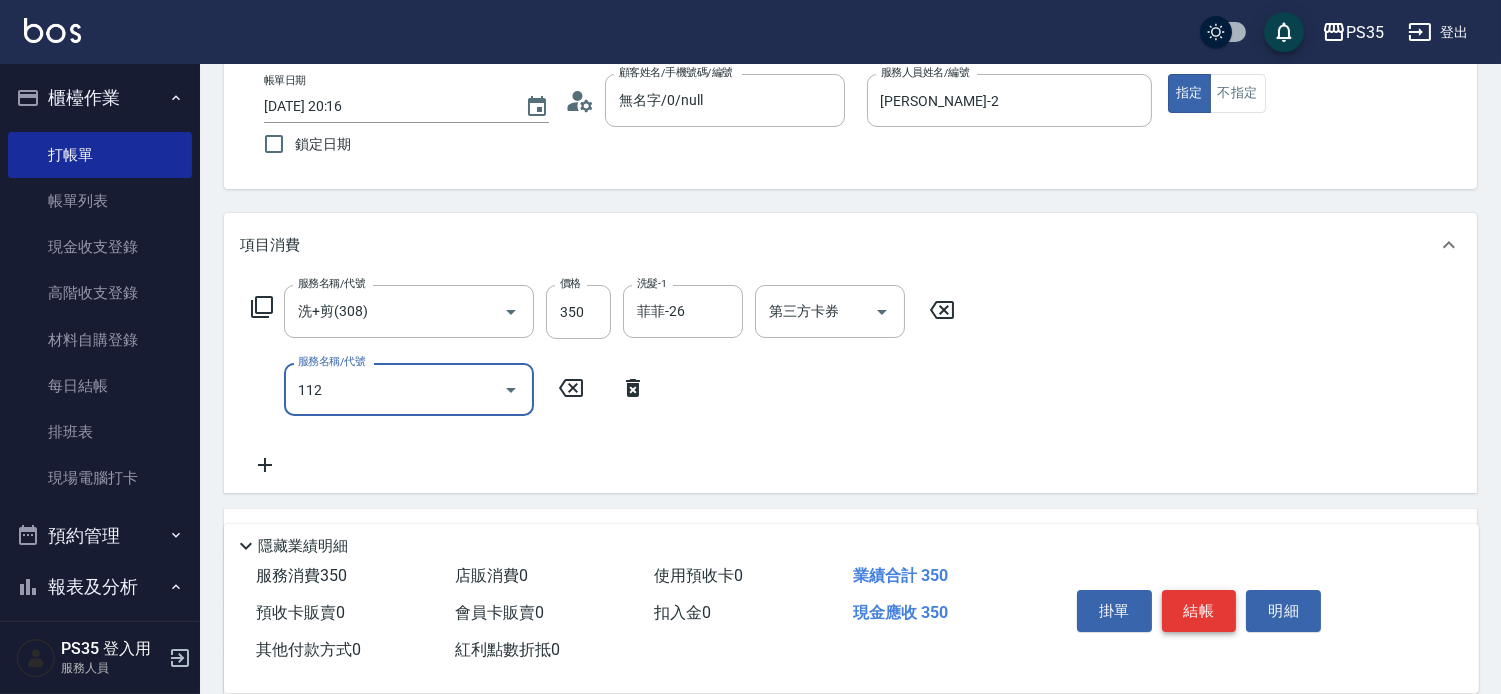 type on "精油50(112)" 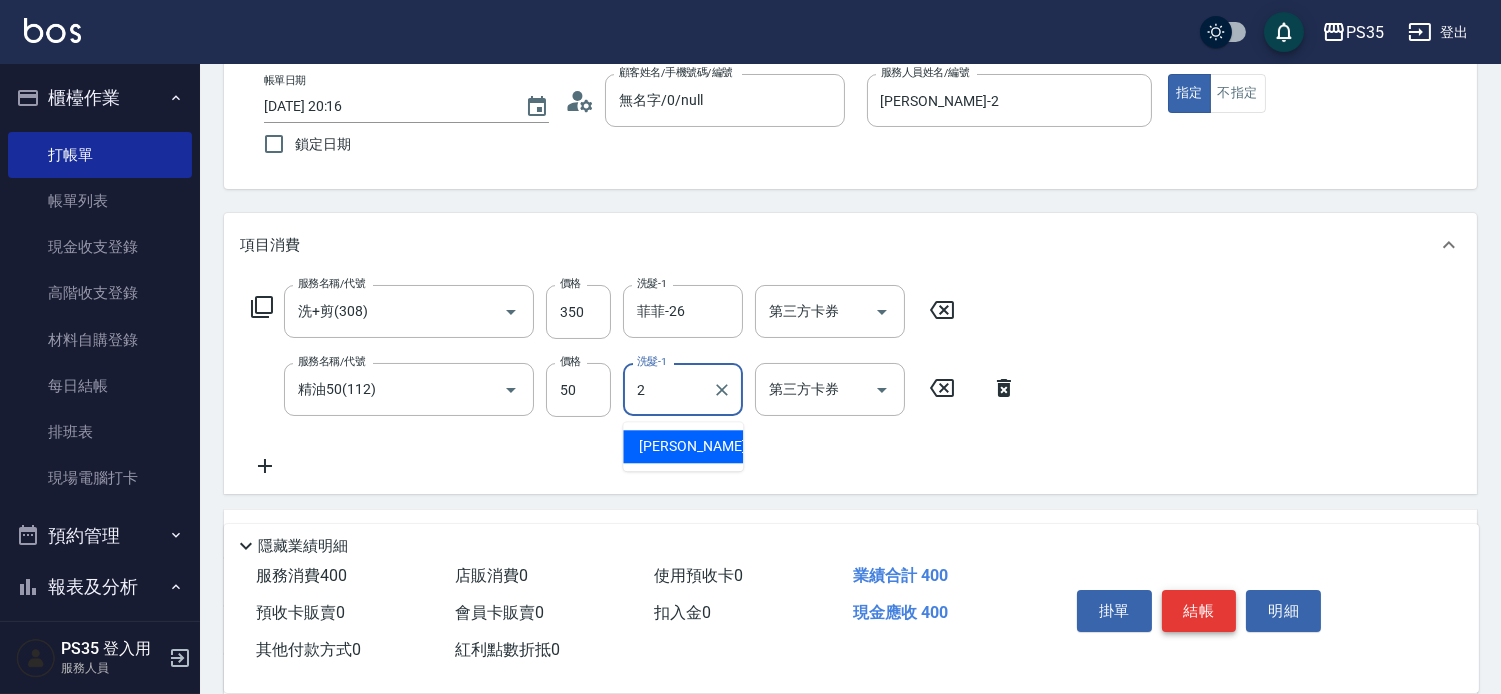 type on "[PERSON_NAME]-2" 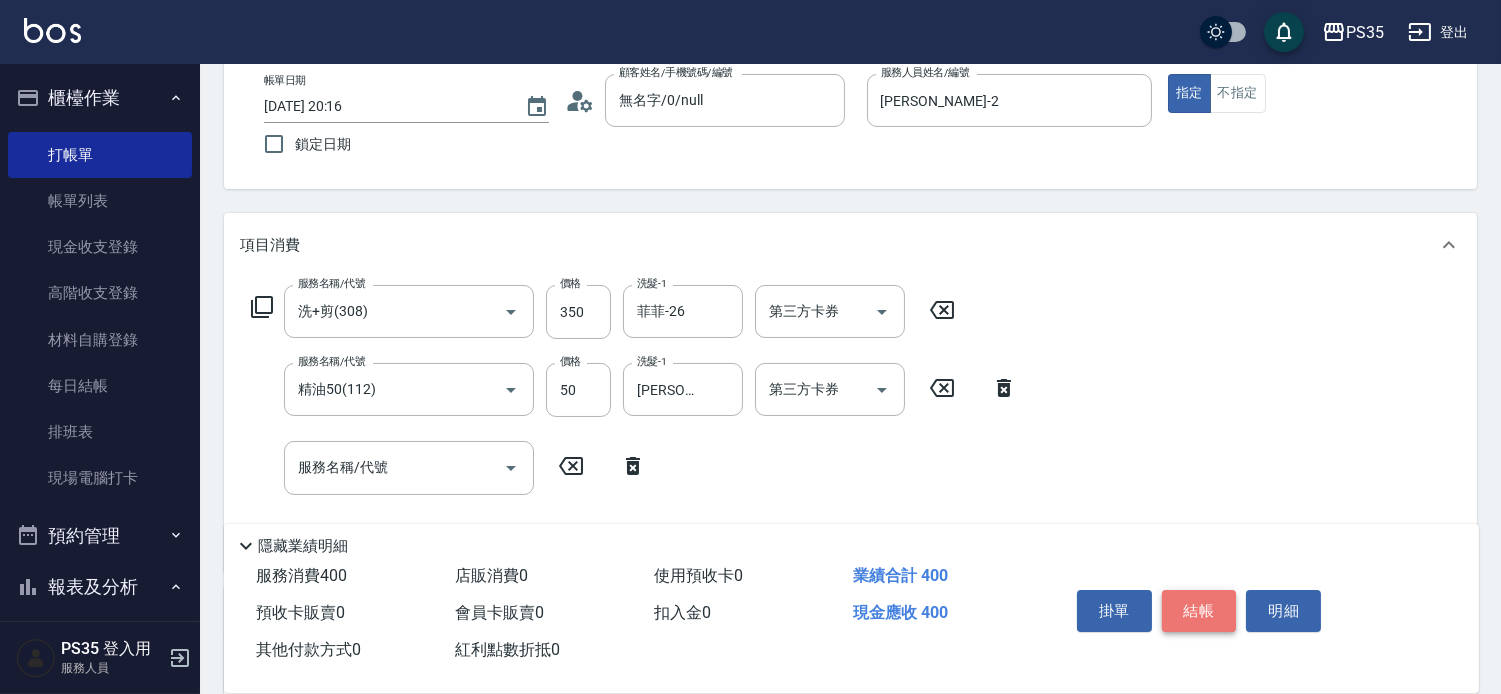 click on "結帳" at bounding box center (1199, 611) 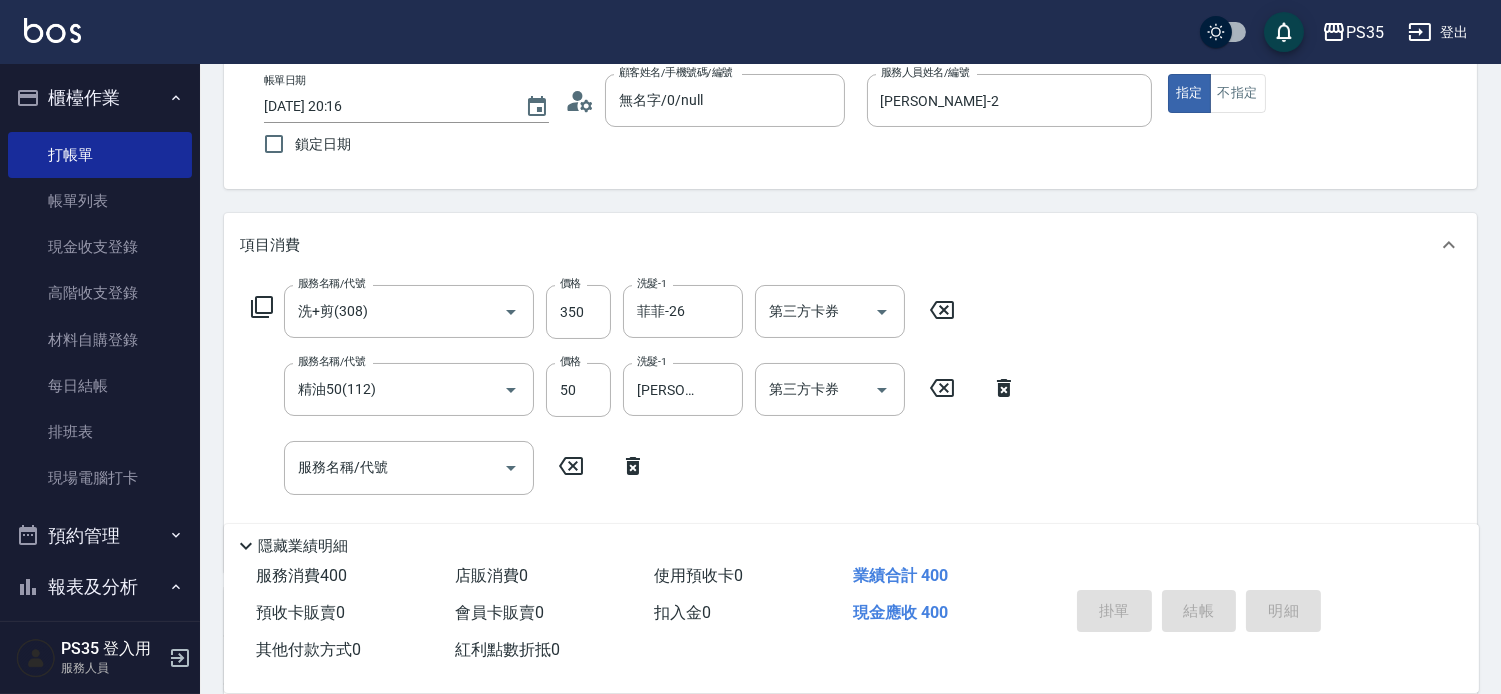 type 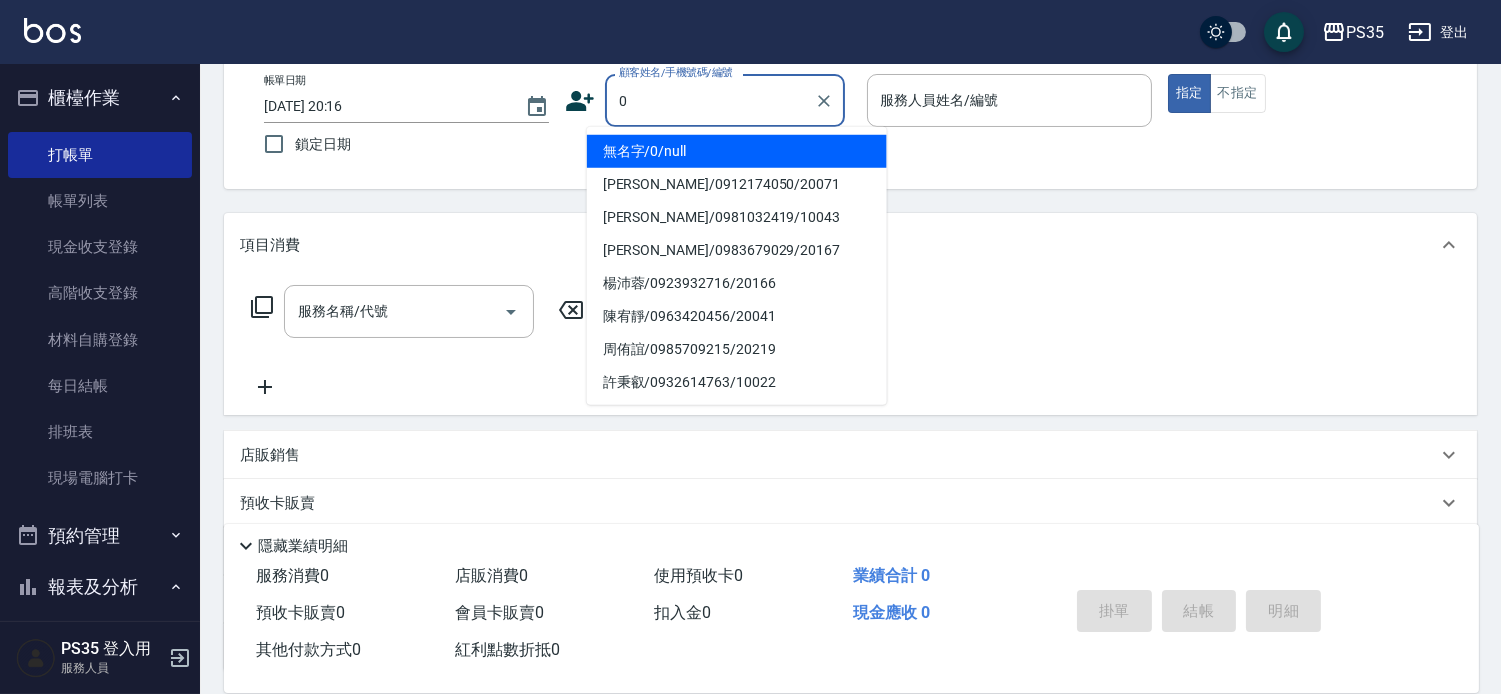 type on "無名字/0/null" 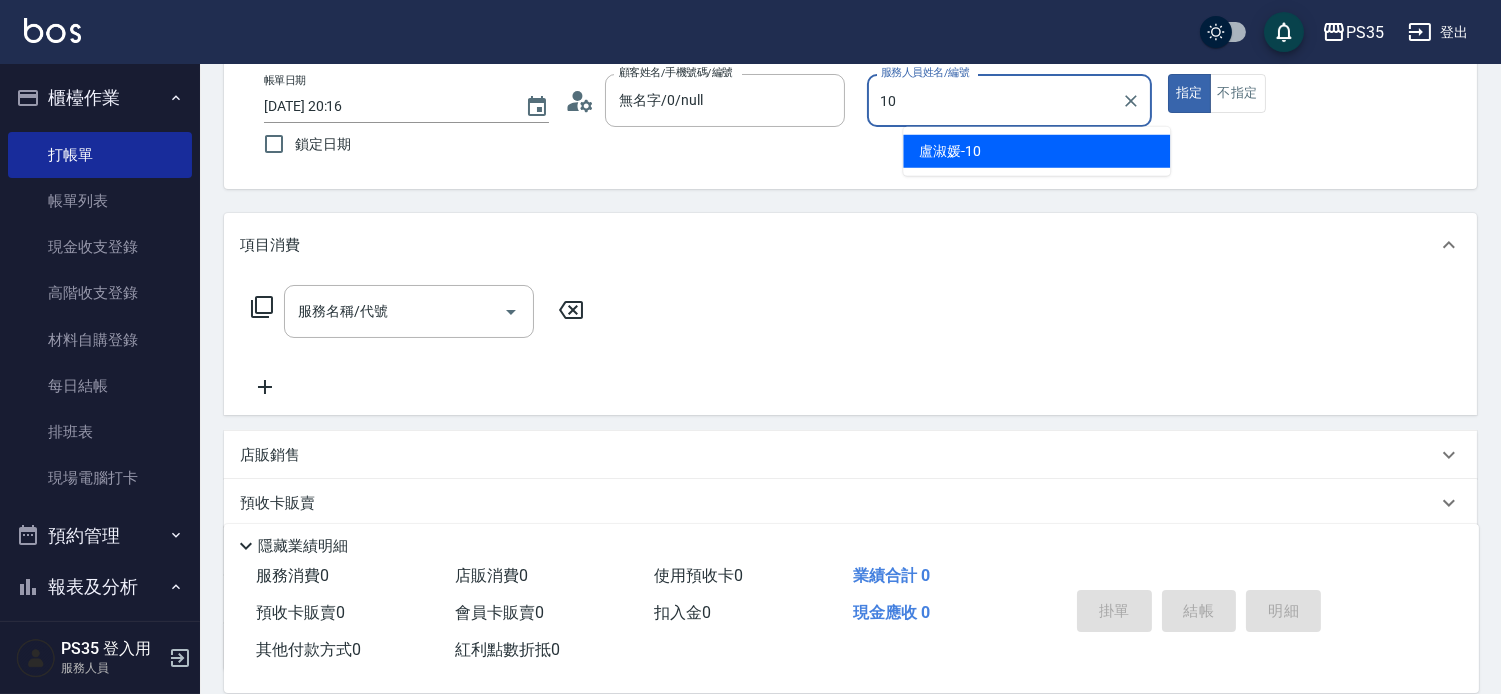 type on "盧淑媛-10" 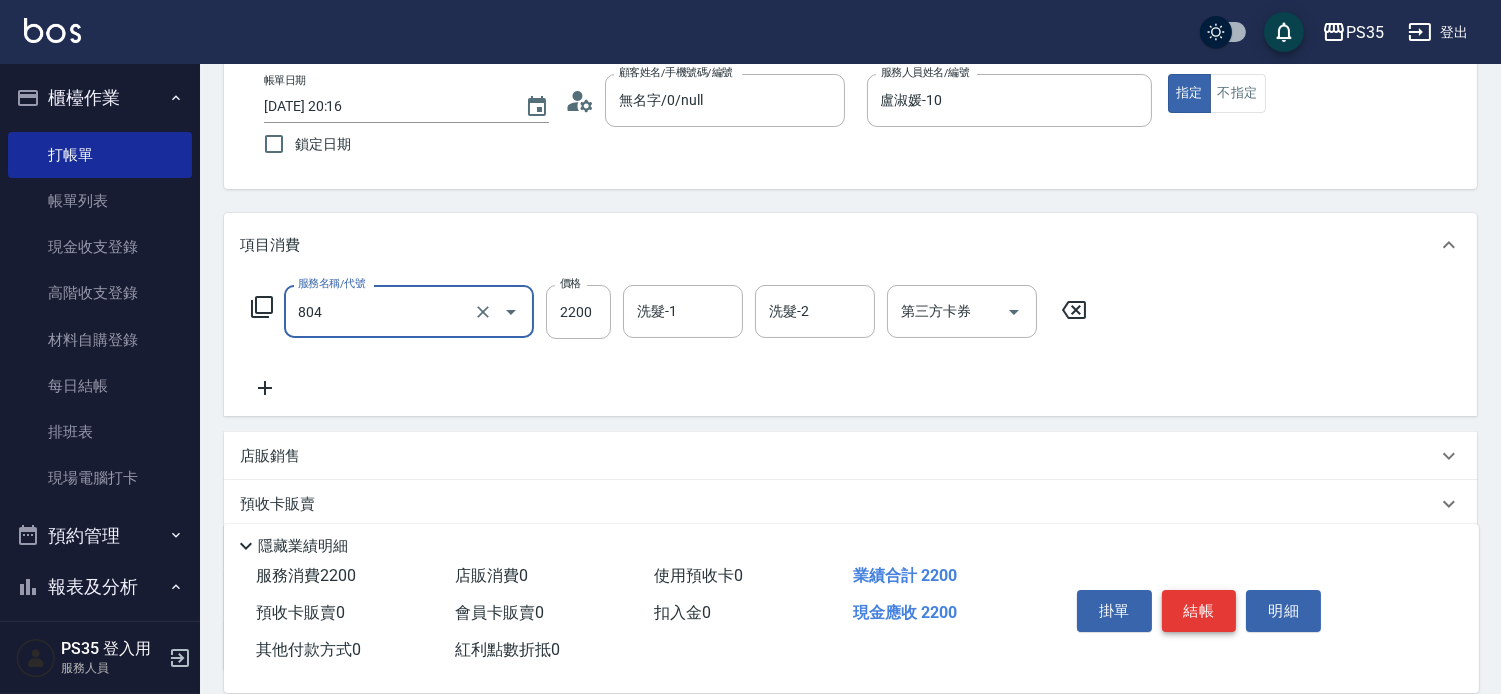 type on "燙B(804)" 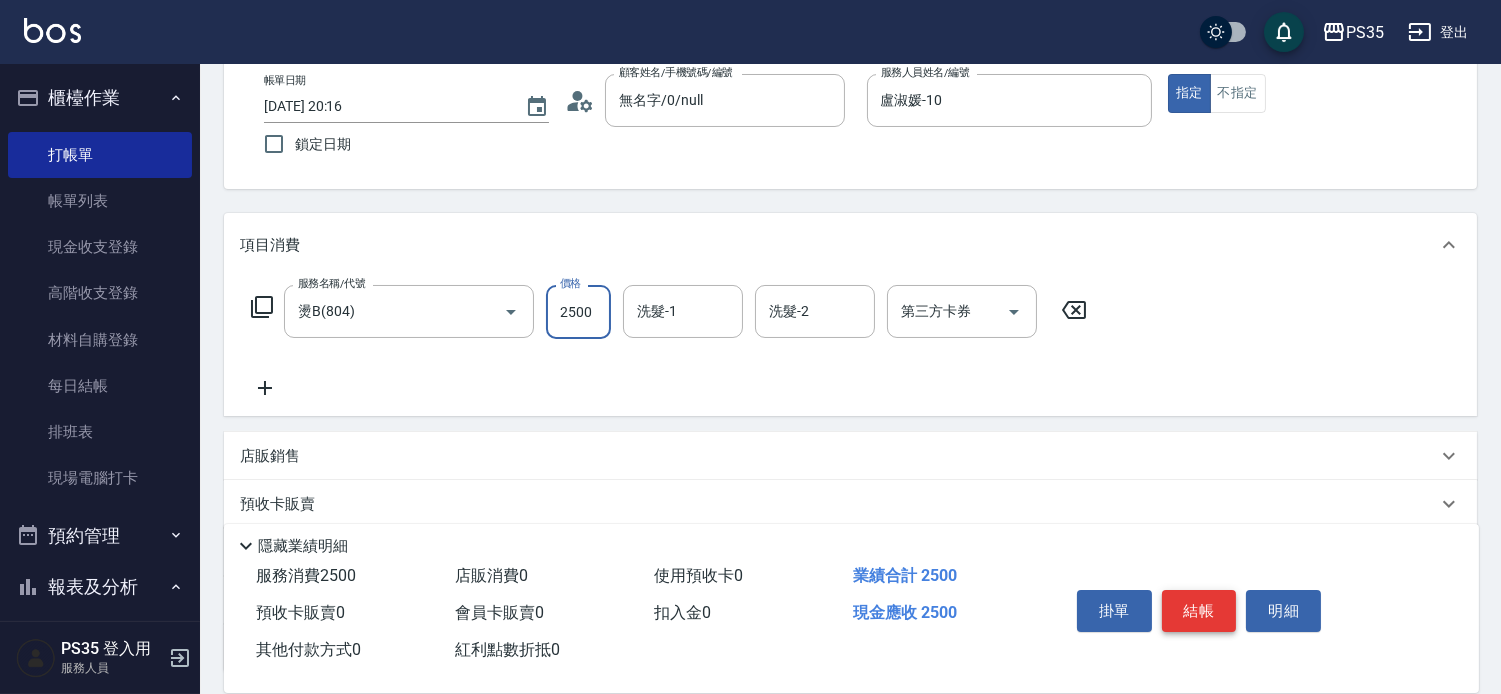 type on "2500" 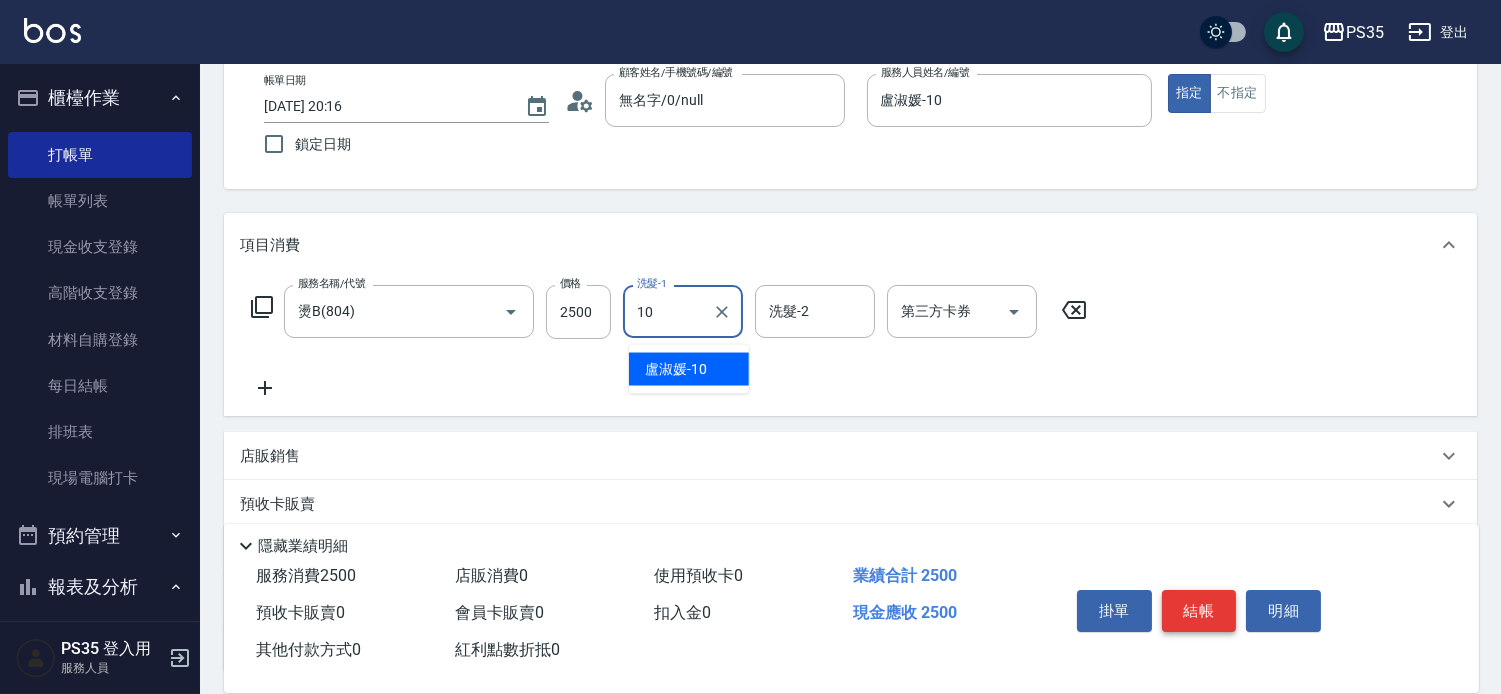 type on "盧淑媛-10" 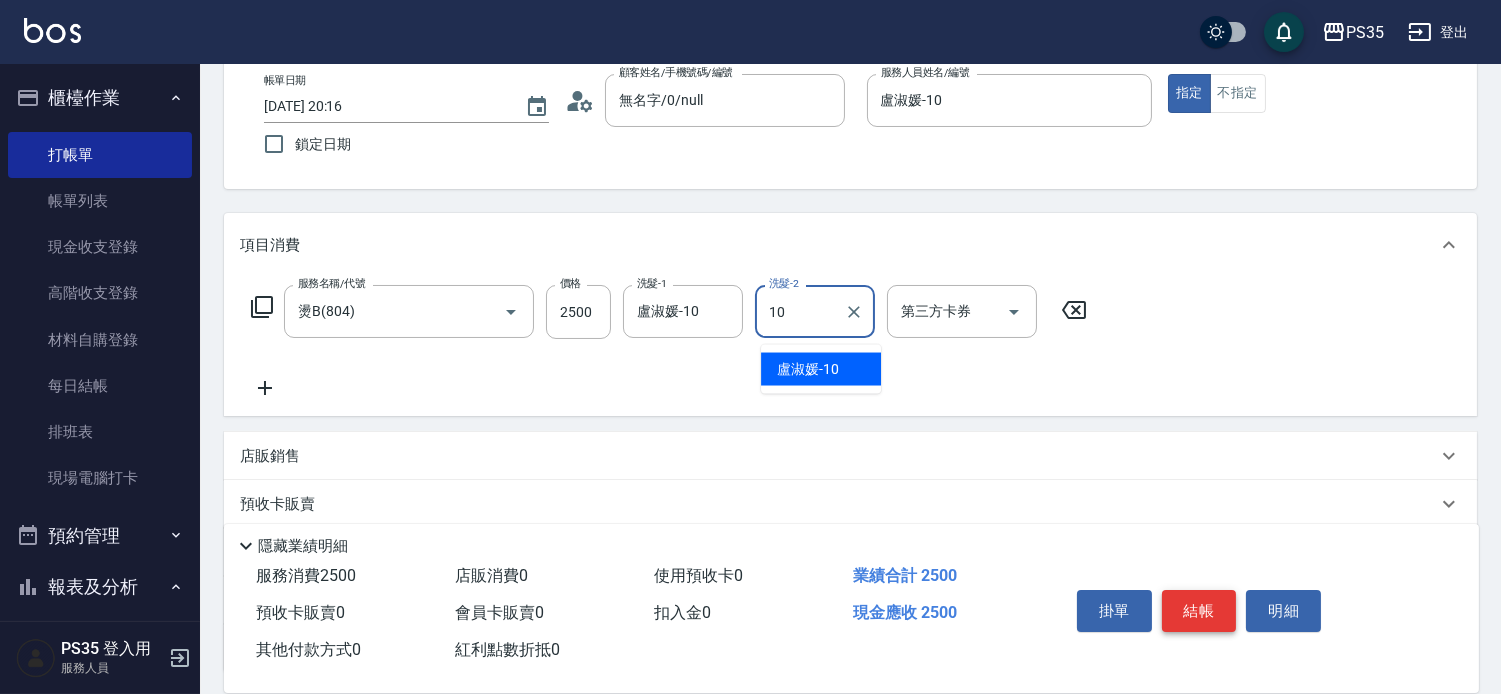 type on "盧淑媛-10" 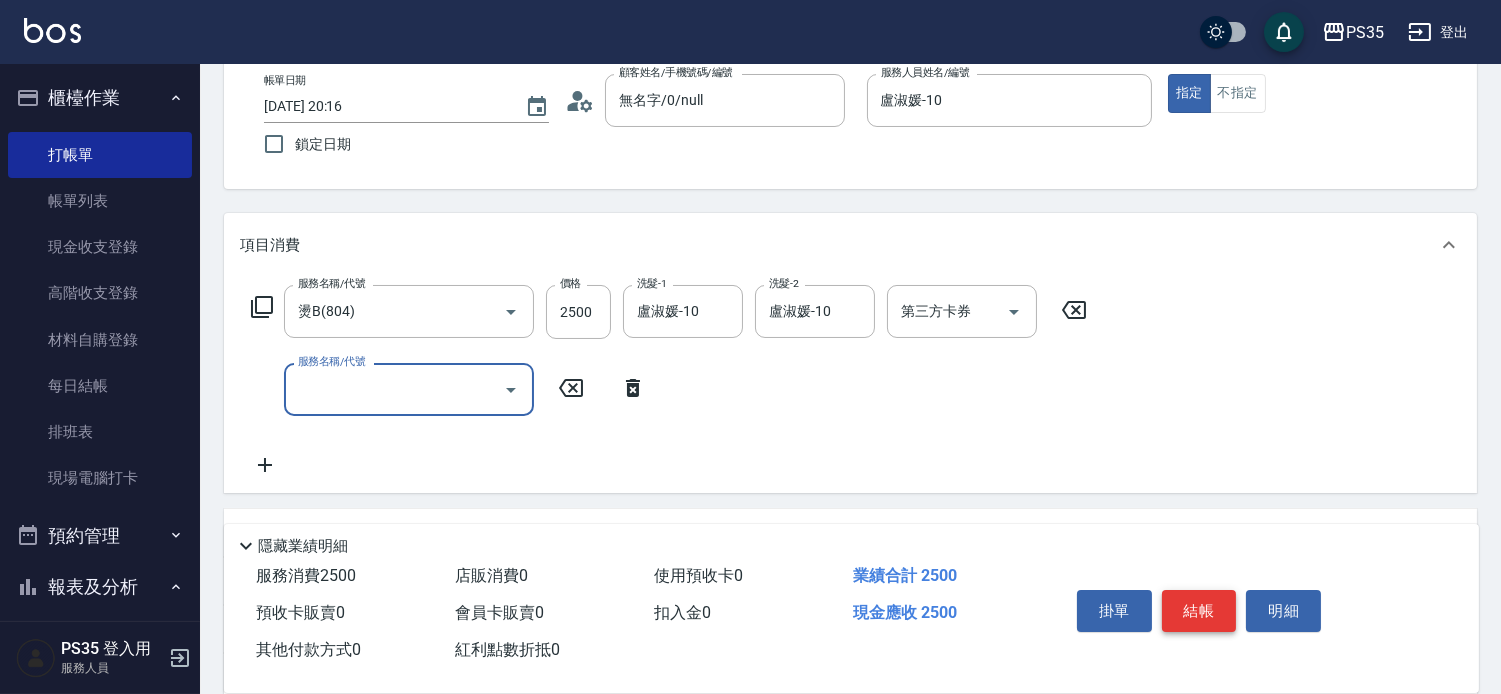 click on "結帳" at bounding box center (1199, 611) 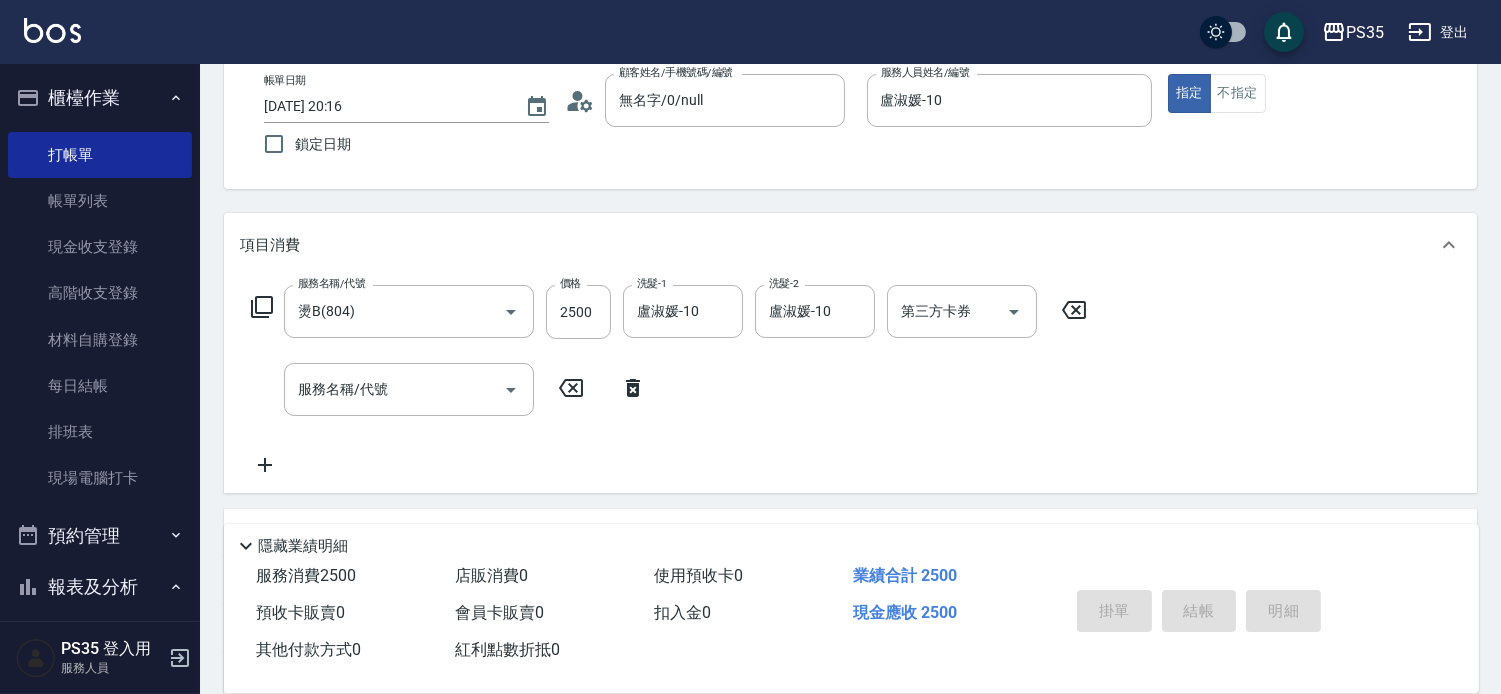 type on "[DATE] 20:17" 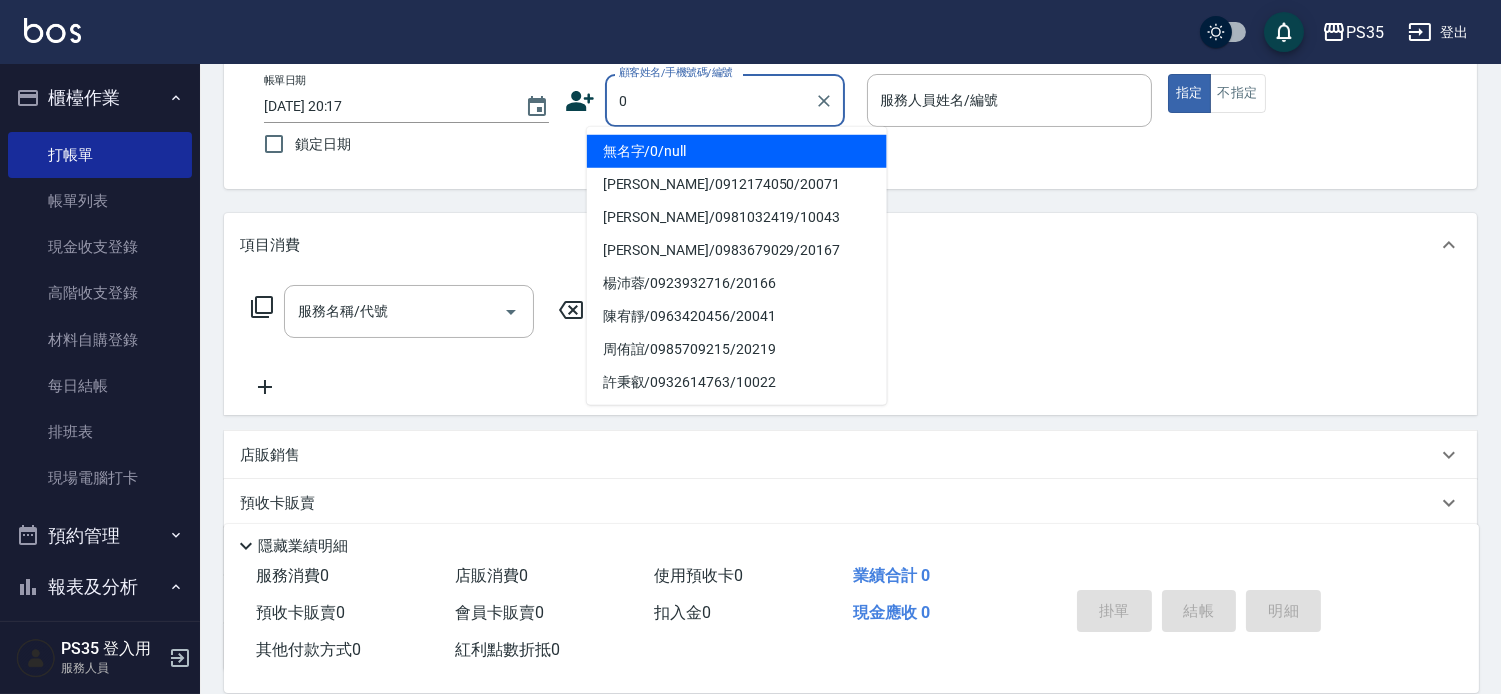 type on "無名字/0/null" 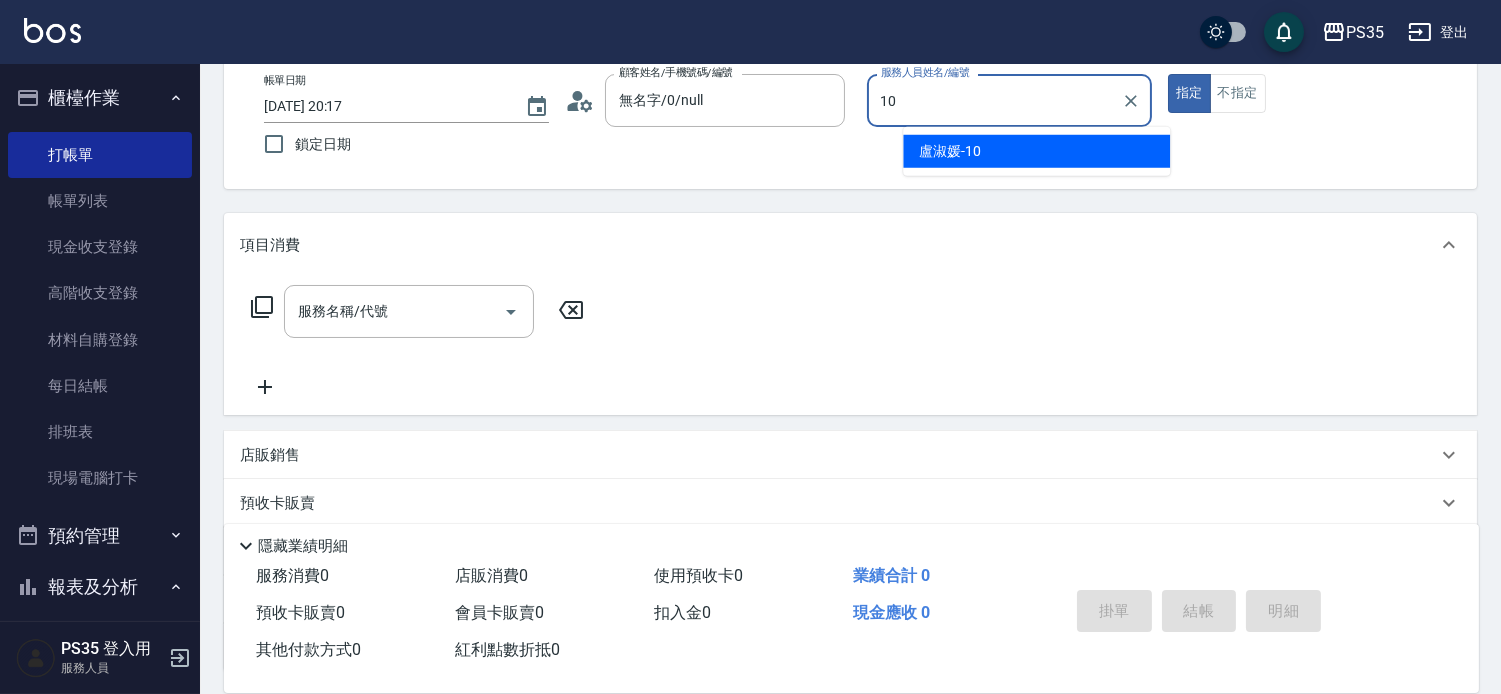 type on "盧淑媛-10" 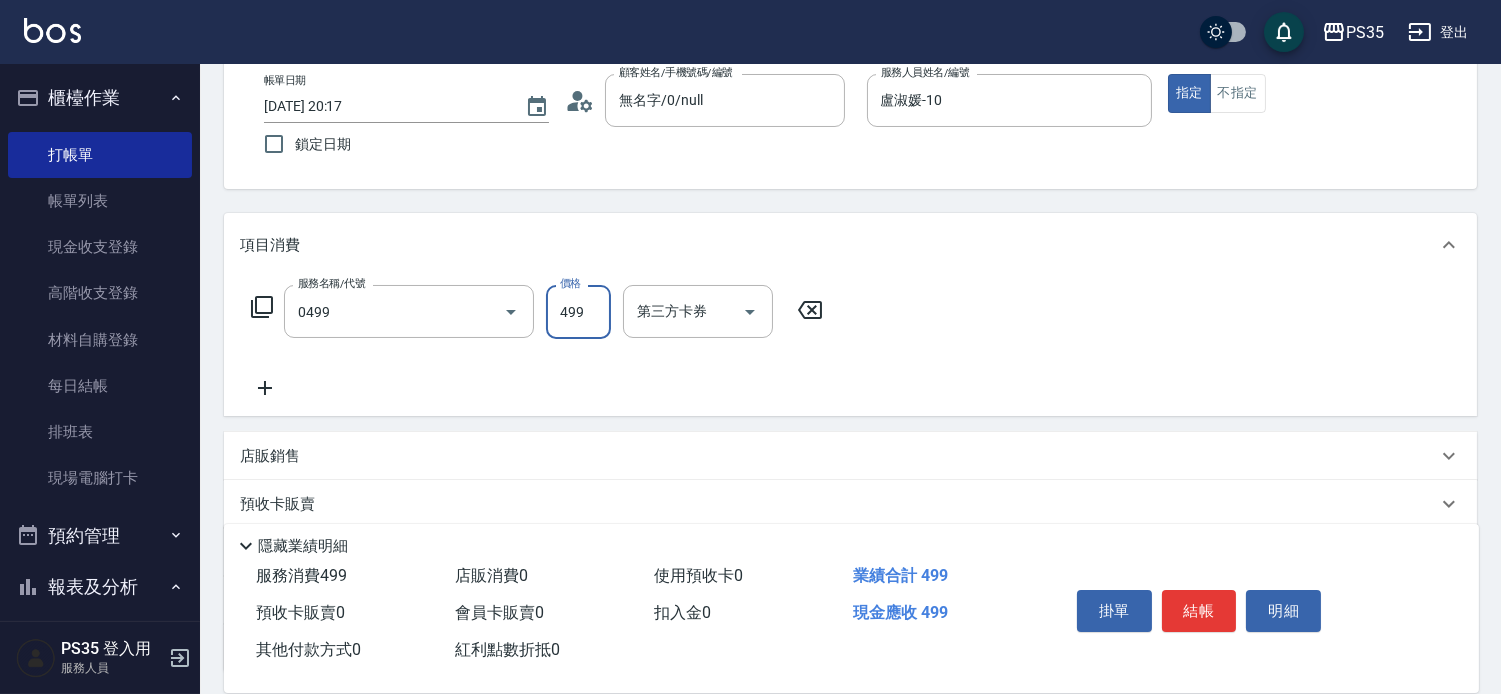 type on "[PERSON_NAME]499(0499)" 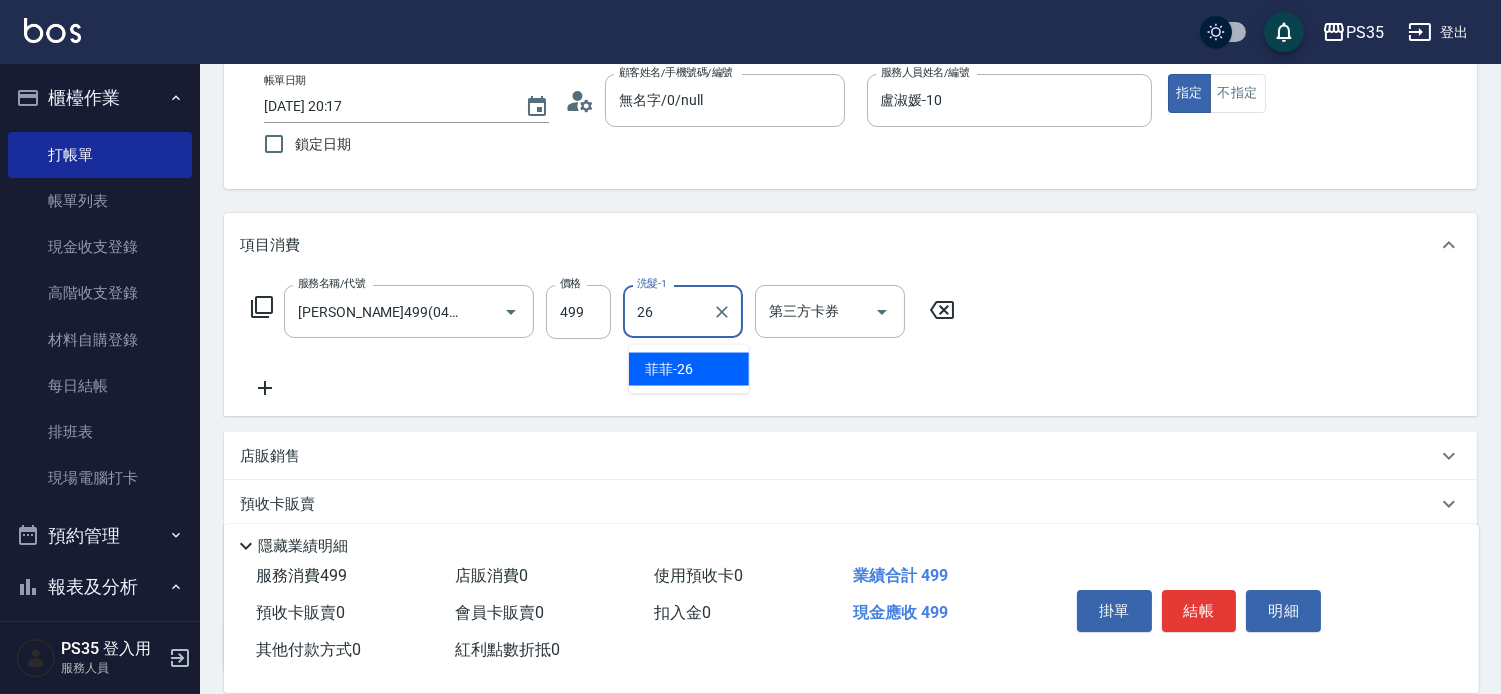 type on "菲菲-26" 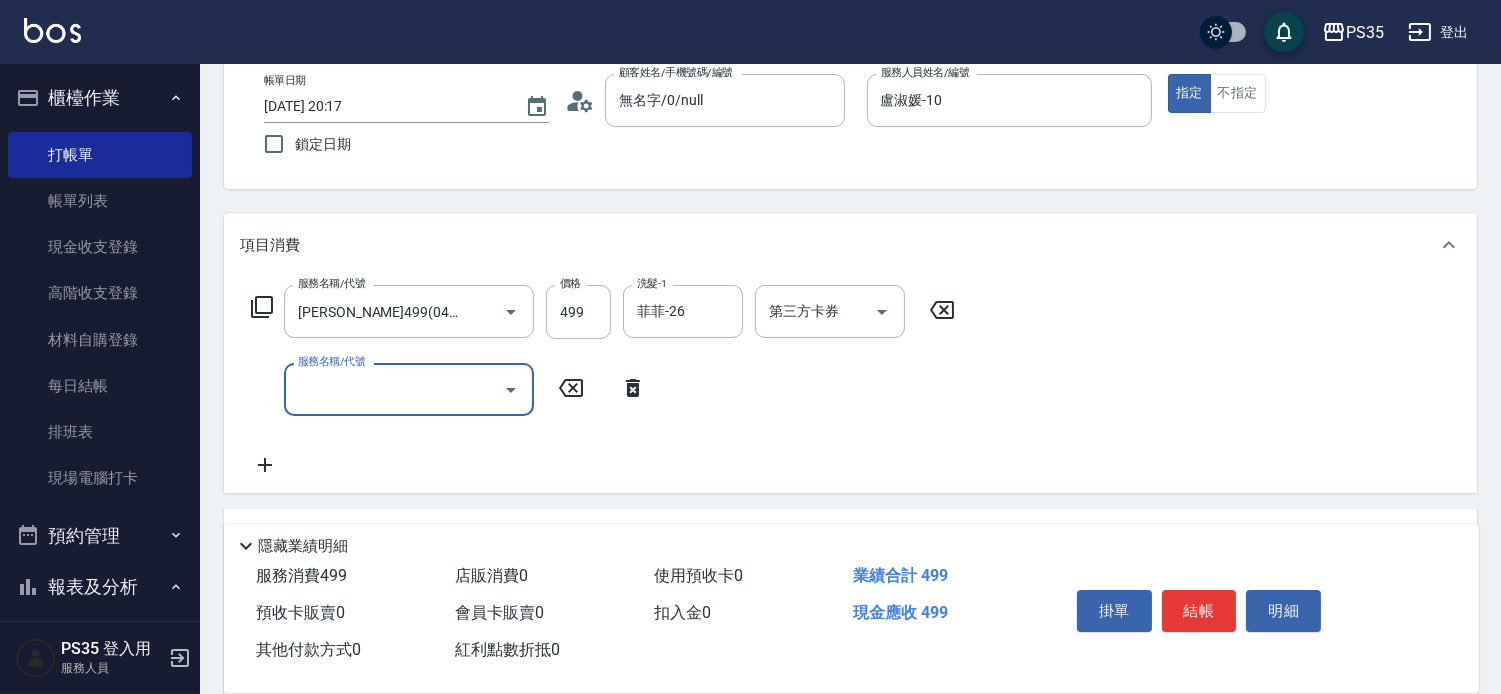 click on "結帳" at bounding box center [1199, 611] 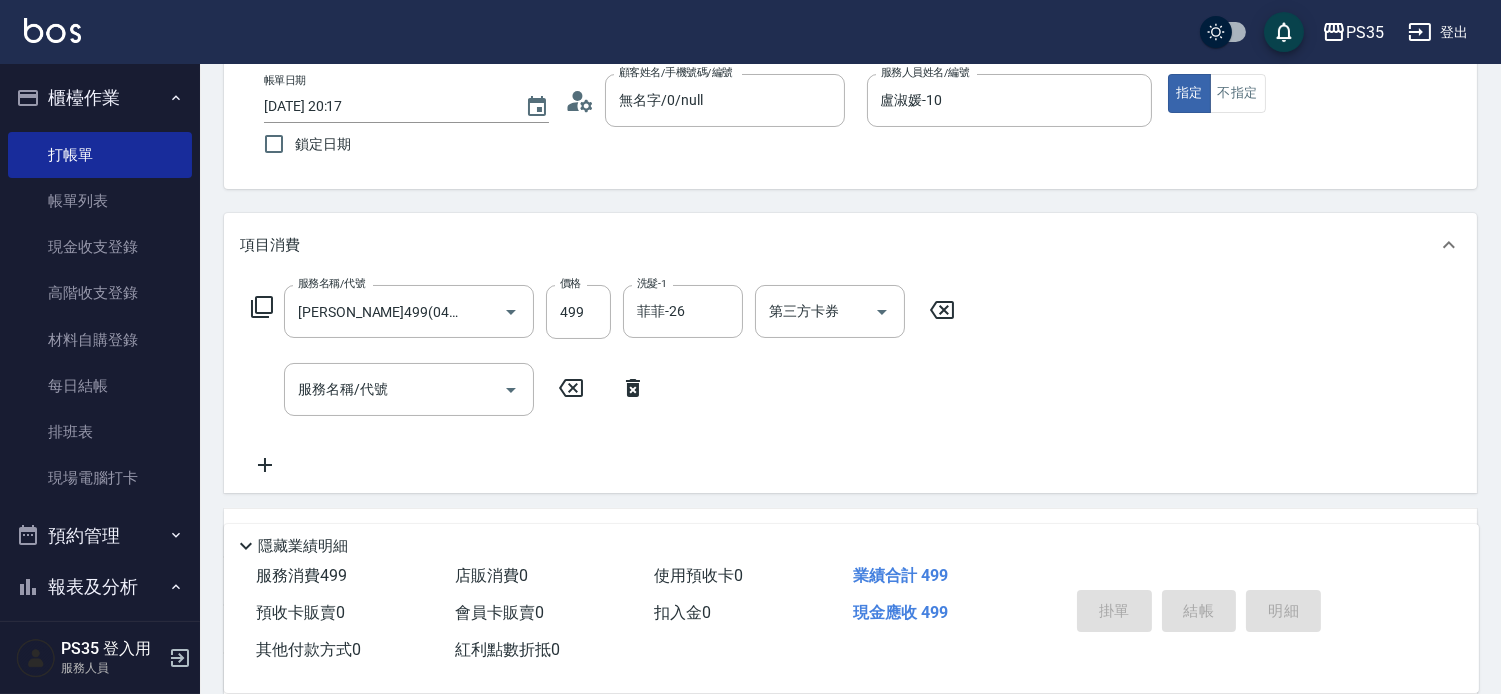 type 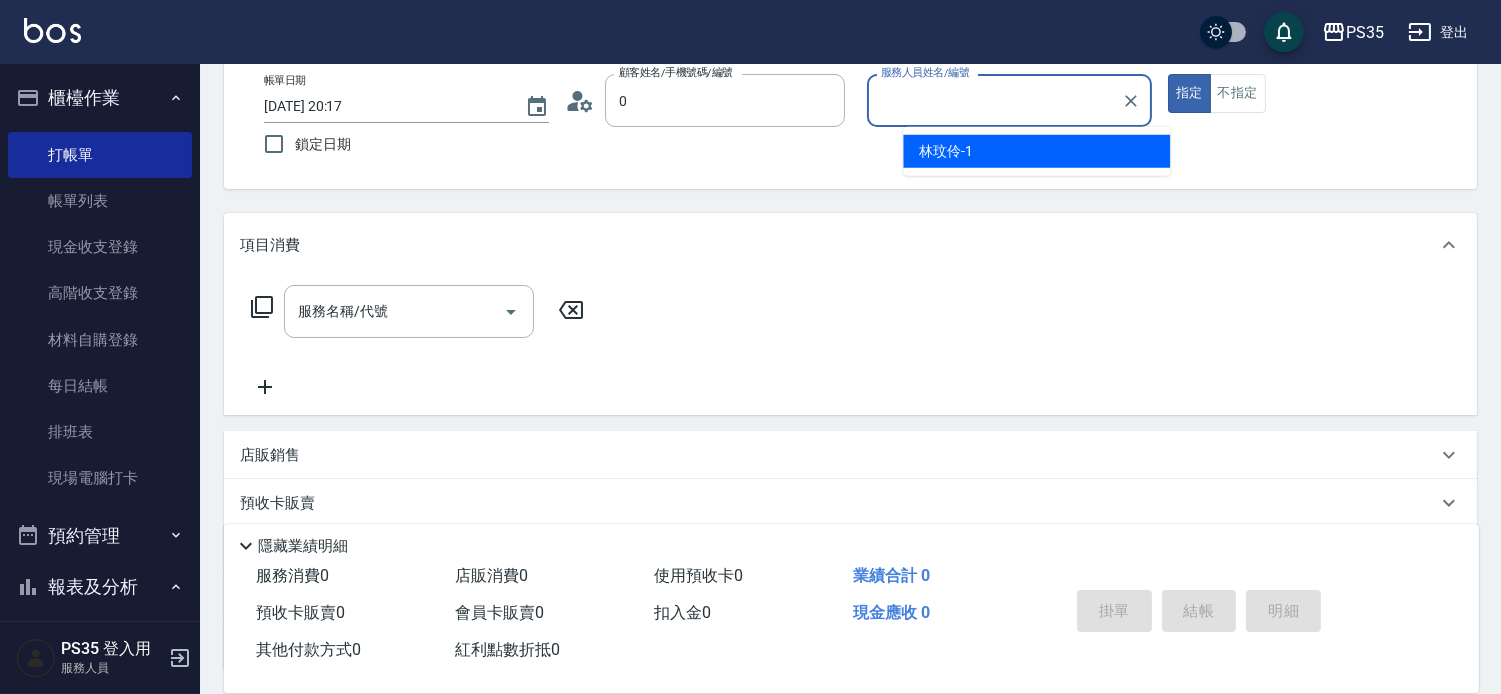 type on "無名字/0/null" 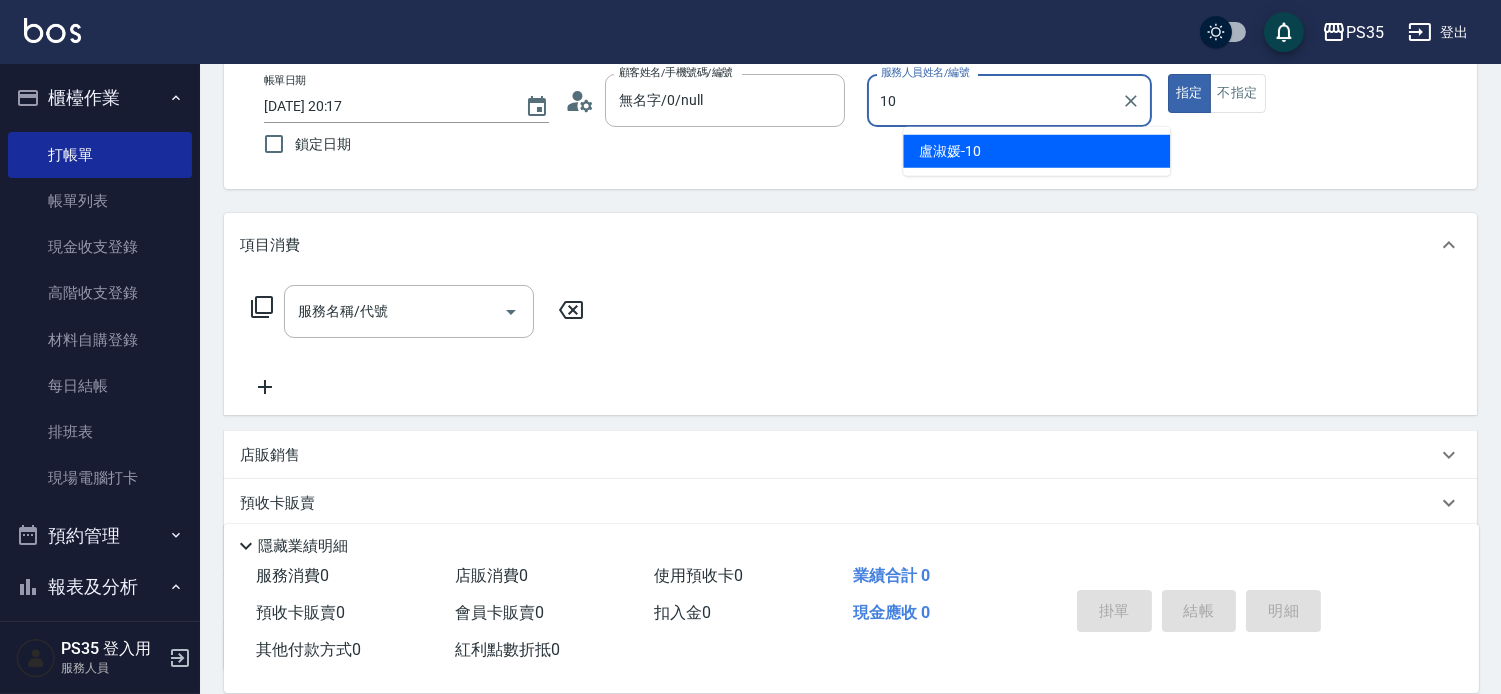 type on "盧淑媛-10" 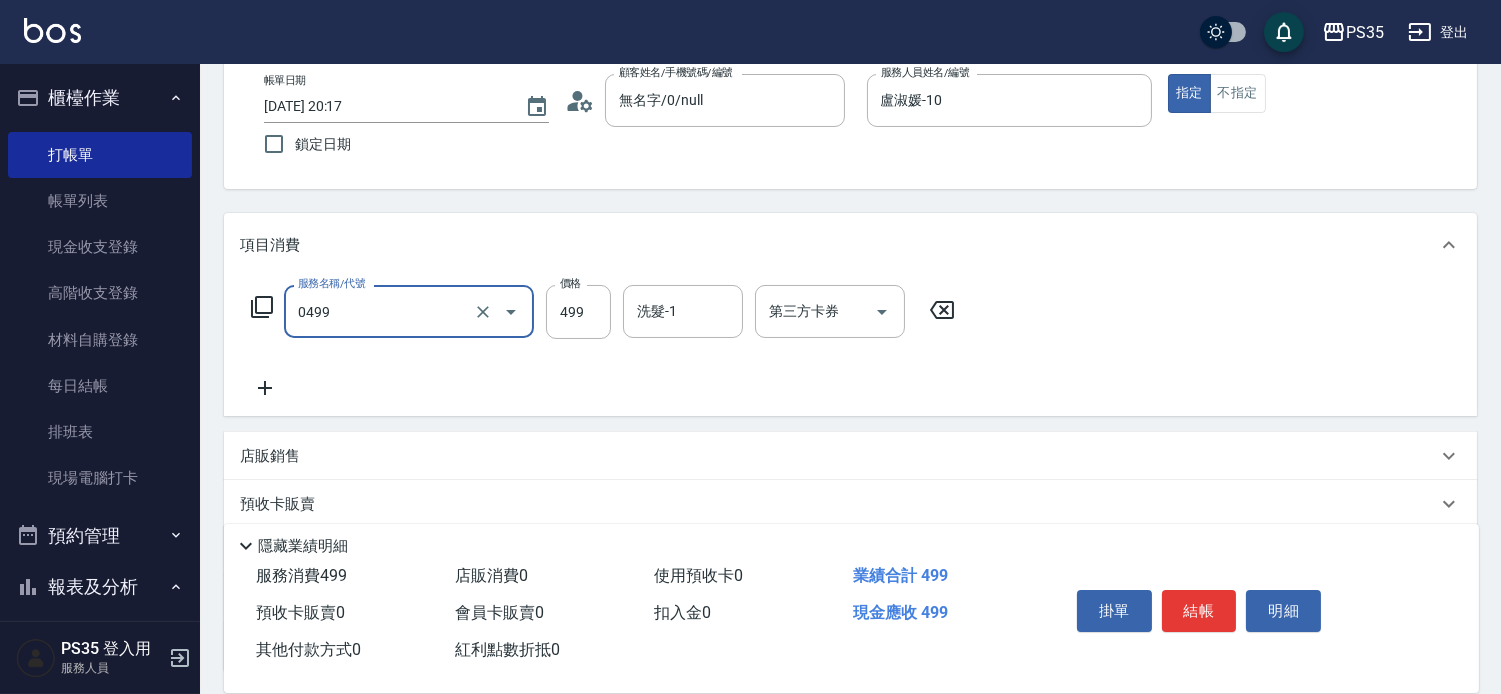 type on "[PERSON_NAME]499(0499)" 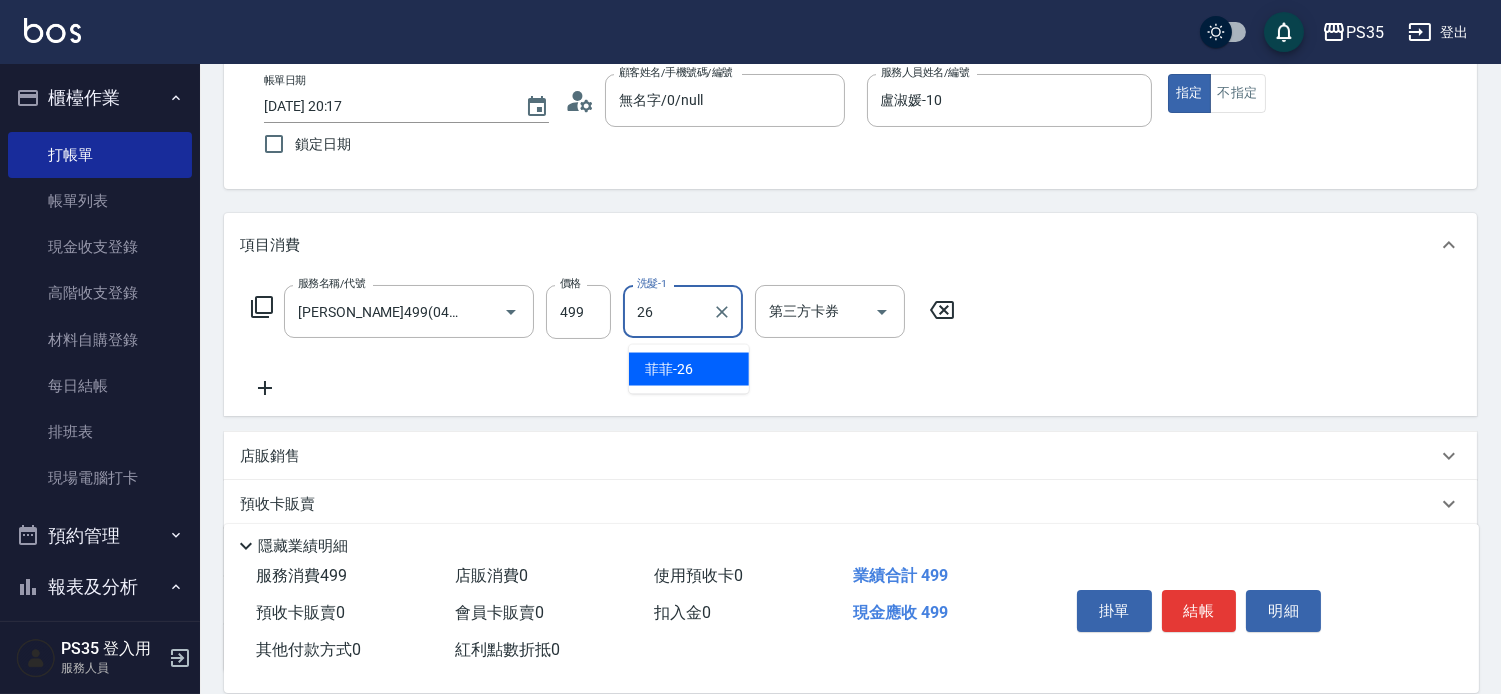type on "菲菲-26" 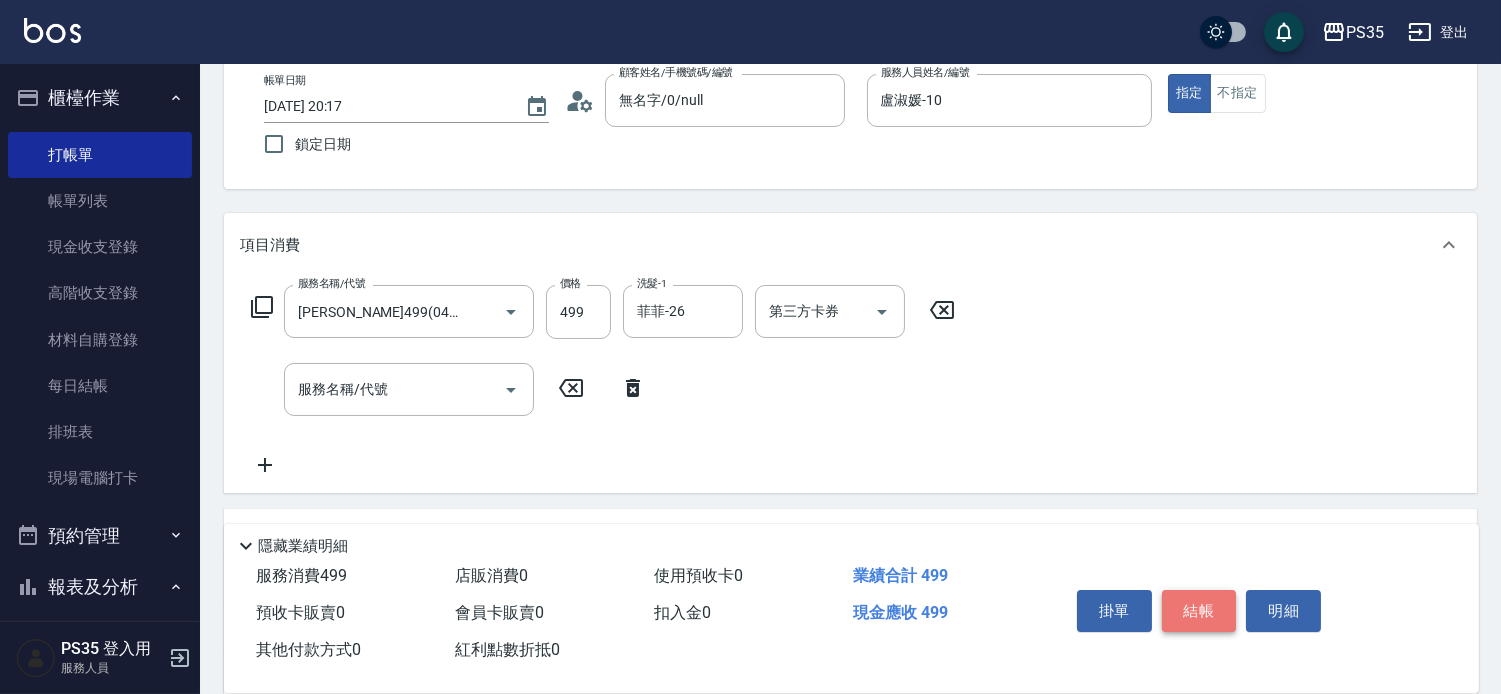 click on "結帳" at bounding box center (1199, 611) 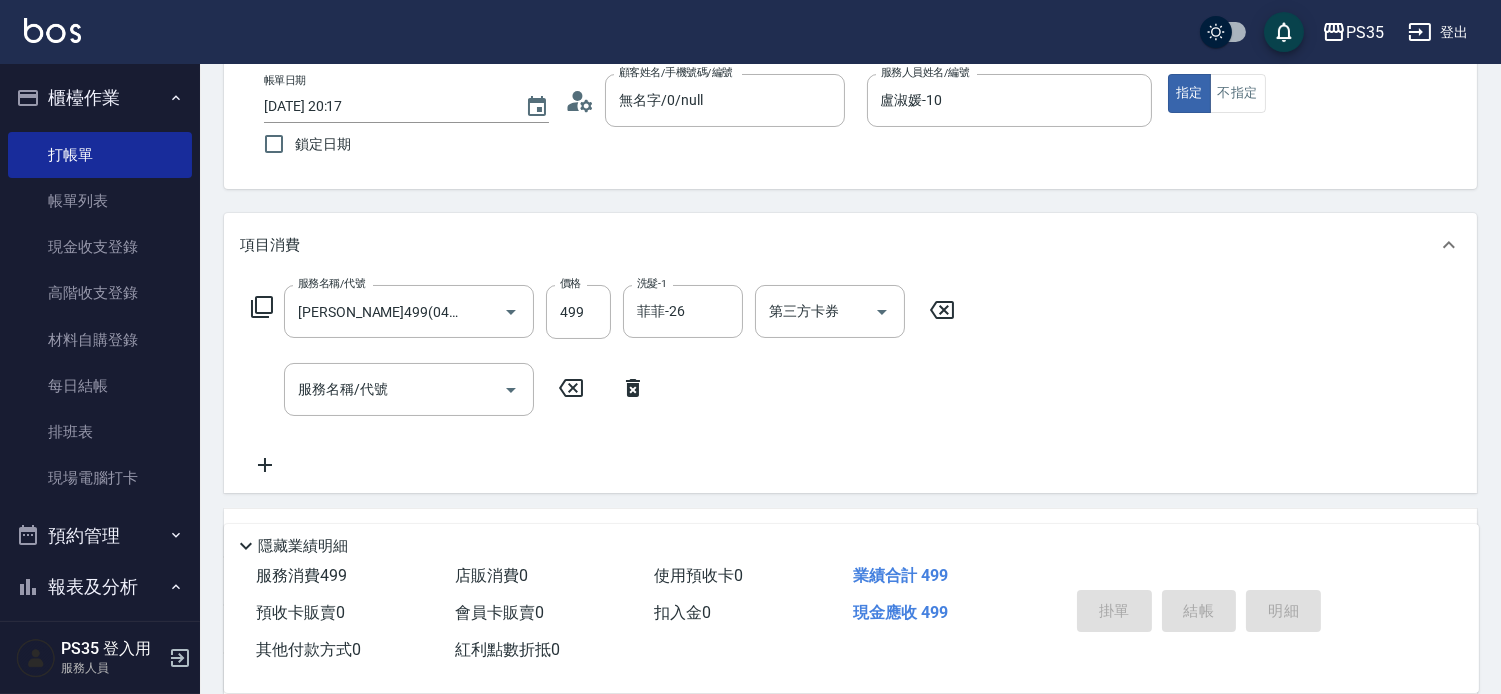 type on "[DATE] 20:18" 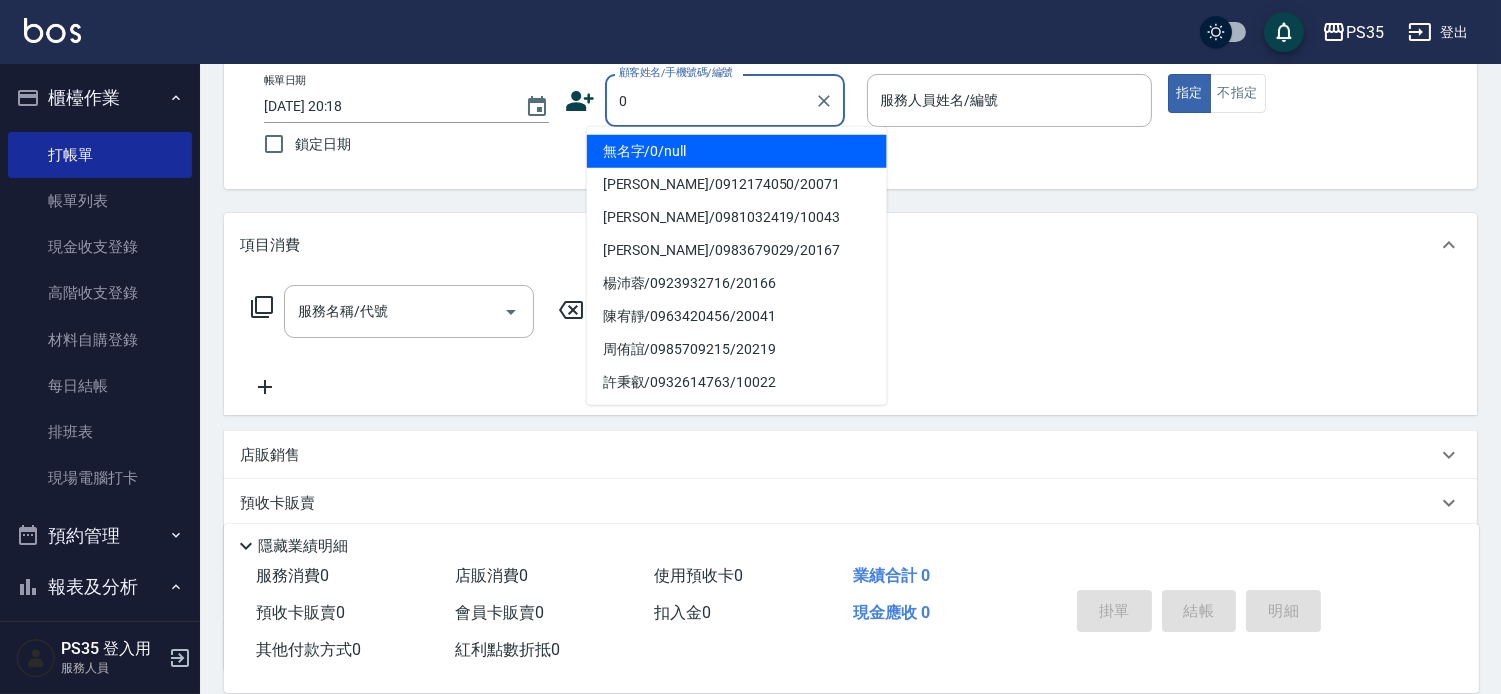 type on "無名字/0/null" 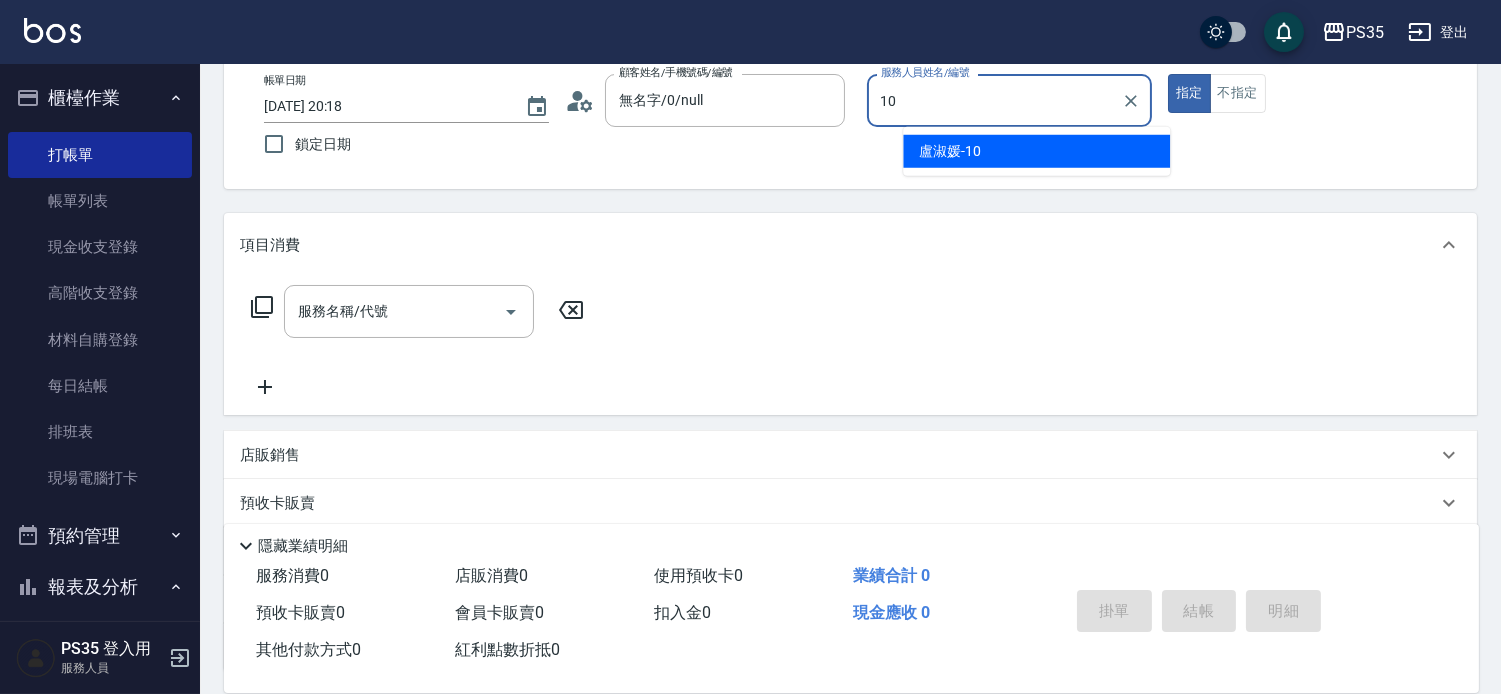 type on "盧淑媛-10" 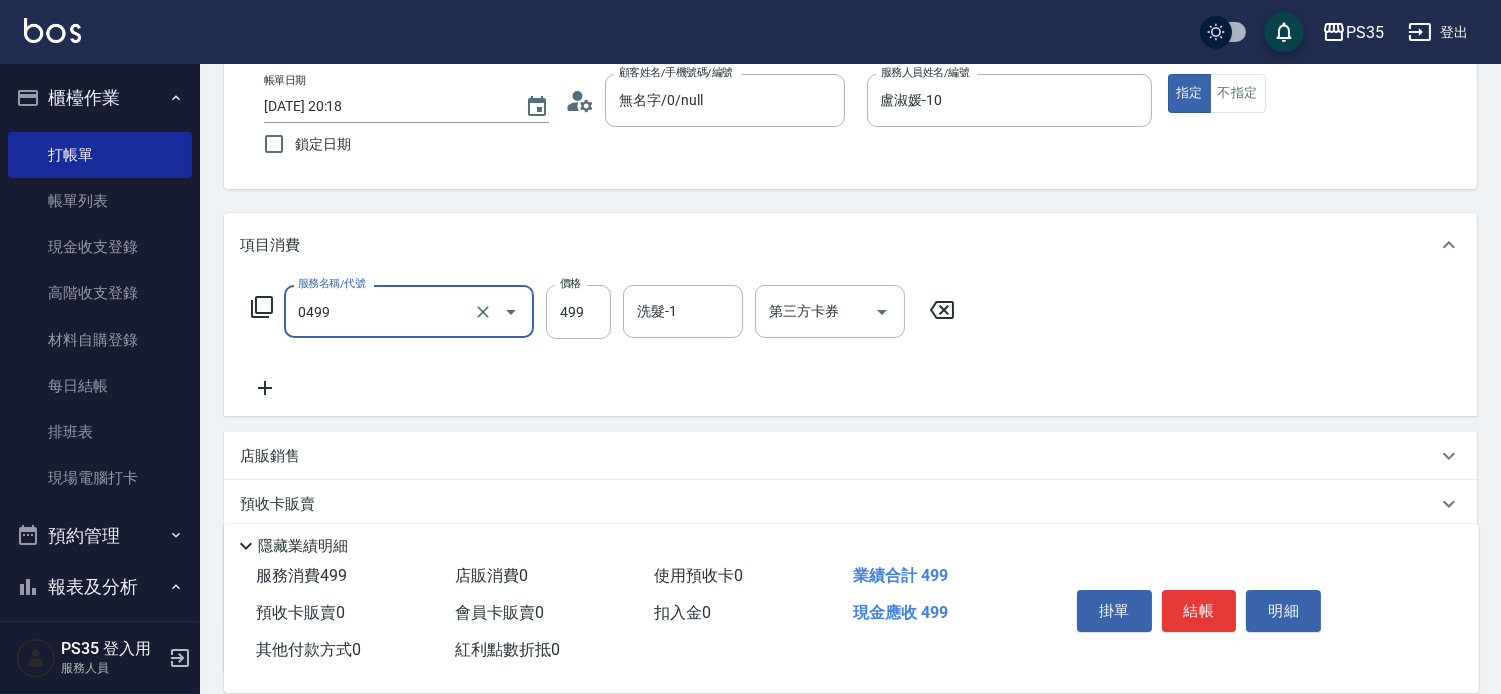 type on "[PERSON_NAME]499(0499)" 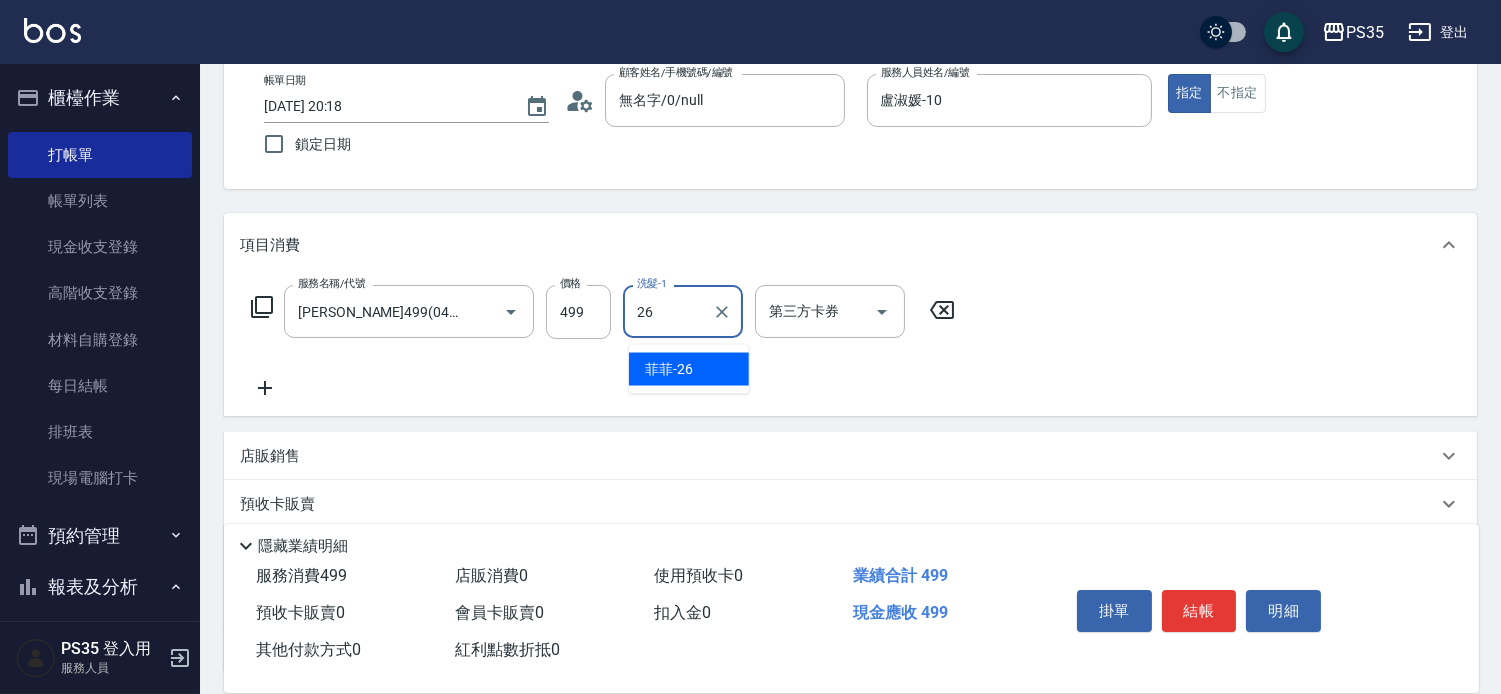 type on "菲菲-26" 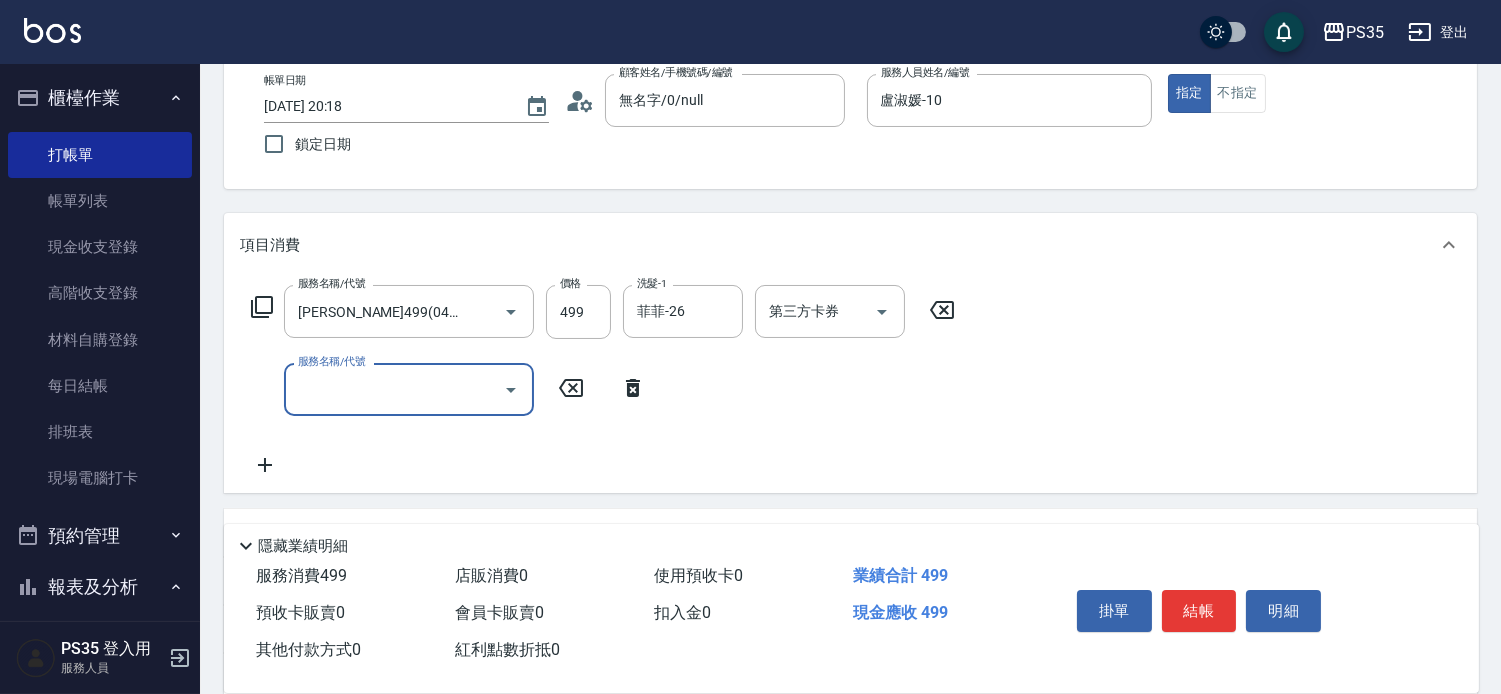 click on "結帳" at bounding box center (1199, 611) 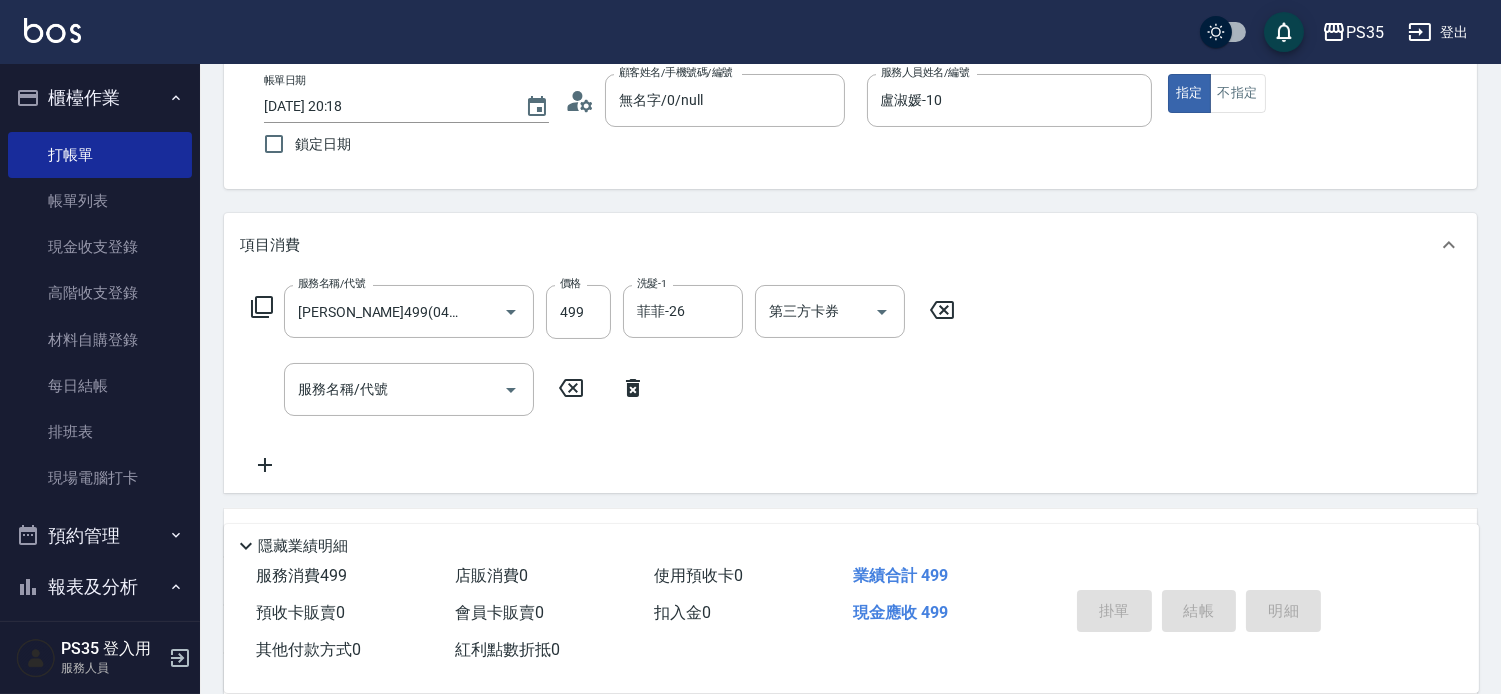 type 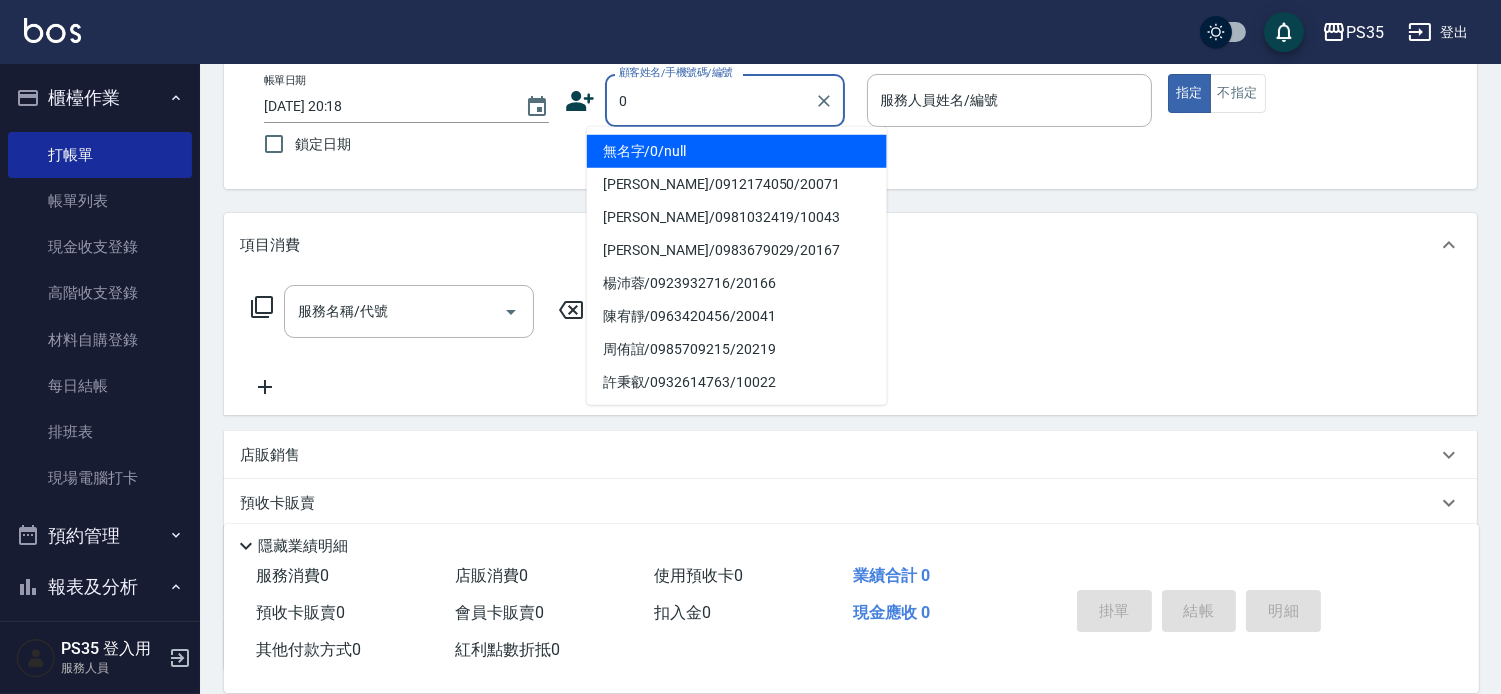 type on "無名字/0/null" 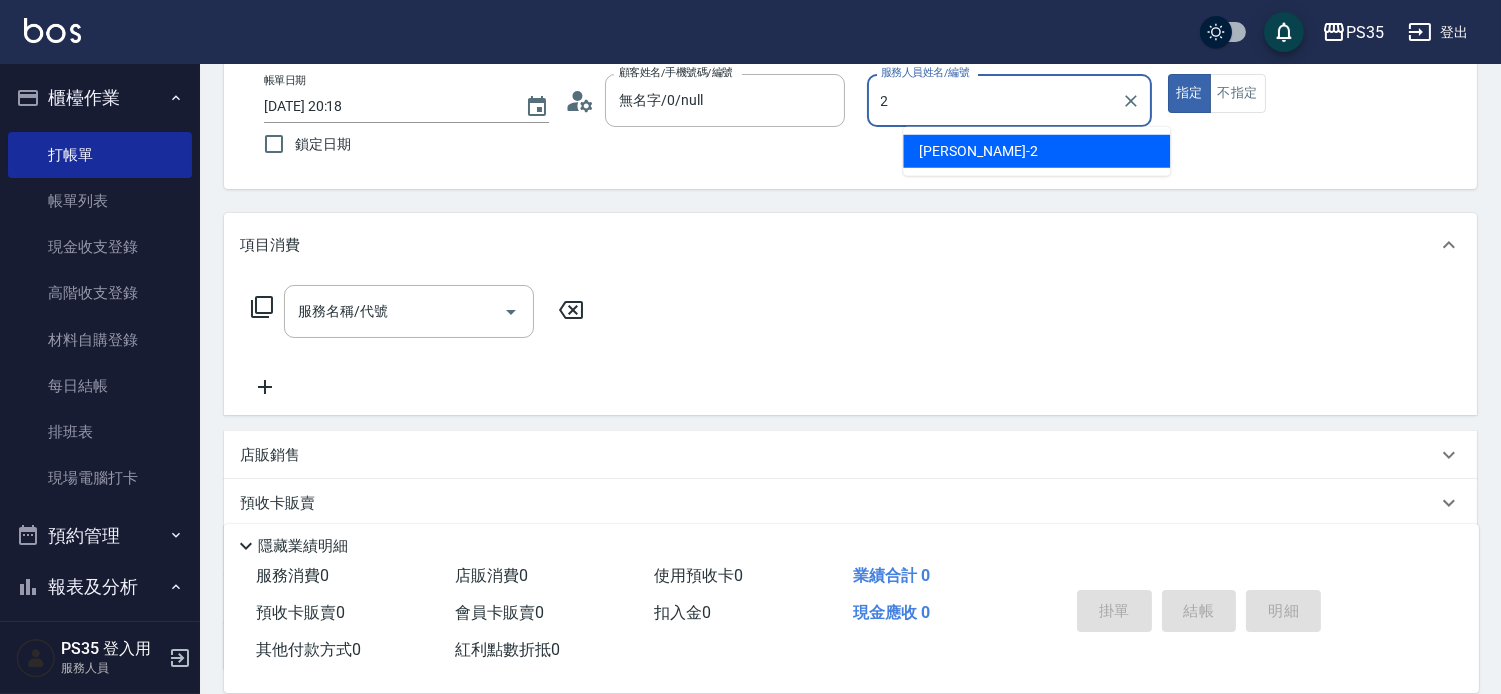 type on "[PERSON_NAME]-2" 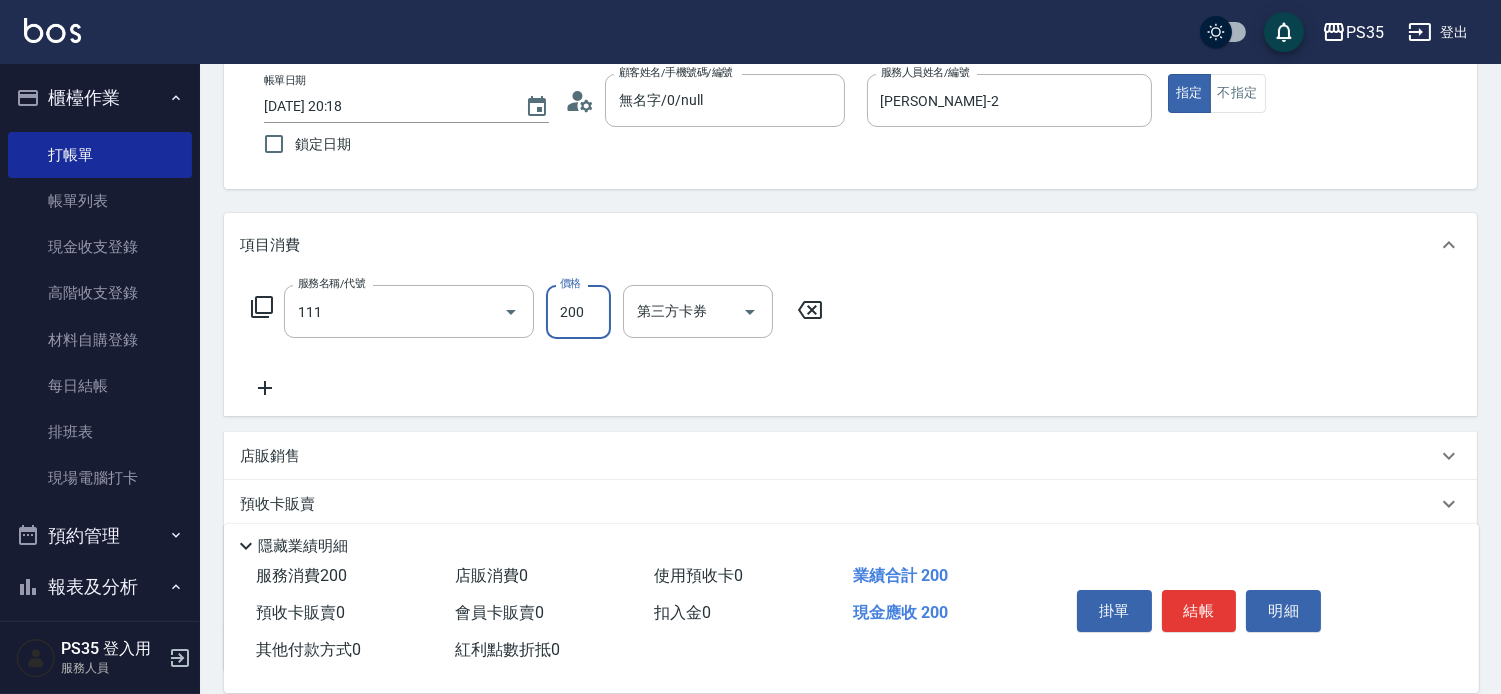 type on "200(111)" 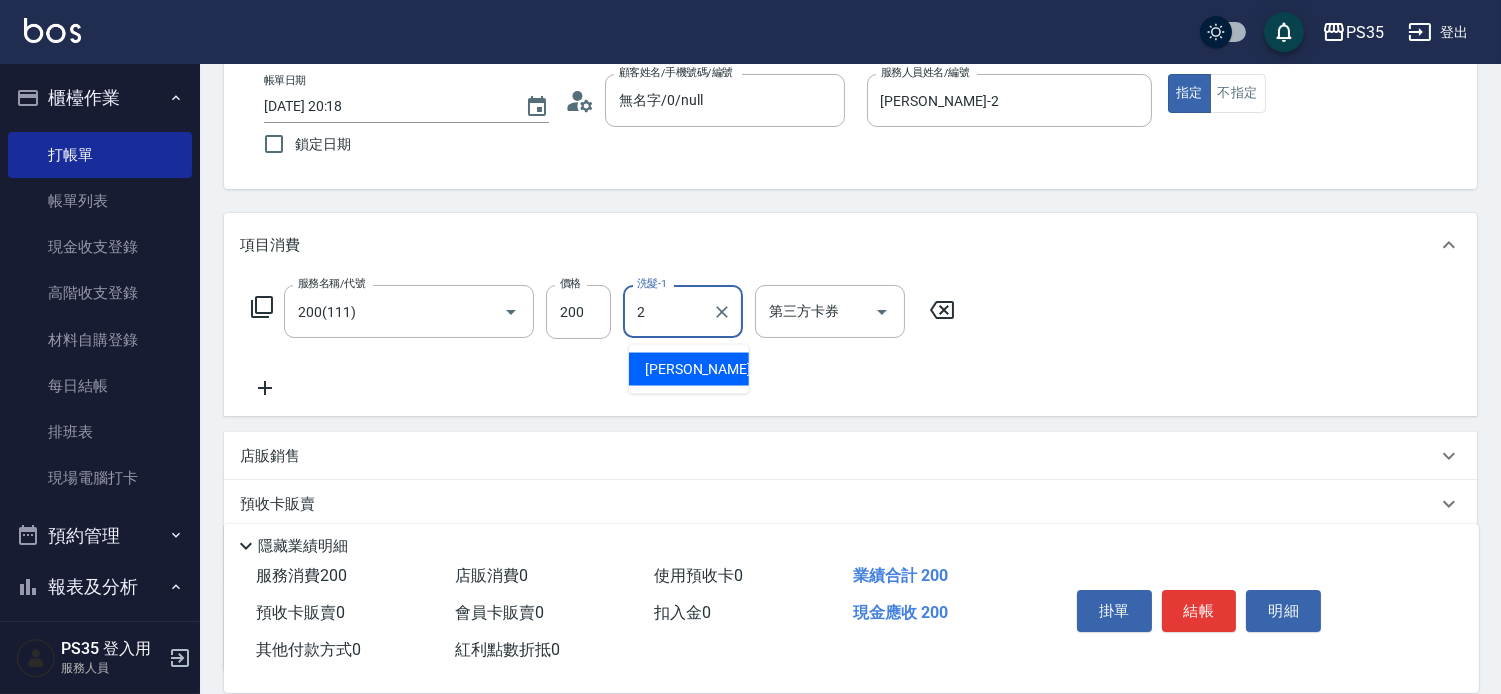 type on "[PERSON_NAME]-2" 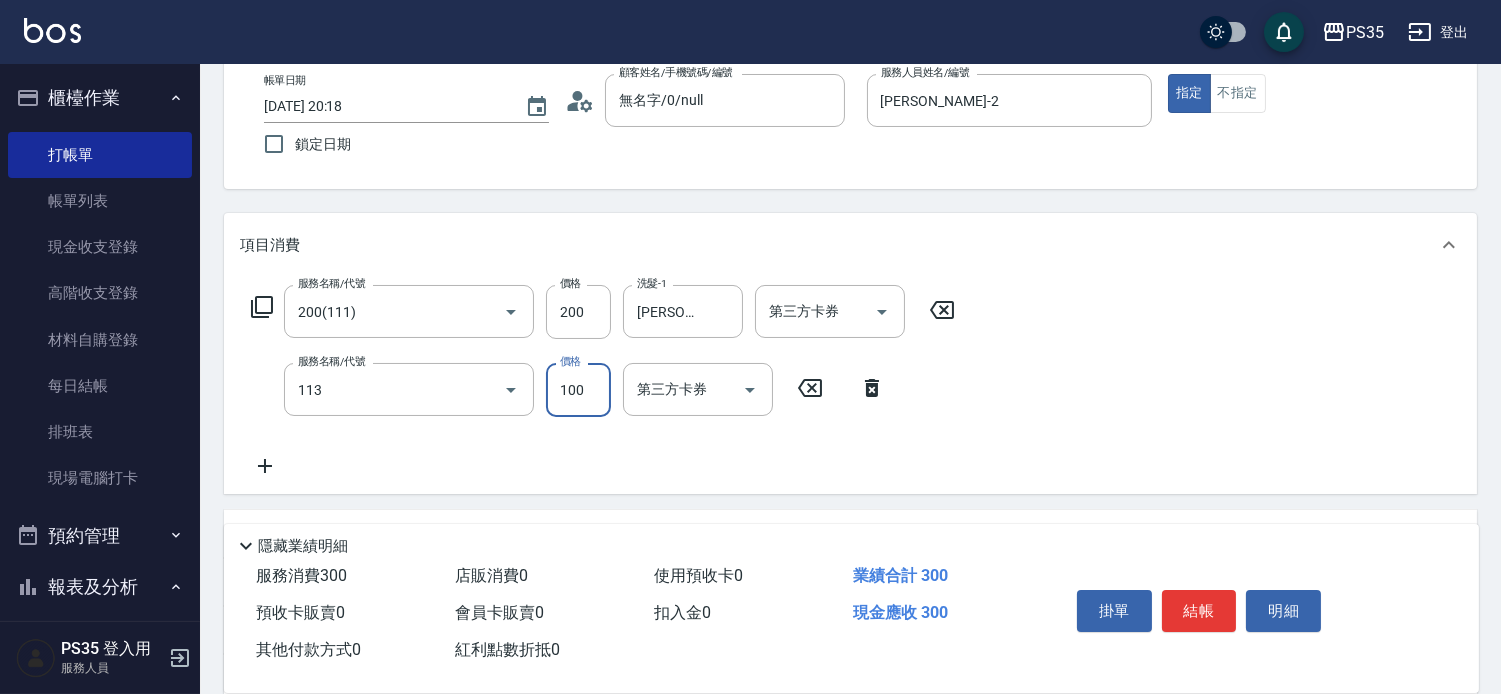type on "瞬護100(113)" 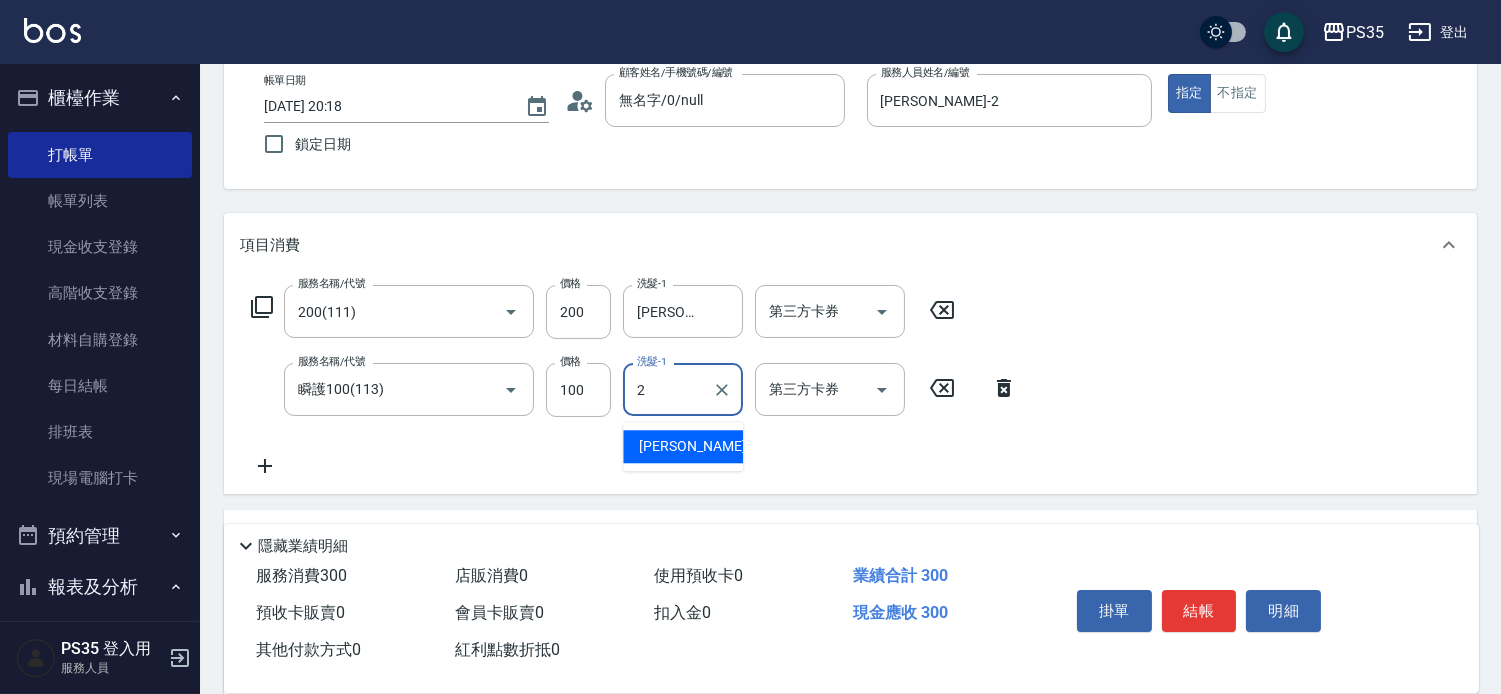 type on "[PERSON_NAME]-2" 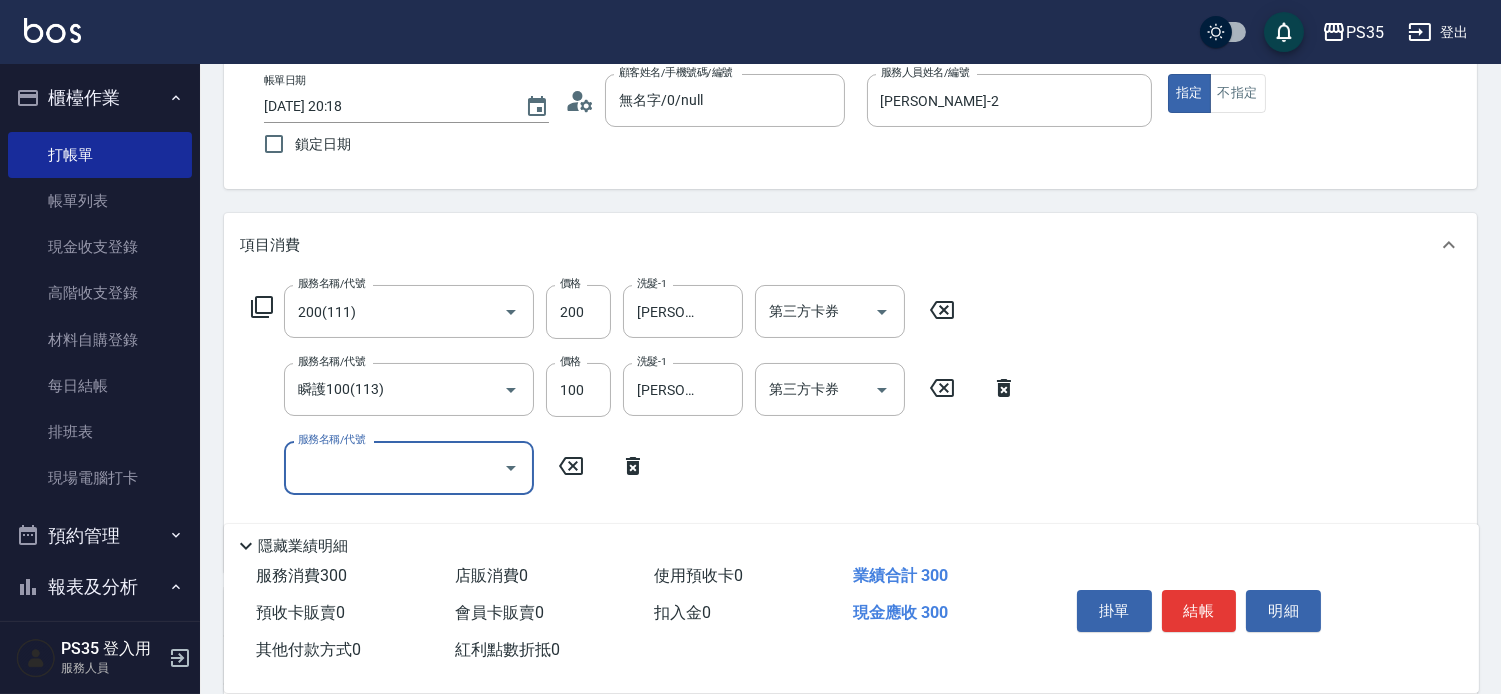 click on "結帳" at bounding box center [1199, 611] 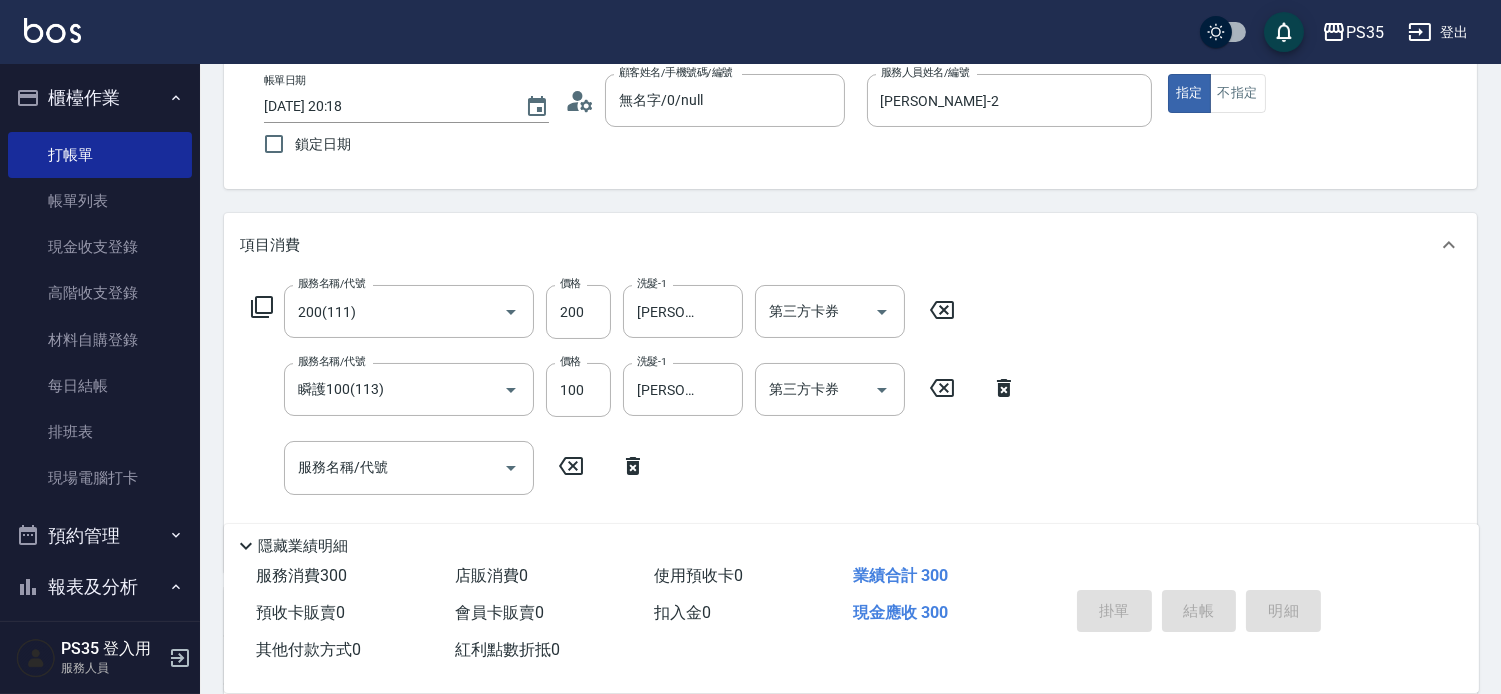 type 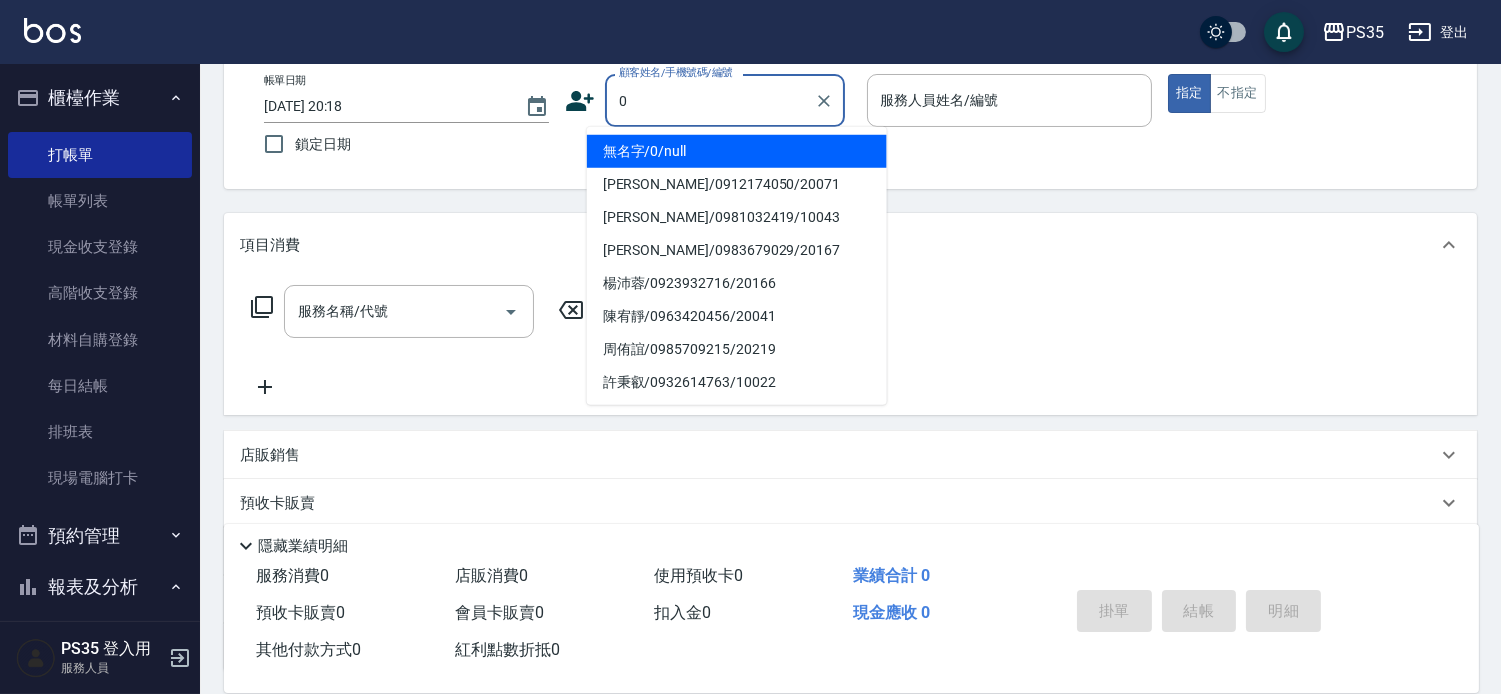 type on "無名字/0/null" 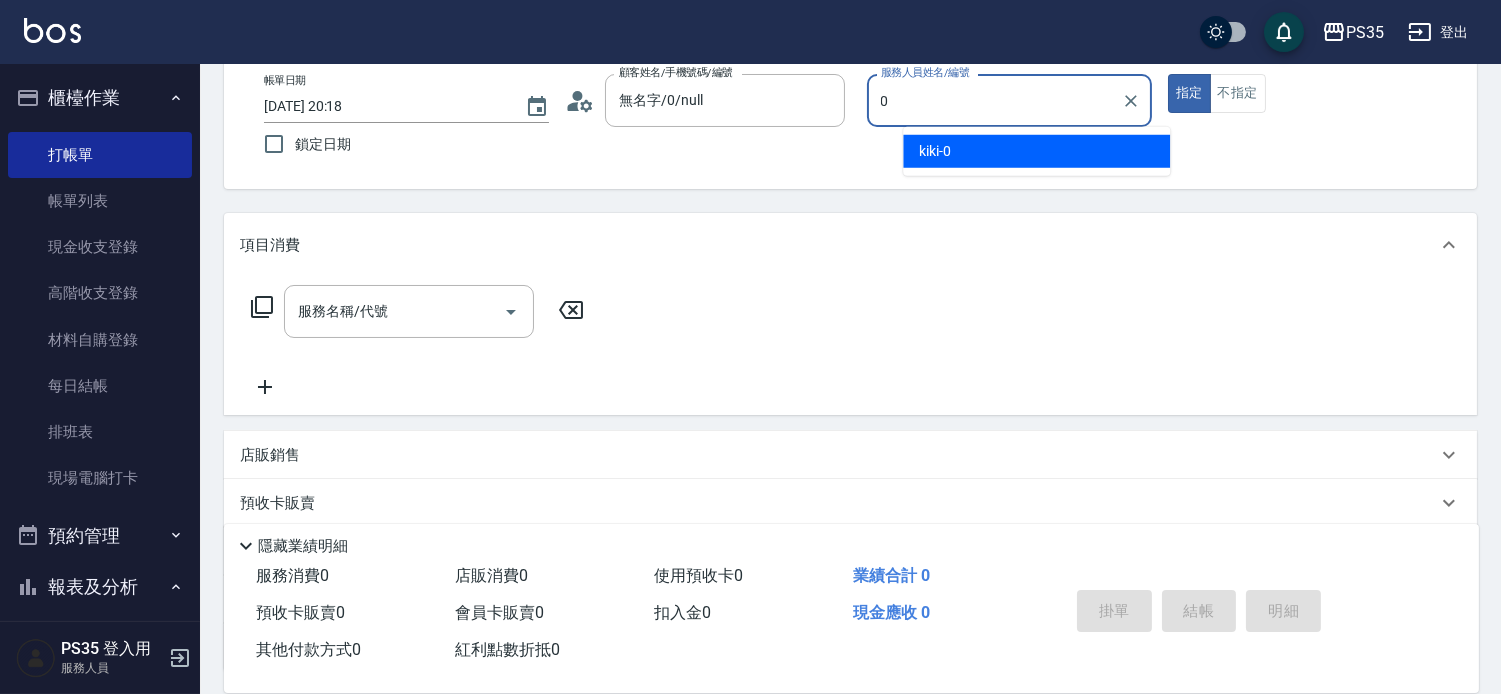 type on "kiki-0" 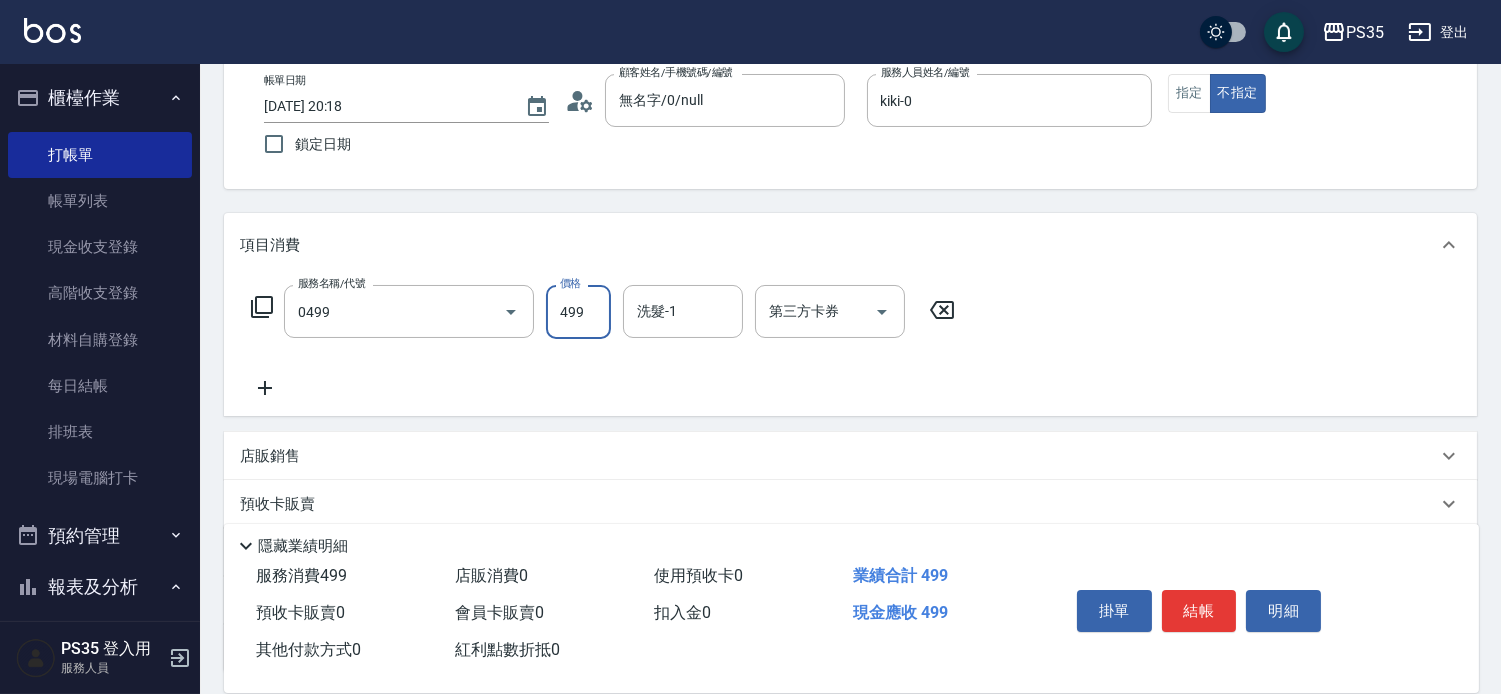 type on "[PERSON_NAME]499(0499)" 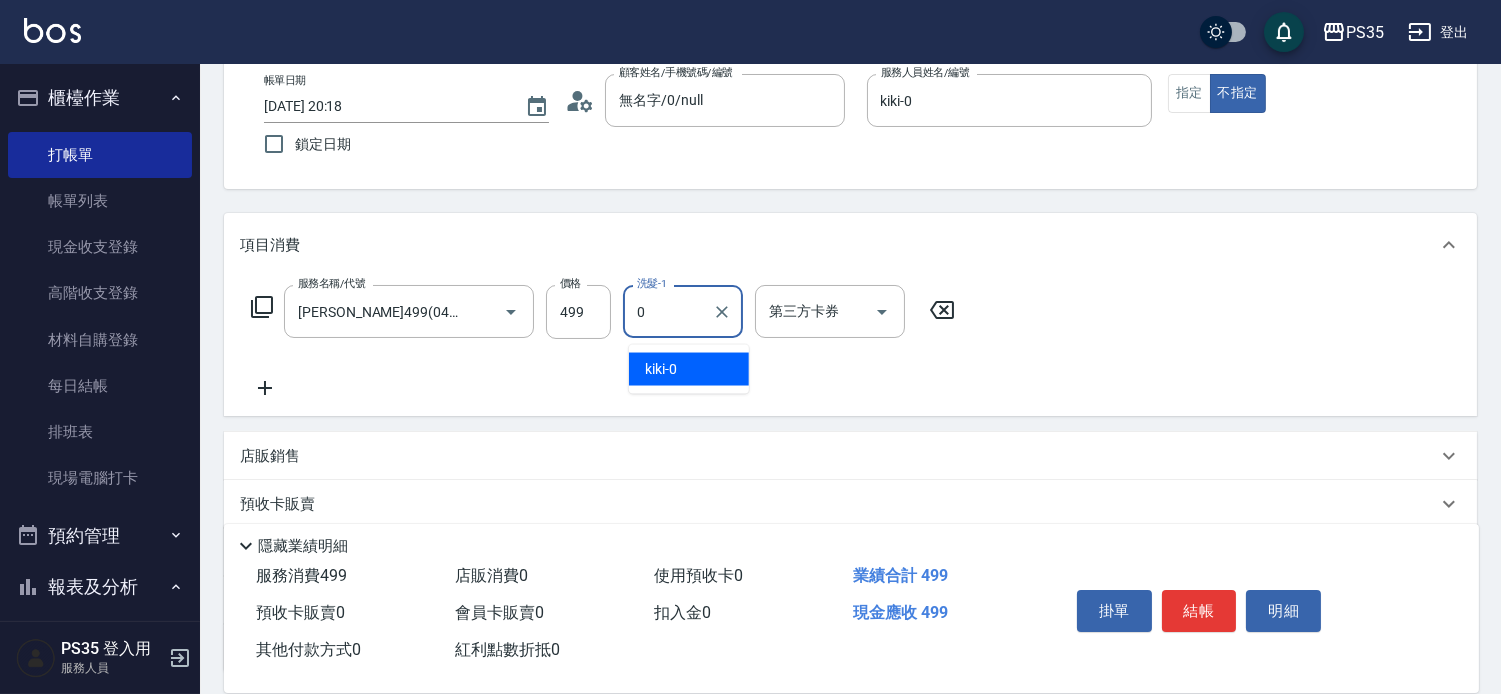 type on "kiki-0" 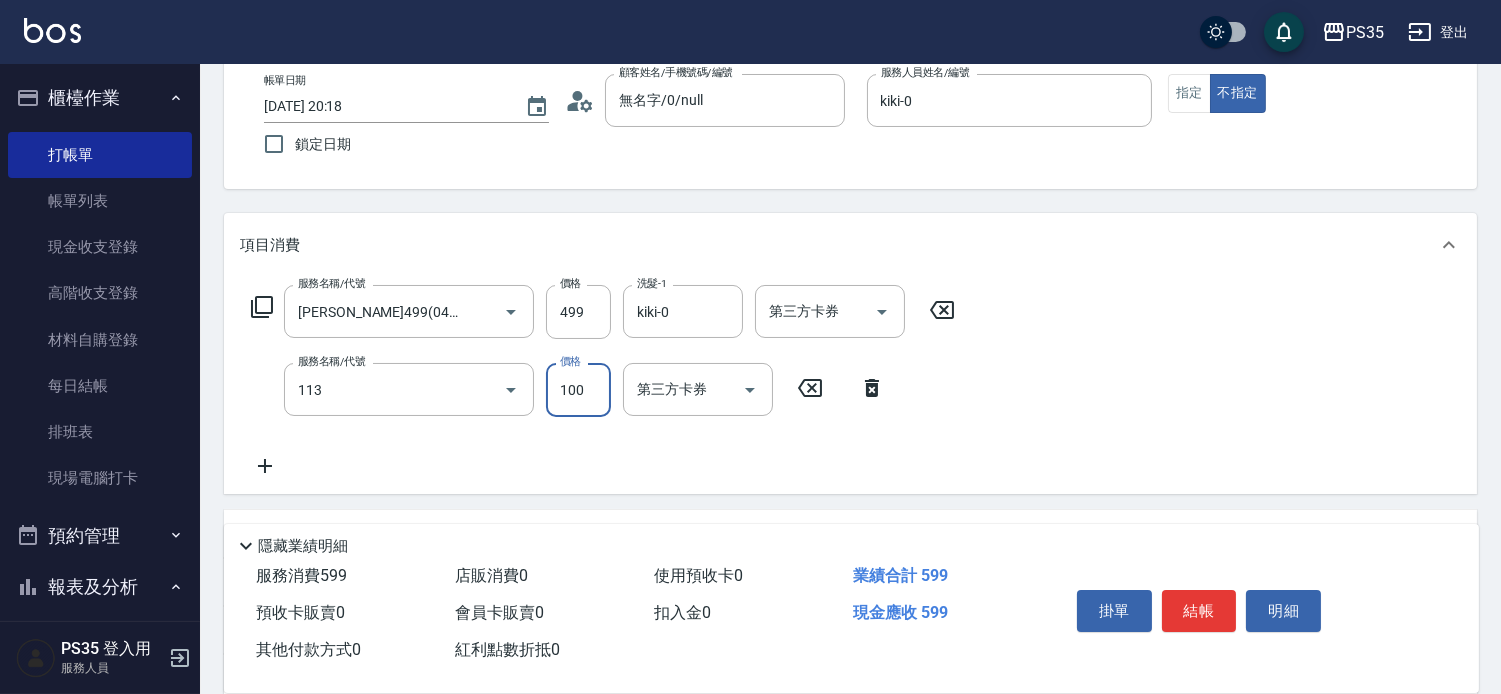 type on "瞬護100(113)" 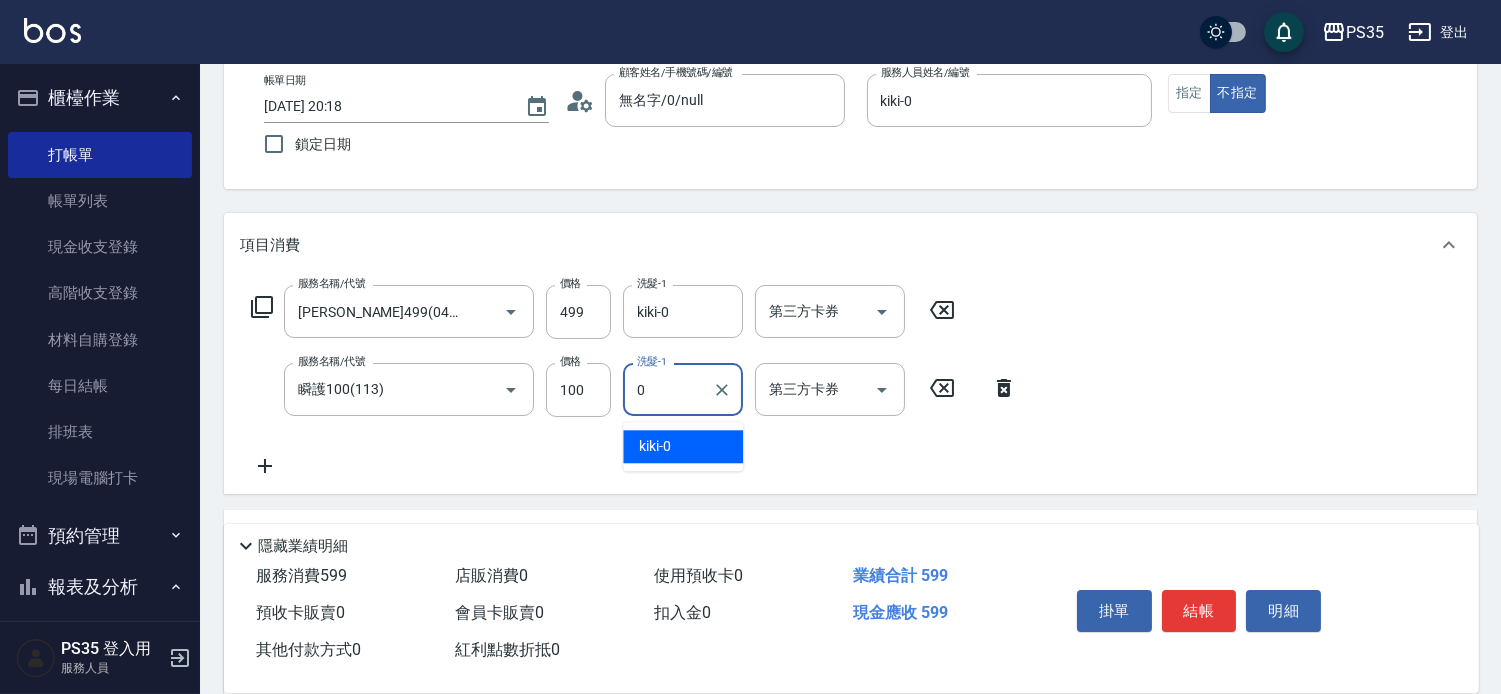 type on "kiki-0" 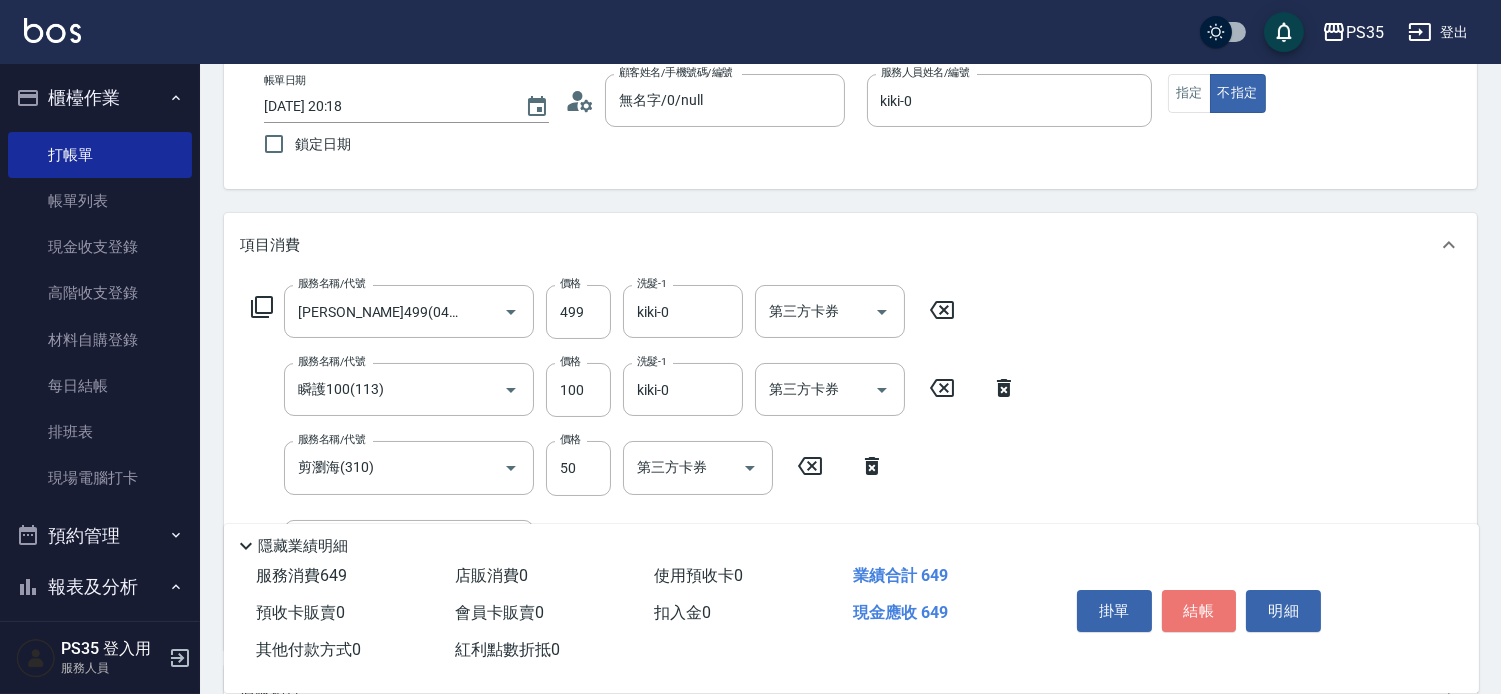 click on "結帳" at bounding box center (1199, 611) 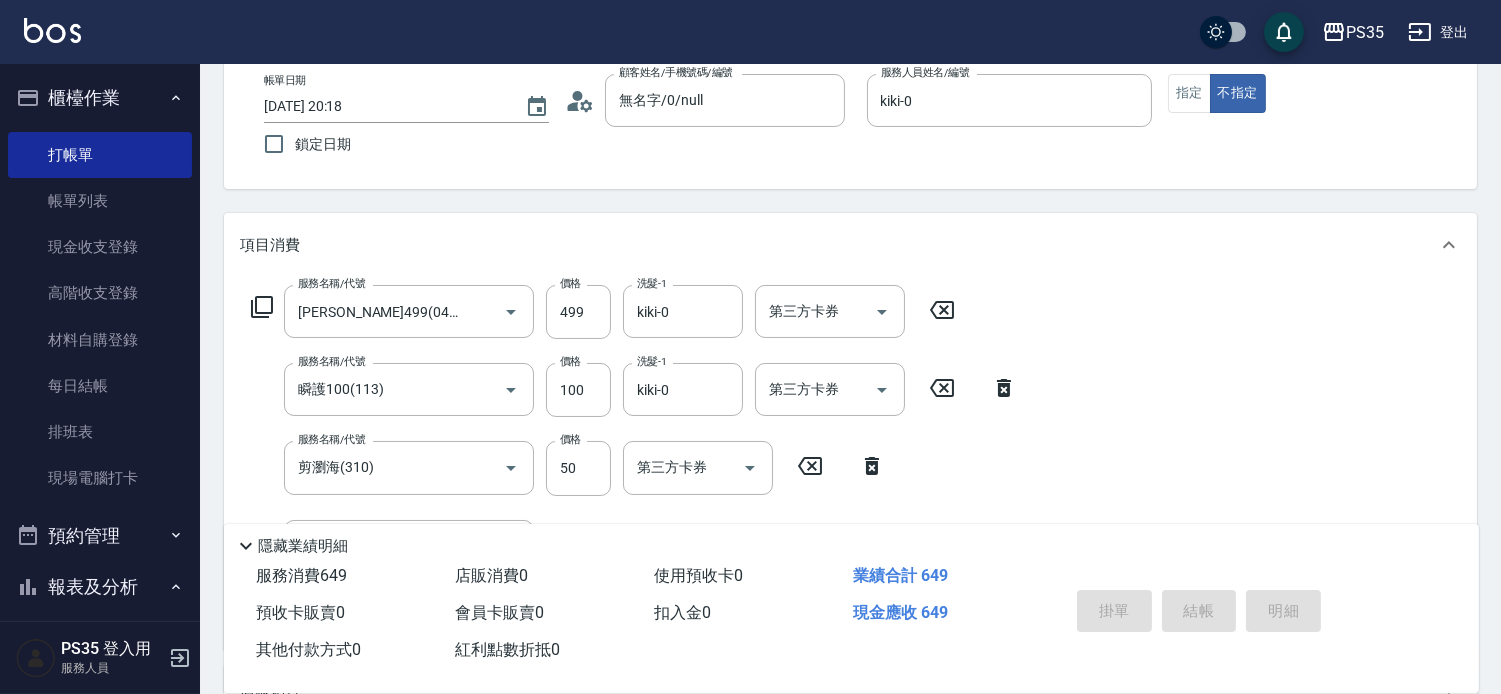 type on "[DATE] 20:19" 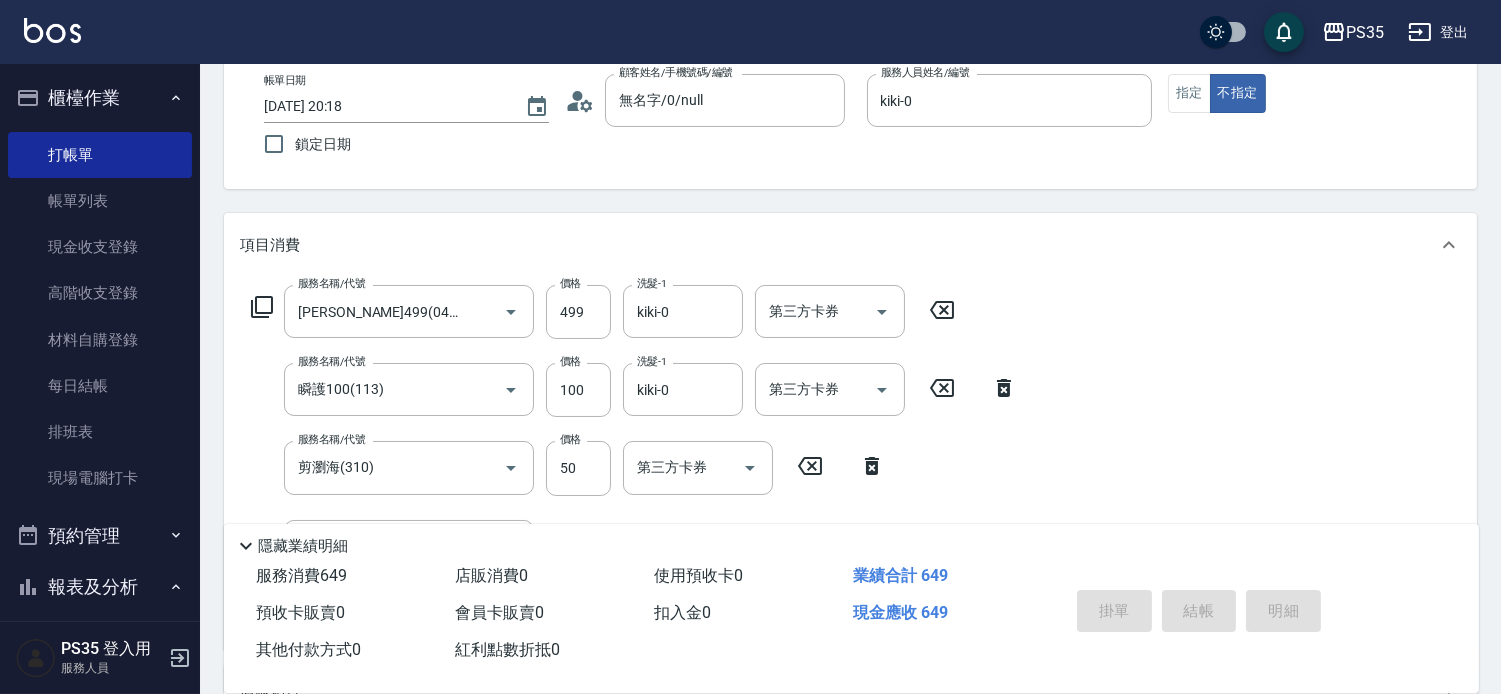 type 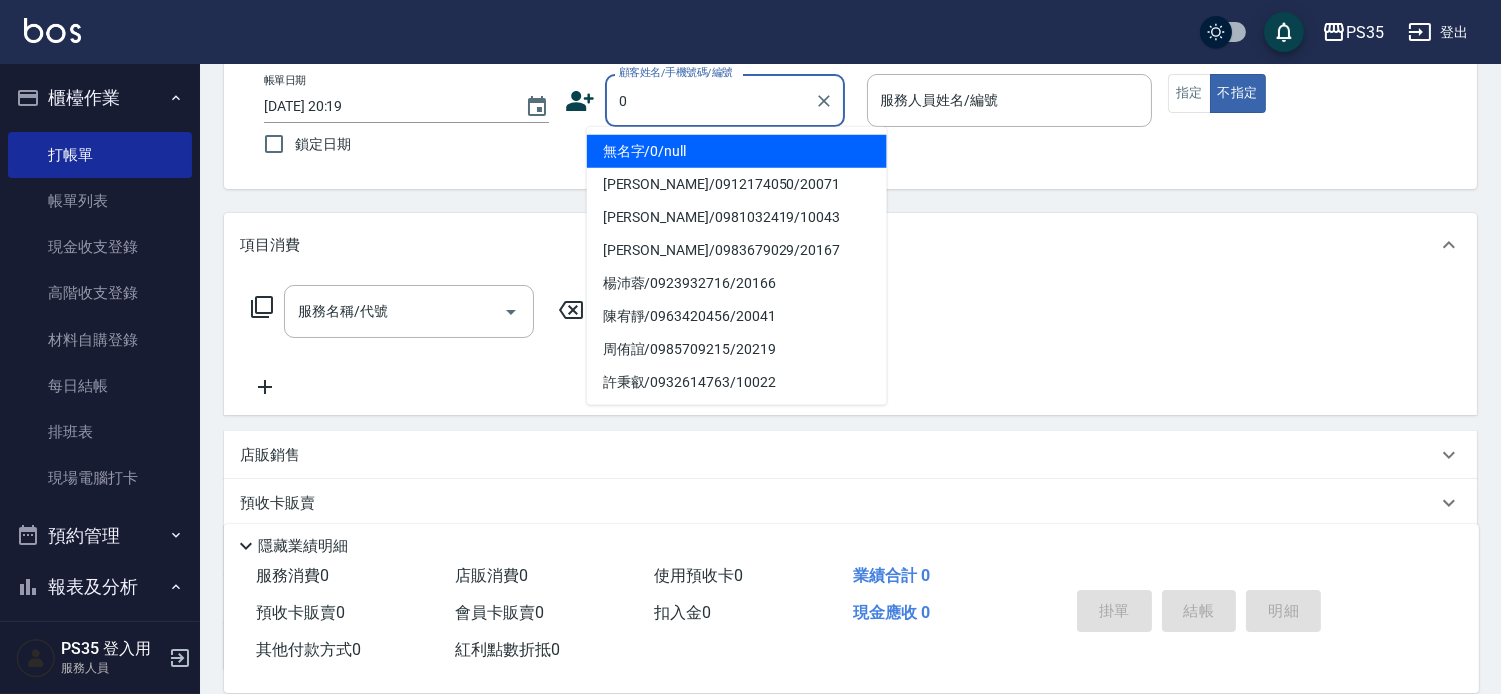 type on "無名字/0/null" 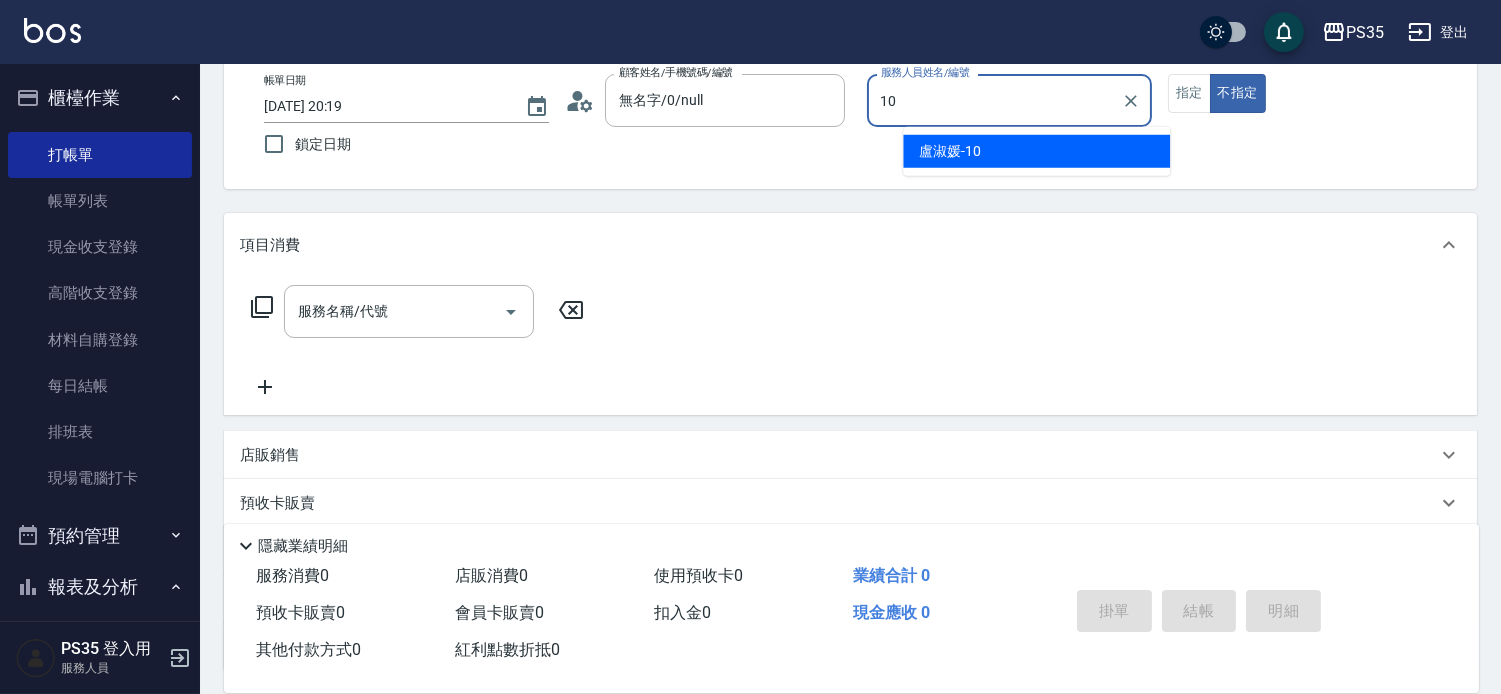 type on "盧淑媛-10" 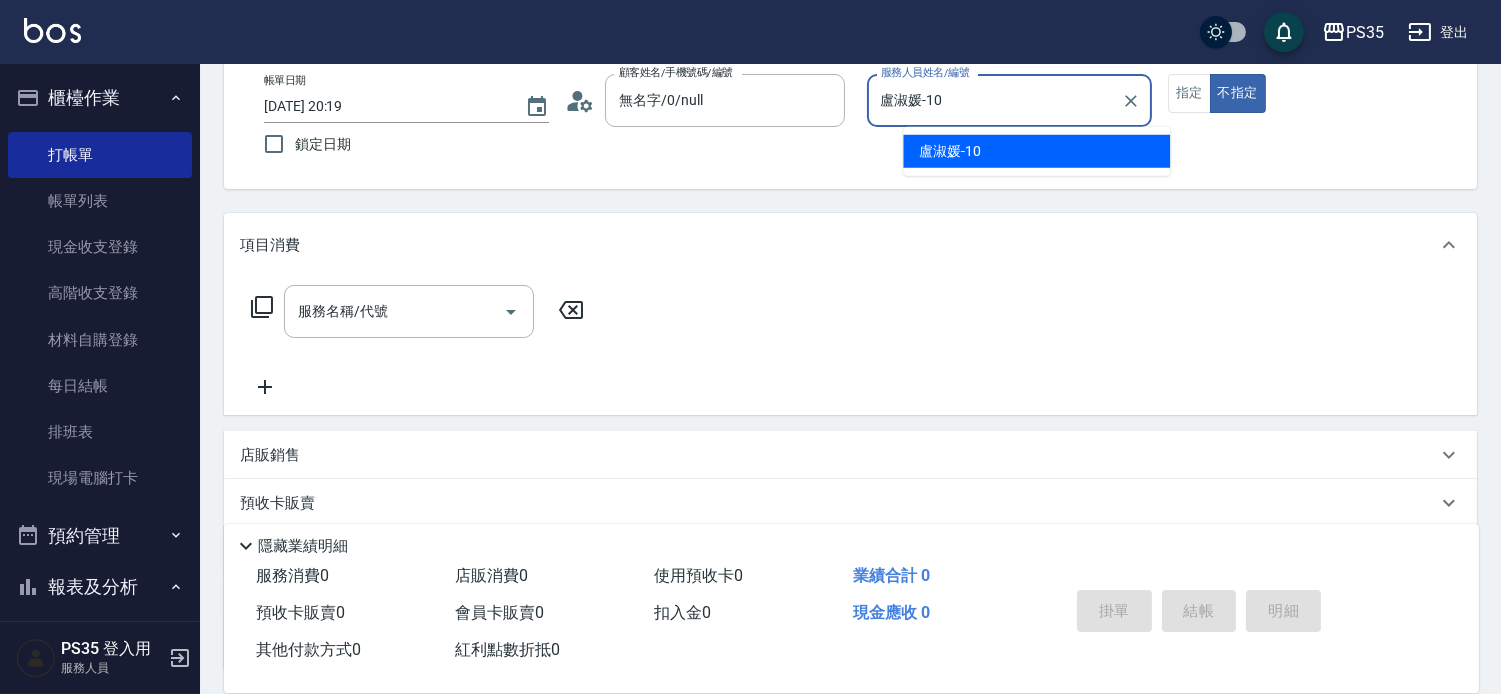 type on "false" 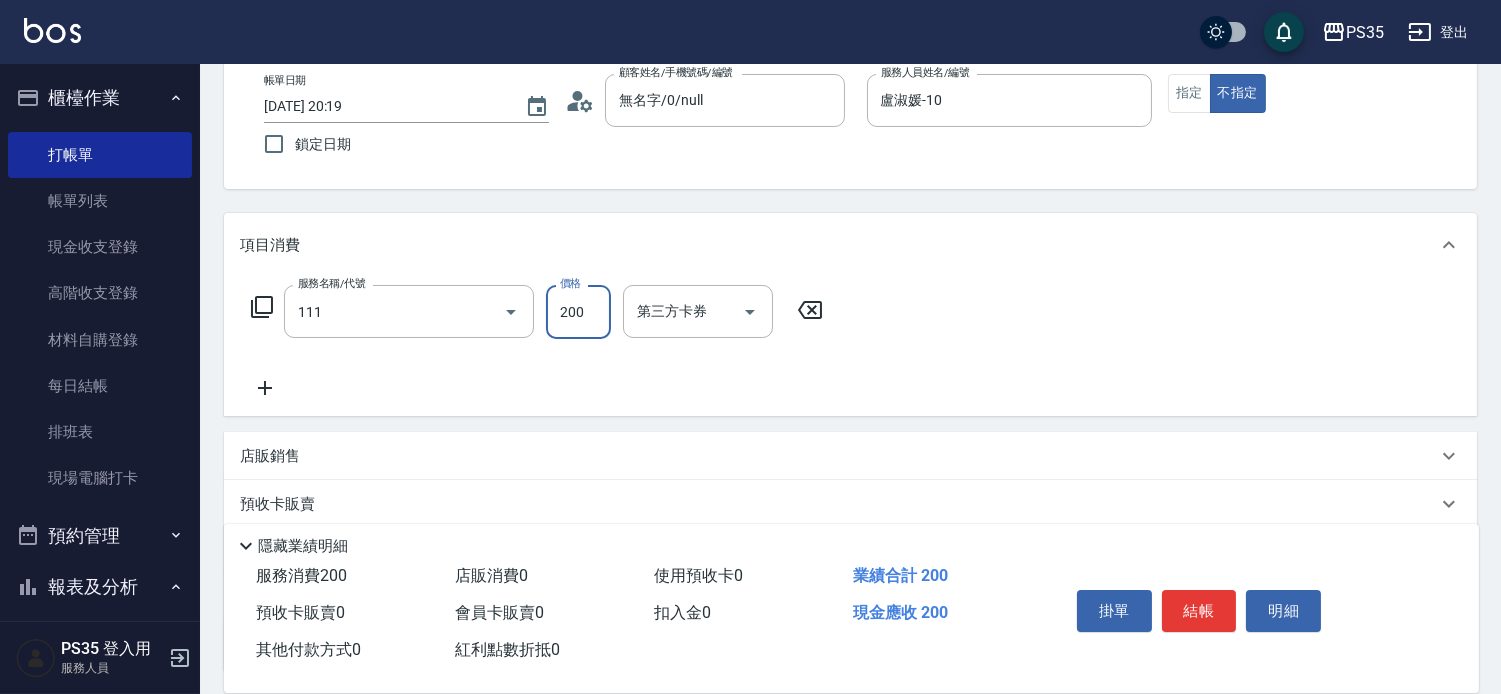 type on "200(111)" 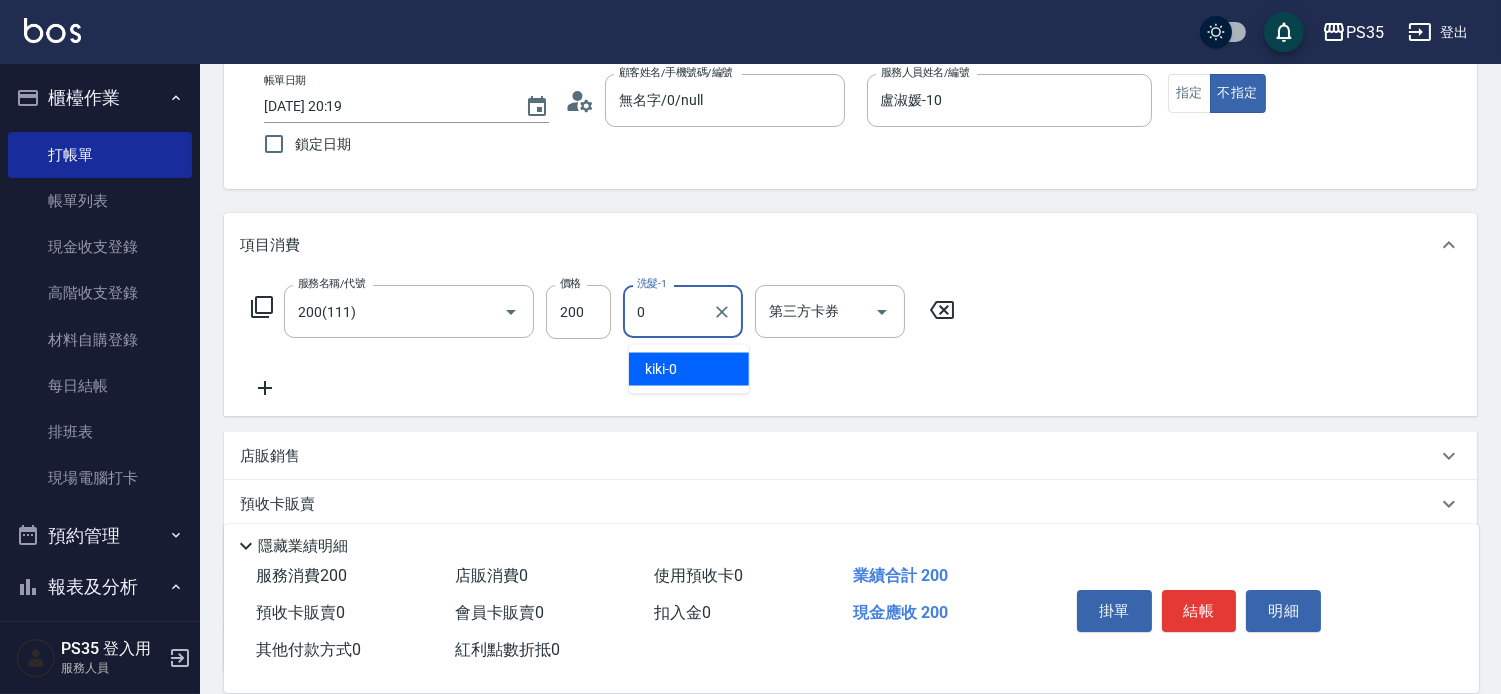 type on "kiki-0" 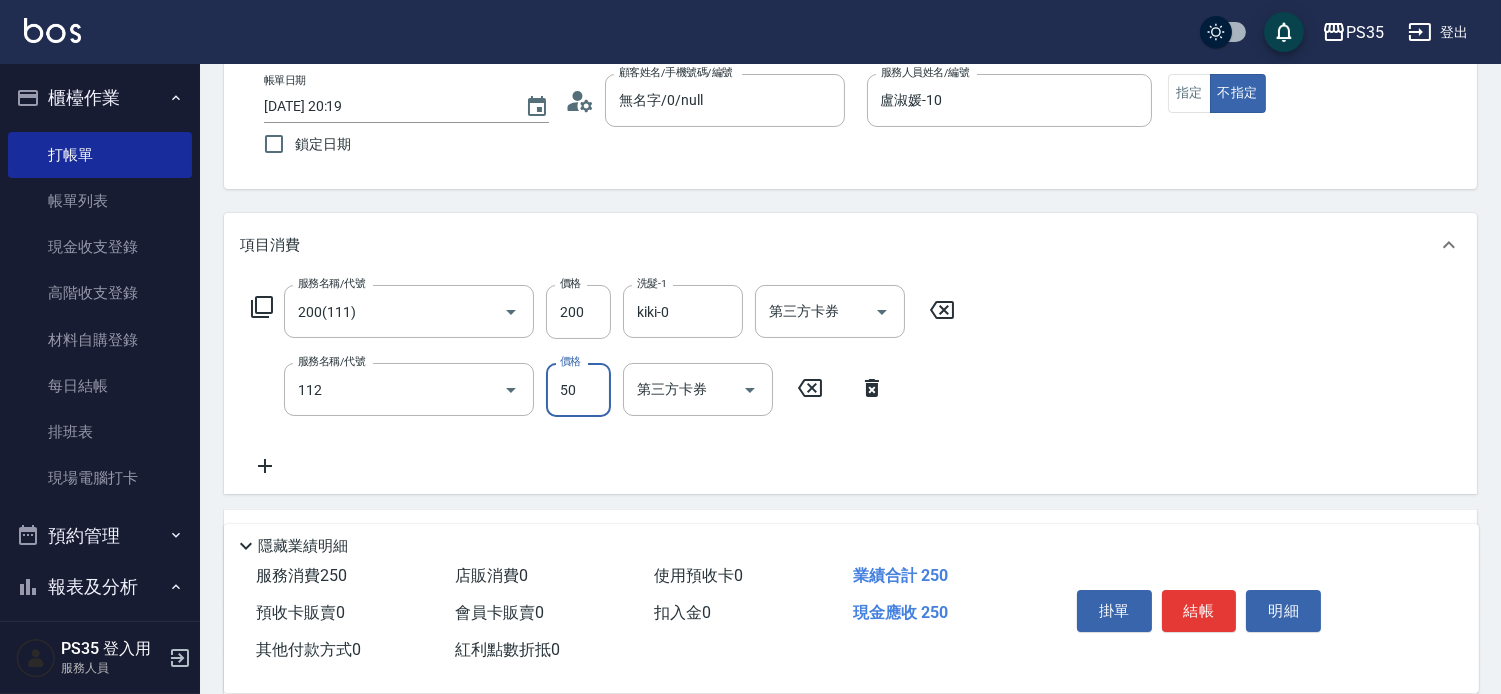 type on "精油50(112)" 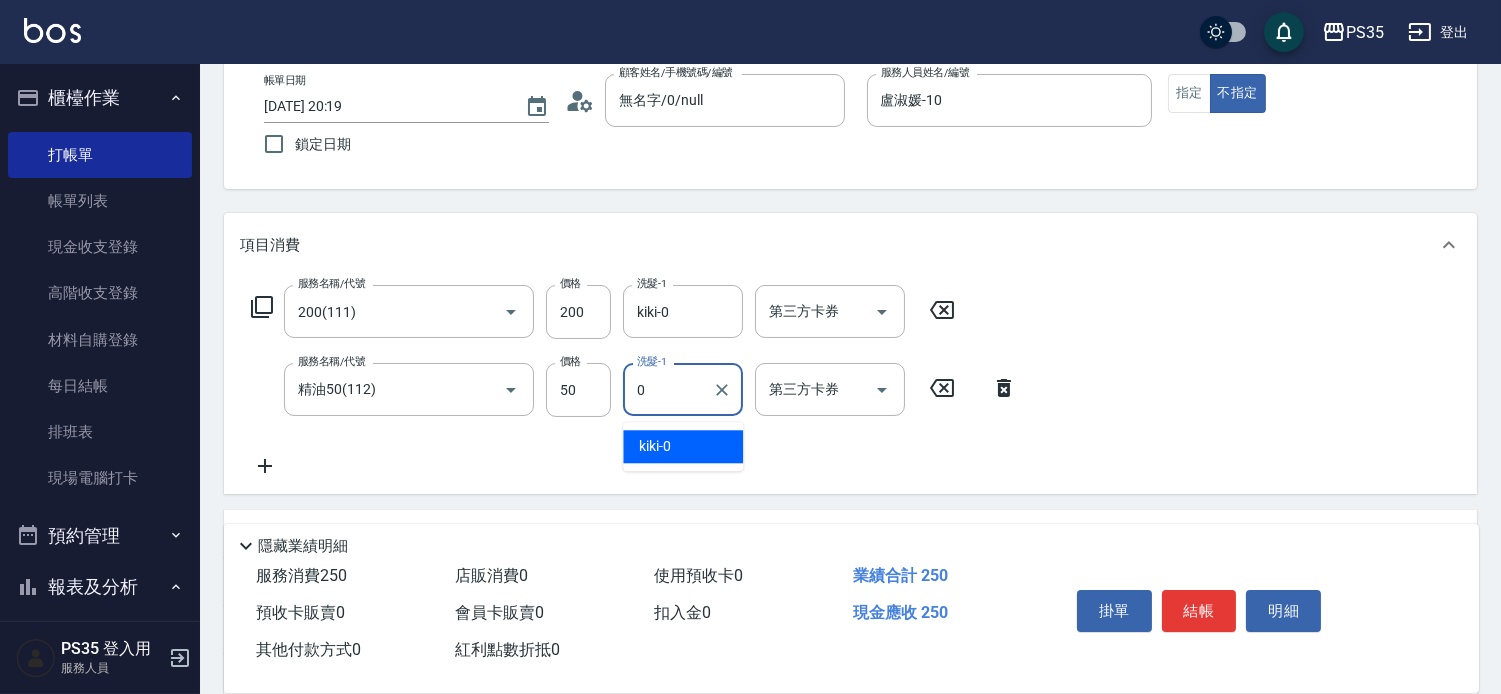 type on "kiki-0" 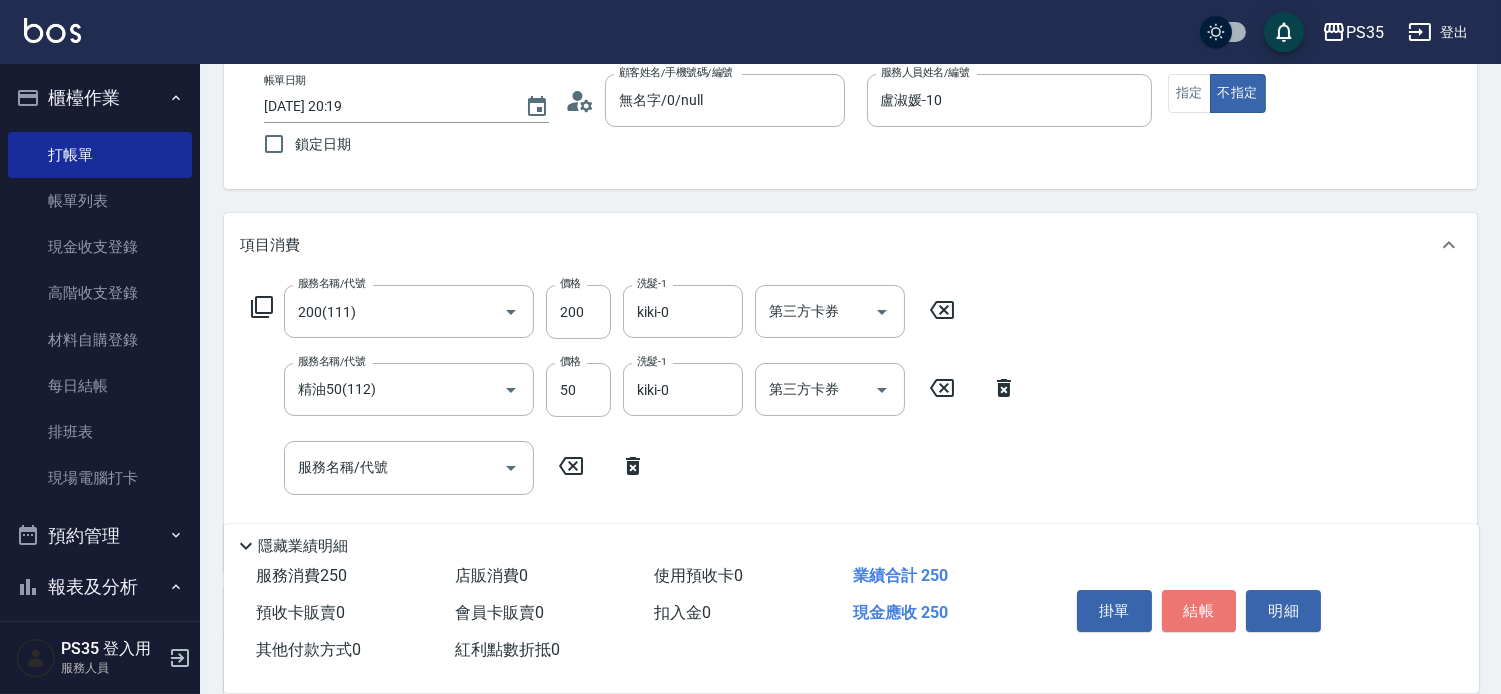 click on "結帳" at bounding box center (1199, 611) 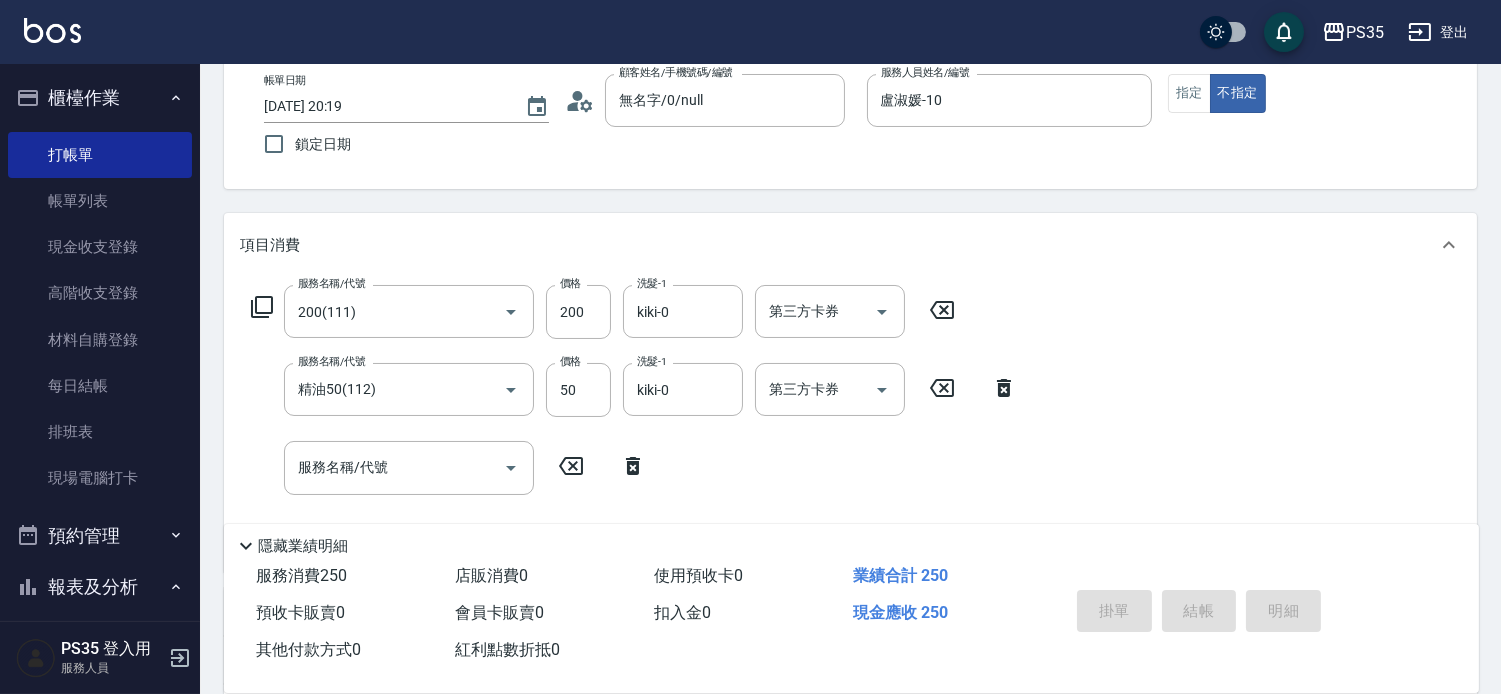 type 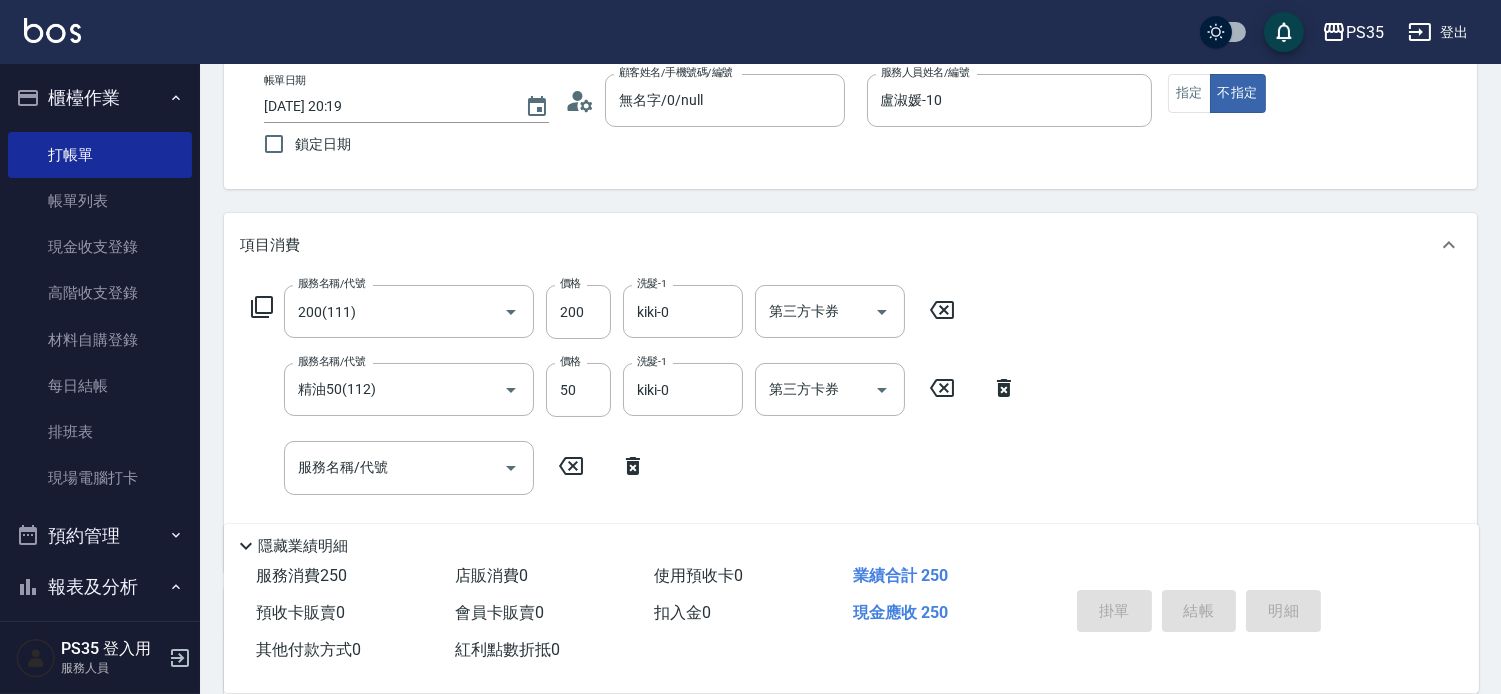 type 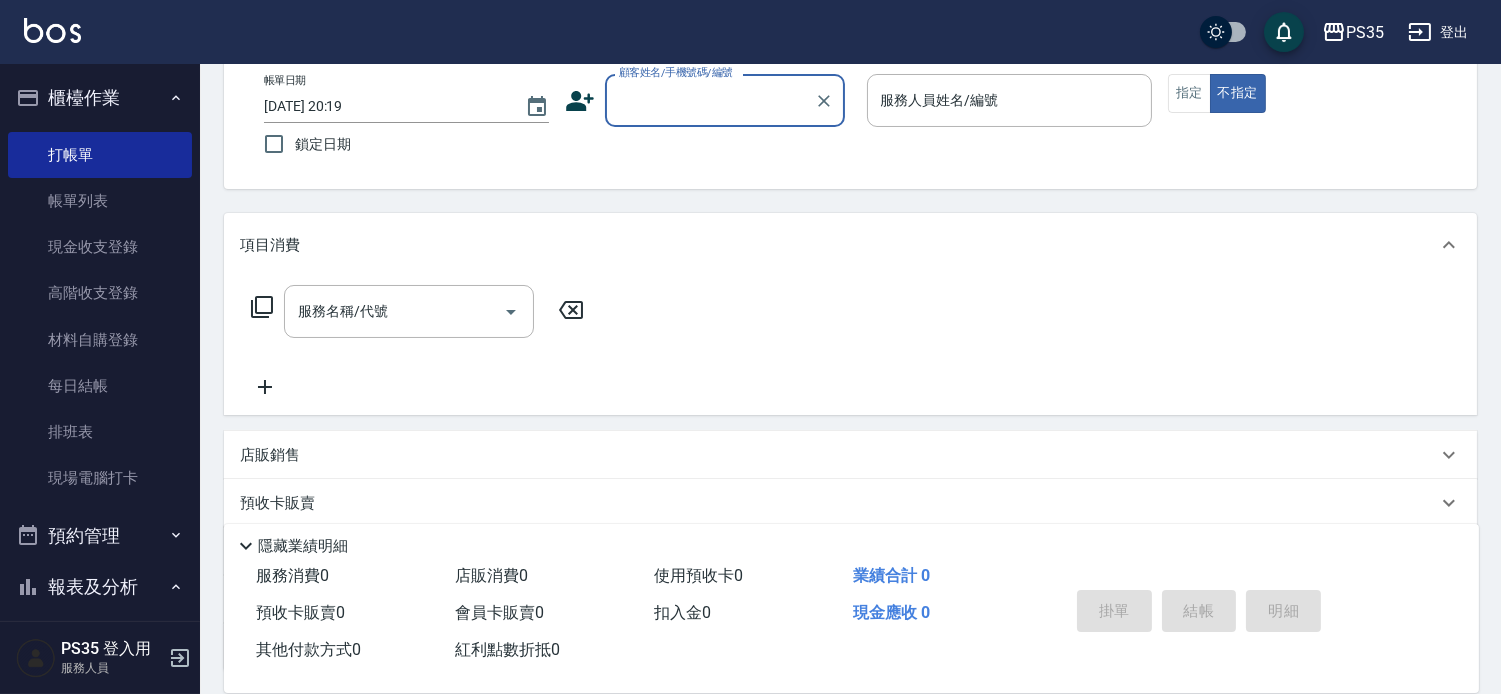 click on "服務名稱/代號 服務名稱/代號" at bounding box center (850, 346) 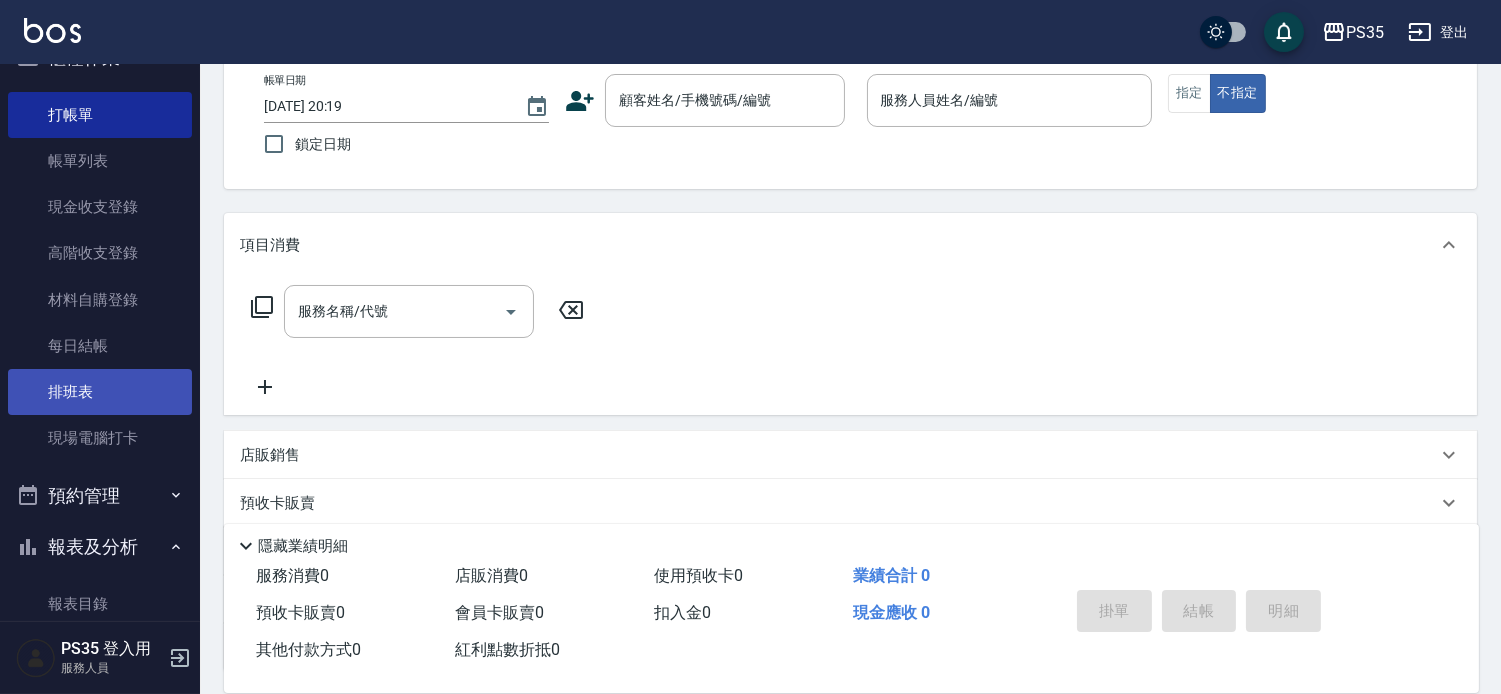 scroll, scrollTop: 0, scrollLeft: 0, axis: both 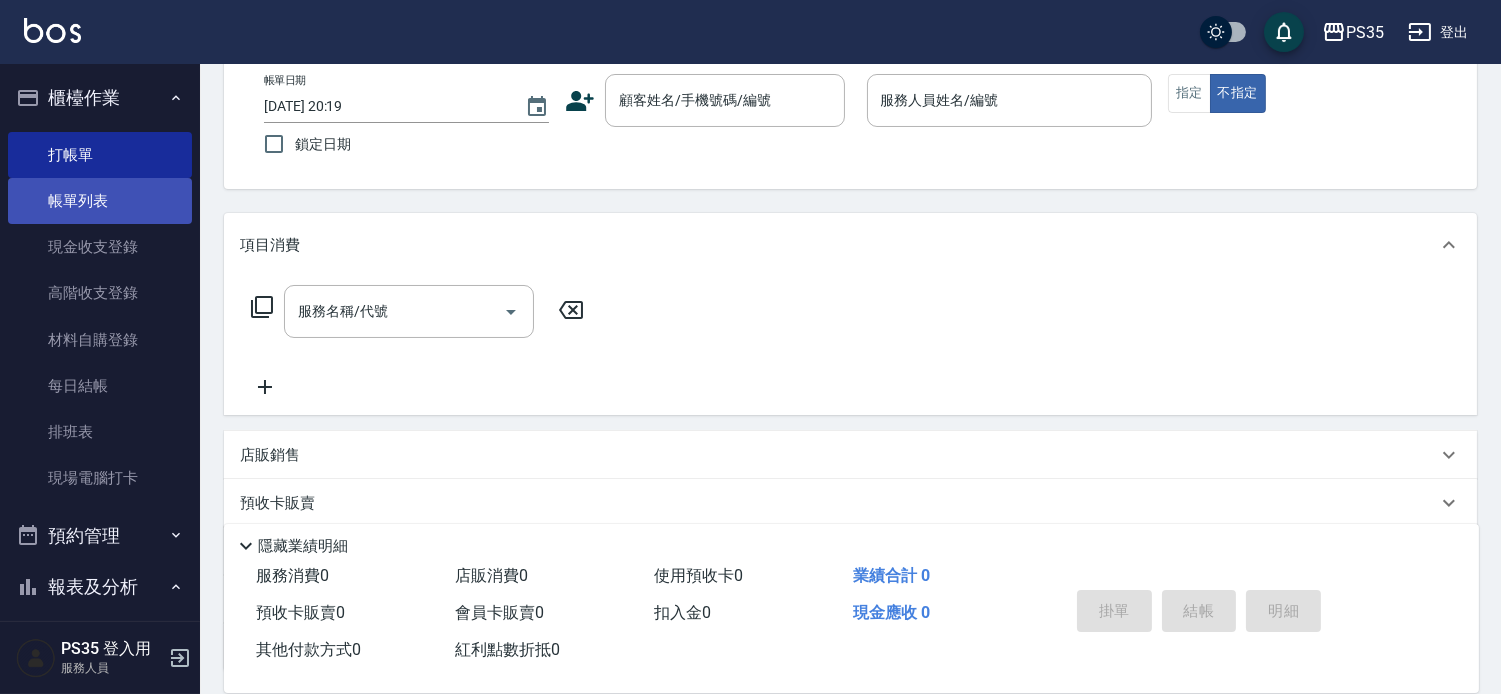 click on "帳單列表" at bounding box center [100, 201] 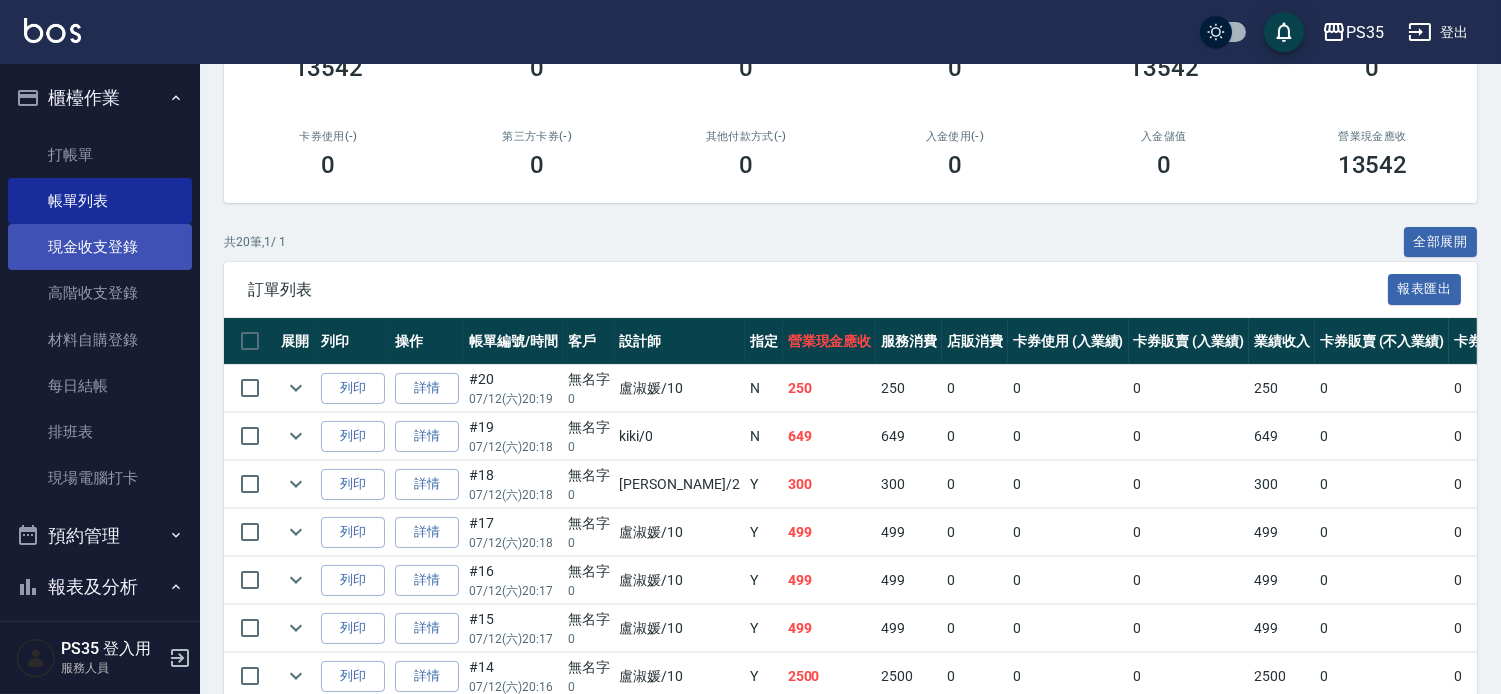 scroll, scrollTop: 63, scrollLeft: 0, axis: vertical 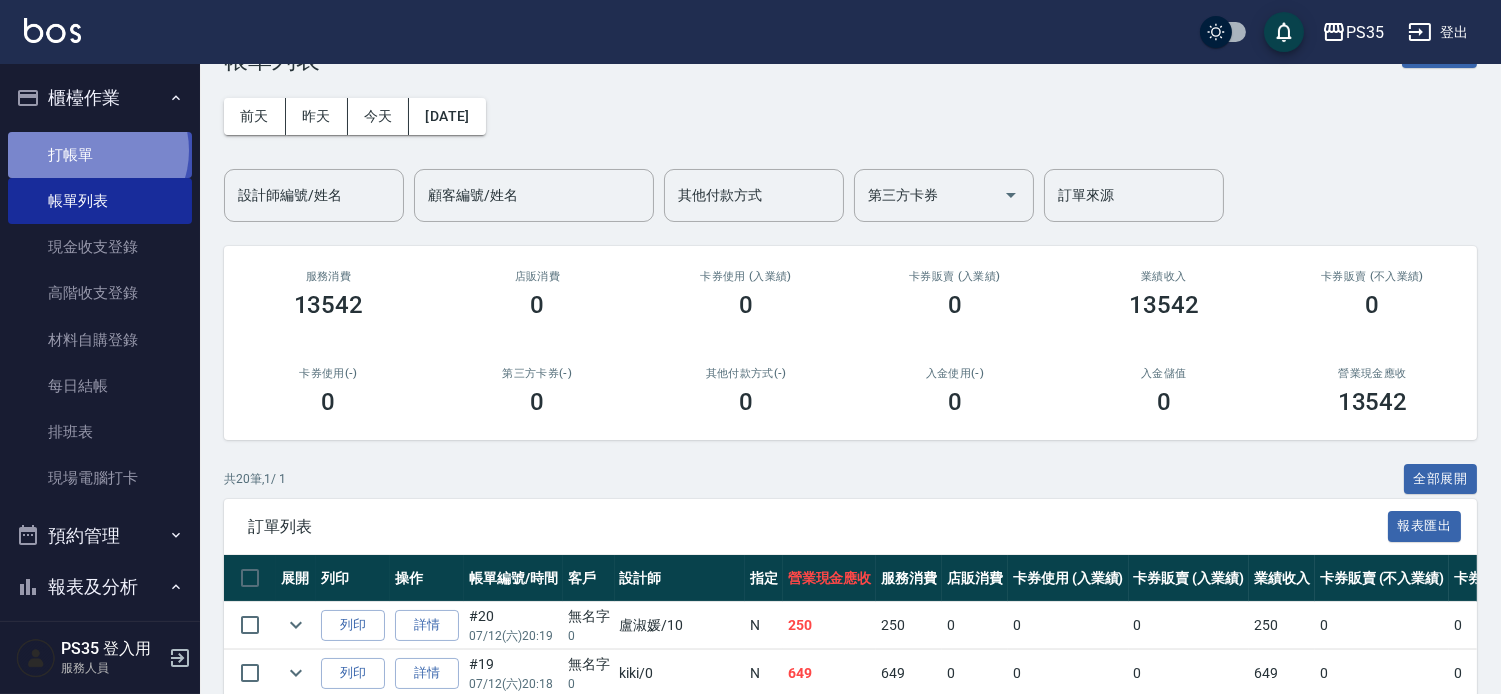 click on "打帳單" at bounding box center [100, 155] 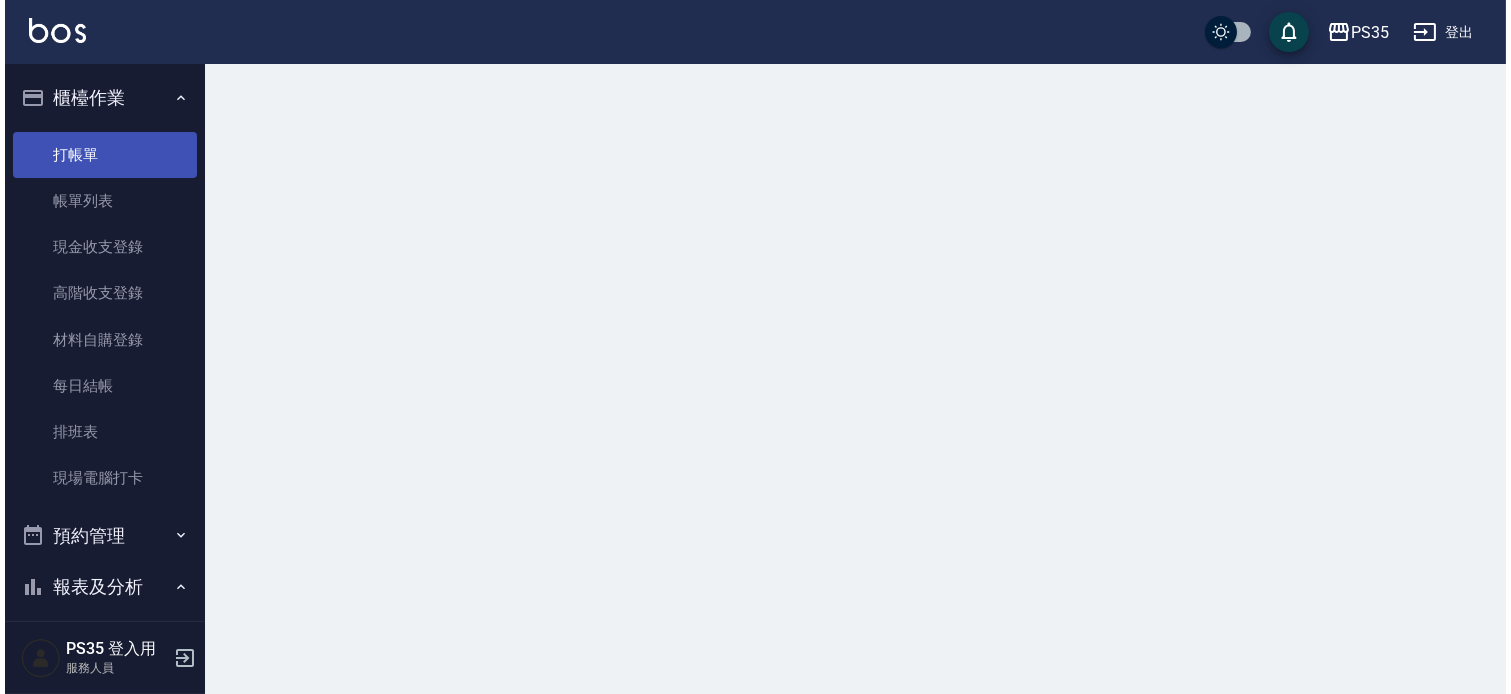 scroll, scrollTop: 0, scrollLeft: 0, axis: both 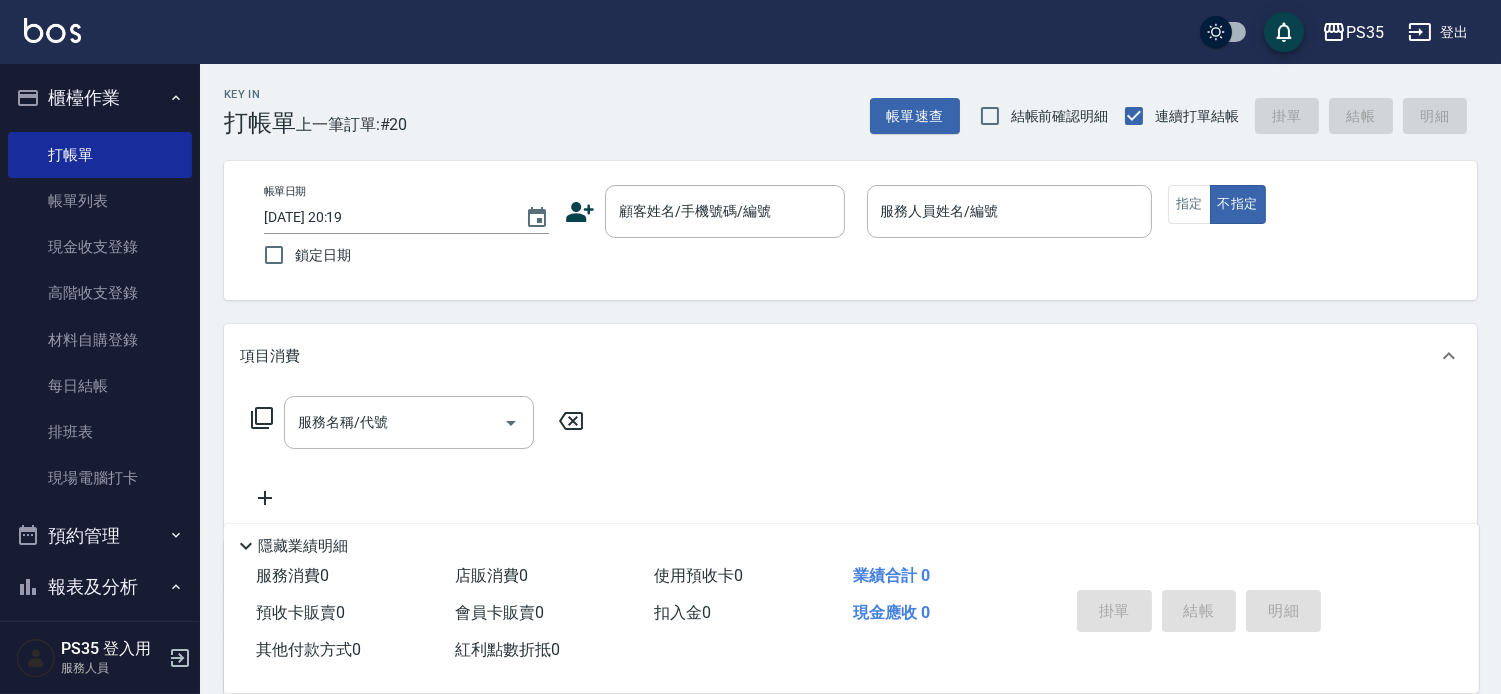 click on "帳單日期 [DATE] 20:19 鎖定日期 顧客姓名/手機號碼/編號 顧客姓名/手機號碼/編號 服務人員姓名/編號 服務人員姓名/編號 指定 不指定" at bounding box center [850, 230] 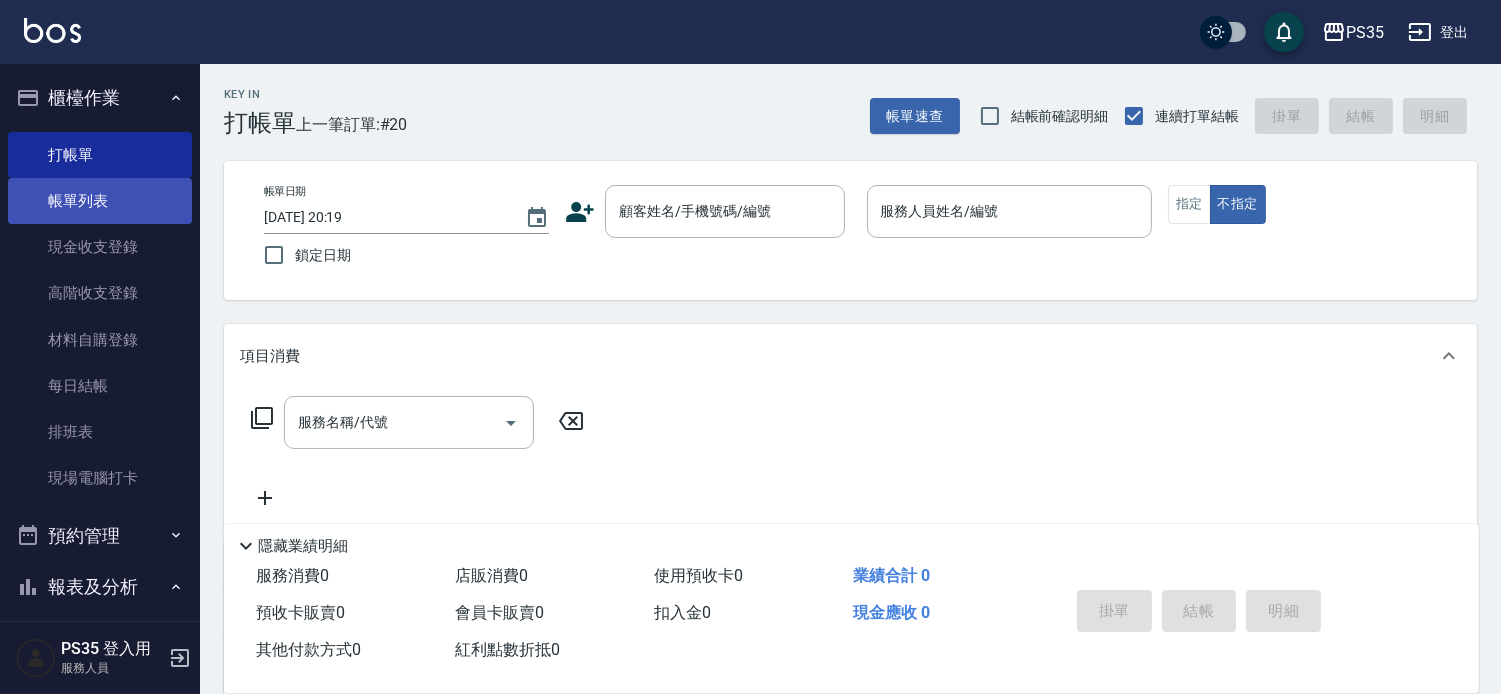 click on "帳單列表" at bounding box center (100, 201) 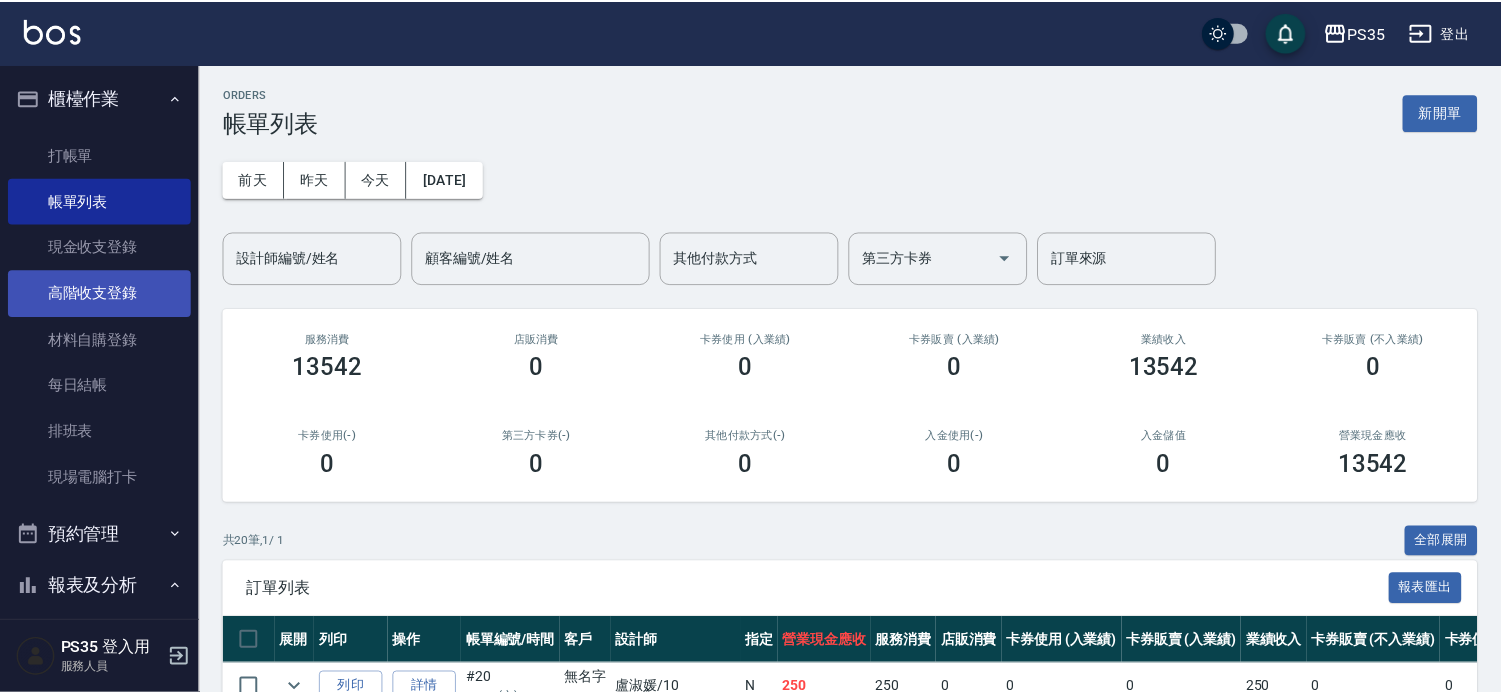 scroll, scrollTop: 427, scrollLeft: 0, axis: vertical 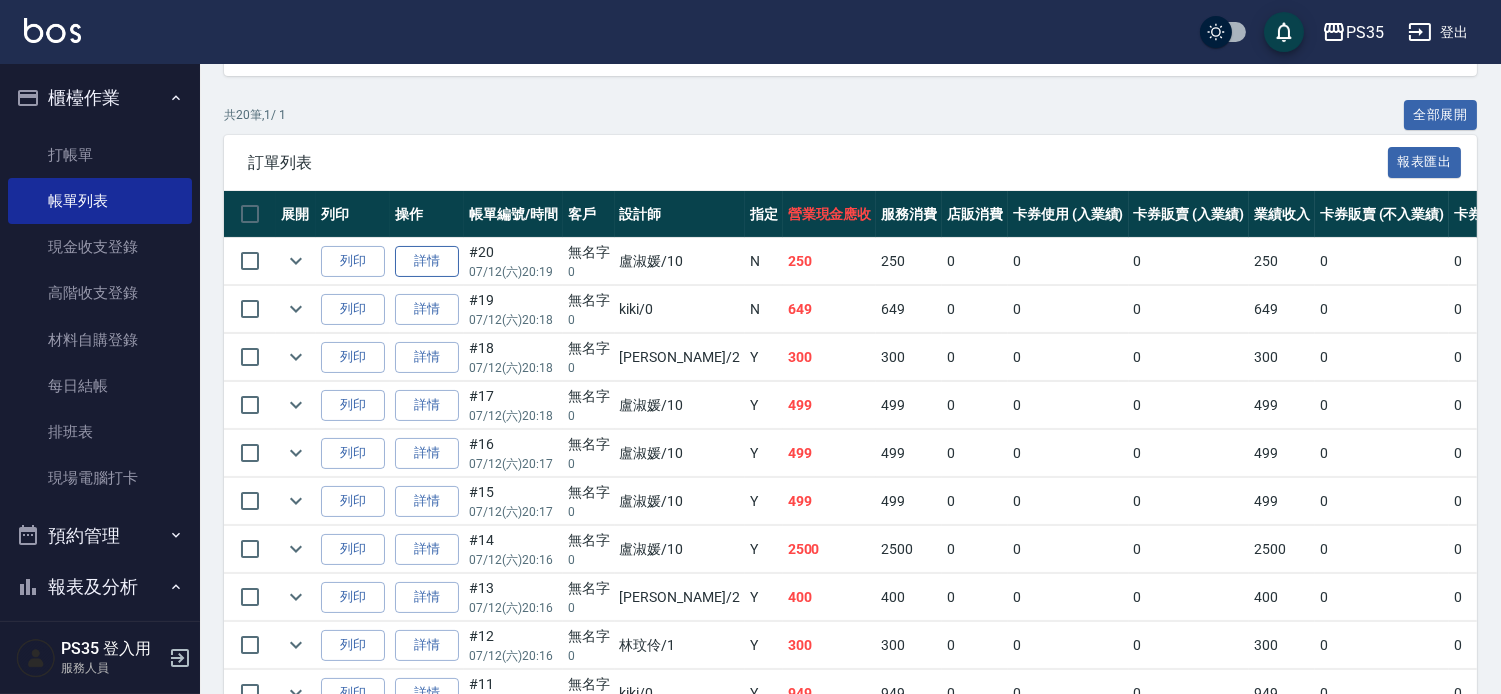 click on "詳情" at bounding box center [427, 261] 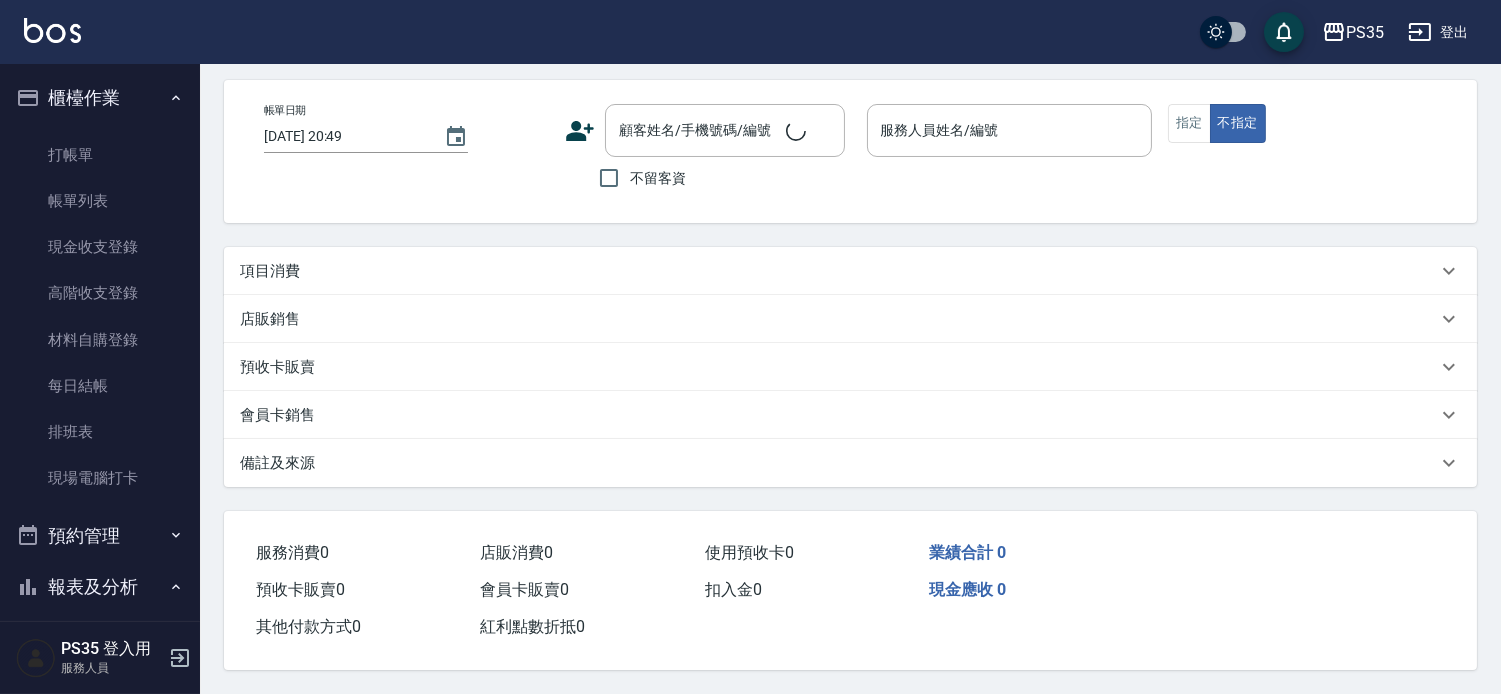 scroll, scrollTop: 0, scrollLeft: 0, axis: both 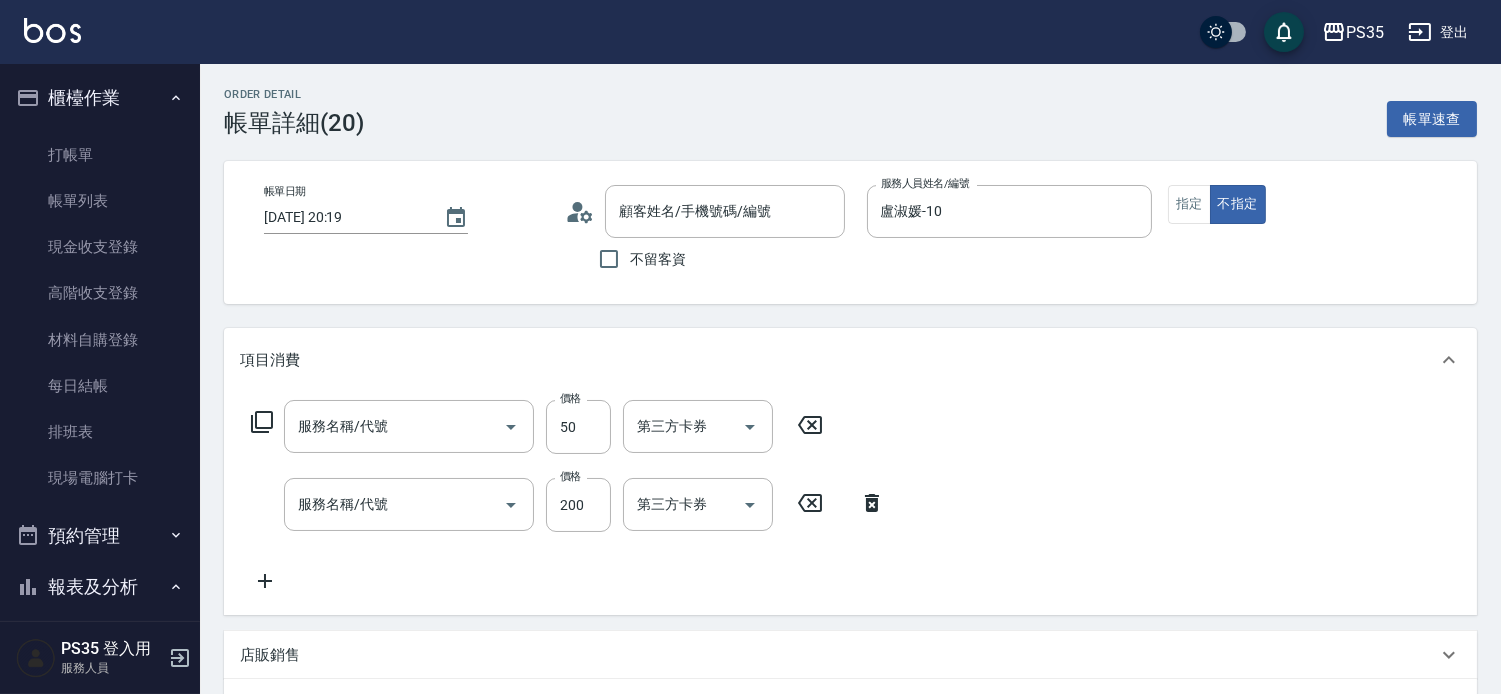 type on "[DATE] 20:19" 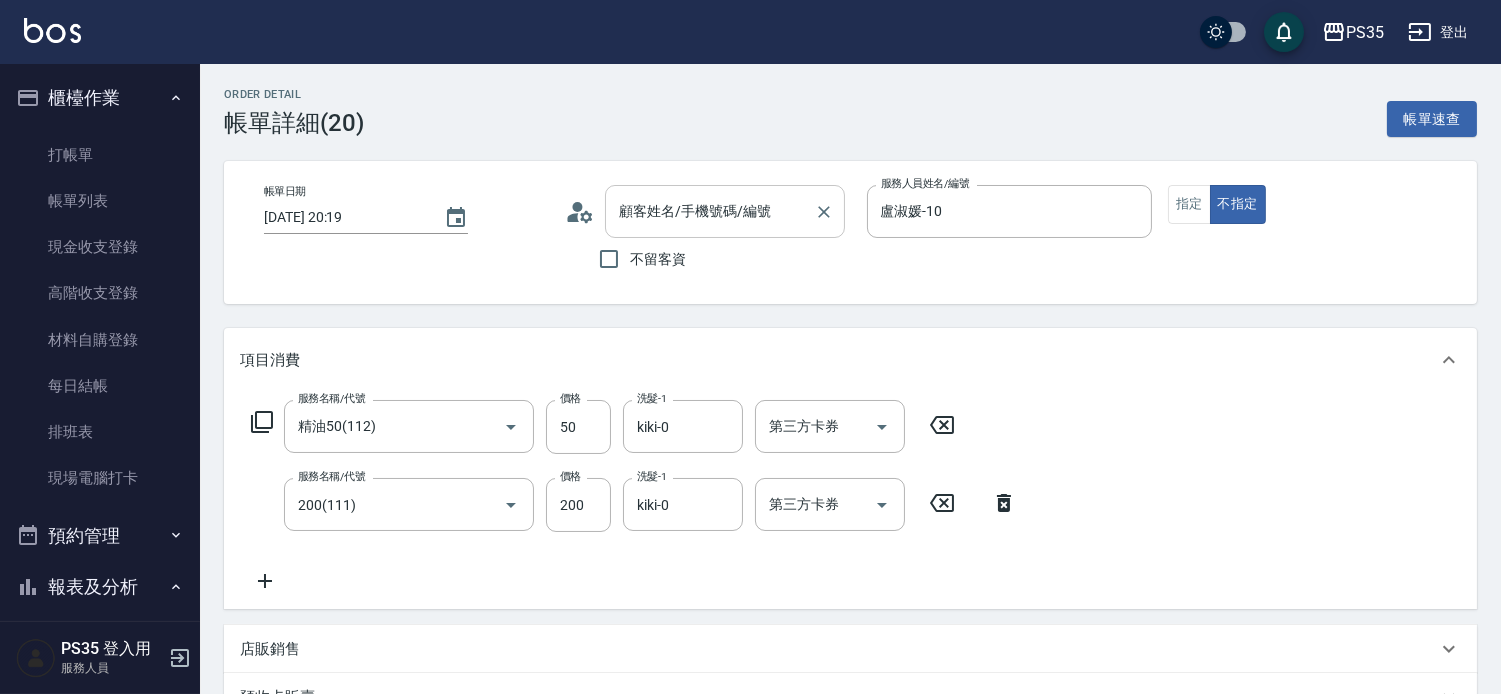type on "精油50(112)" 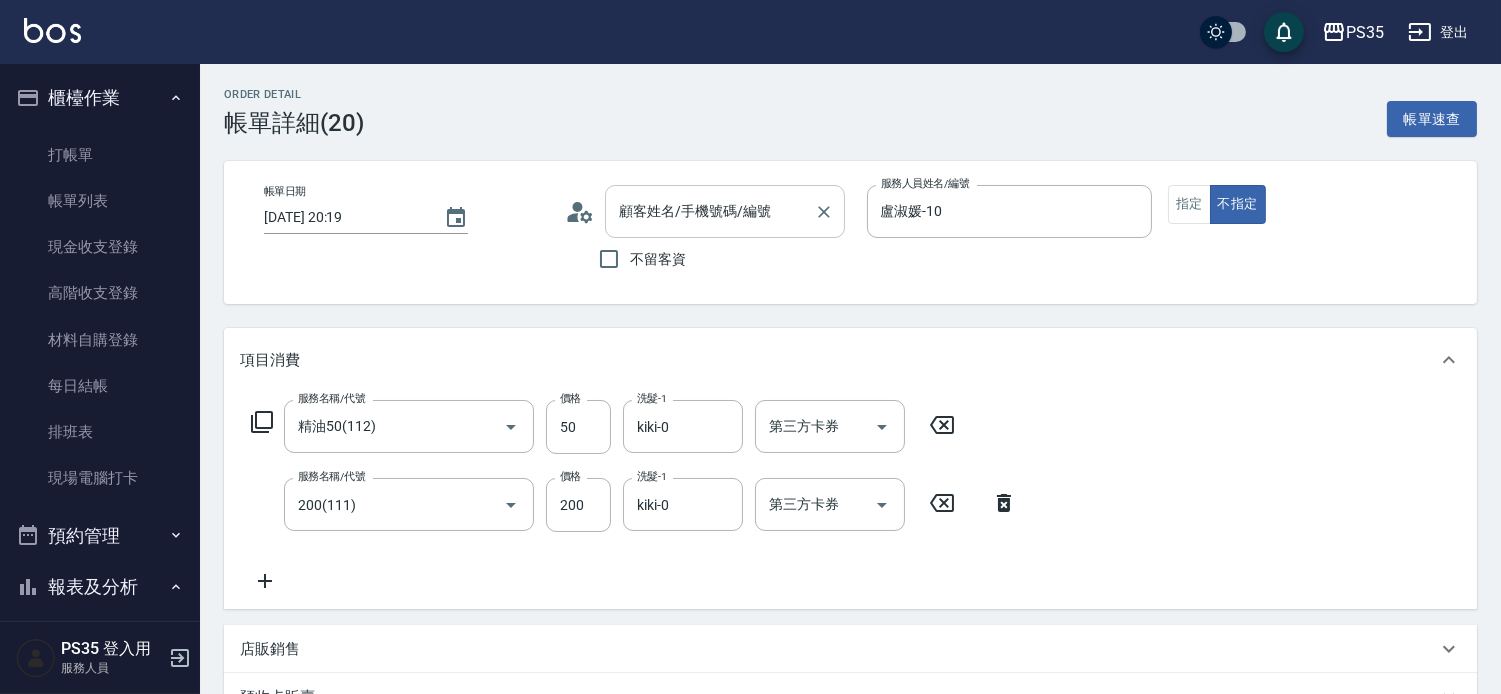 type on "200(111)" 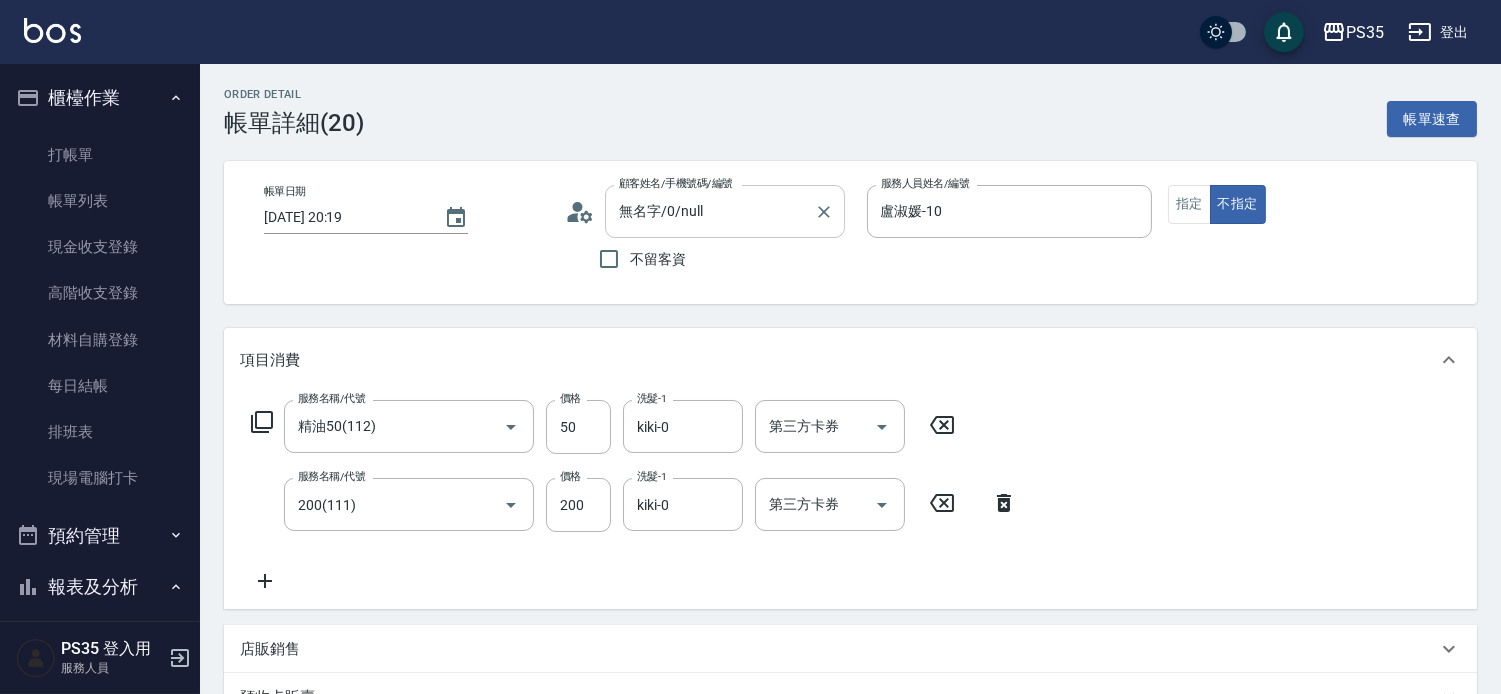 type on "無名字/0/null" 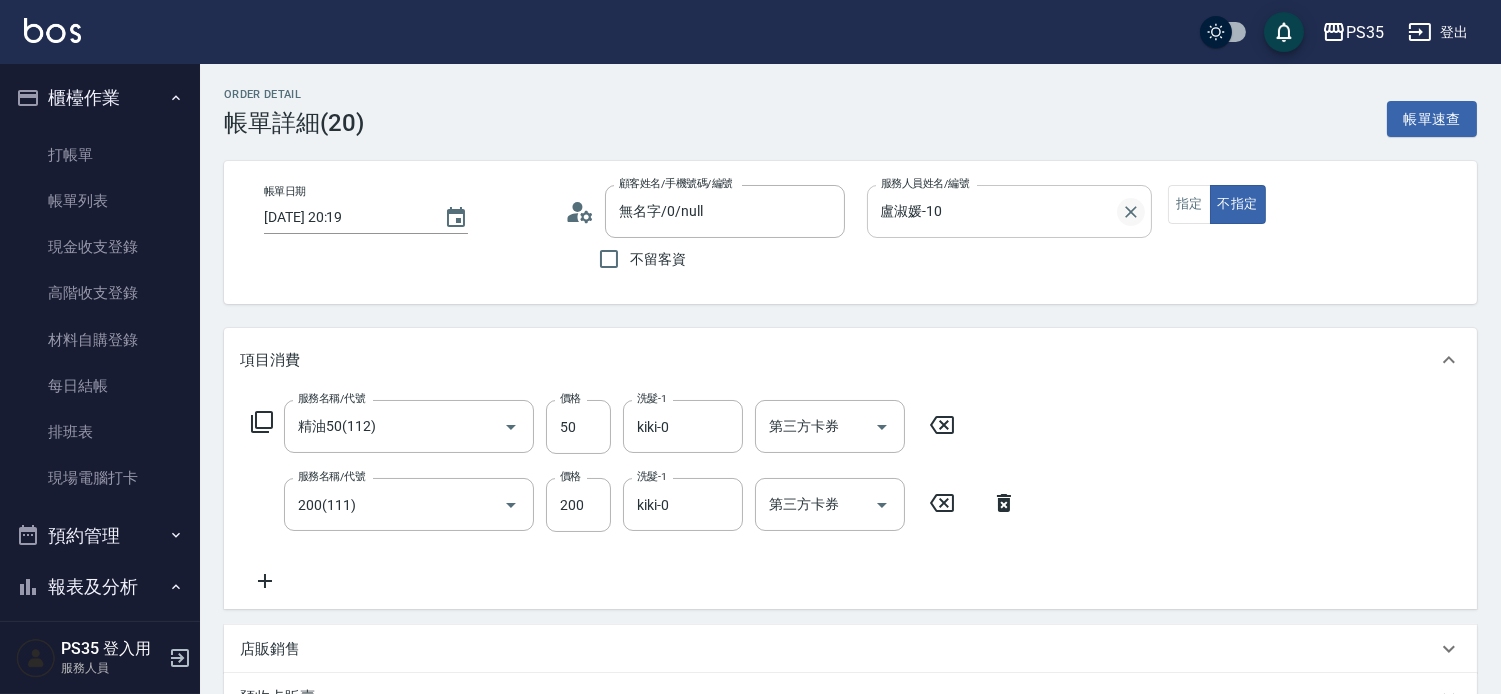click 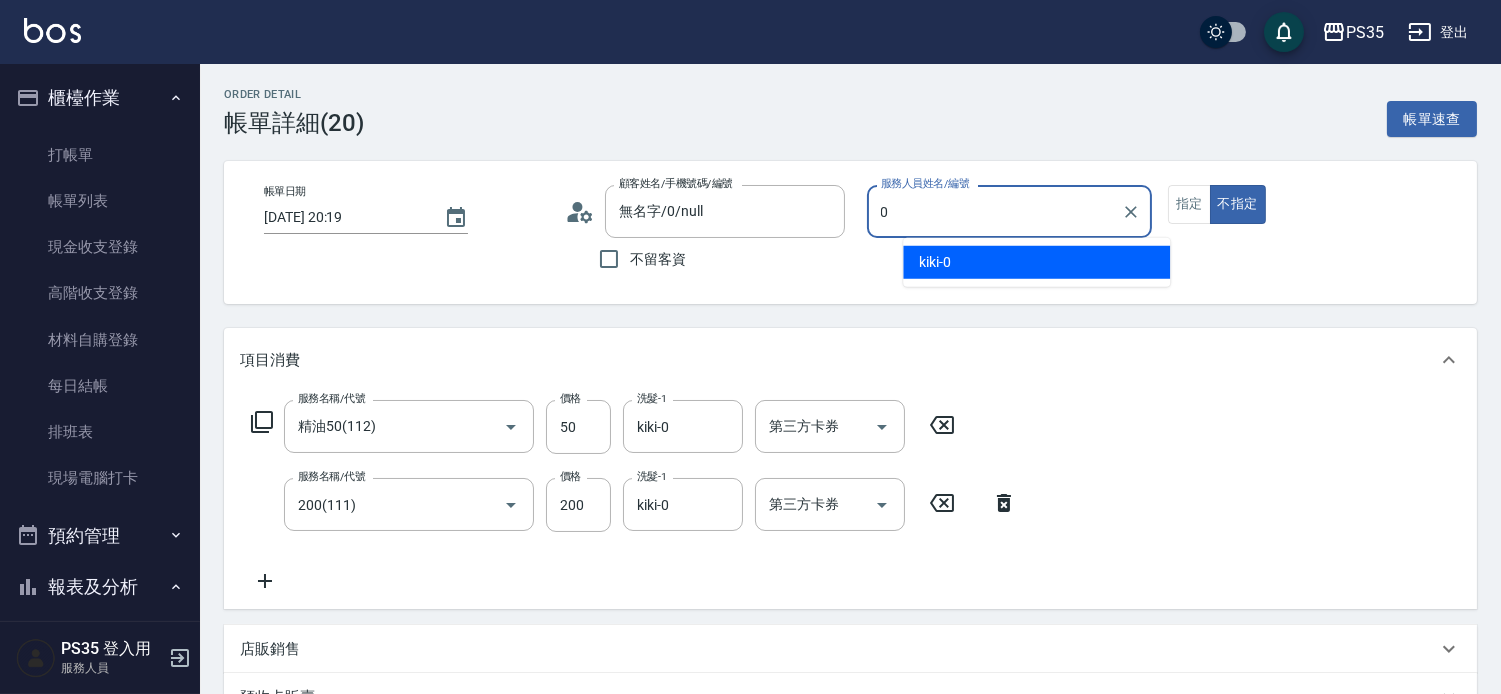 type on "0" 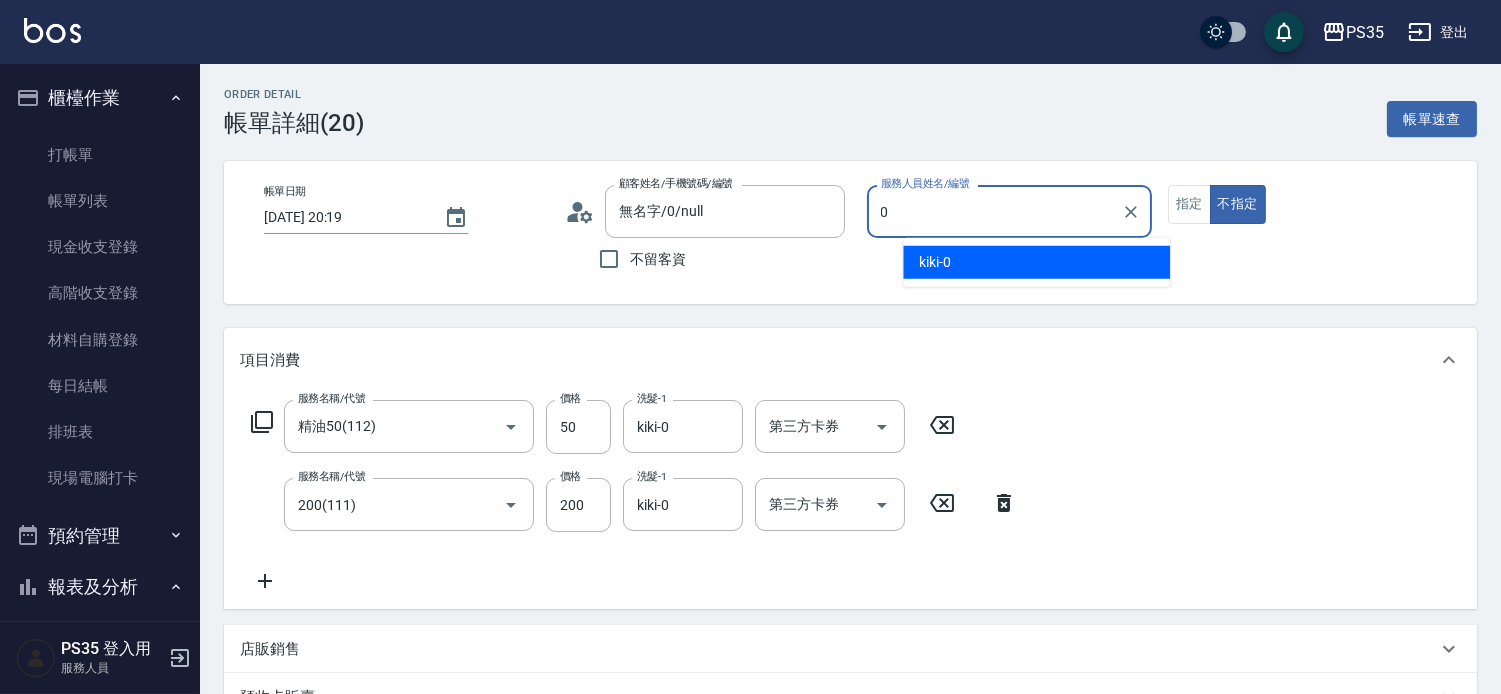 type on "false" 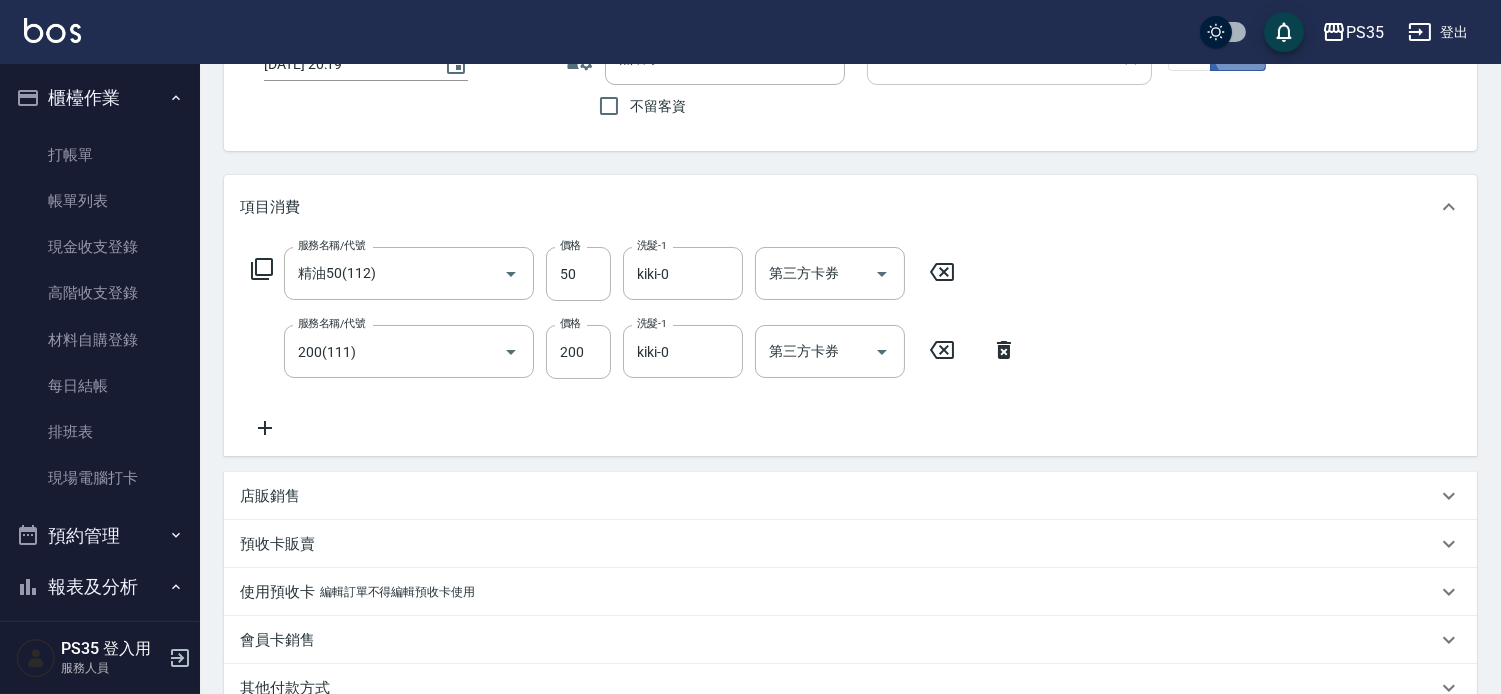 scroll, scrollTop: 444, scrollLeft: 0, axis: vertical 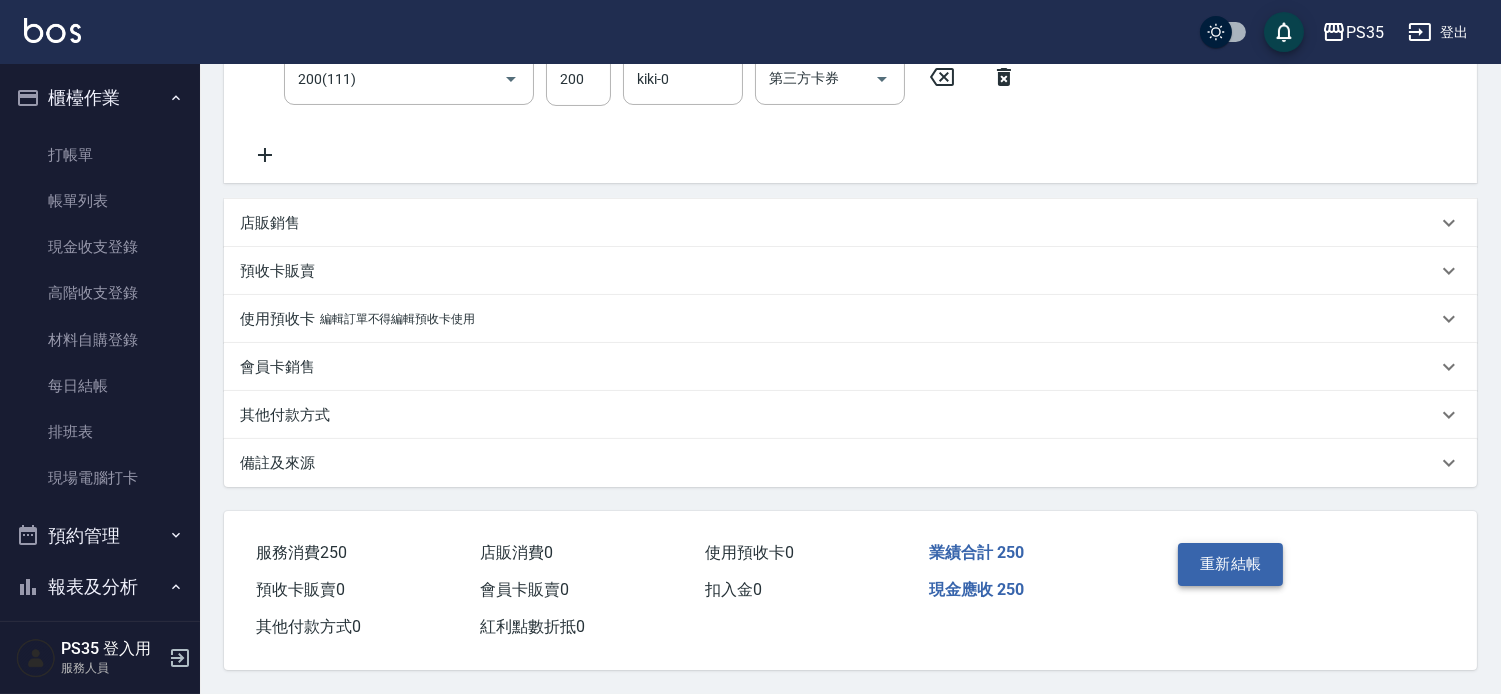 click on "重新結帳" at bounding box center (1231, 564) 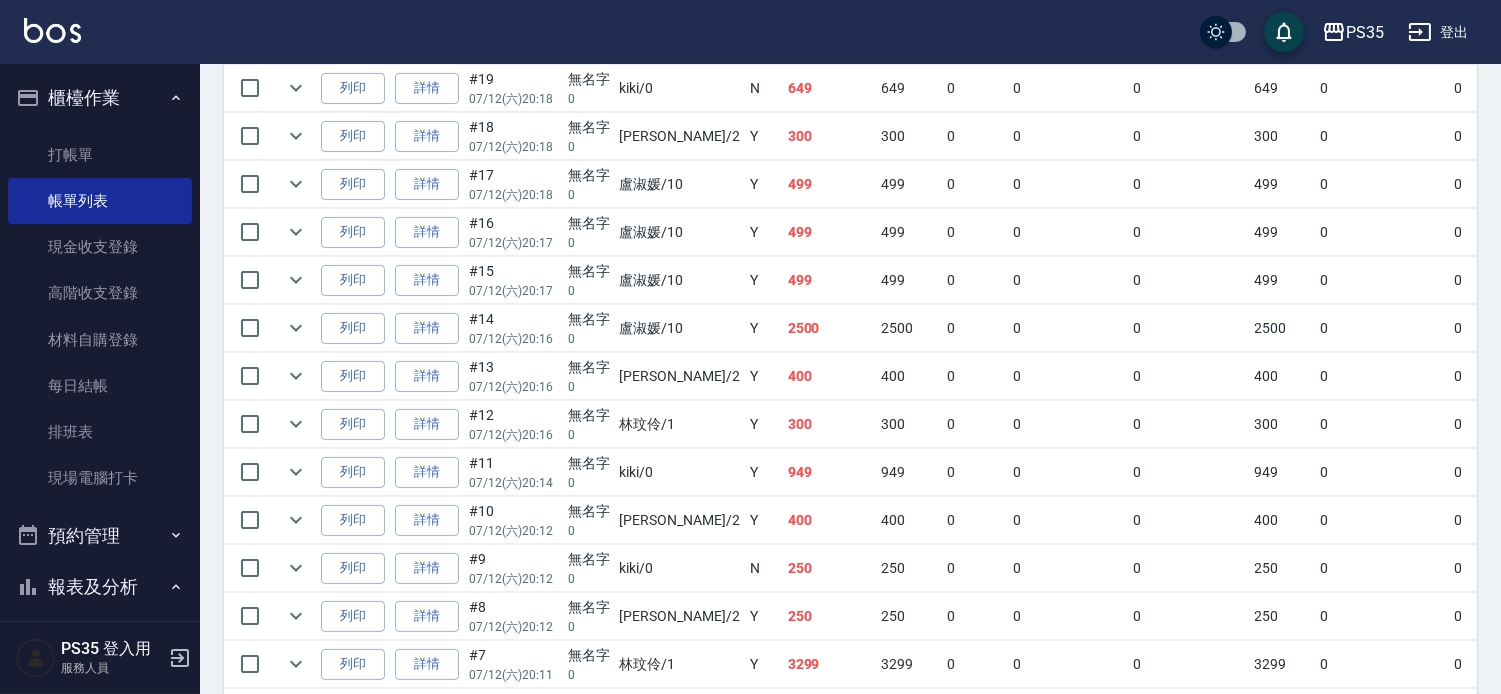 scroll, scrollTop: 666, scrollLeft: 0, axis: vertical 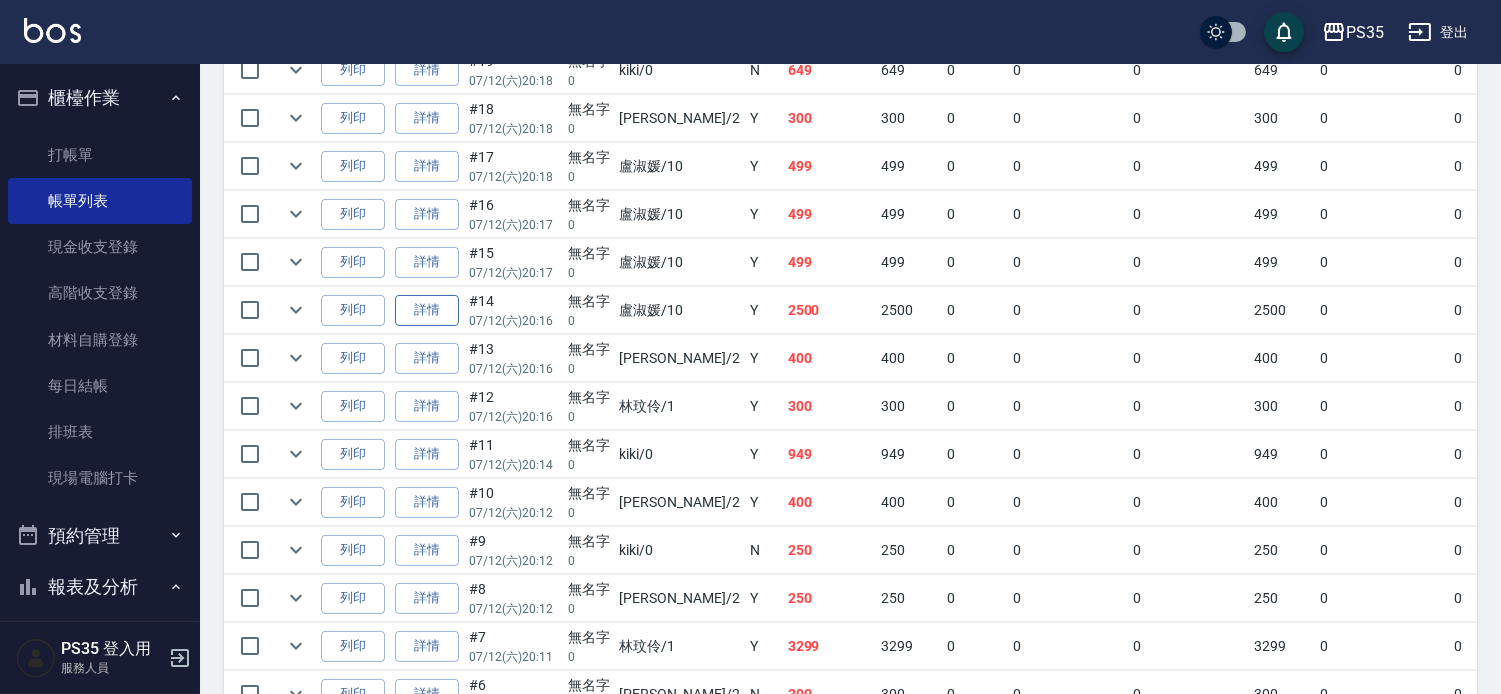 click on "詳情" at bounding box center (427, 310) 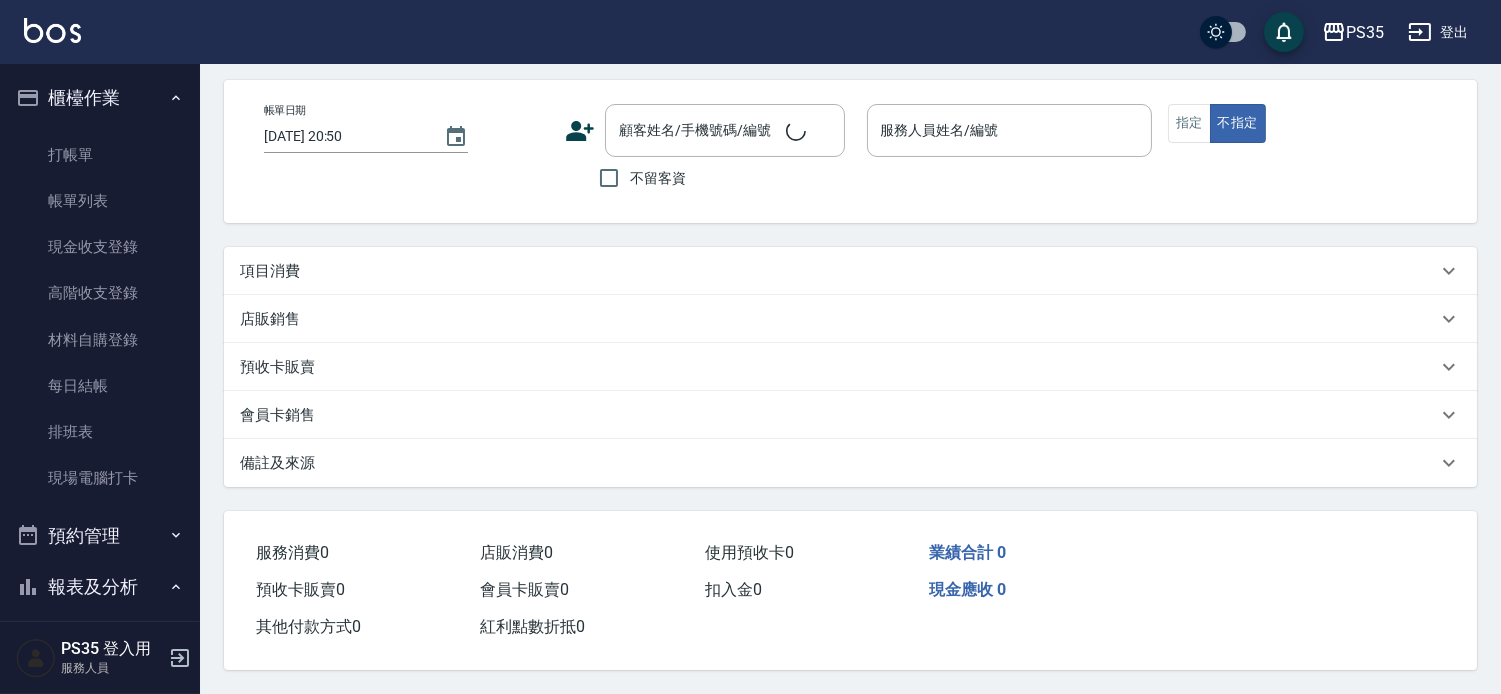 scroll, scrollTop: 0, scrollLeft: 0, axis: both 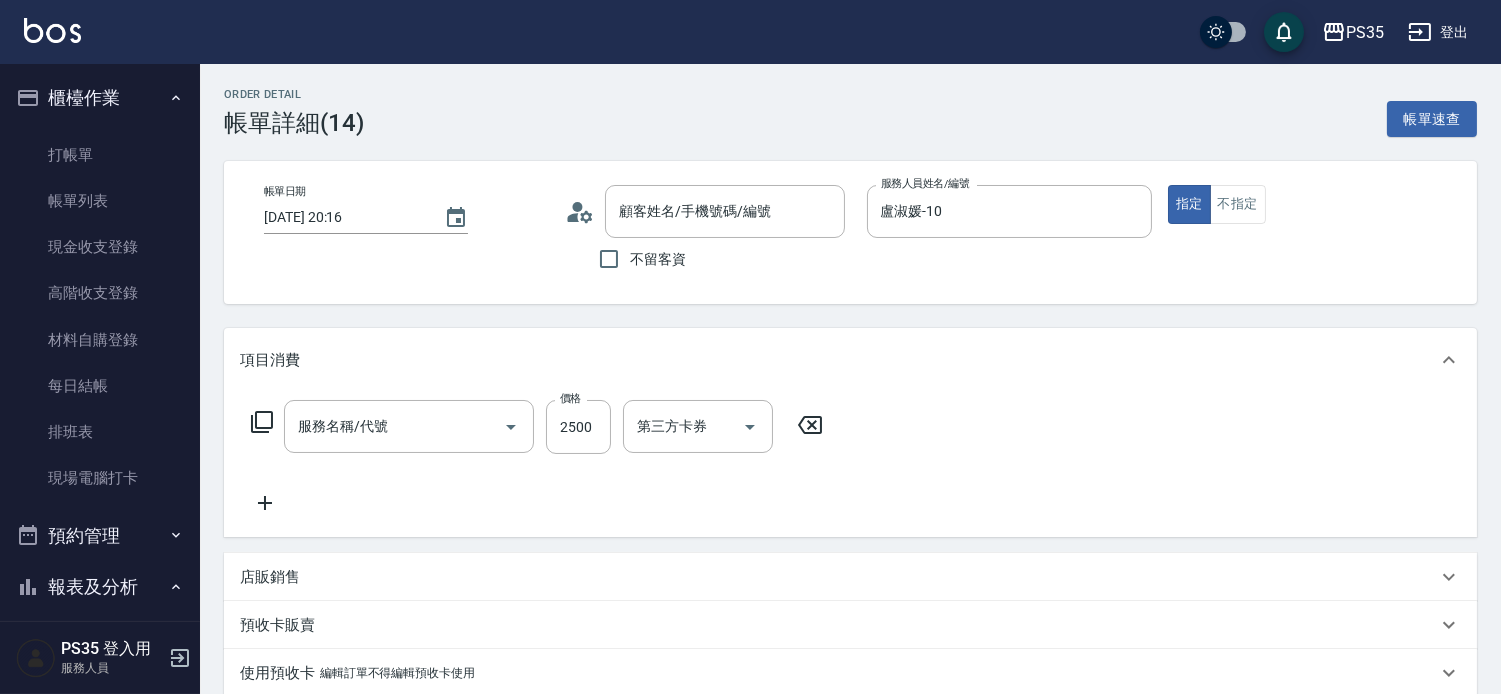 type on "[DATE] 20:16" 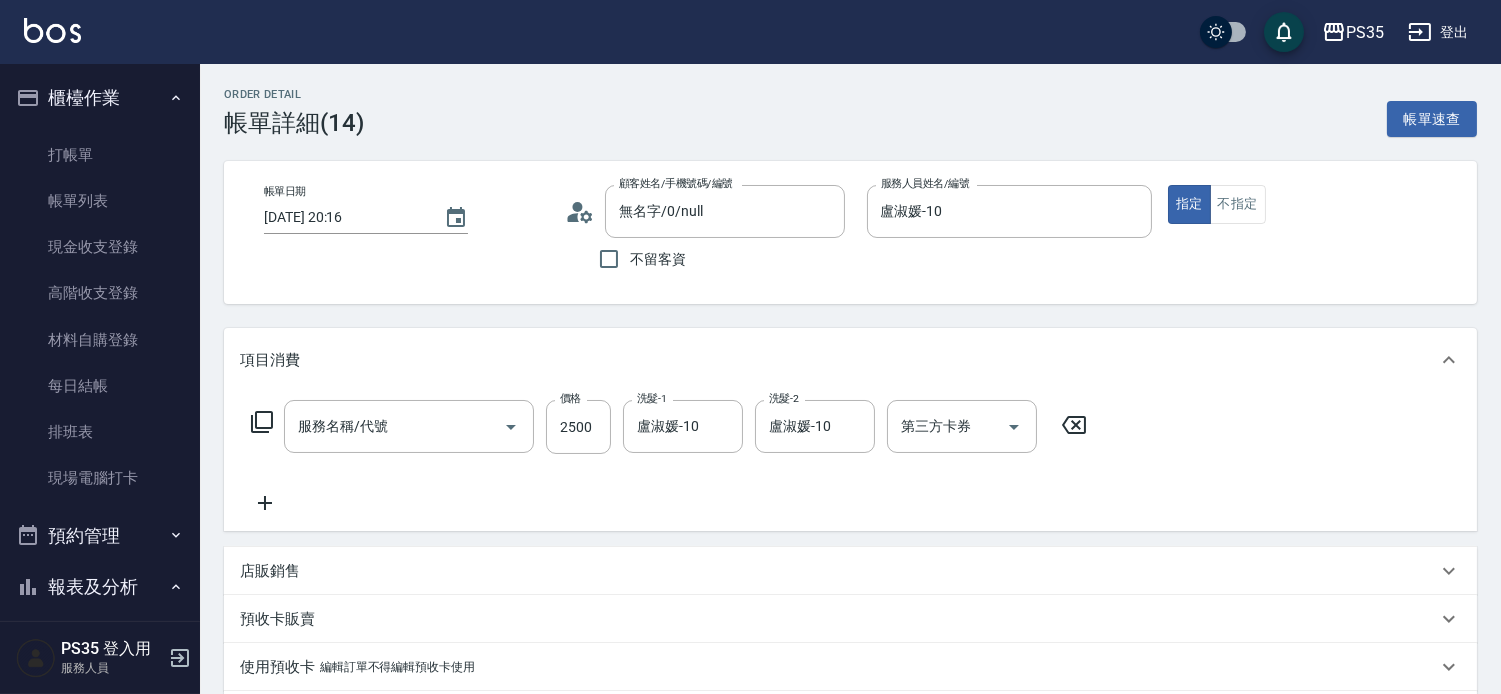 type on "無名字/0/null" 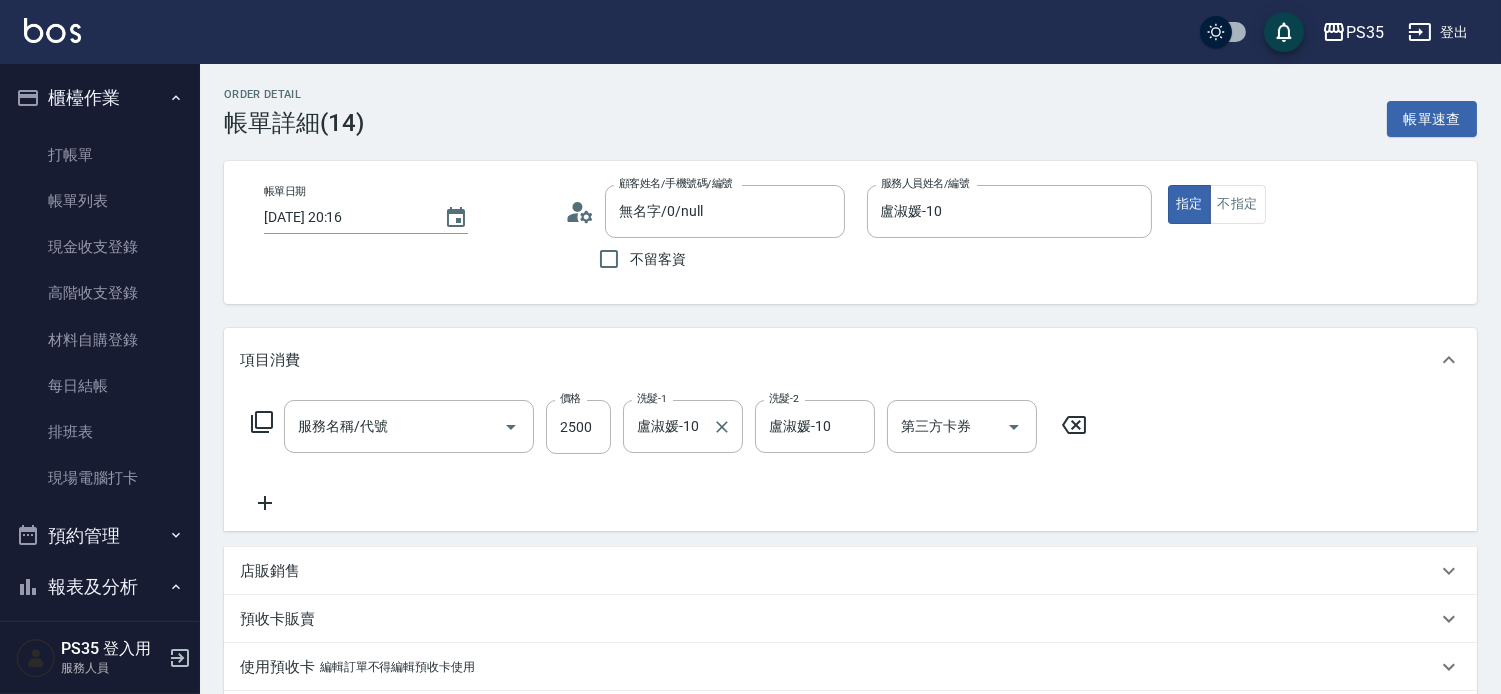 type on "燙B(804)" 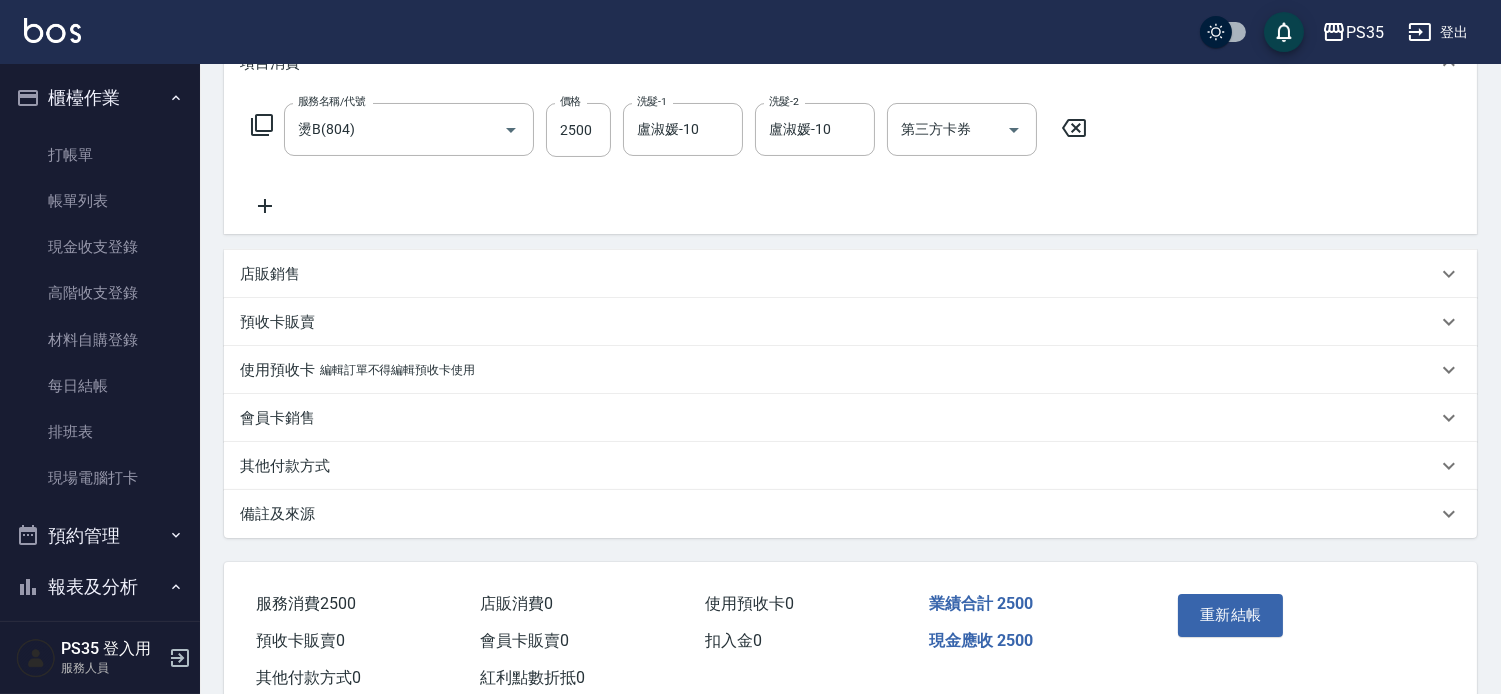 scroll, scrollTop: 50, scrollLeft: 0, axis: vertical 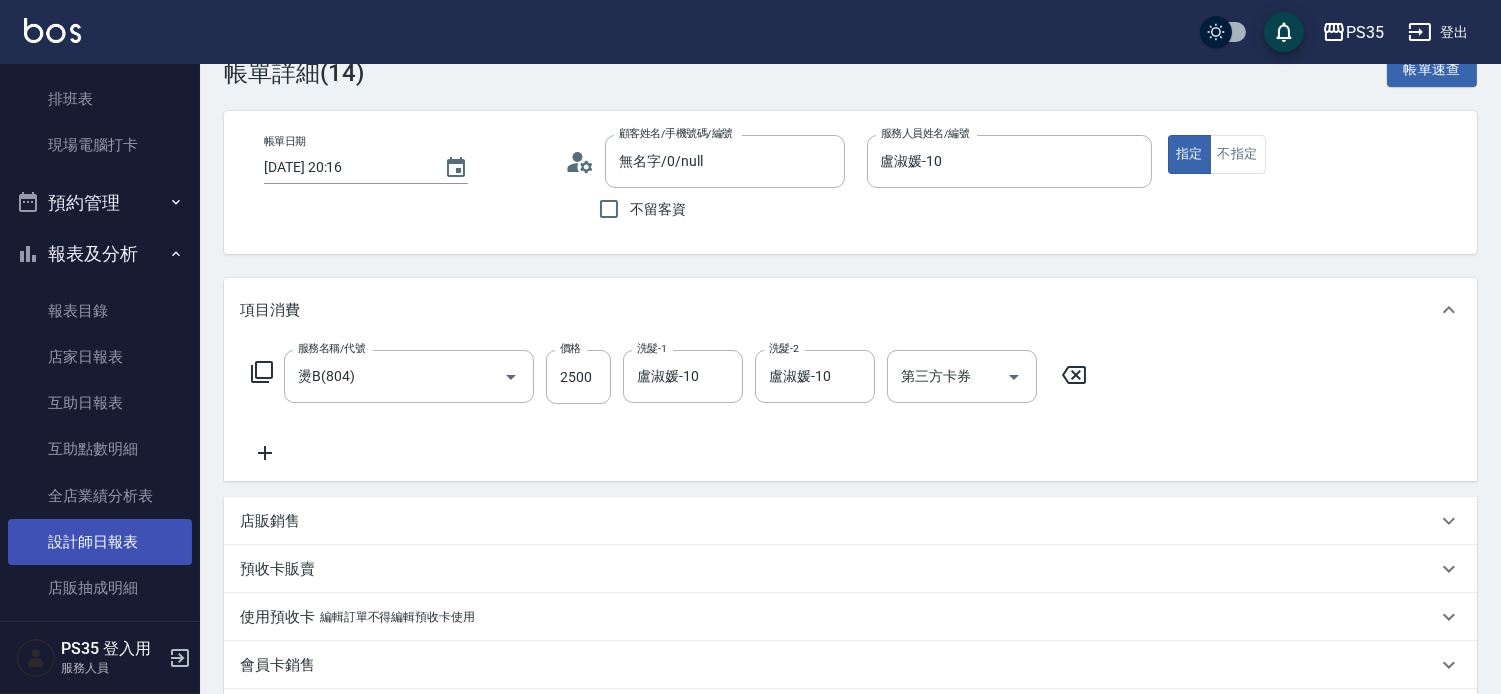 click on "設計師日報表" at bounding box center [100, 542] 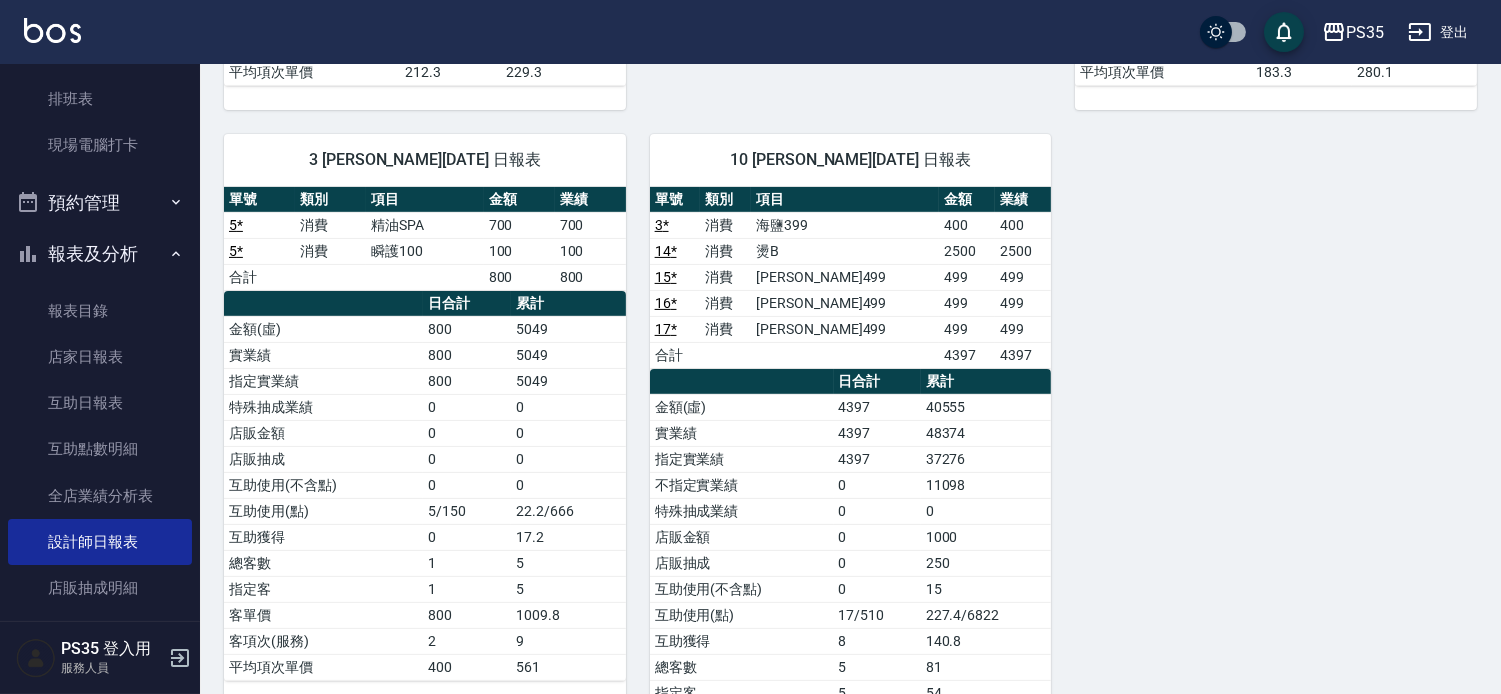 scroll, scrollTop: 1000, scrollLeft: 0, axis: vertical 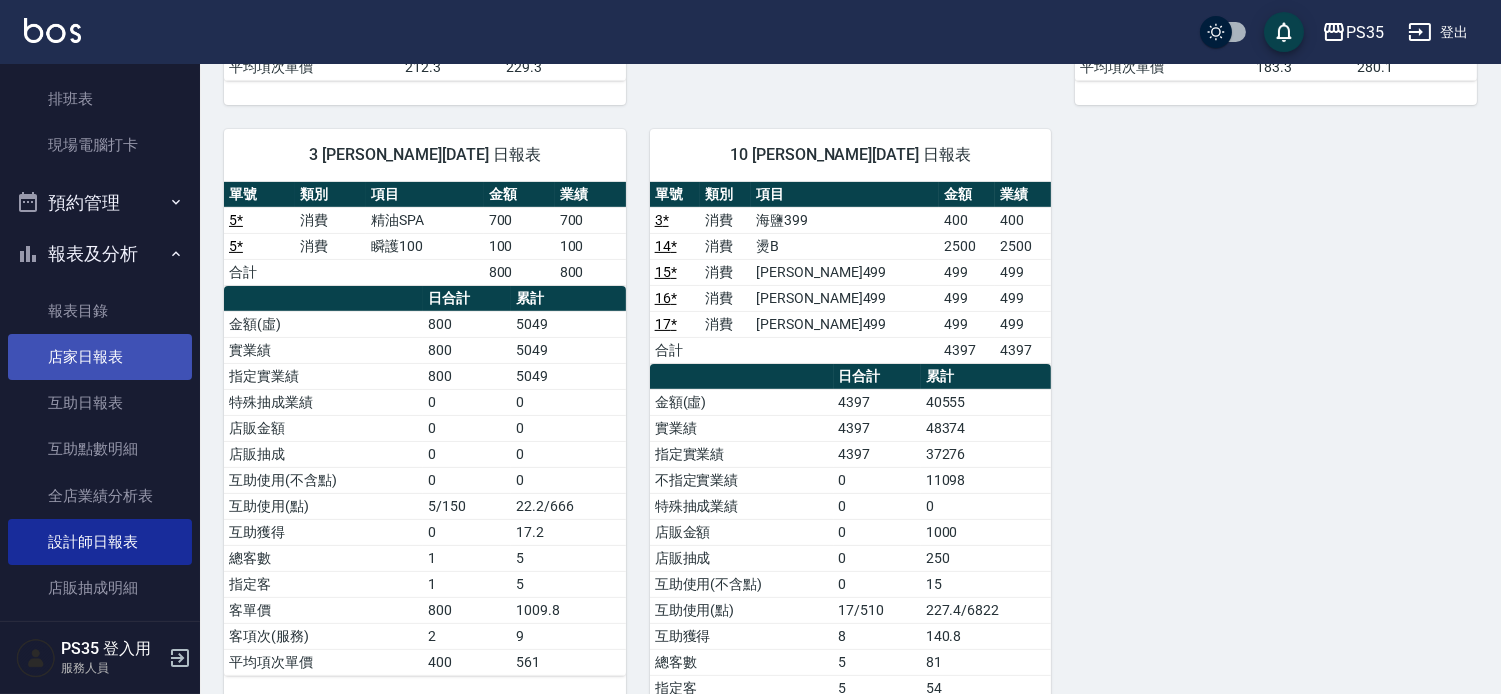 drag, startPoint x: 92, startPoint y: 390, endPoint x: 171, endPoint y: 351, distance: 88.10221 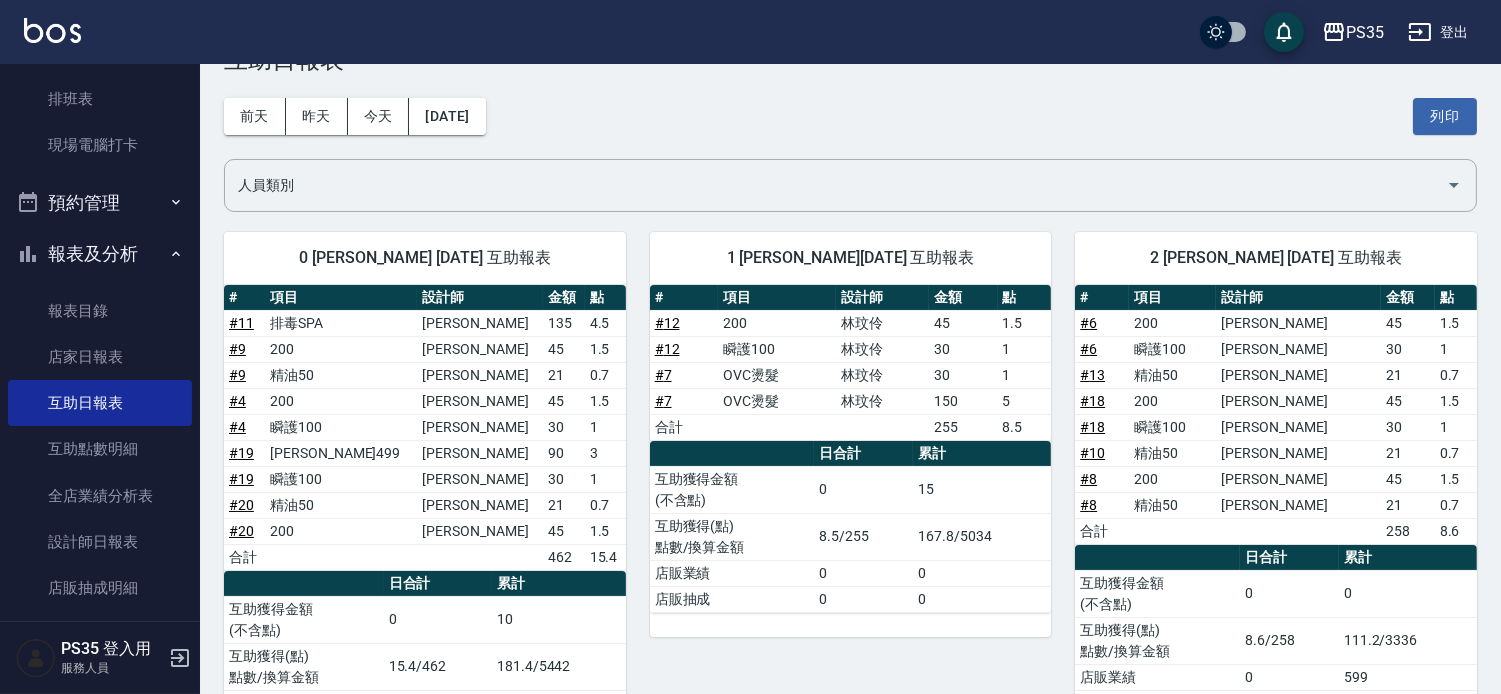scroll, scrollTop: 0, scrollLeft: 0, axis: both 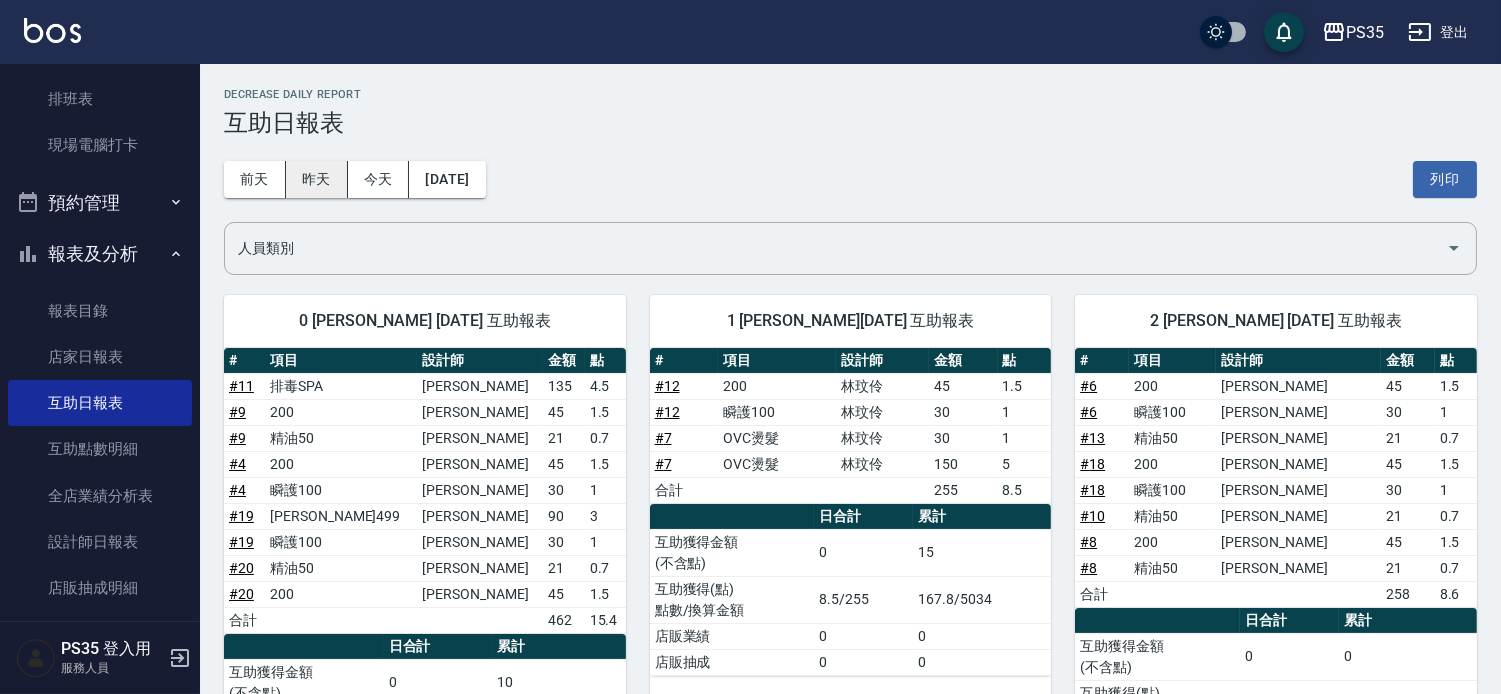 click on "昨天" at bounding box center [317, 179] 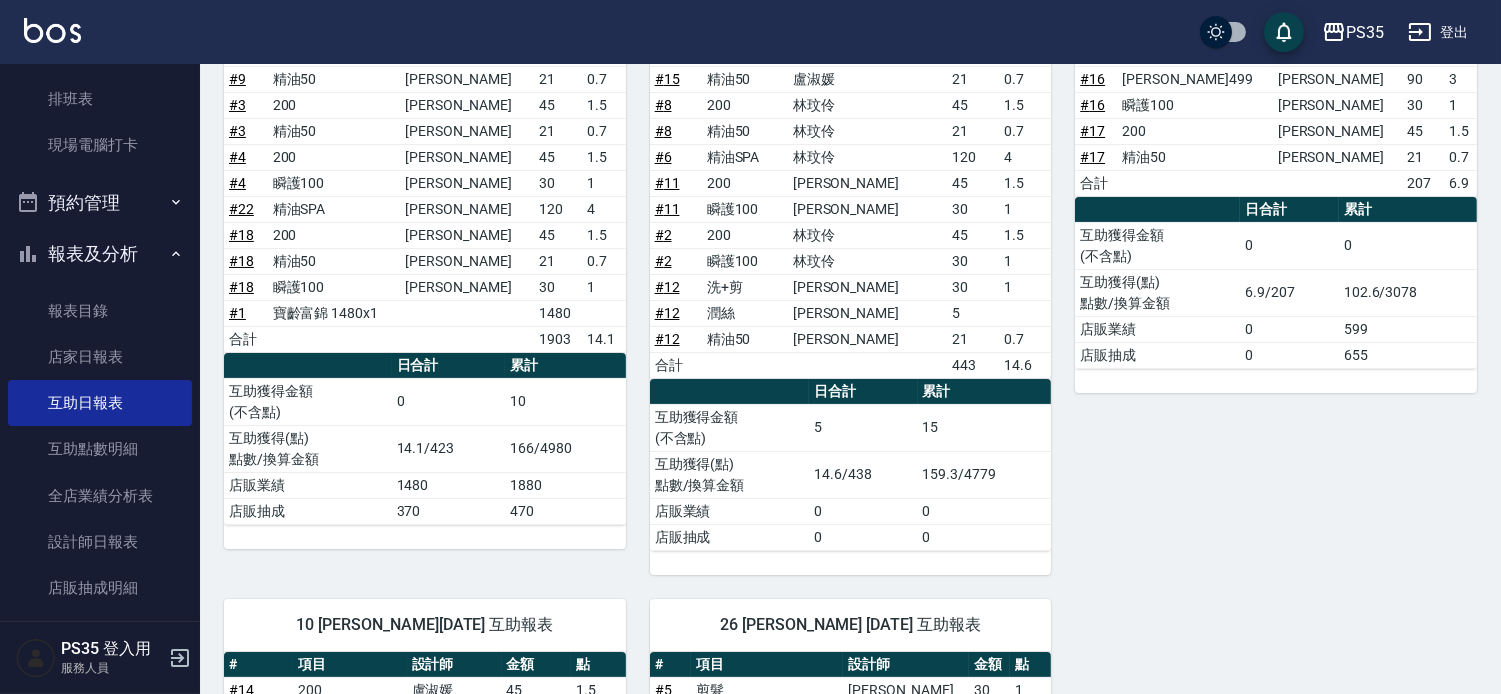 scroll, scrollTop: 0, scrollLeft: 0, axis: both 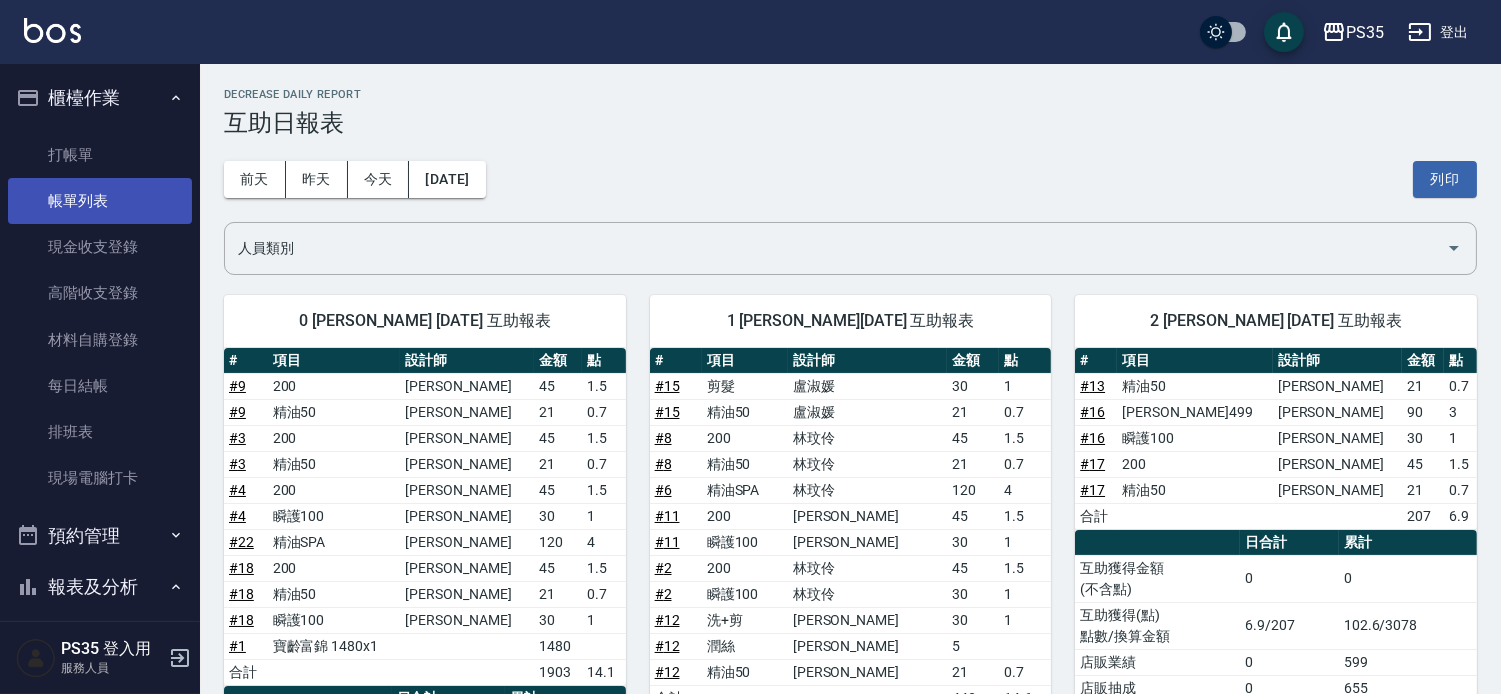 click on "帳單列表" at bounding box center [100, 201] 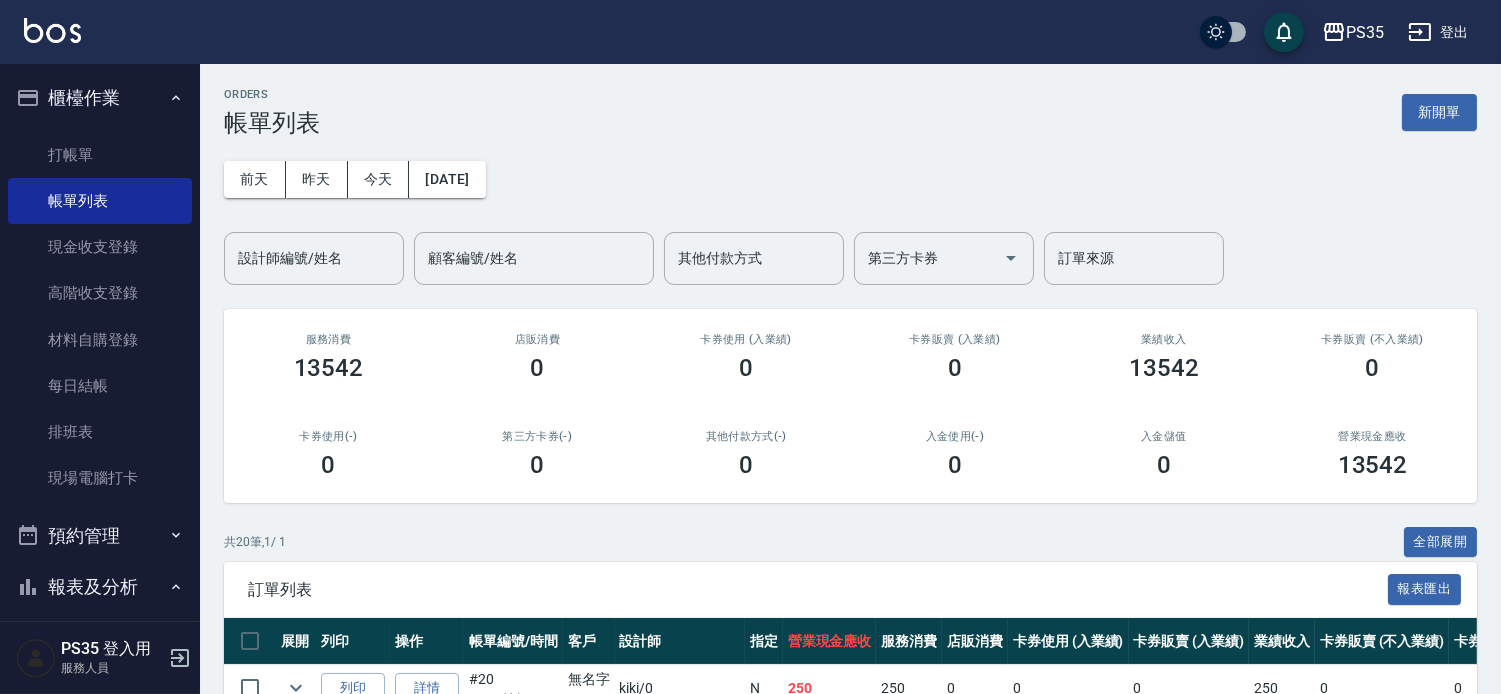 scroll, scrollTop: 538, scrollLeft: 0, axis: vertical 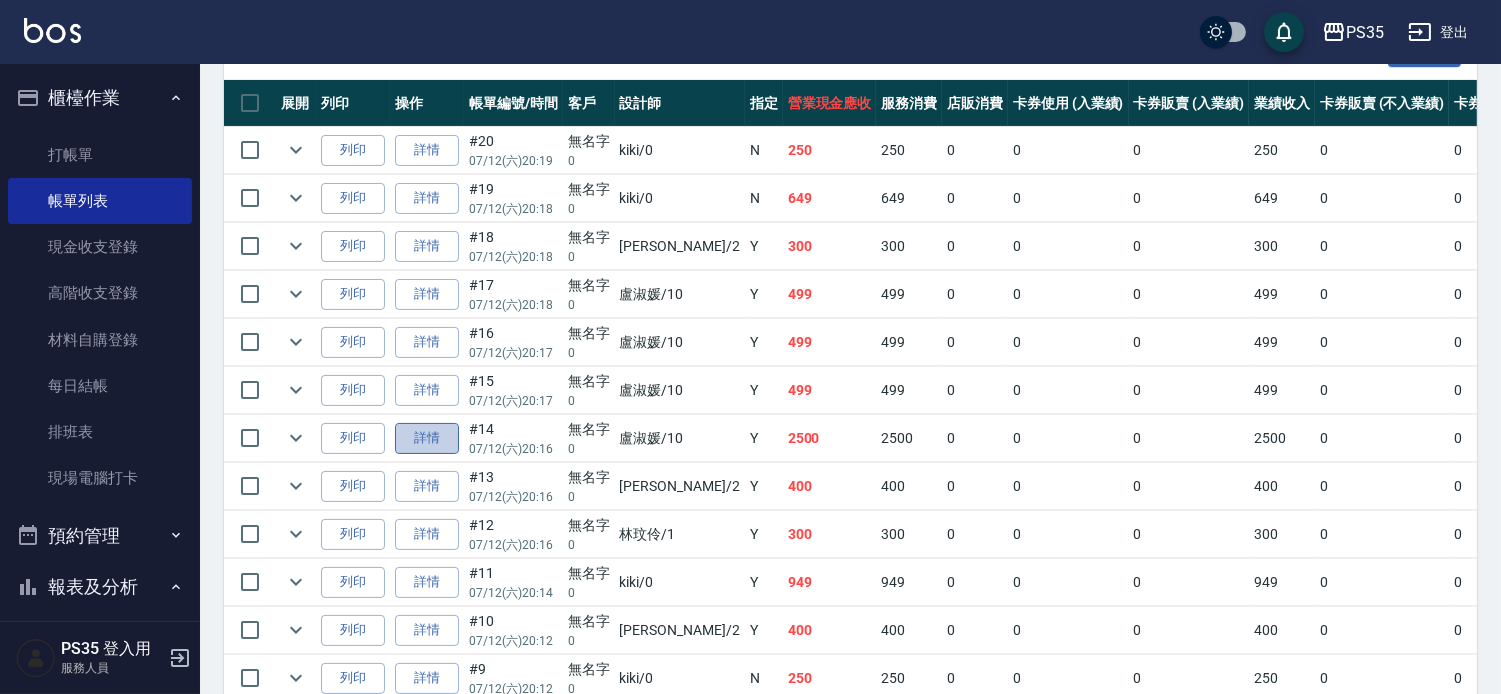 click on "詳情" at bounding box center [427, 438] 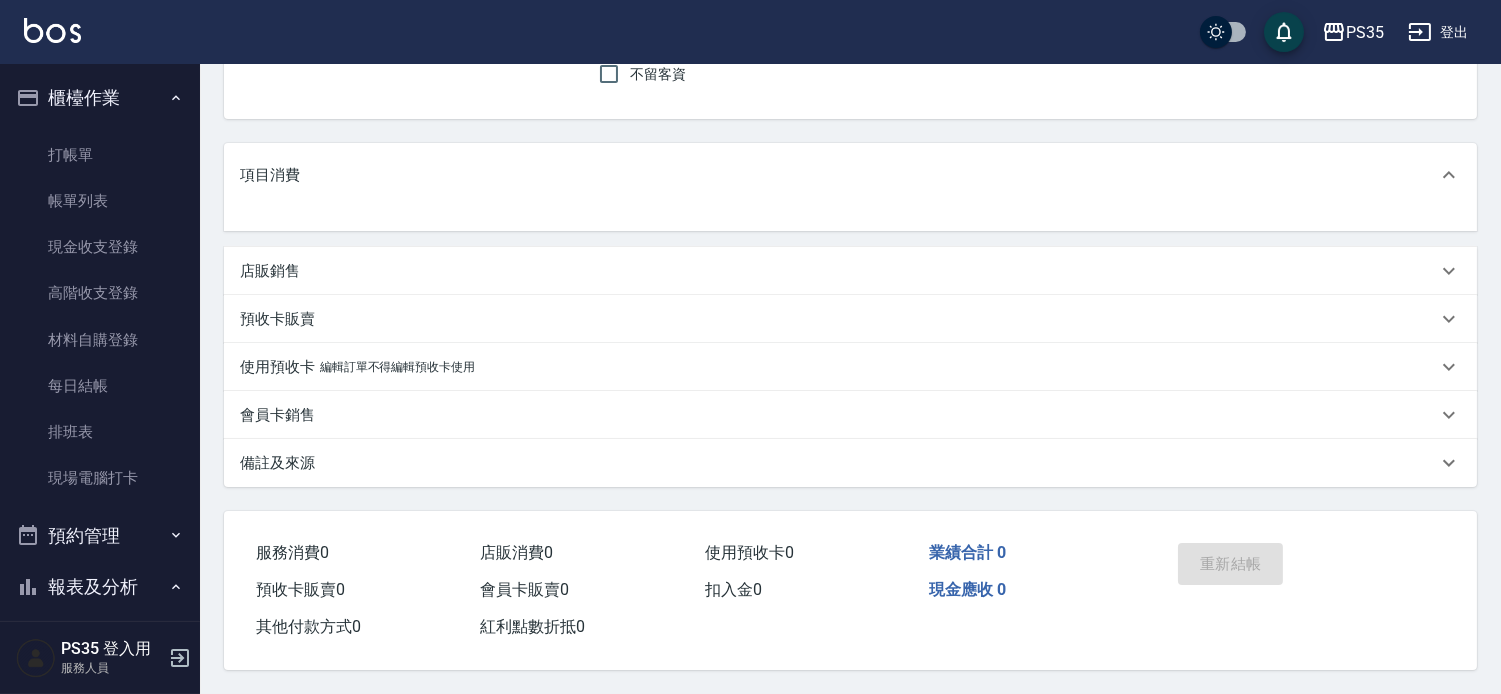 scroll, scrollTop: 0, scrollLeft: 0, axis: both 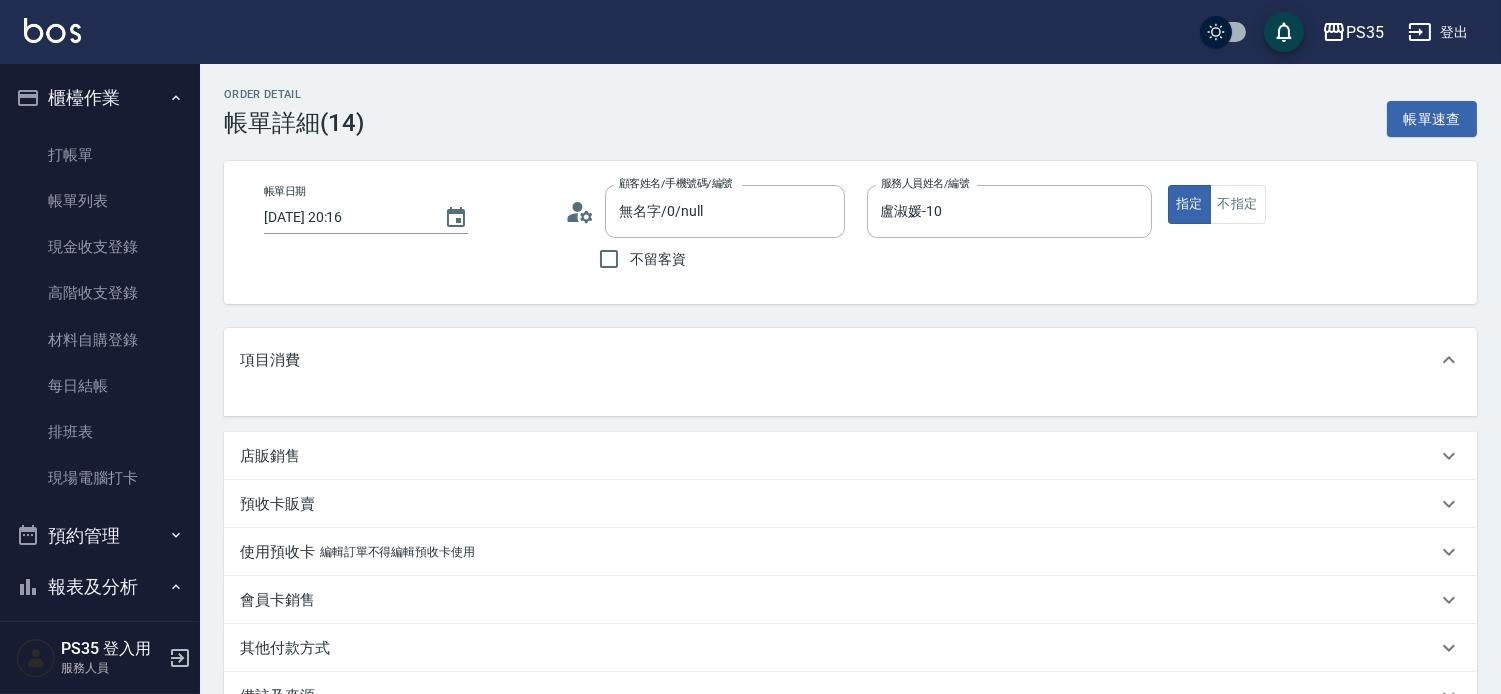 type on "無名字/0/null" 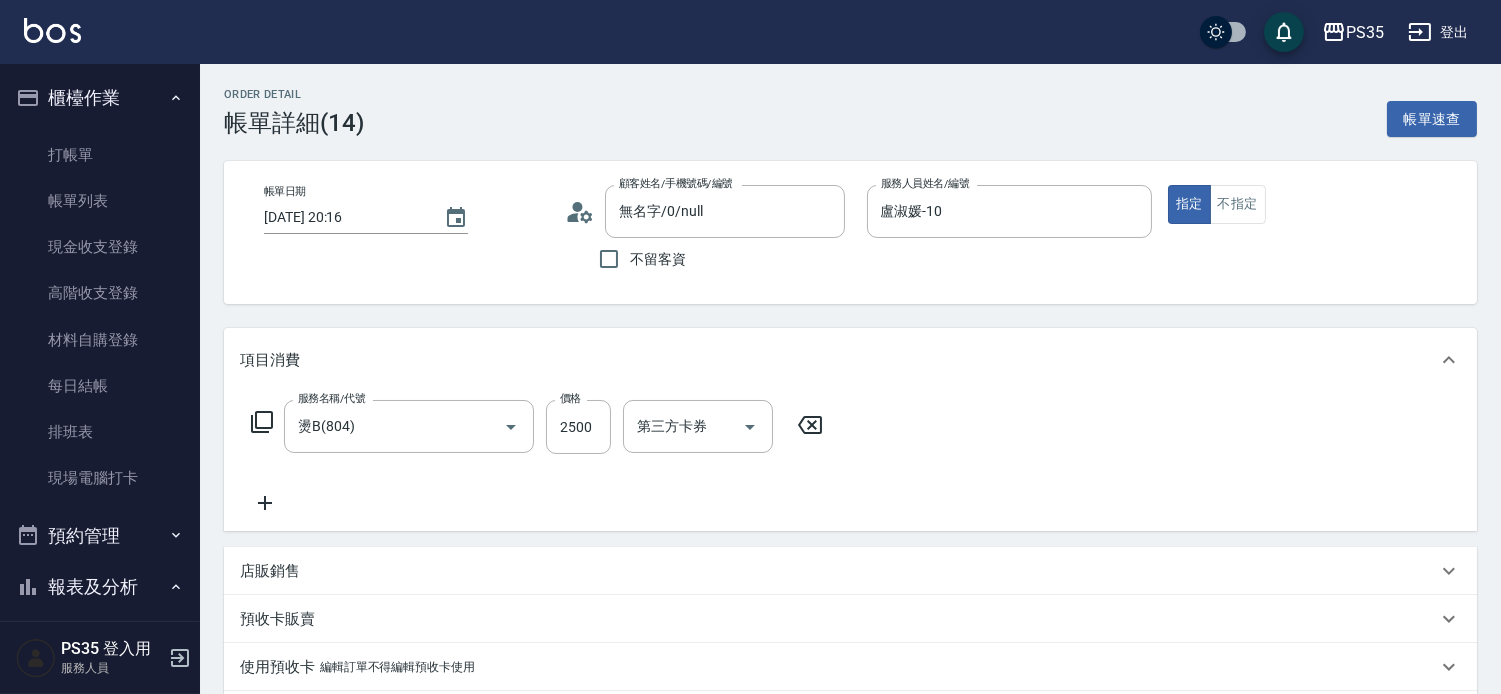 scroll, scrollTop: 222, scrollLeft: 0, axis: vertical 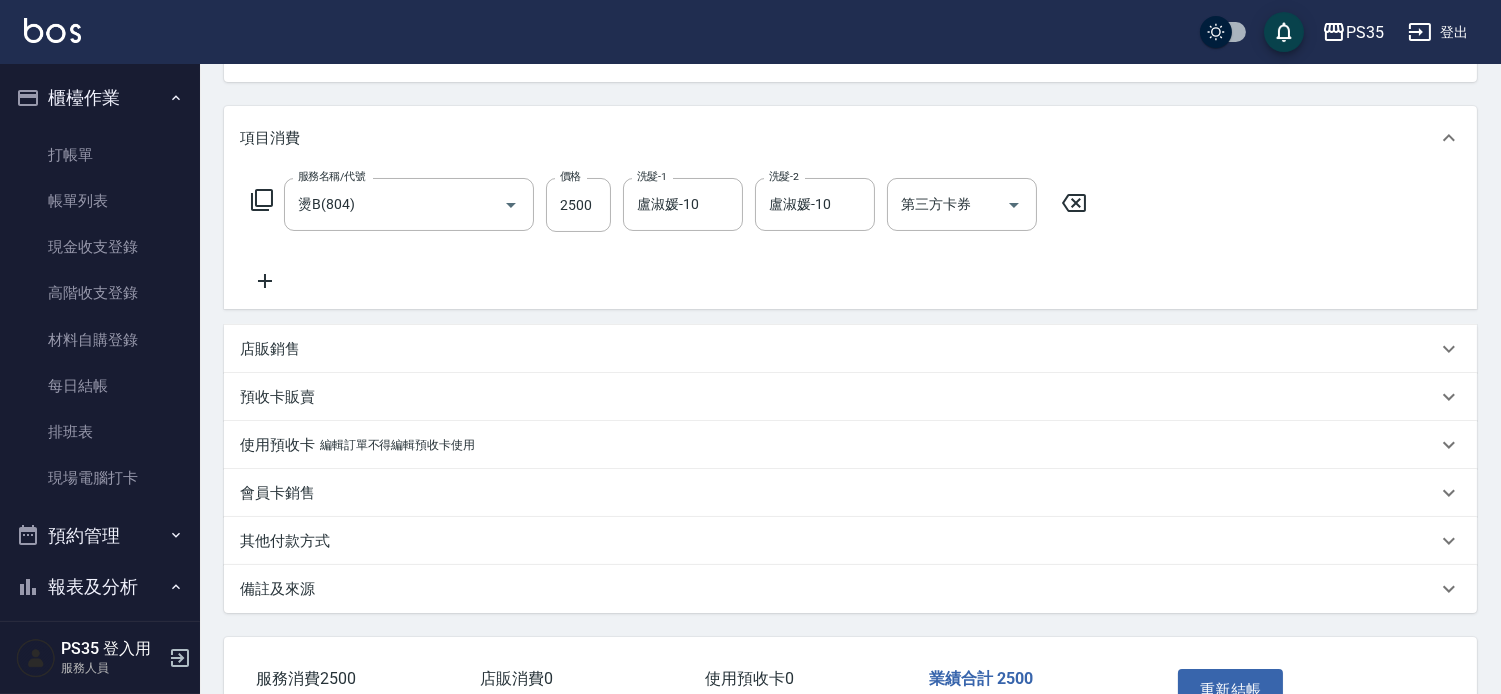 click 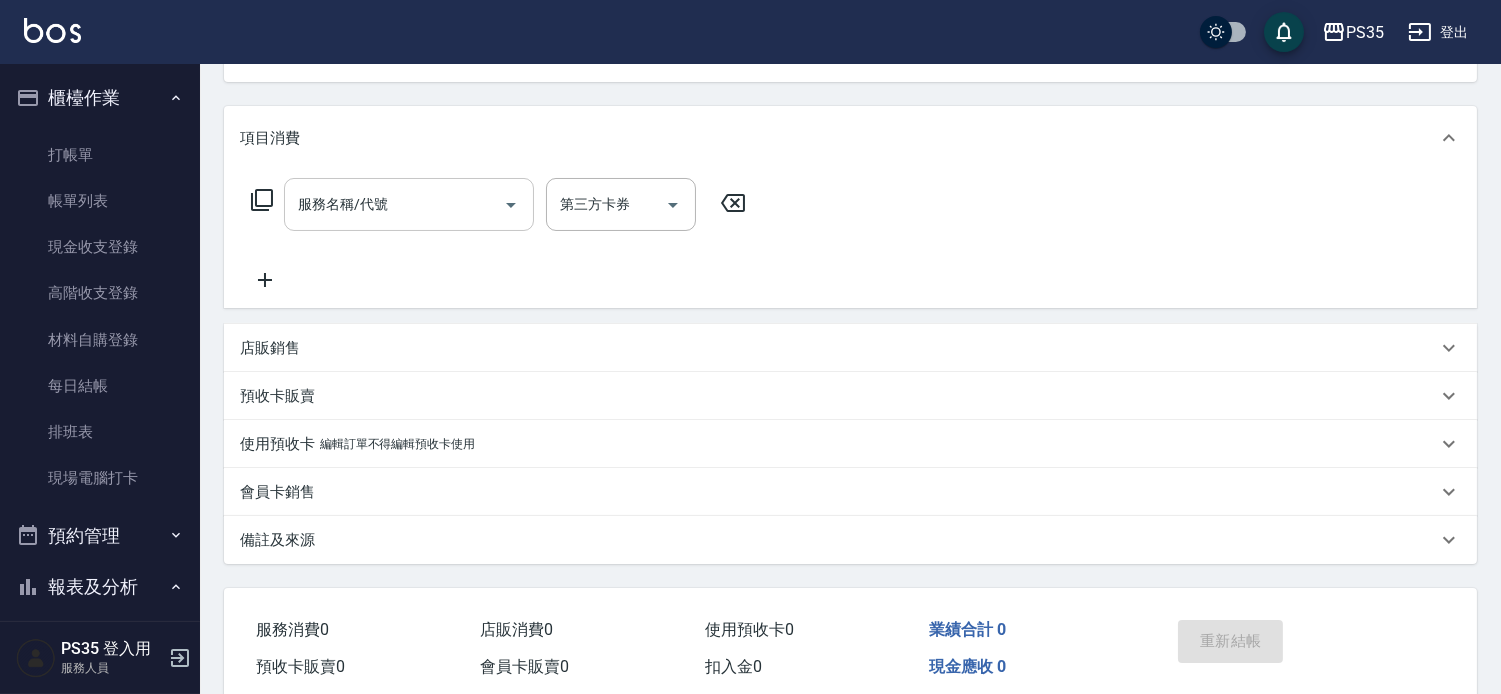 click on "服務名稱/代號" at bounding box center (394, 204) 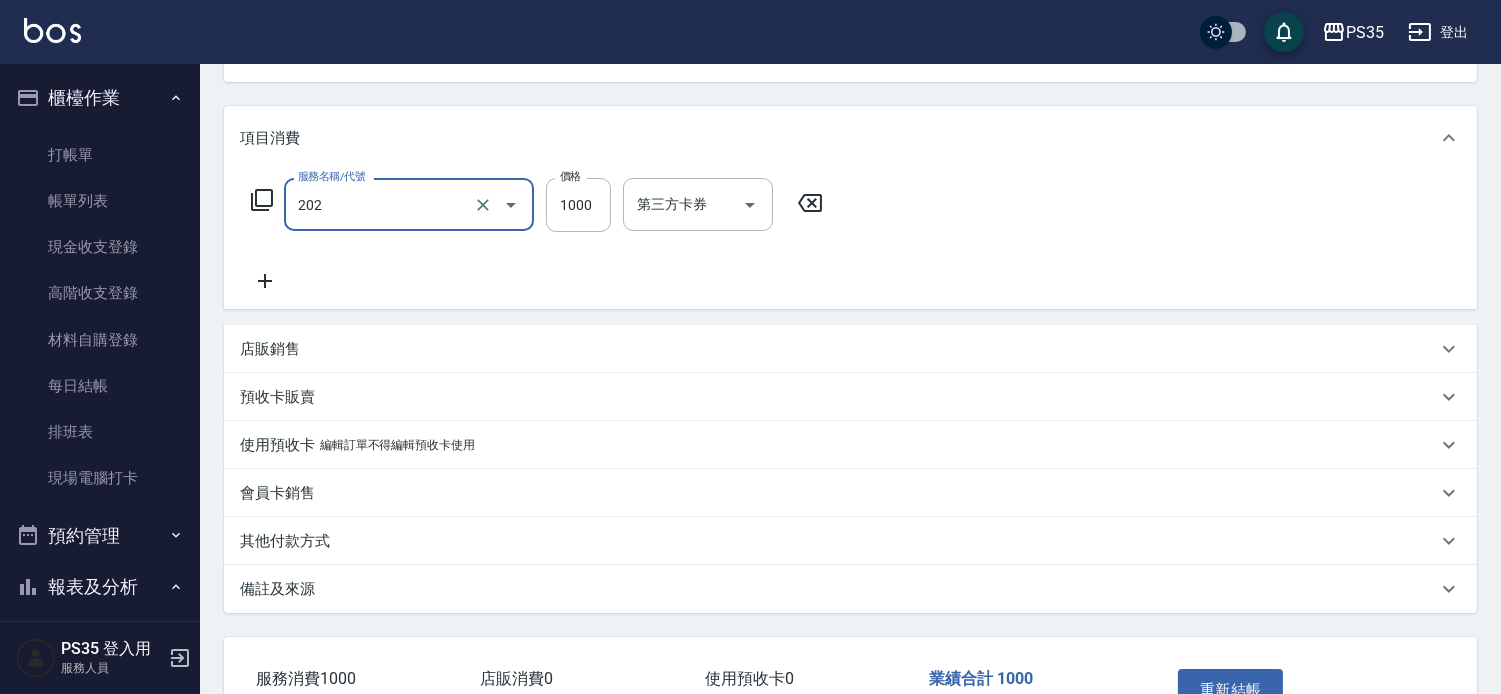 type on "燙髮(202)" 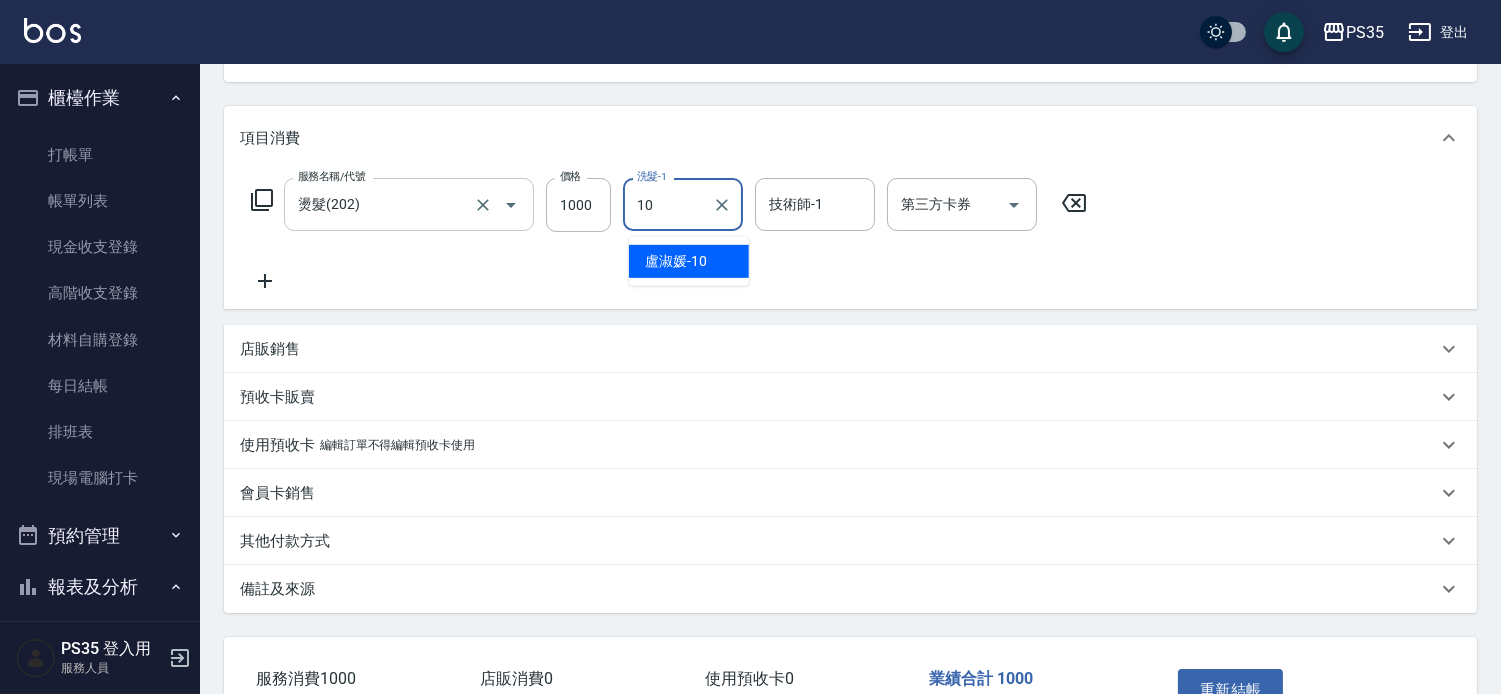 type on "盧淑媛-10" 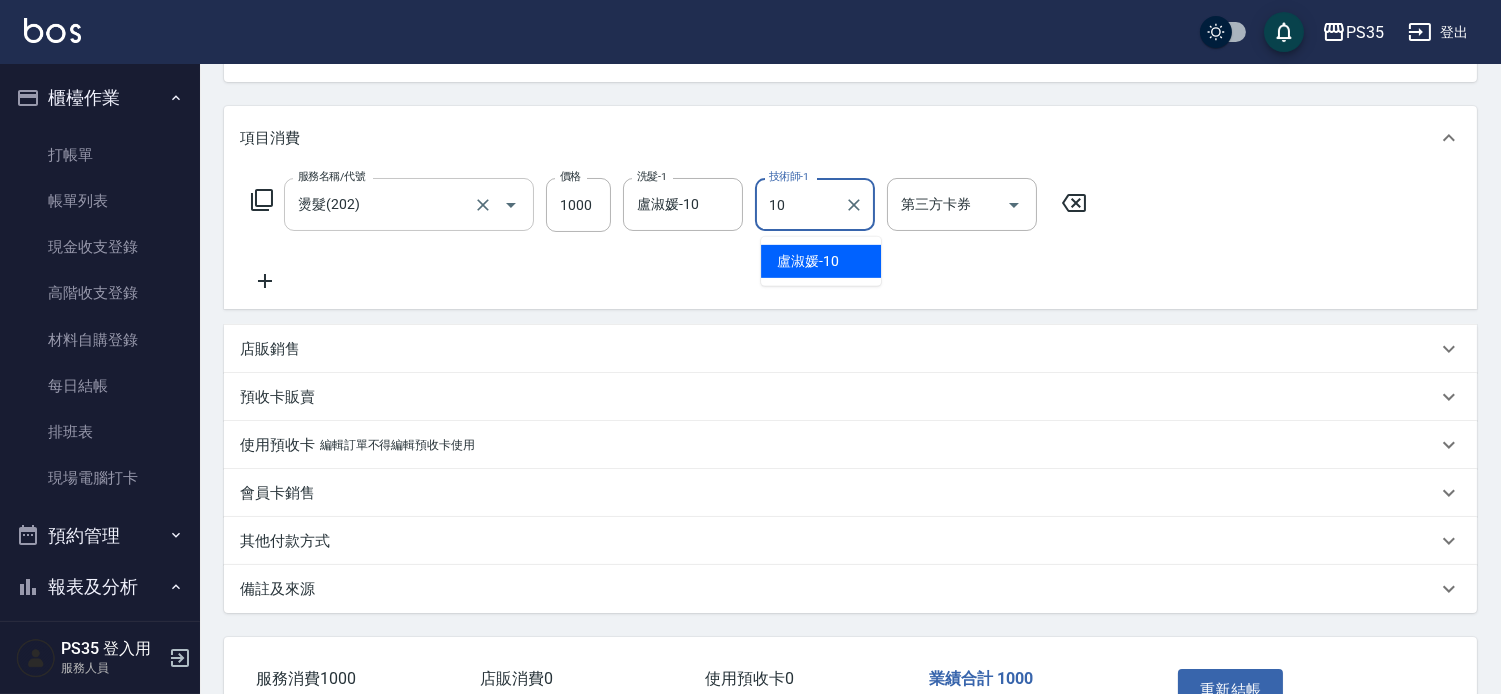 type on "盧淑媛-10" 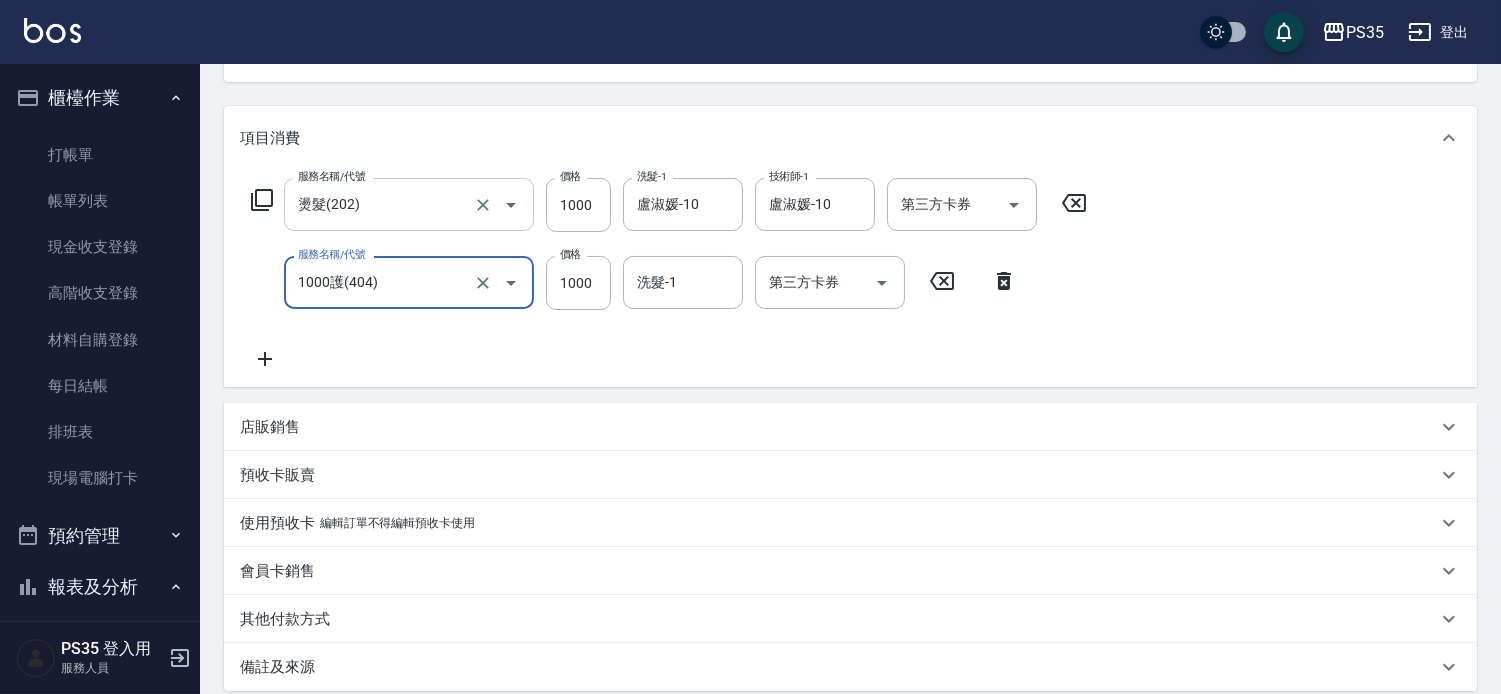 type on "1000護(404)" 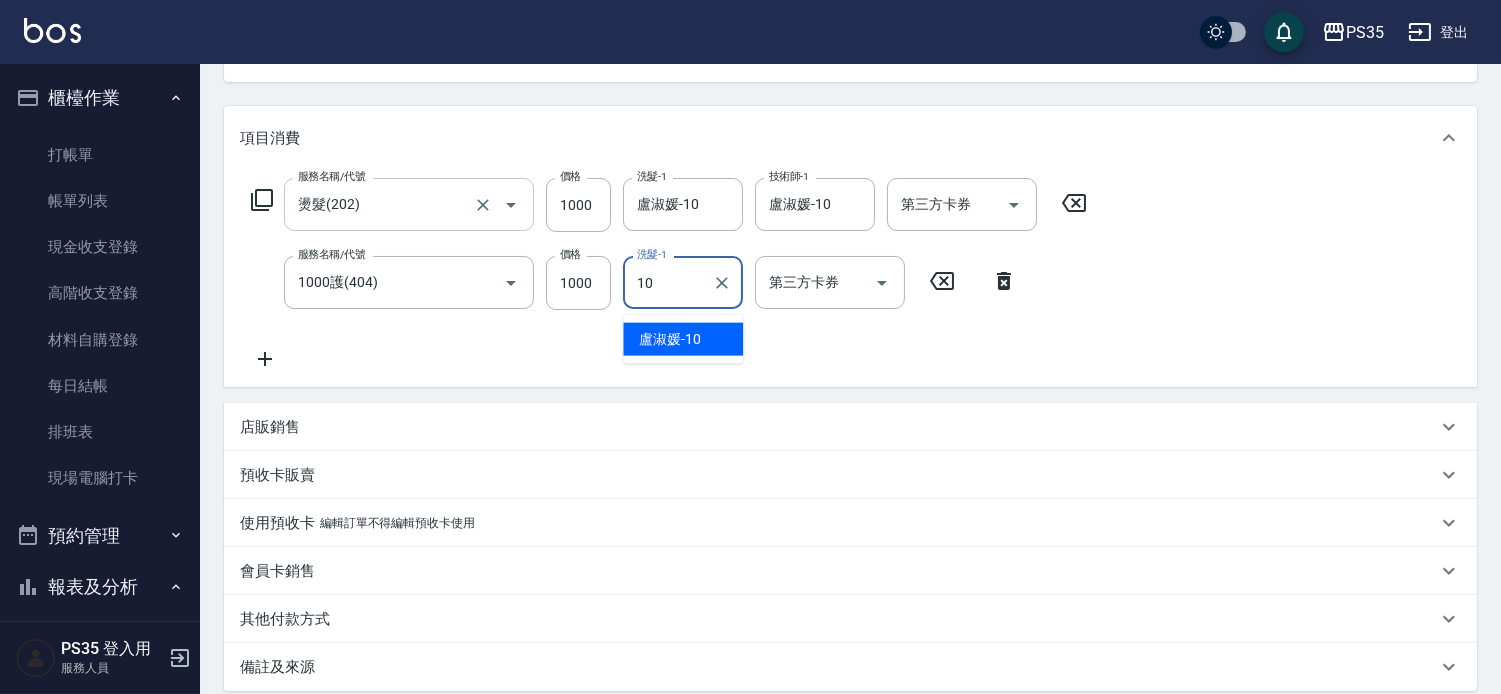 type on "盧淑媛-10" 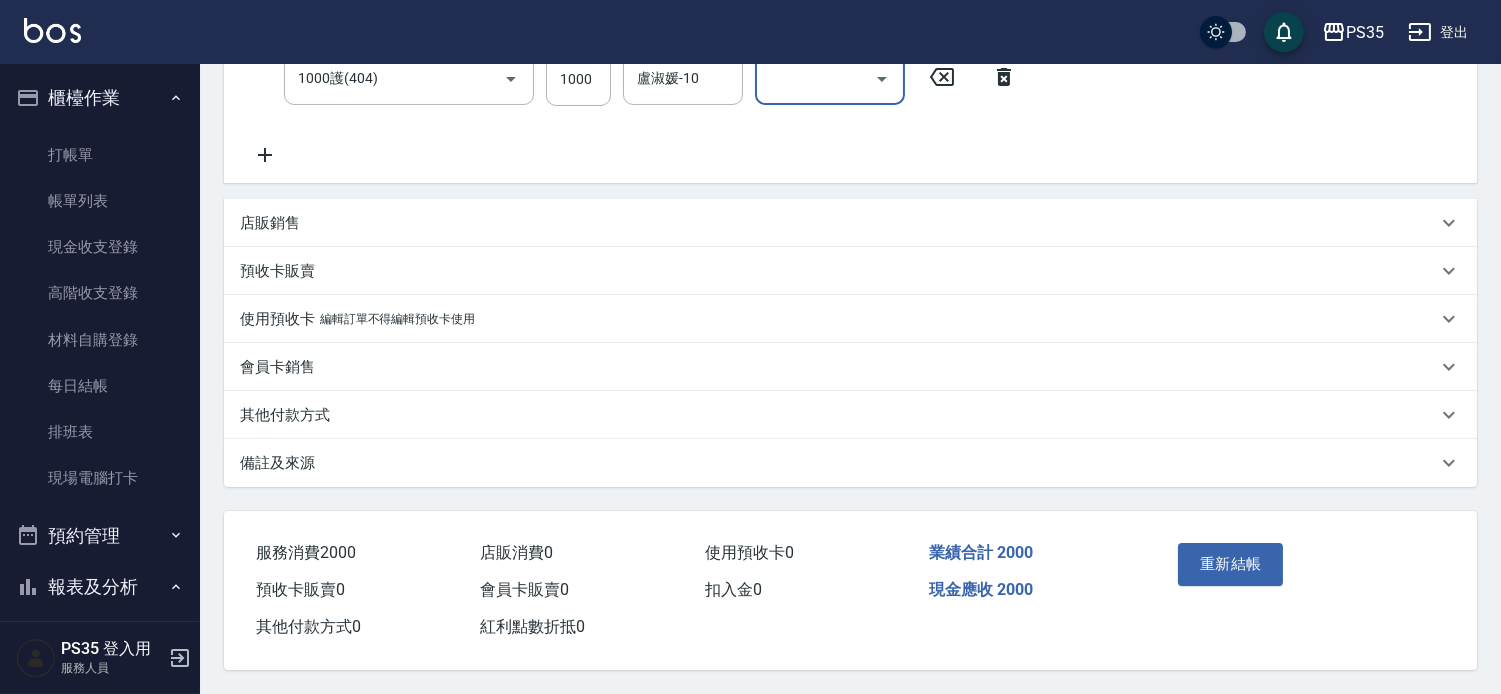 scroll, scrollTop: 461, scrollLeft: 0, axis: vertical 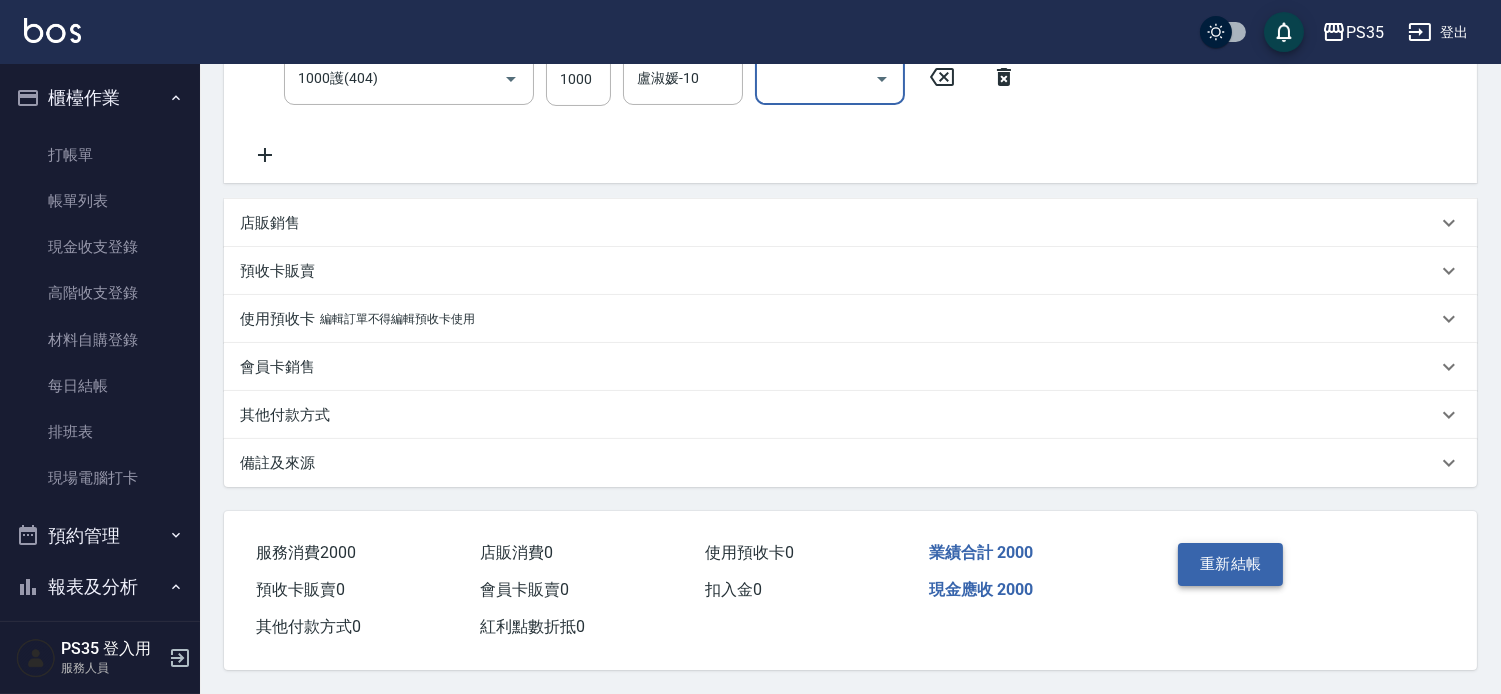 click on "重新結帳" at bounding box center [1231, 564] 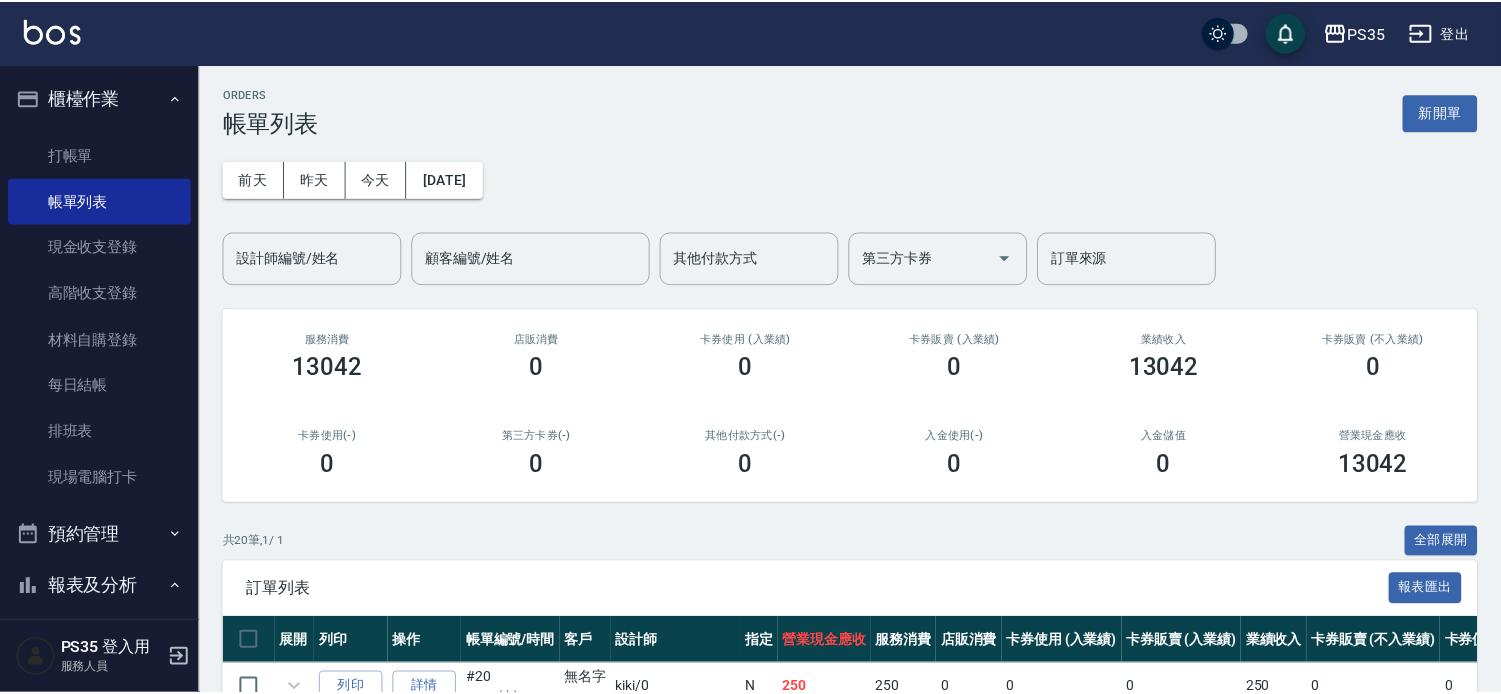 scroll, scrollTop: 253, scrollLeft: 0, axis: vertical 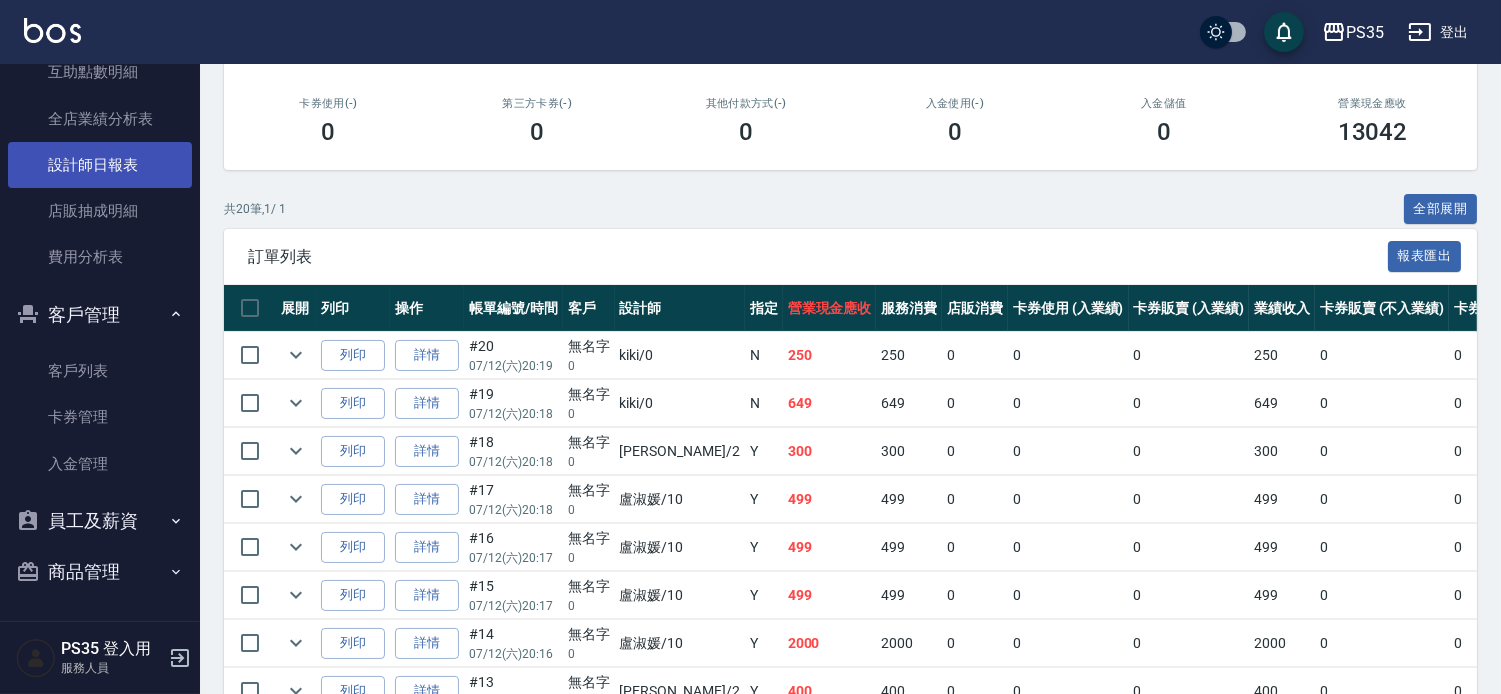 click on "設計師日報表" at bounding box center (100, 165) 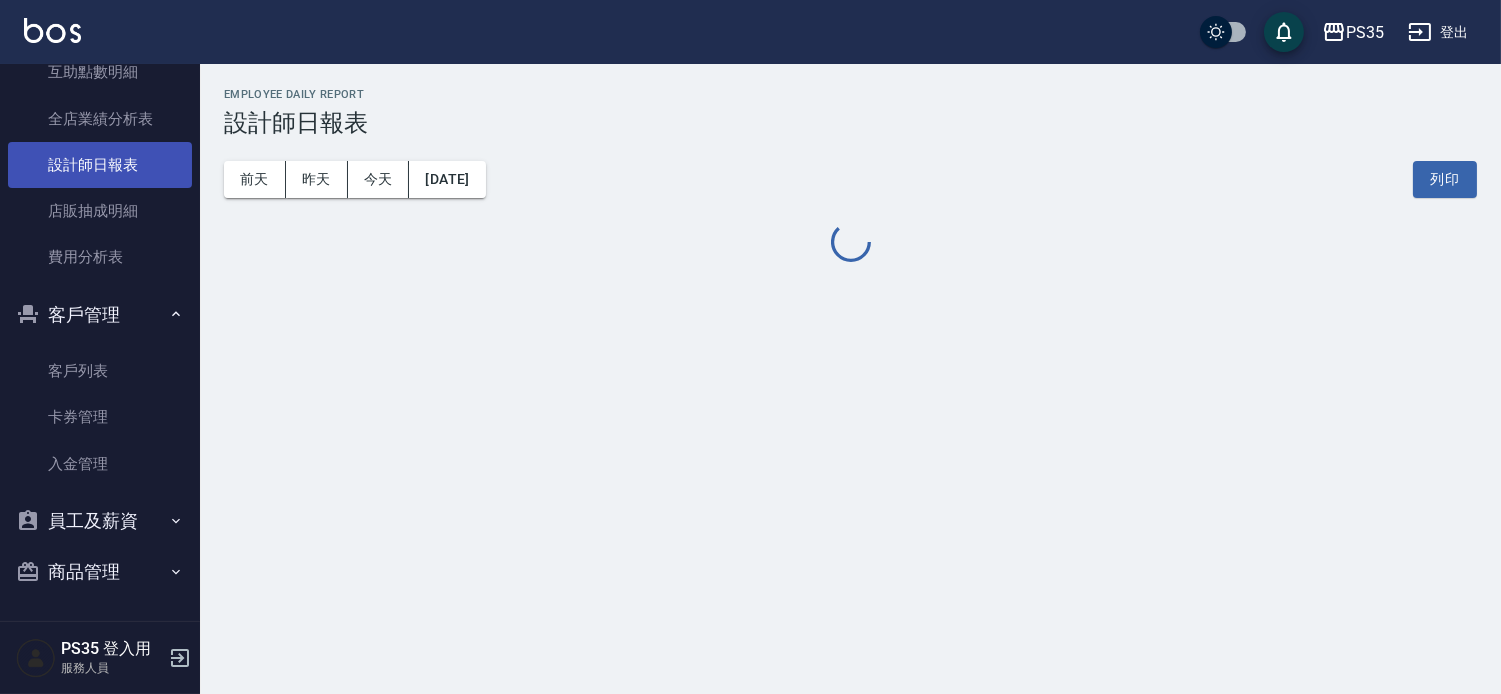 scroll, scrollTop: 0, scrollLeft: 0, axis: both 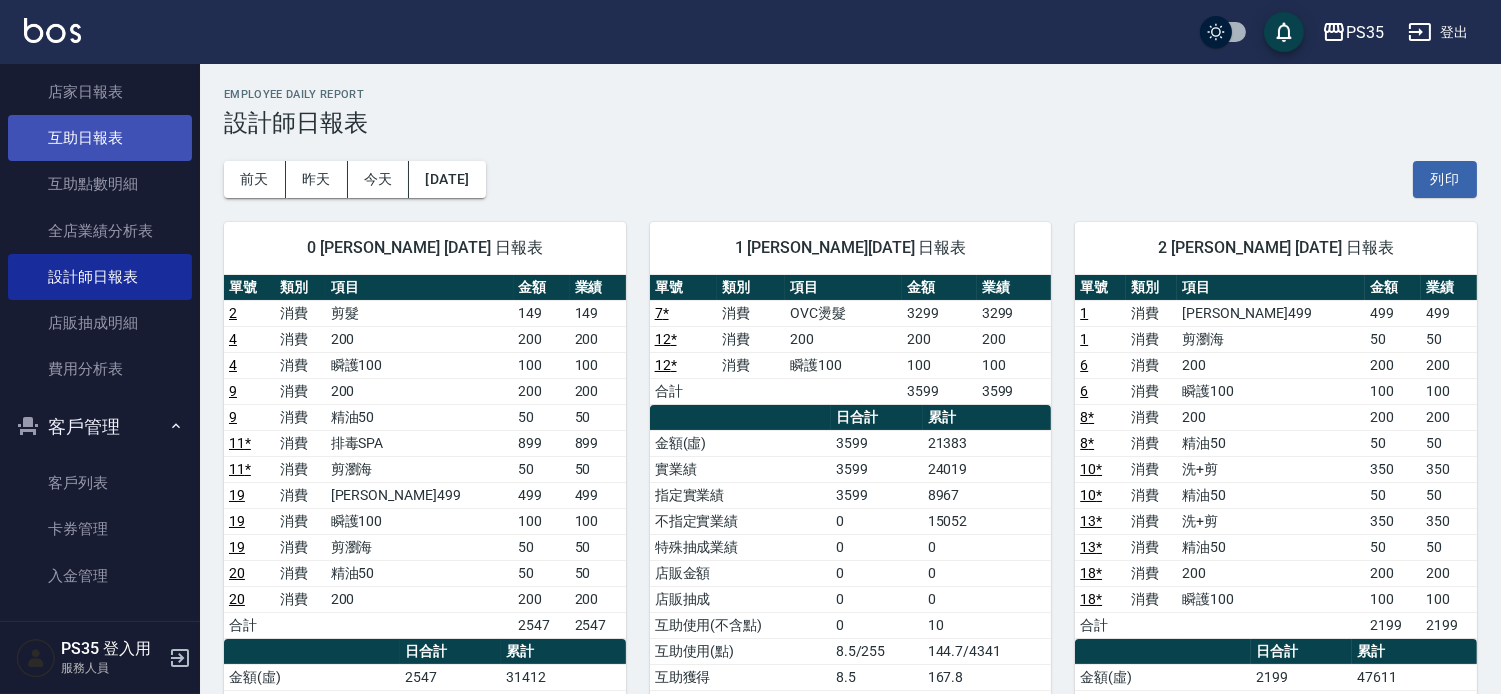 click on "互助日報表" at bounding box center (100, 138) 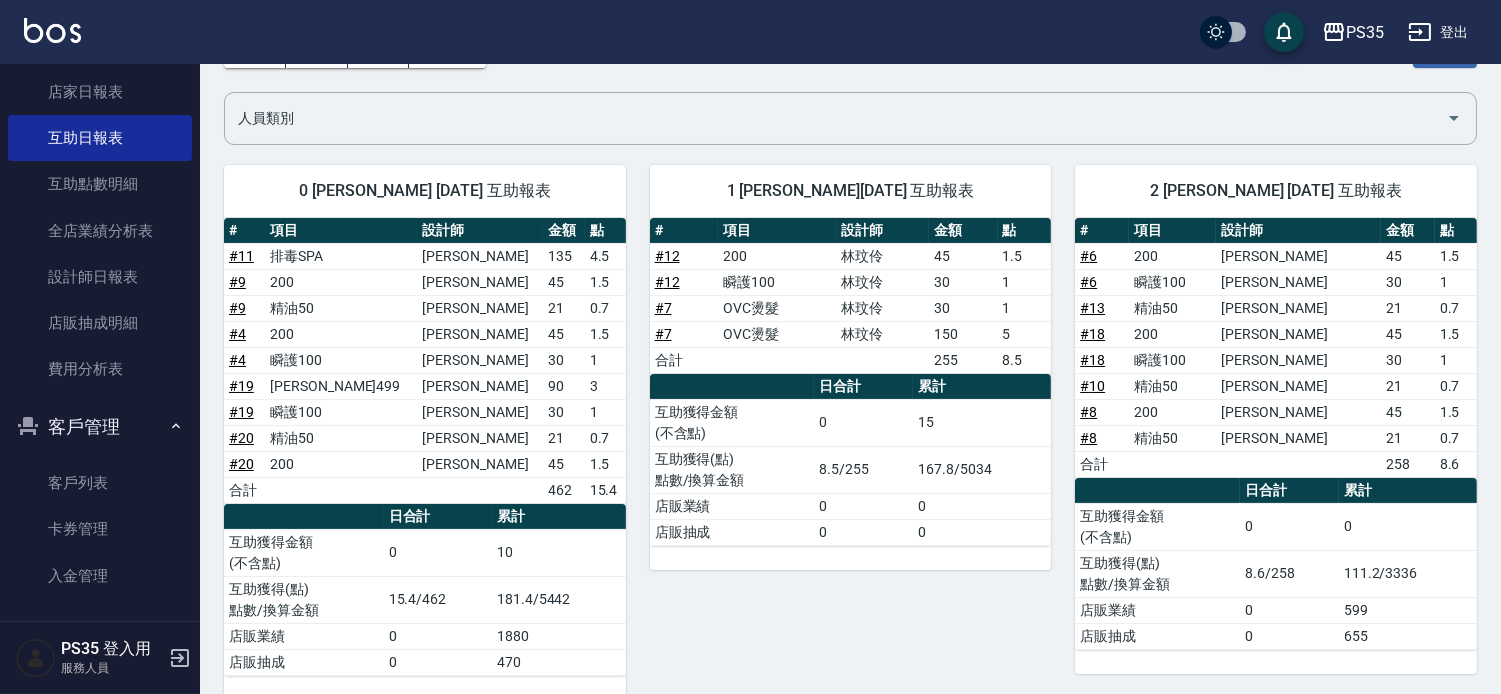 scroll, scrollTop: 111, scrollLeft: 0, axis: vertical 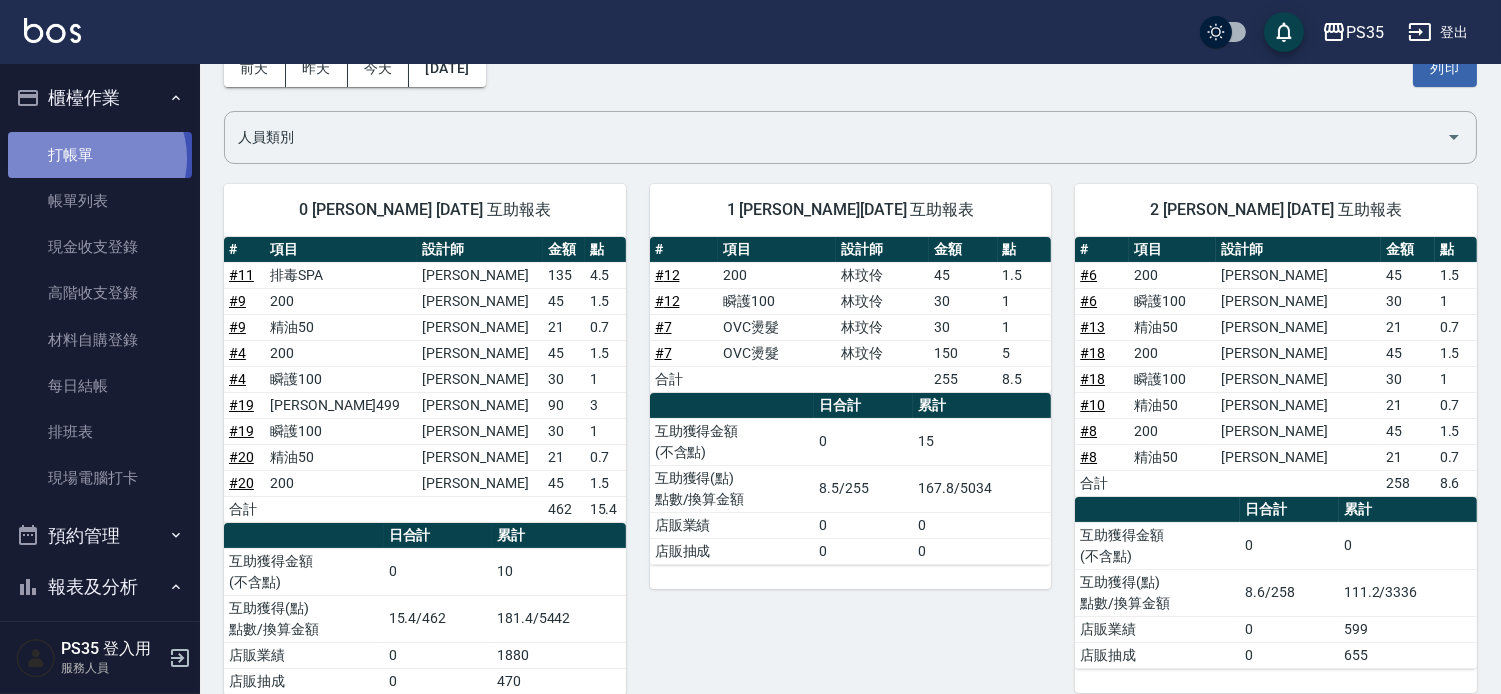 click on "打帳單" at bounding box center [100, 155] 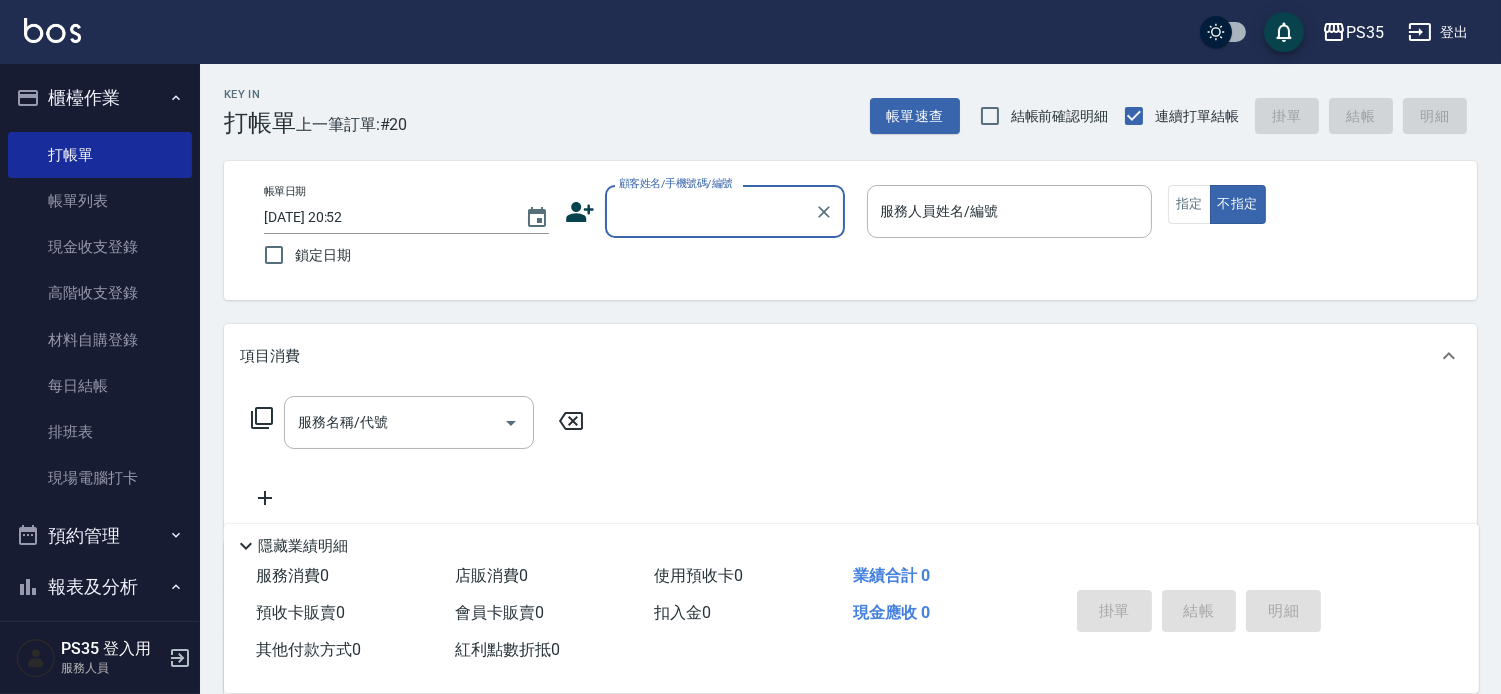 click on "顧客姓名/手機號碼/編號" at bounding box center (710, 211) 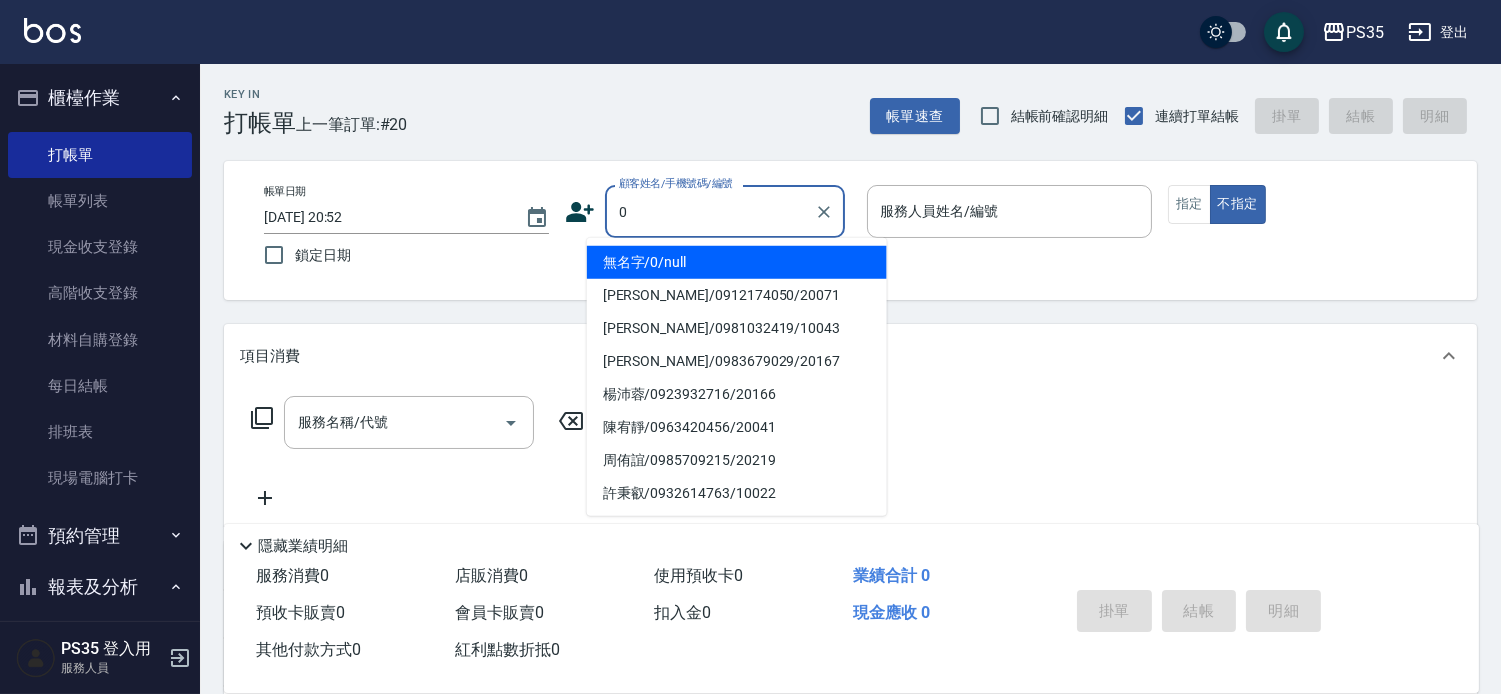 type on "0" 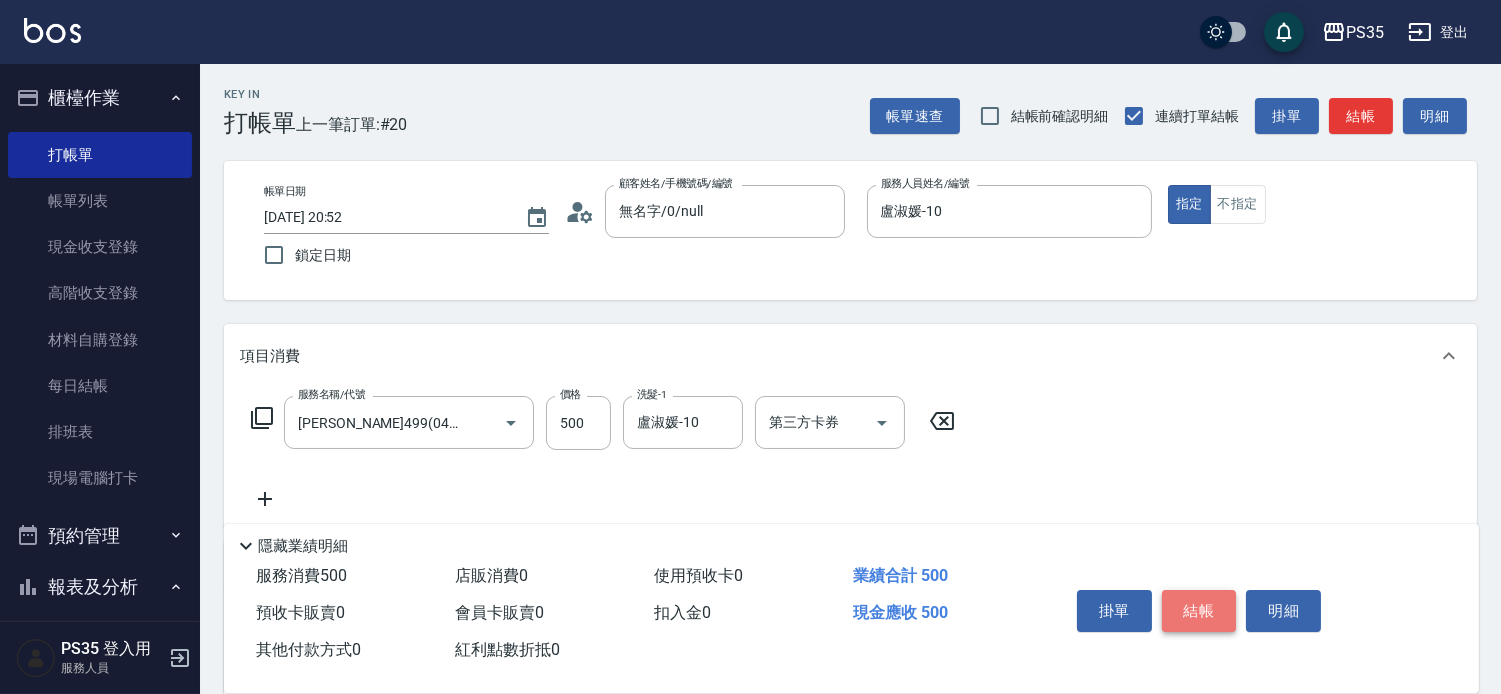 click on "結帳" at bounding box center [1199, 611] 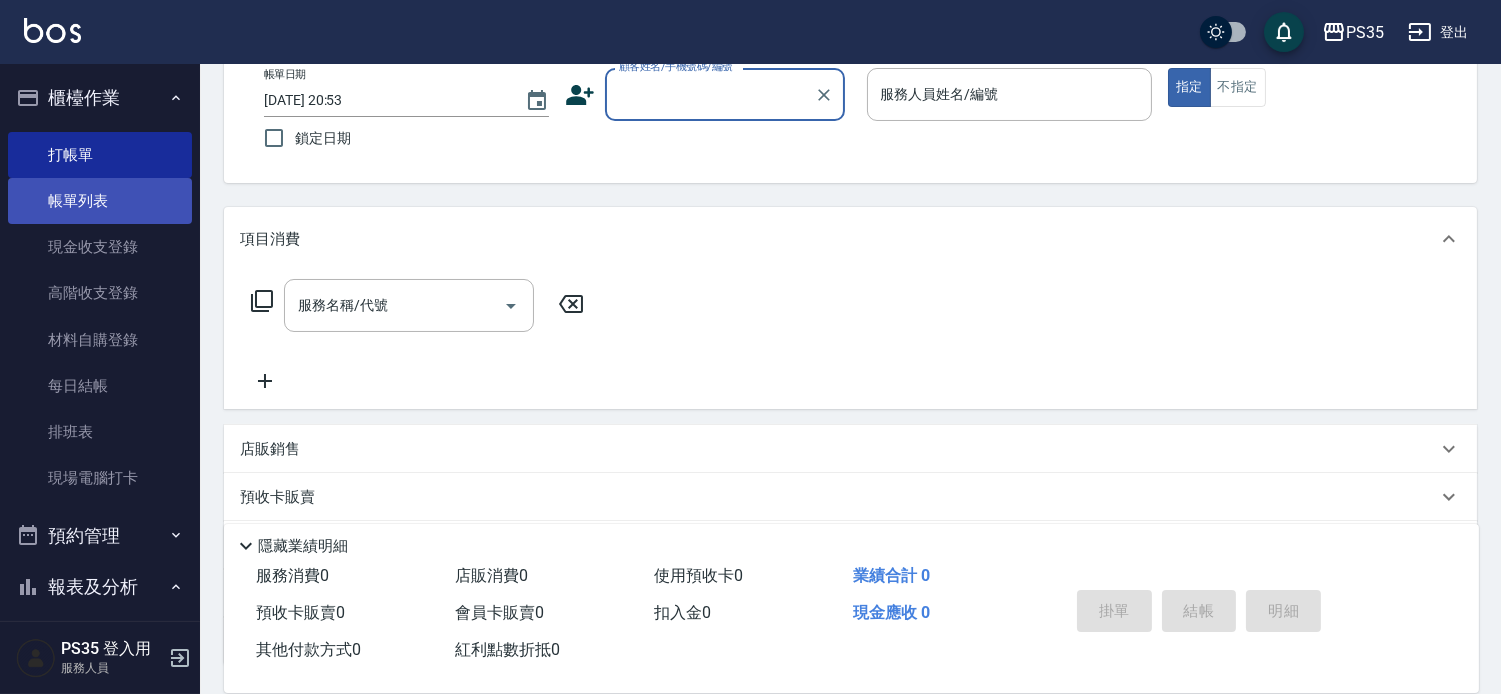 scroll, scrollTop: 111, scrollLeft: 0, axis: vertical 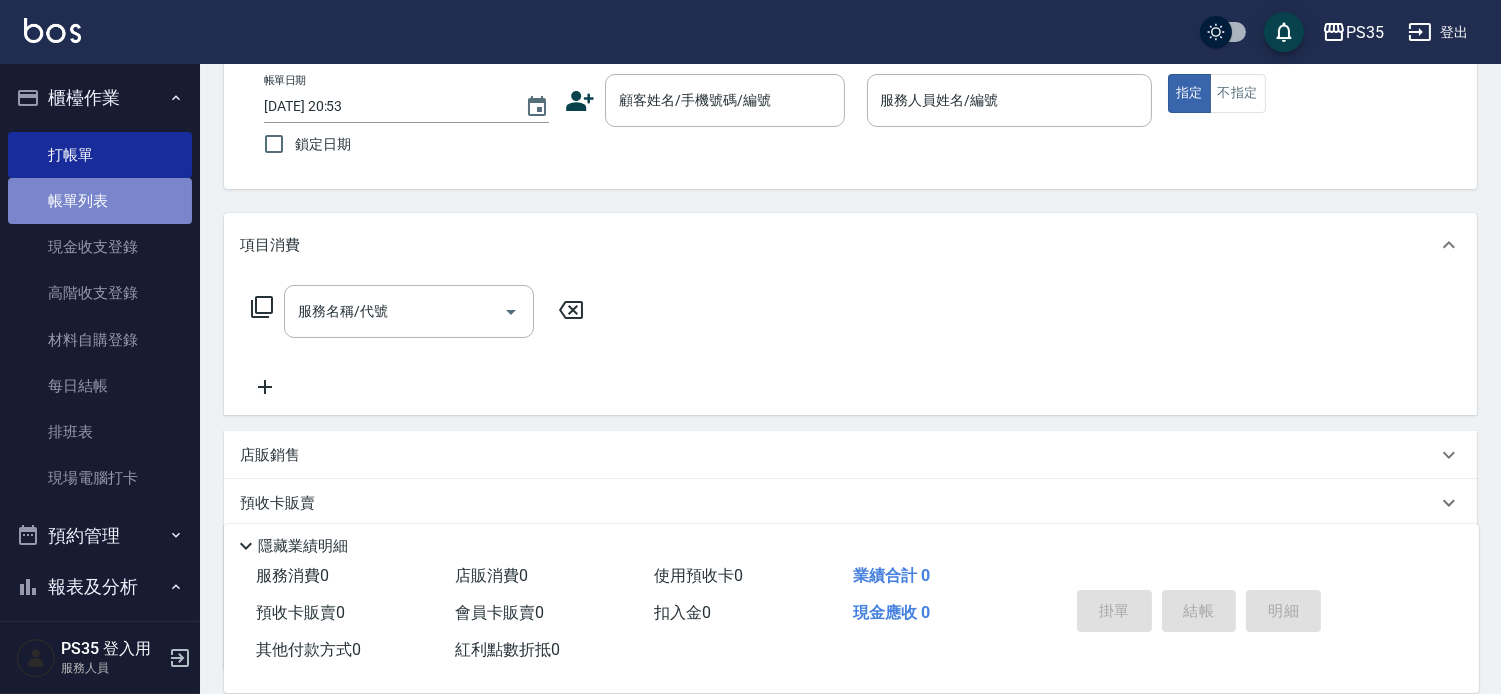 click on "帳單列表" at bounding box center (100, 201) 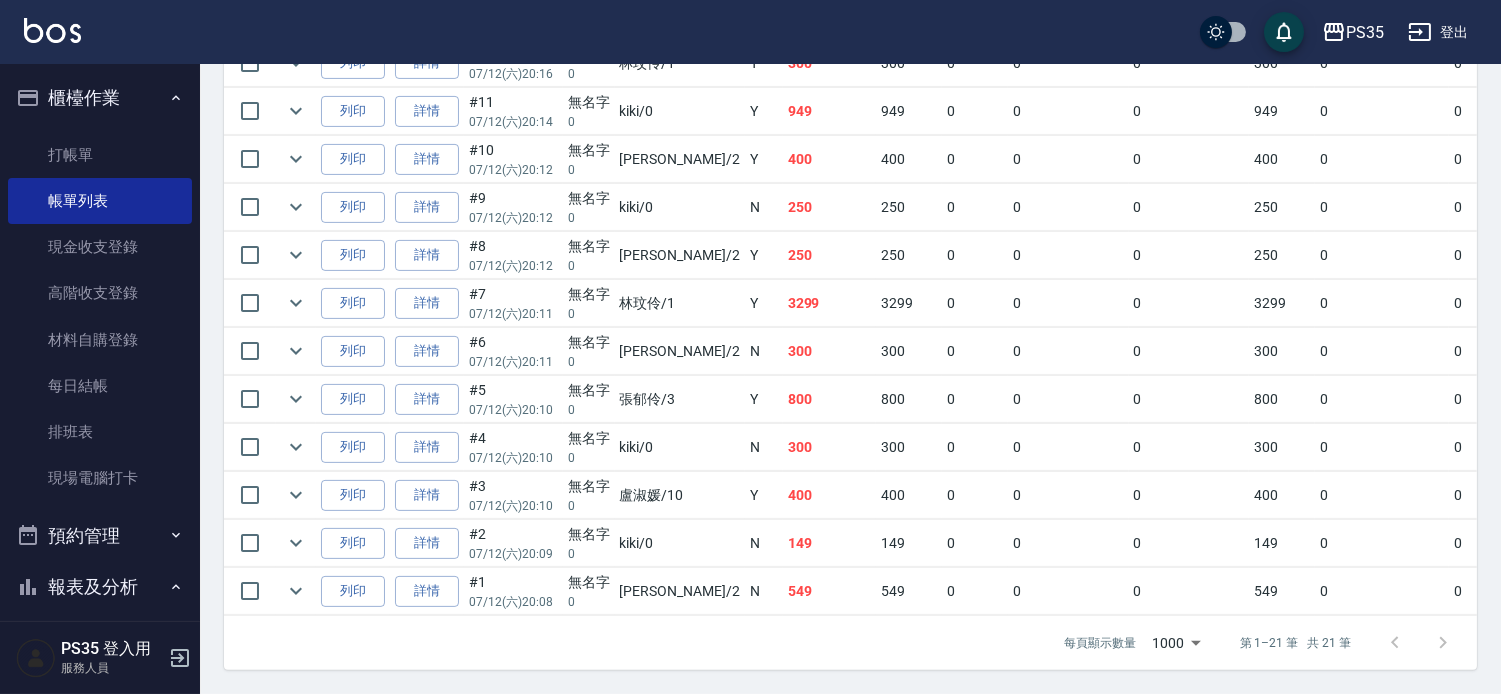 scroll, scrollTop: 1222, scrollLeft: 0, axis: vertical 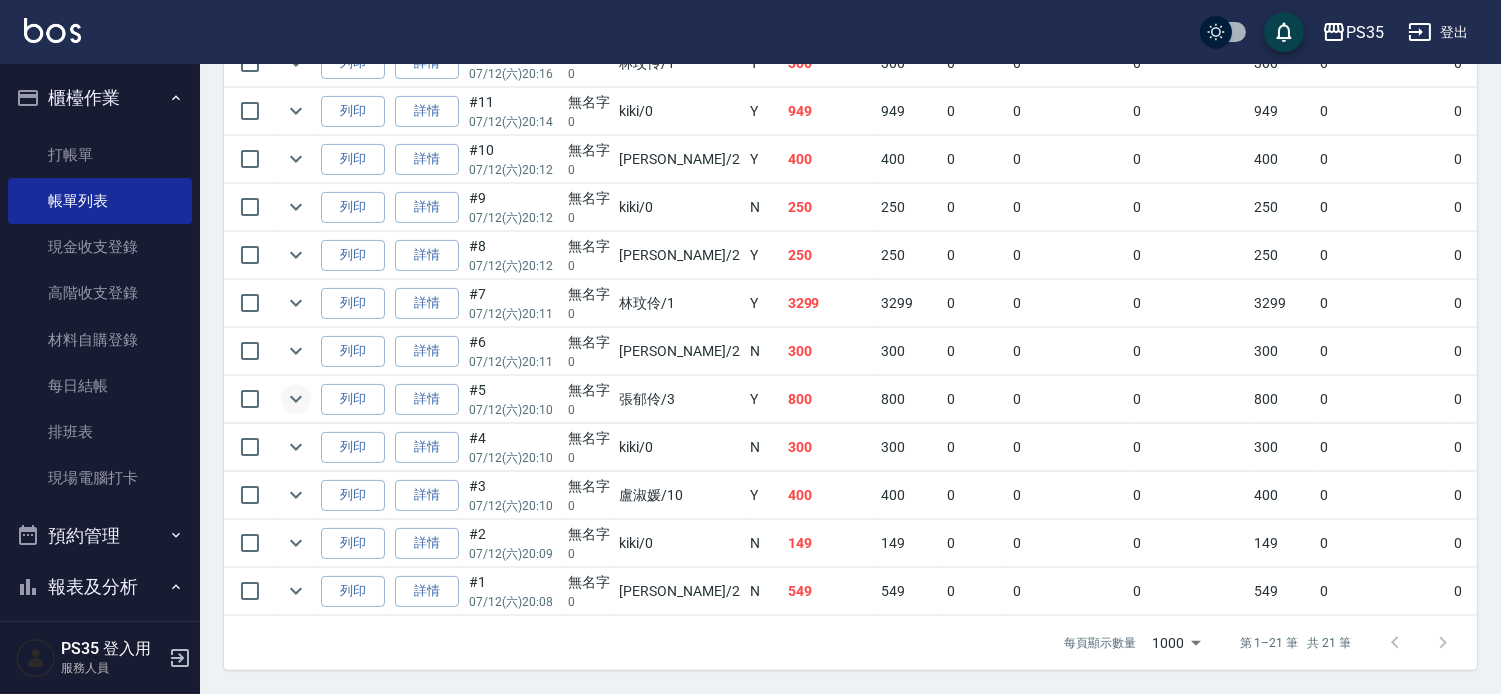 click 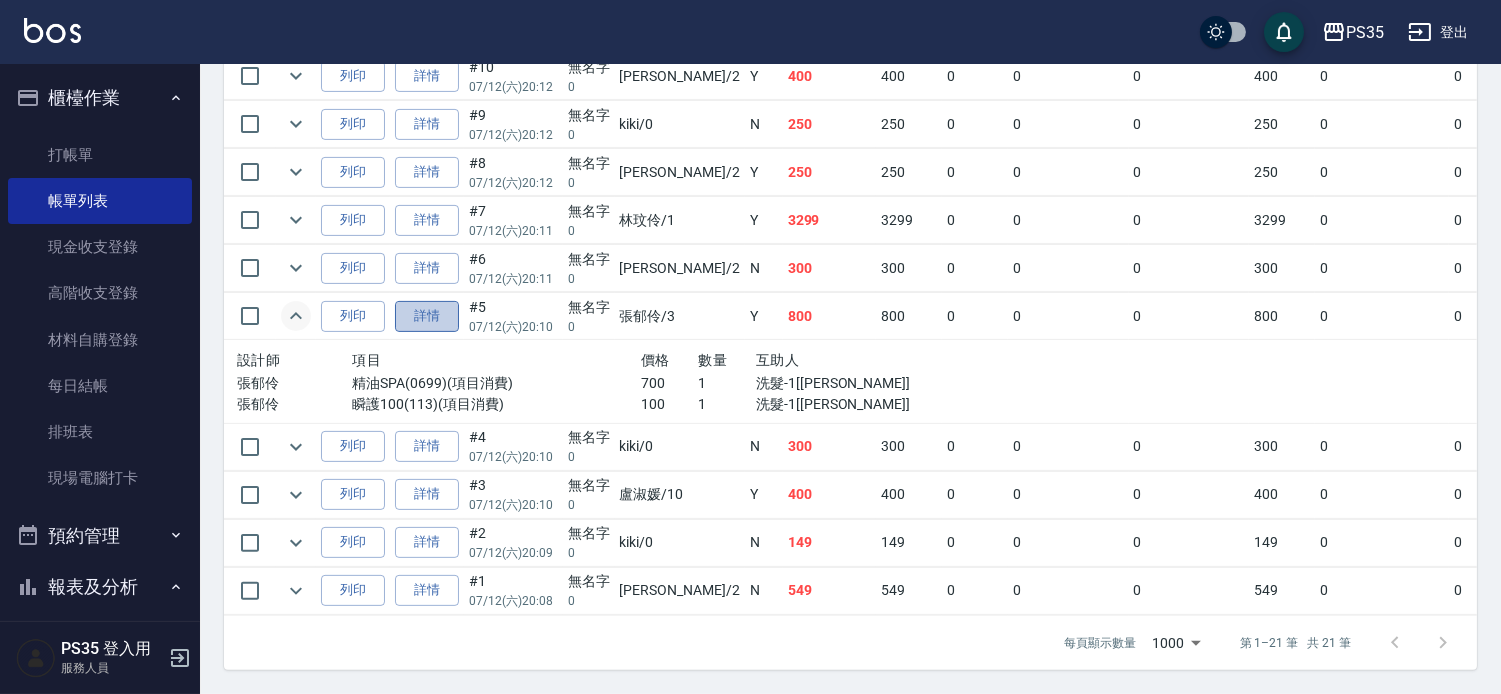 click on "詳情" at bounding box center (427, 316) 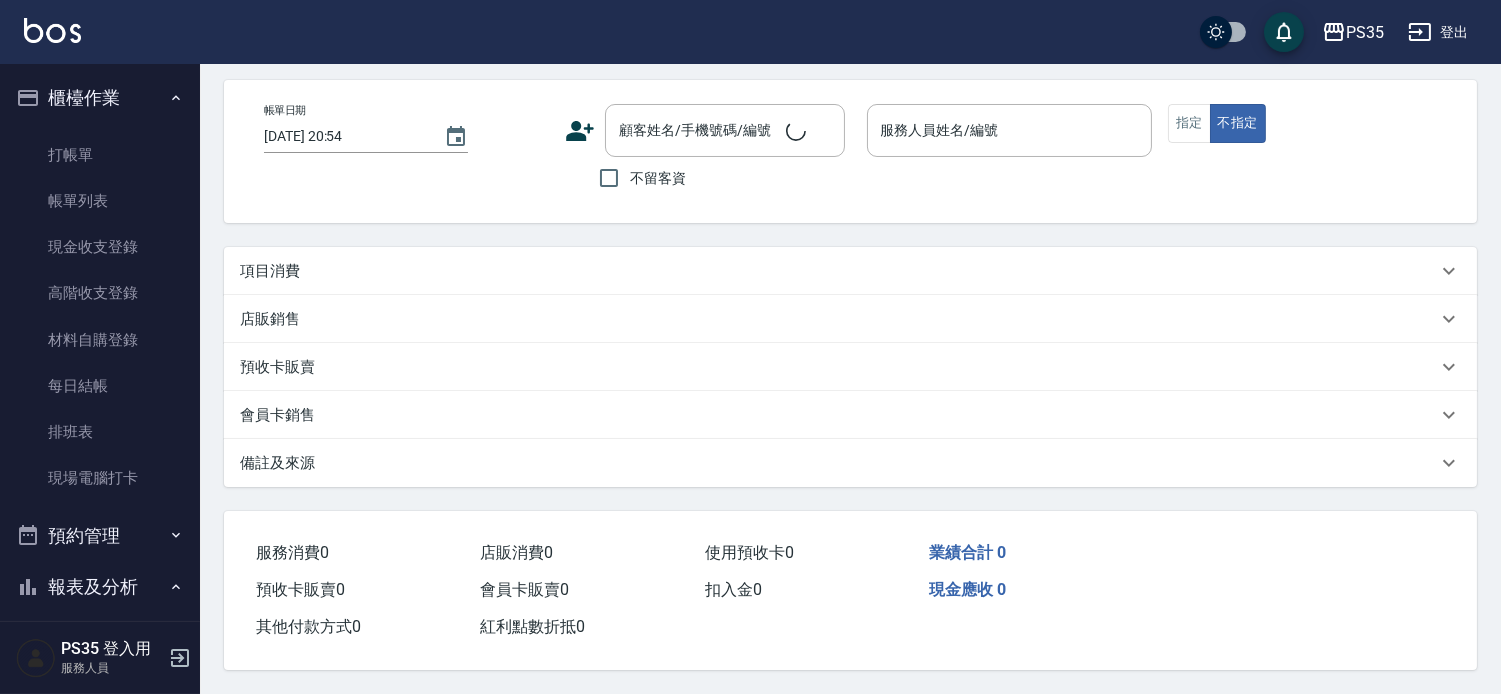 scroll, scrollTop: 0, scrollLeft: 0, axis: both 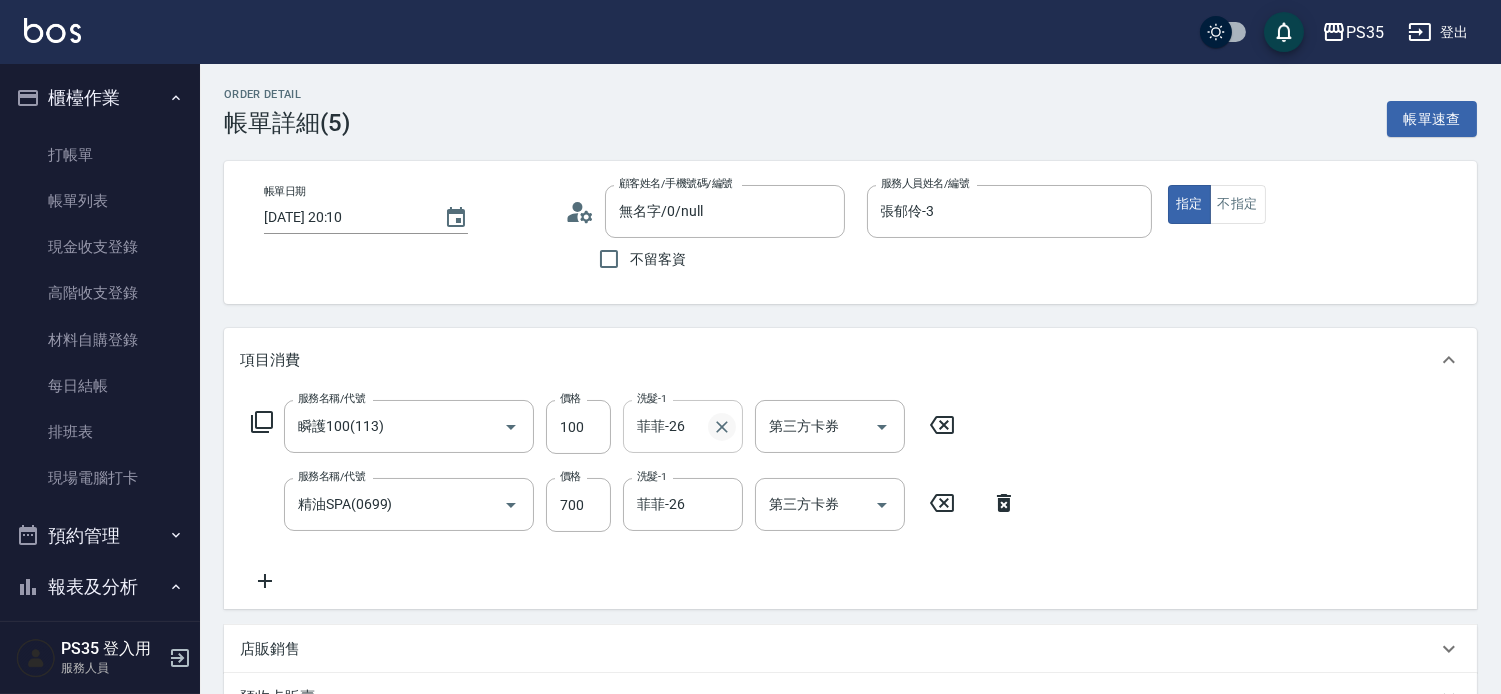 click 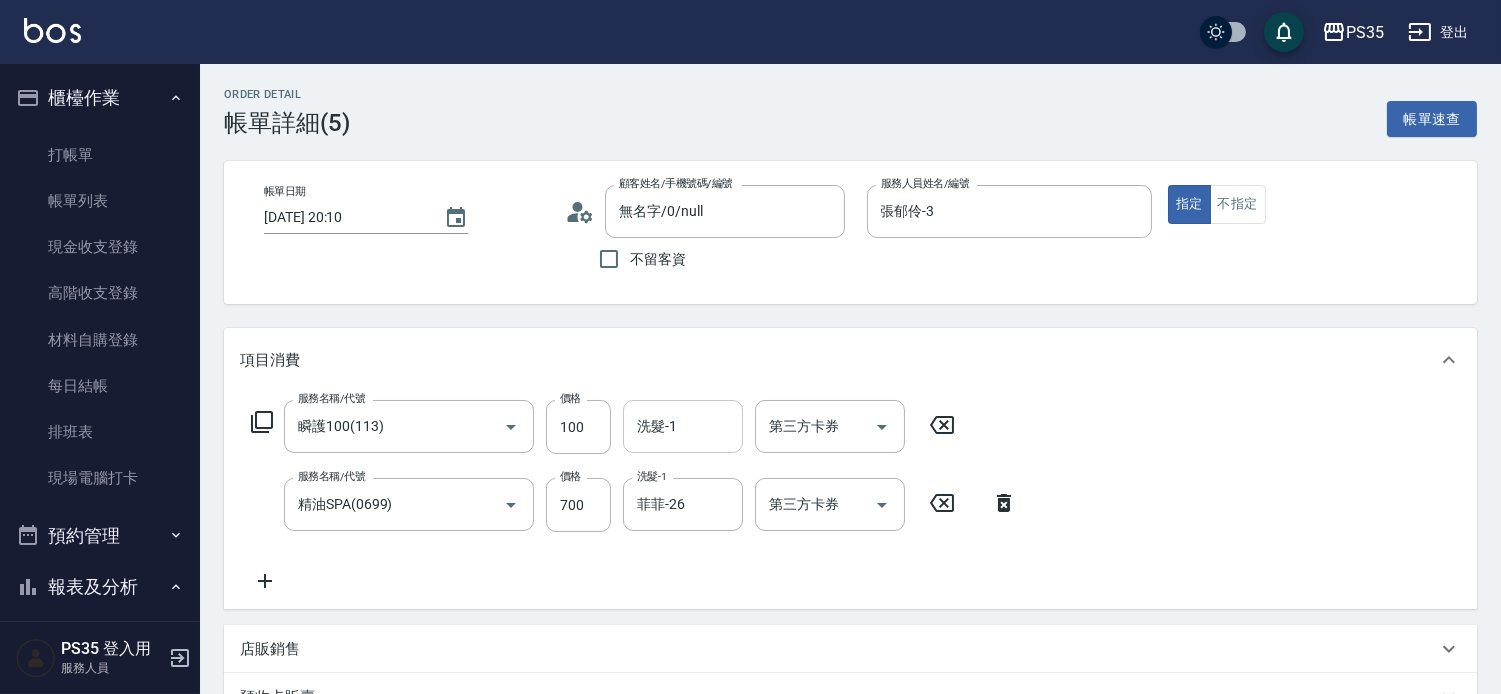 click on "服務名稱/代號 瞬護100(113) 服務名稱/代號 價格 100 價格 洗髮-1 洗髮-1 第三方卡券 第三方卡券 服務名稱/代號 精油SPA(0699) 服務名稱/代號 價格 700 價格 洗髮-1 菲菲-26 洗髮-1 第三方卡券 第三方卡券" at bounding box center (634, 496) 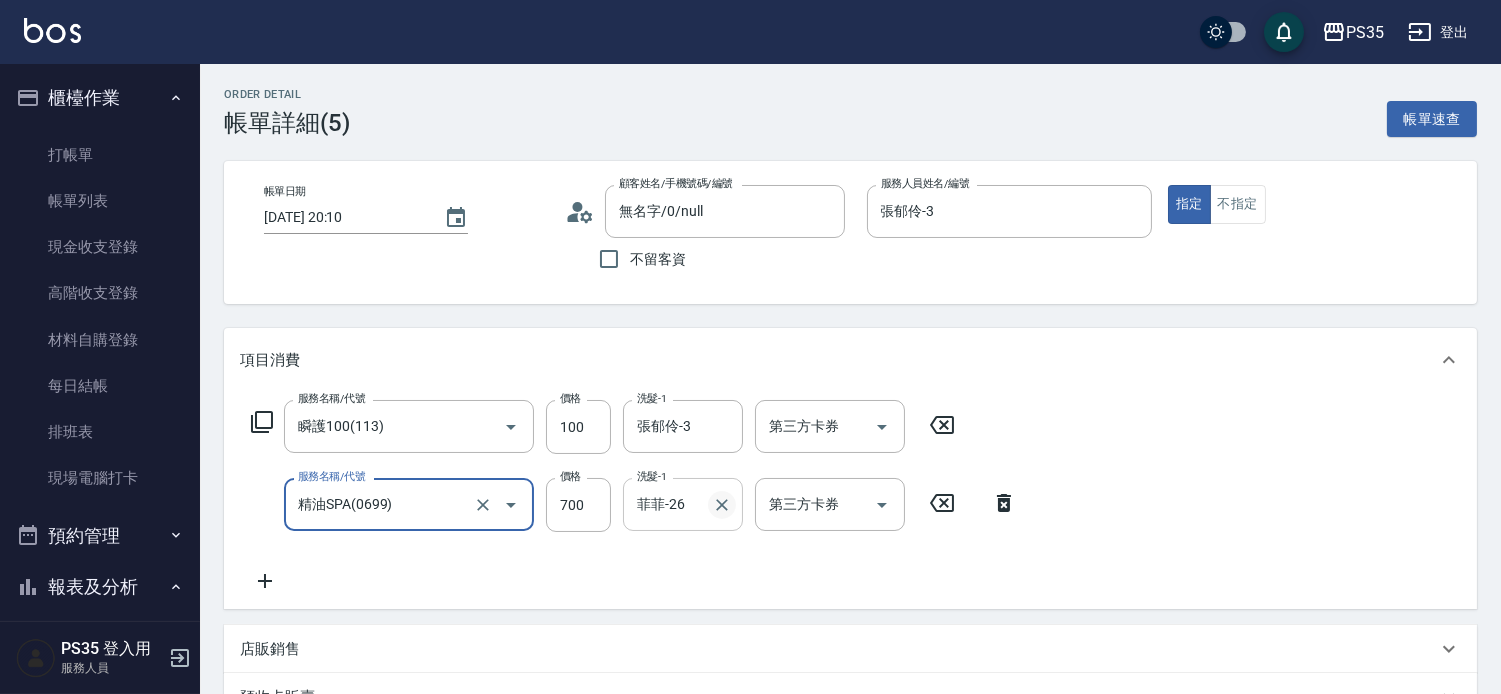 click 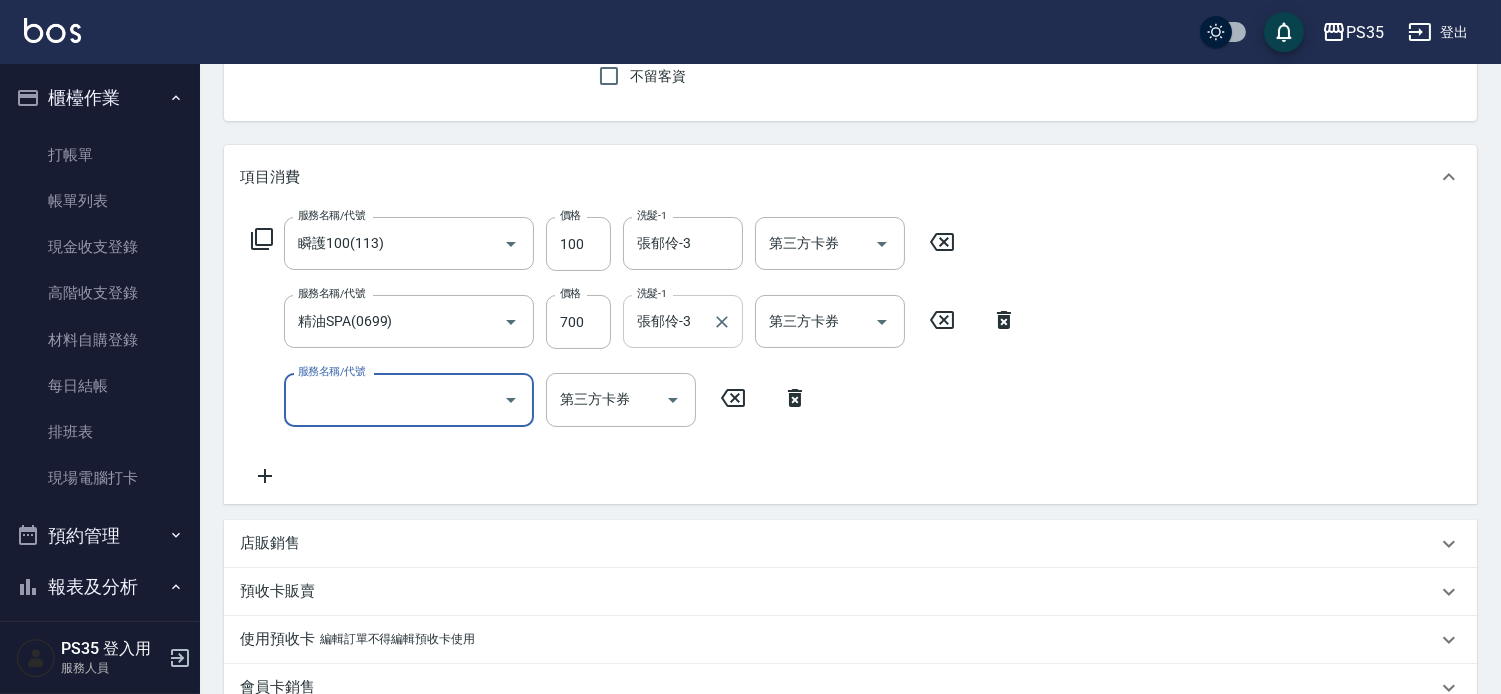 scroll, scrollTop: 537, scrollLeft: 0, axis: vertical 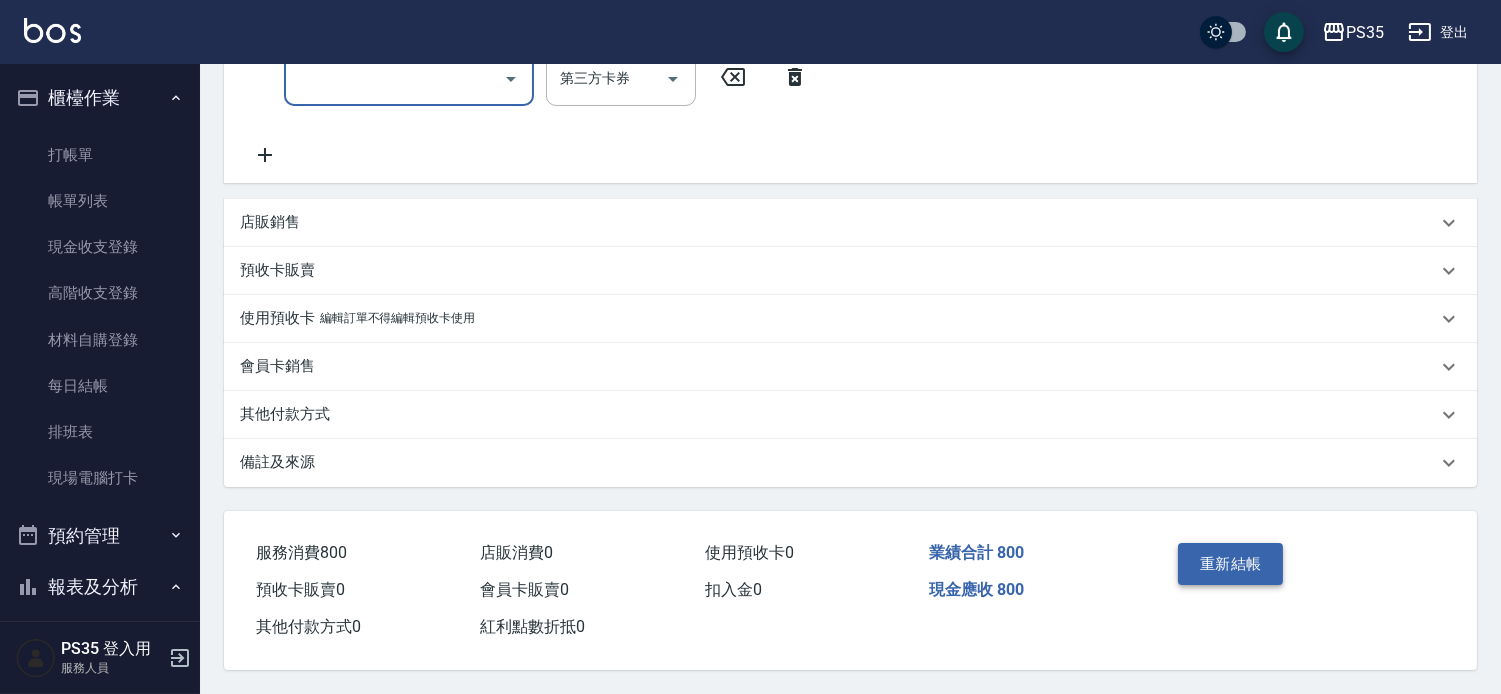 click on "重新結帳" at bounding box center (1231, 564) 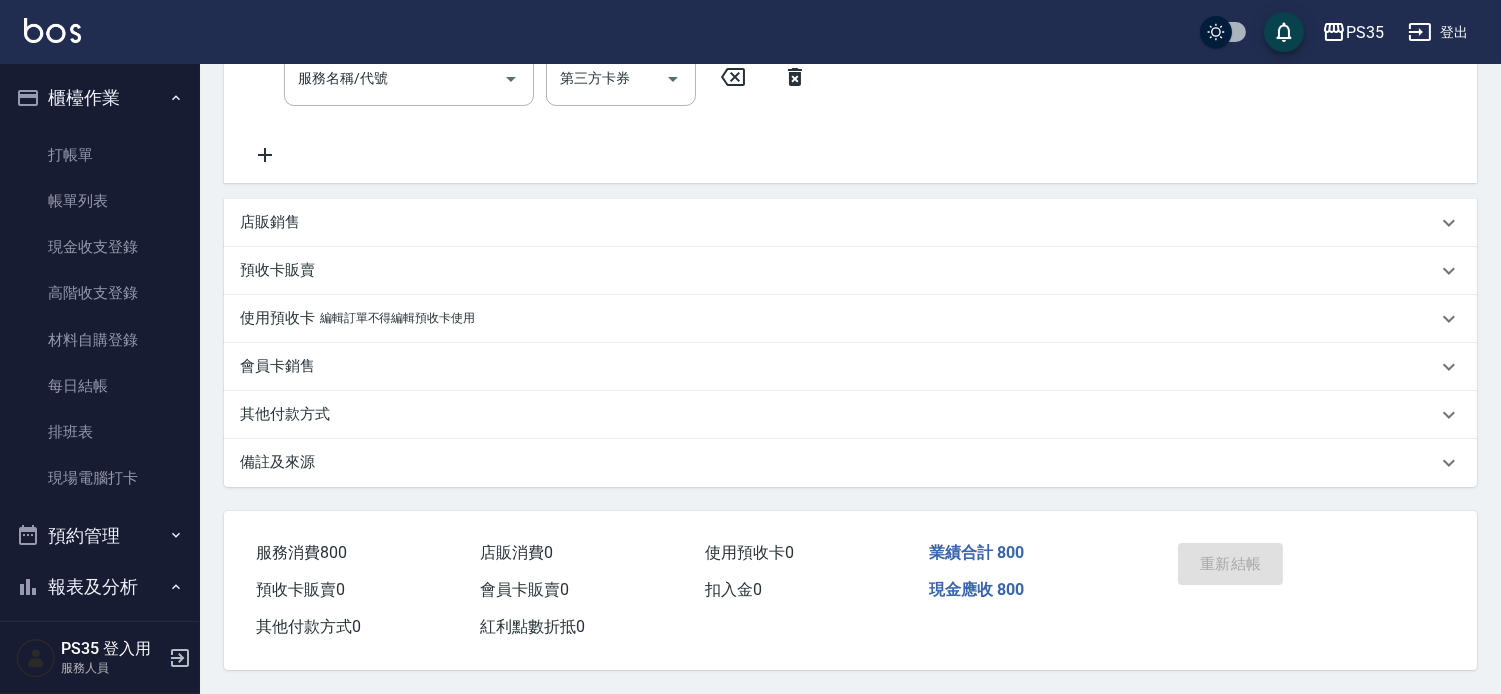 scroll, scrollTop: 536, scrollLeft: 0, axis: vertical 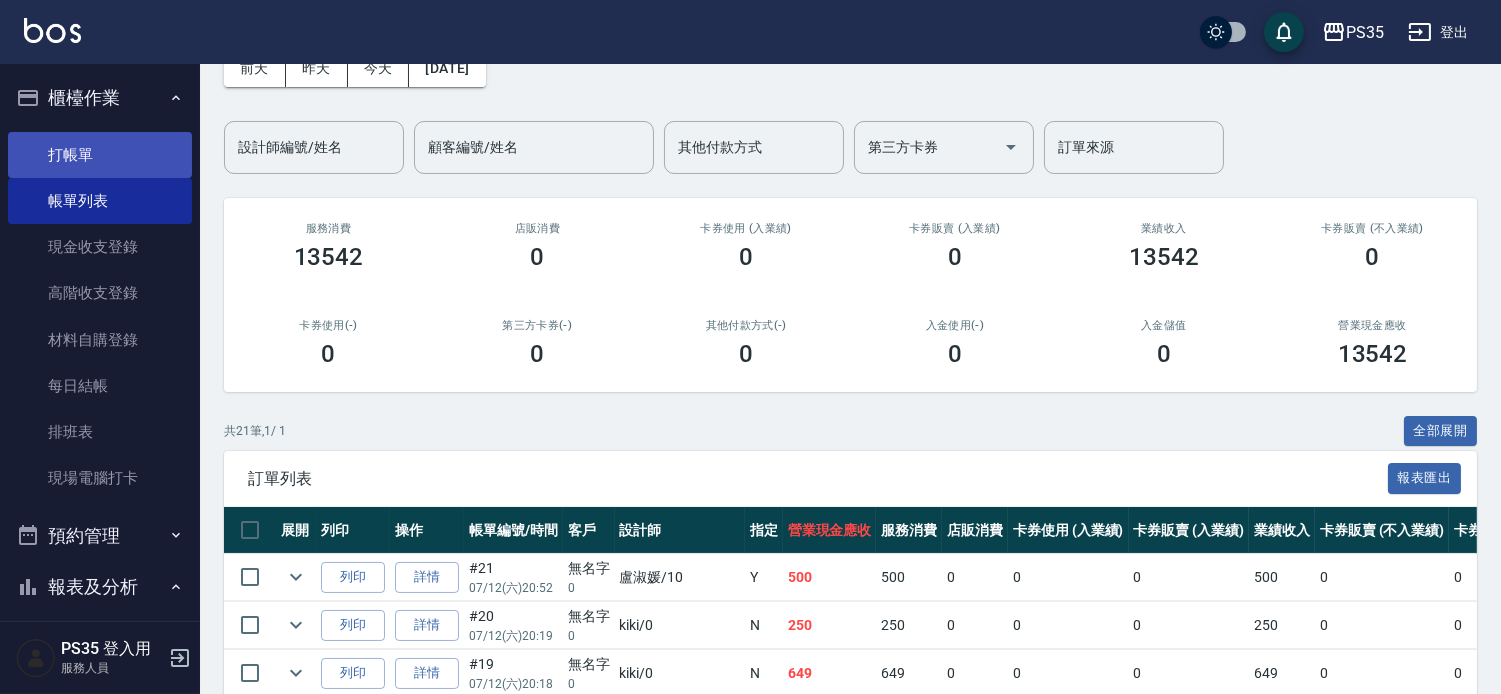 click on "打帳單" at bounding box center (100, 155) 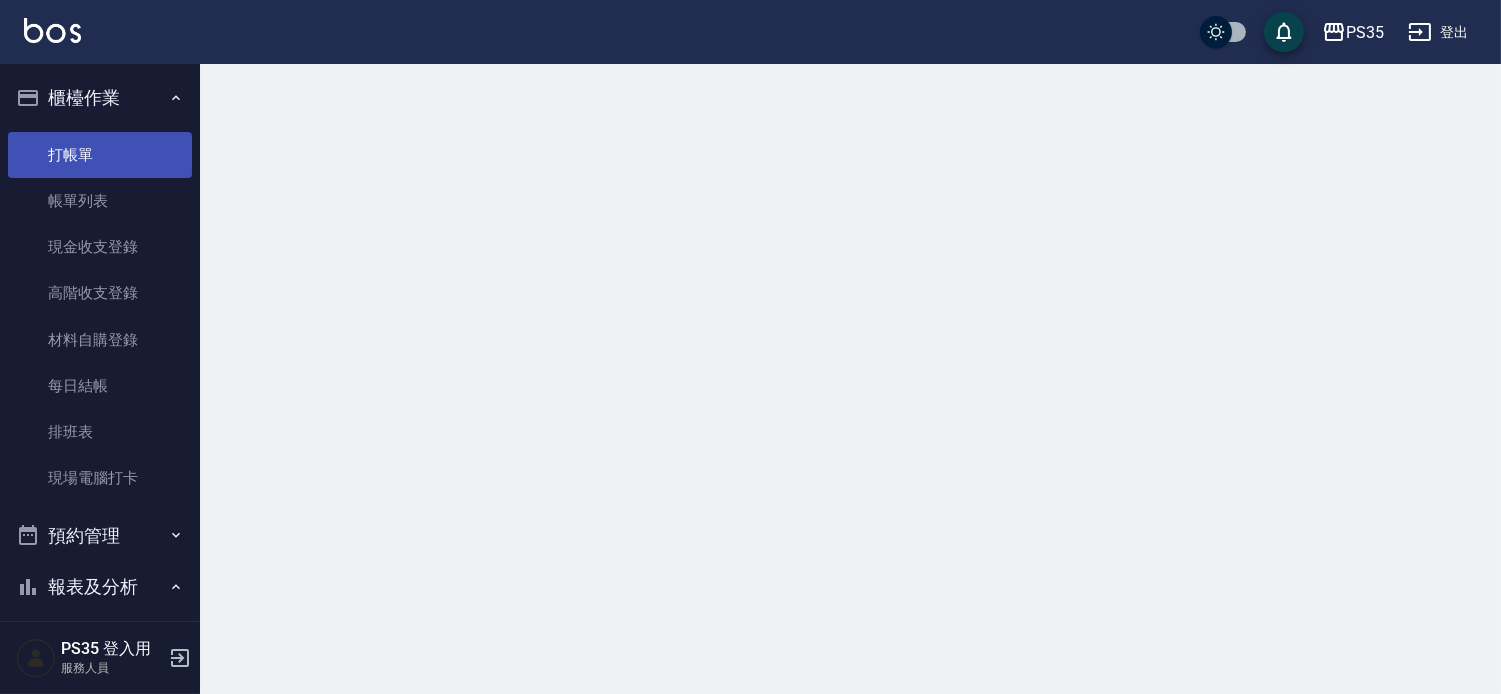 scroll, scrollTop: 0, scrollLeft: 0, axis: both 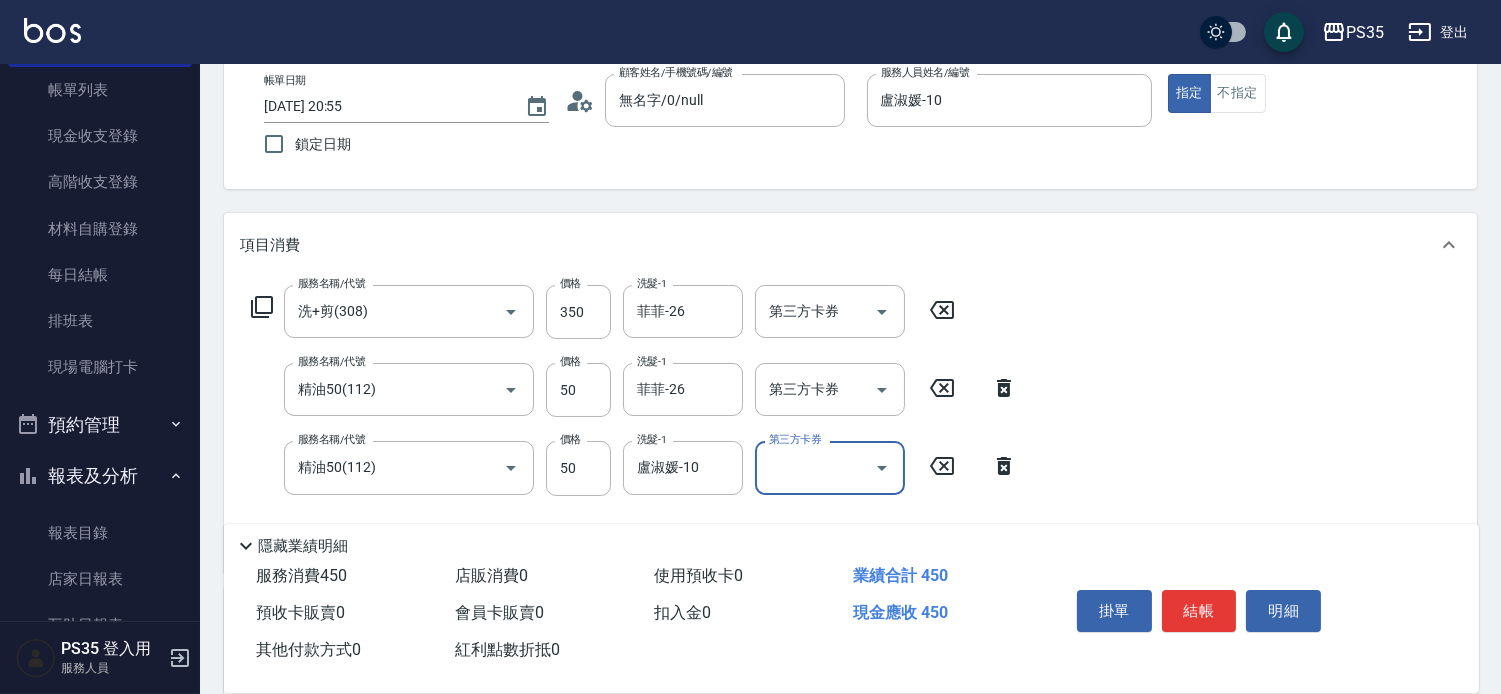 click on "結帳" at bounding box center (1199, 611) 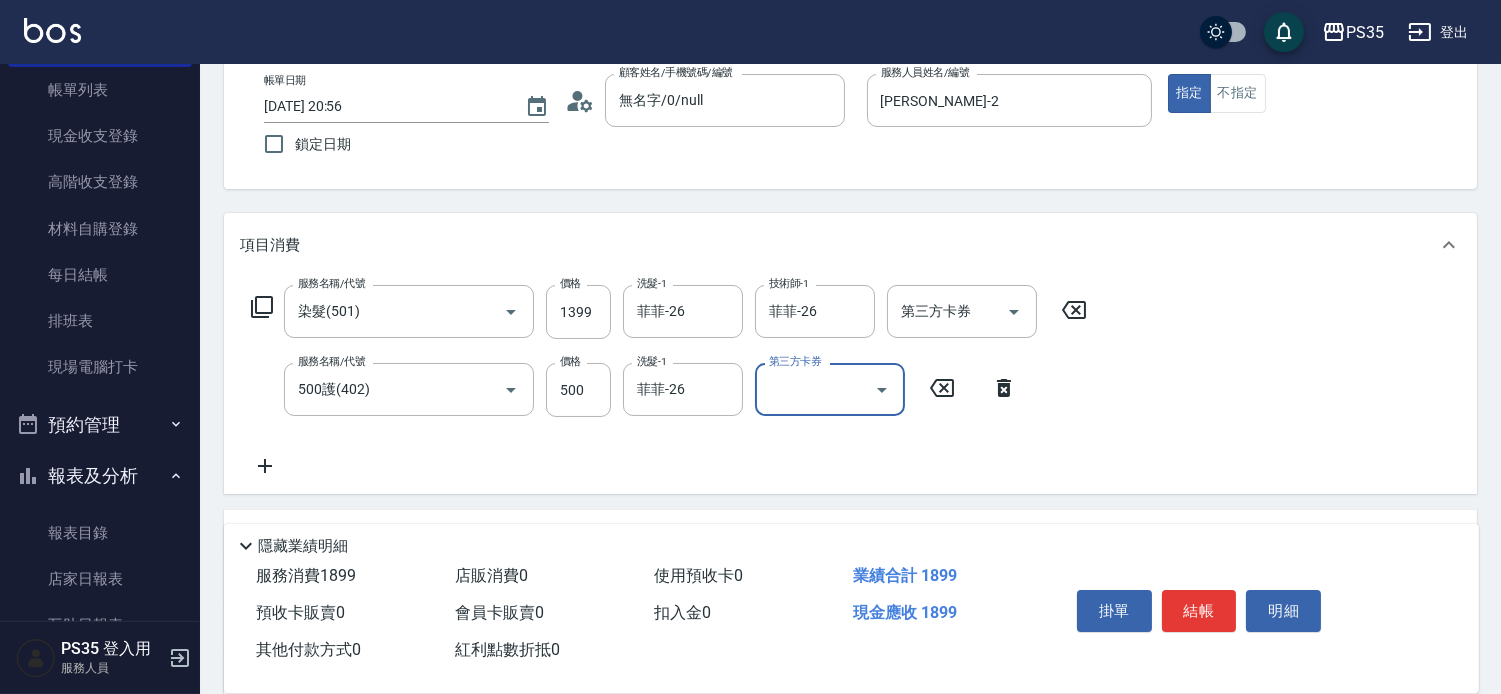 click on "結帳" at bounding box center [1199, 611] 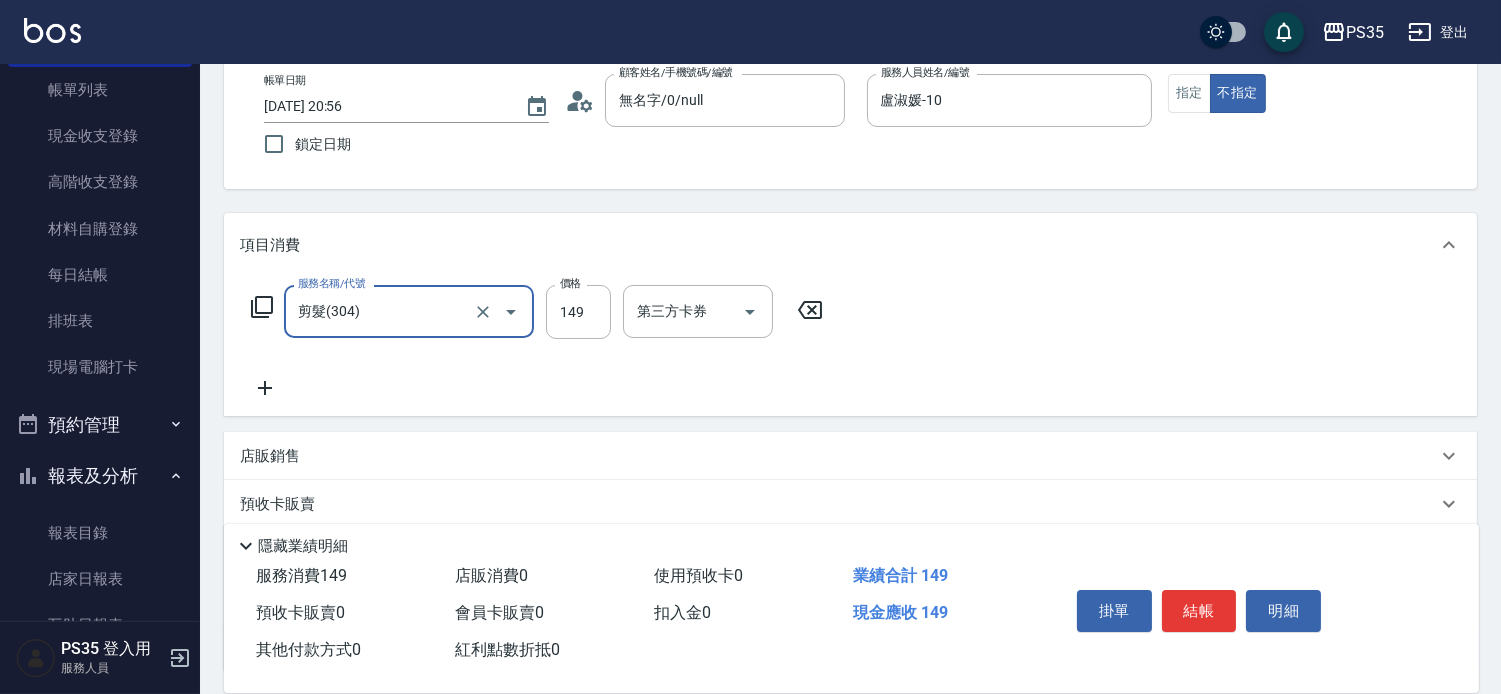click on "結帳" at bounding box center [1199, 611] 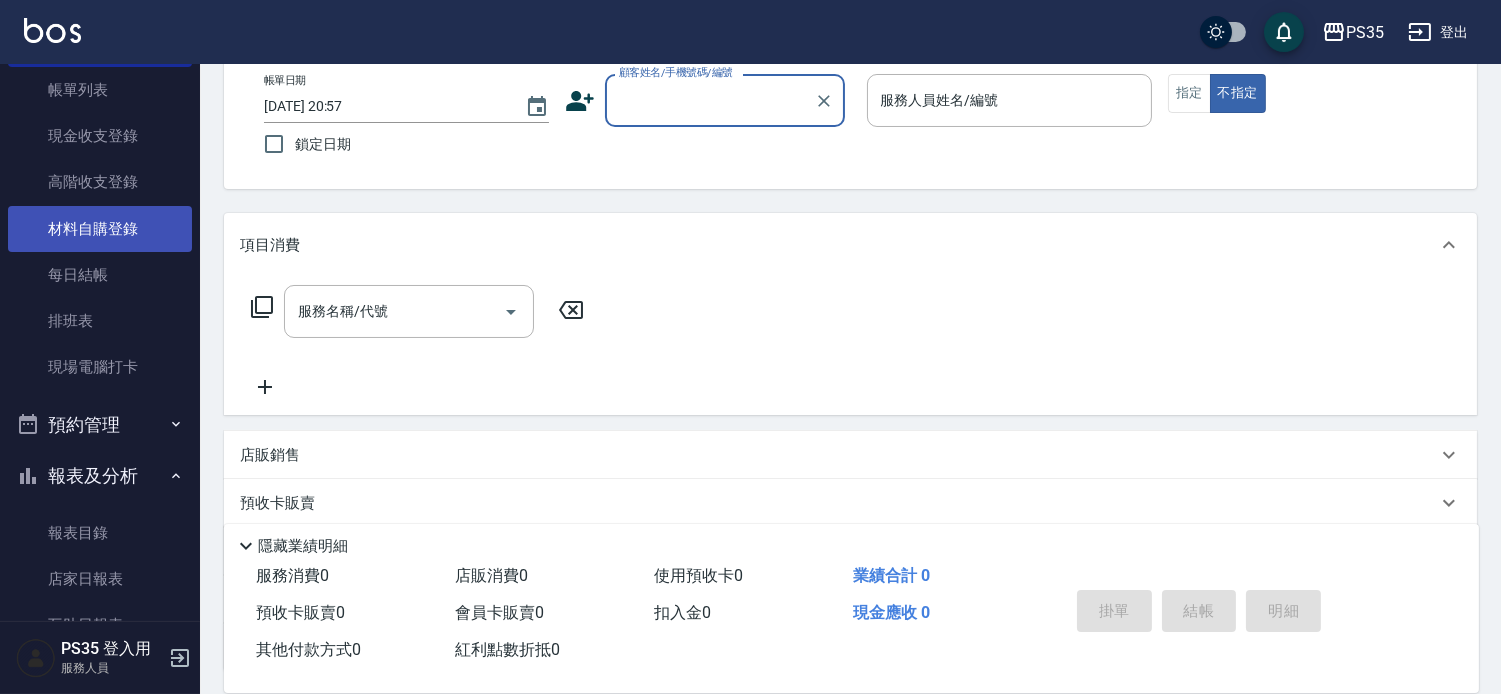scroll, scrollTop: 0, scrollLeft: 0, axis: both 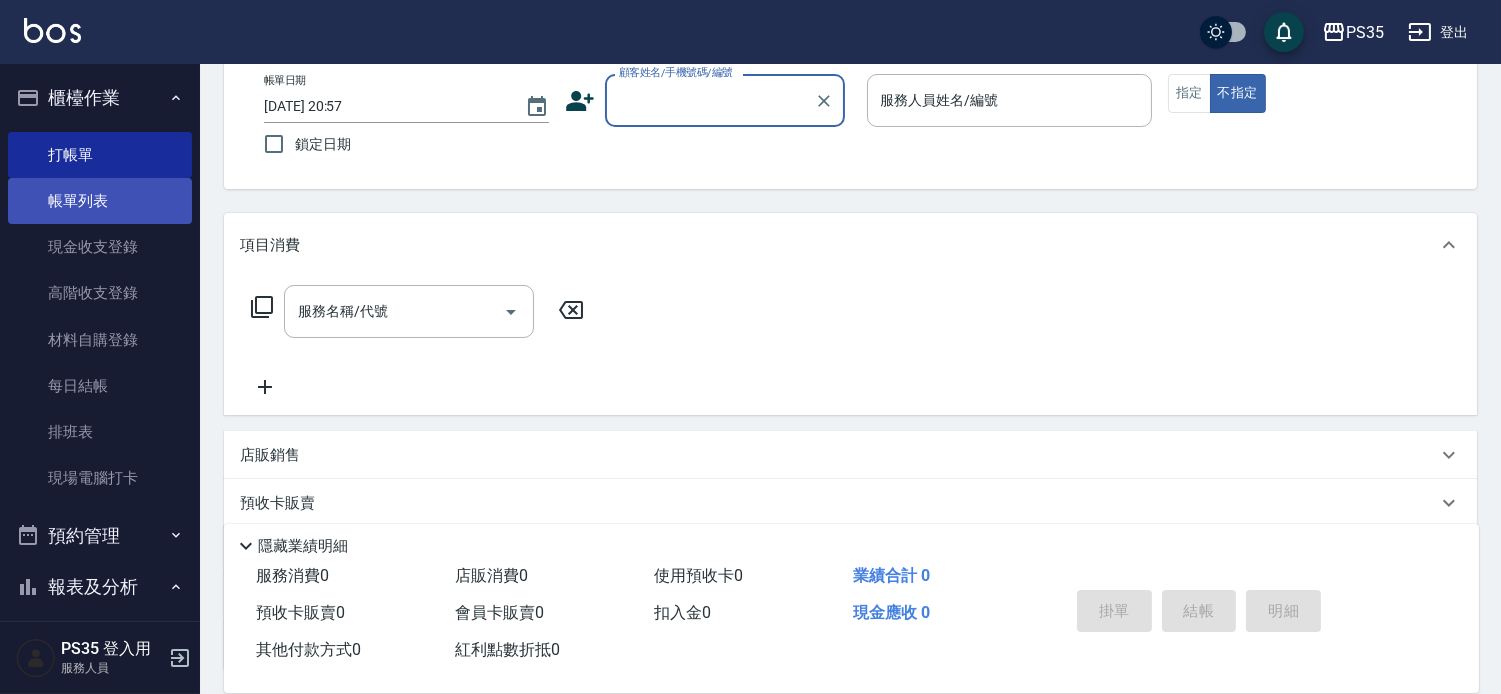 click on "帳單列表" at bounding box center (100, 201) 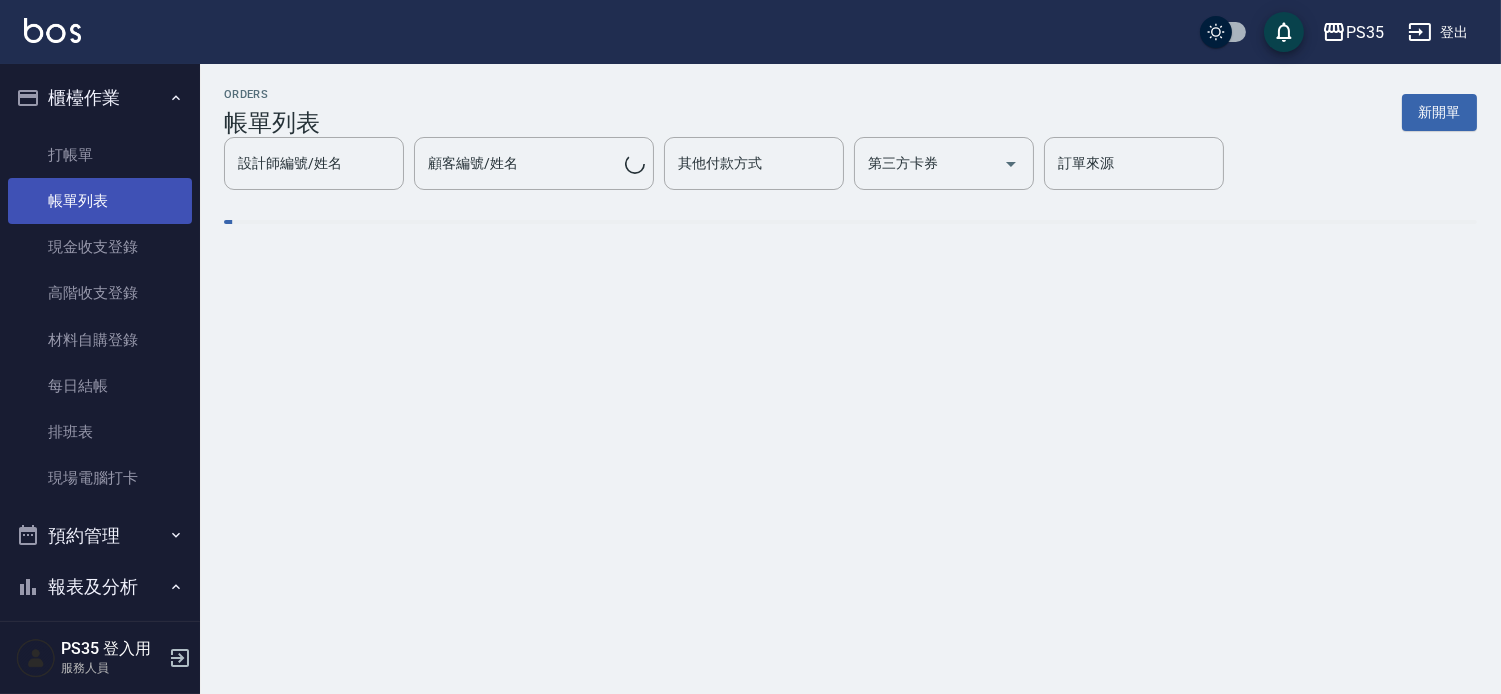 scroll, scrollTop: 0, scrollLeft: 0, axis: both 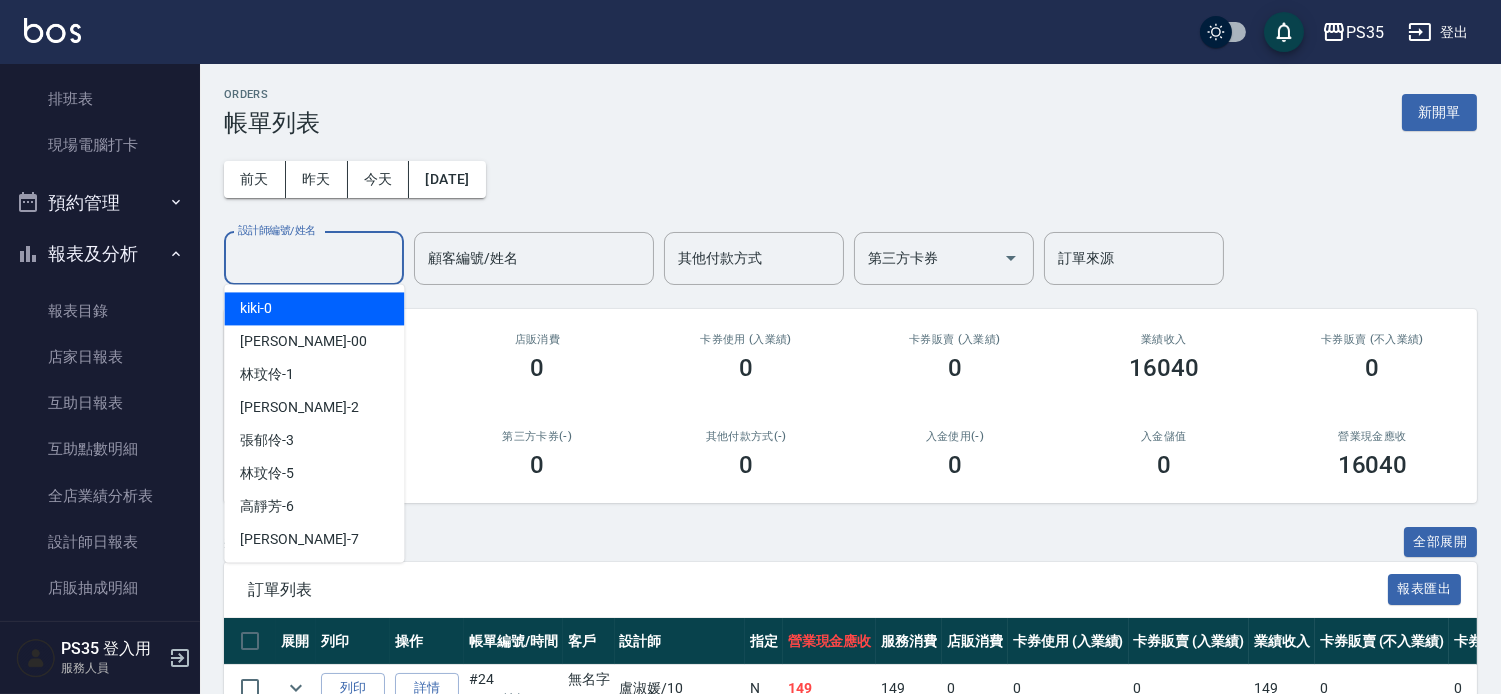 click on "設計師編號/姓名 設計師編號/姓名" at bounding box center (314, 258) 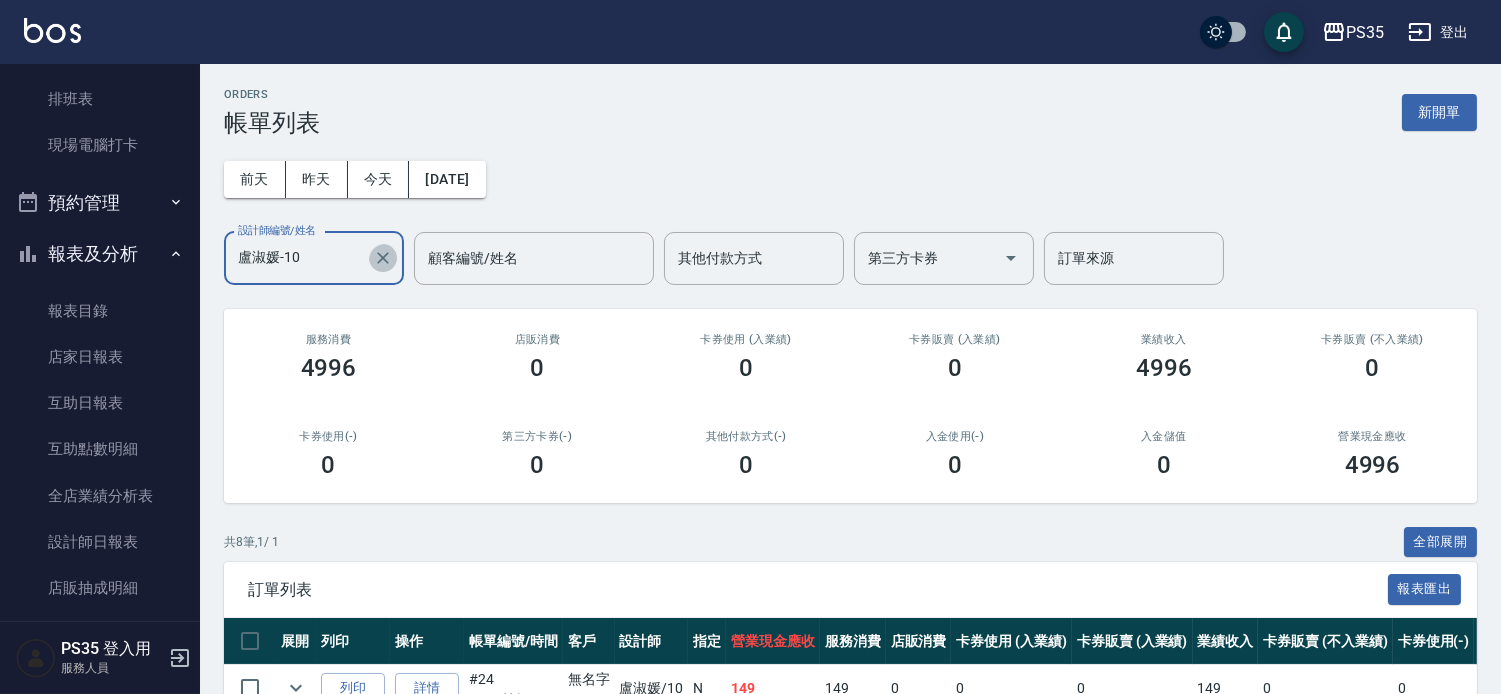 click 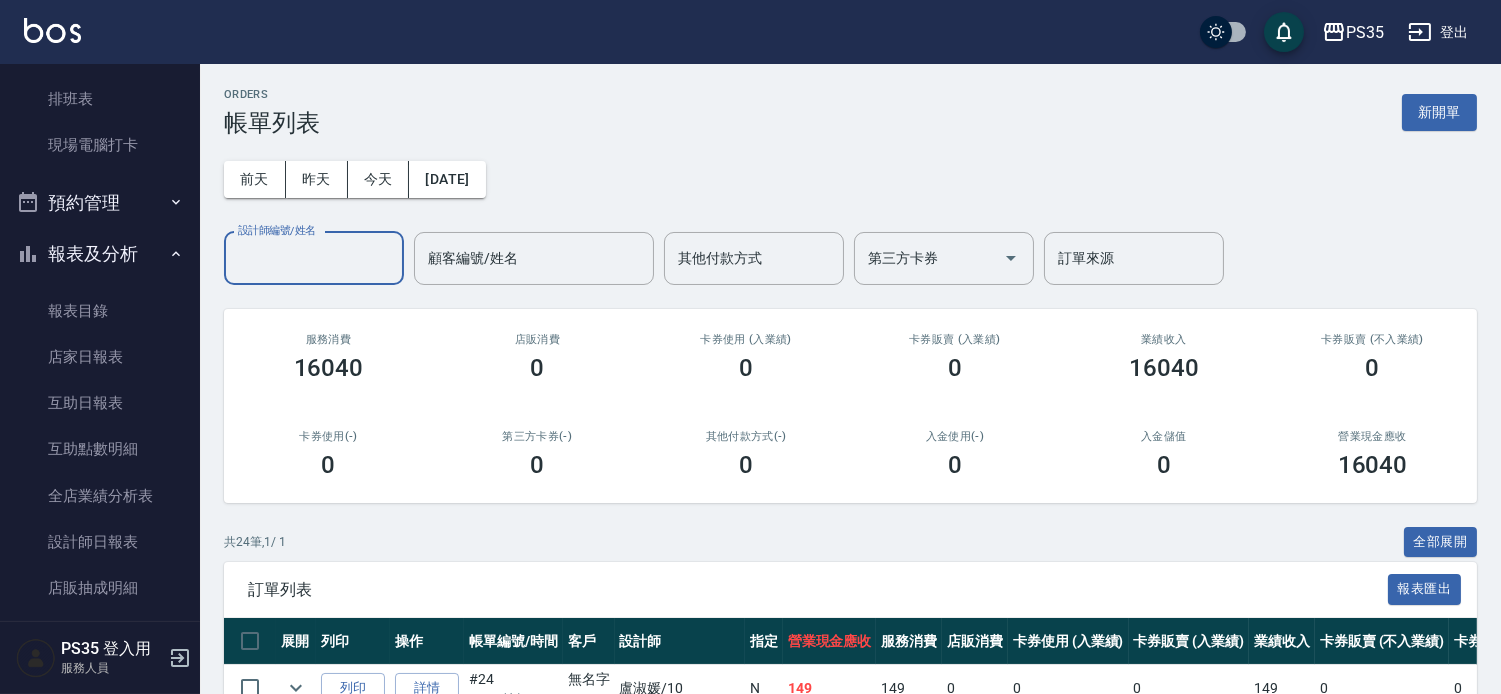 scroll, scrollTop: 444, scrollLeft: 0, axis: vertical 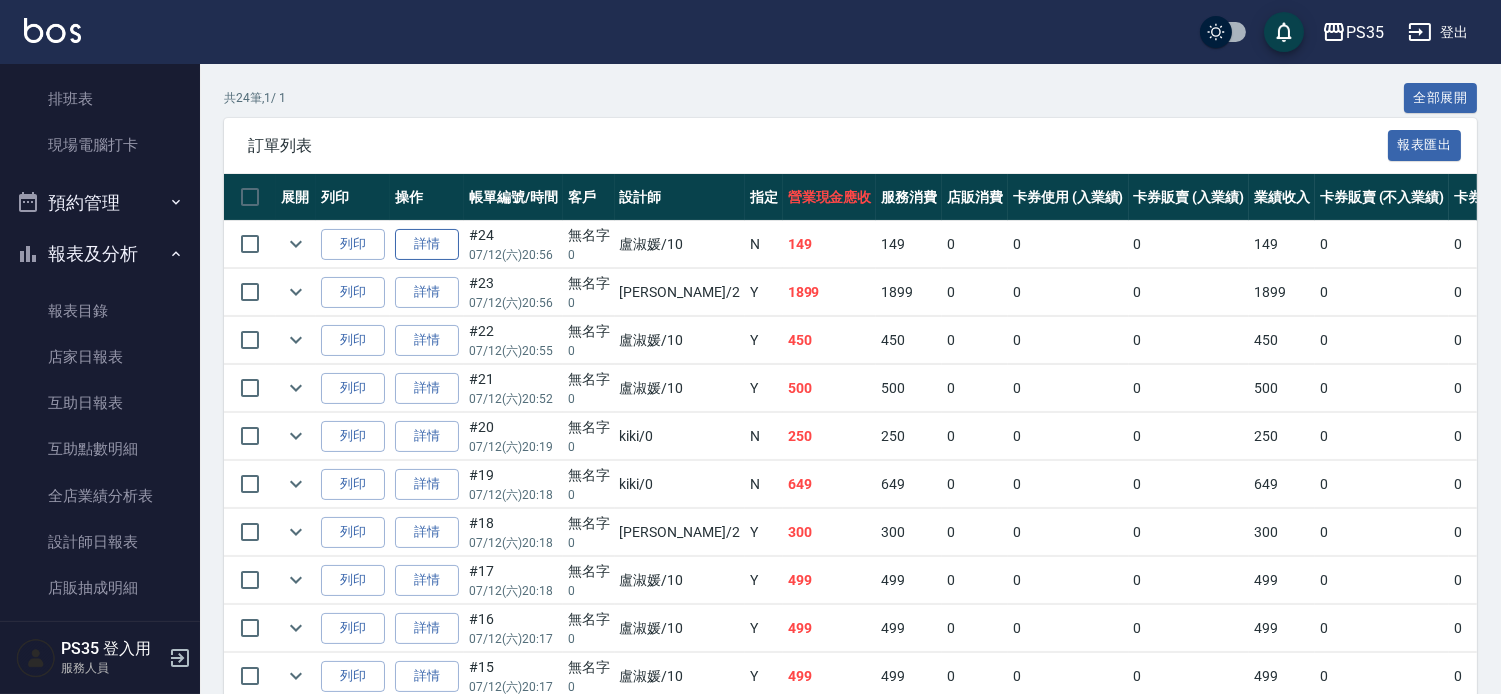 click on "詳情" at bounding box center [427, 244] 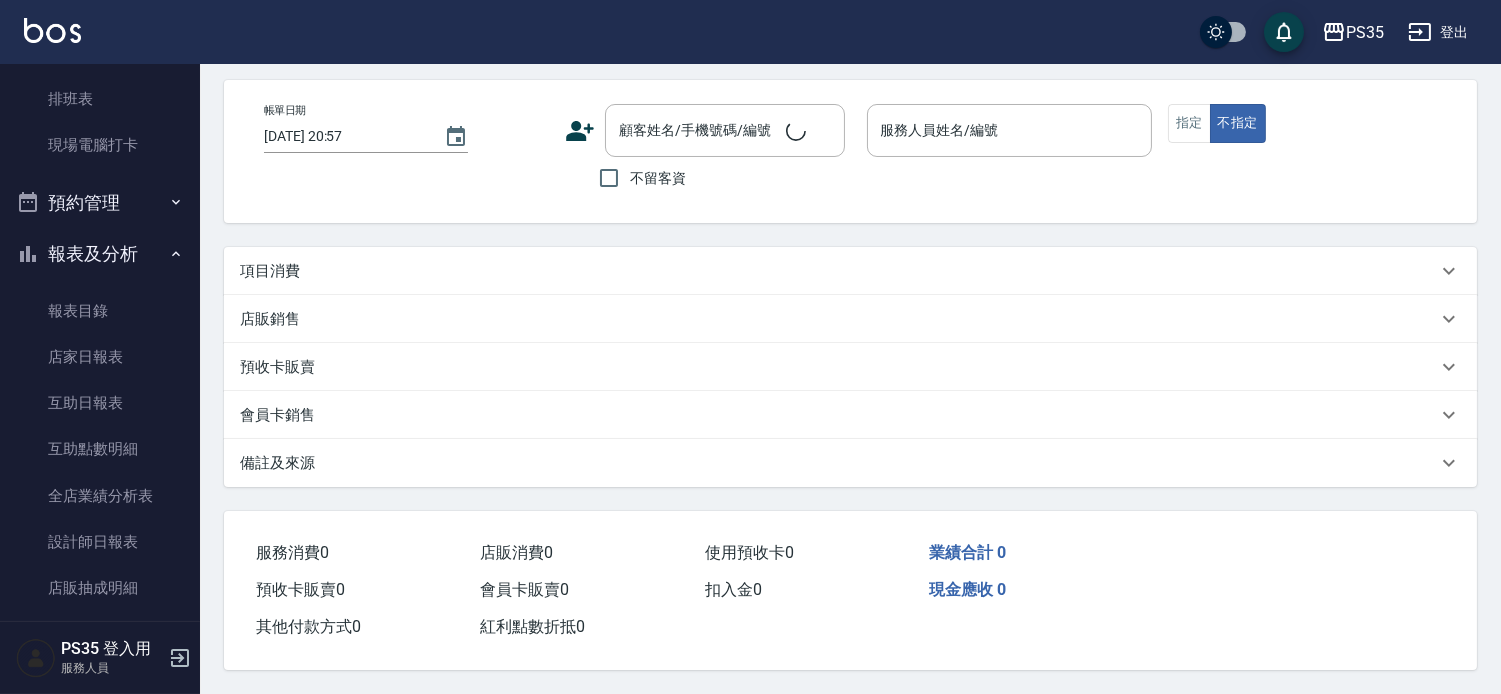 scroll, scrollTop: 0, scrollLeft: 0, axis: both 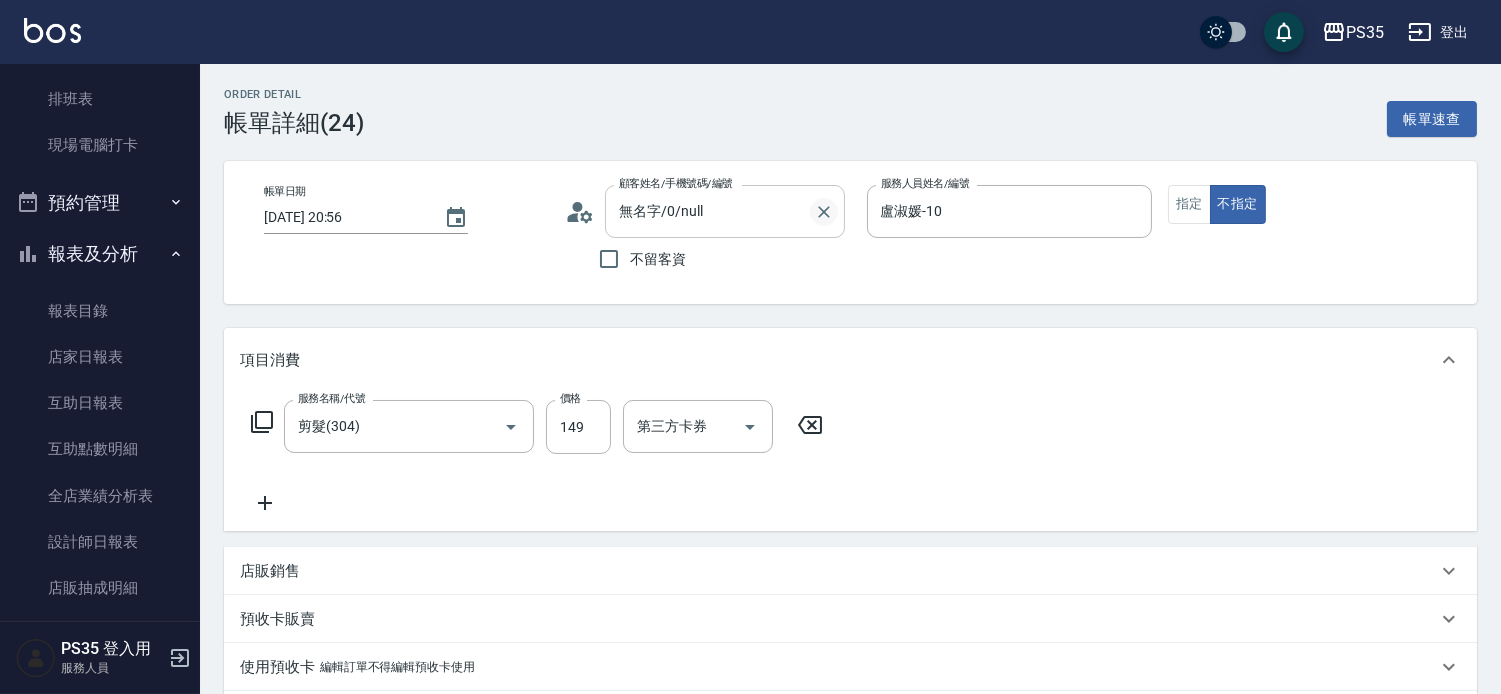 click 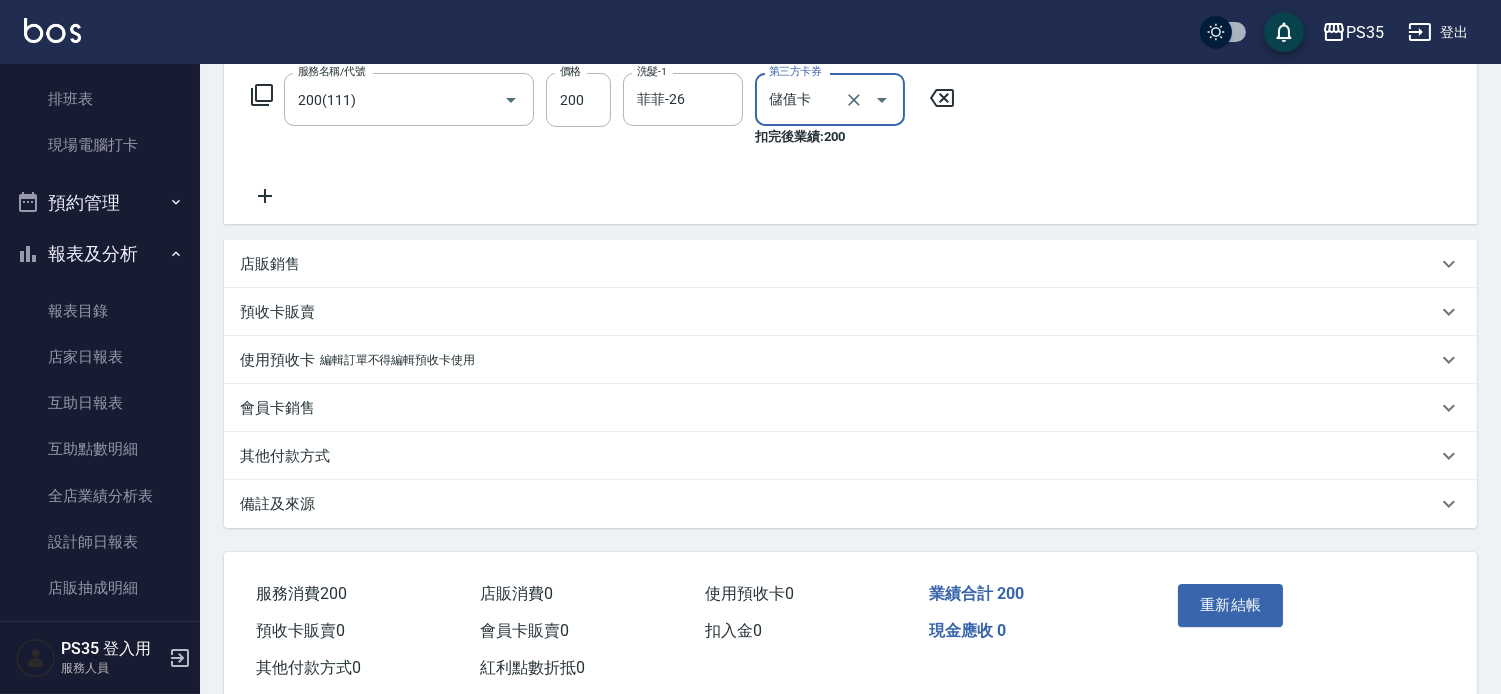 scroll, scrollTop: 403, scrollLeft: 0, axis: vertical 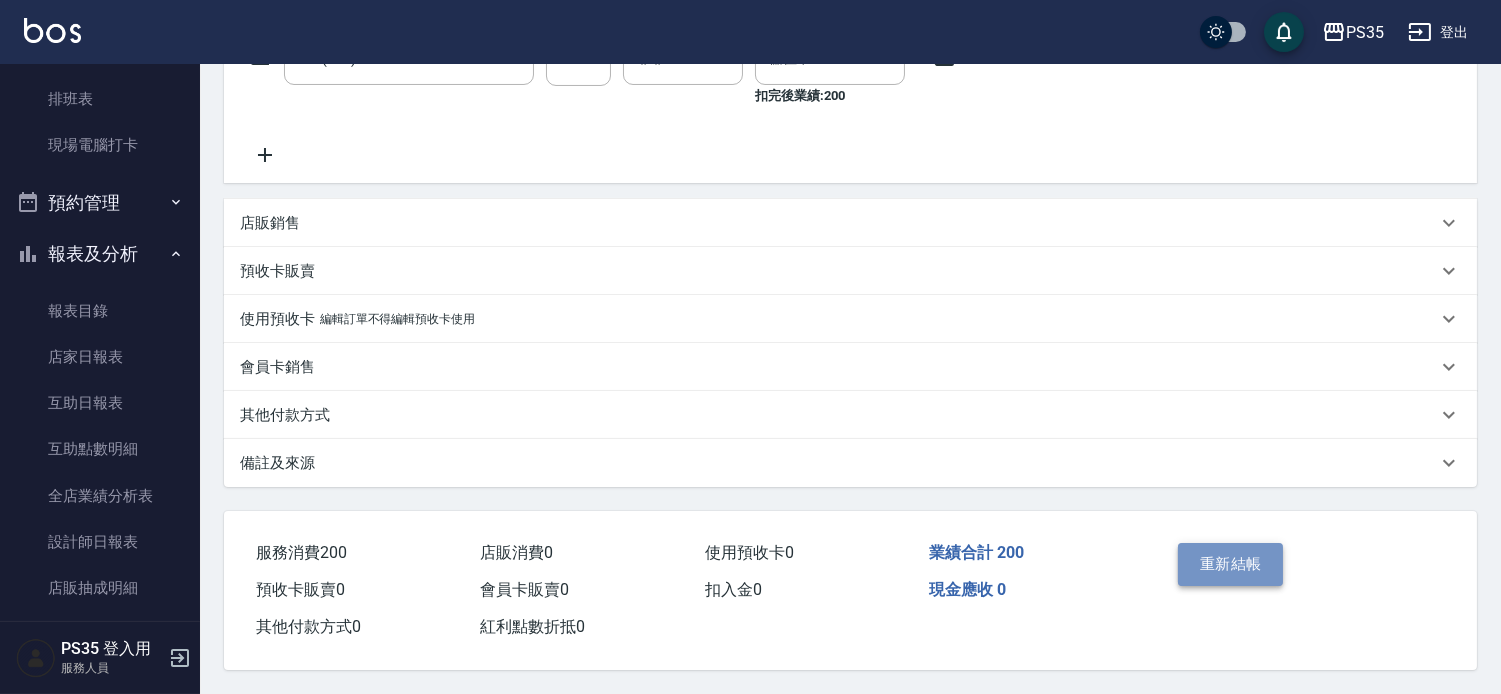 click on "重新結帳" at bounding box center [1231, 564] 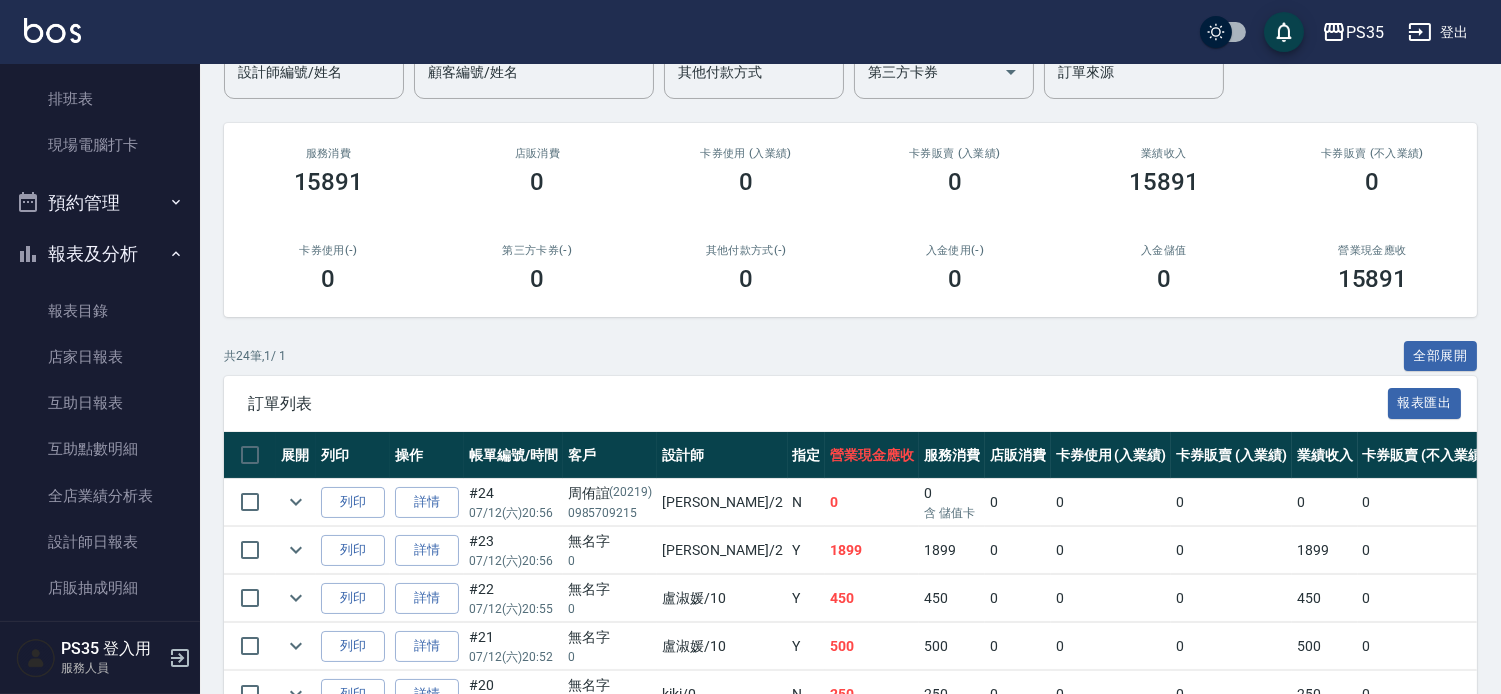 scroll, scrollTop: 0, scrollLeft: 0, axis: both 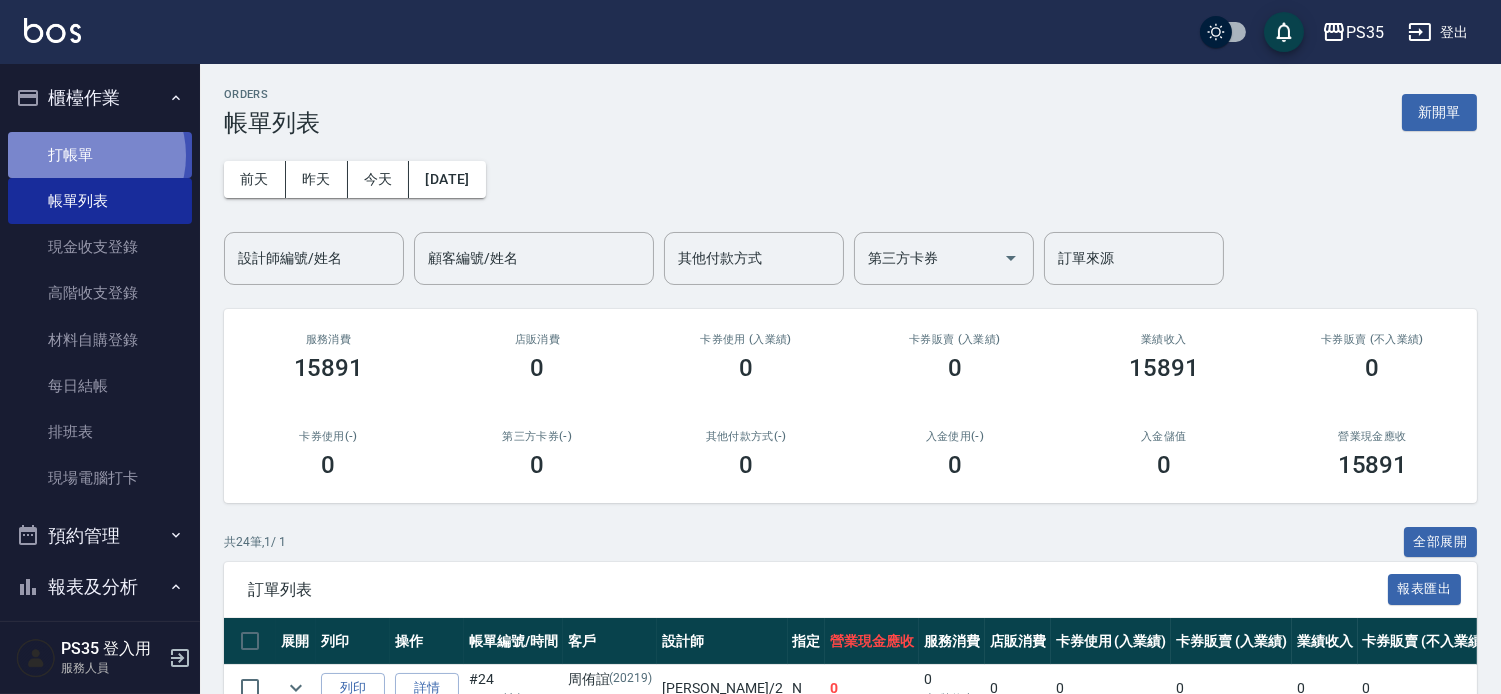 click on "打帳單" at bounding box center [100, 155] 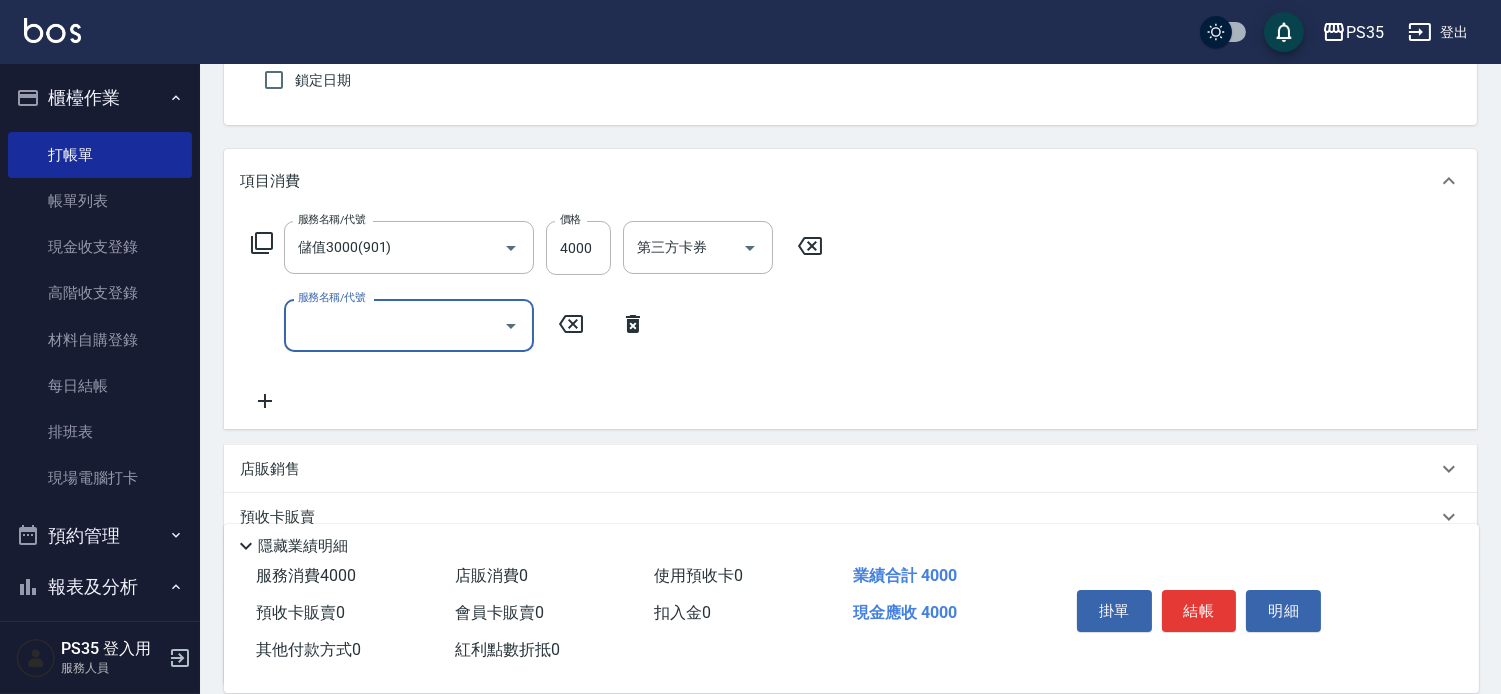 scroll, scrollTop: 222, scrollLeft: 0, axis: vertical 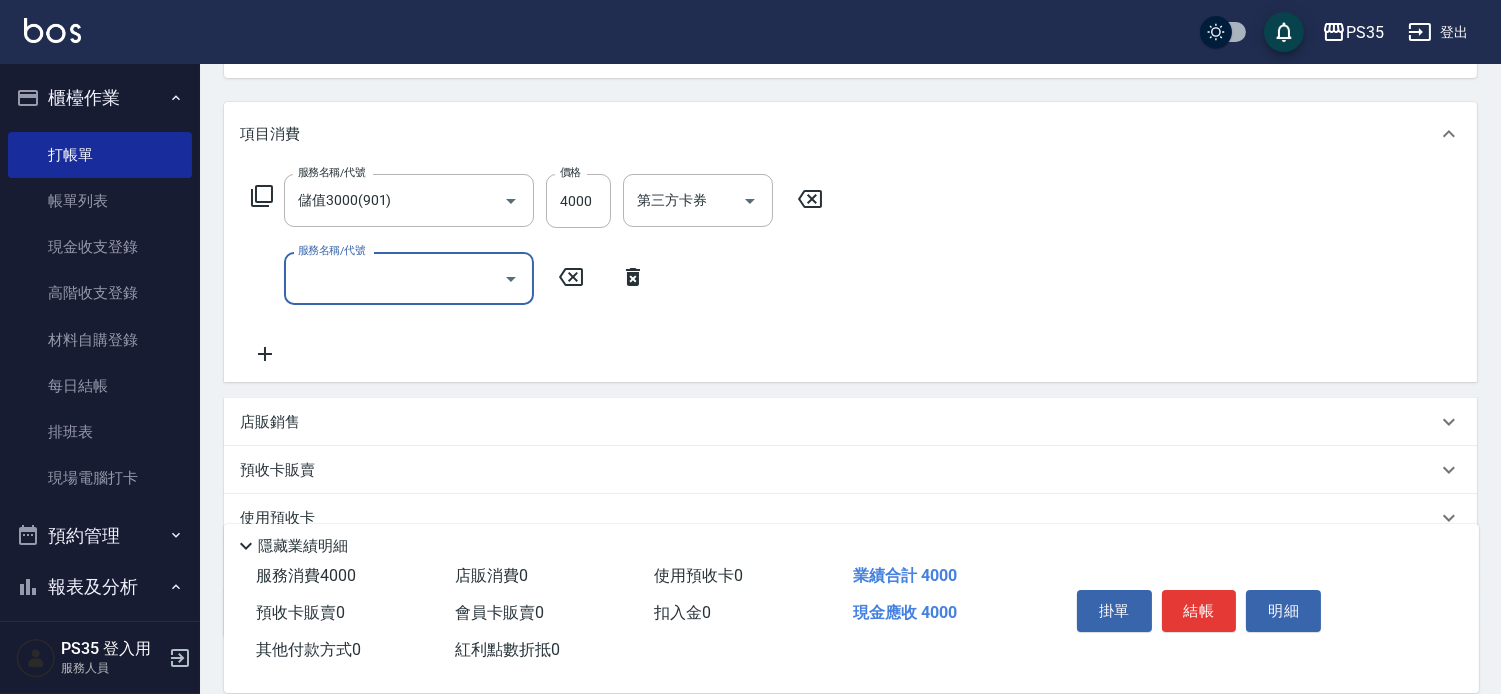 click on "服務名稱/代號" at bounding box center (394, 278) 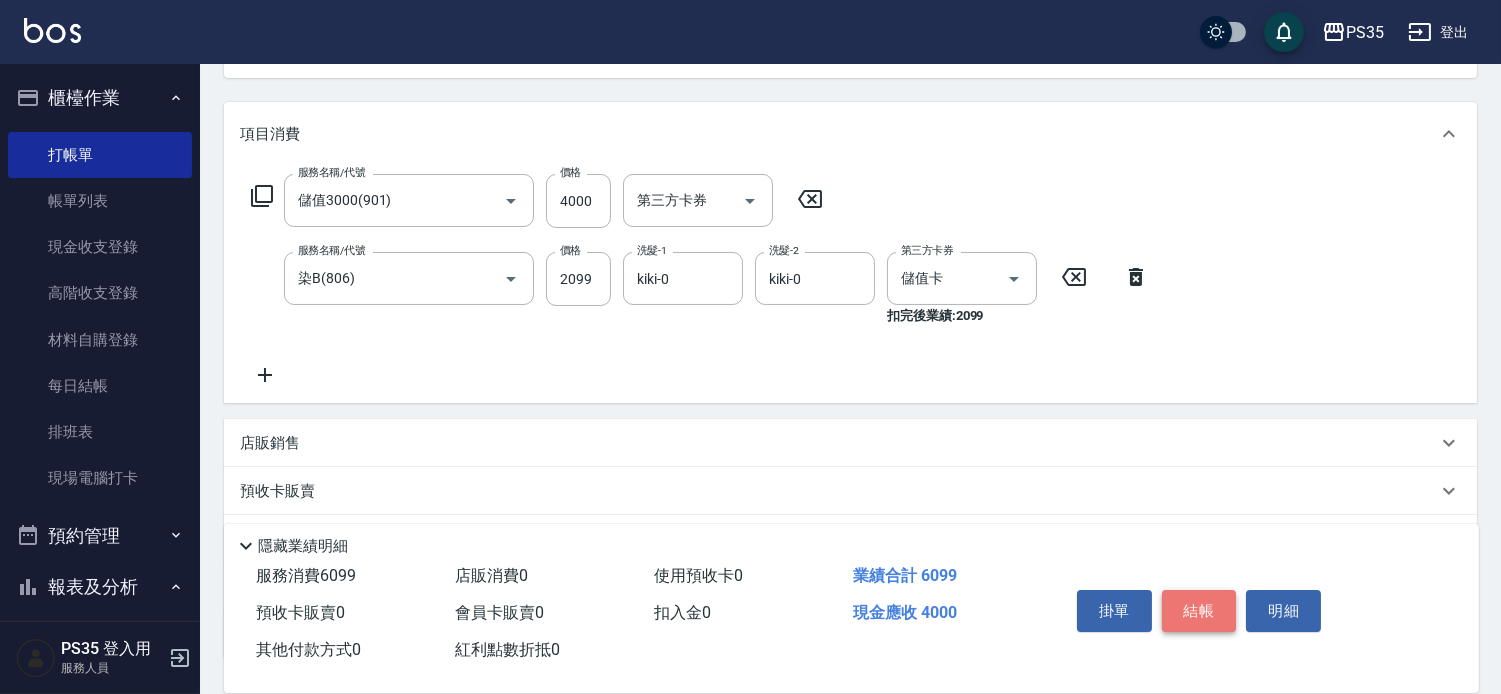 click on "結帳" at bounding box center (1199, 611) 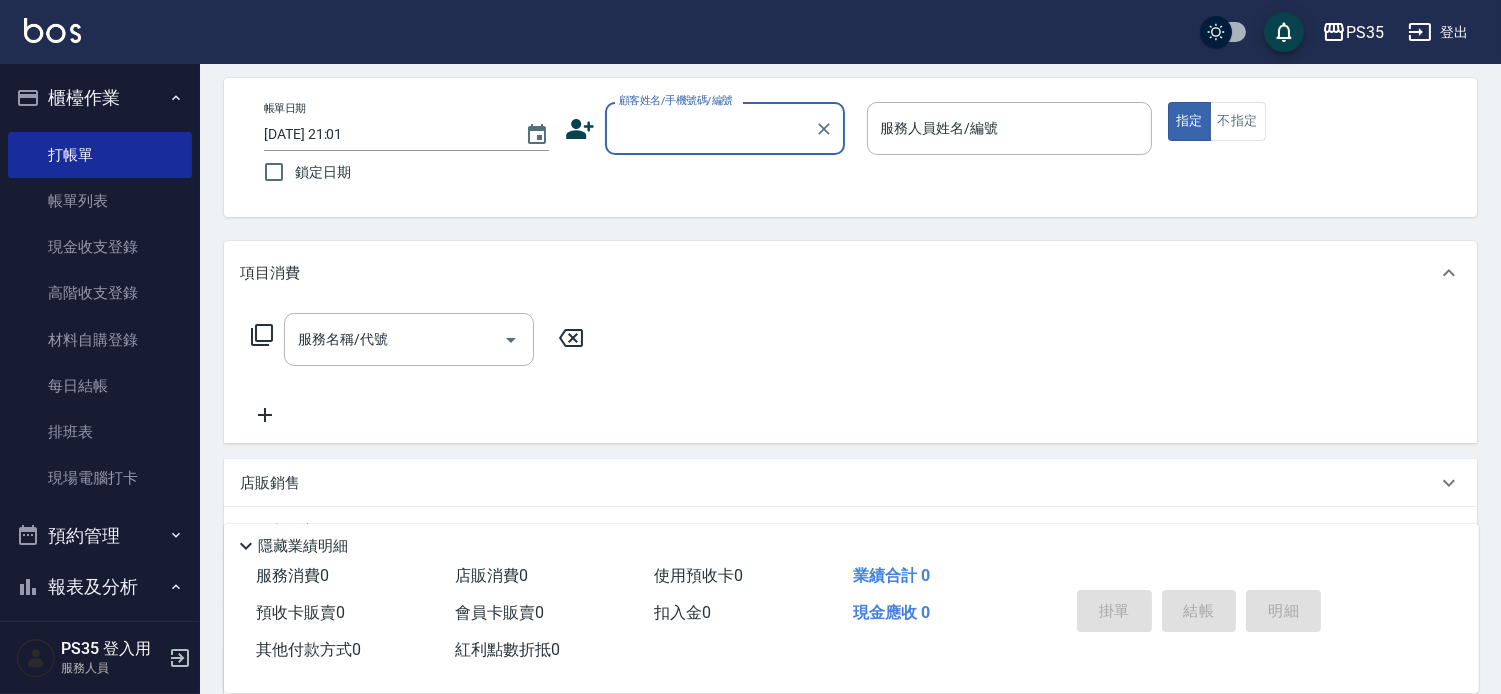 scroll, scrollTop: 82, scrollLeft: 0, axis: vertical 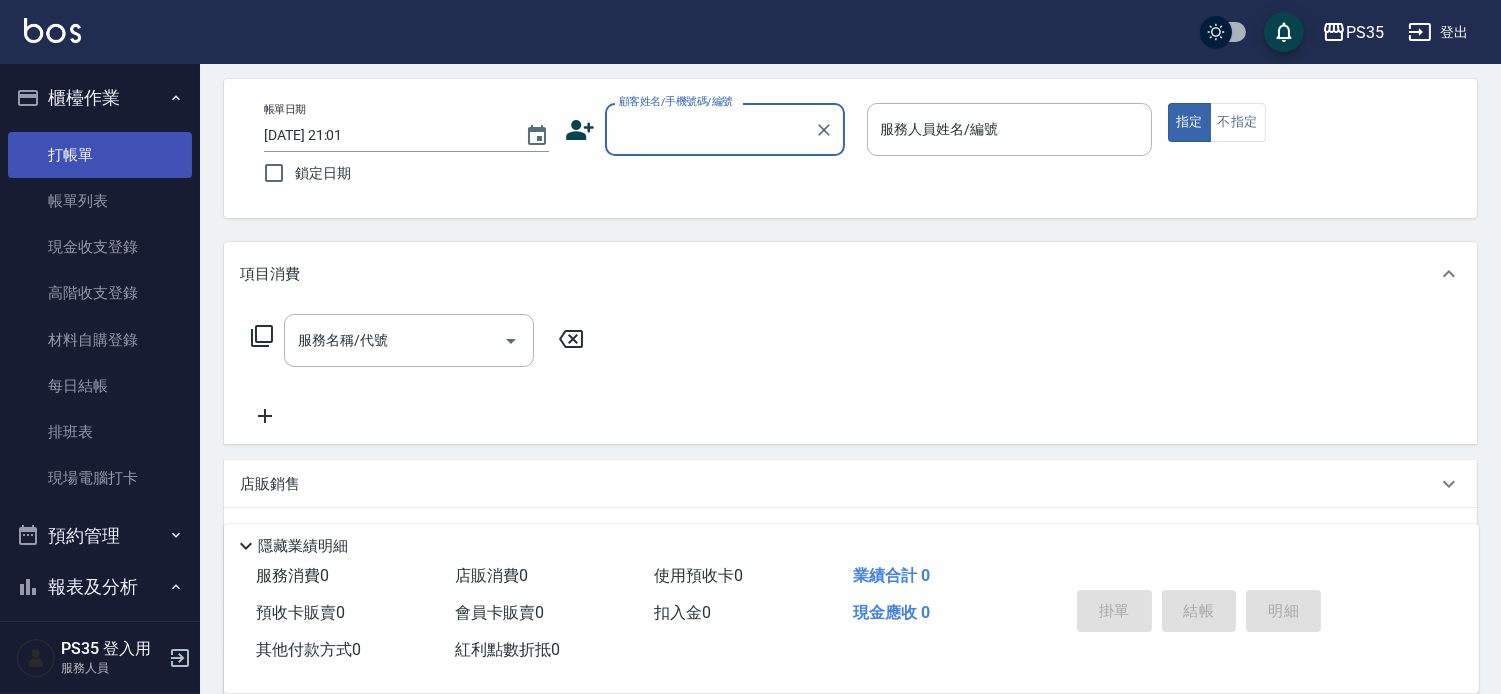 drag, startPoint x: 110, startPoint y: 197, endPoint x: 151, endPoint y: 160, distance: 55.226807 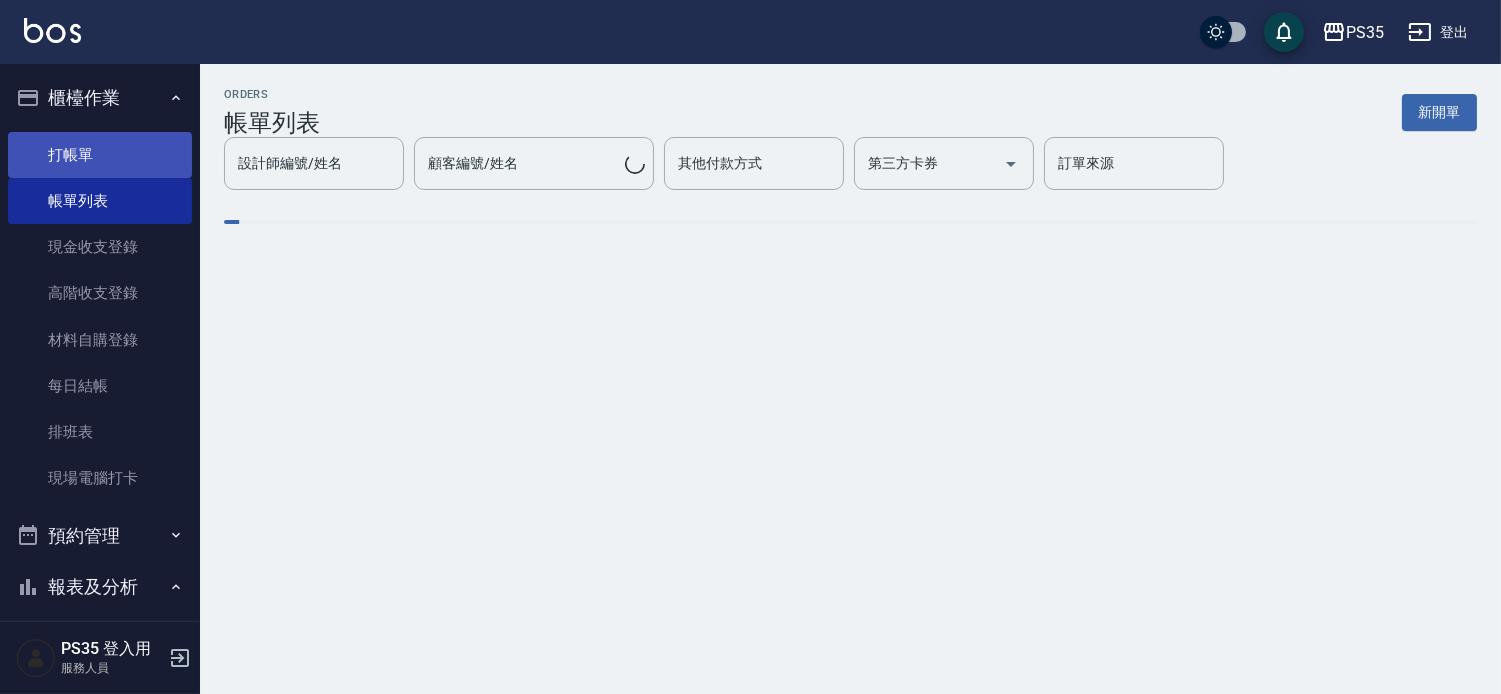 scroll, scrollTop: 0, scrollLeft: 0, axis: both 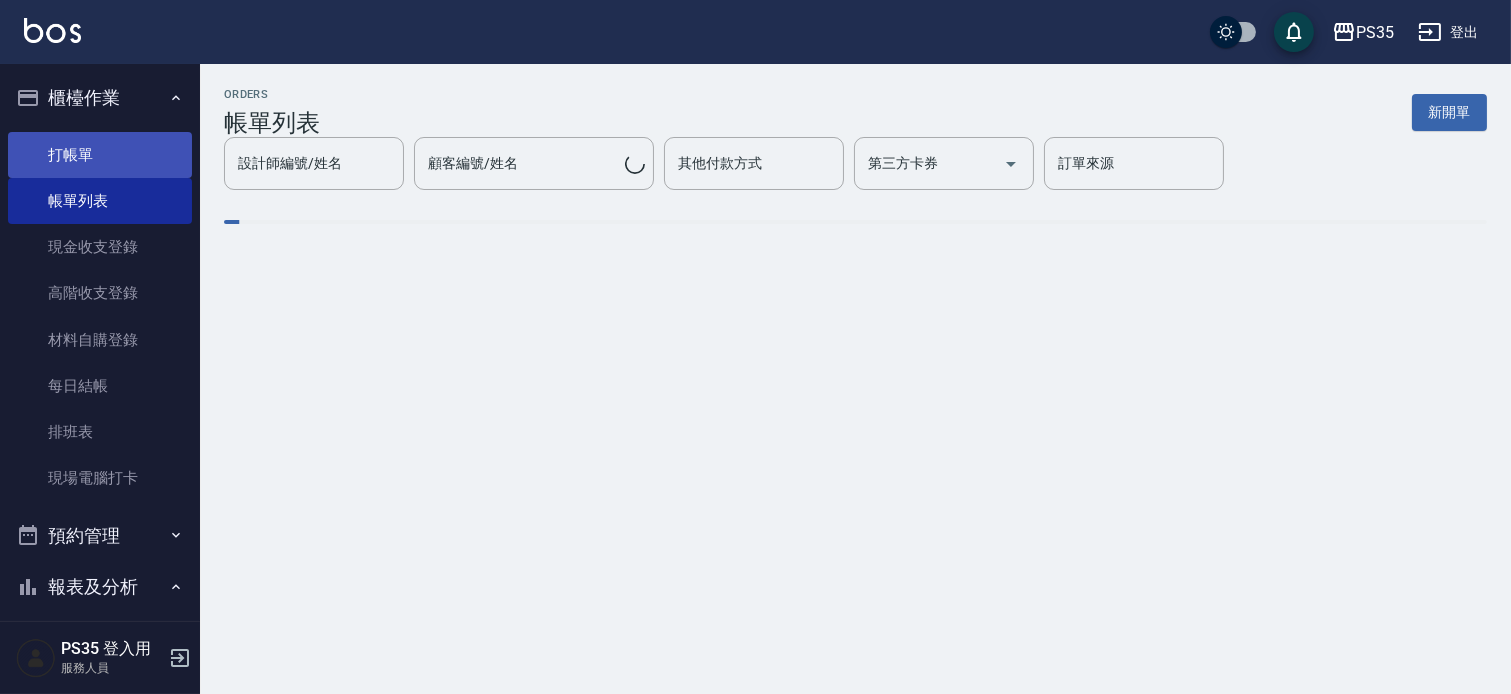 click on "打帳單" at bounding box center [100, 155] 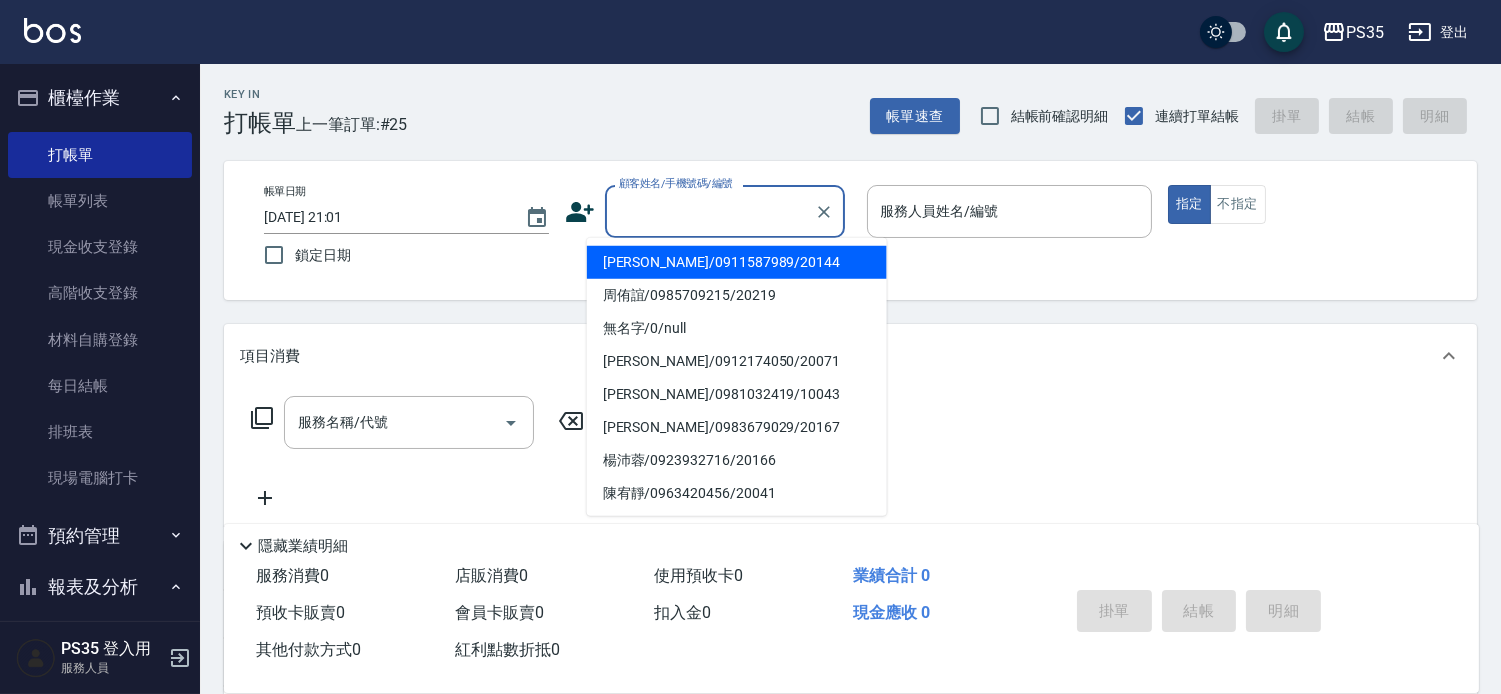 click on "顧客姓名/手機號碼/編號" at bounding box center [710, 211] 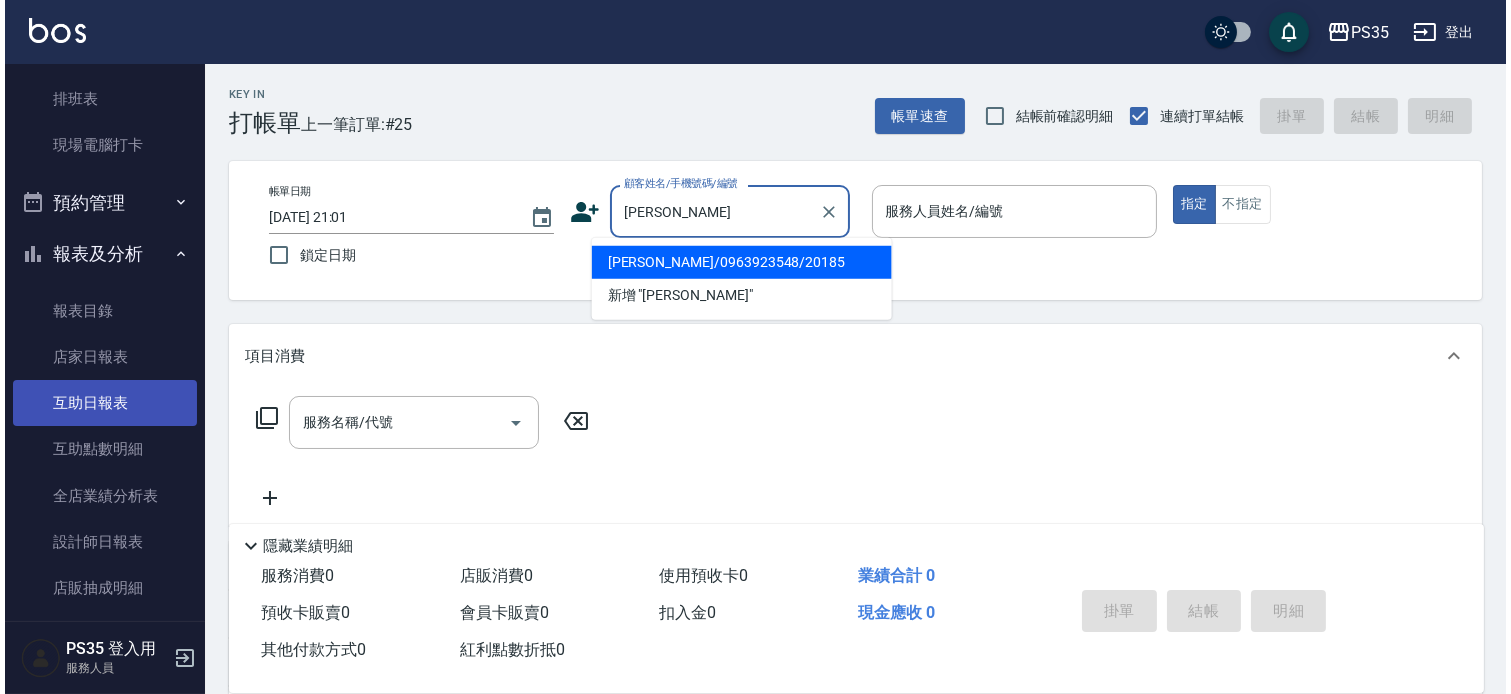 scroll, scrollTop: 710, scrollLeft: 0, axis: vertical 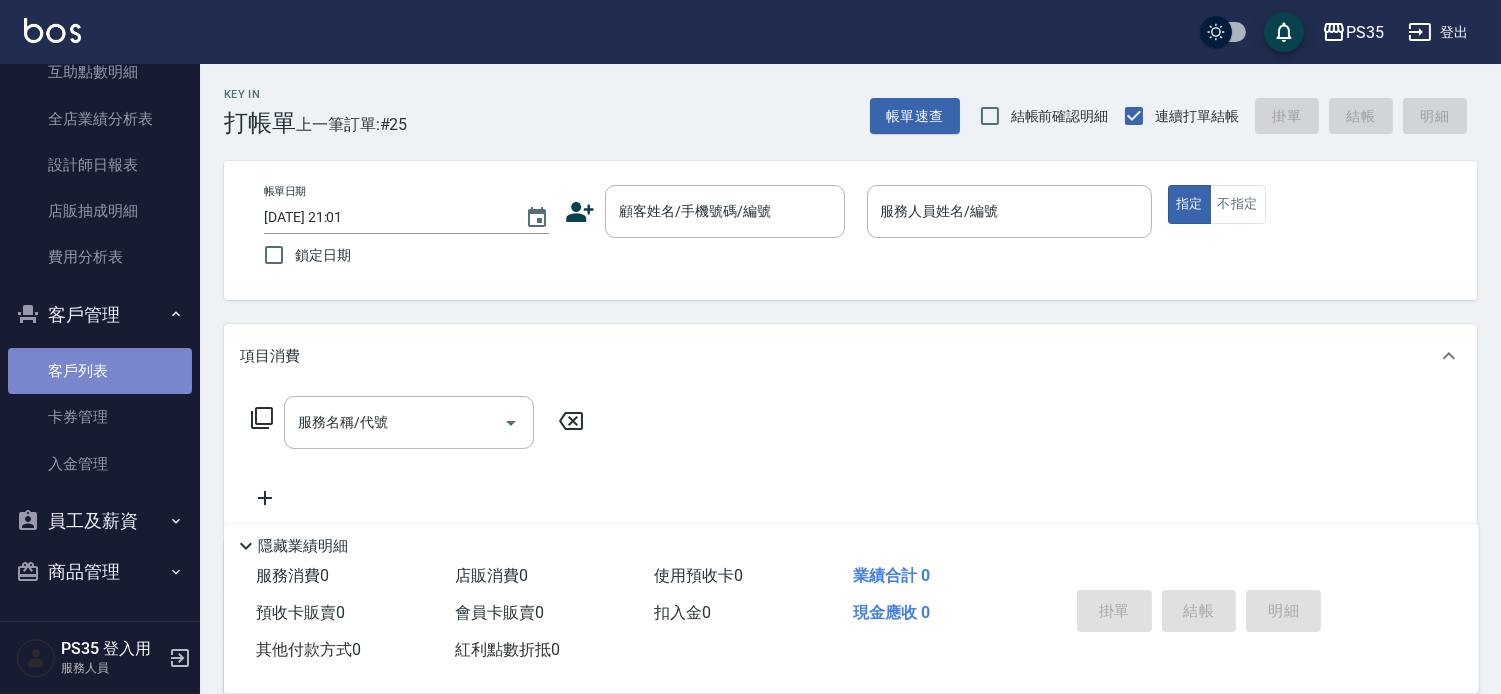 click on "客戶列表" at bounding box center (100, 371) 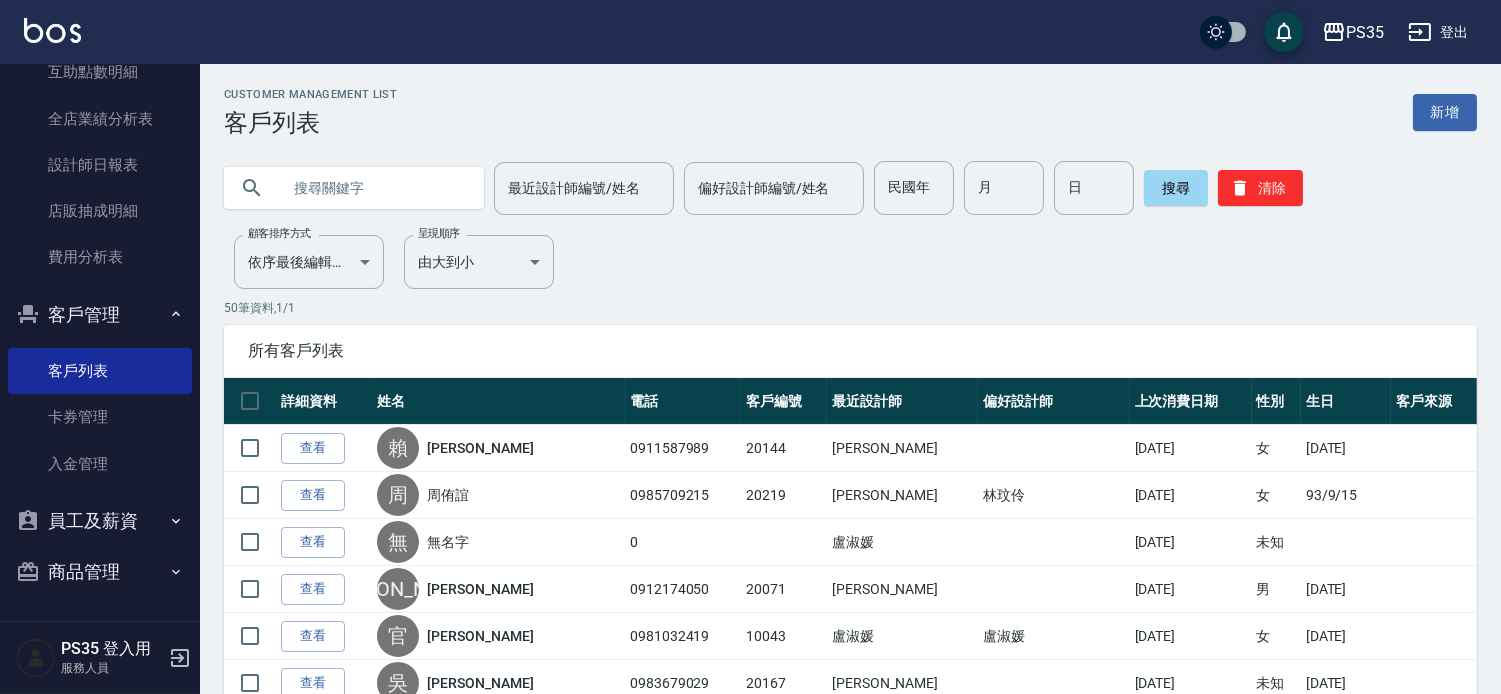 click at bounding box center (374, 188) 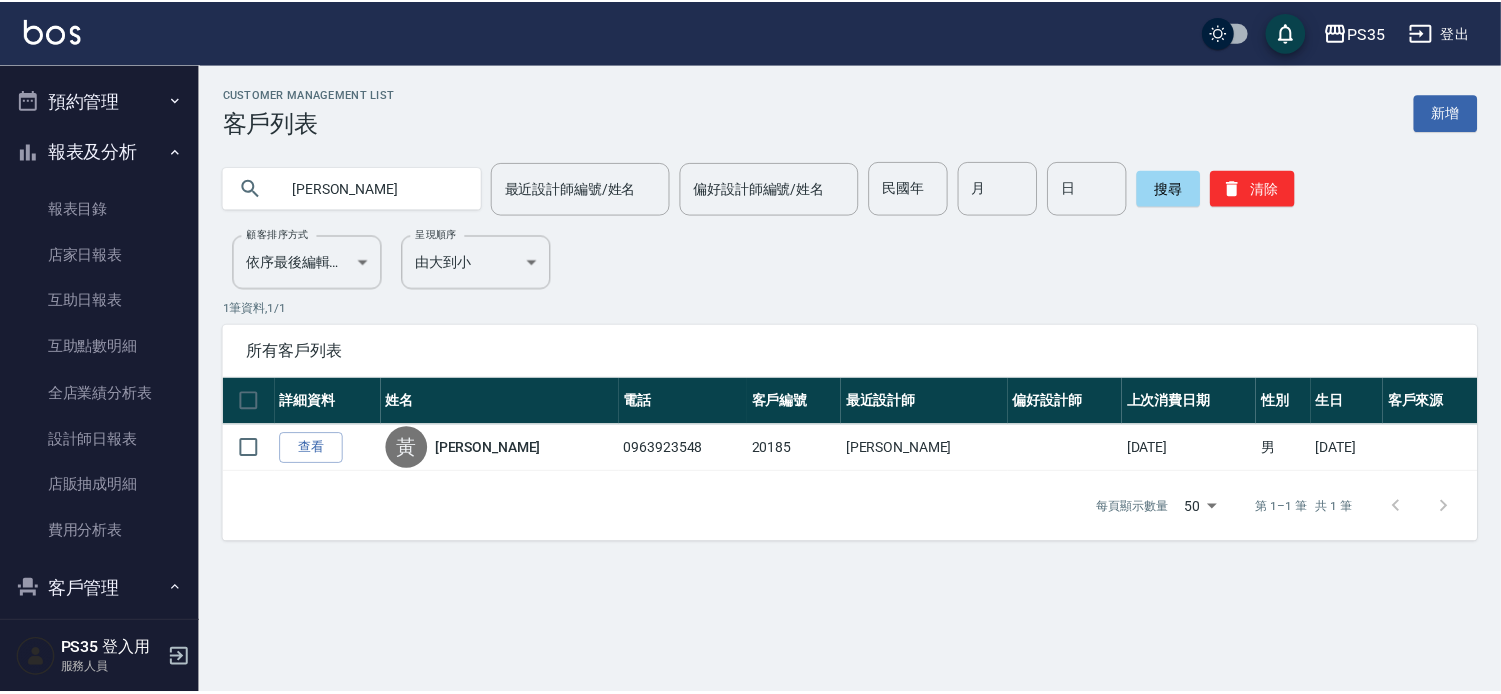 scroll, scrollTop: 0, scrollLeft: 0, axis: both 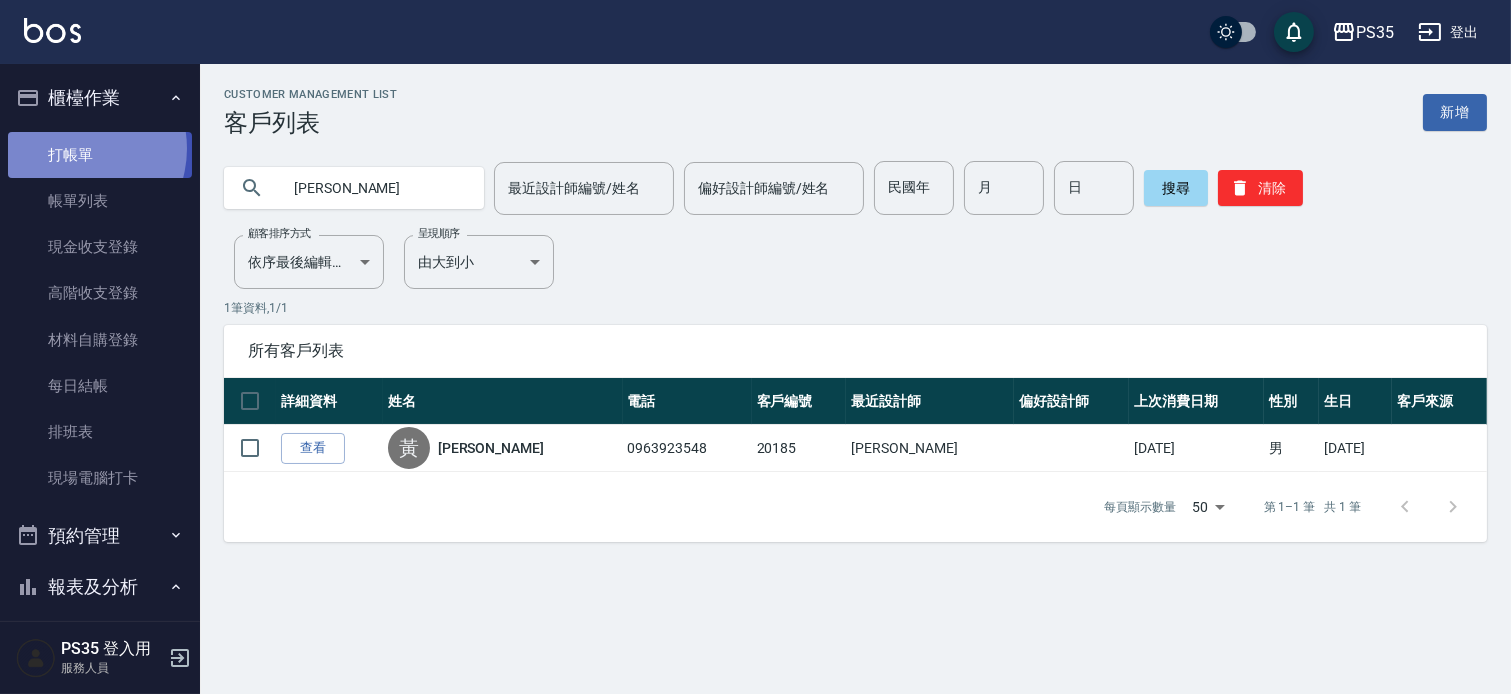 click on "打帳單" at bounding box center [100, 155] 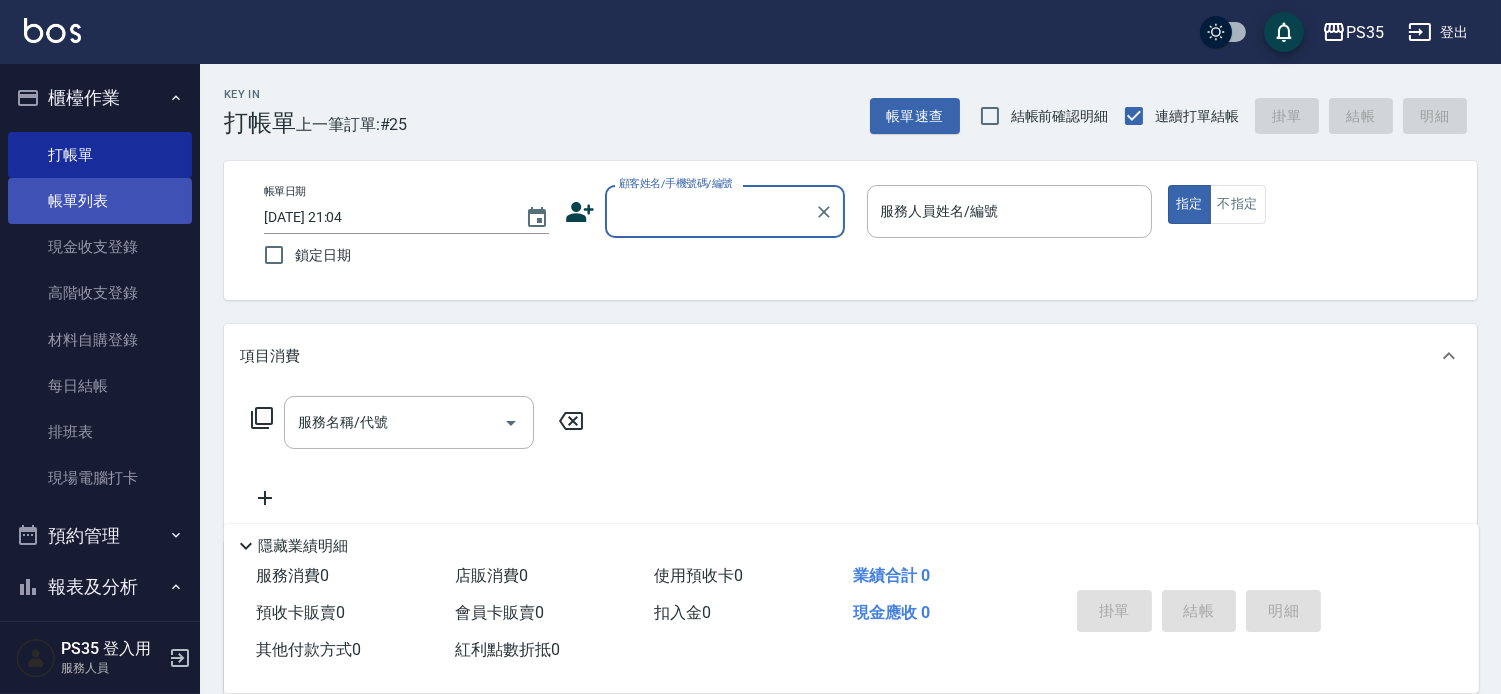 click on "帳單列表" at bounding box center [100, 201] 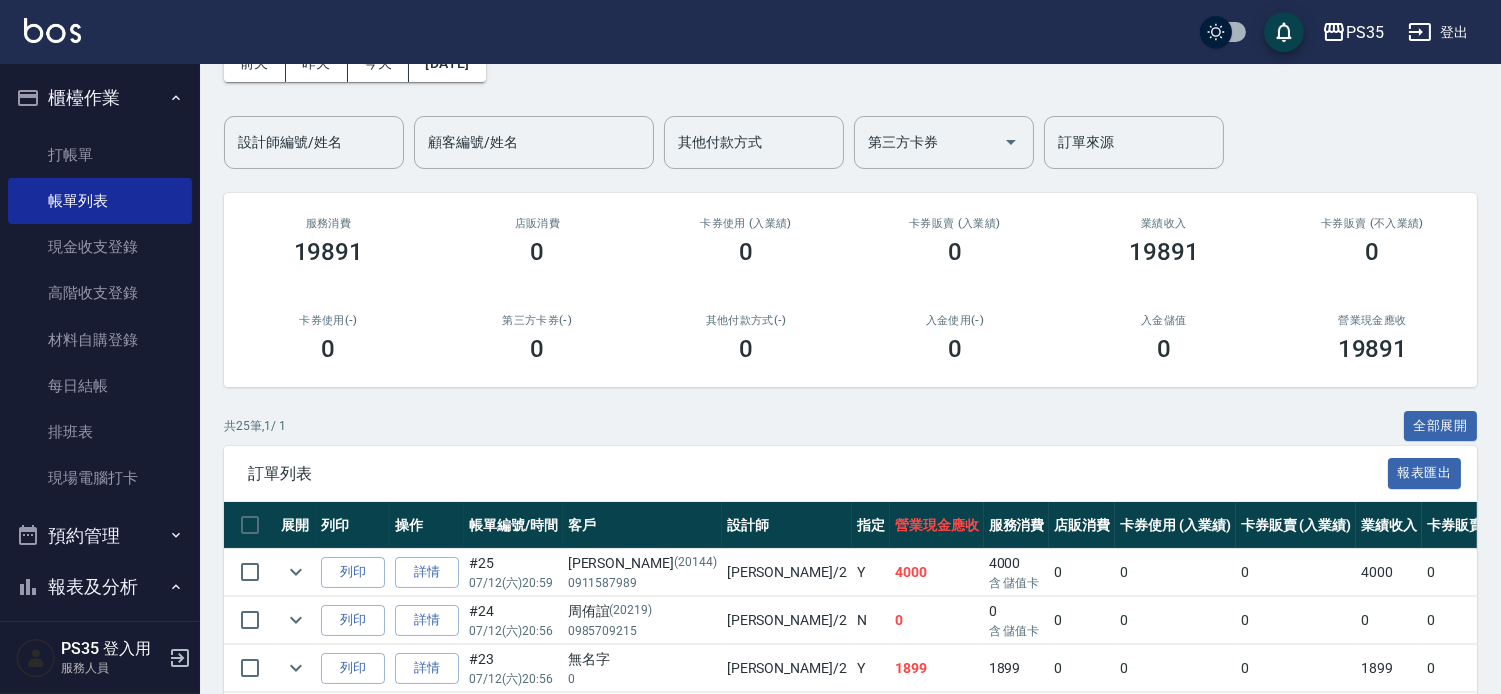 scroll, scrollTop: 0, scrollLeft: 0, axis: both 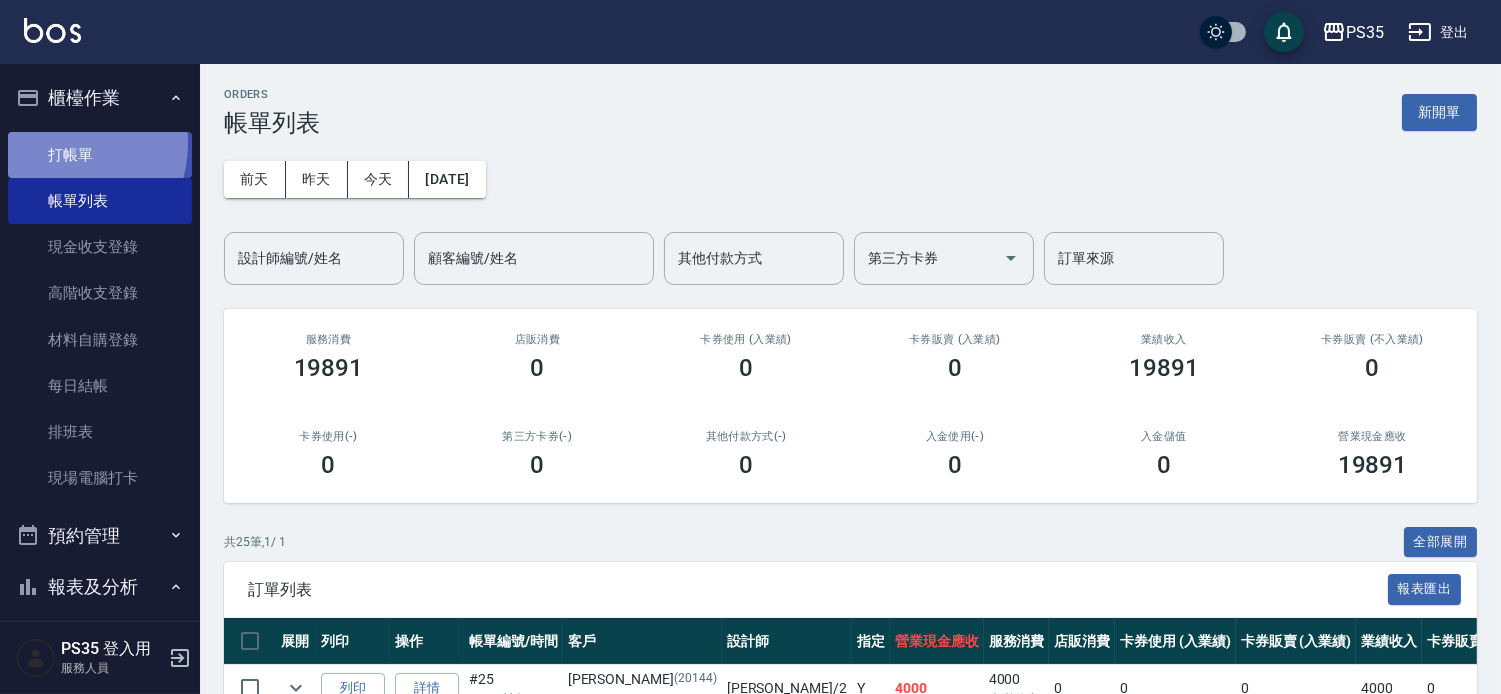 click on "打帳單" at bounding box center (100, 155) 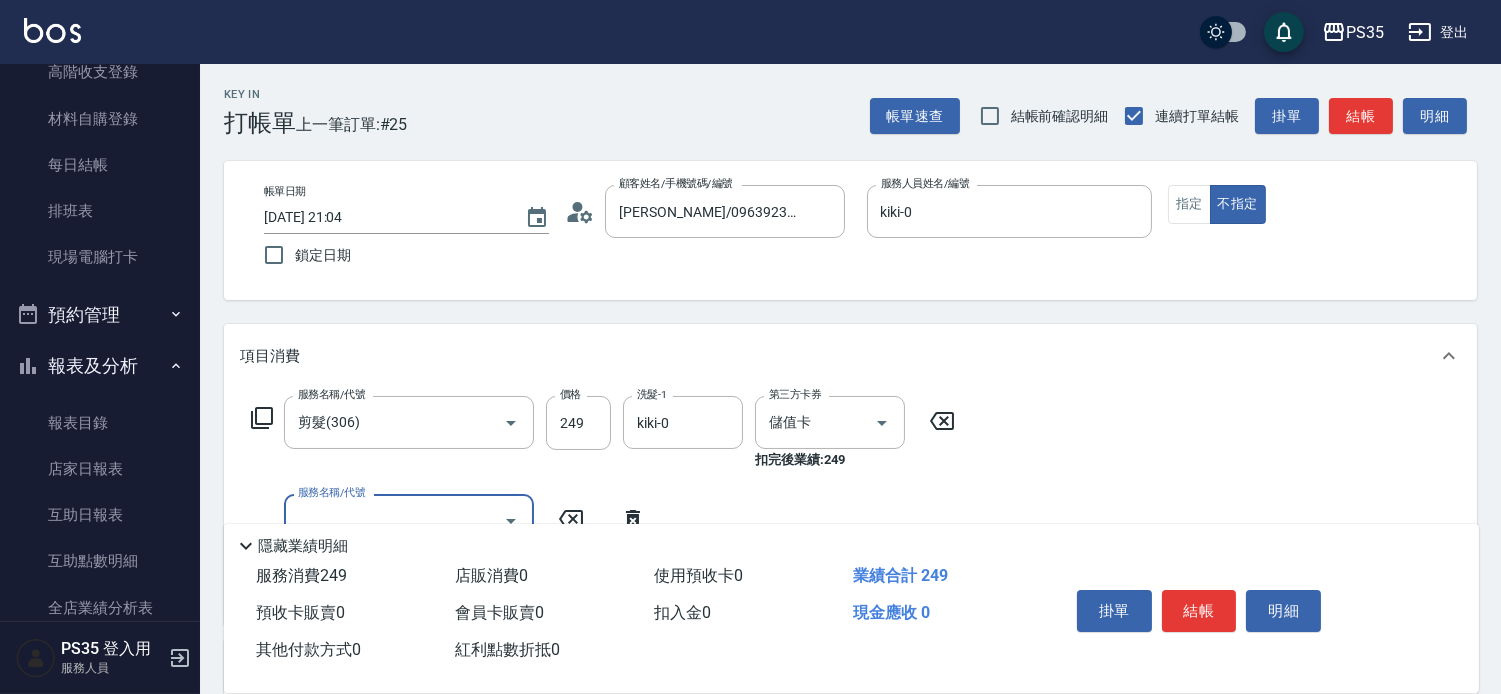 scroll, scrollTop: 222, scrollLeft: 0, axis: vertical 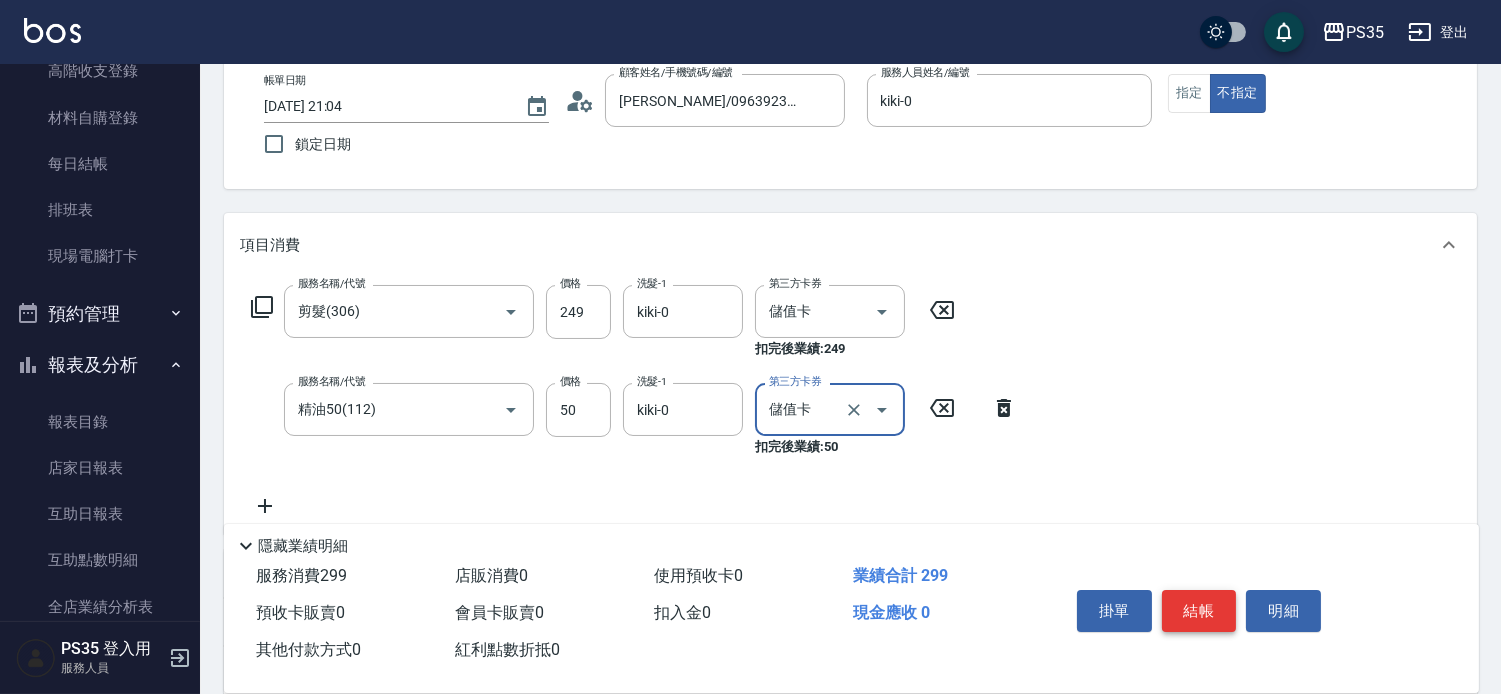 click on "結帳" at bounding box center (1199, 611) 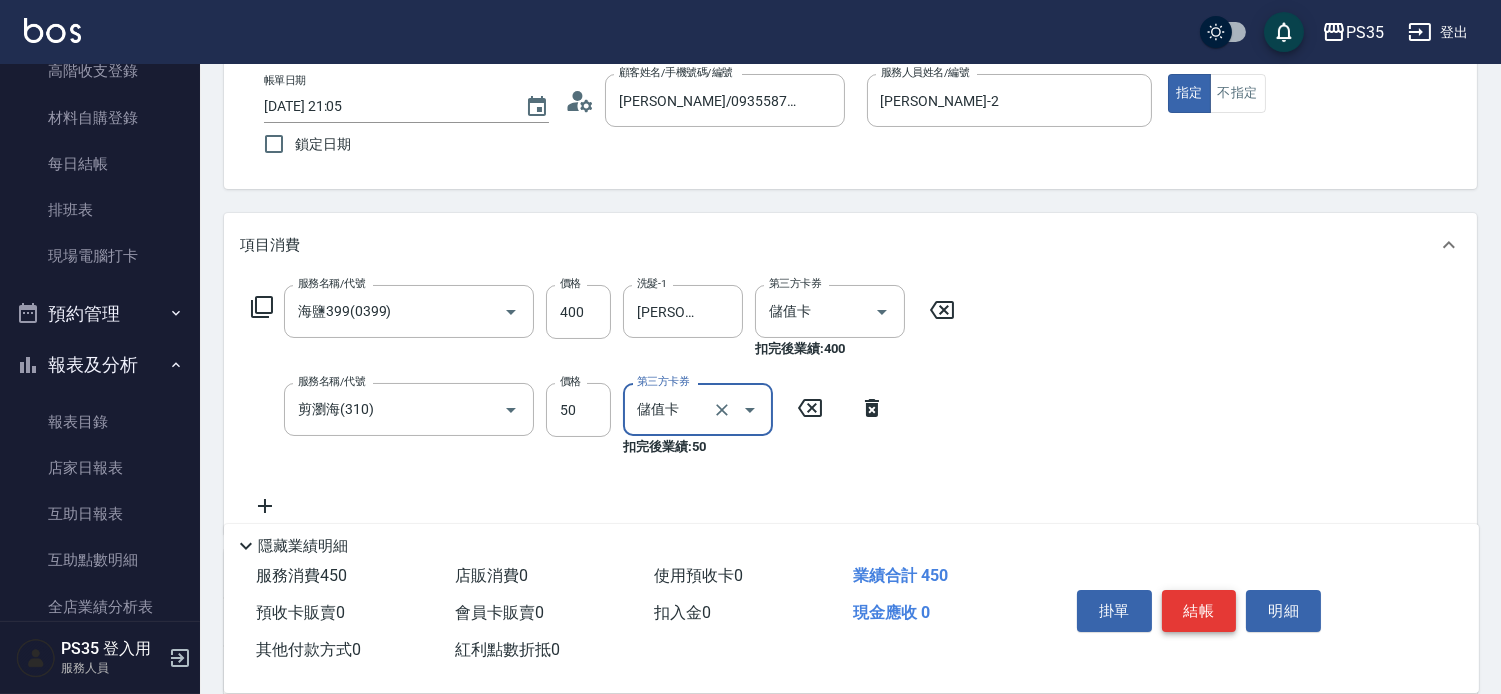 click on "結帳" at bounding box center (1199, 611) 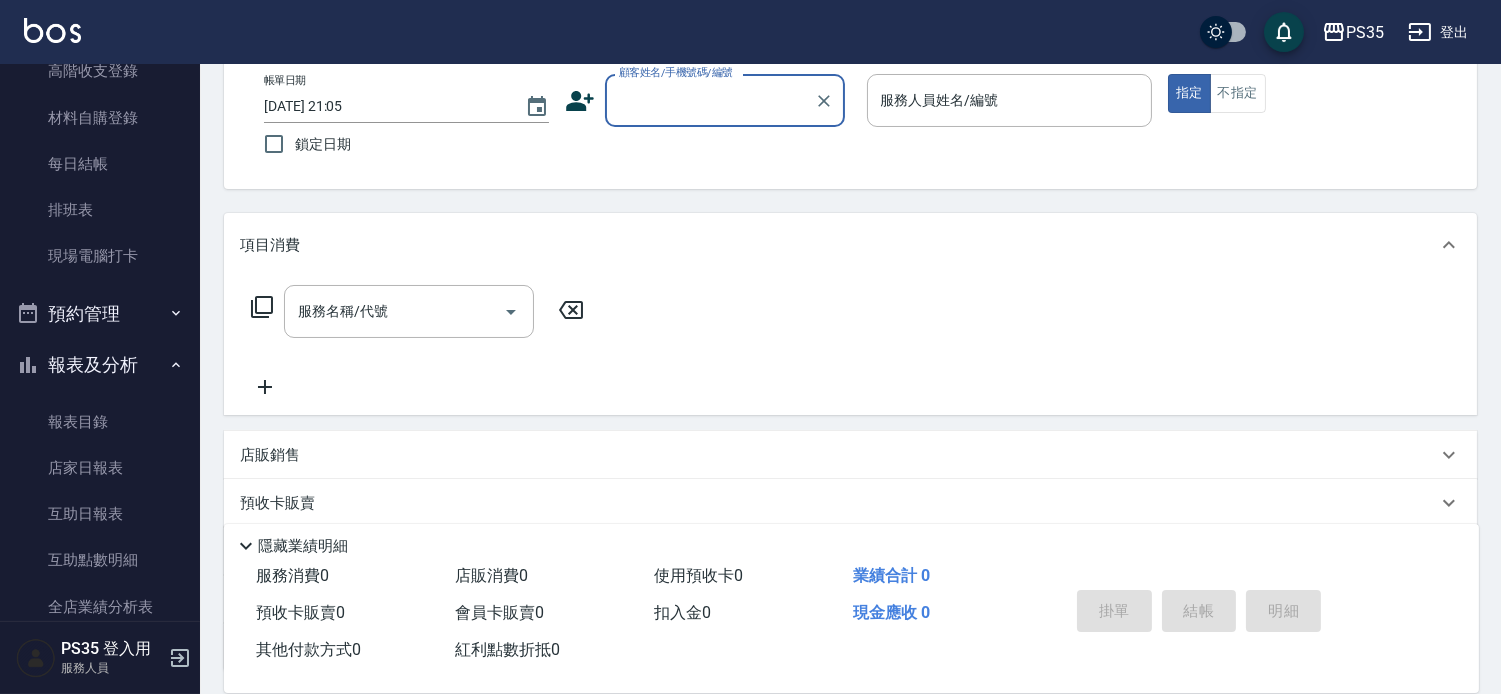 click on "顧客姓名/手機號碼/編號" at bounding box center [710, 100] 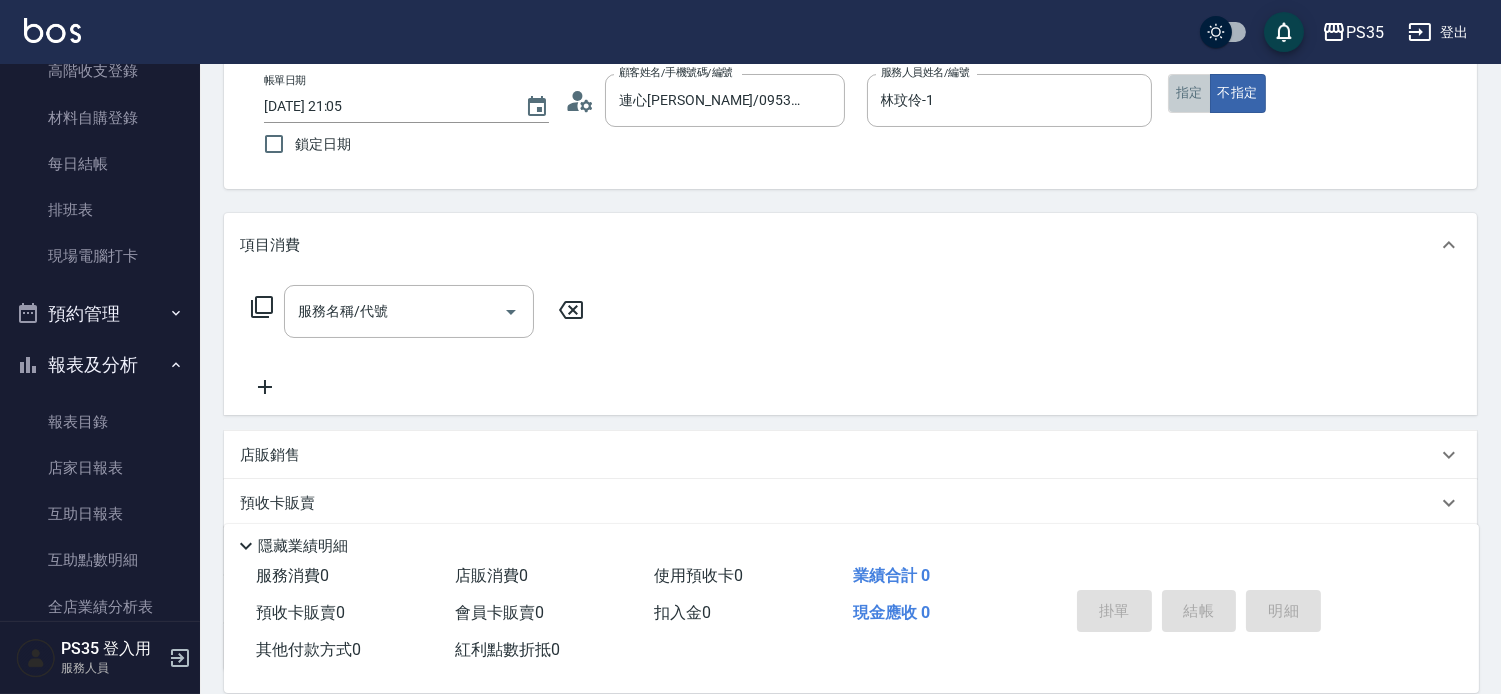 click on "指定" at bounding box center (1189, 93) 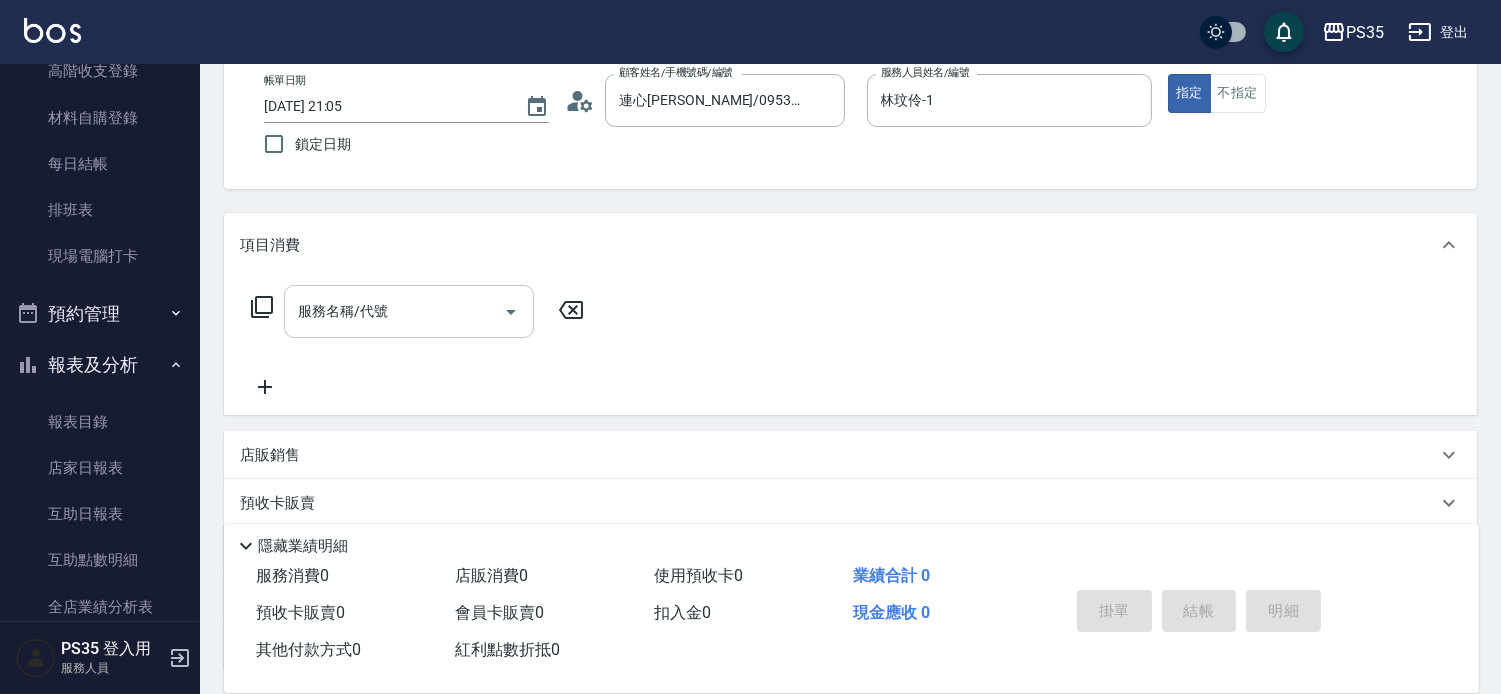 click on "服務名稱/代號" at bounding box center [409, 311] 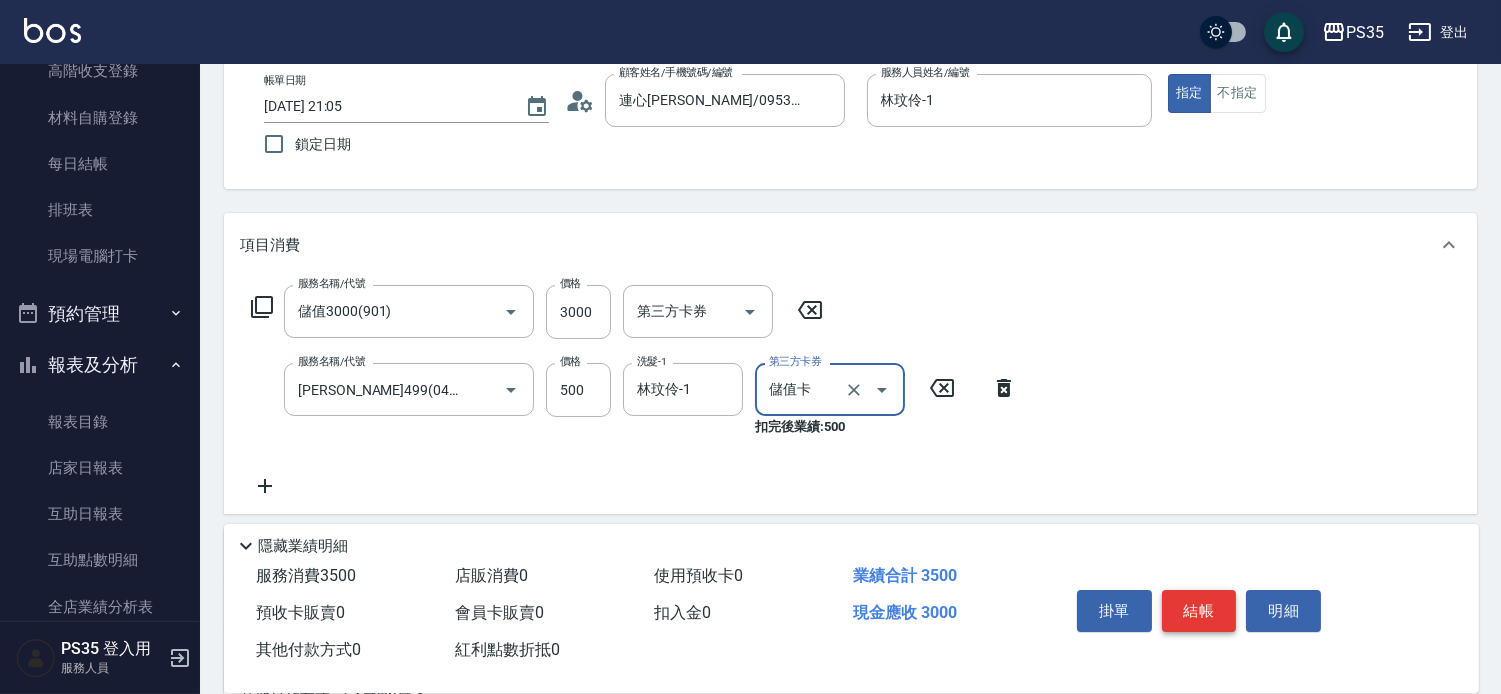 click on "結帳" at bounding box center (1199, 611) 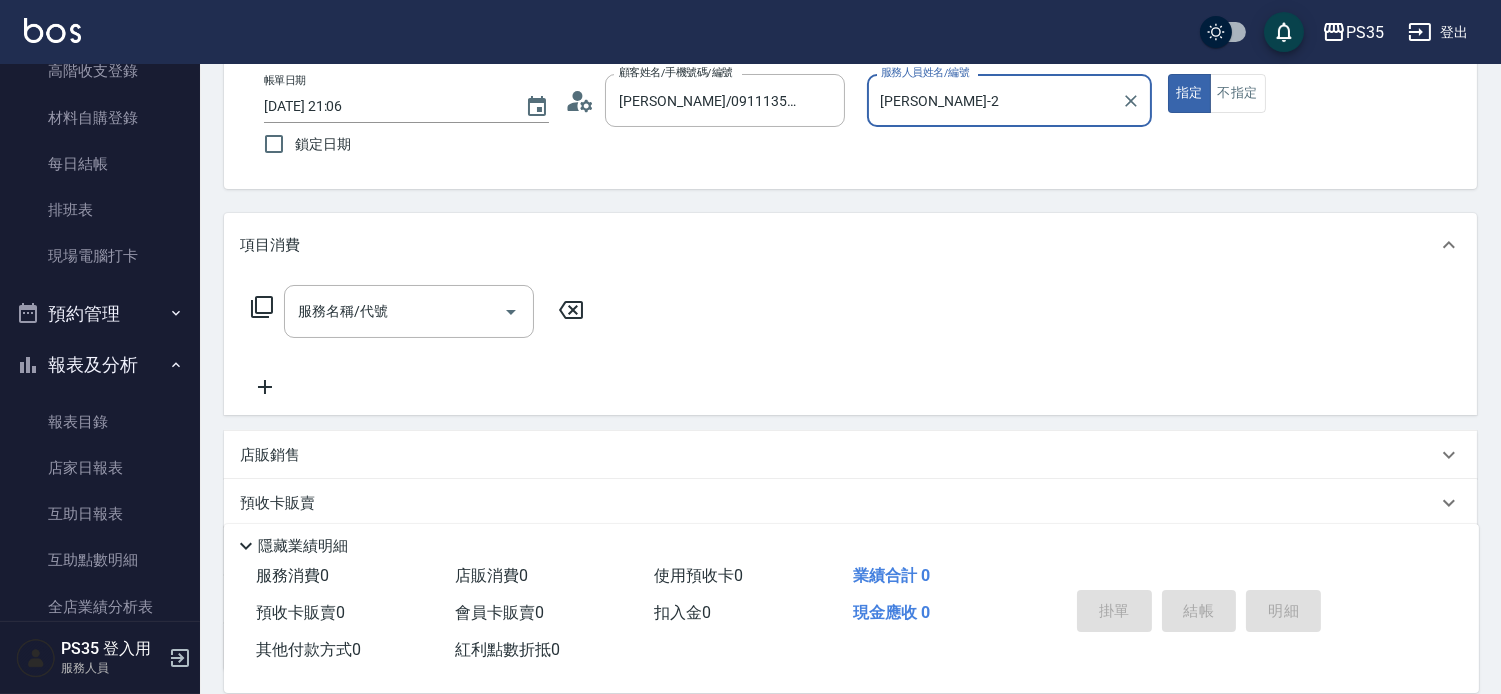 click on "指定" at bounding box center [1189, 93] 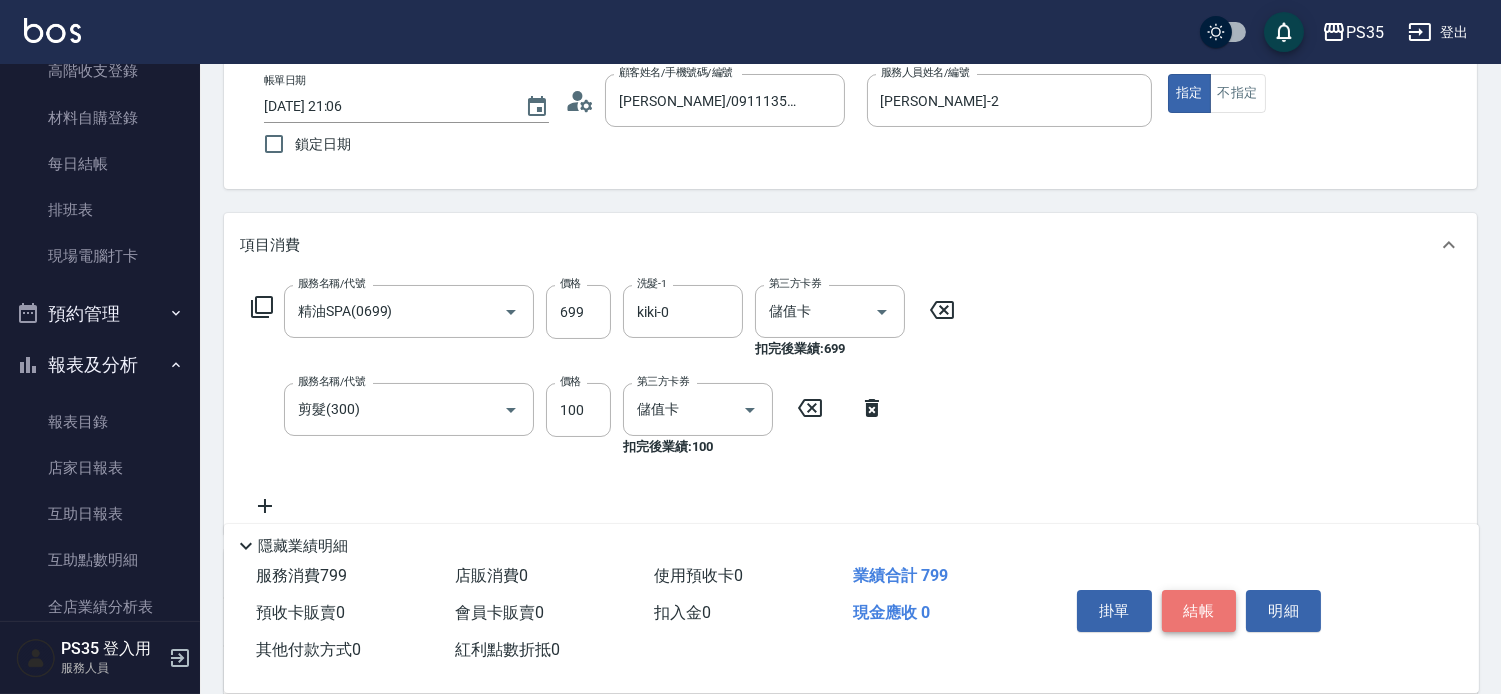 click on "結帳" at bounding box center [1199, 611] 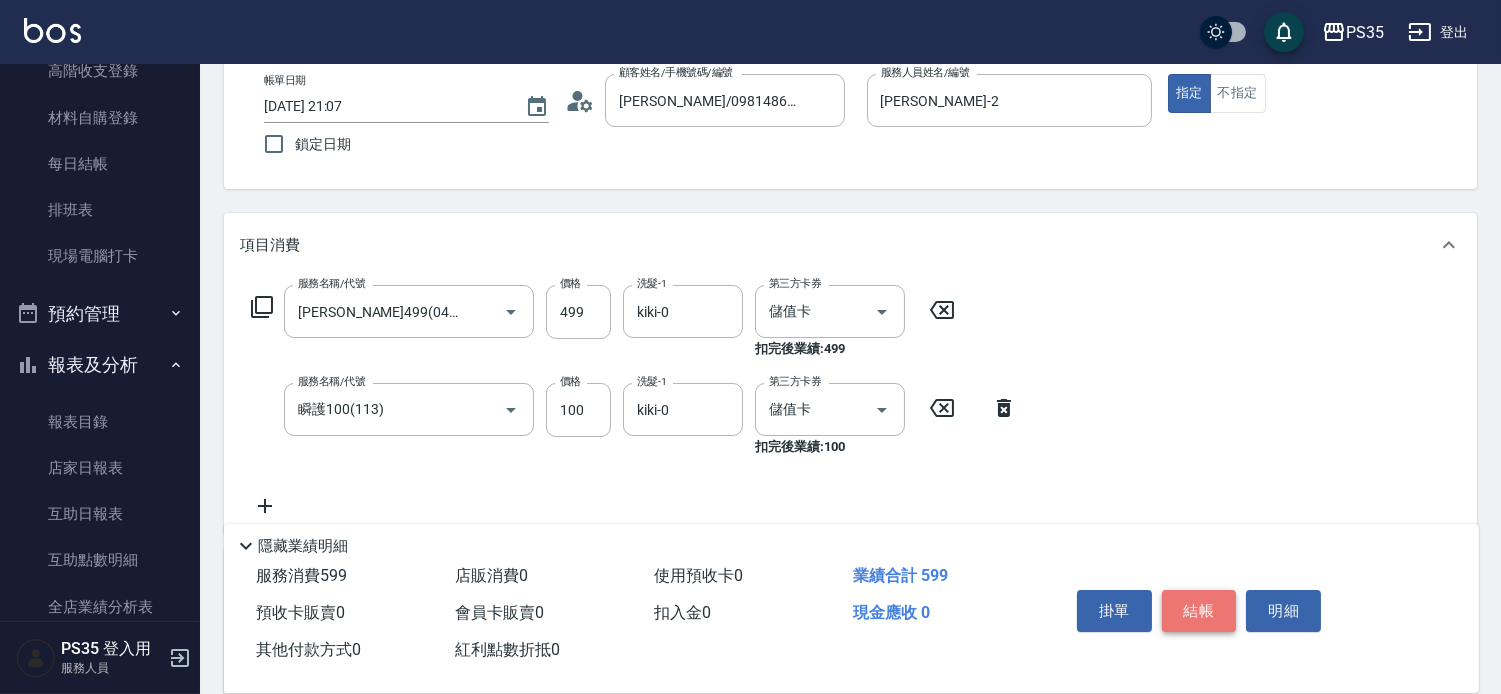 click on "結帳" at bounding box center [1199, 611] 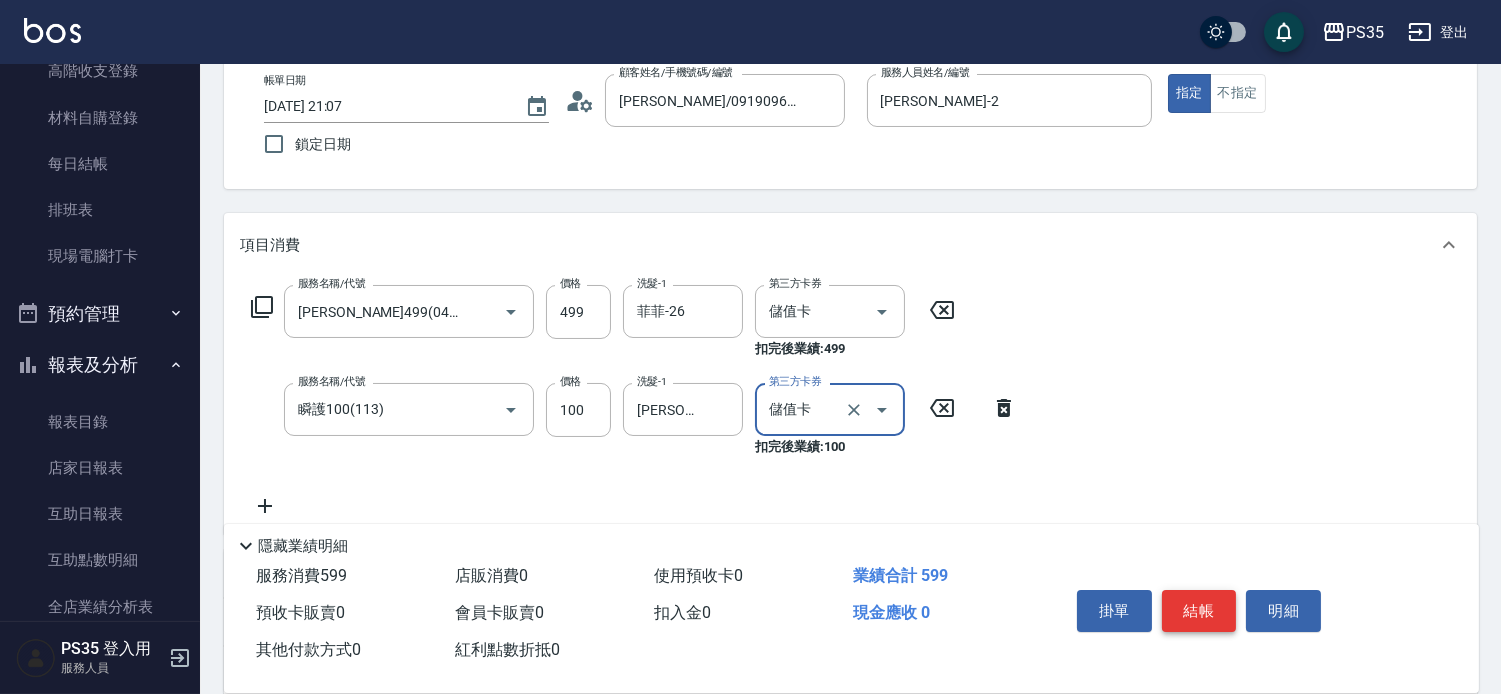 click on "結帳" at bounding box center (1199, 611) 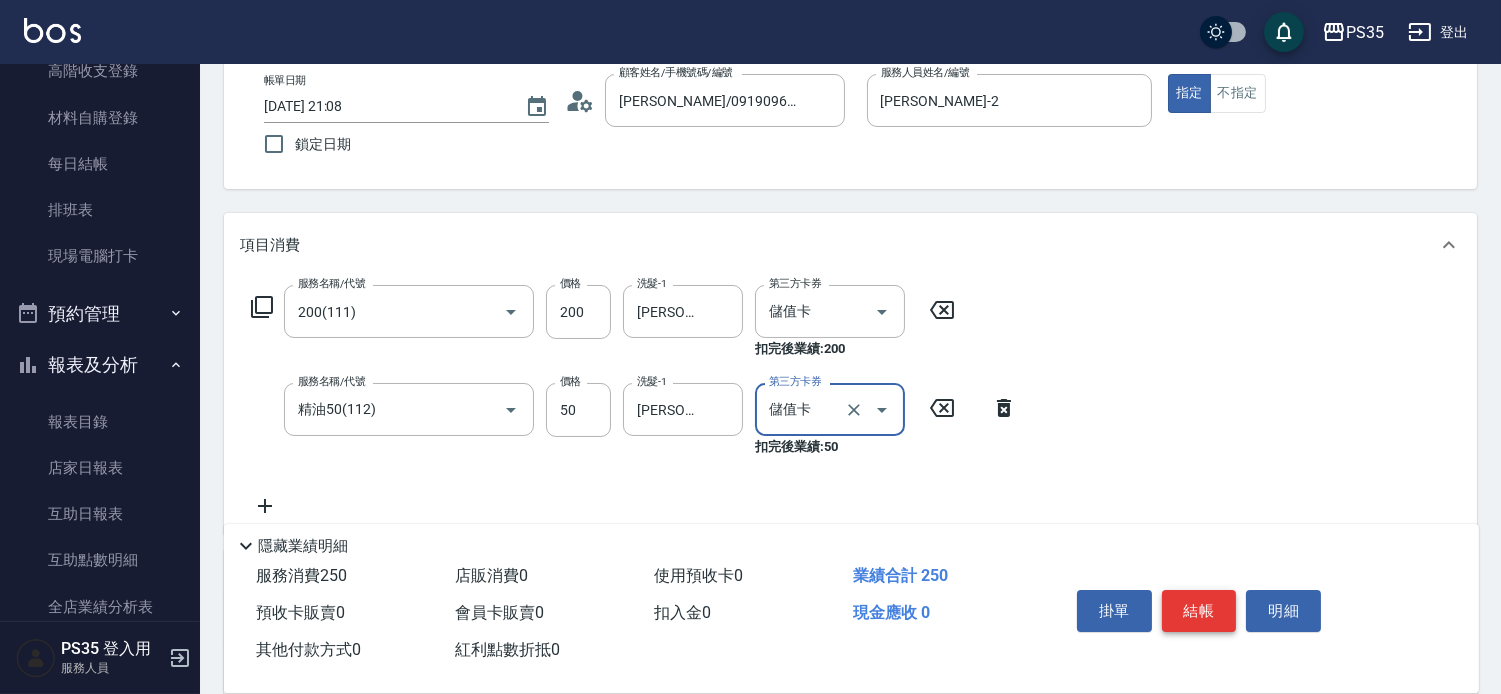 click on "結帳" at bounding box center (1199, 611) 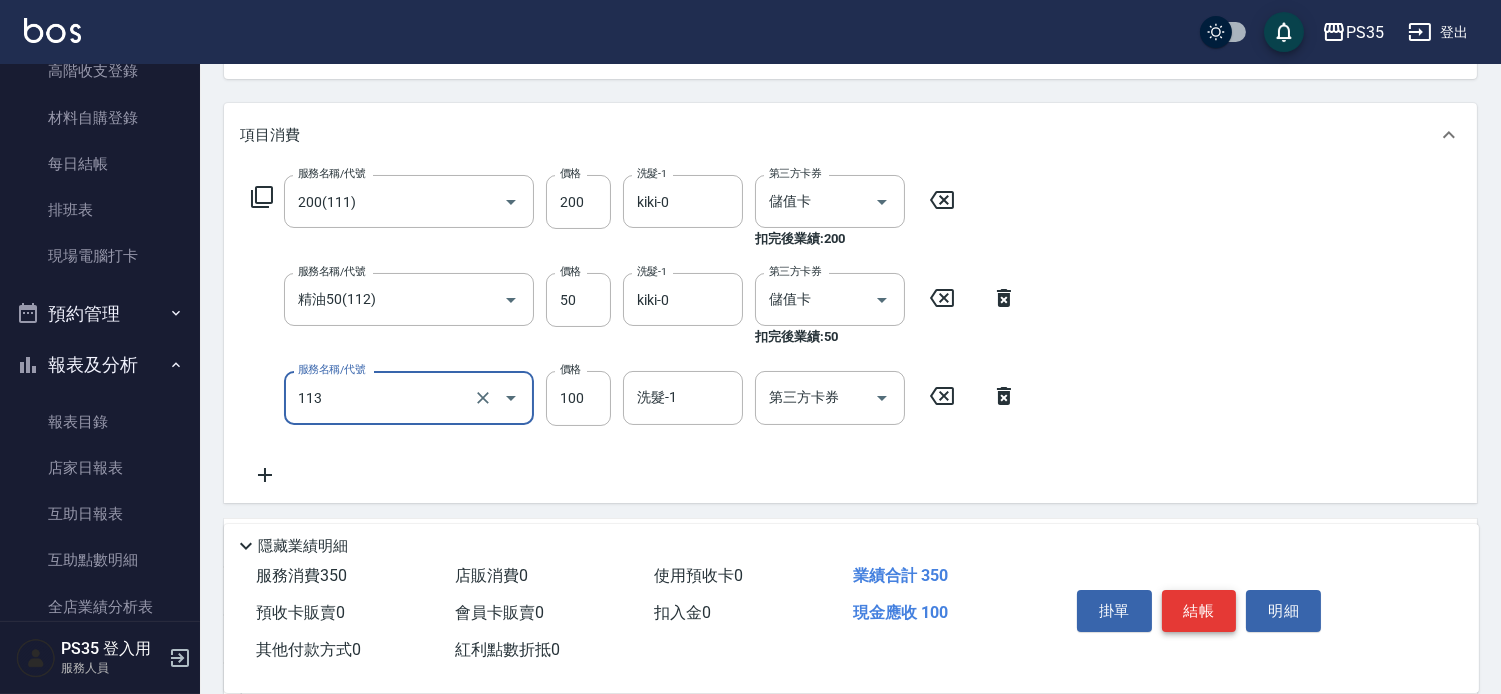 scroll, scrollTop: 222, scrollLeft: 0, axis: vertical 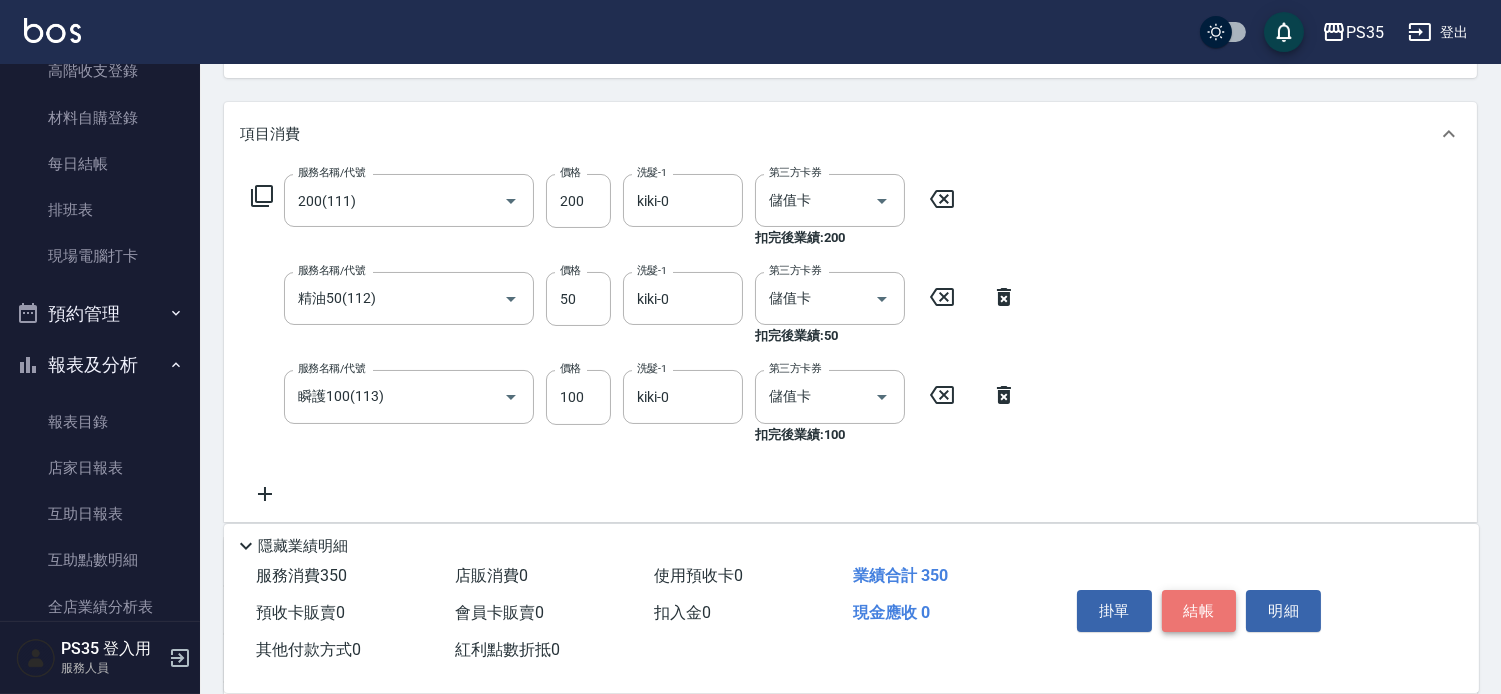 click on "結帳" at bounding box center (1199, 611) 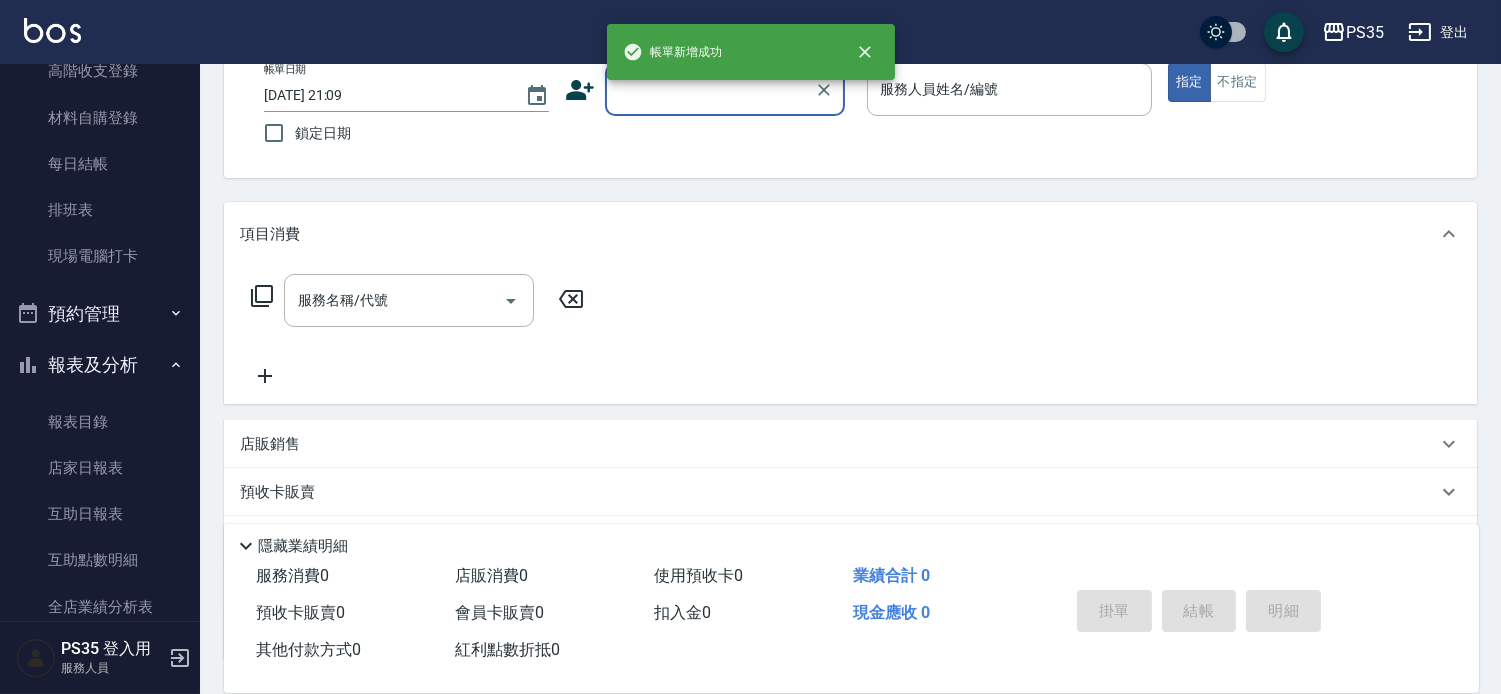 scroll, scrollTop: 82, scrollLeft: 0, axis: vertical 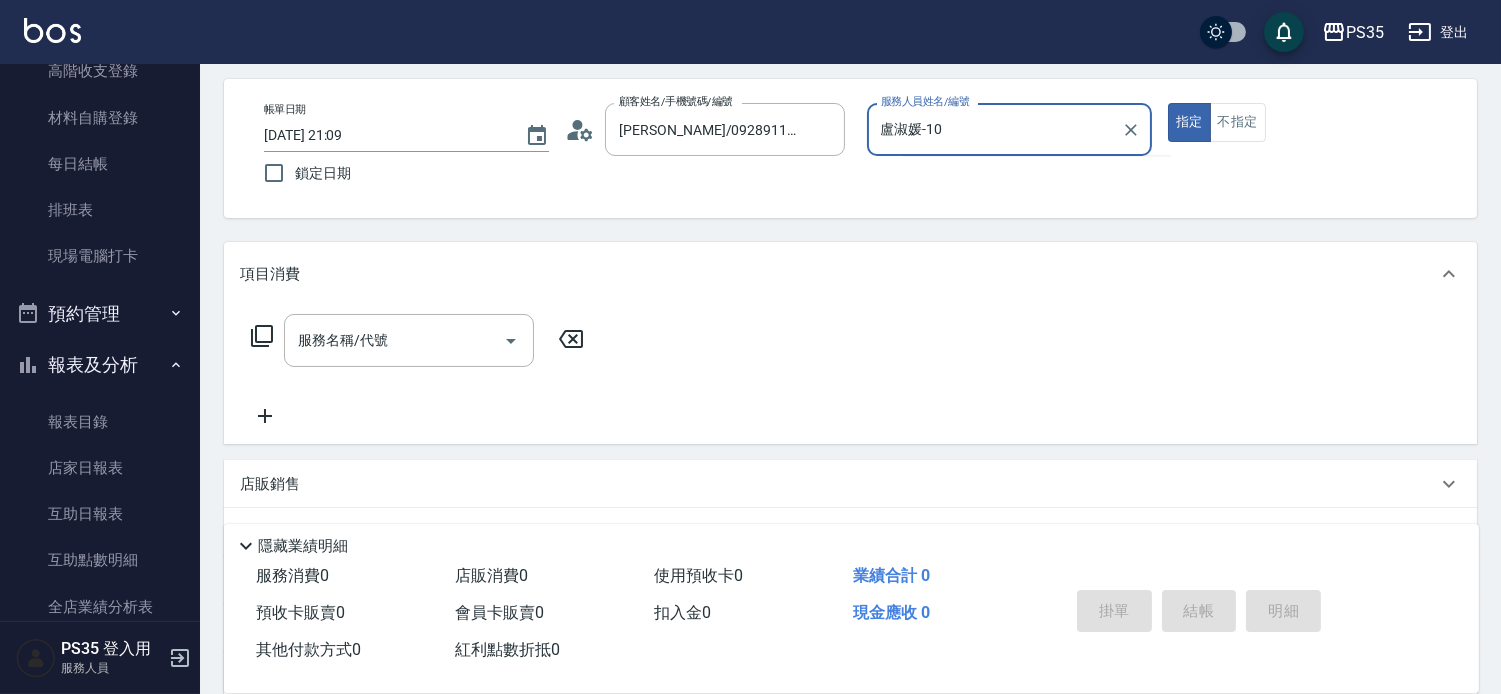 click on "指定" at bounding box center (1189, 122) 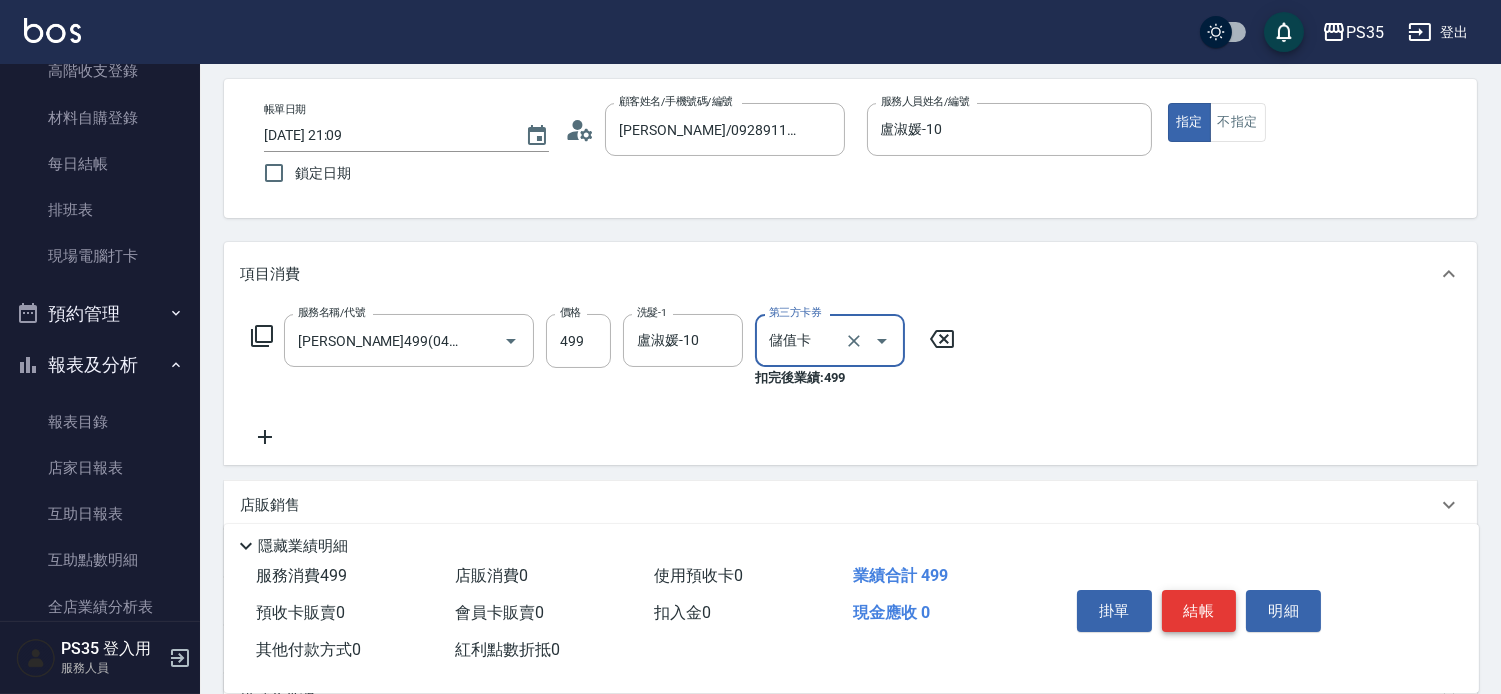 click on "結帳" at bounding box center (1199, 611) 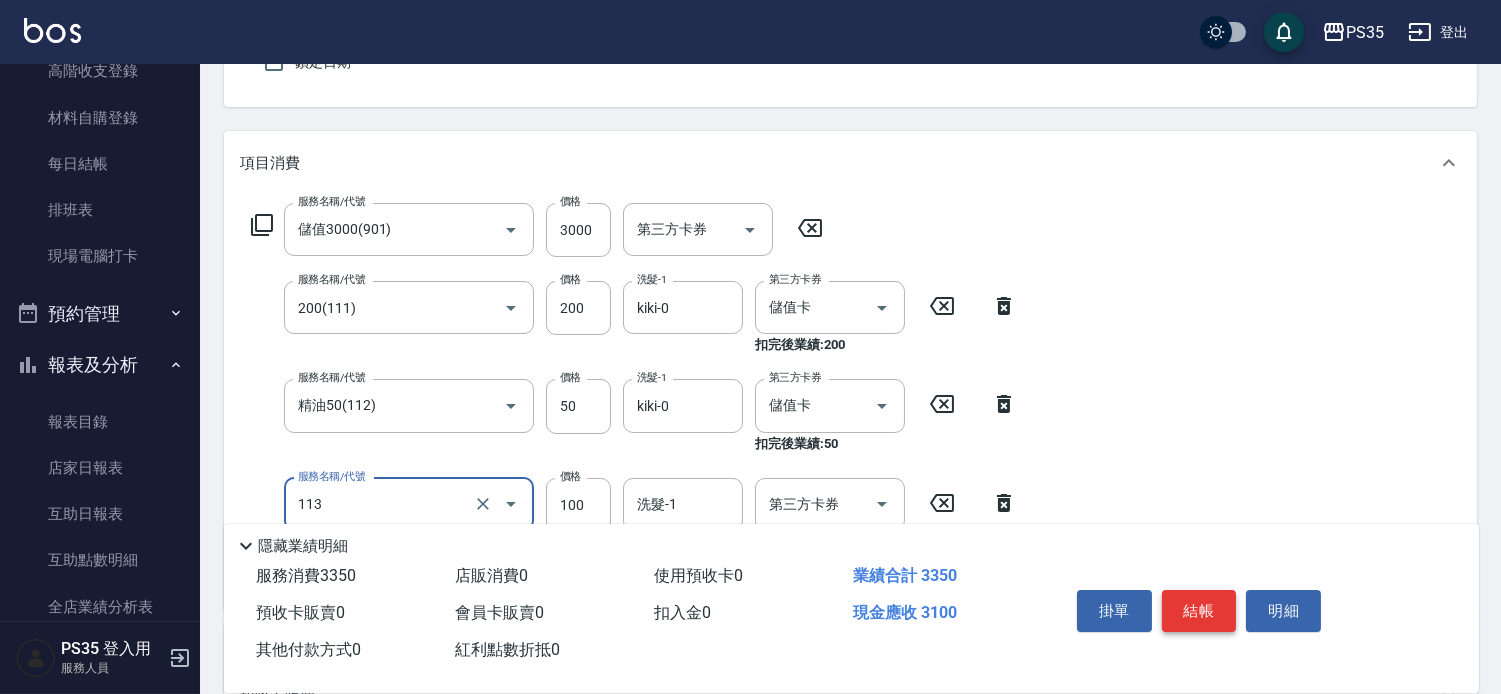 scroll, scrollTop: 304, scrollLeft: 0, axis: vertical 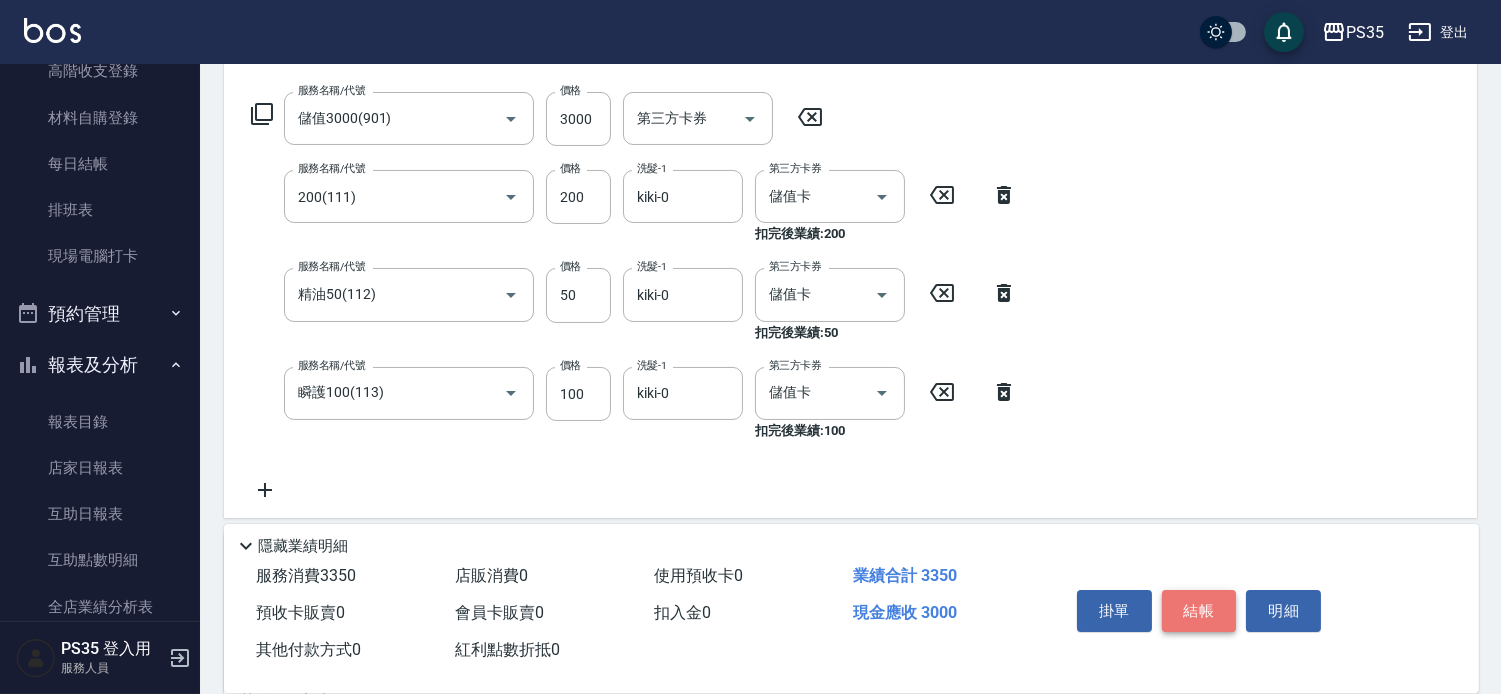 click on "結帳" at bounding box center (1199, 611) 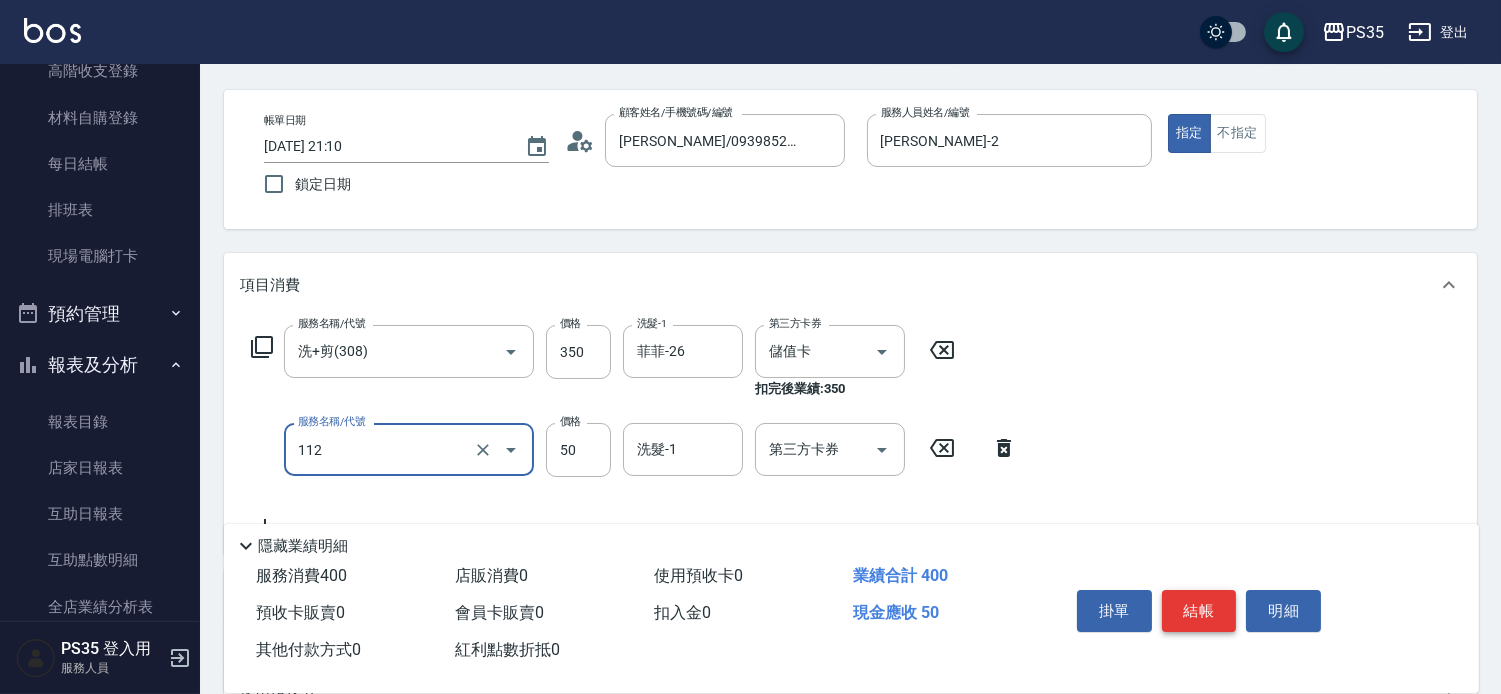scroll, scrollTop: 111, scrollLeft: 0, axis: vertical 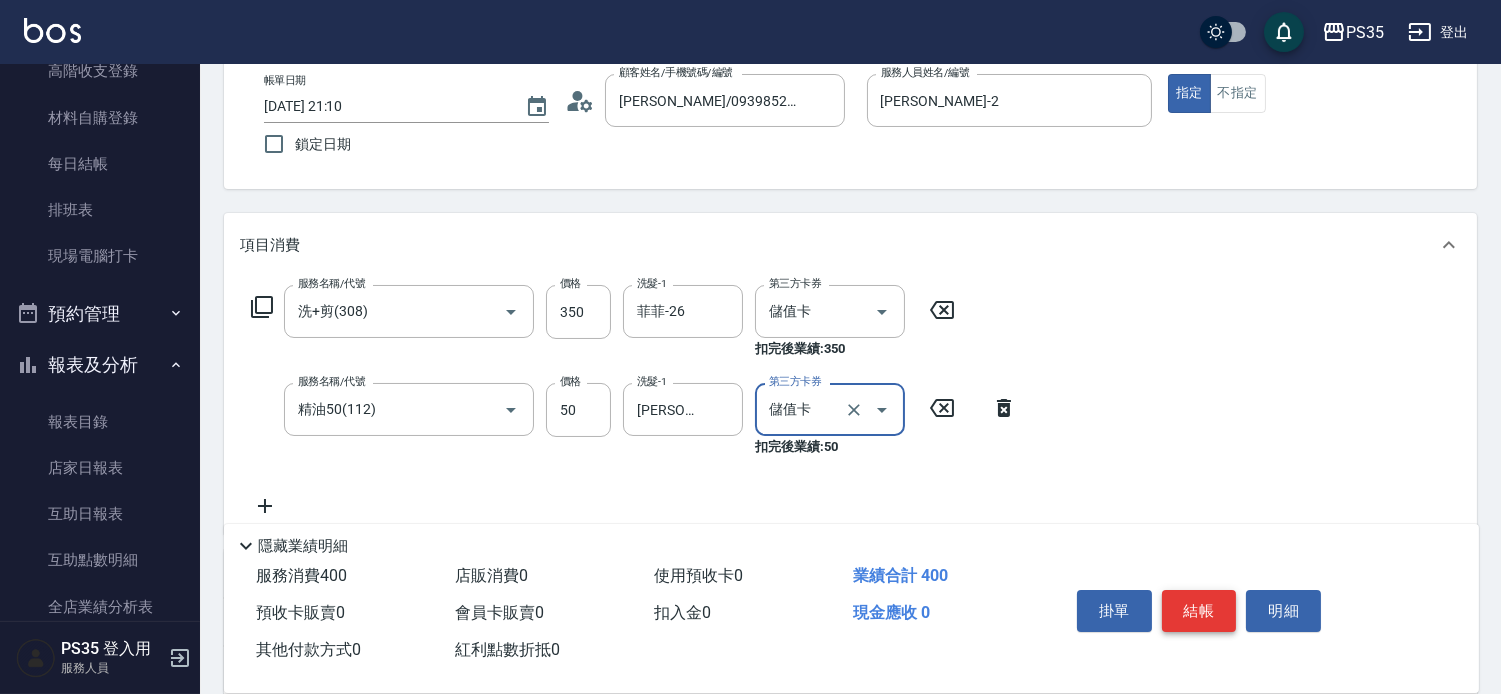click on "結帳" at bounding box center (1199, 611) 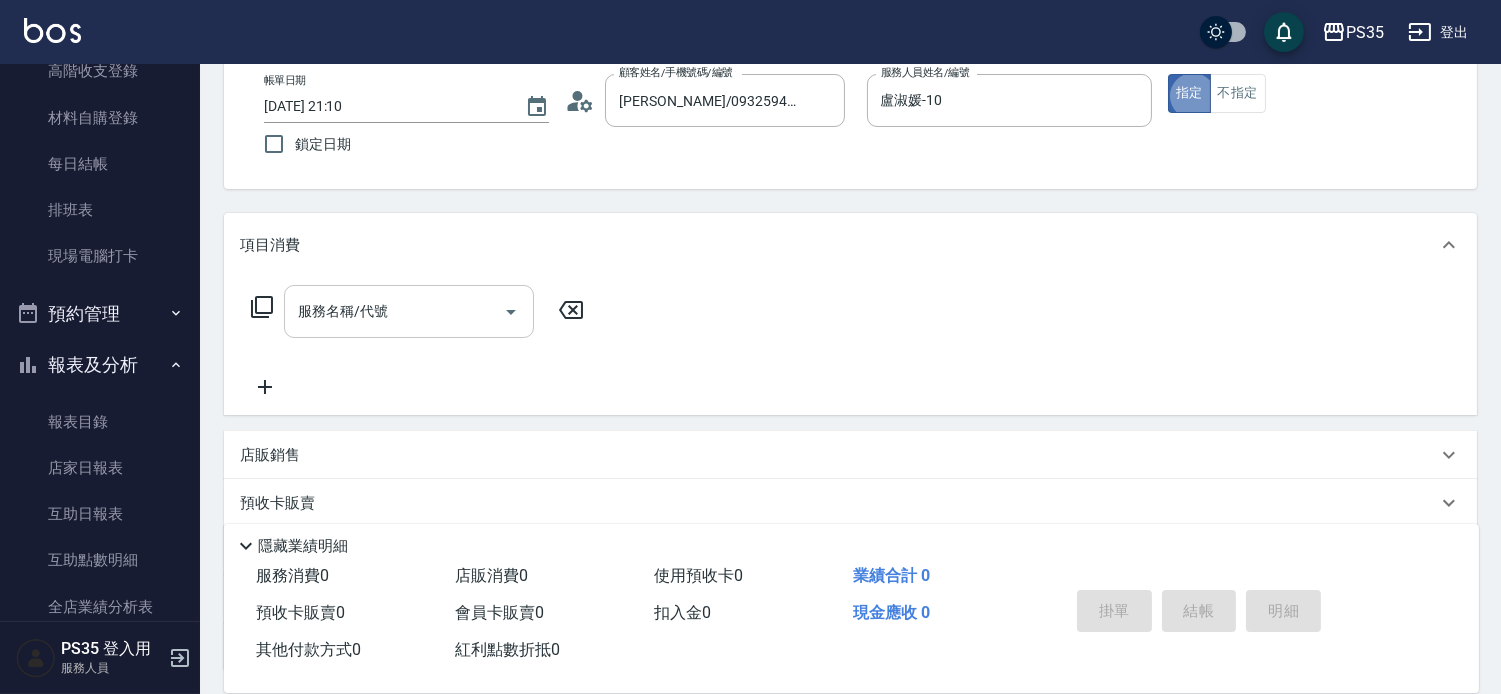 click on "服務名稱/代號 服務名稱/代號" at bounding box center (409, 311) 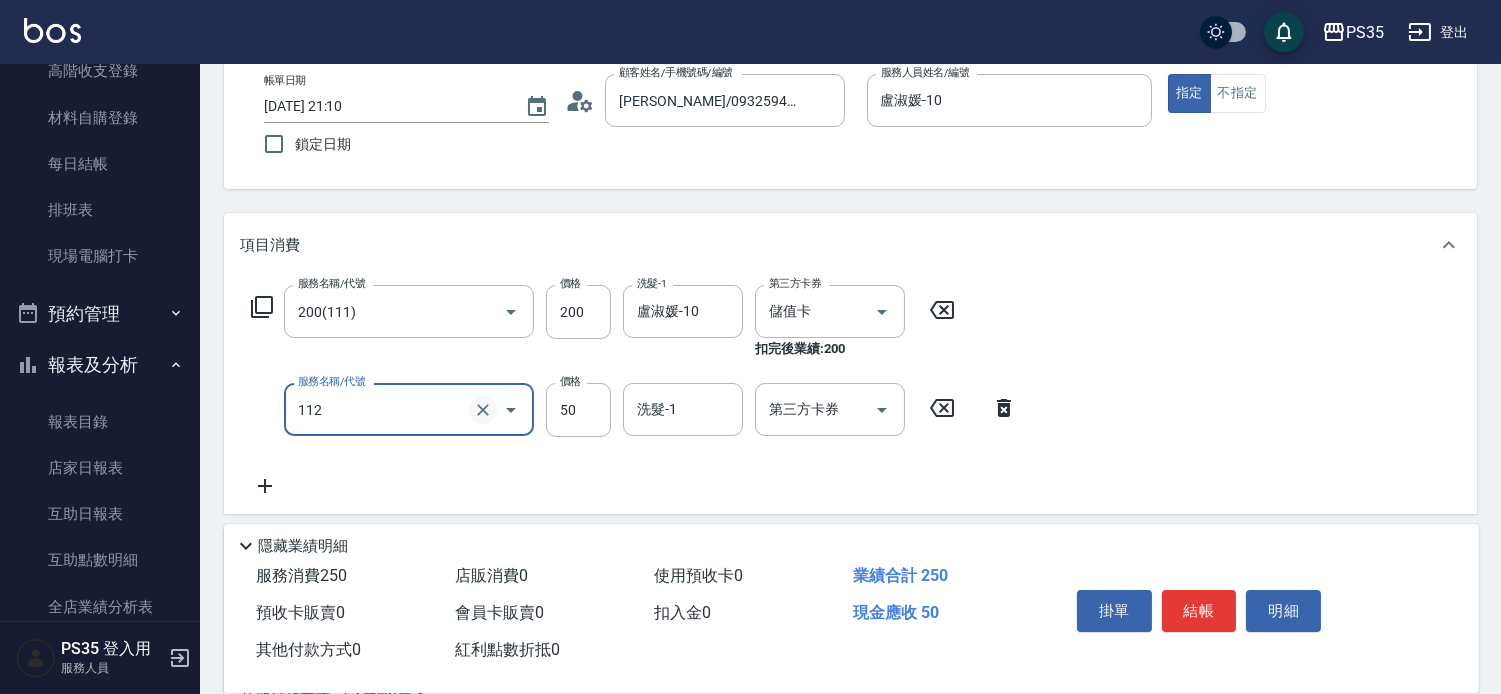 click 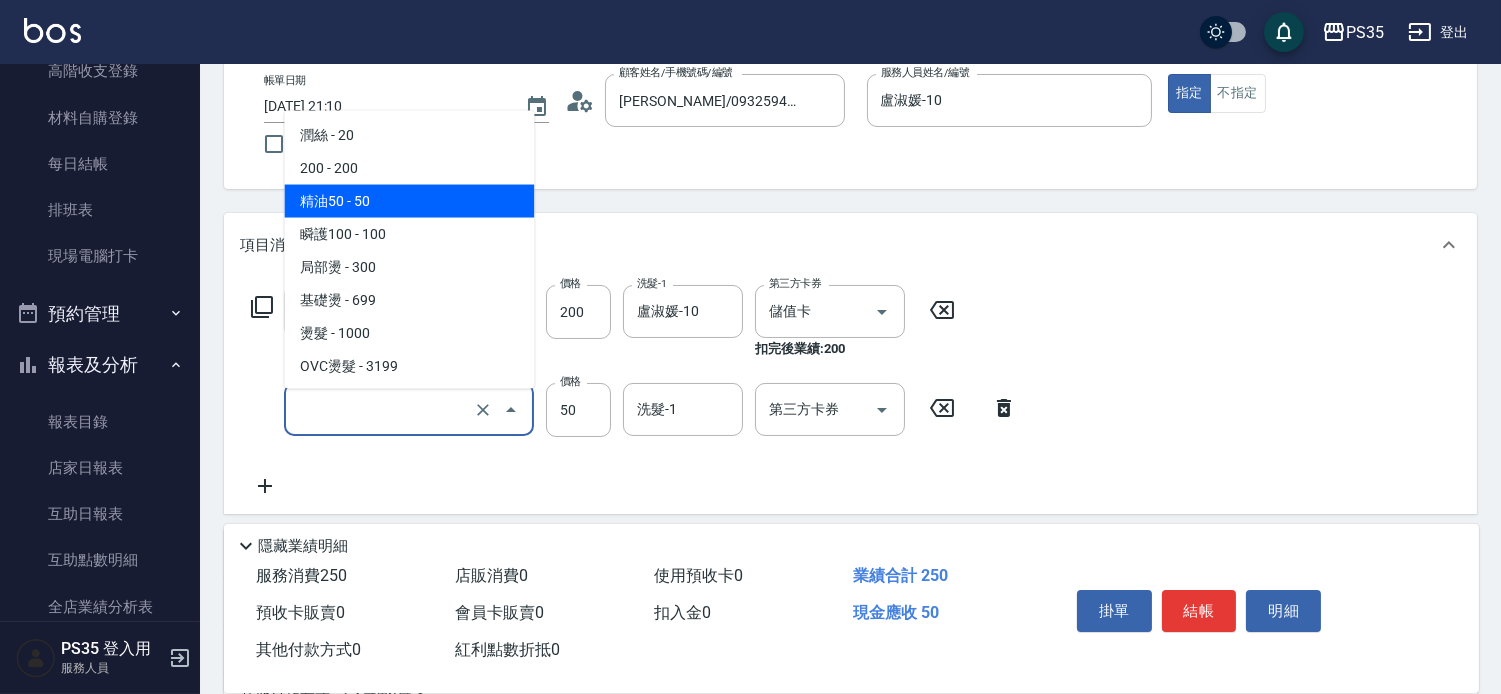 click on "服務名稱/代號" at bounding box center [381, 409] 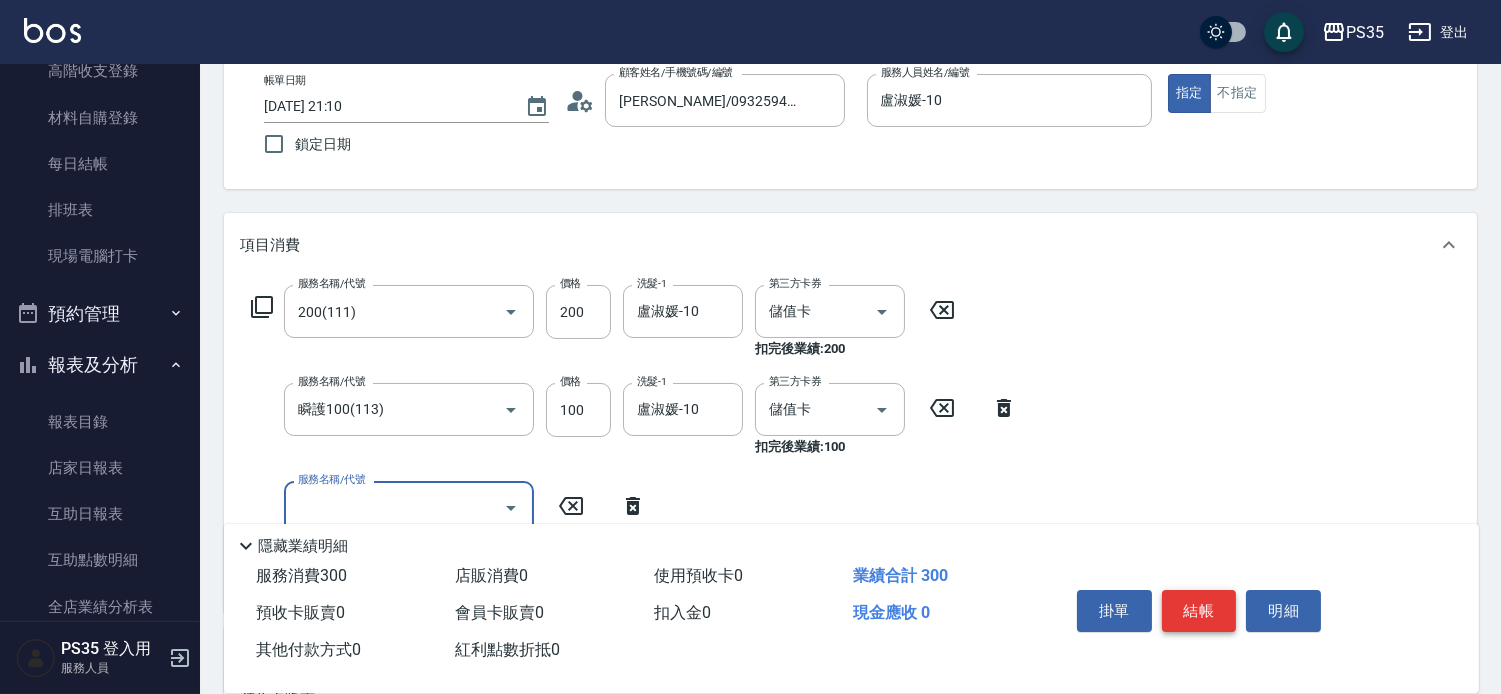 click on "結帳" at bounding box center [1199, 611] 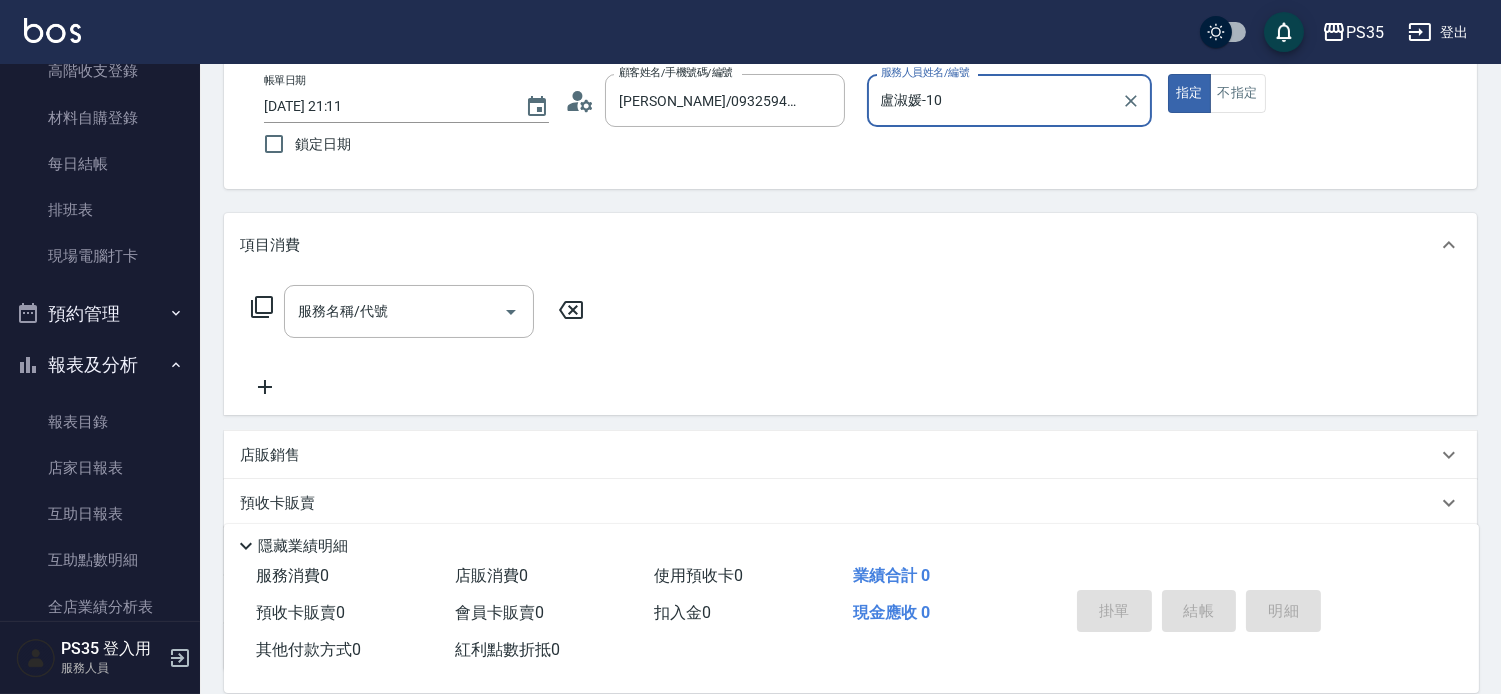 click on "指定" at bounding box center [1189, 93] 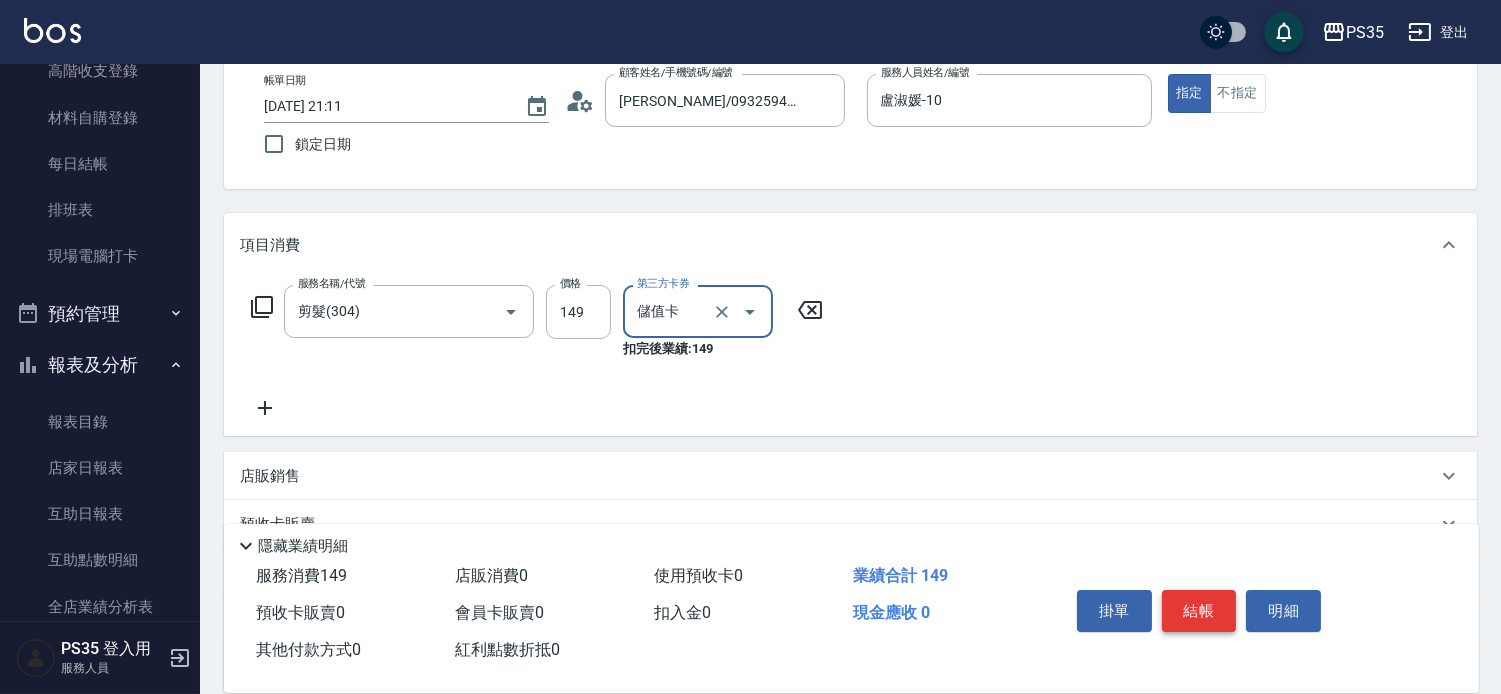click on "結帳" at bounding box center [1199, 611] 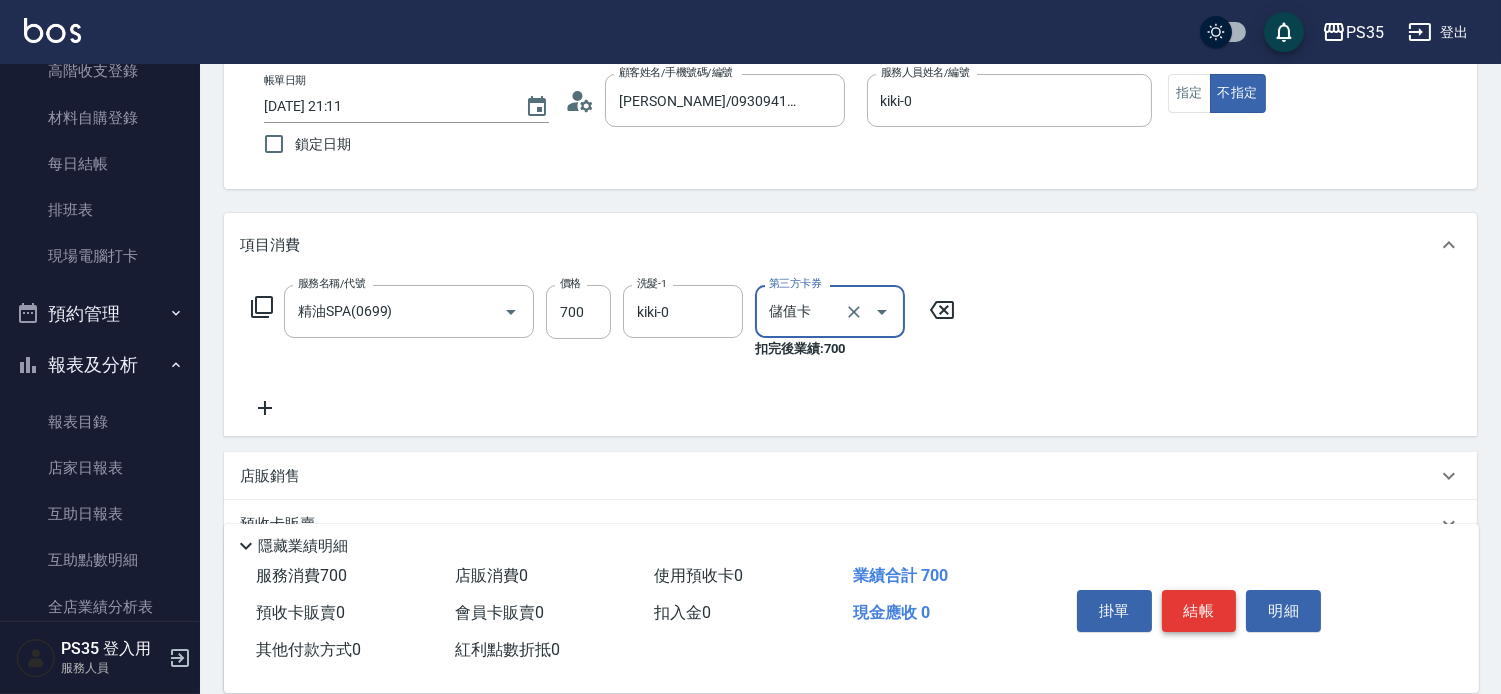 click on "結帳" at bounding box center (1199, 611) 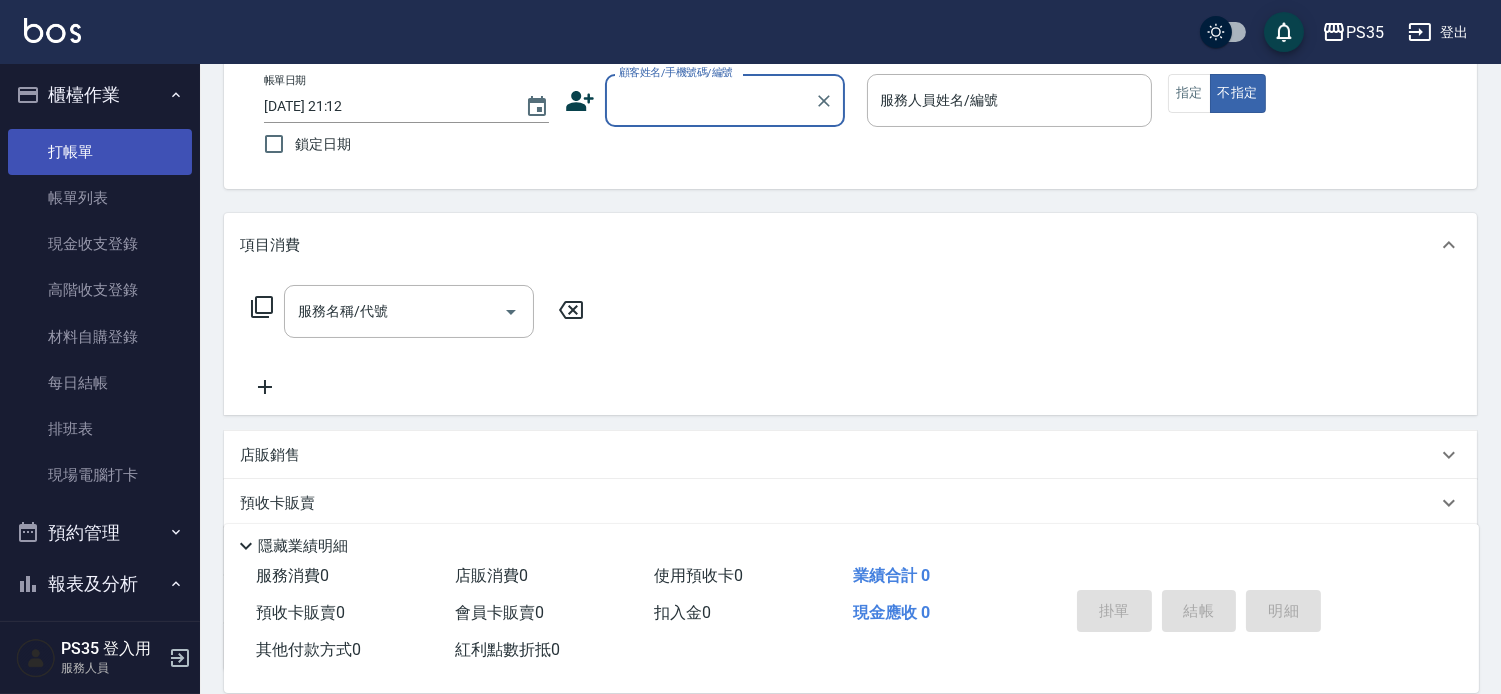 scroll, scrollTop: 0, scrollLeft: 0, axis: both 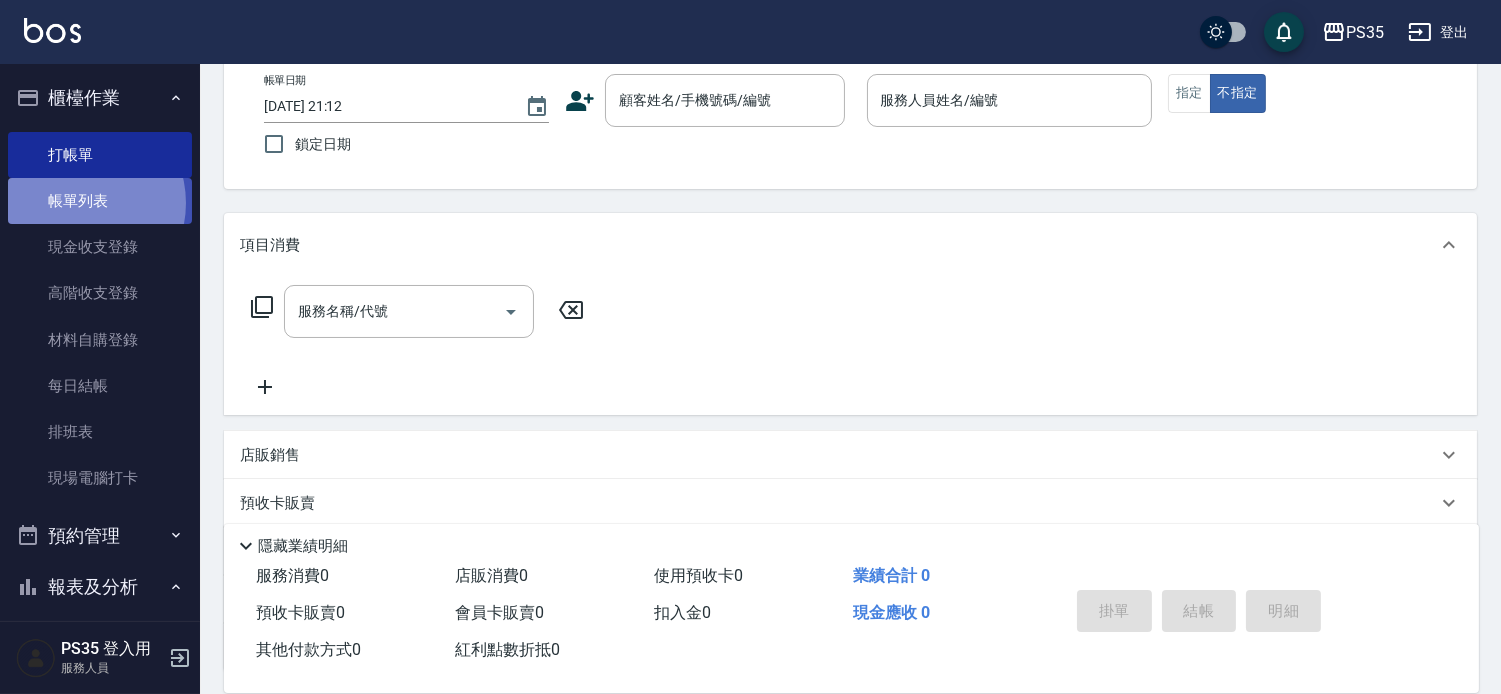 click on "帳單列表" at bounding box center [100, 201] 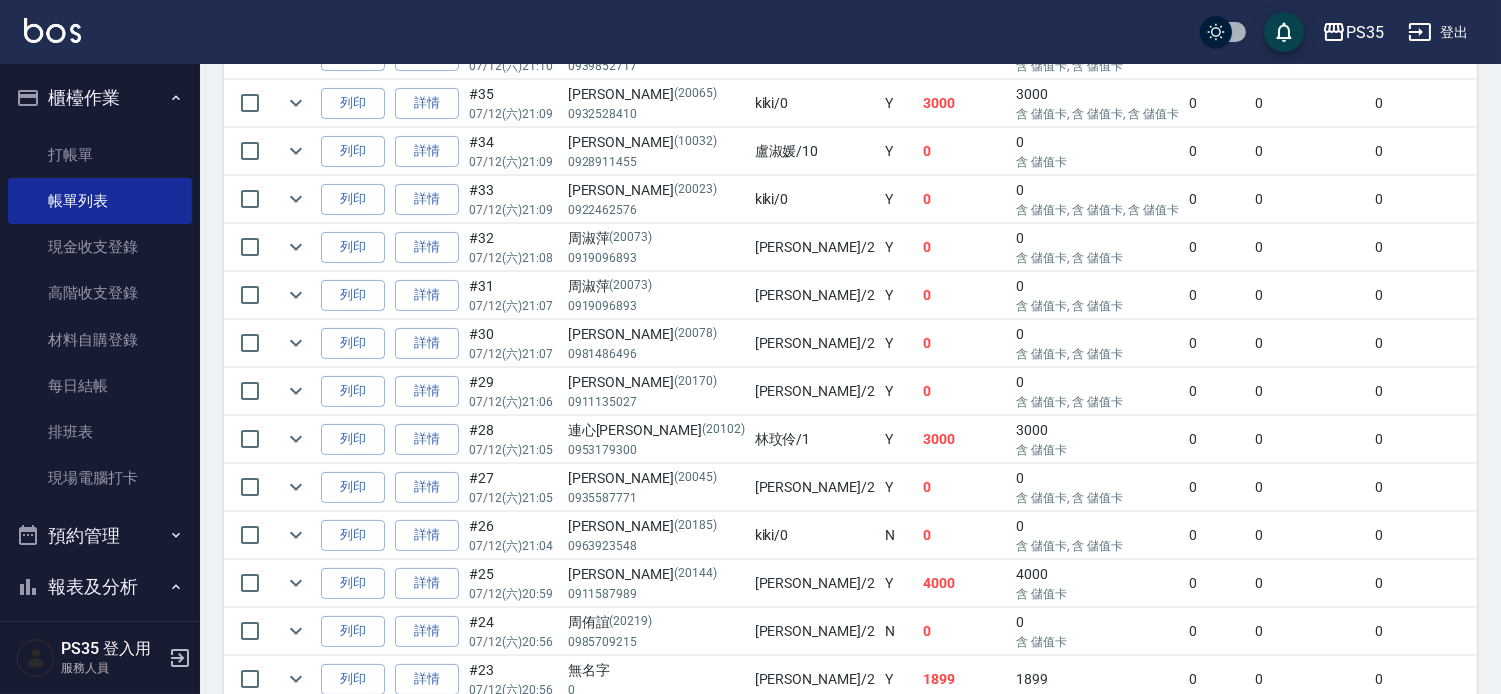 scroll, scrollTop: 888, scrollLeft: 0, axis: vertical 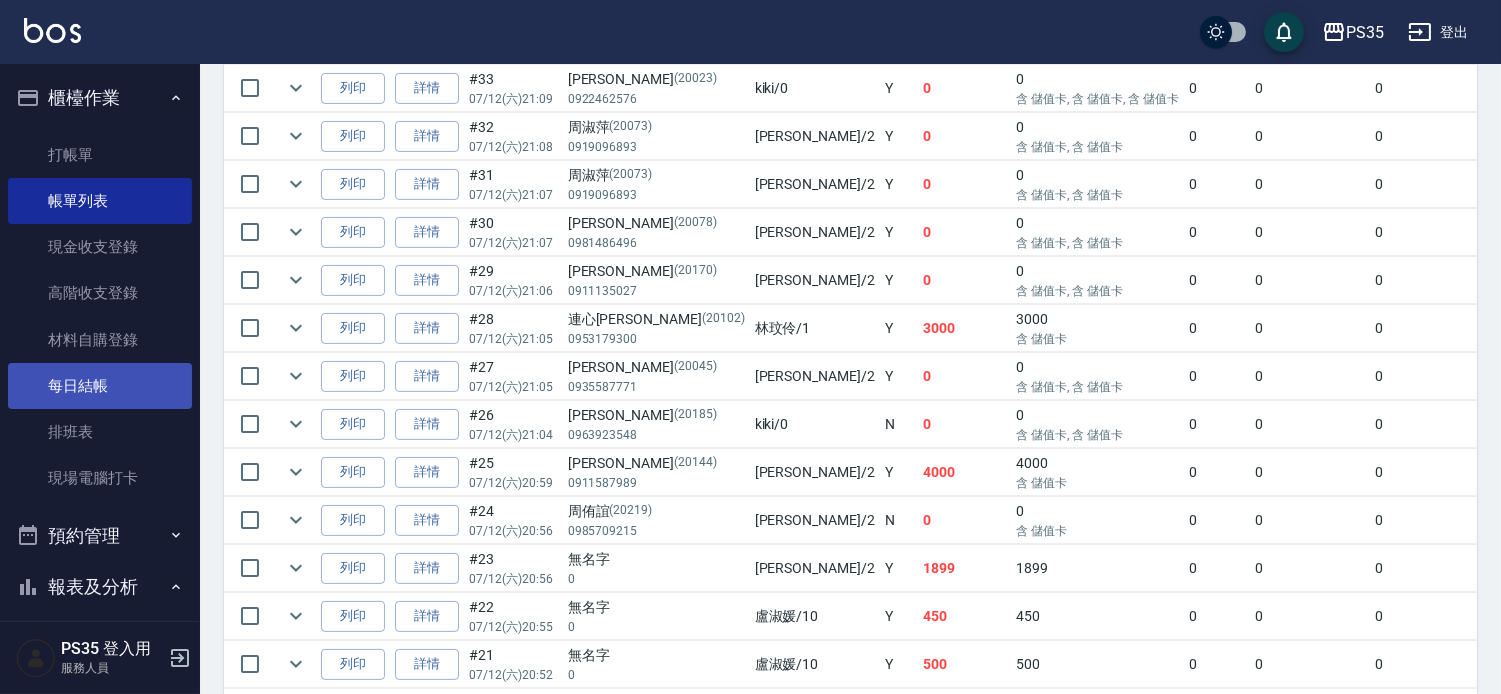click on "每日結帳" at bounding box center (100, 386) 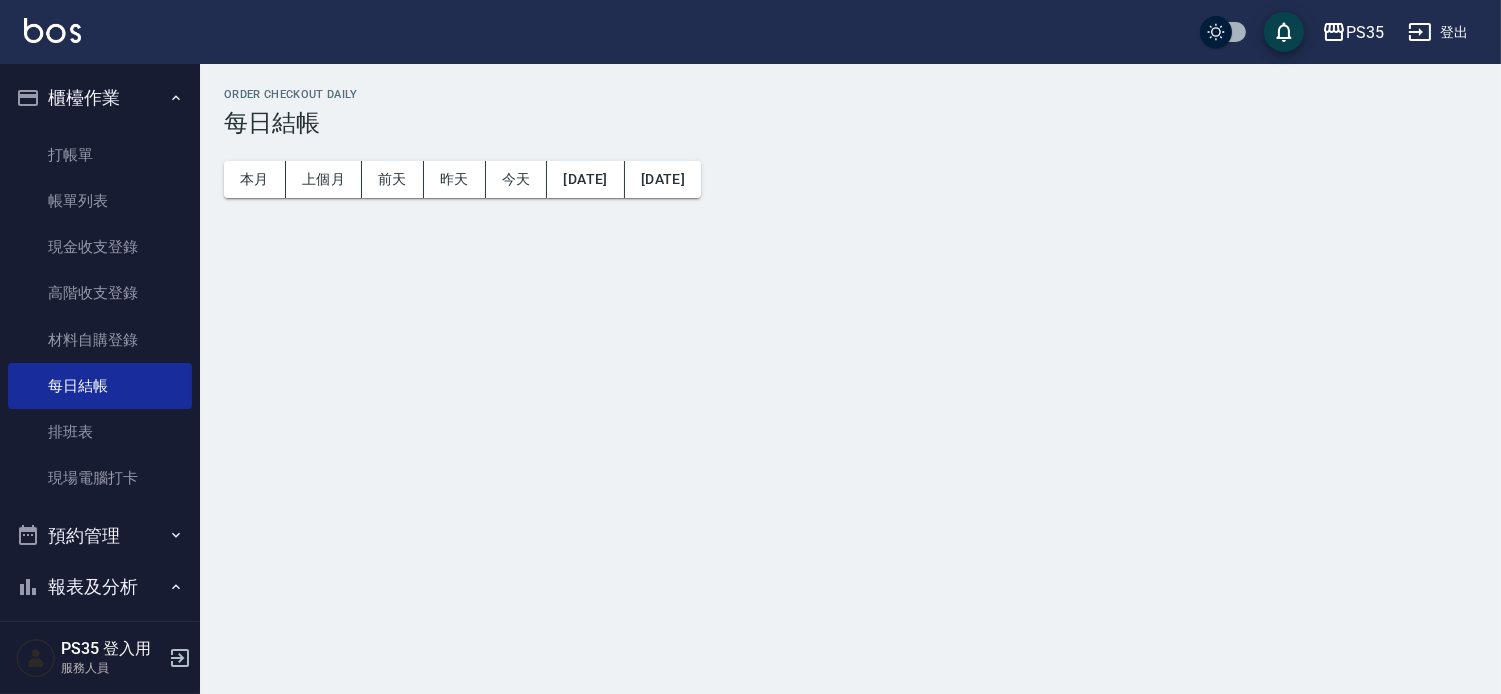 scroll, scrollTop: 0, scrollLeft: 0, axis: both 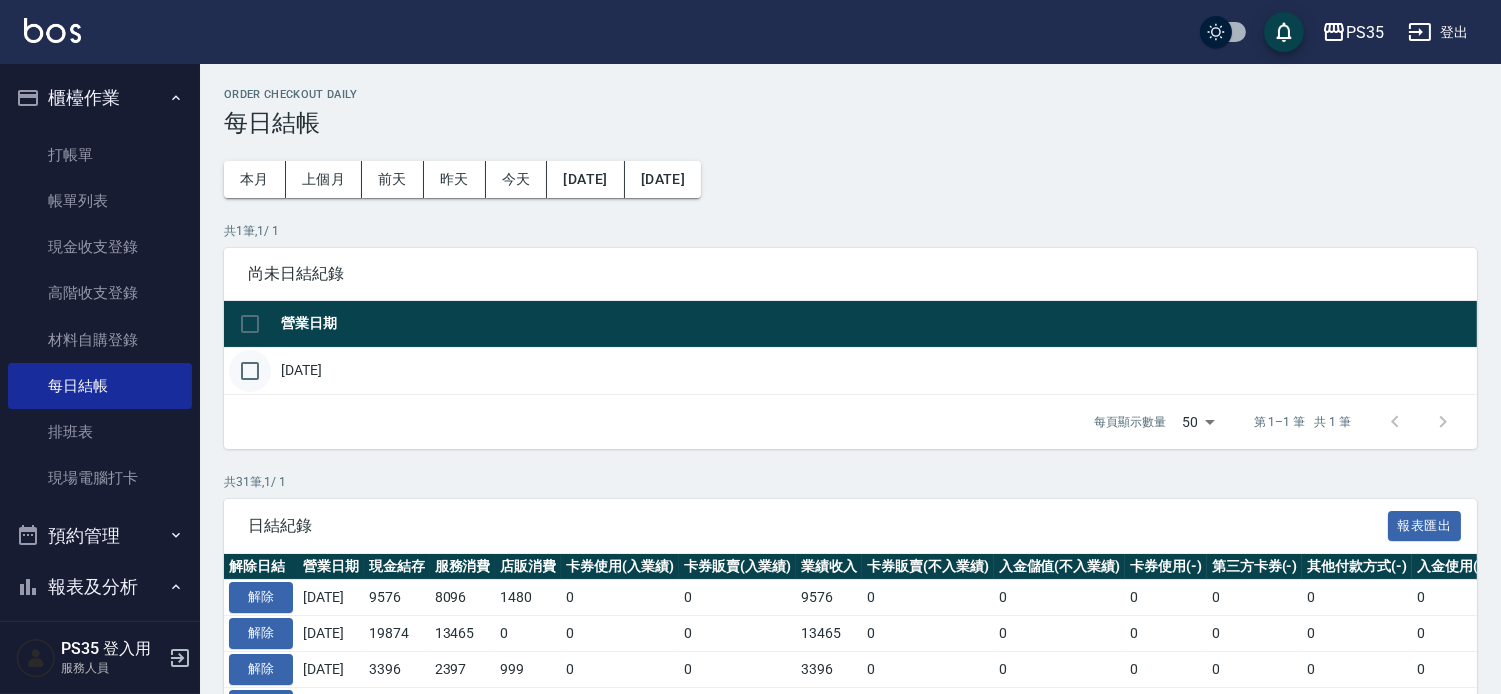 click at bounding box center [250, 371] 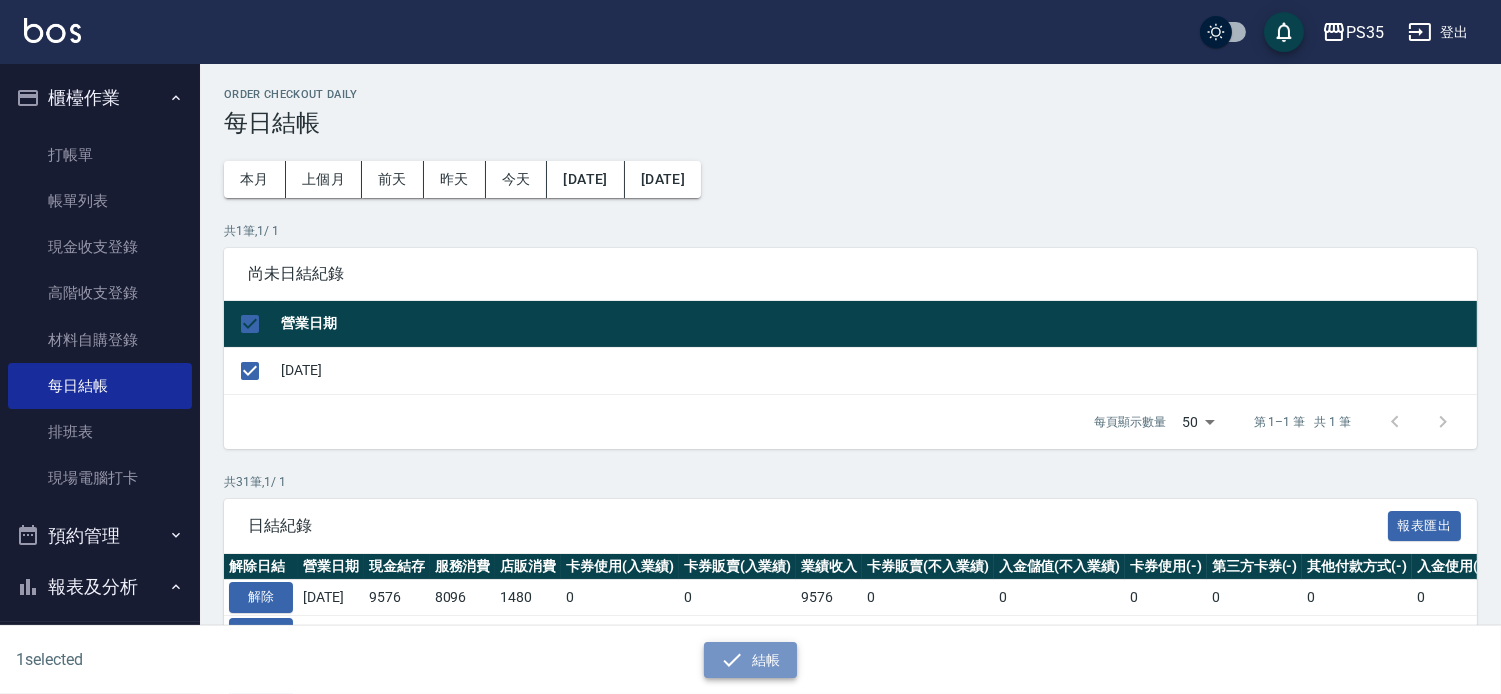 click on "結帳" at bounding box center [750, 660] 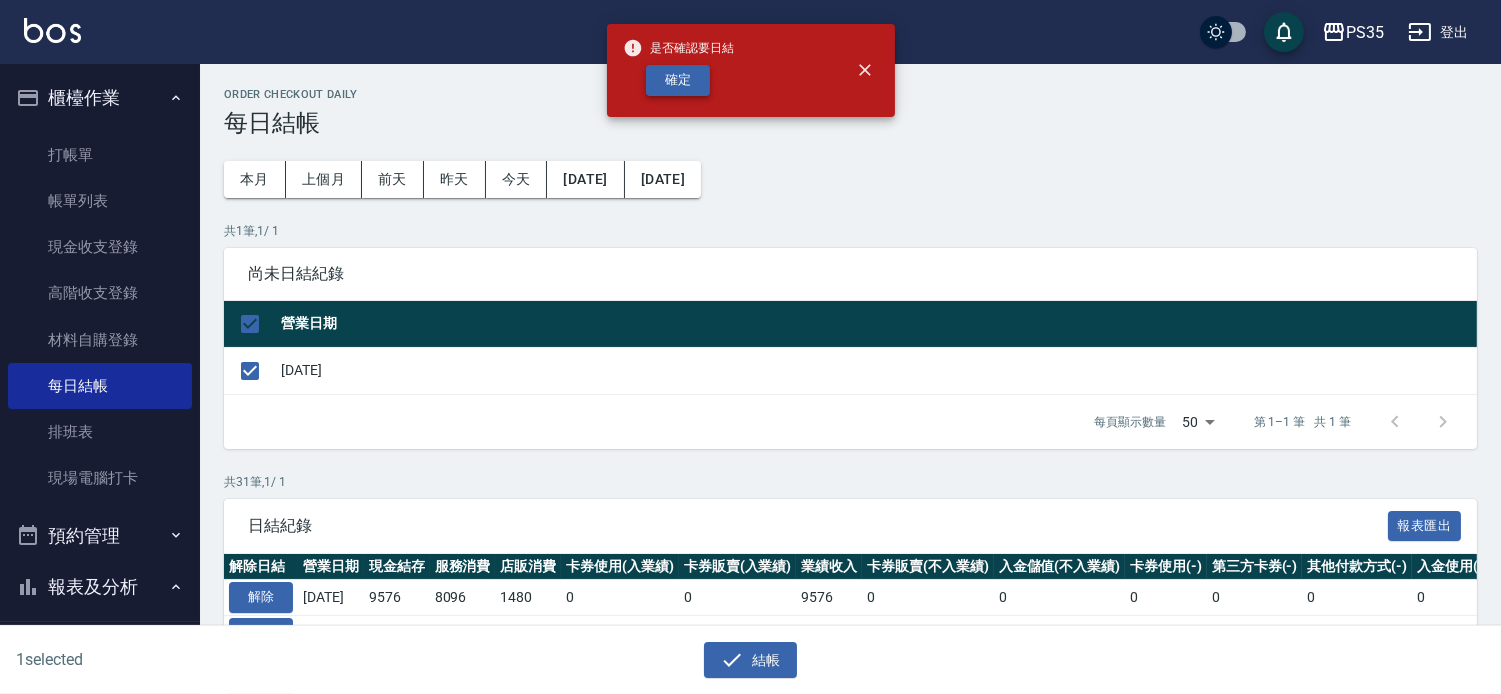 click on "確定" at bounding box center [678, 80] 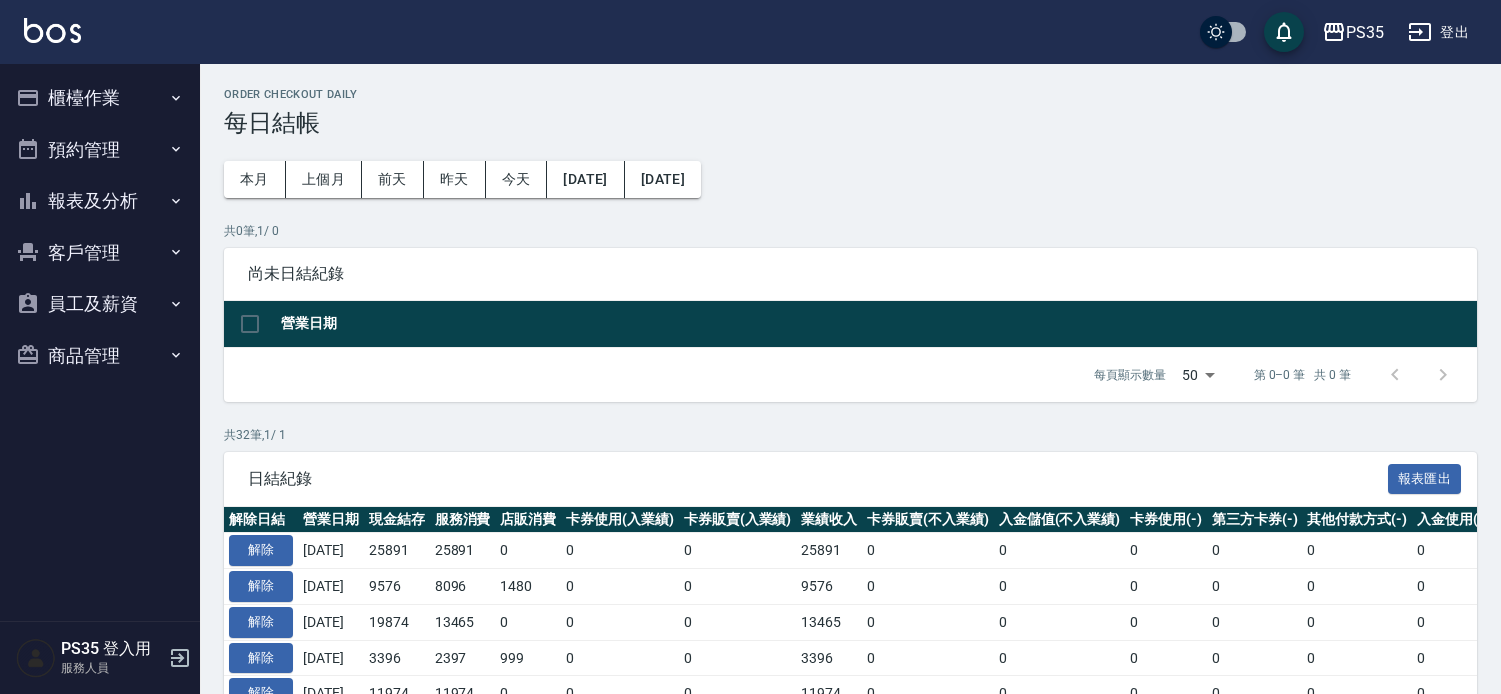 scroll, scrollTop: 0, scrollLeft: 0, axis: both 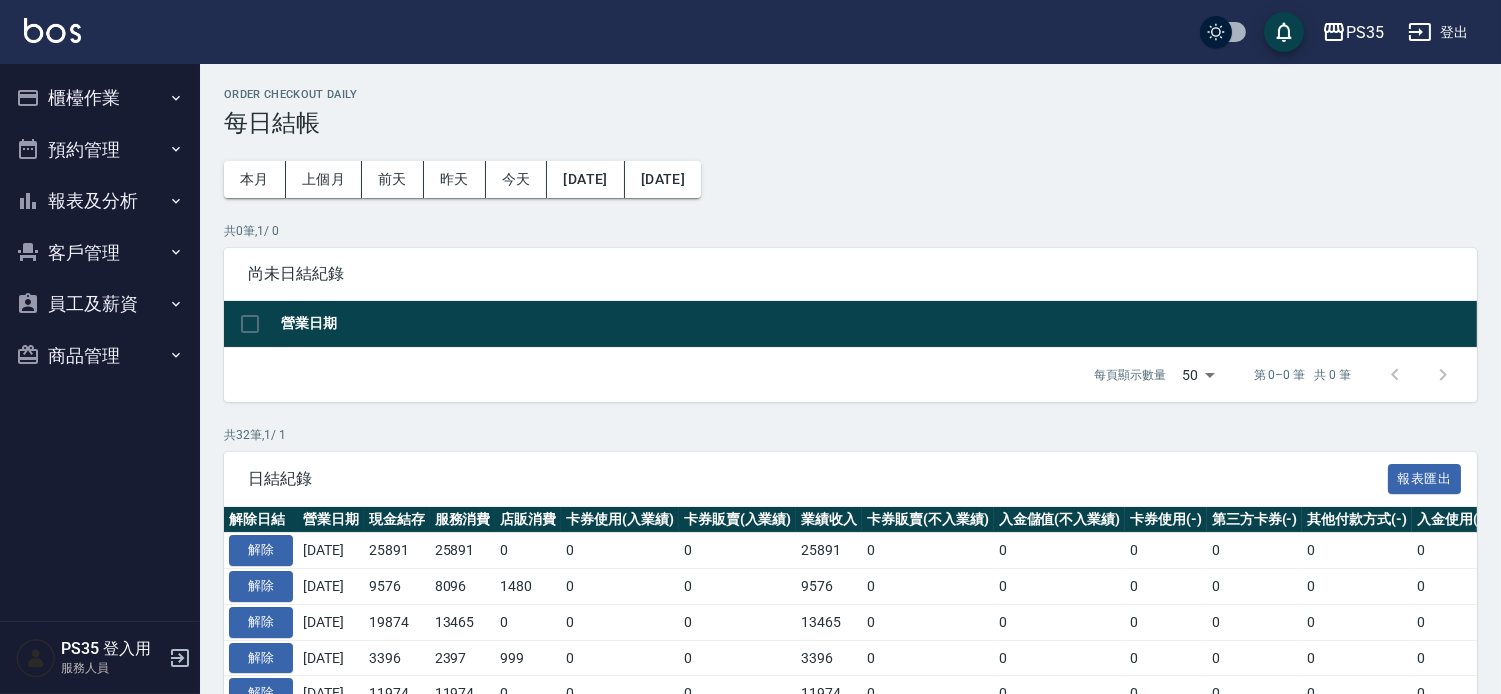 click on "報表及分析" at bounding box center (100, 201) 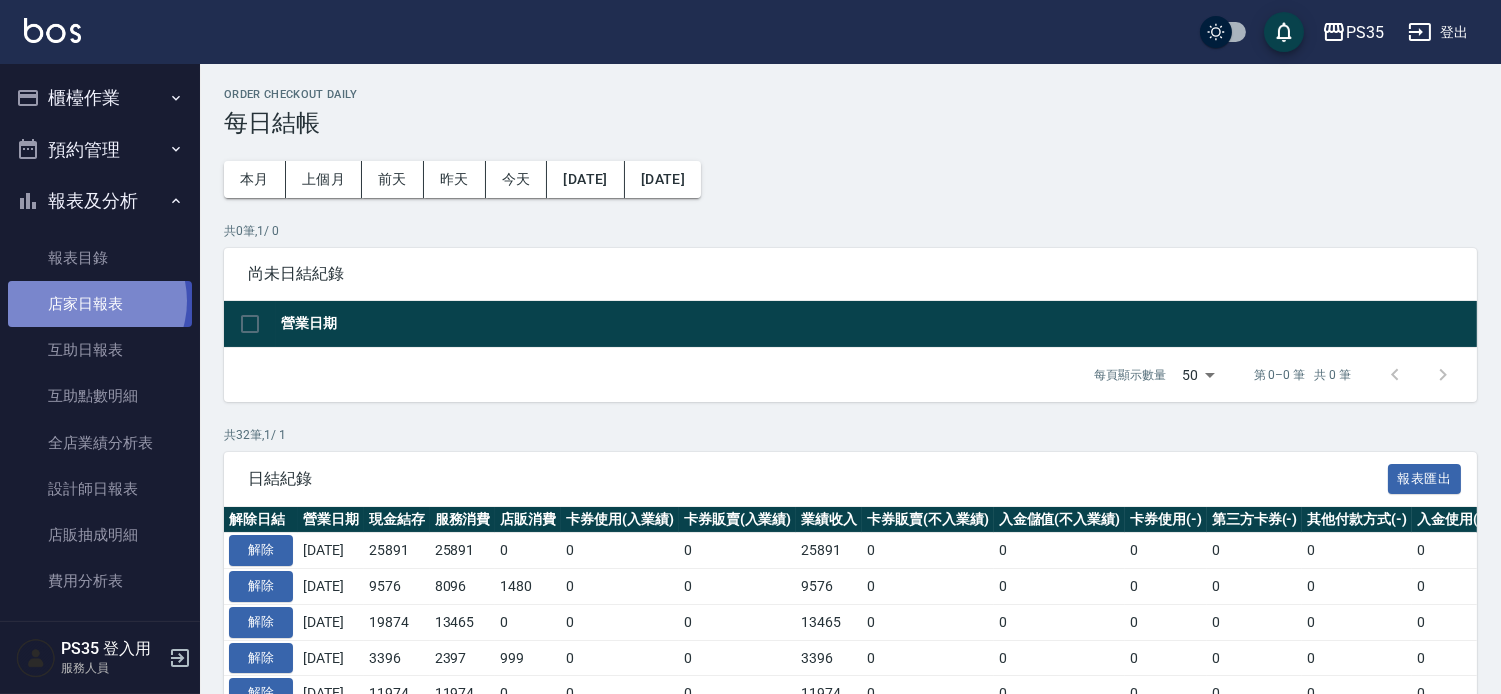 click on "店家日報表" at bounding box center [100, 304] 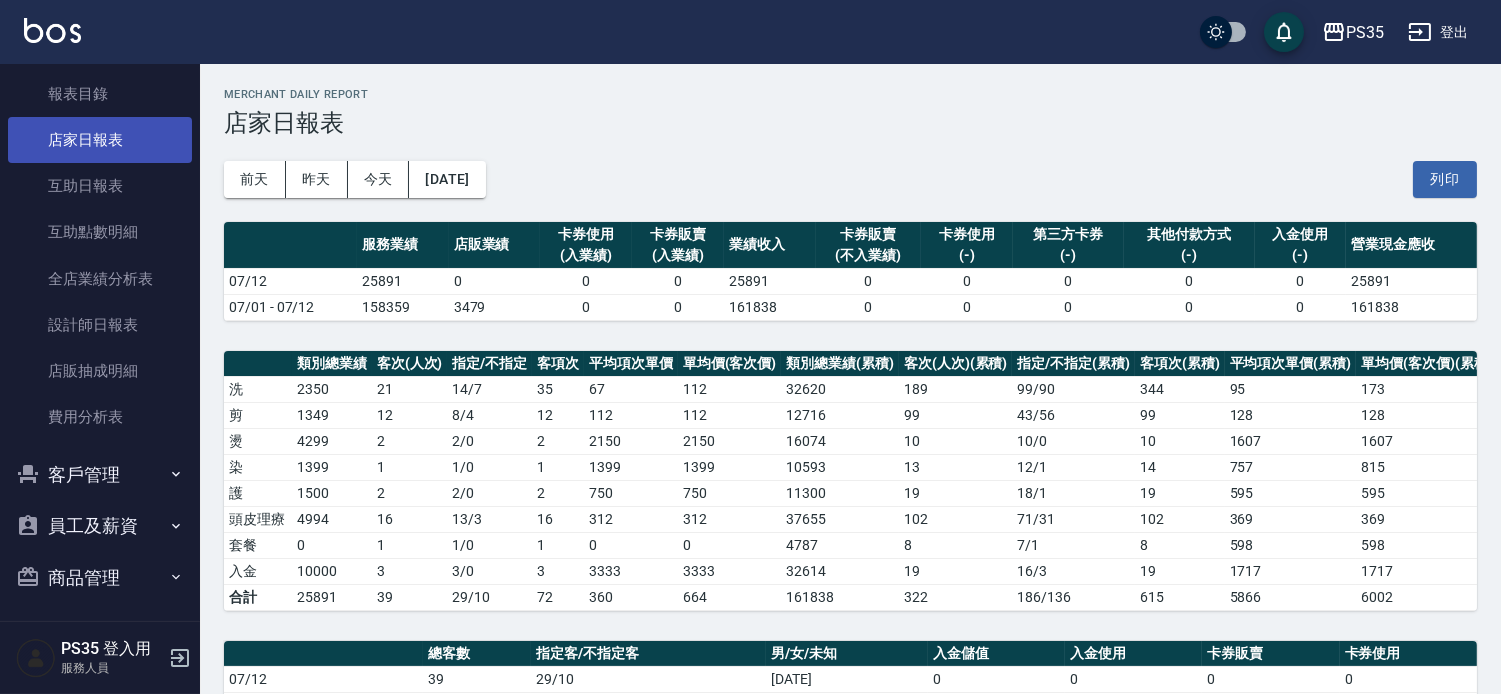 scroll, scrollTop: 168, scrollLeft: 0, axis: vertical 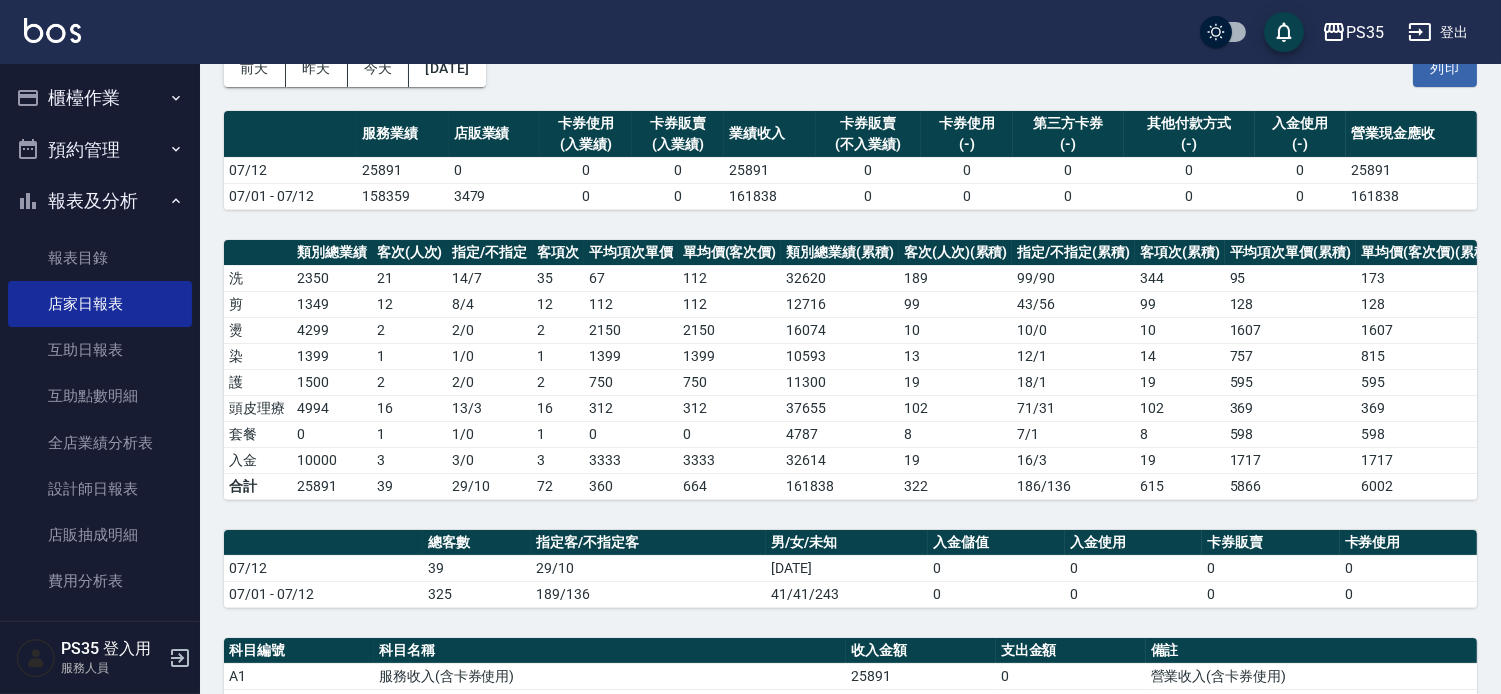 click on "櫃檯作業" at bounding box center (100, 98) 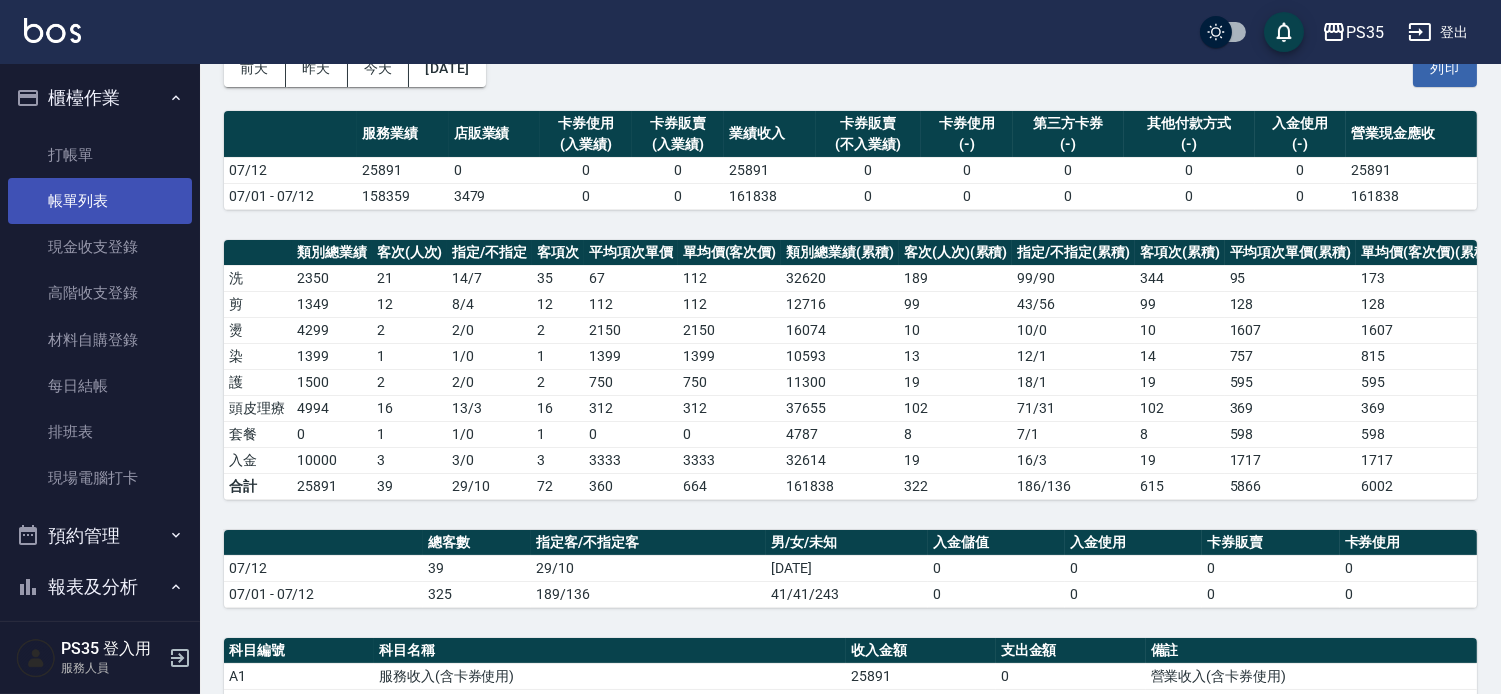 click on "帳單列表" at bounding box center (100, 201) 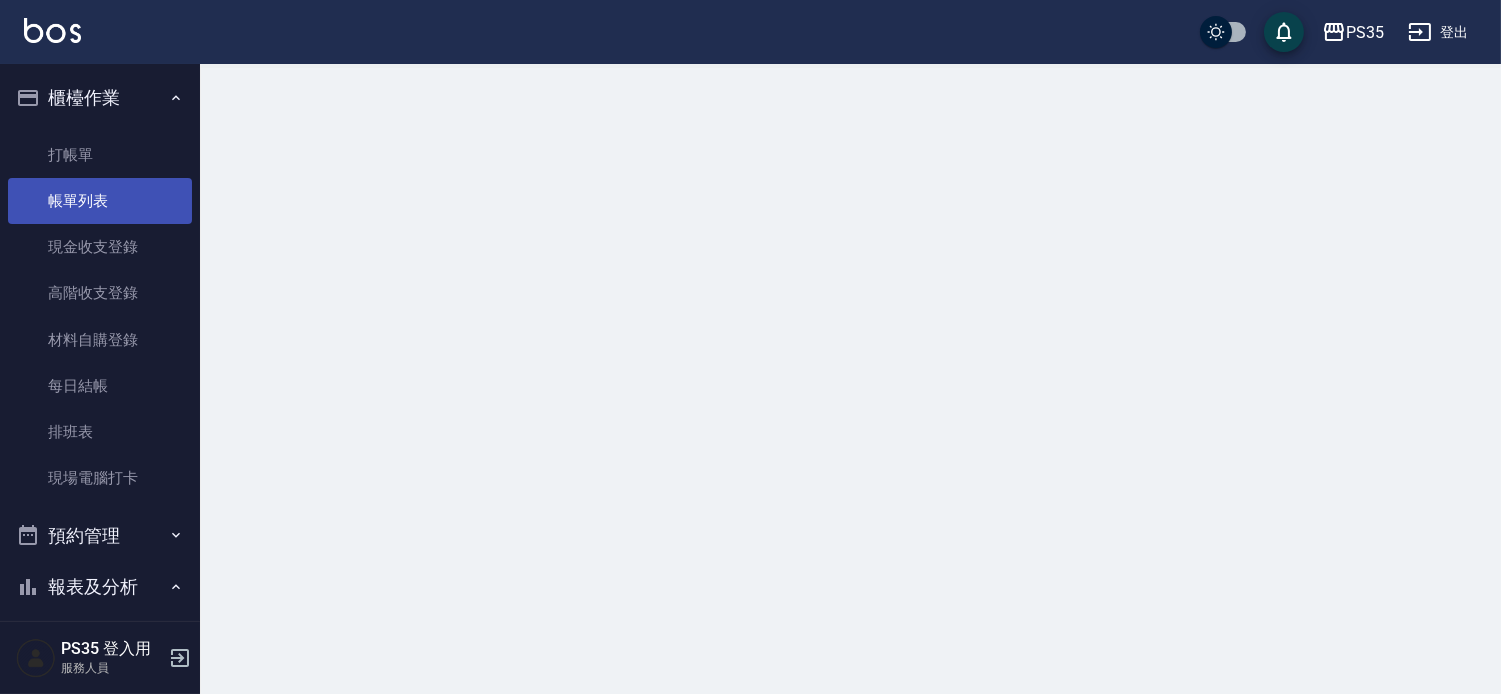 scroll, scrollTop: 0, scrollLeft: 0, axis: both 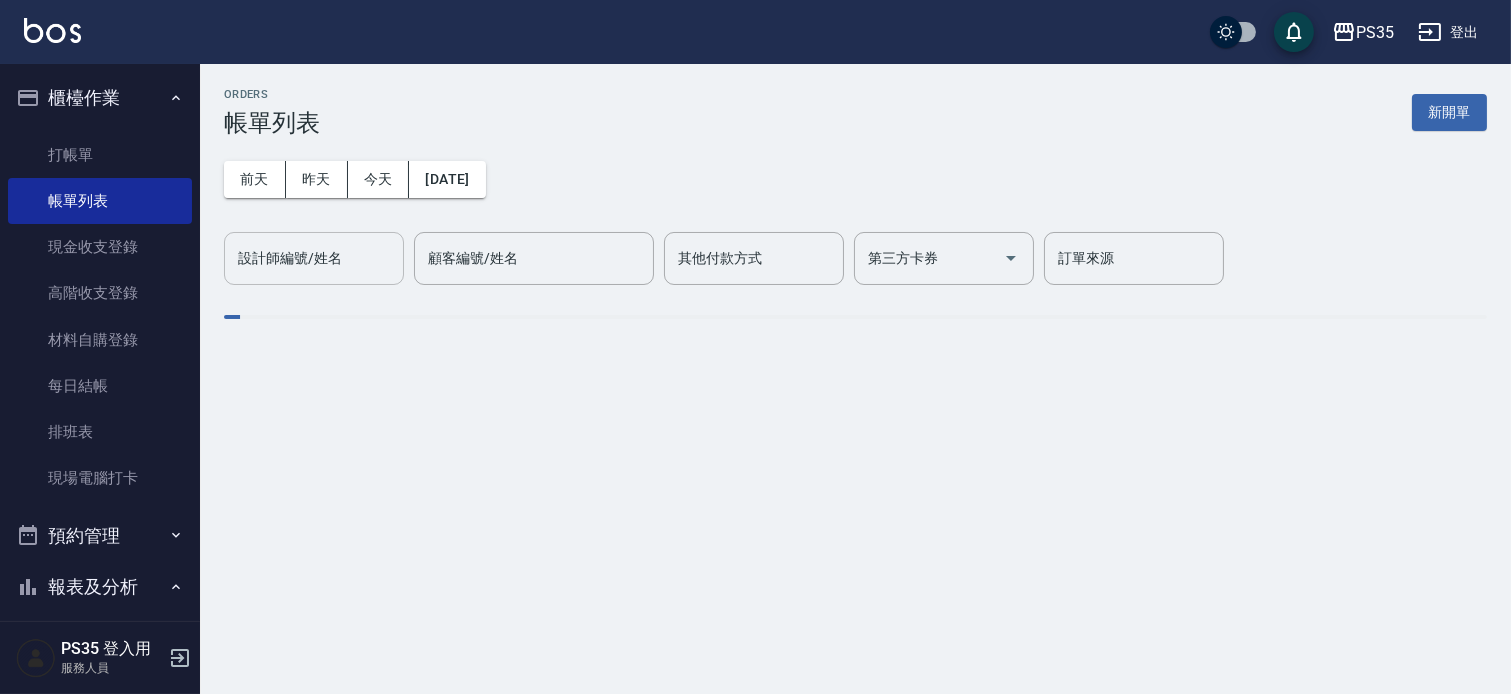 click on "設計師編號/姓名 設計師編號/姓名" at bounding box center [314, 258] 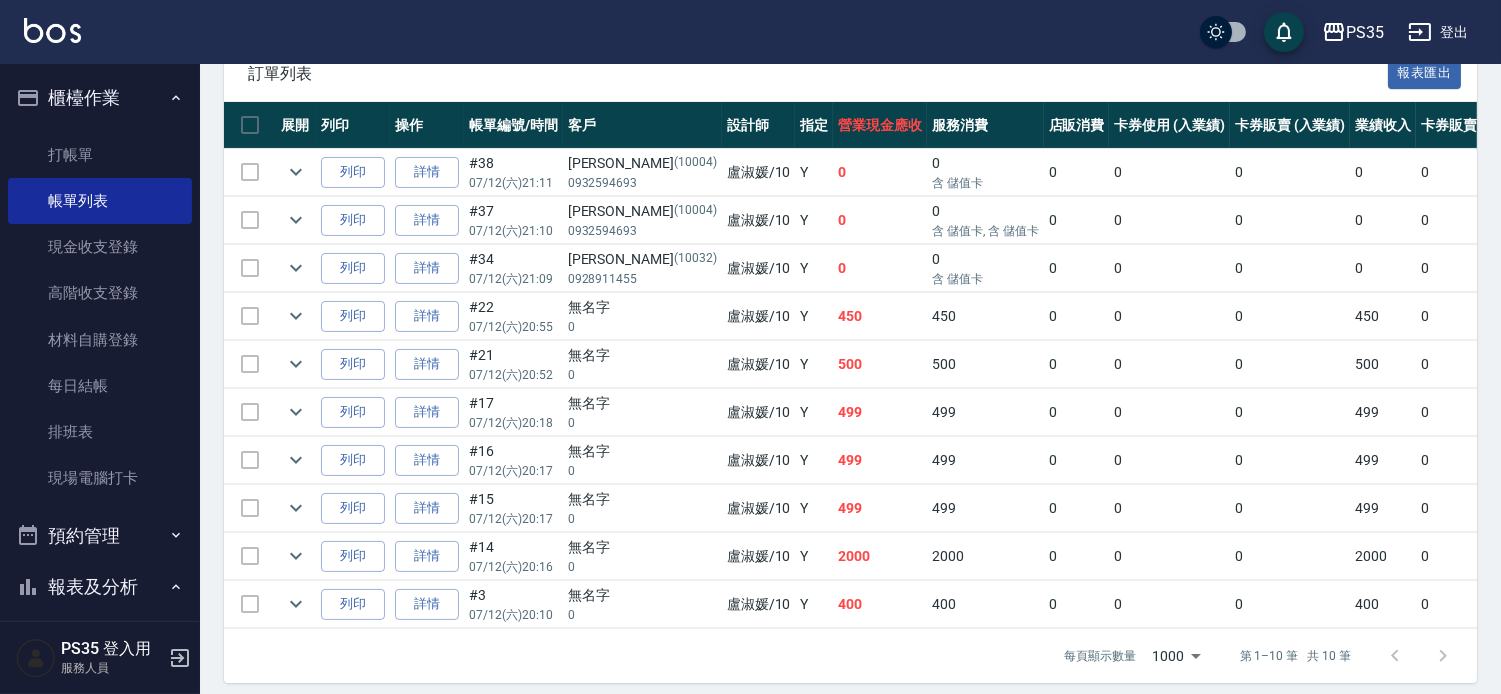 scroll, scrollTop: 555, scrollLeft: 0, axis: vertical 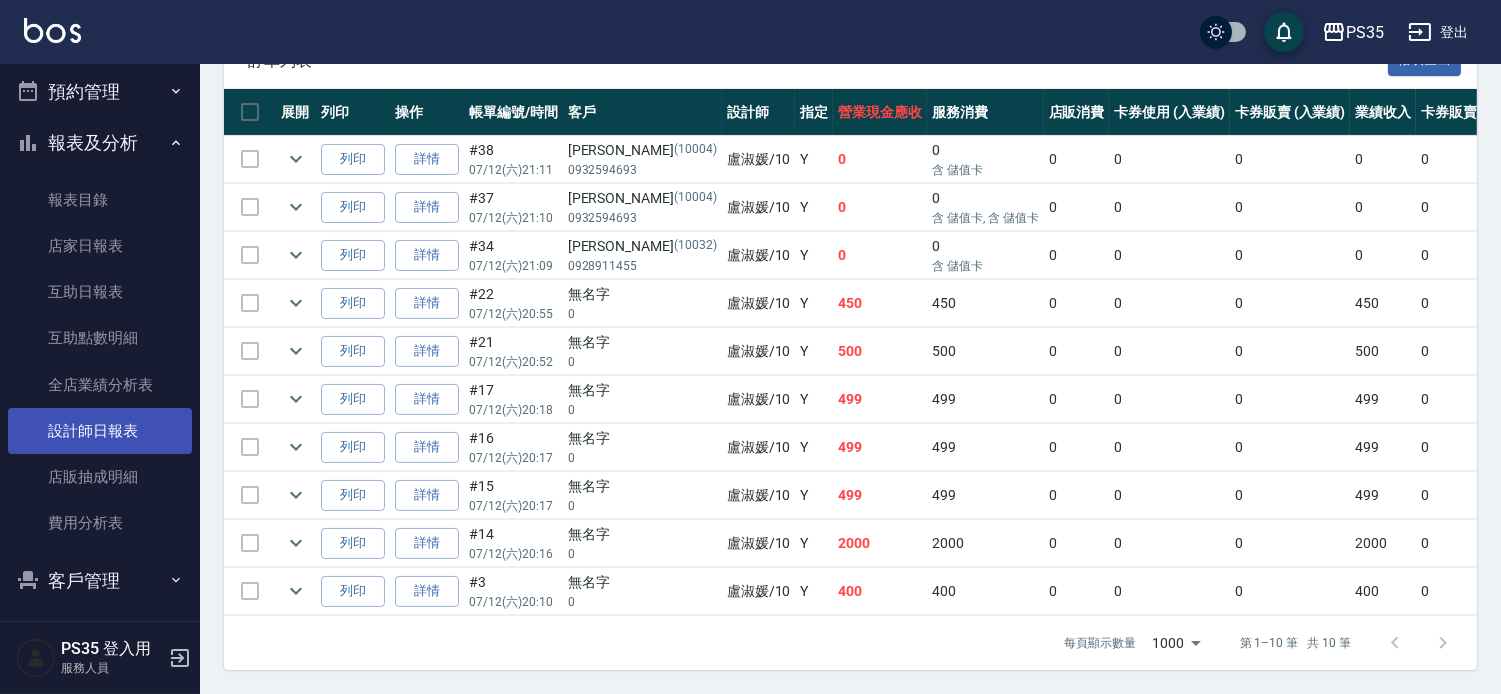 type on "盧淑媛-10" 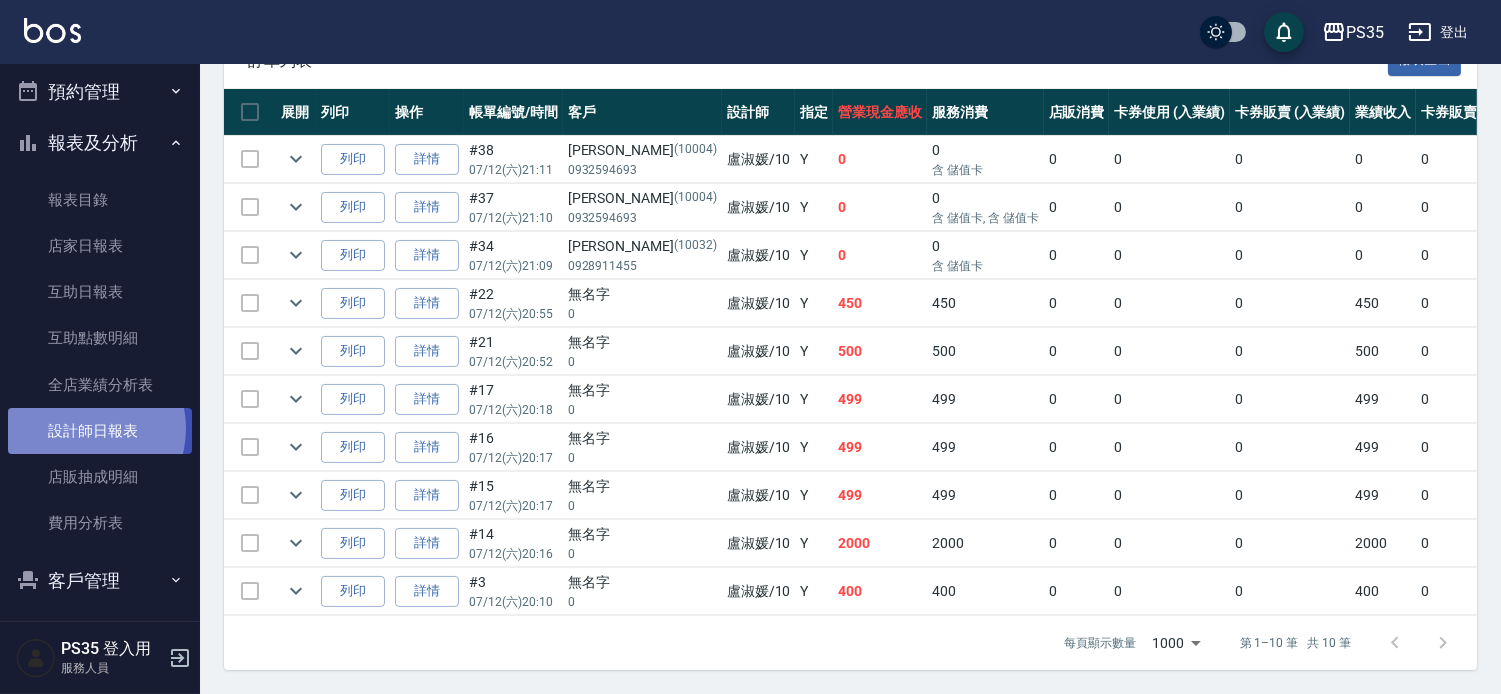 click on "設計師日報表" at bounding box center (100, 431) 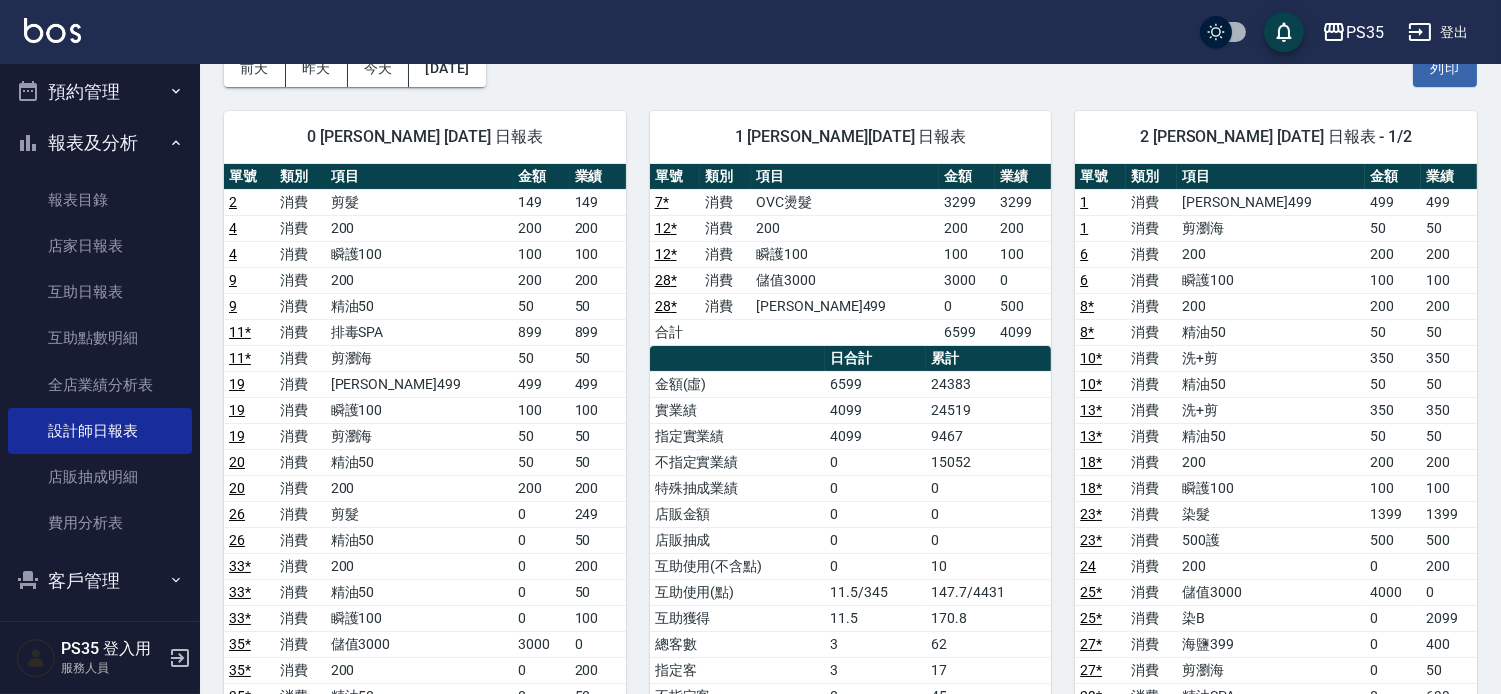 scroll, scrollTop: 0, scrollLeft: 0, axis: both 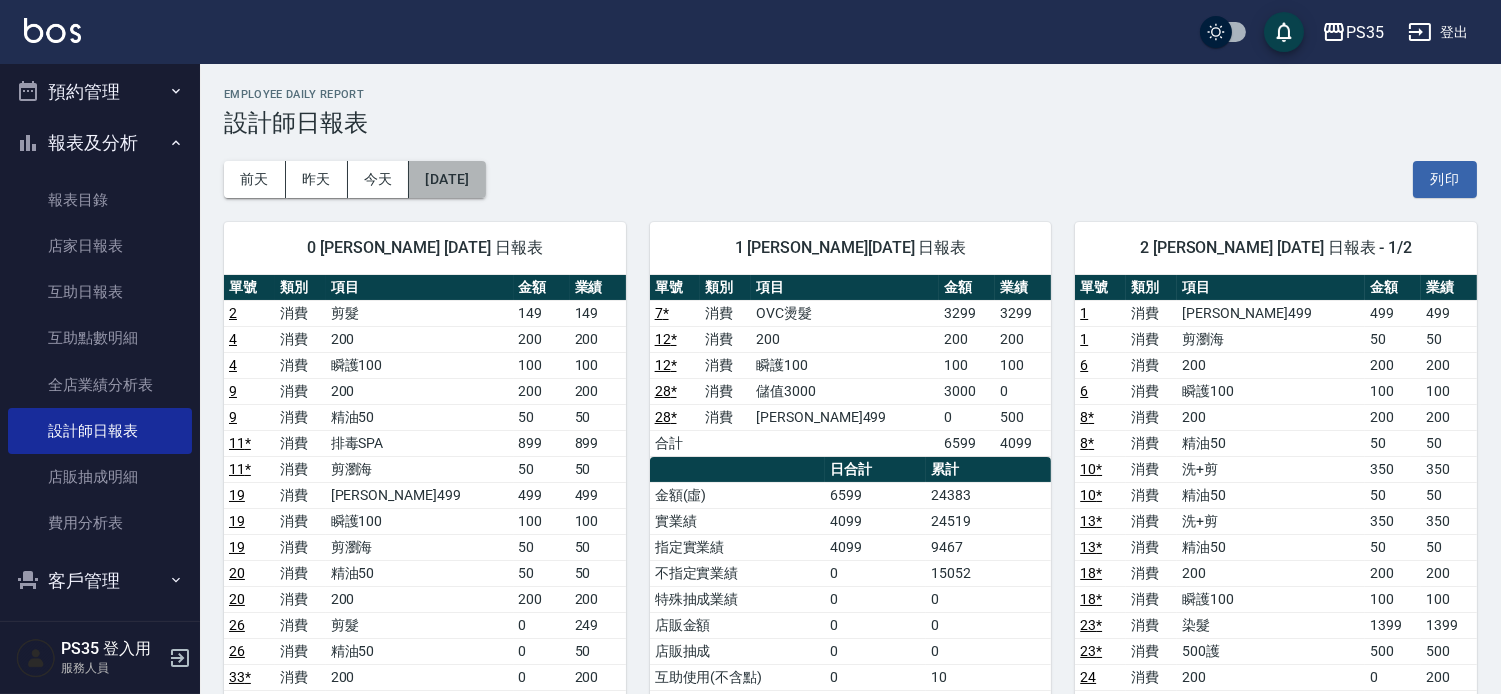 click on "[DATE]" at bounding box center (447, 179) 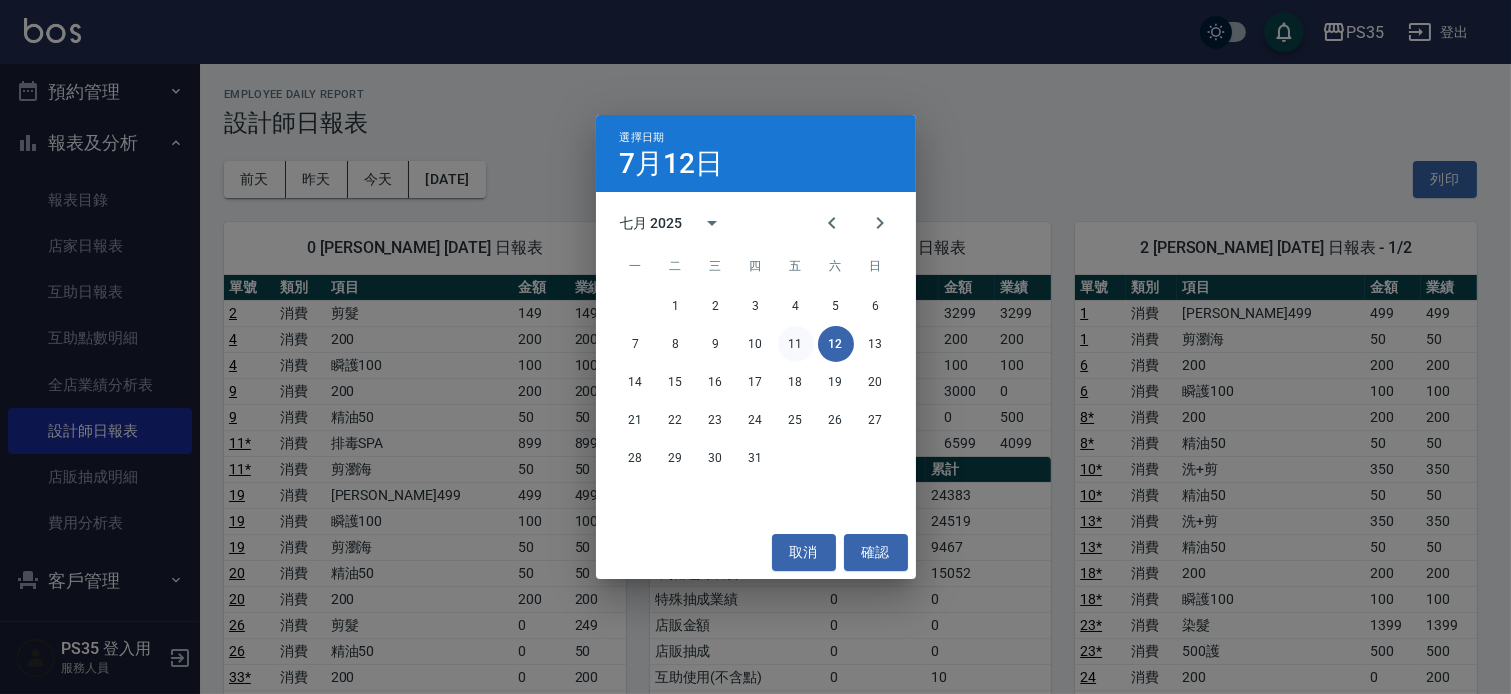 click on "11" at bounding box center [796, 344] 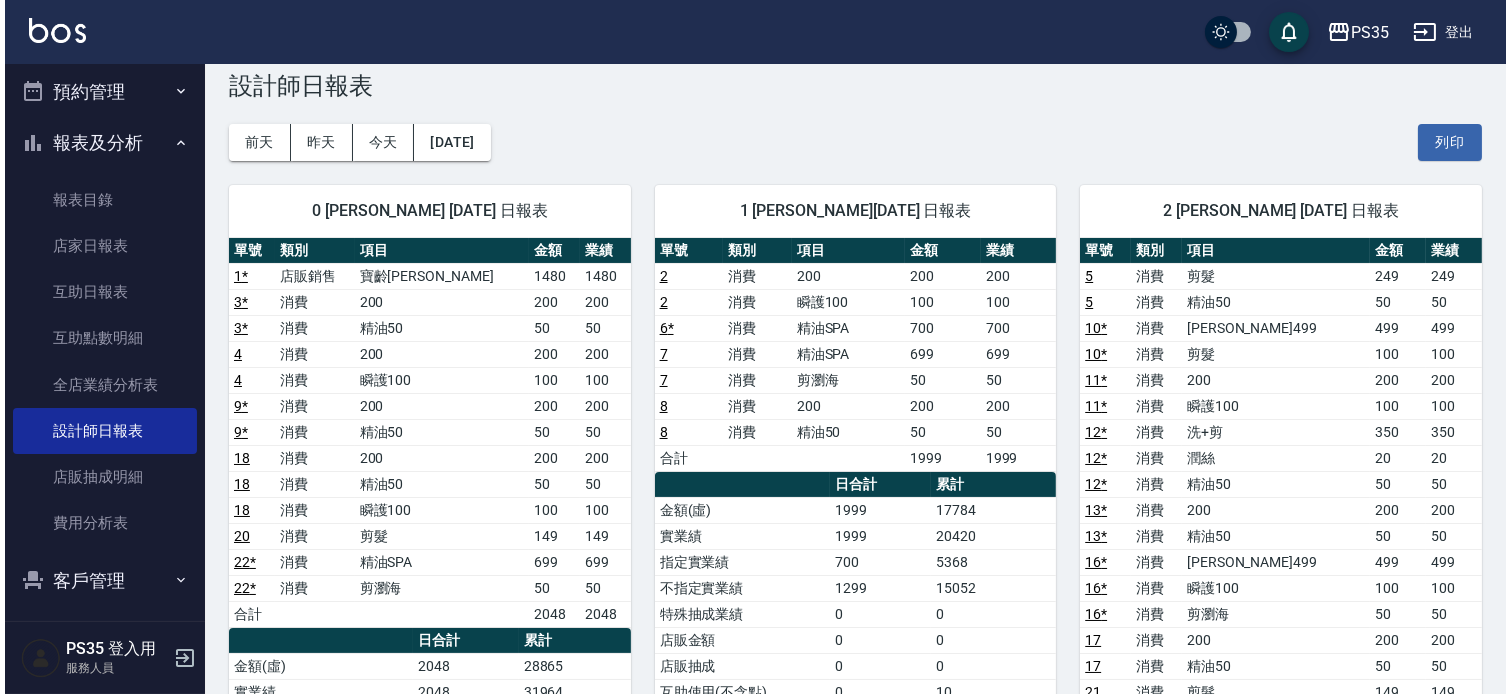 scroll, scrollTop: 0, scrollLeft: 0, axis: both 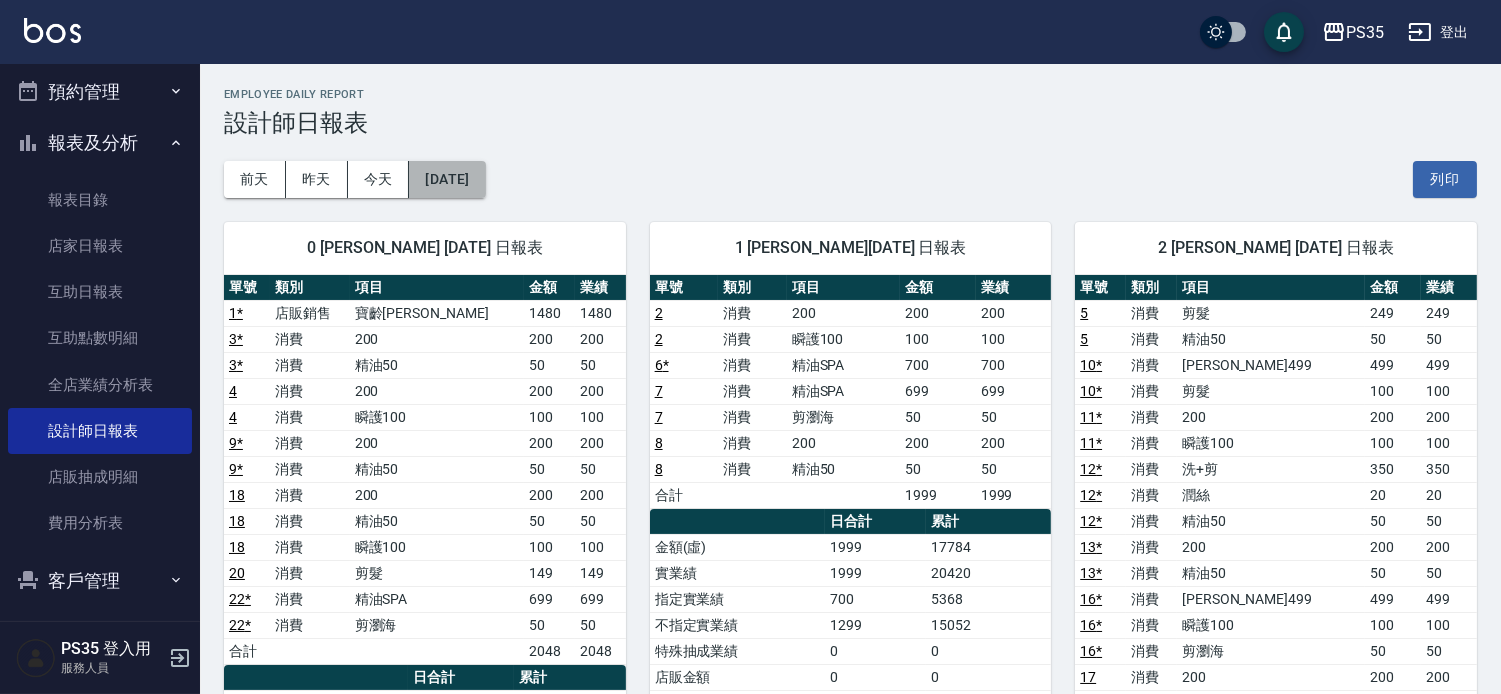 click on "[DATE]" at bounding box center (447, 179) 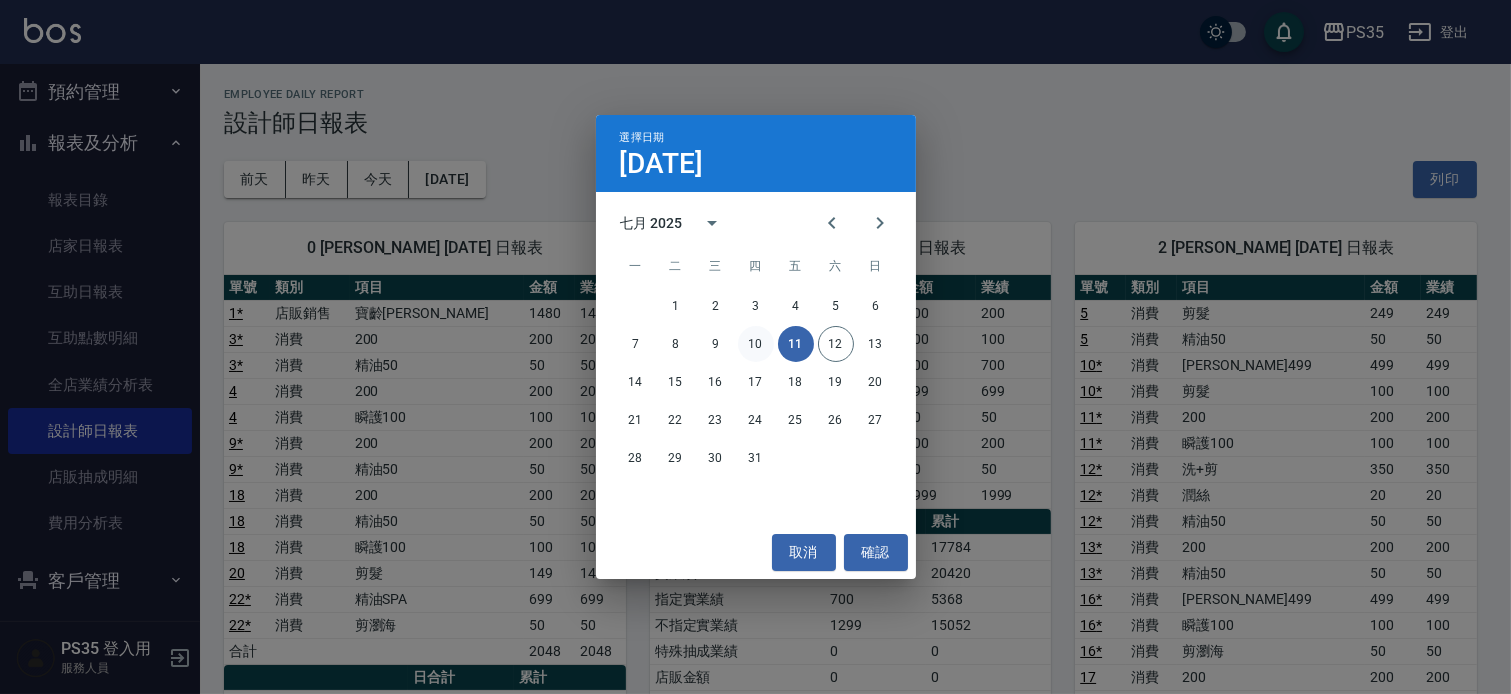 click on "10" at bounding box center (756, 344) 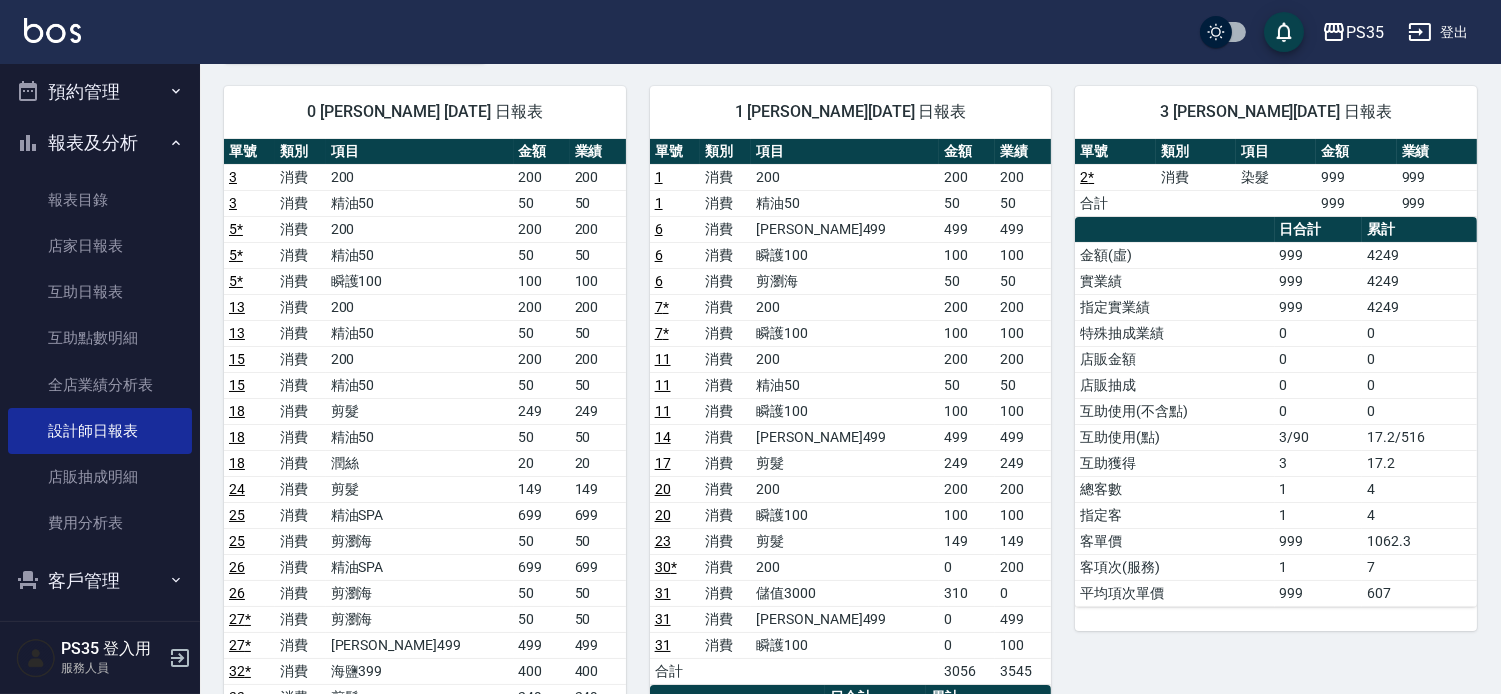 scroll, scrollTop: 0, scrollLeft: 0, axis: both 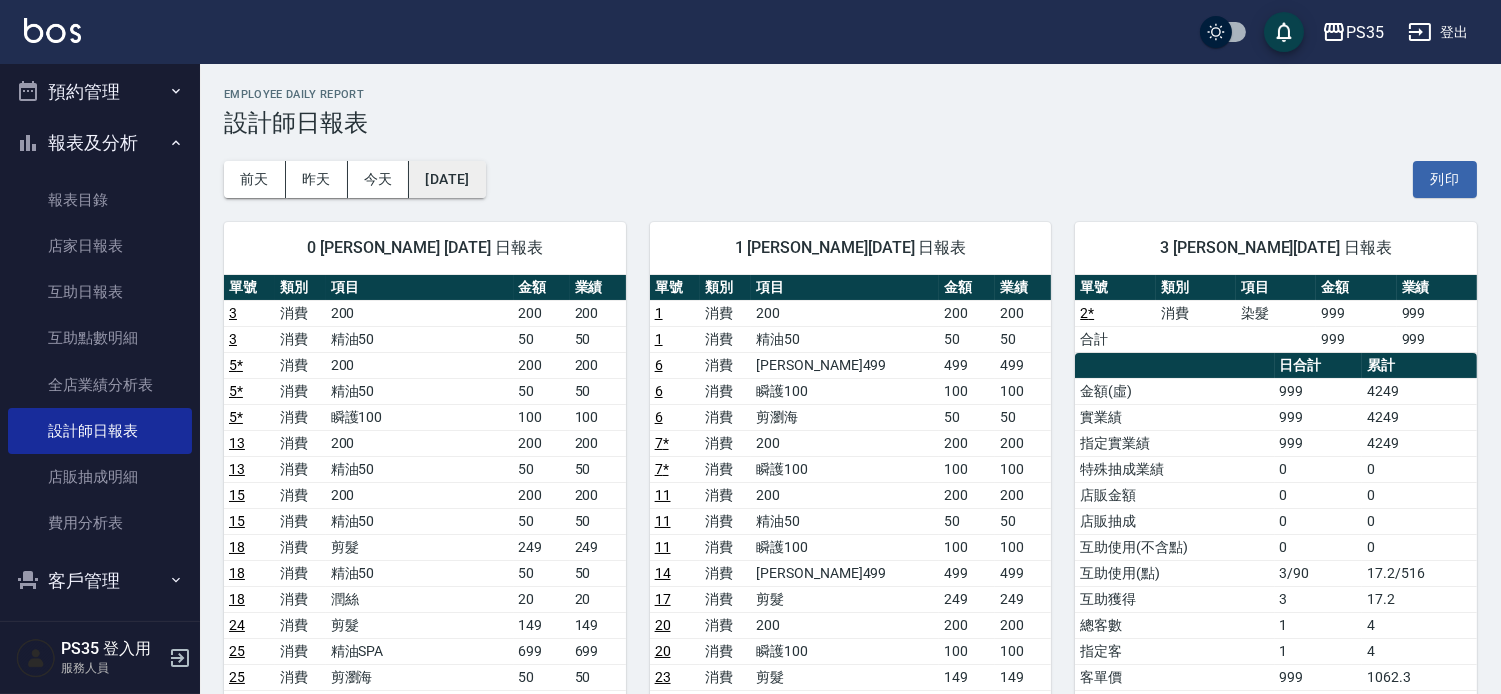 click on "[DATE]" at bounding box center (447, 179) 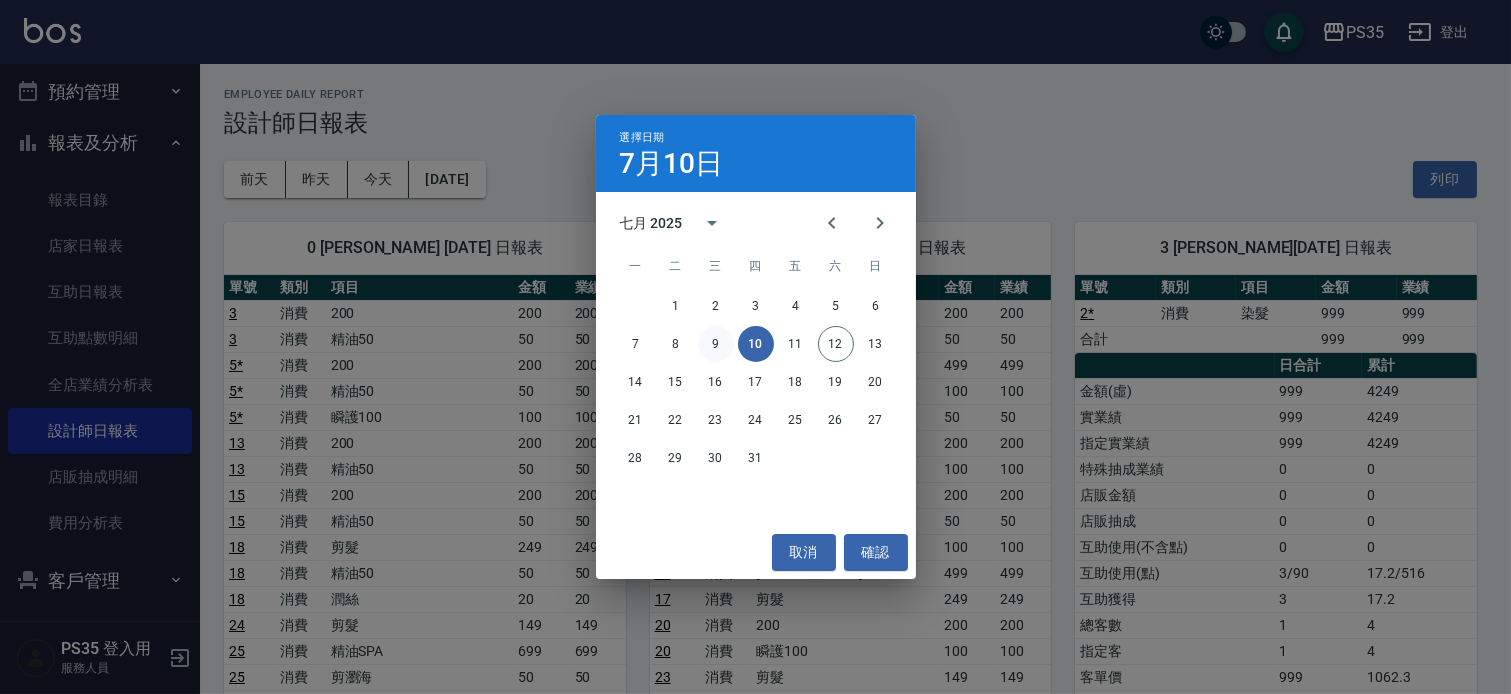 click on "9" at bounding box center (716, 344) 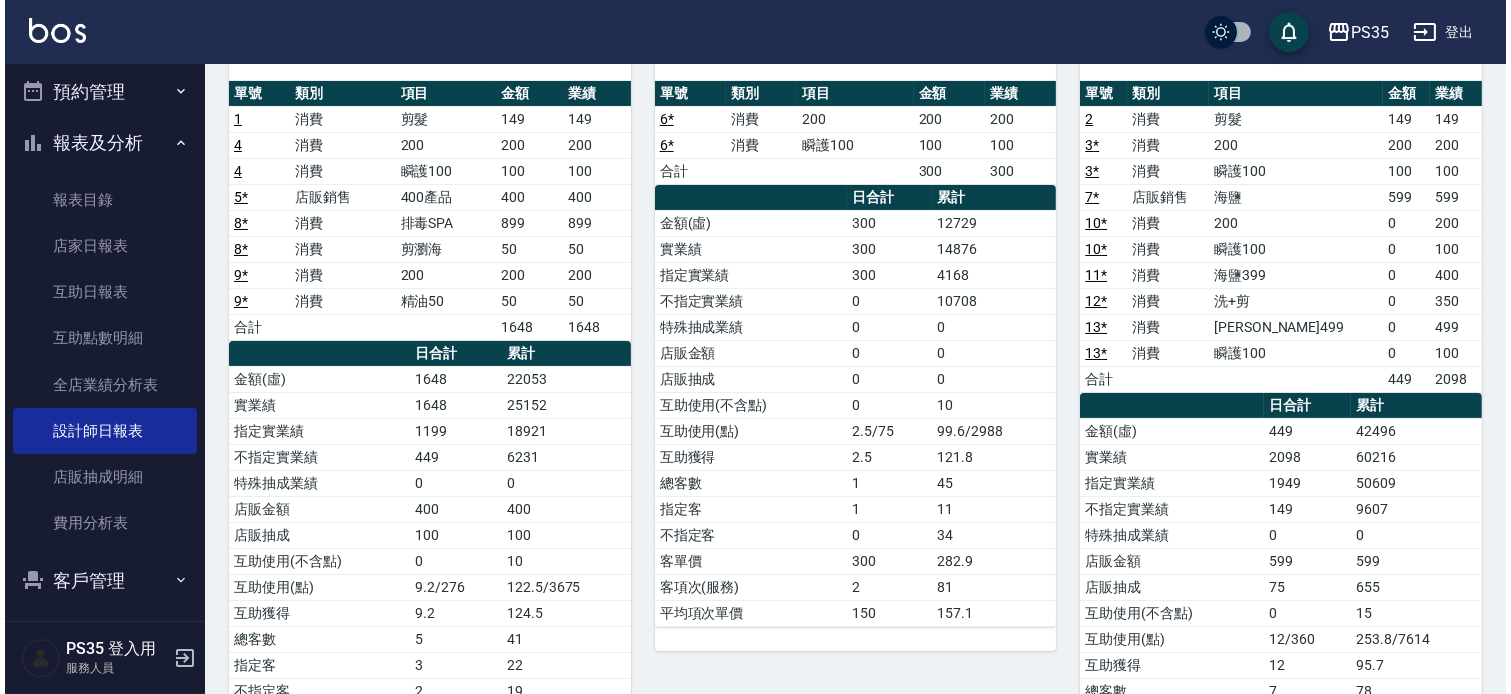 scroll, scrollTop: 0, scrollLeft: 0, axis: both 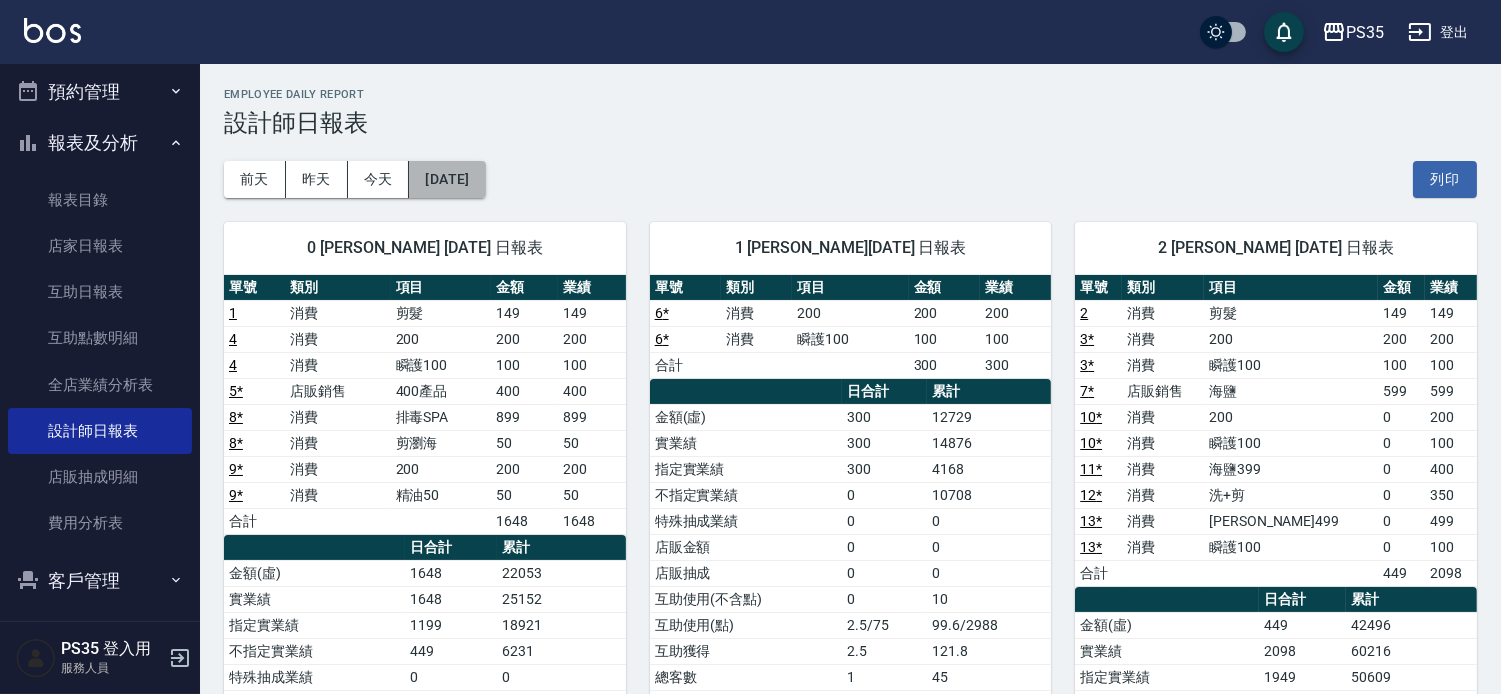 click on "[DATE]" at bounding box center [447, 179] 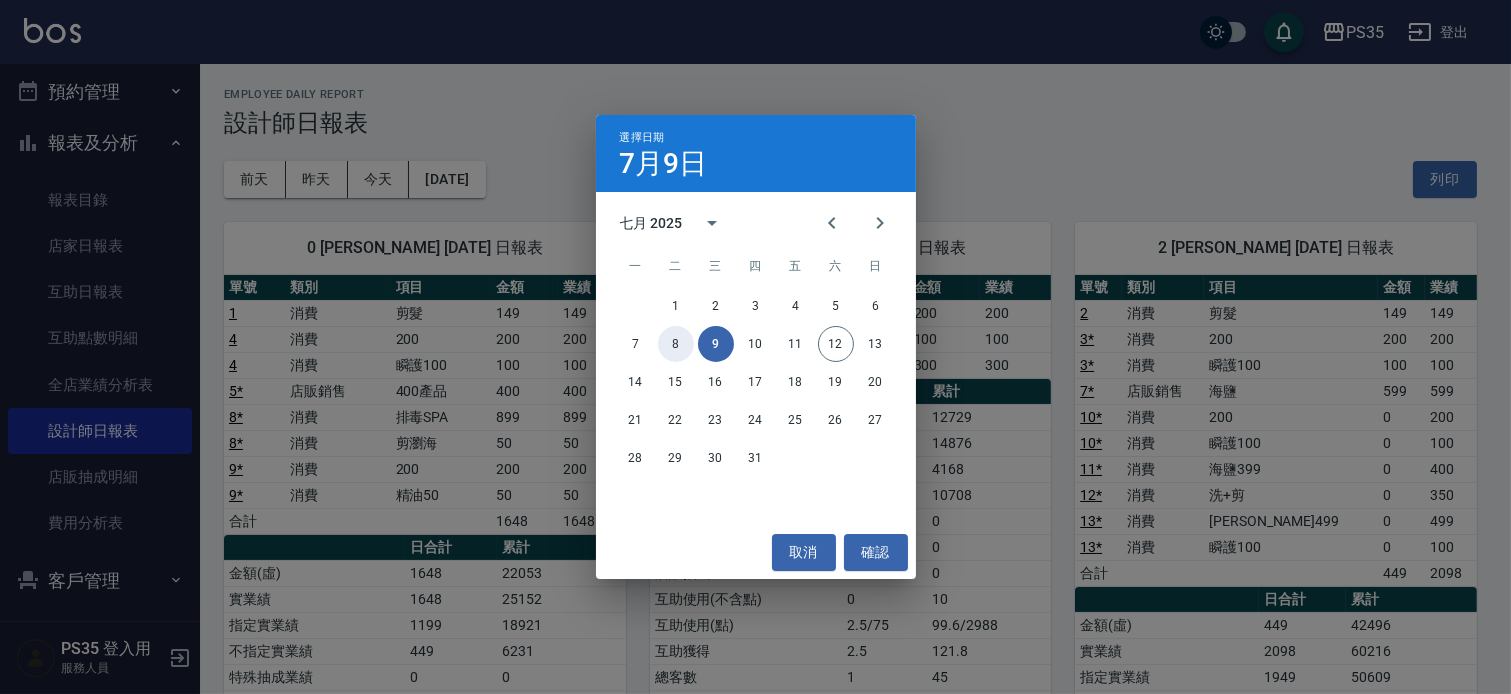 click on "8" at bounding box center (676, 344) 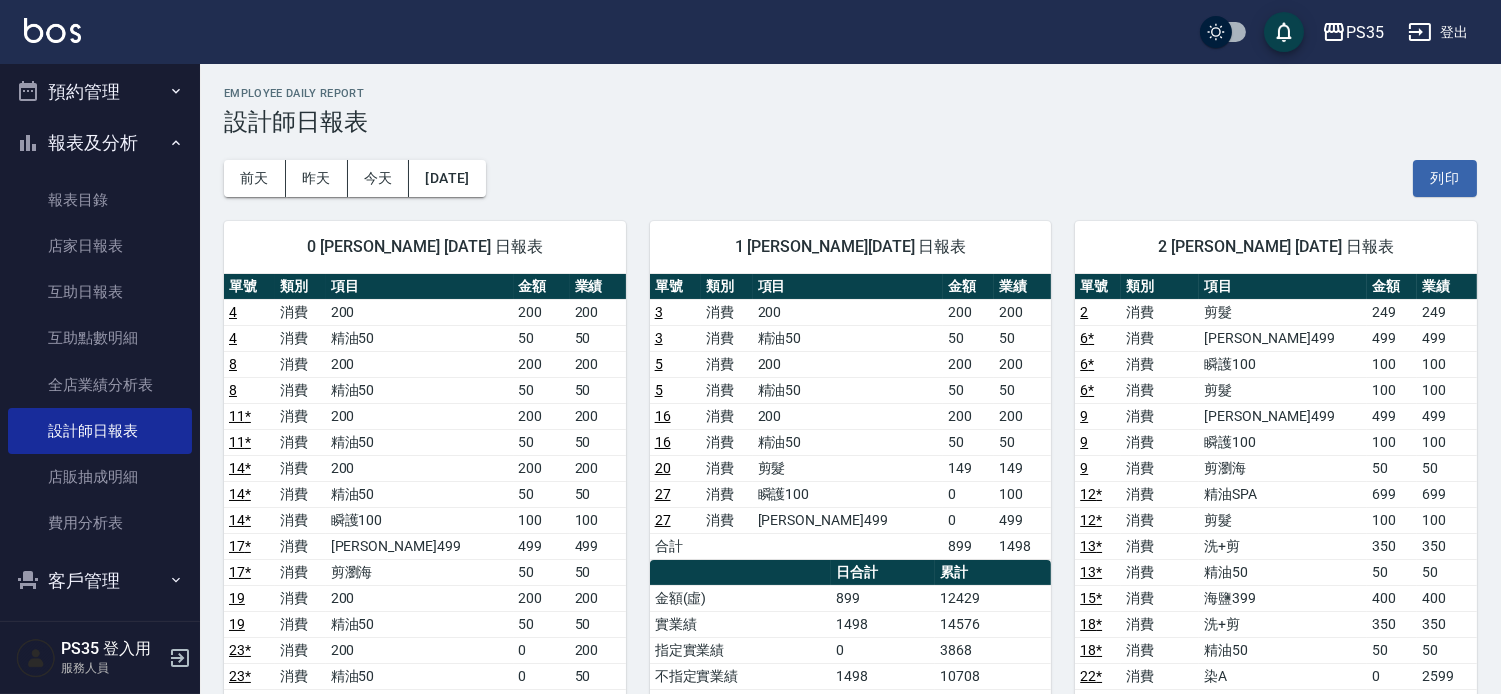 scroll, scrollTop: 0, scrollLeft: 0, axis: both 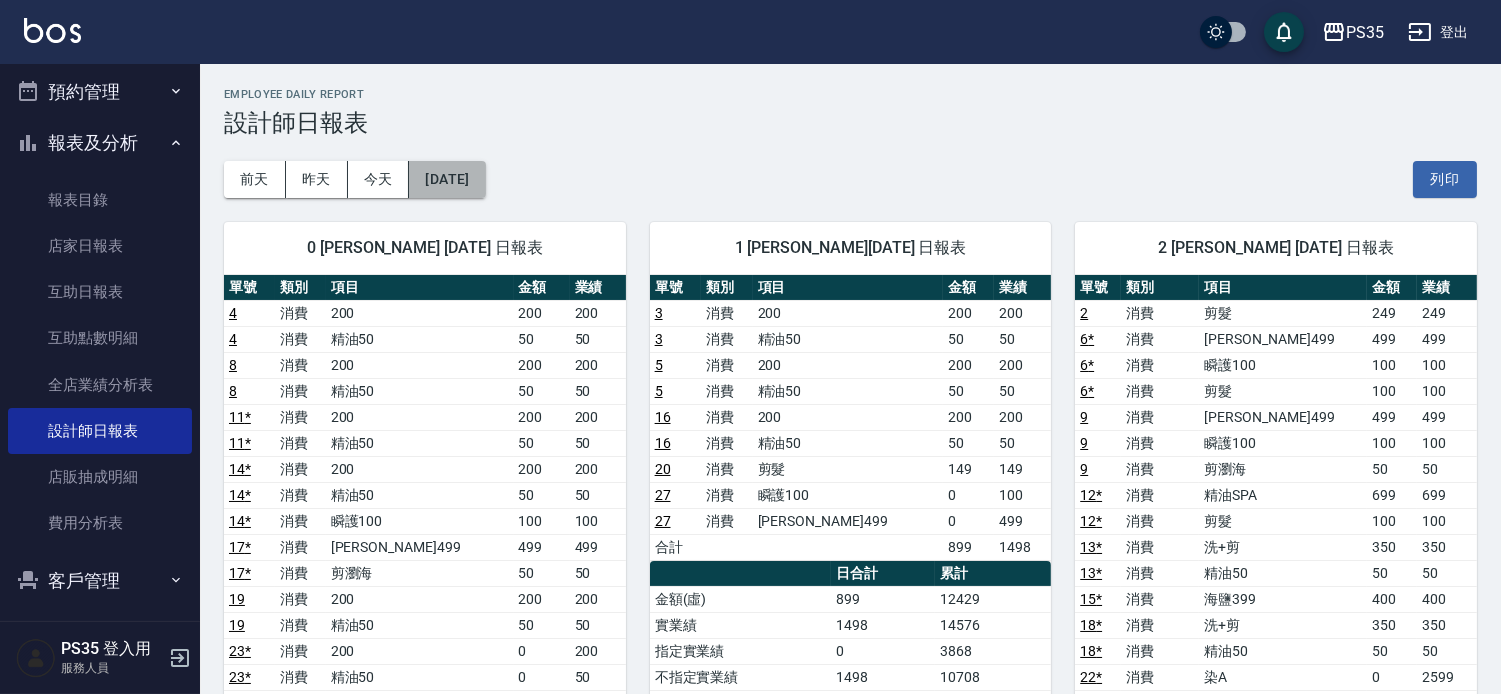 click on "[DATE]" at bounding box center [447, 179] 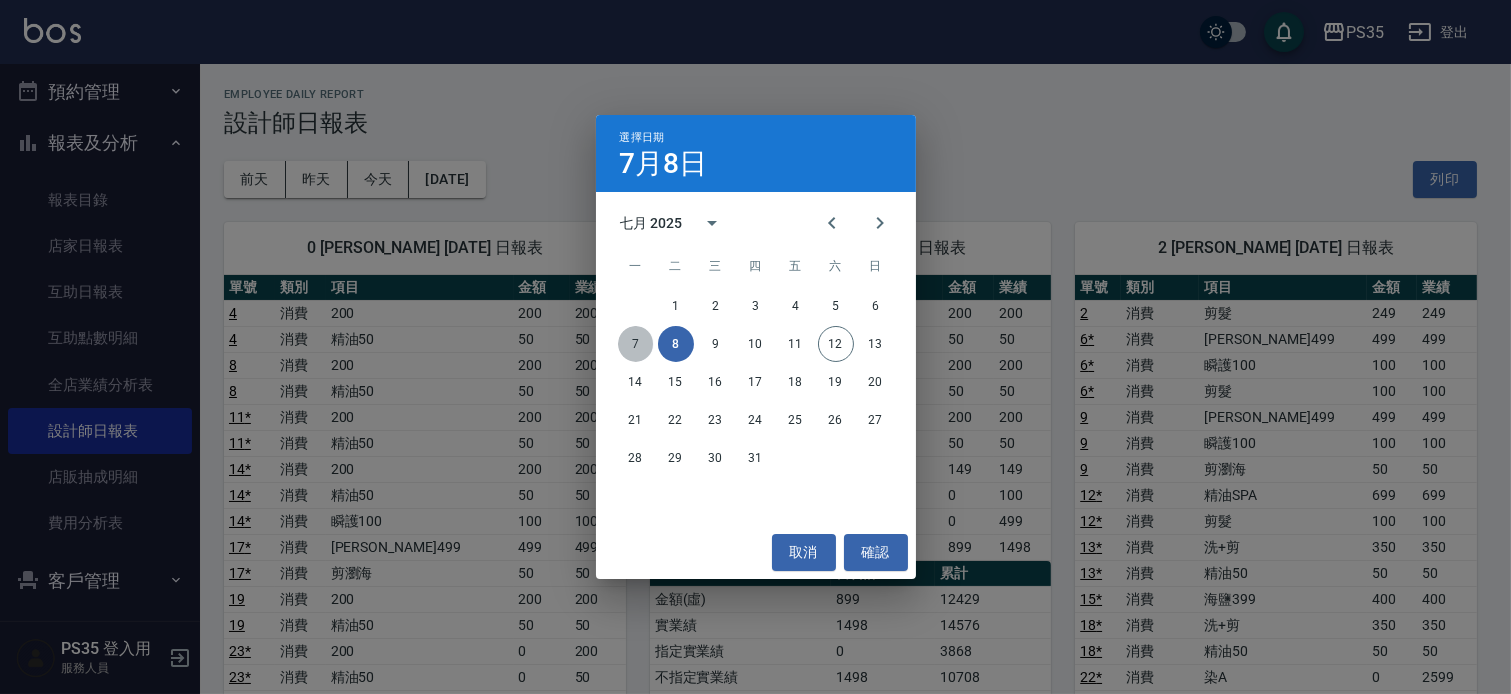 click on "7" at bounding box center (636, 344) 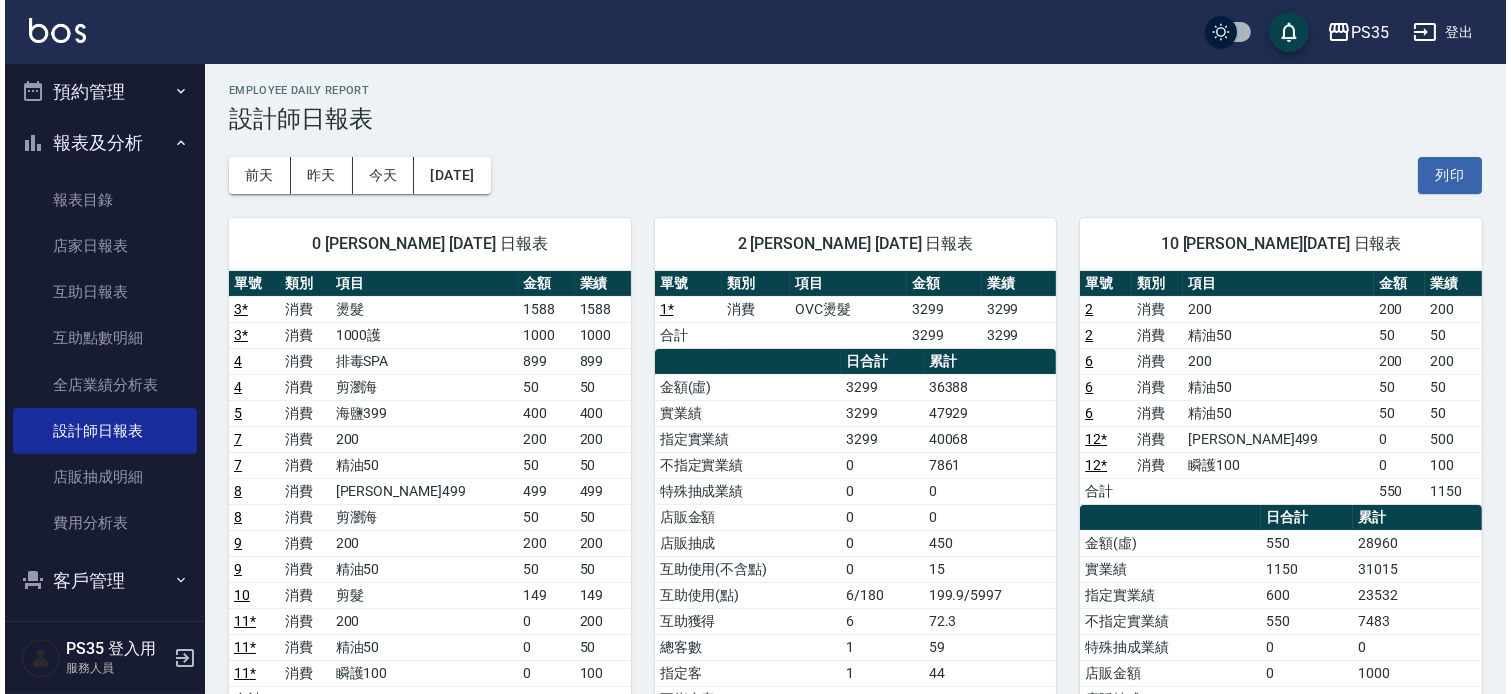 scroll, scrollTop: 0, scrollLeft: 0, axis: both 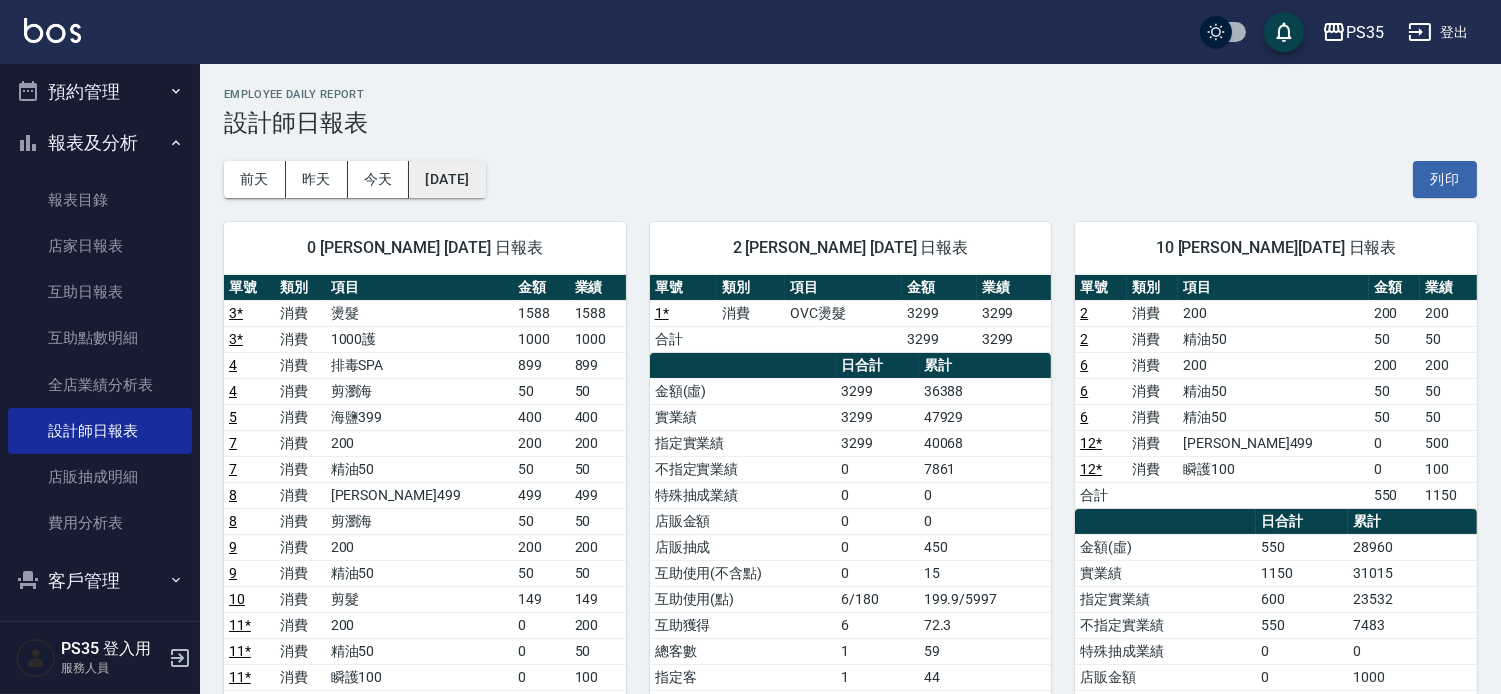 click on "[DATE]" at bounding box center [447, 179] 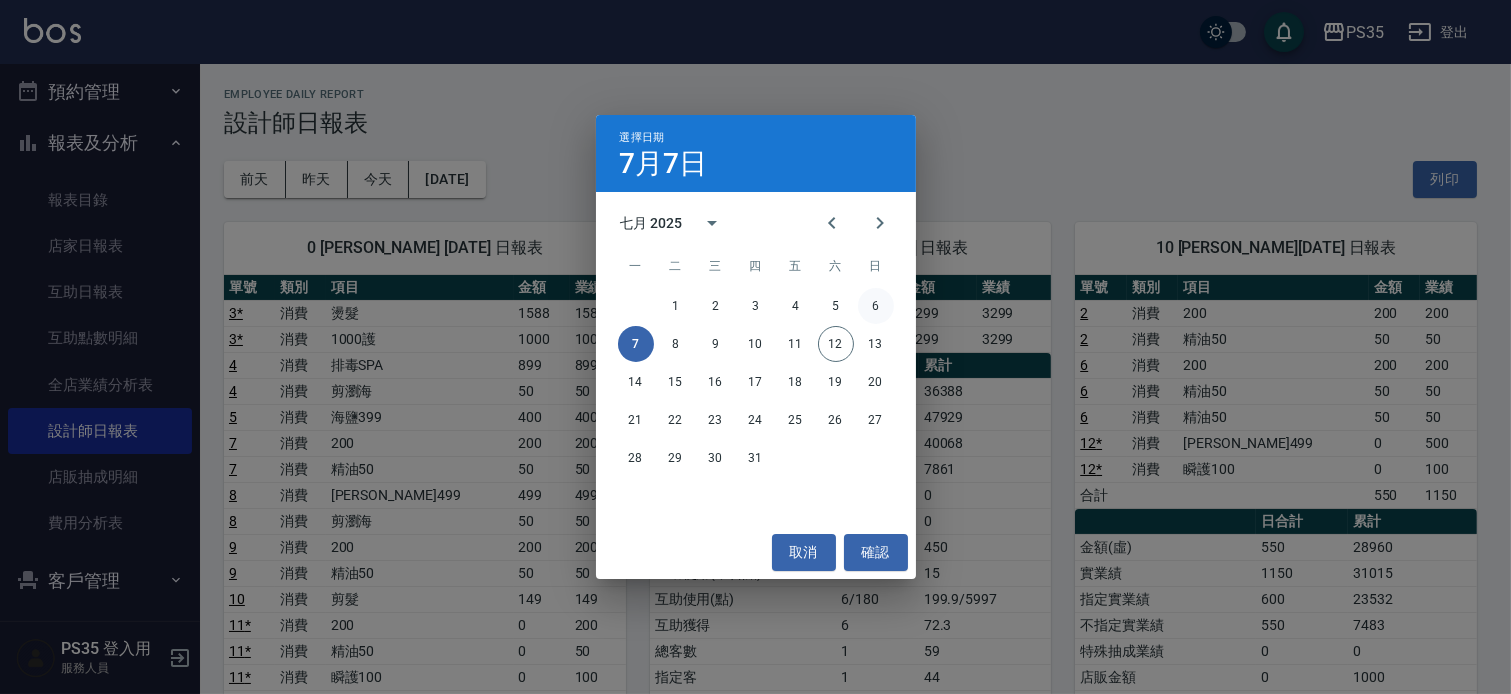 click on "6" at bounding box center (876, 306) 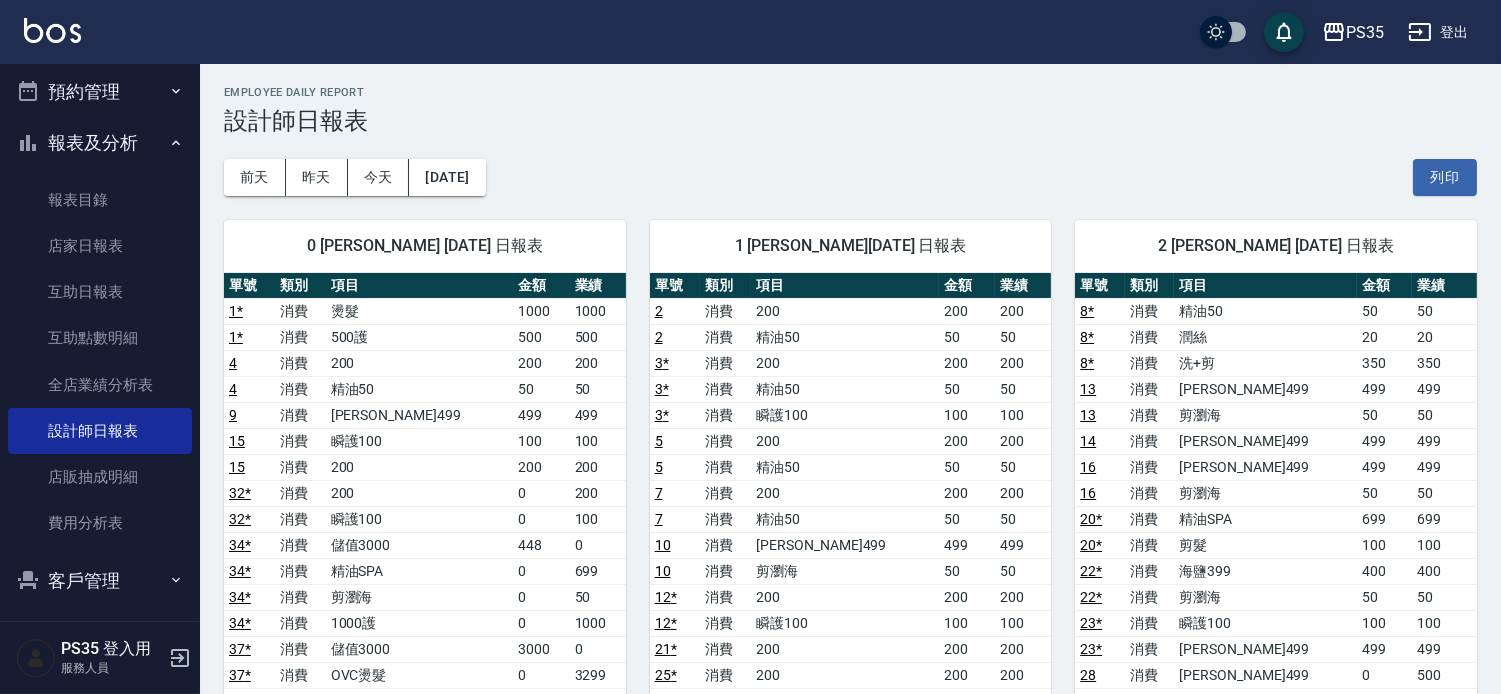 scroll, scrollTop: 0, scrollLeft: 0, axis: both 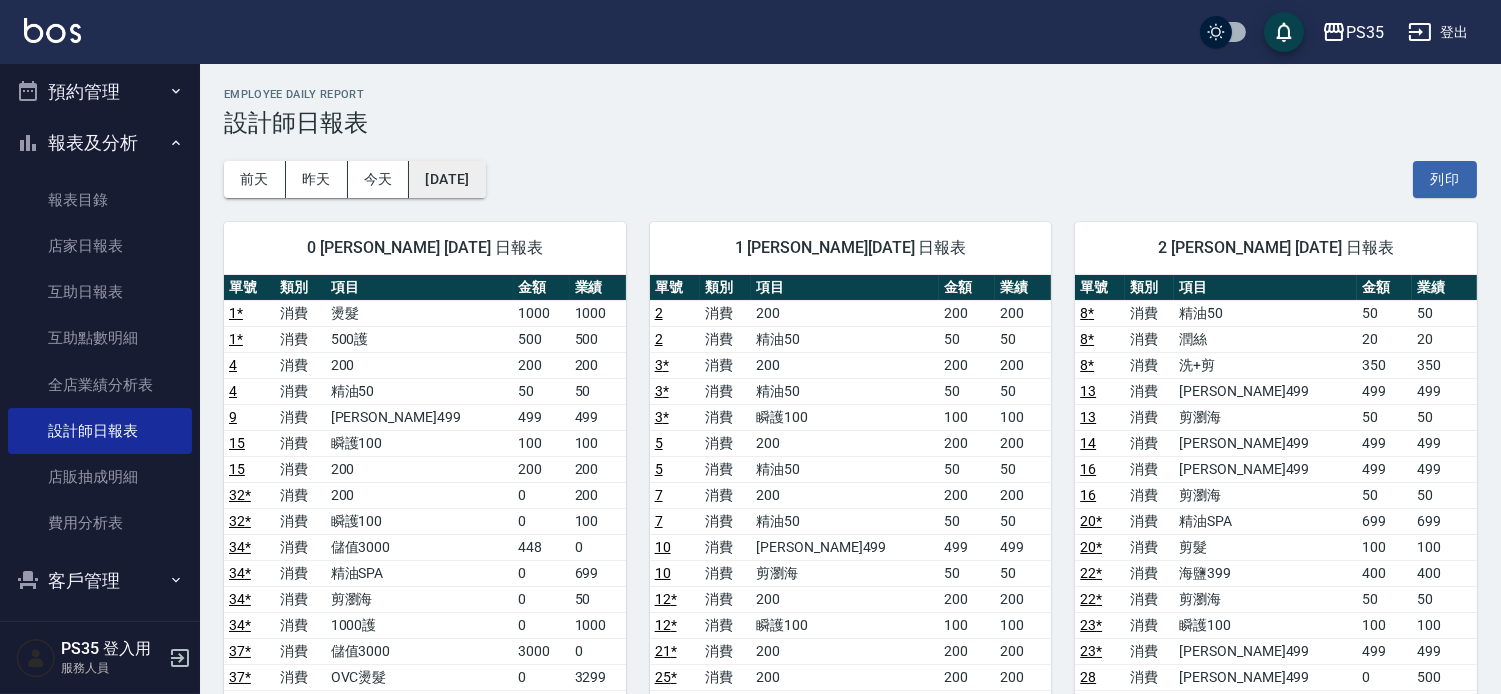 click on "[DATE]" at bounding box center [447, 179] 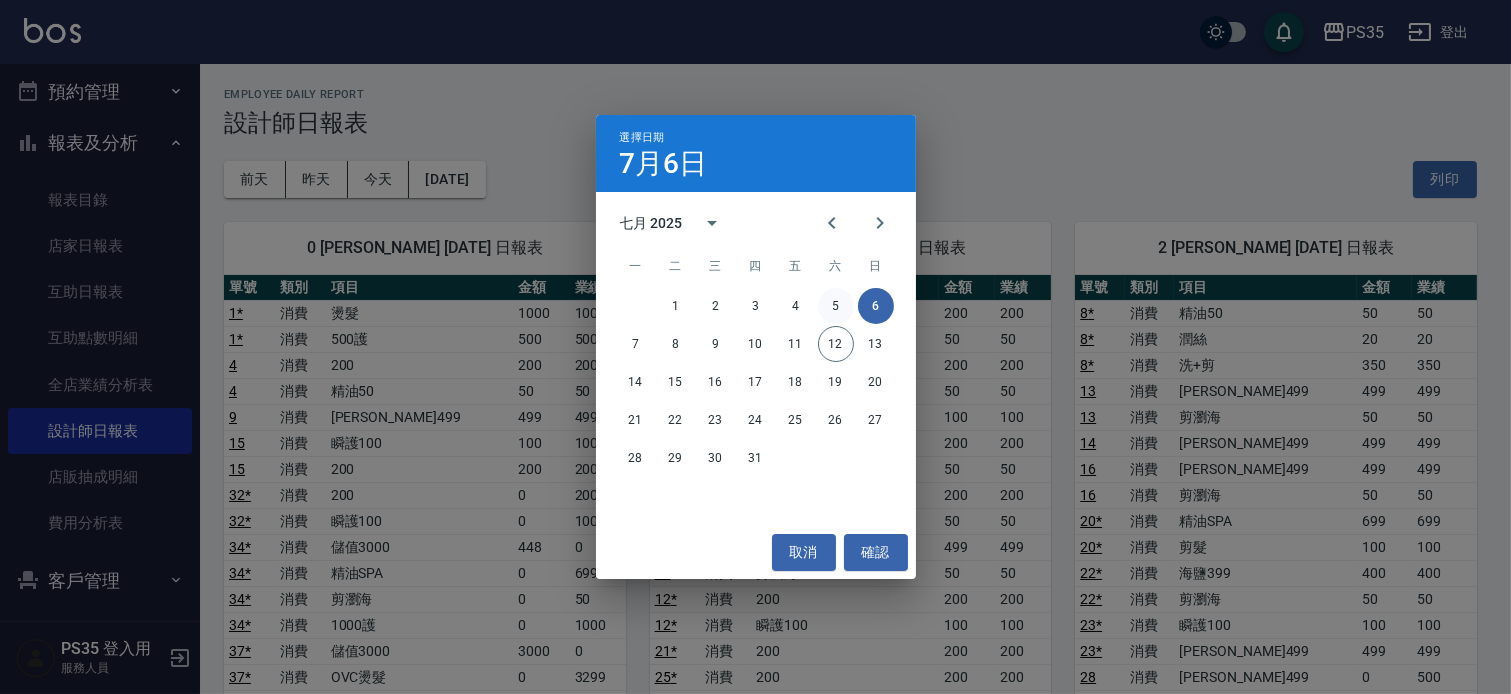 click on "5" at bounding box center [836, 306] 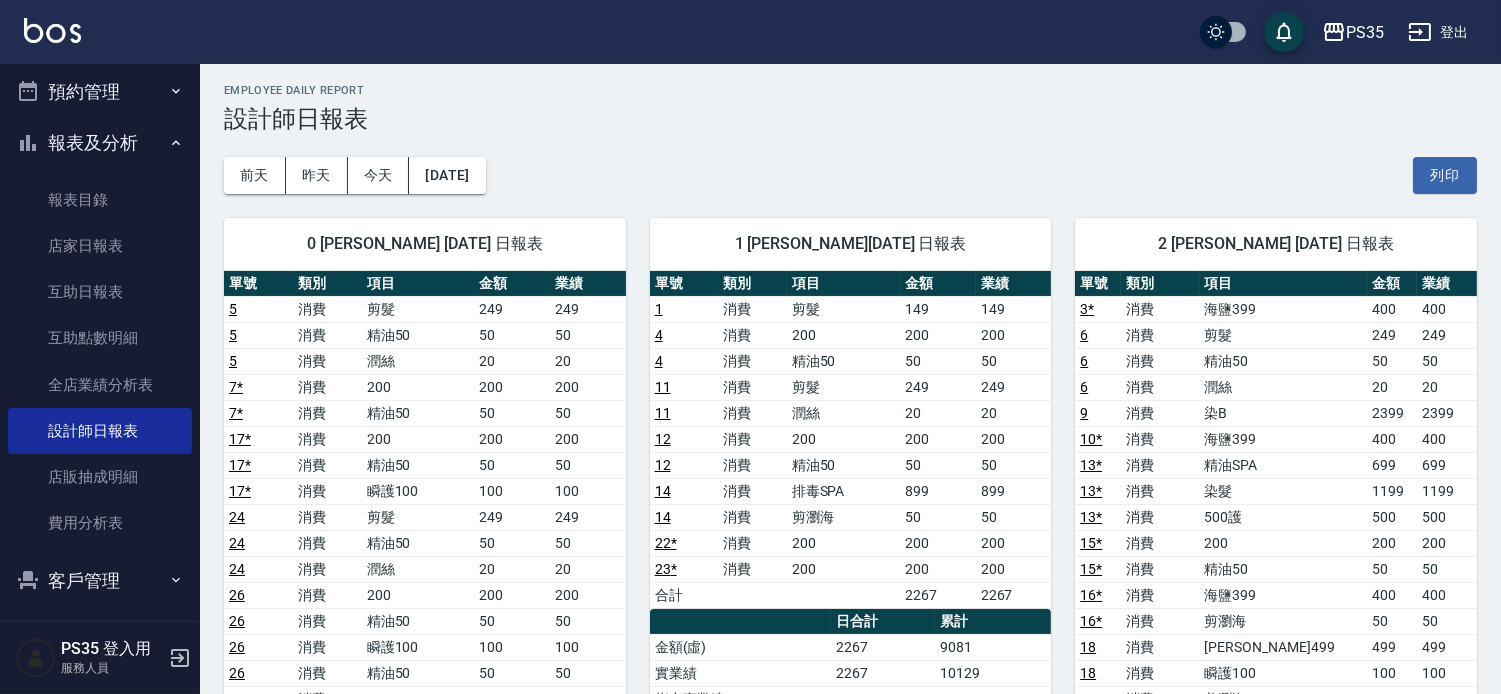 scroll, scrollTop: 0, scrollLeft: 0, axis: both 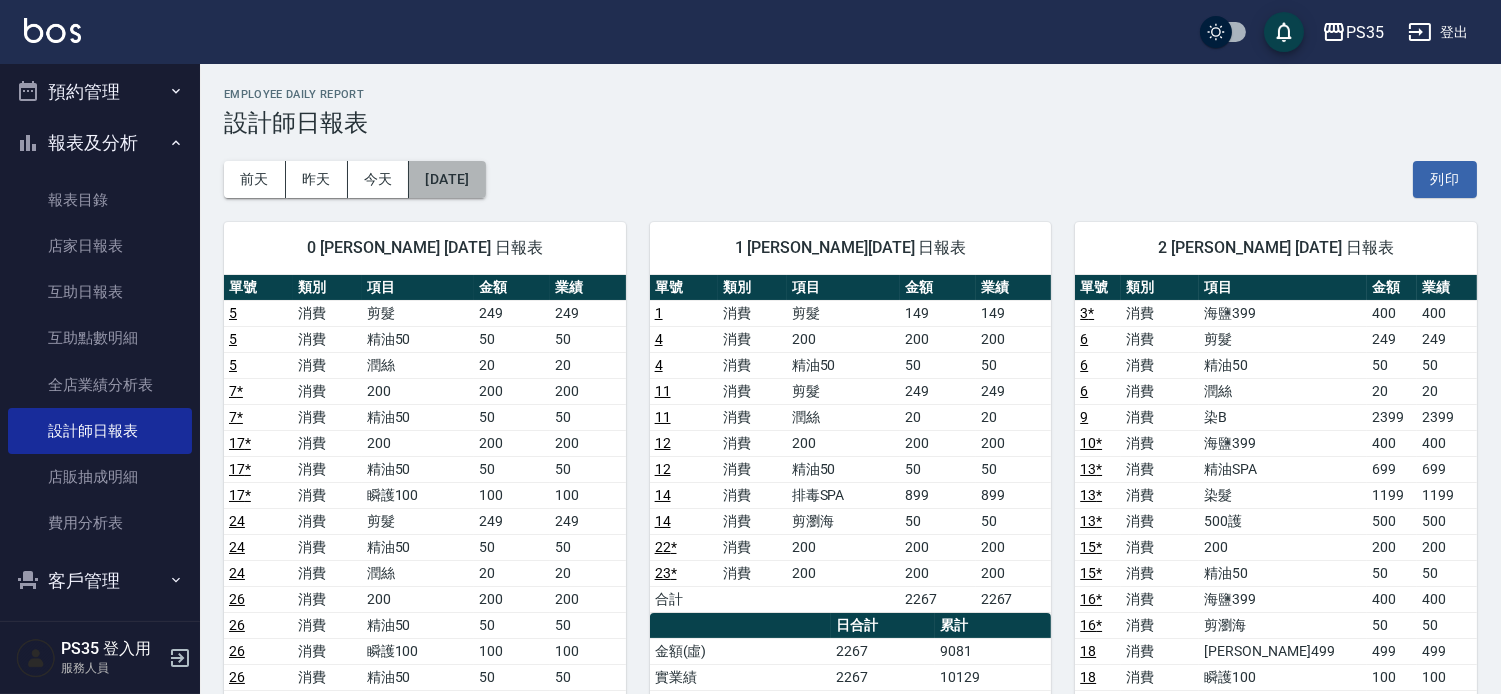 click on "[DATE]" at bounding box center (447, 179) 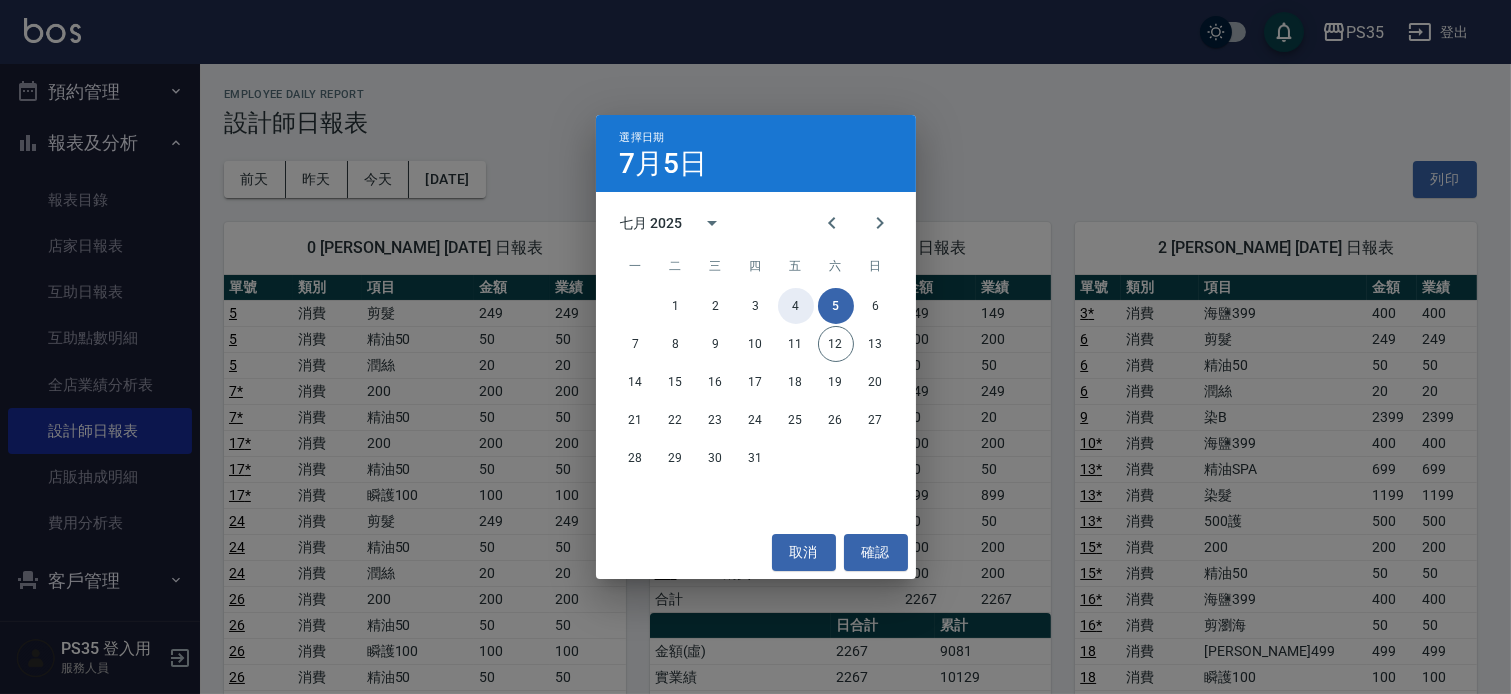 click on "4" at bounding box center [796, 306] 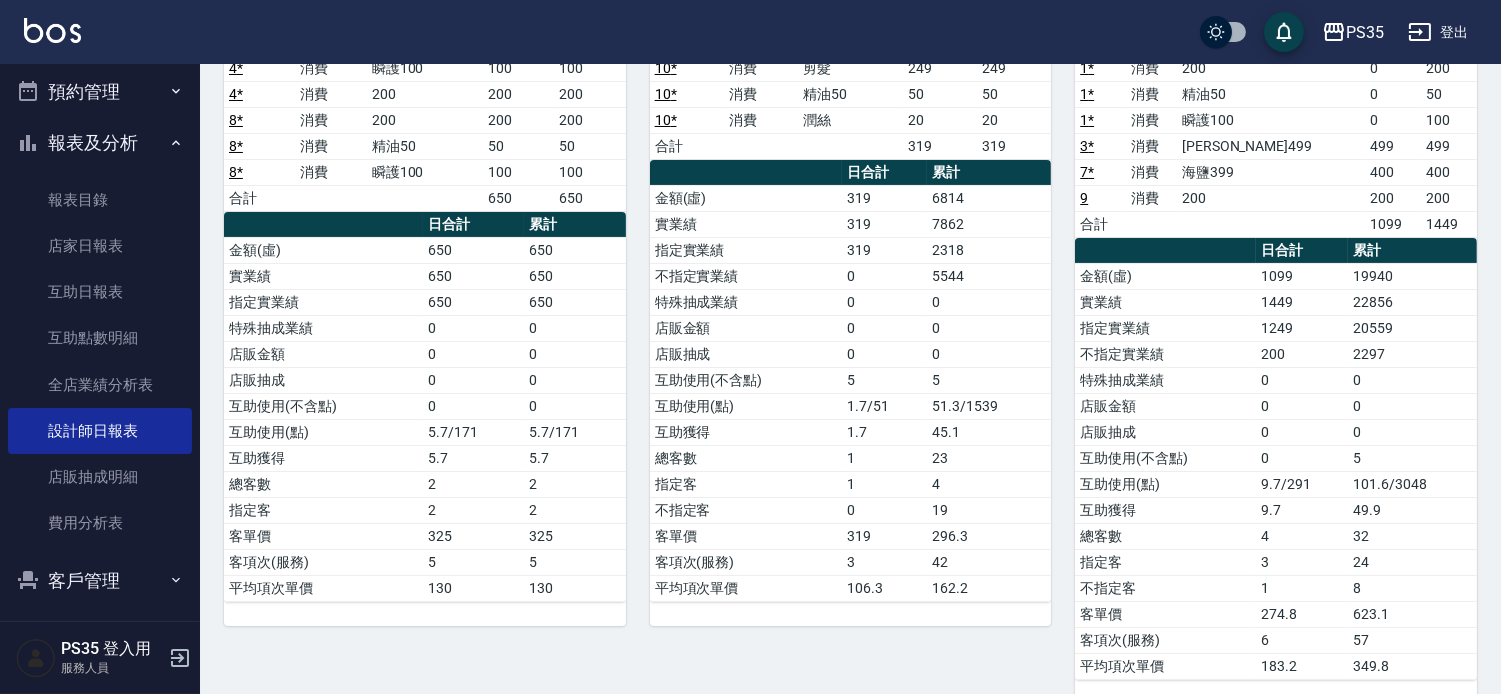 scroll, scrollTop: 0, scrollLeft: 0, axis: both 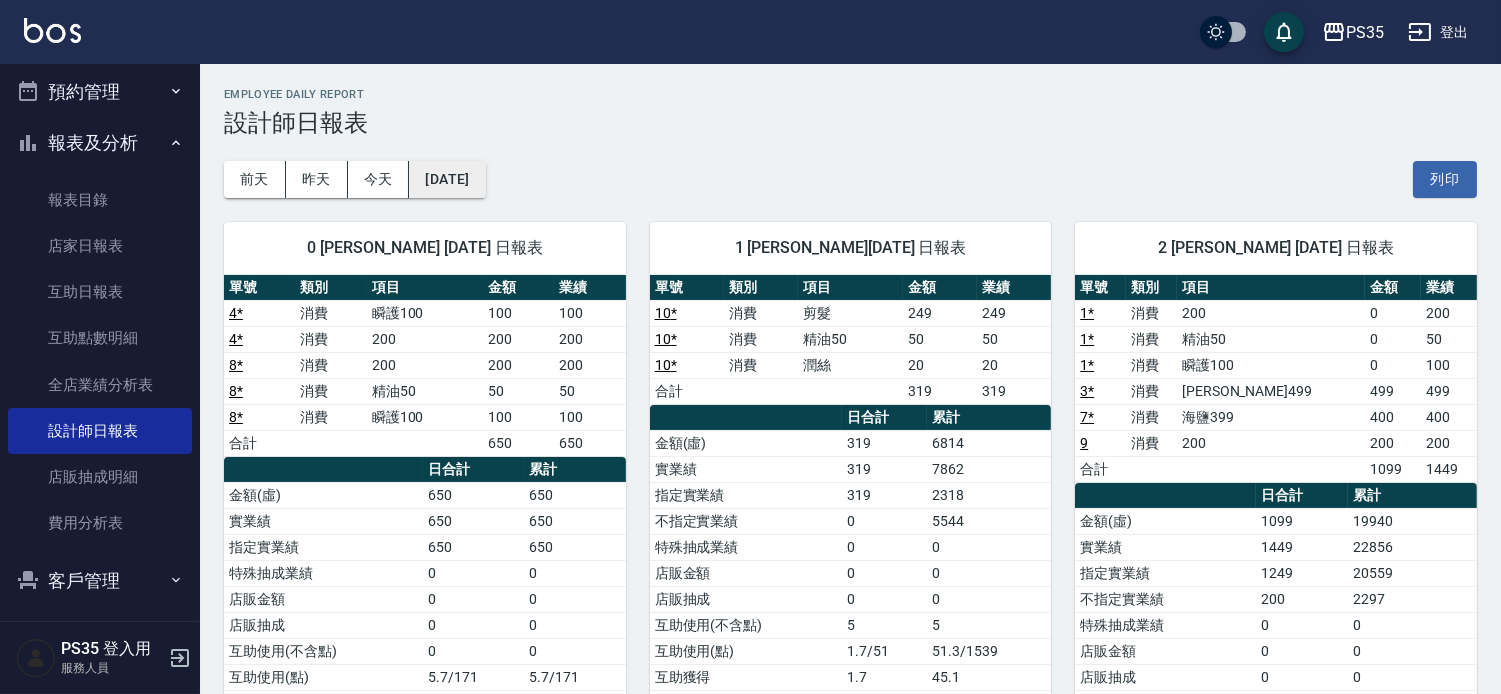 click on "[DATE]" at bounding box center [447, 179] 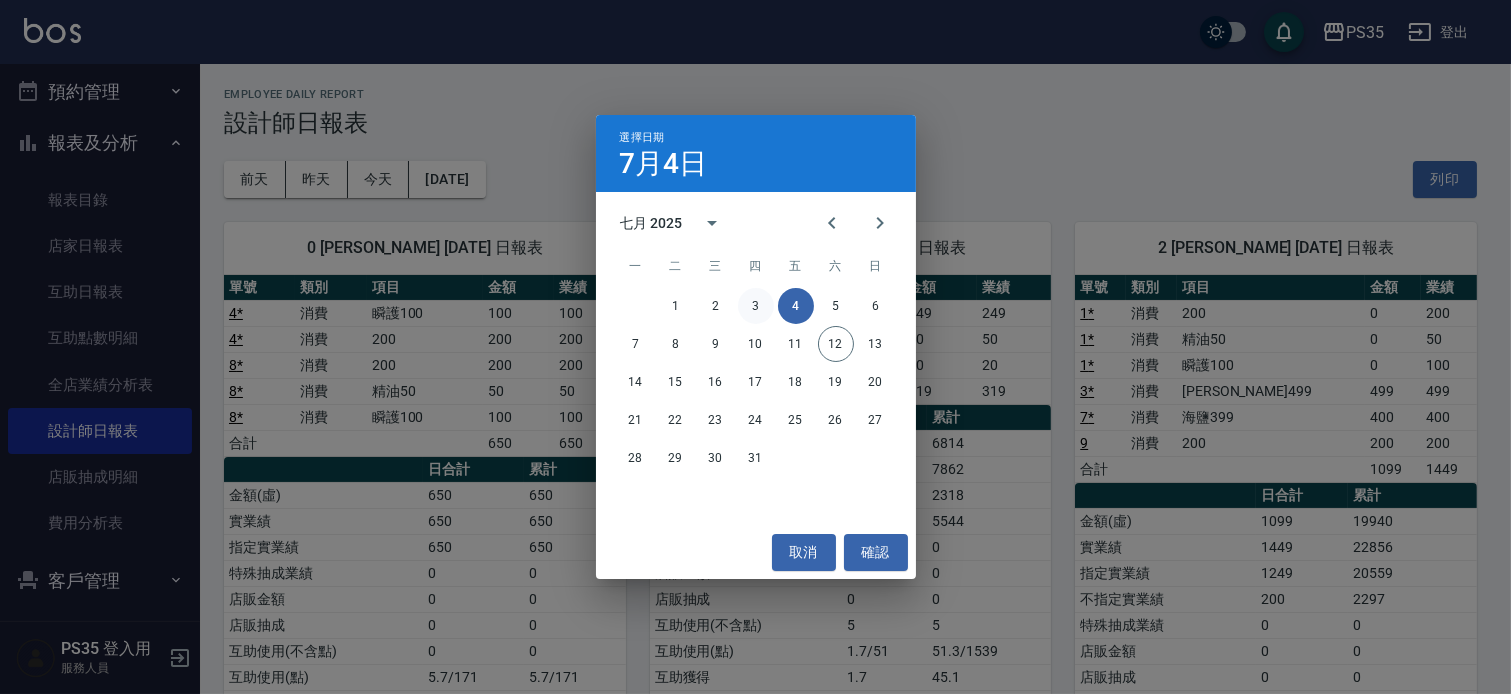 click on "3" at bounding box center [756, 306] 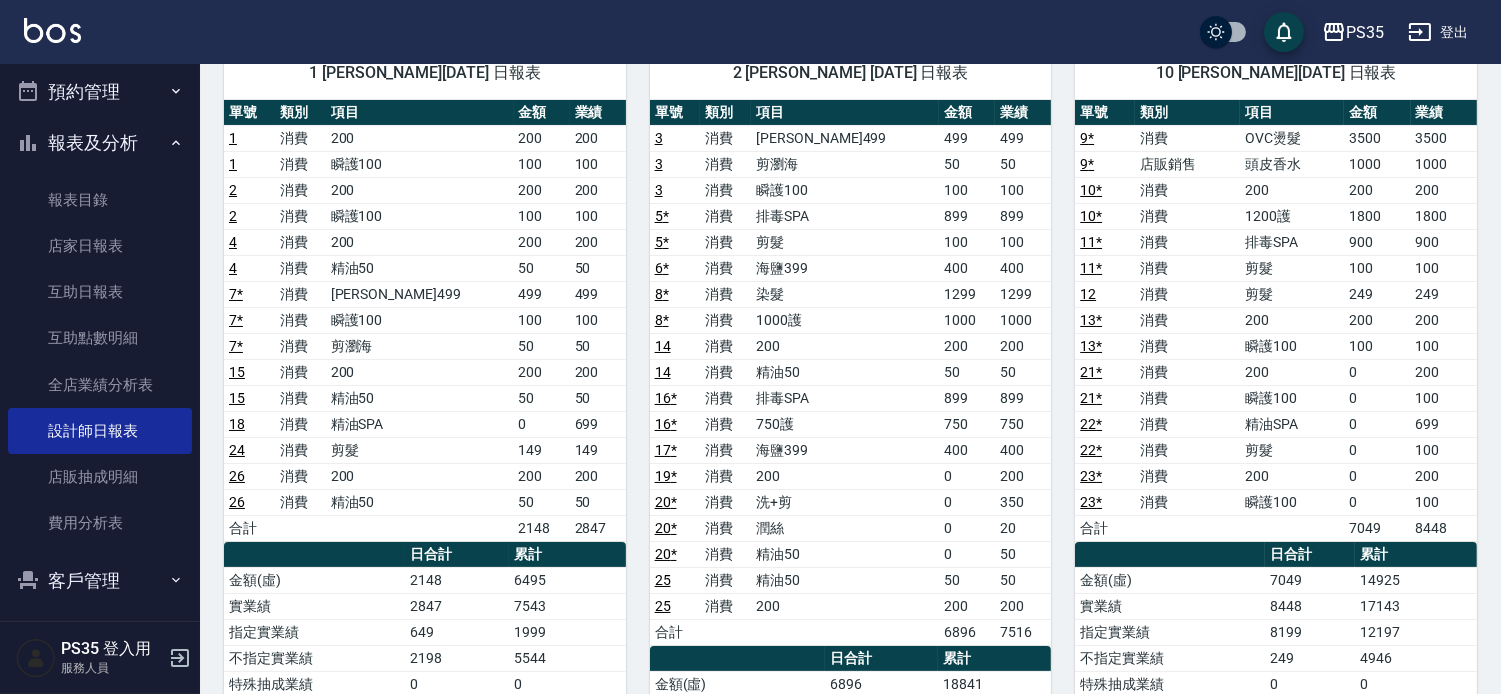 scroll, scrollTop: 0, scrollLeft: 0, axis: both 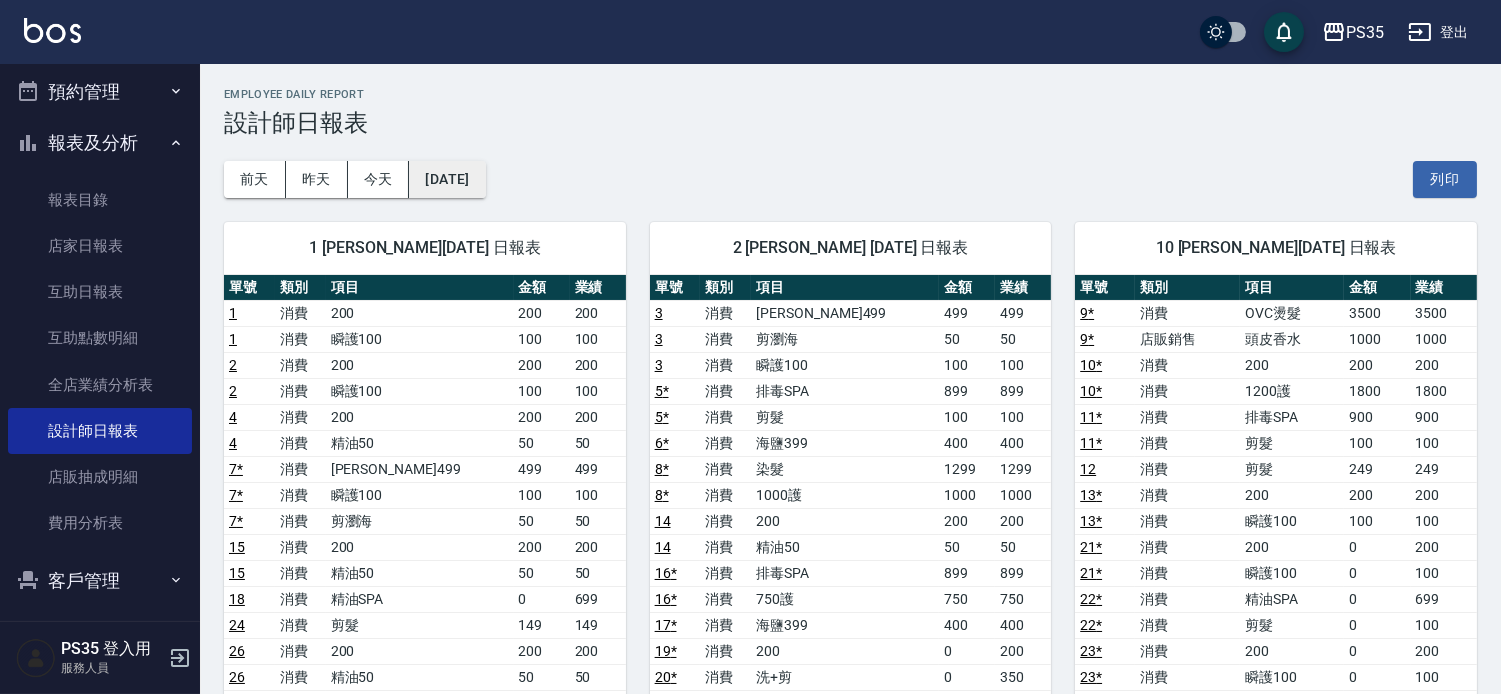 click on "[DATE]" at bounding box center (447, 179) 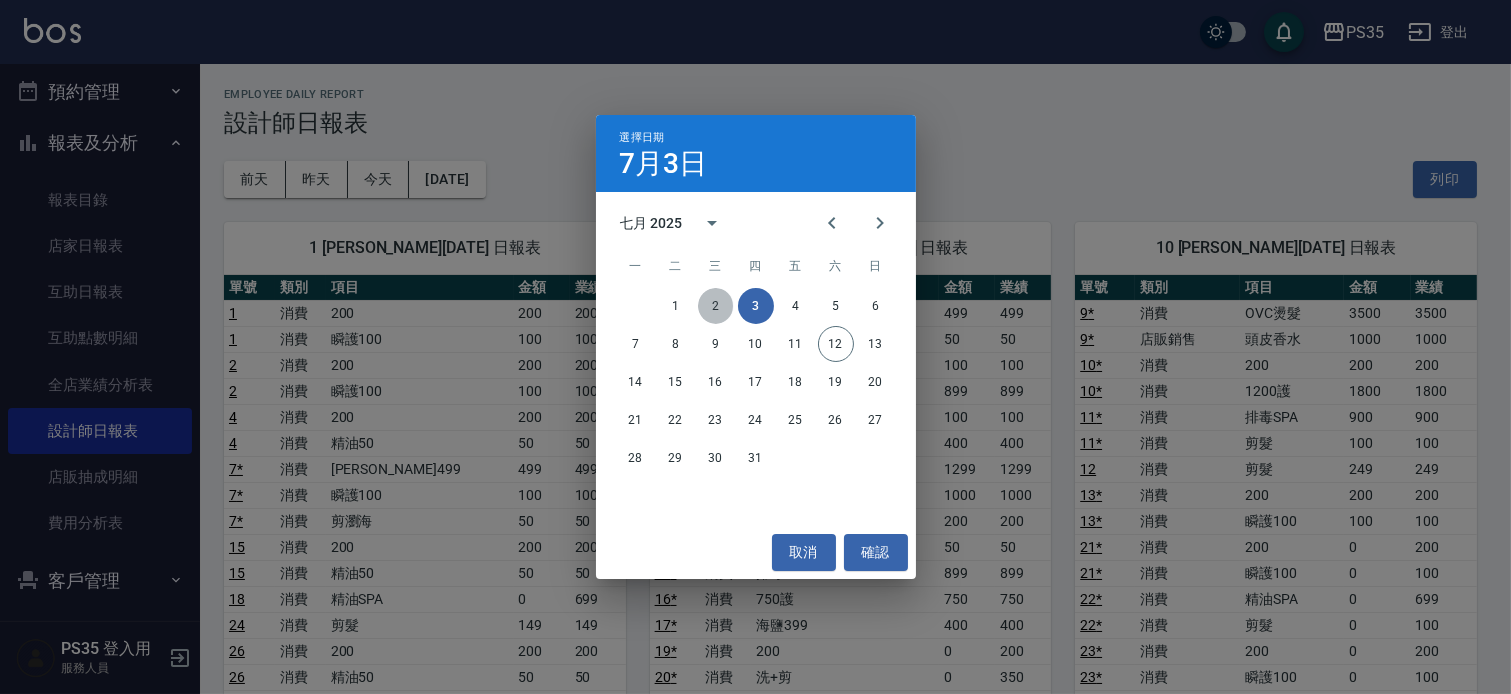 click on "2" at bounding box center (716, 306) 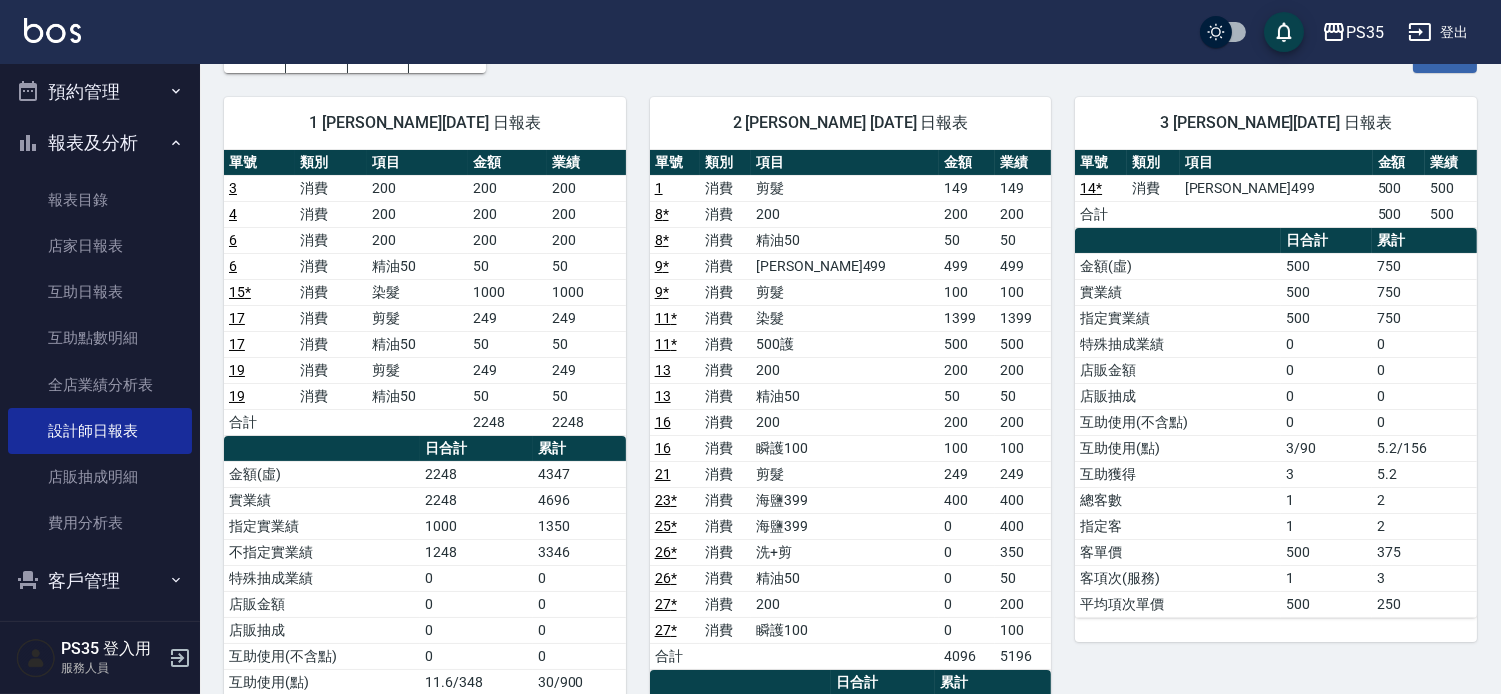 scroll, scrollTop: 0, scrollLeft: 0, axis: both 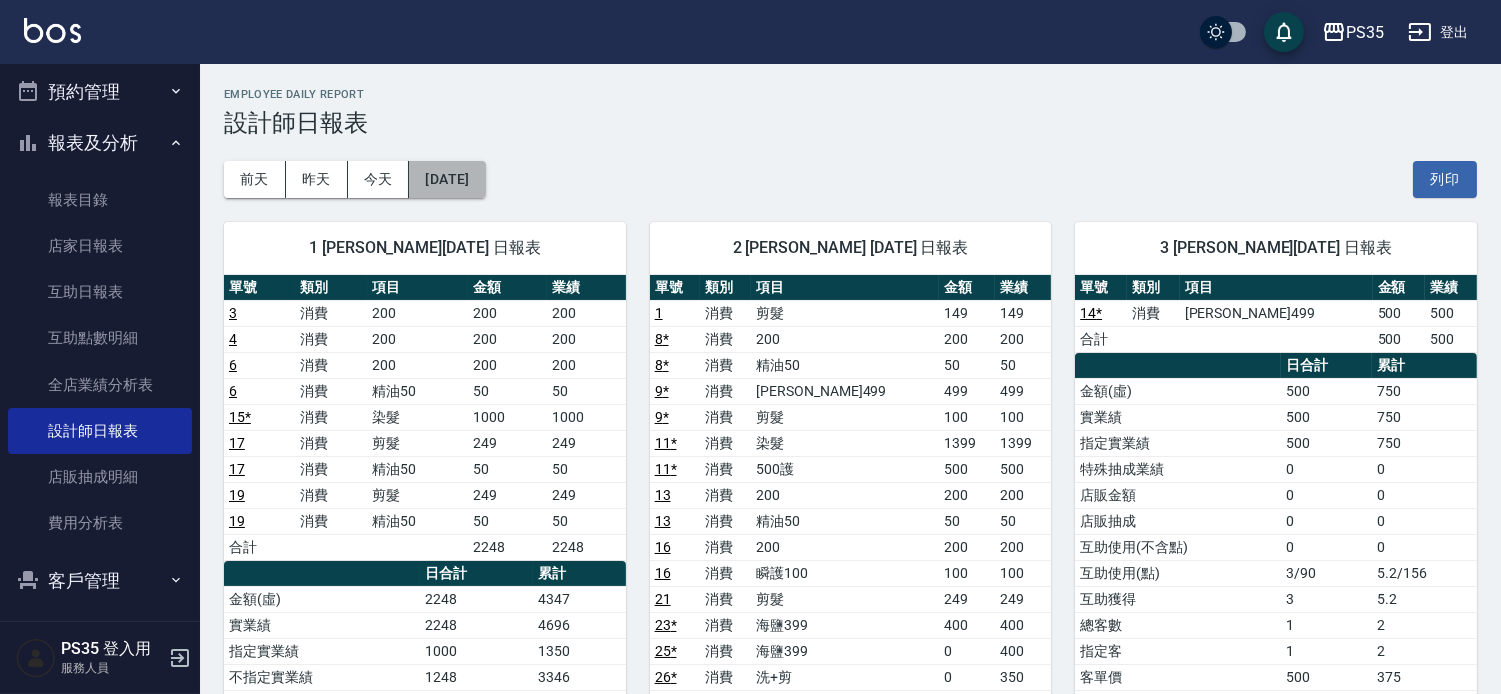 click on "[DATE]" at bounding box center [447, 179] 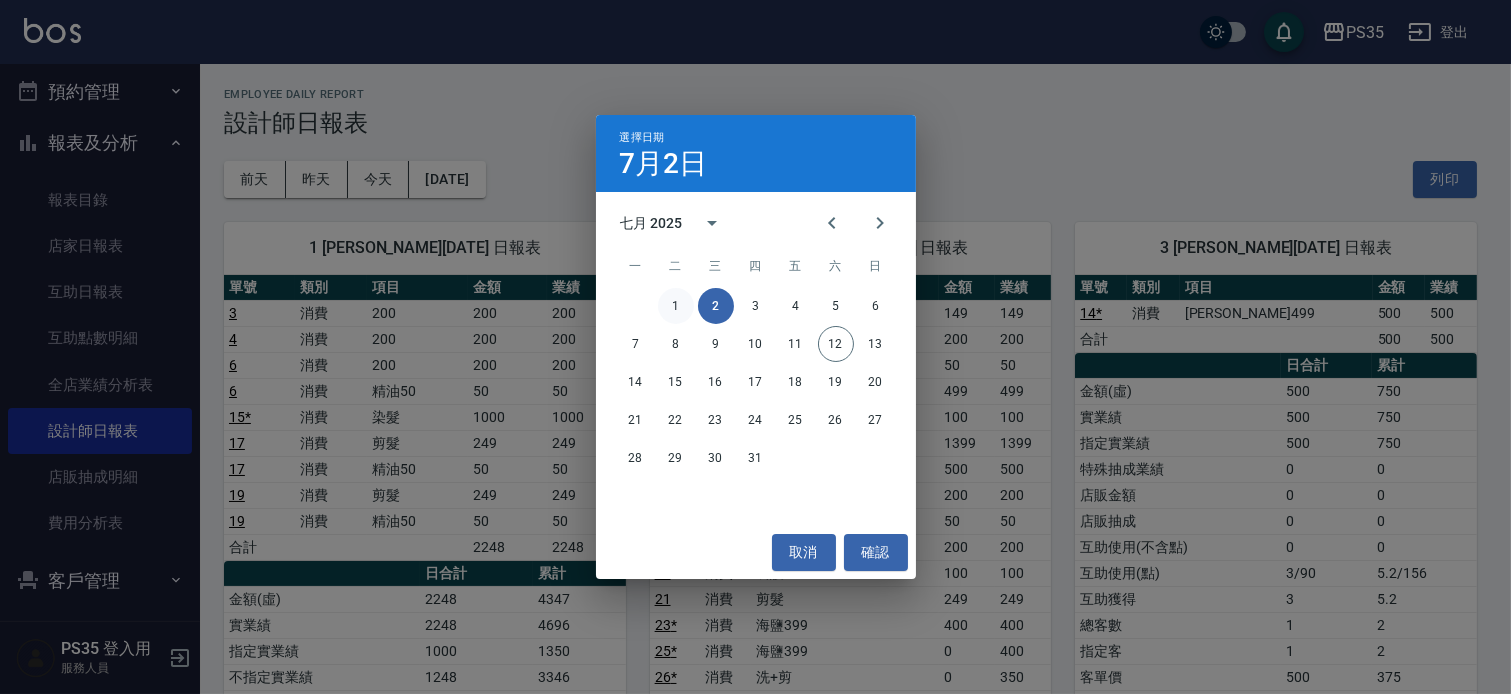 click on "1" at bounding box center [676, 306] 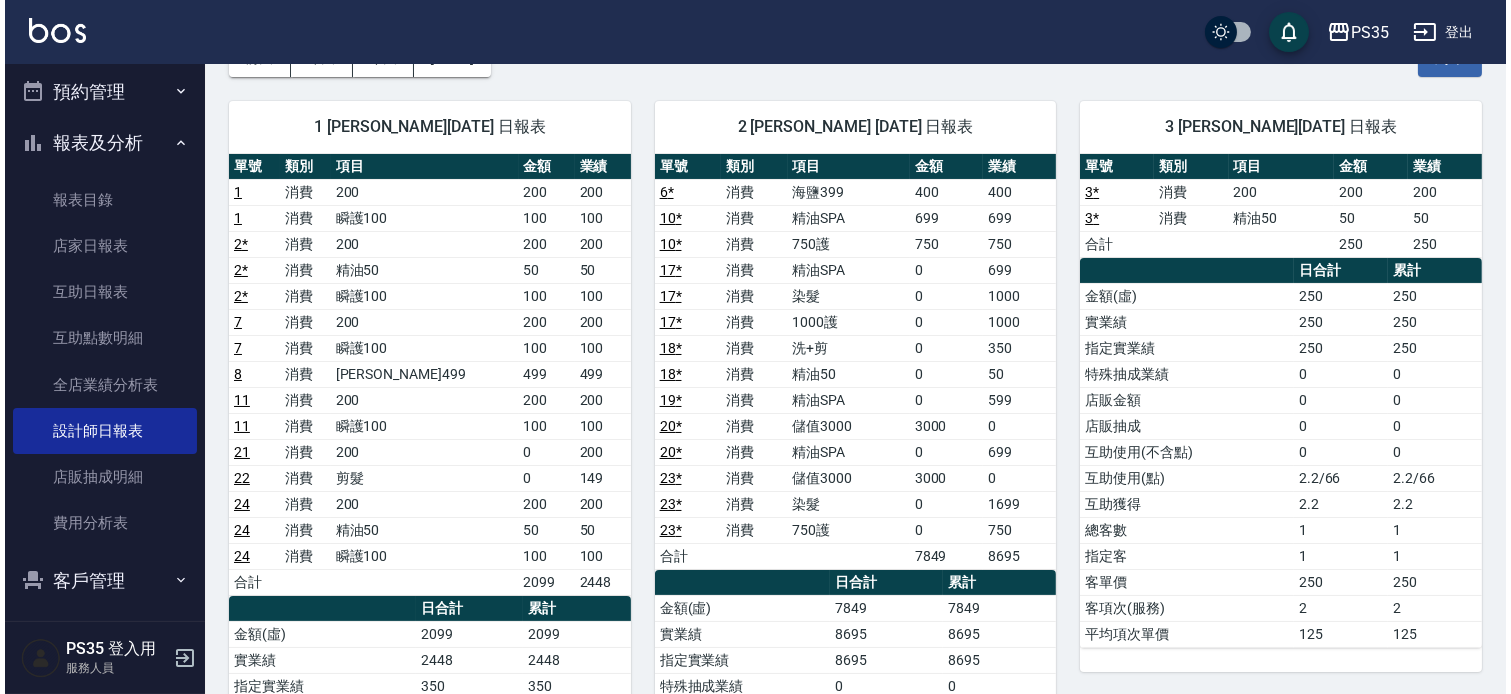 scroll, scrollTop: 0, scrollLeft: 0, axis: both 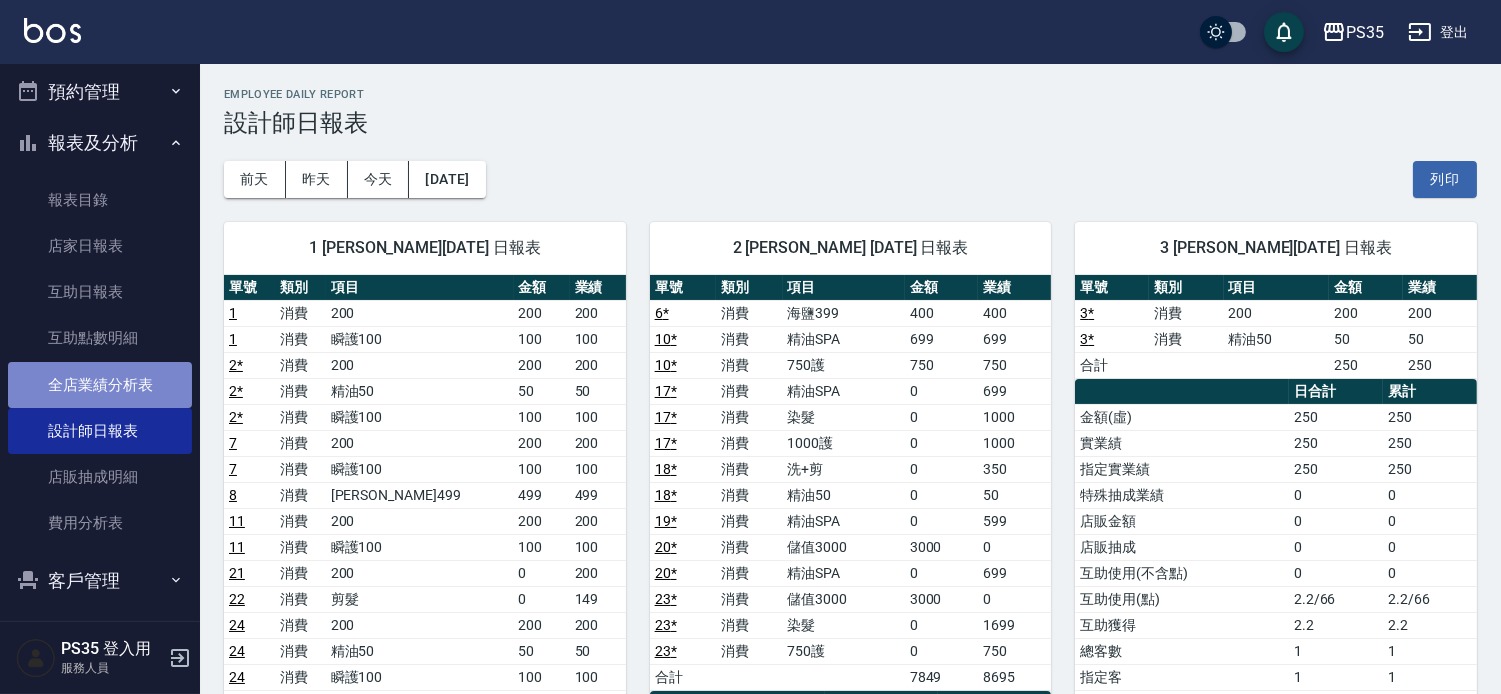 click on "全店業績分析表" at bounding box center [100, 385] 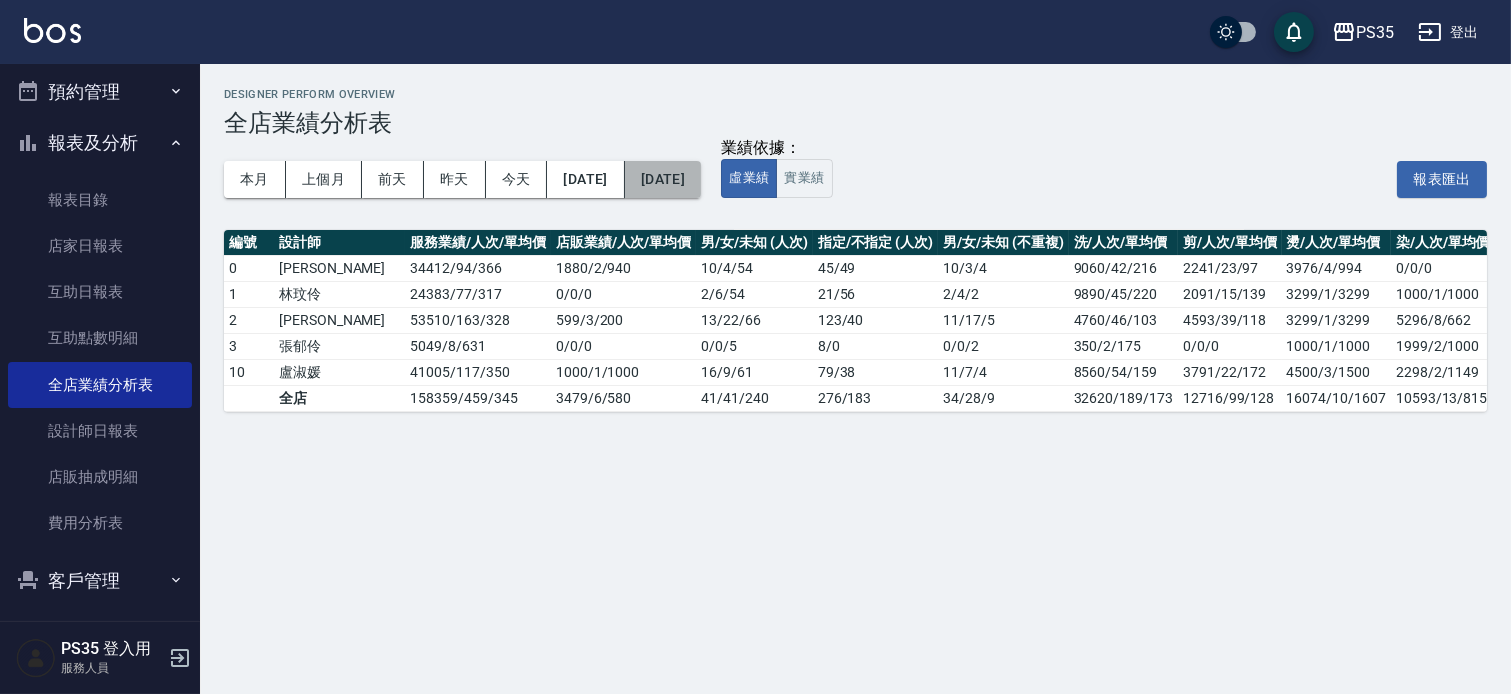 click on "[DATE]" at bounding box center (663, 179) 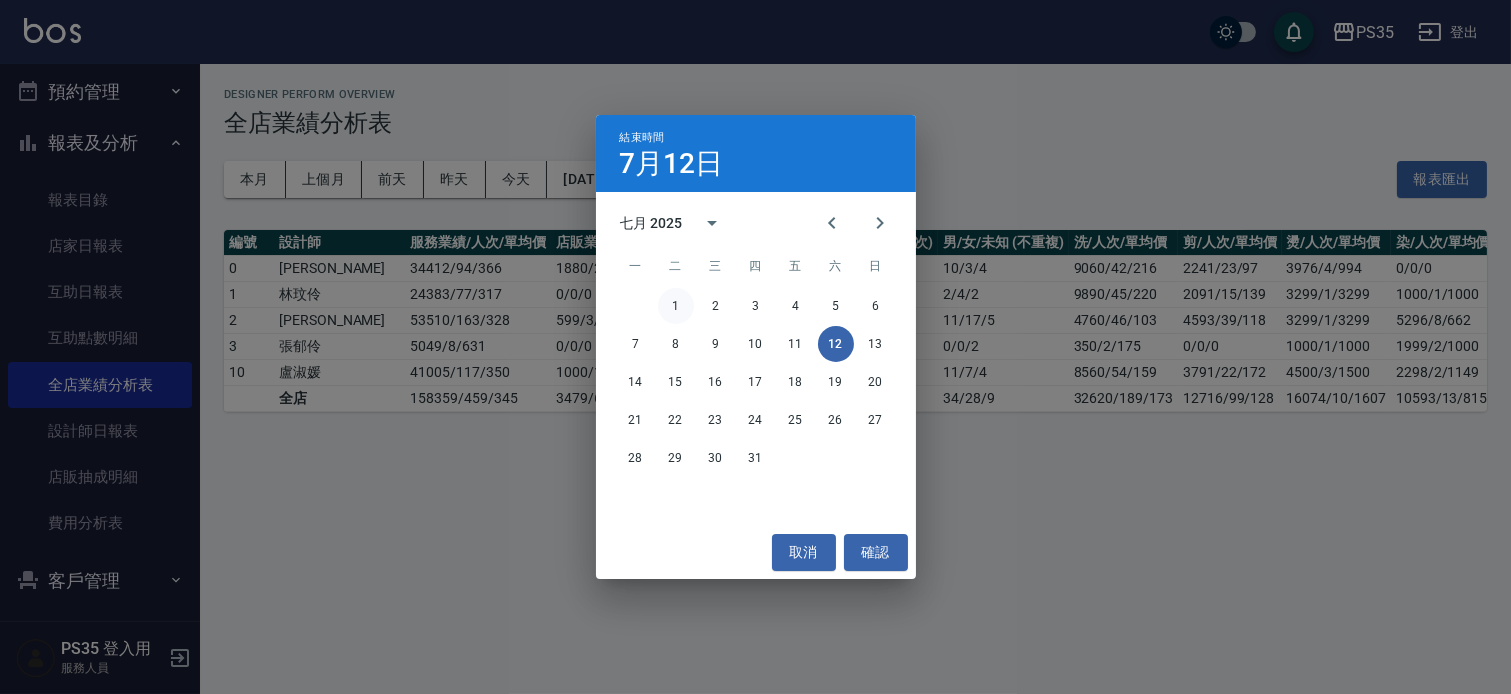 click on "1" at bounding box center (676, 306) 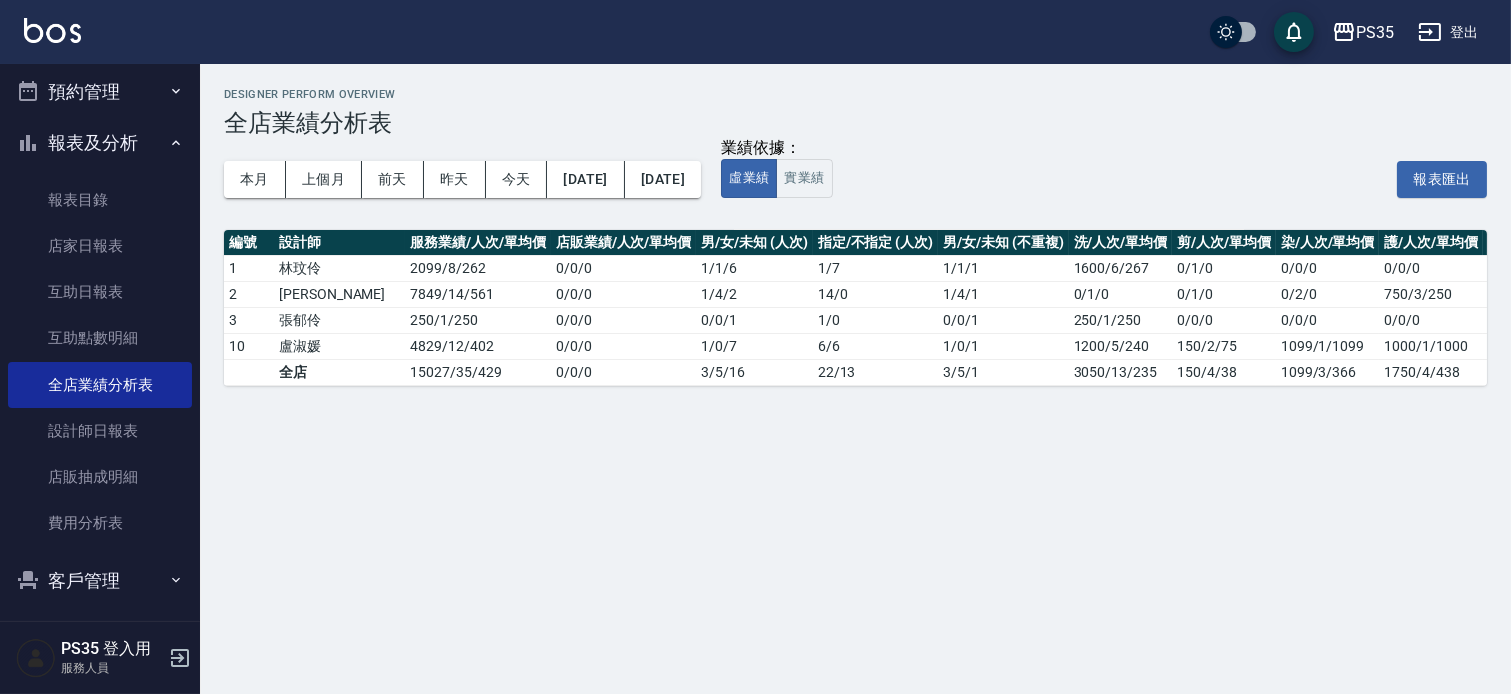 scroll, scrollTop: 0, scrollLeft: 14, axis: horizontal 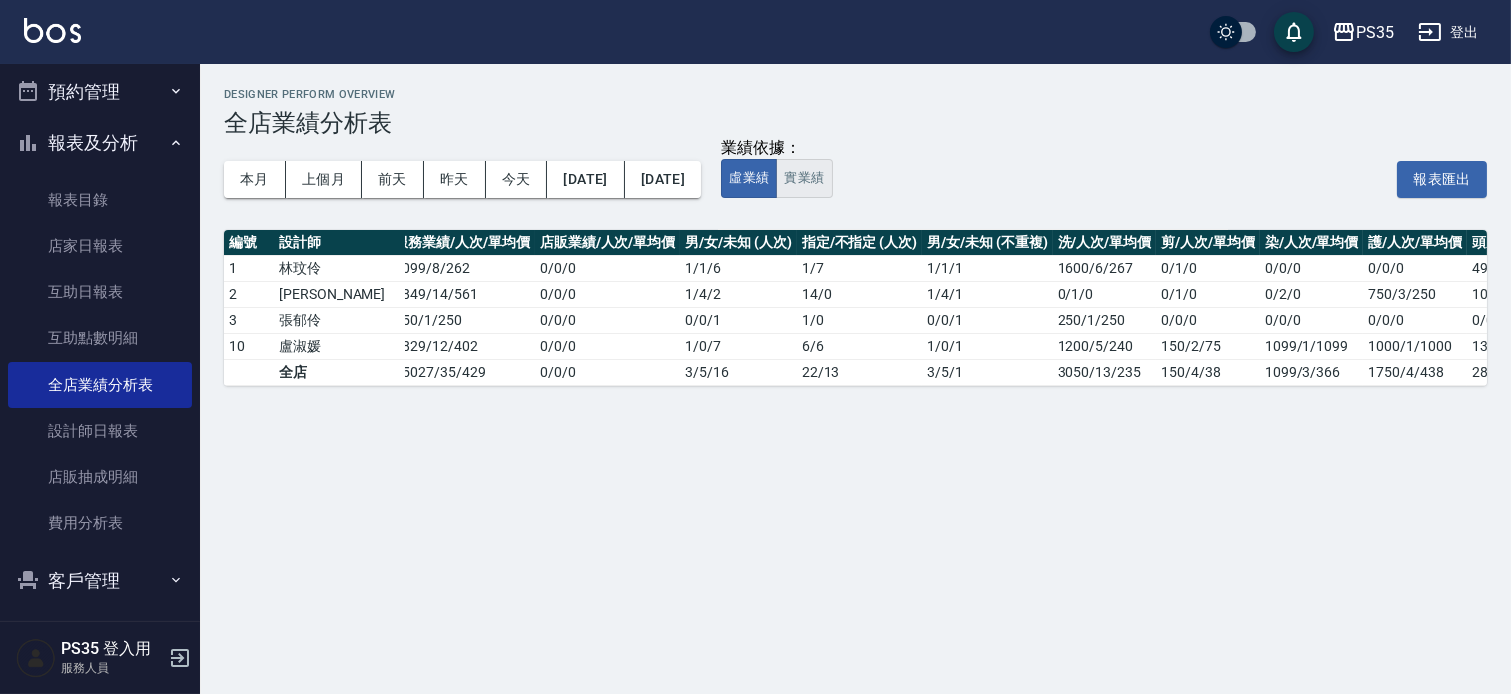 click on "實業績" at bounding box center (804, 178) 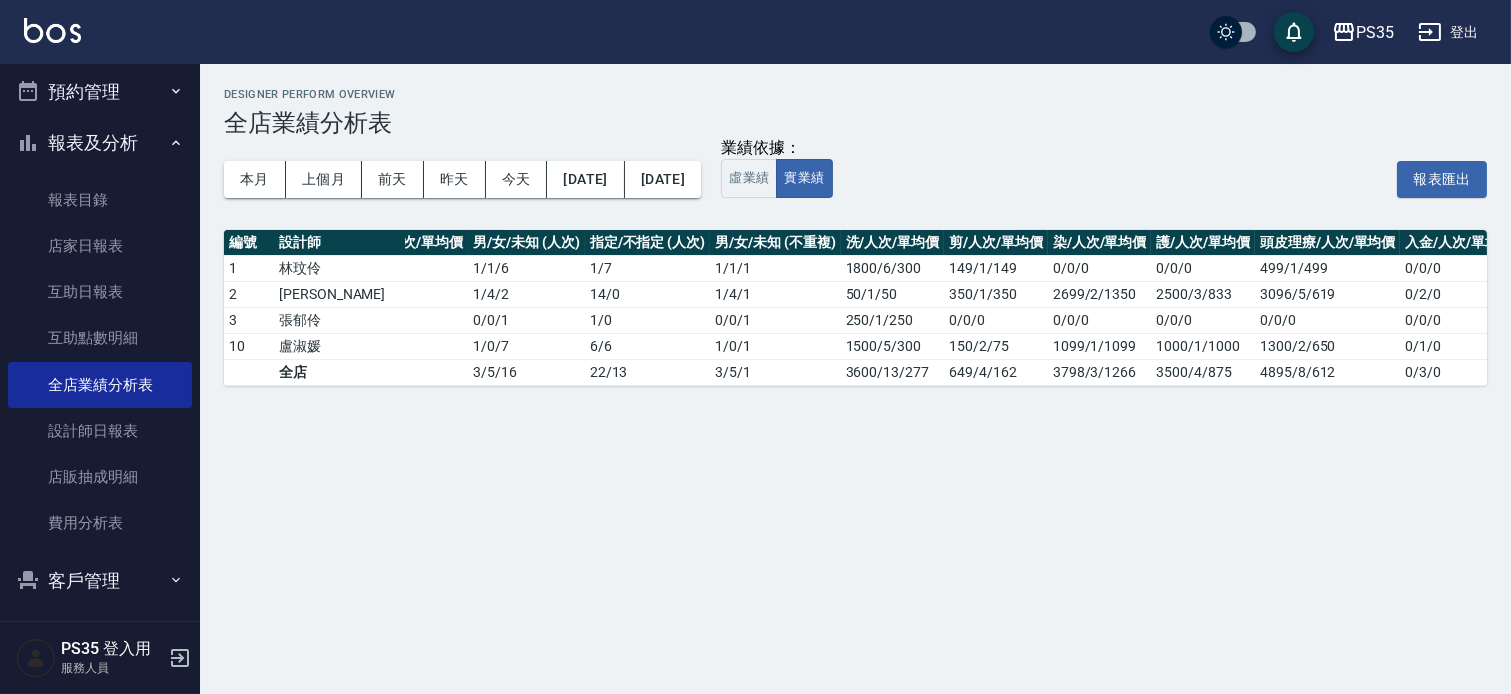 scroll, scrollTop: 0, scrollLeft: 246, axis: horizontal 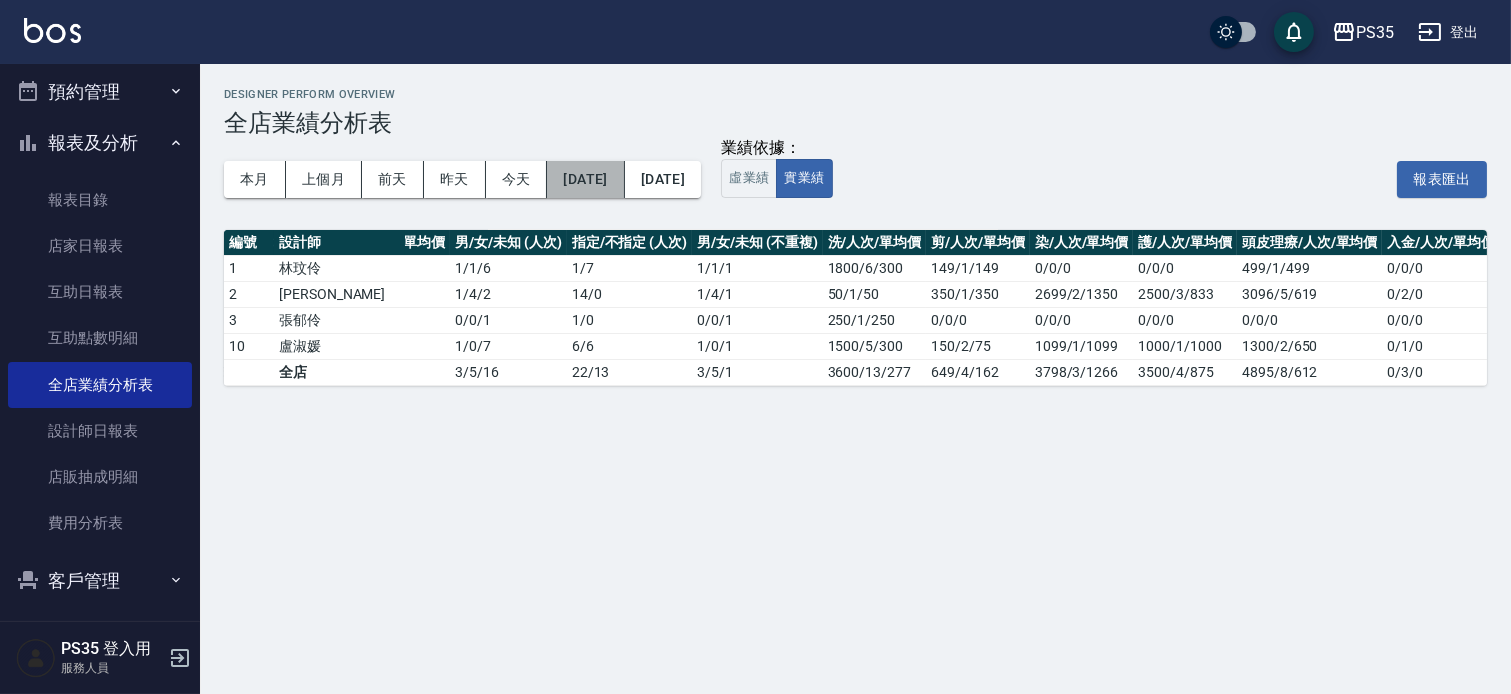 click on "[DATE]" at bounding box center [585, 179] 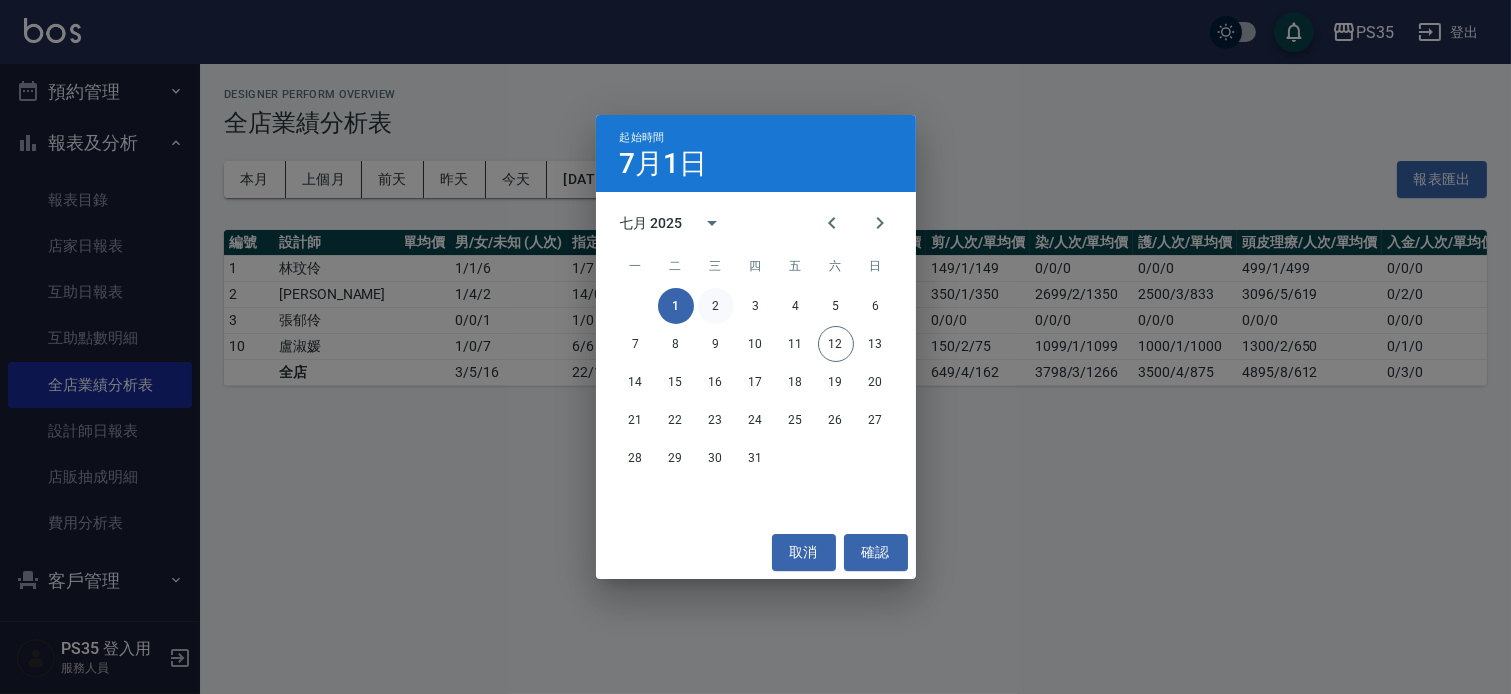 click on "2" at bounding box center (716, 306) 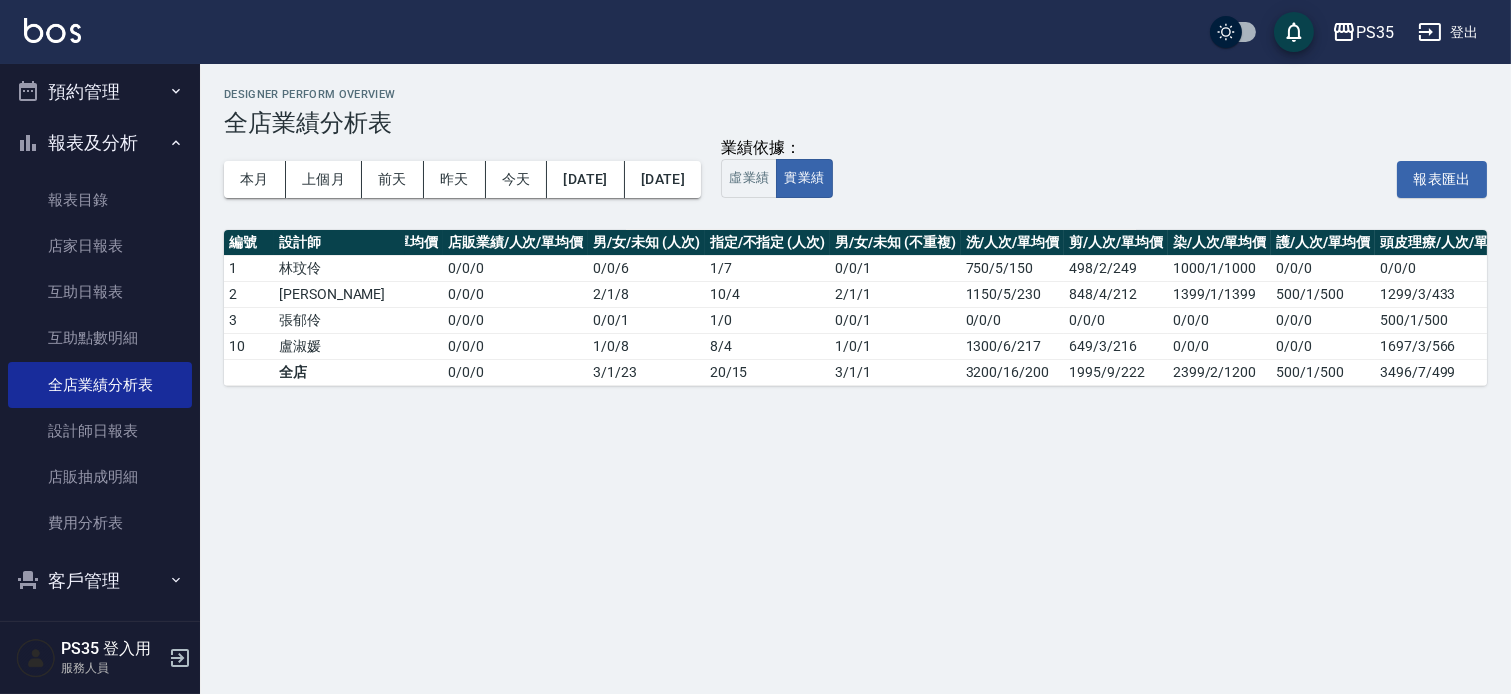 scroll, scrollTop: 0, scrollLeft: 124, axis: horizontal 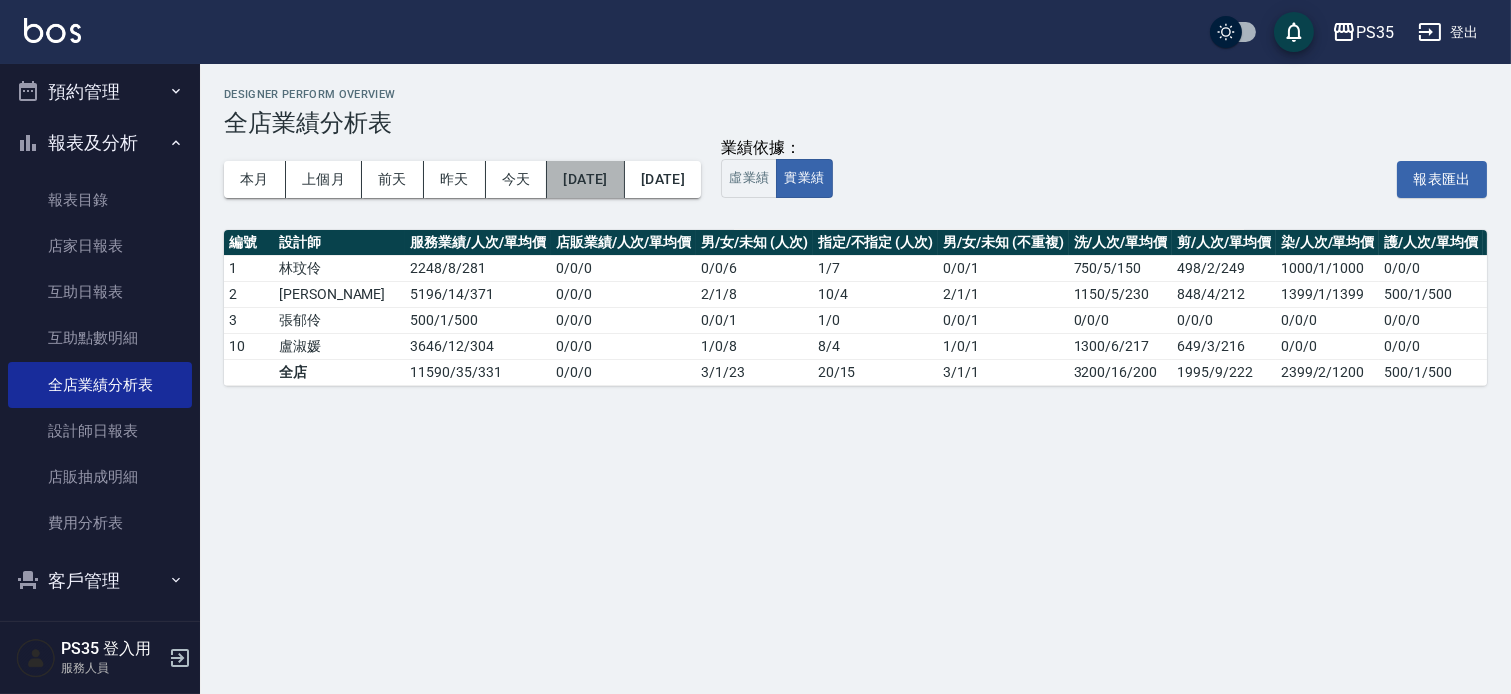 click on "[DATE]" at bounding box center (585, 179) 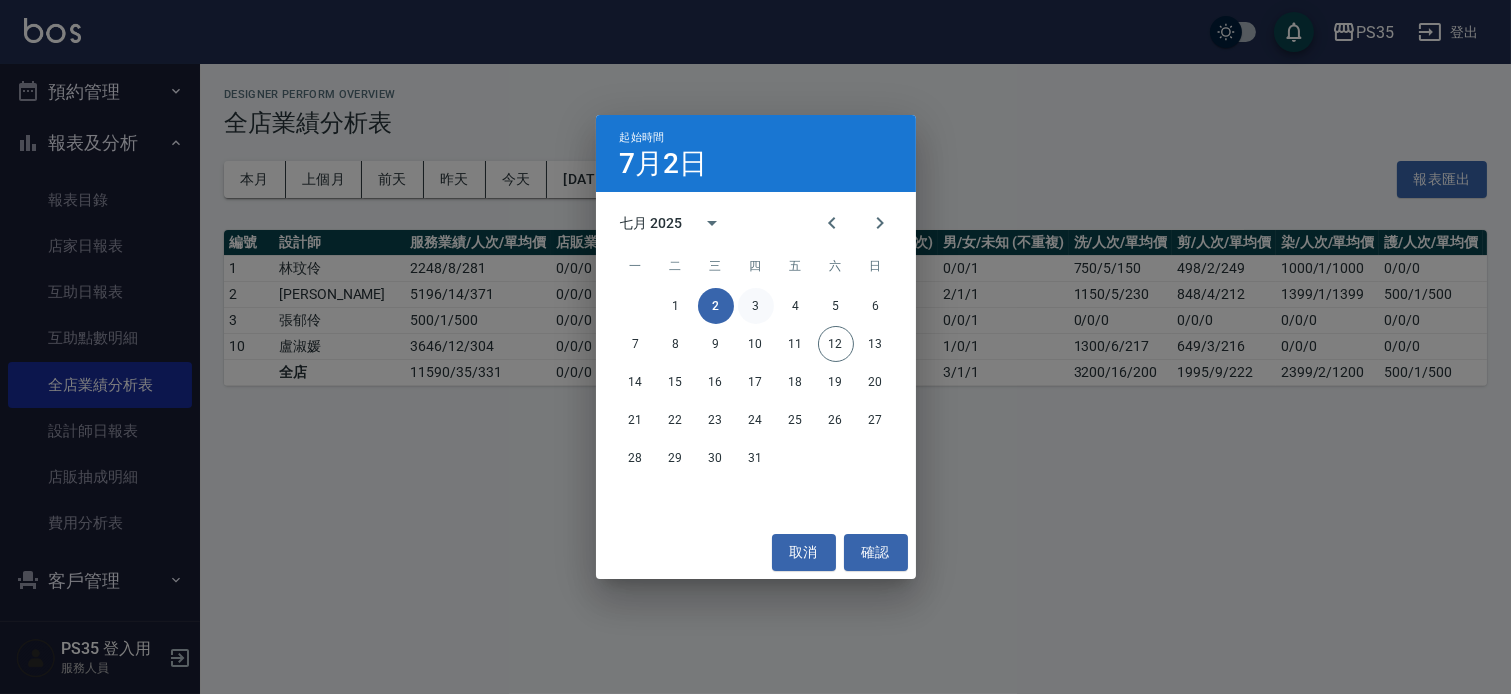click on "3" at bounding box center (756, 306) 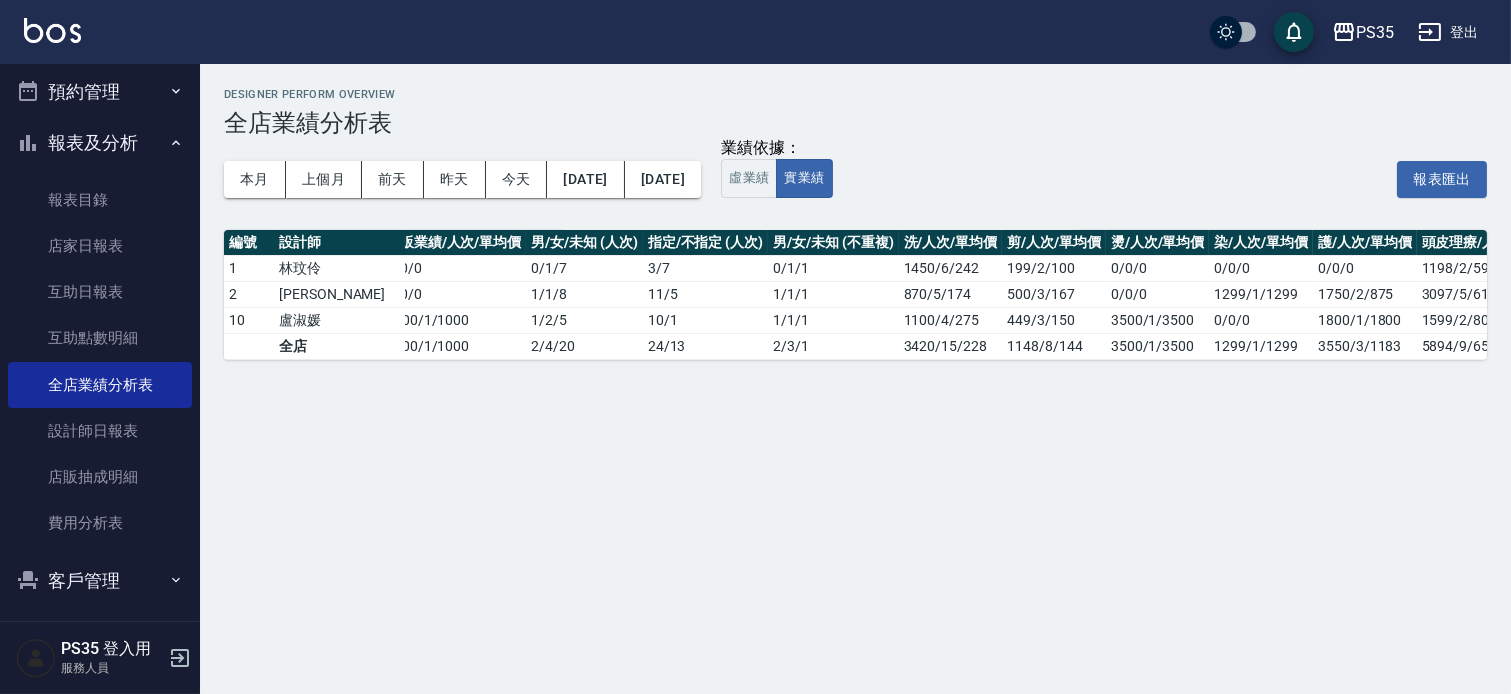 scroll, scrollTop: 0, scrollLeft: 232, axis: horizontal 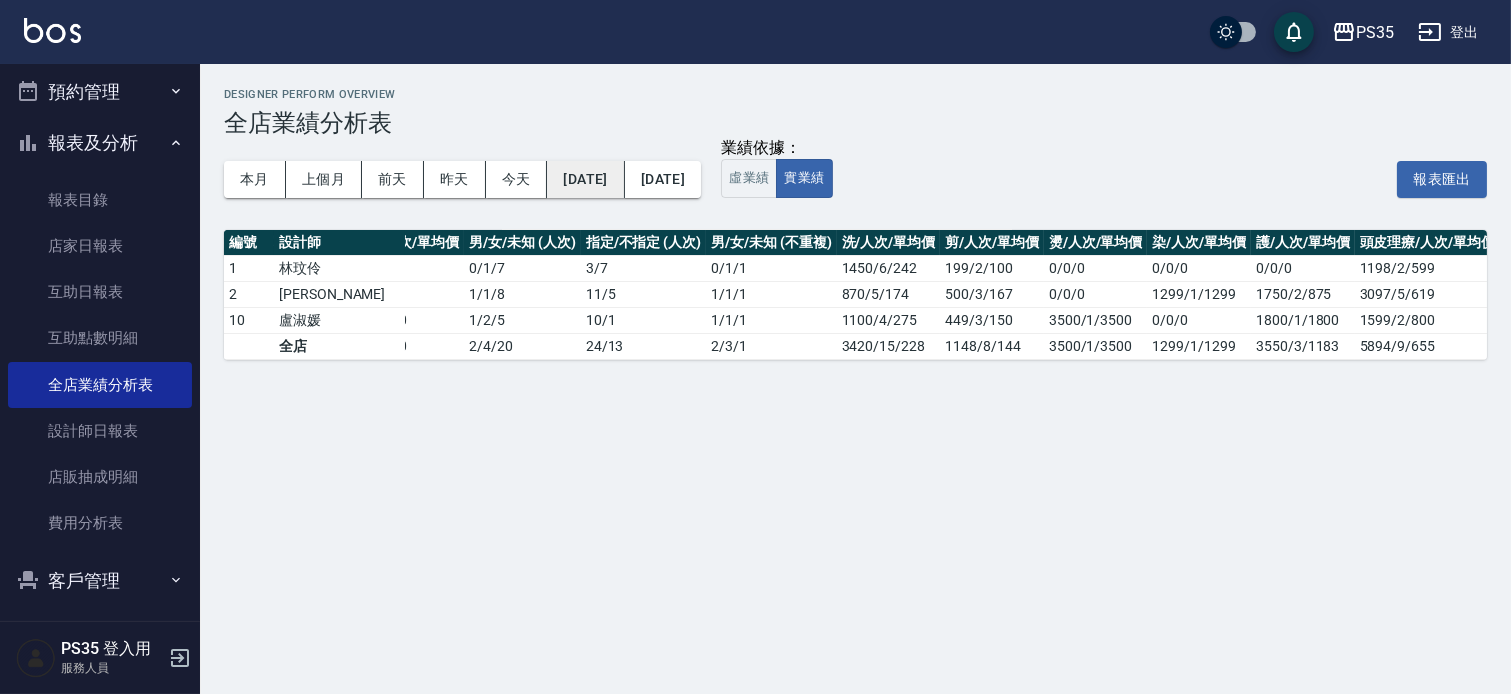 click on "[DATE]" at bounding box center (585, 179) 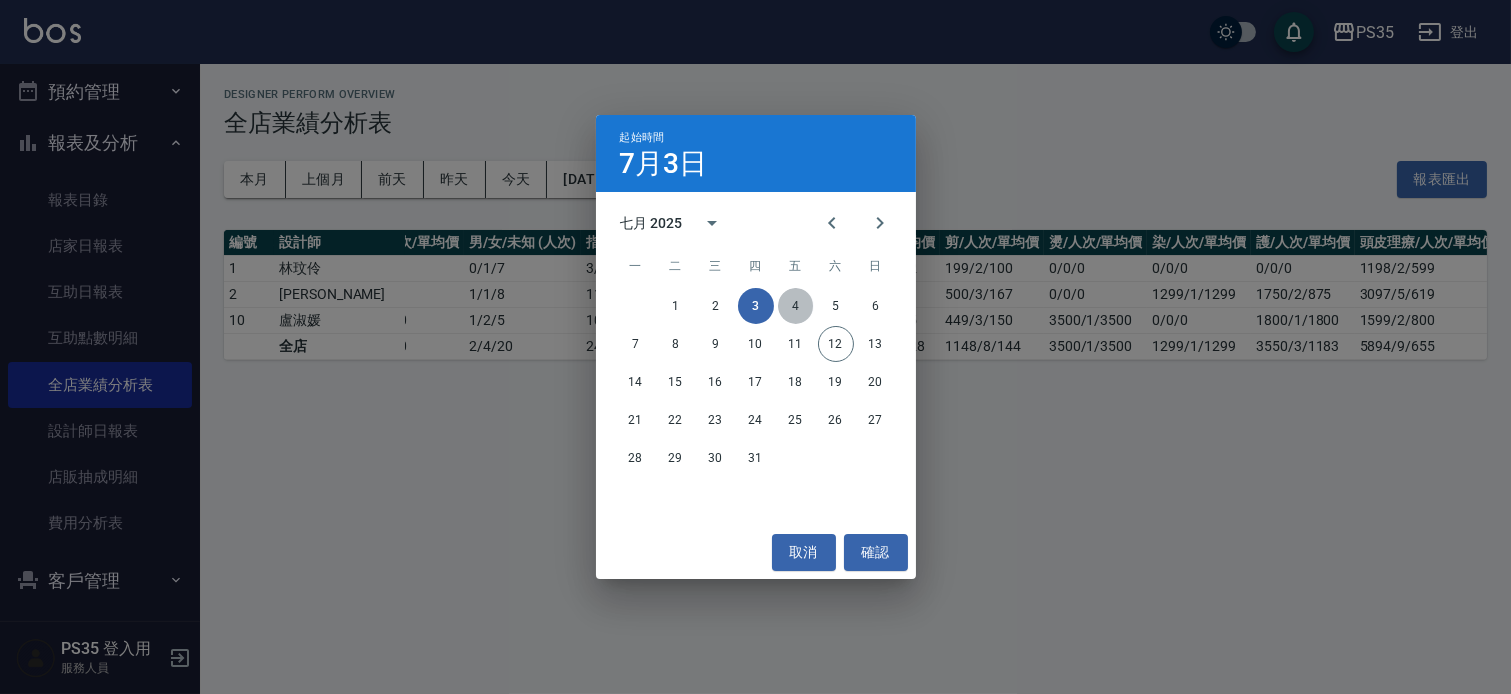 click on "4" at bounding box center [796, 306] 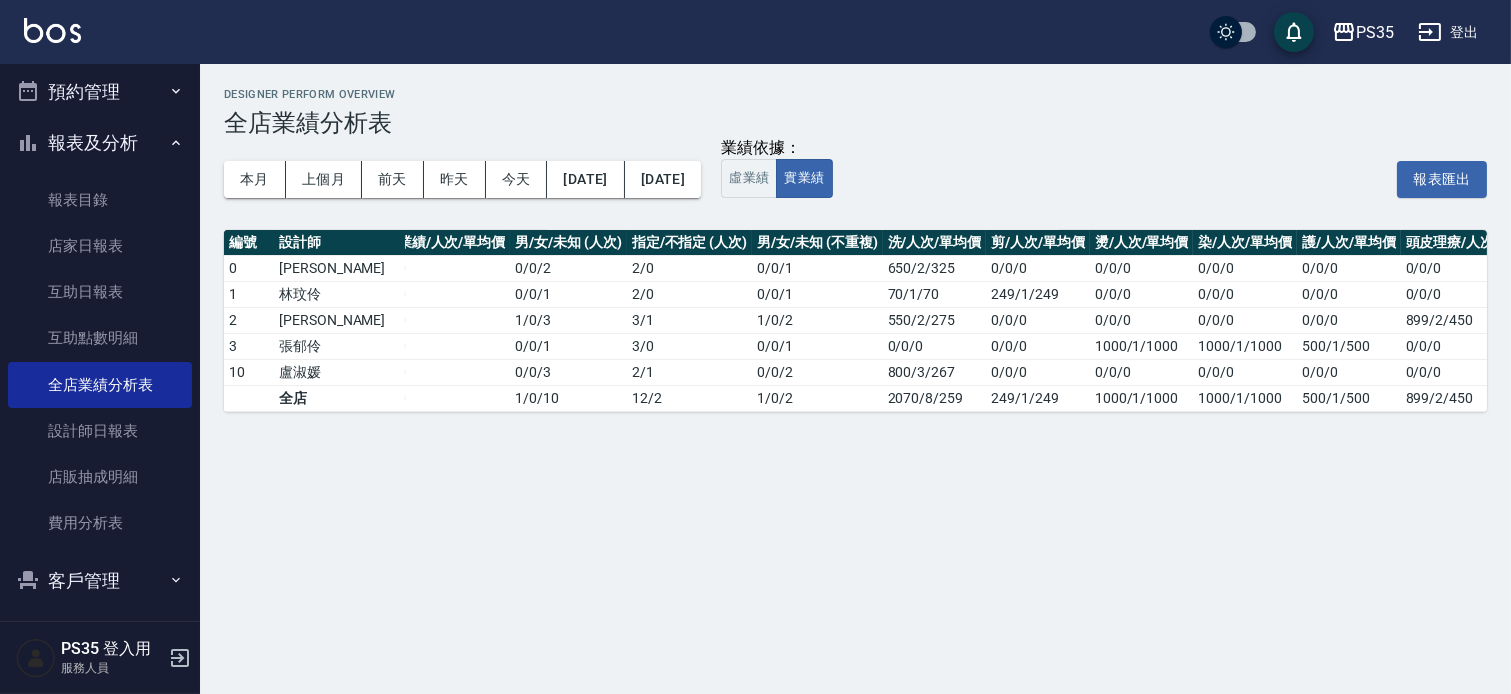 scroll, scrollTop: 0, scrollLeft: 232, axis: horizontal 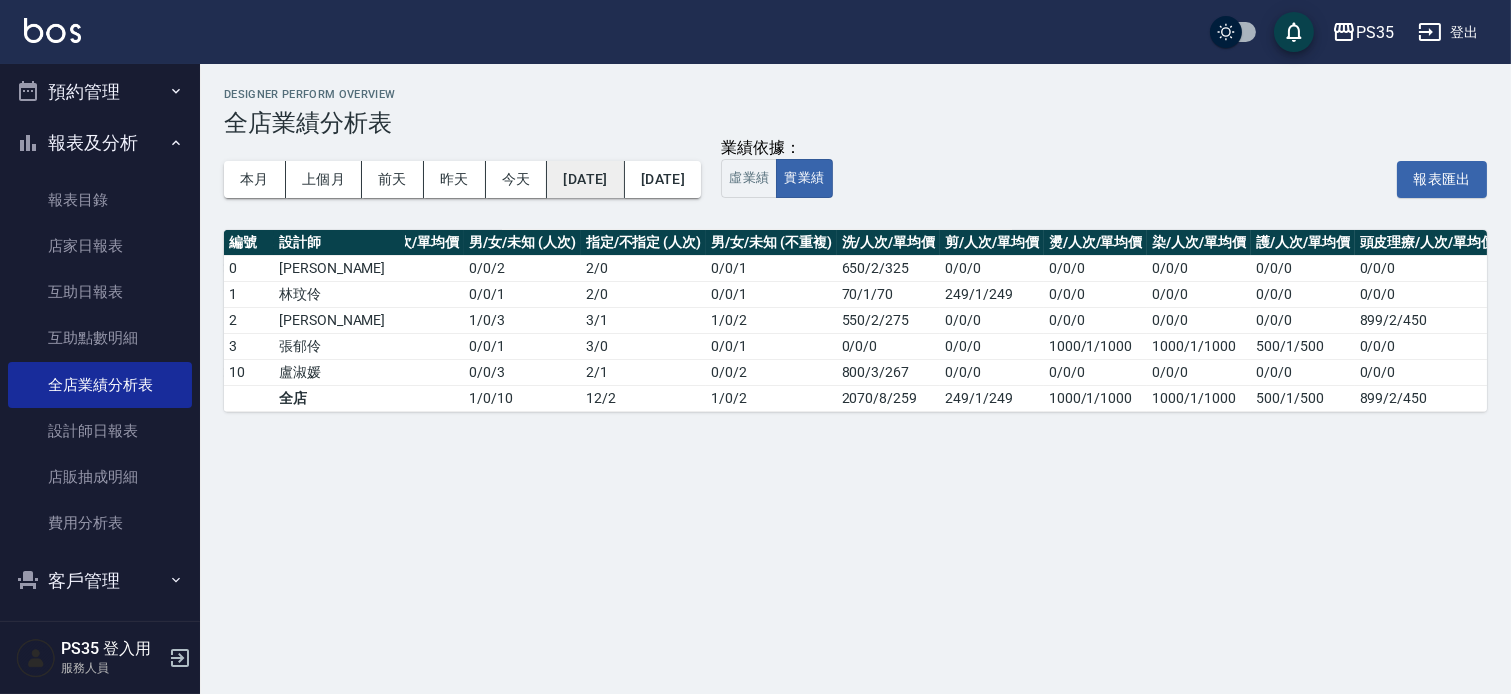 click on "[DATE]" at bounding box center [585, 179] 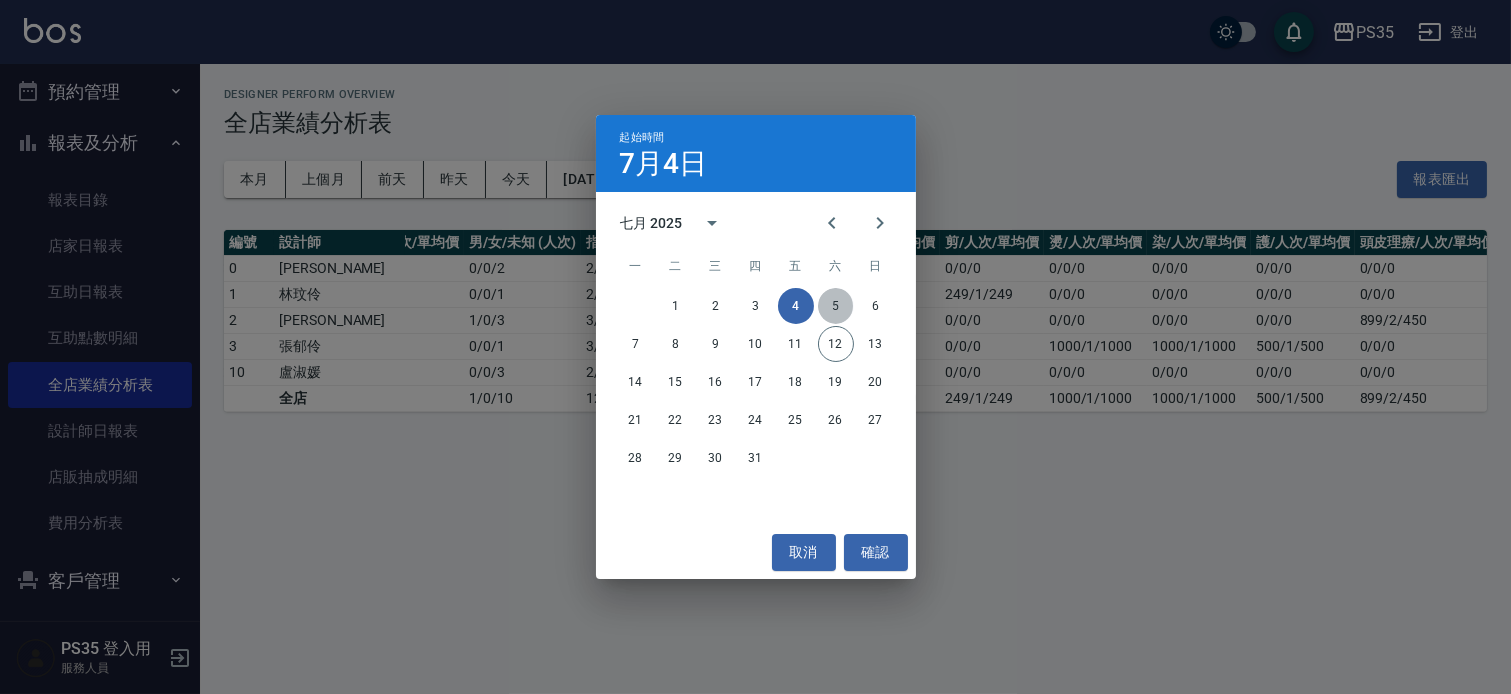click on "5" at bounding box center (836, 306) 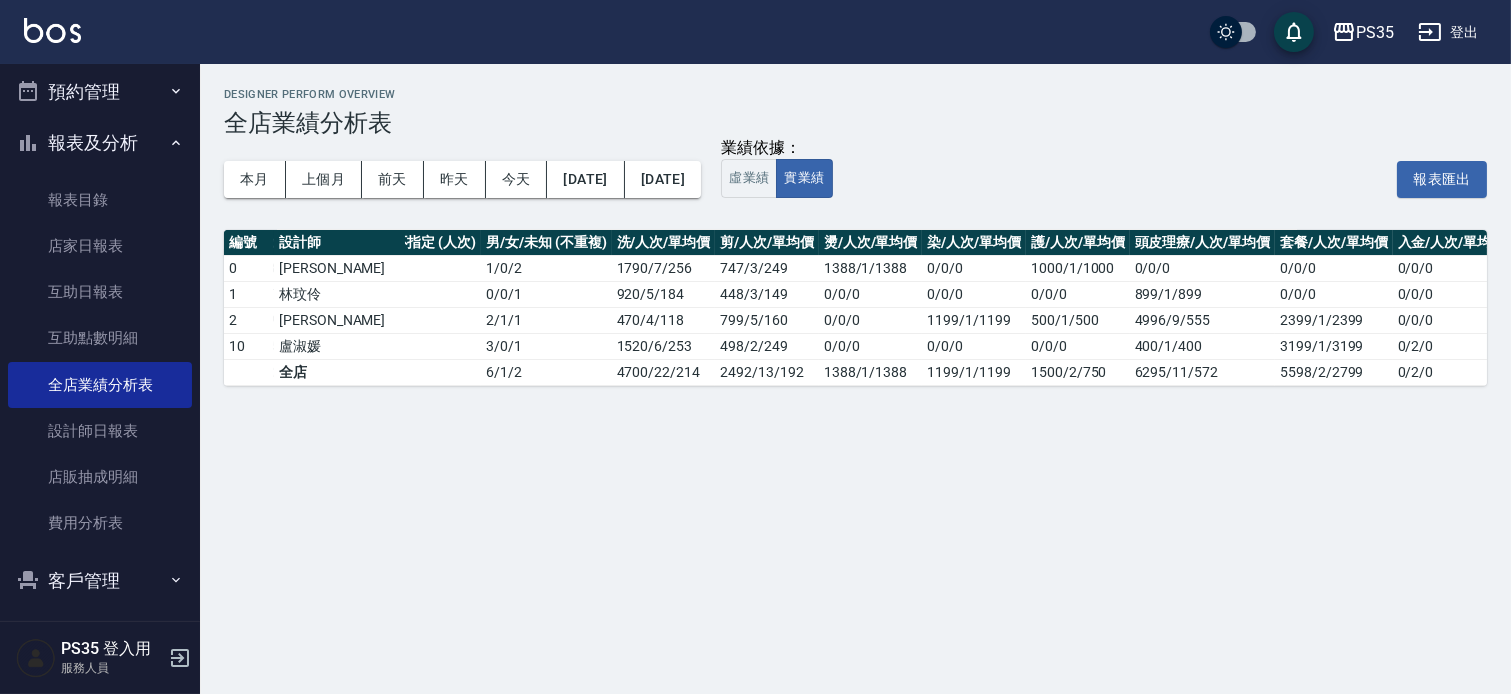 scroll, scrollTop: 0, scrollLeft: 475, axis: horizontal 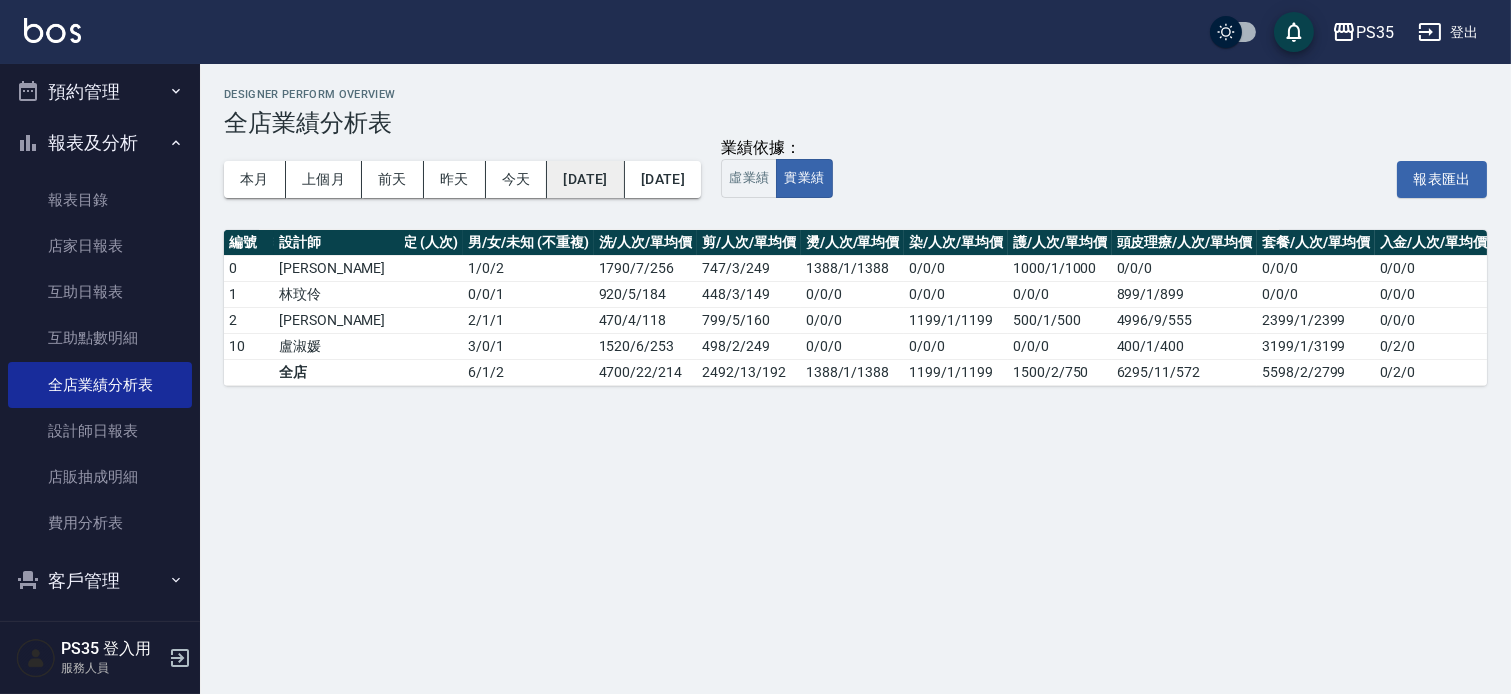click on "[DATE]" at bounding box center (585, 179) 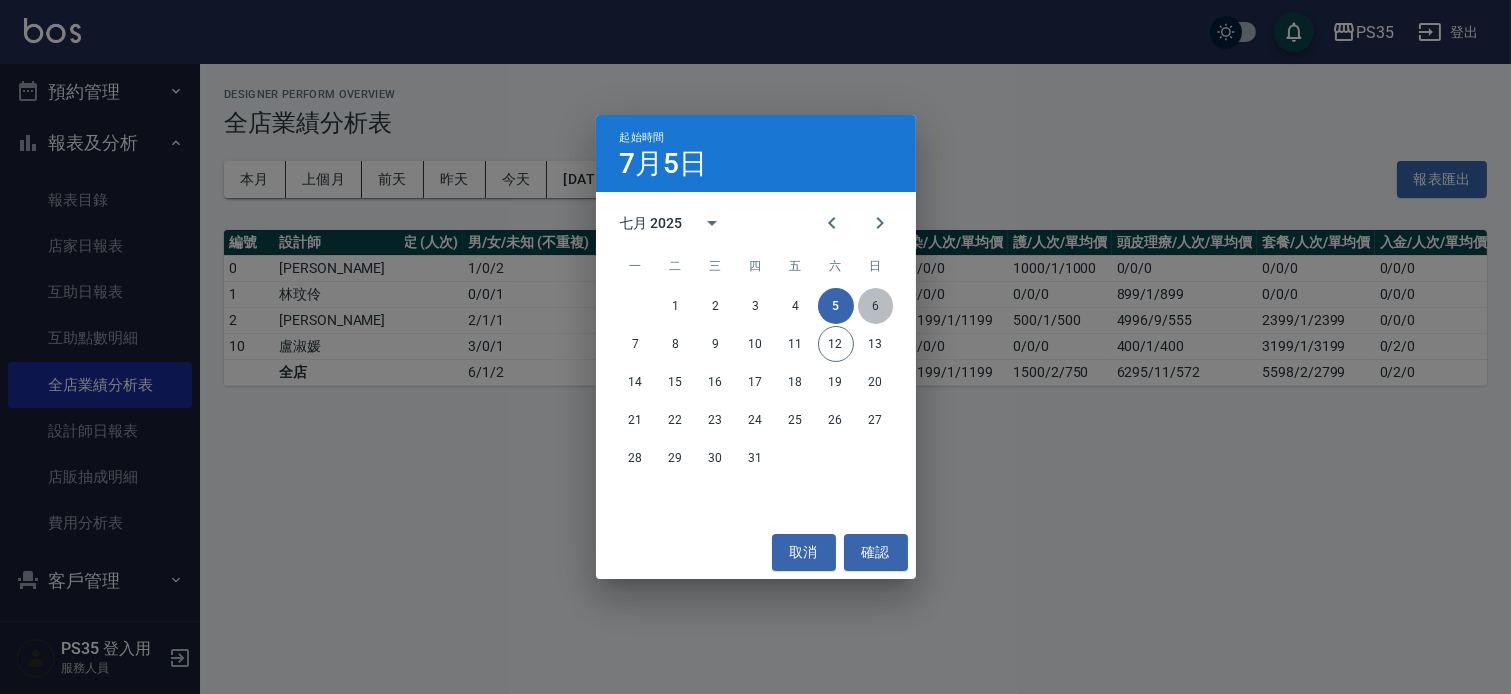 click on "6" at bounding box center (876, 306) 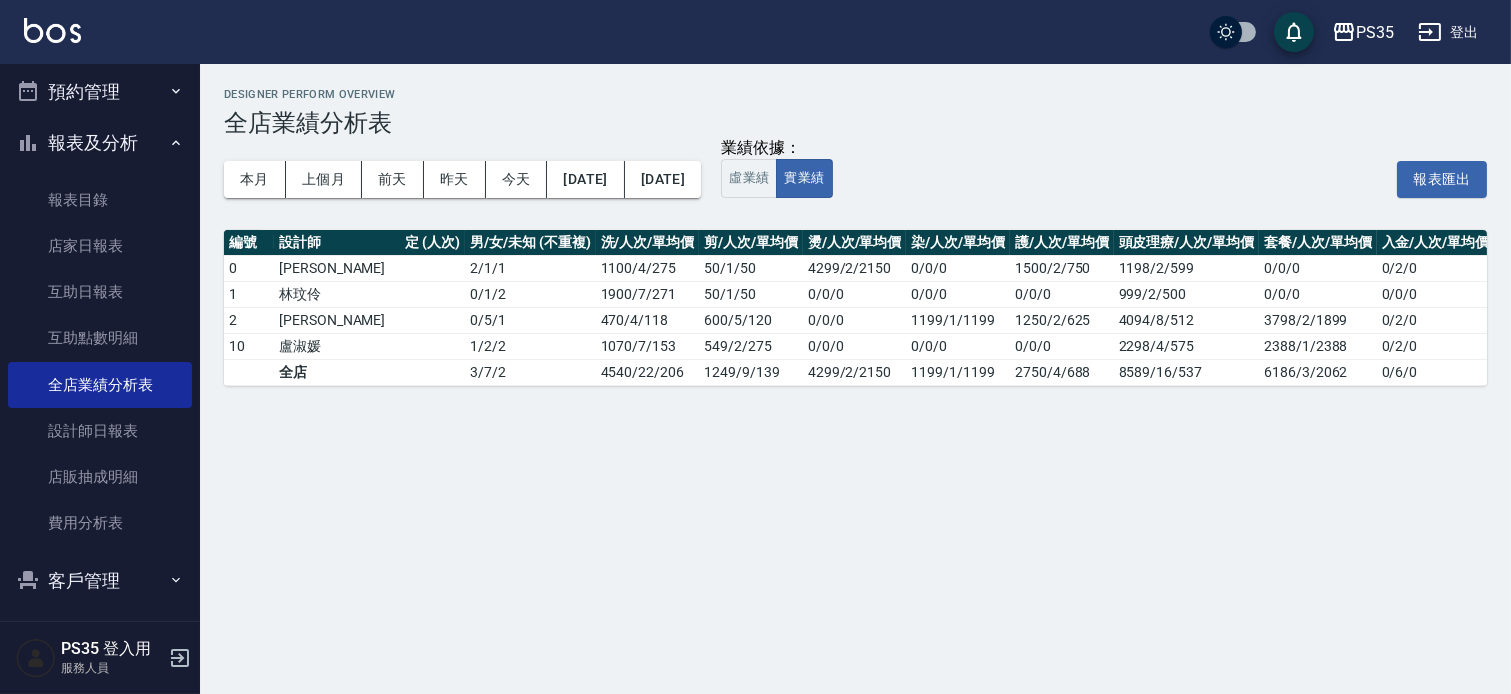 scroll, scrollTop: 0, scrollLeft: 475, axis: horizontal 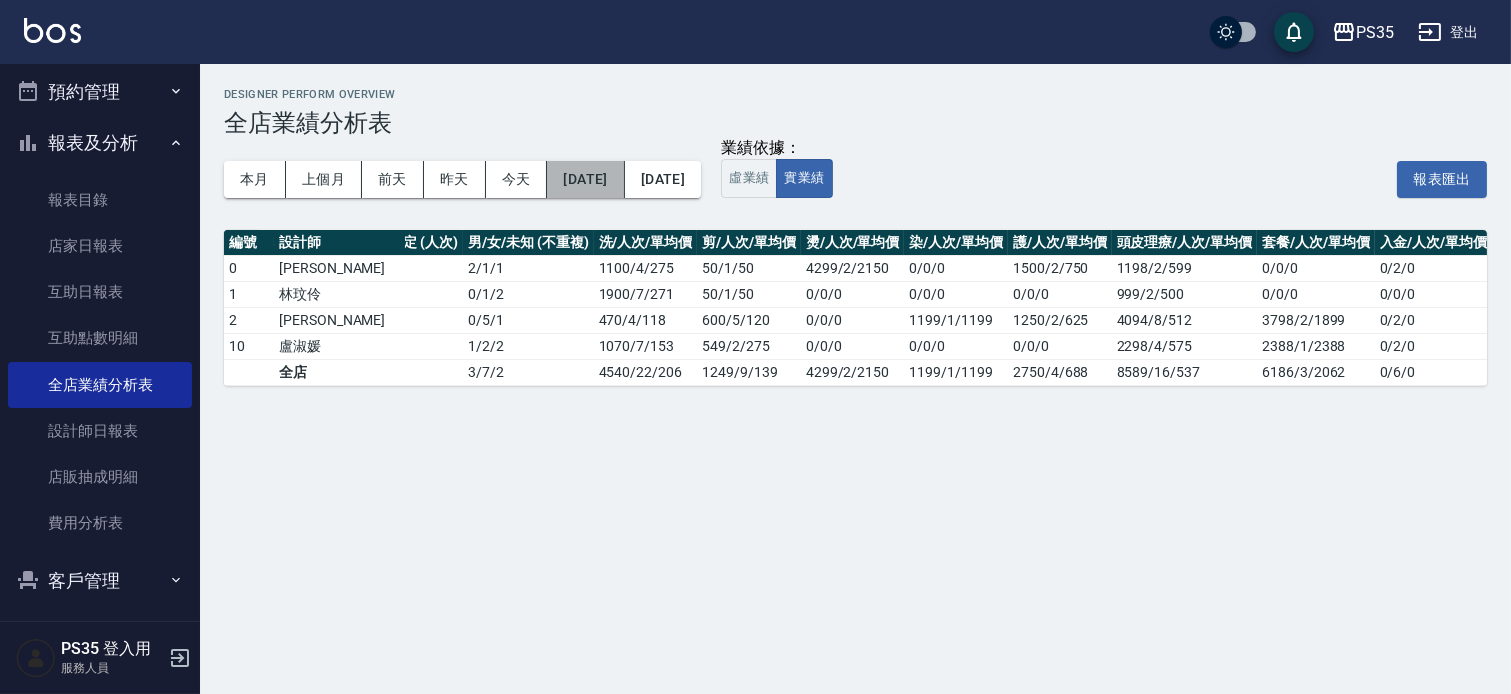 click on "[DATE]" at bounding box center [585, 179] 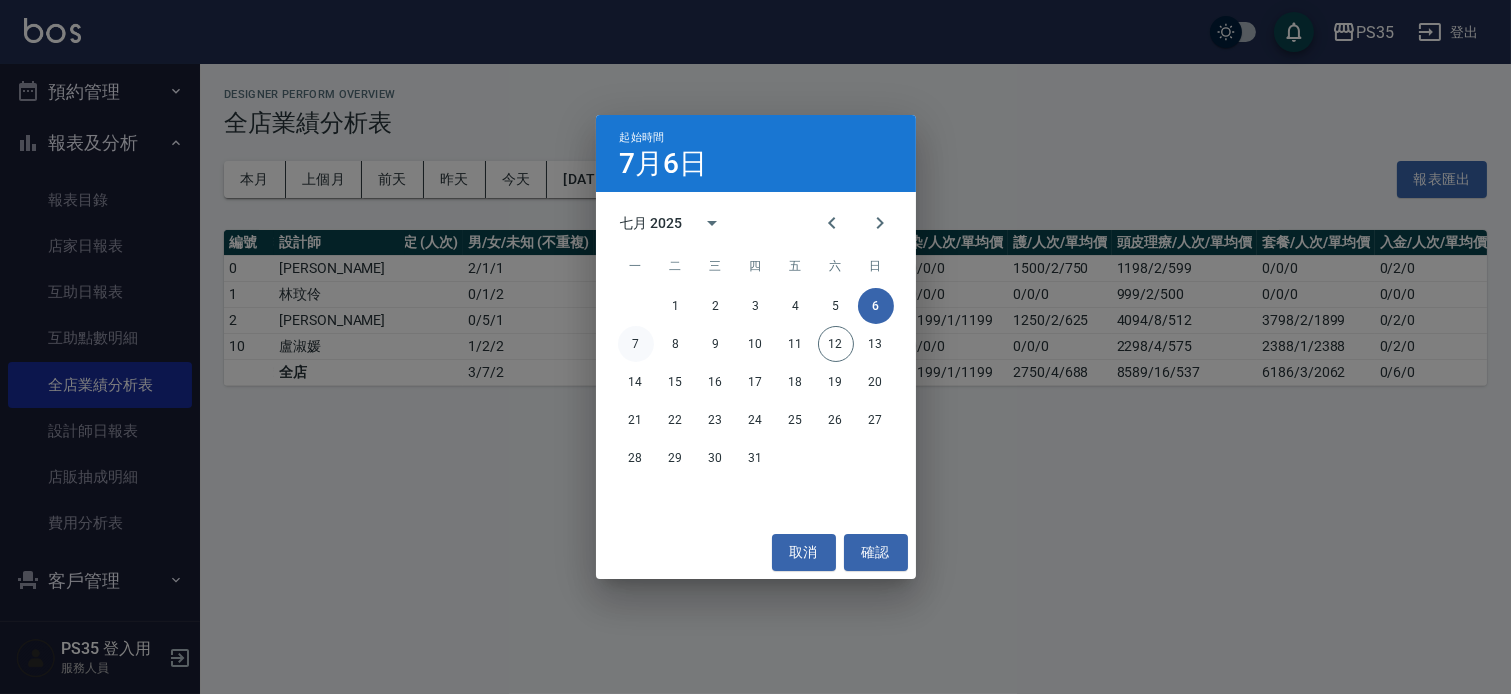 click on "7" at bounding box center [636, 344] 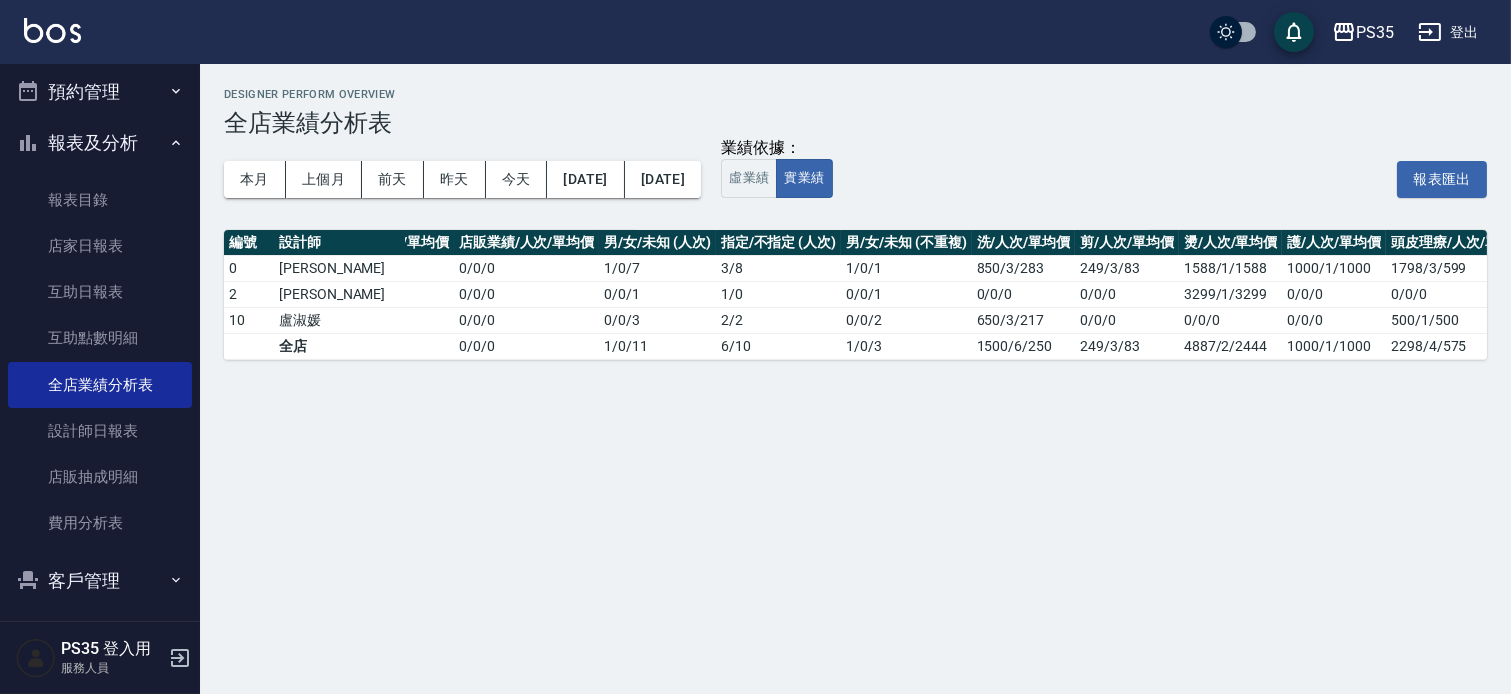 scroll, scrollTop: 0, scrollLeft: 124, axis: horizontal 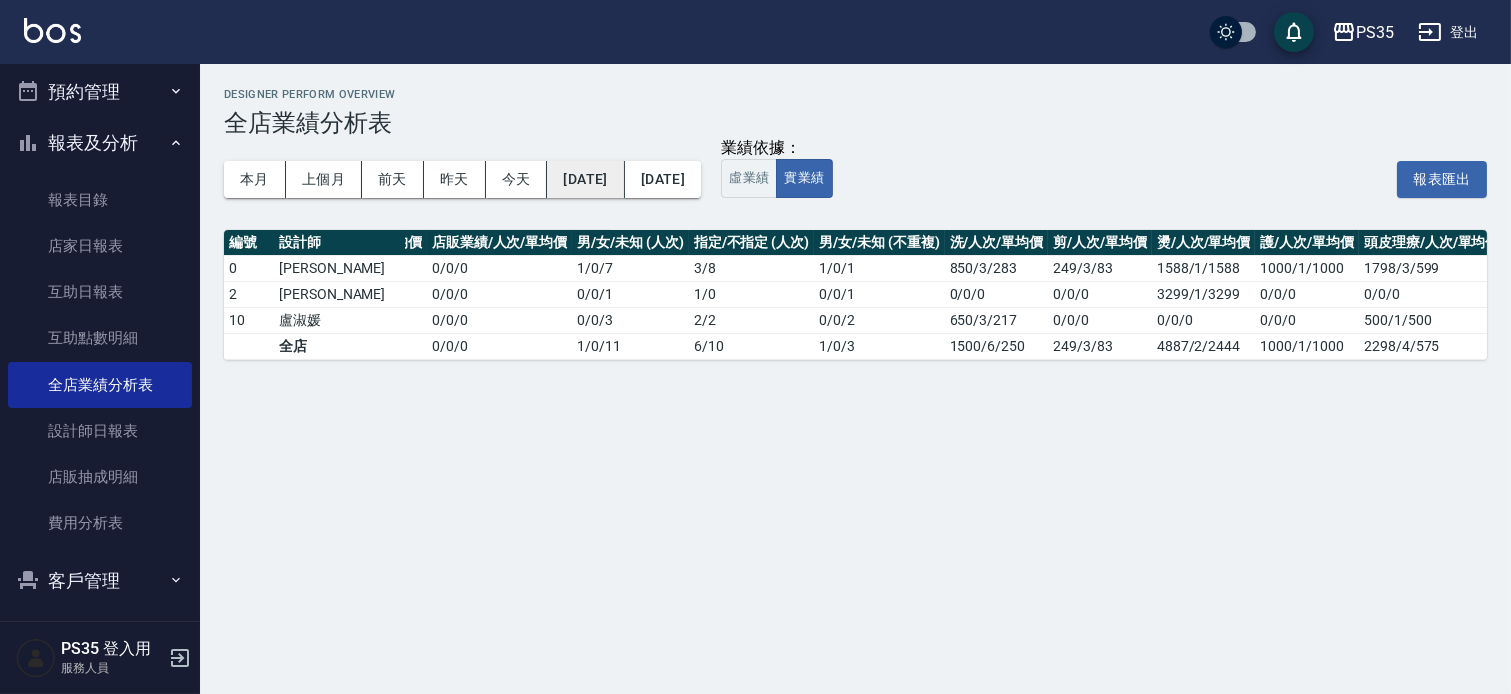 click on "[DATE]" at bounding box center (585, 179) 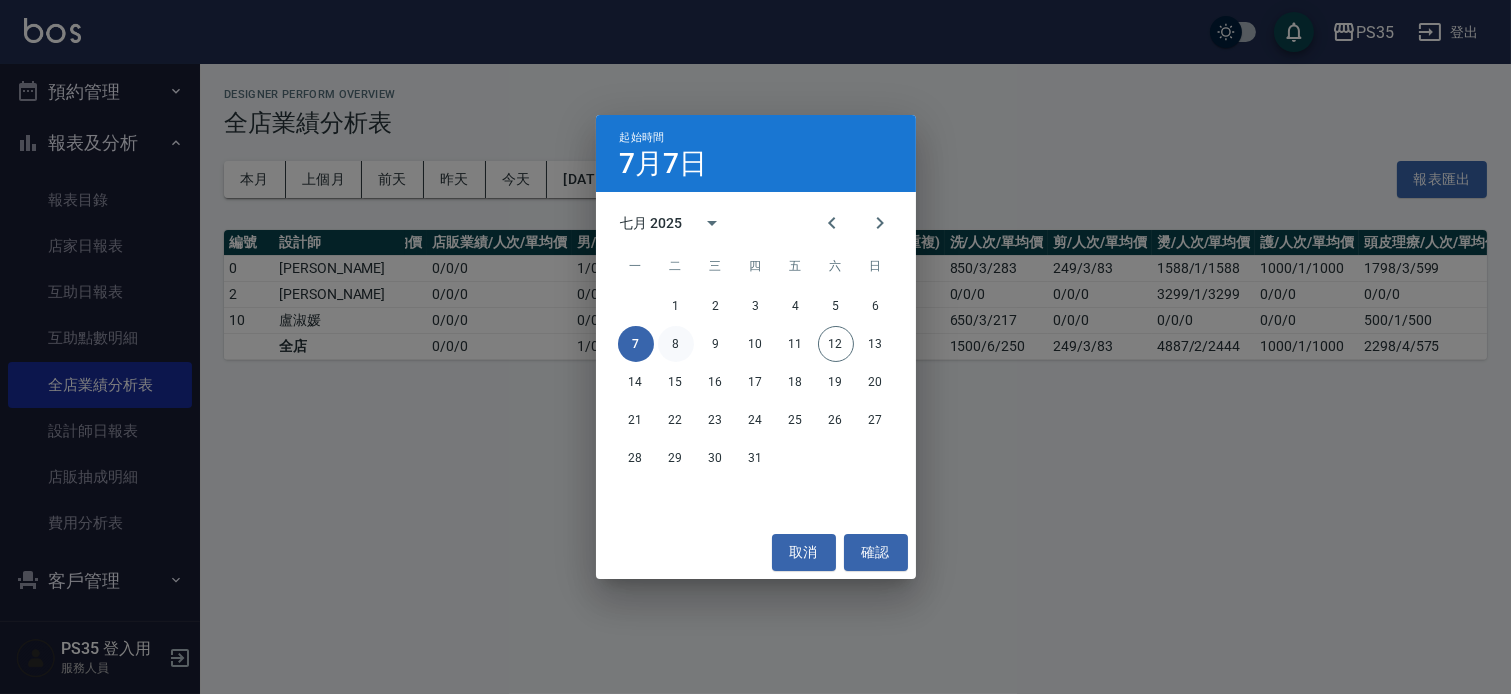 click on "8" at bounding box center (676, 344) 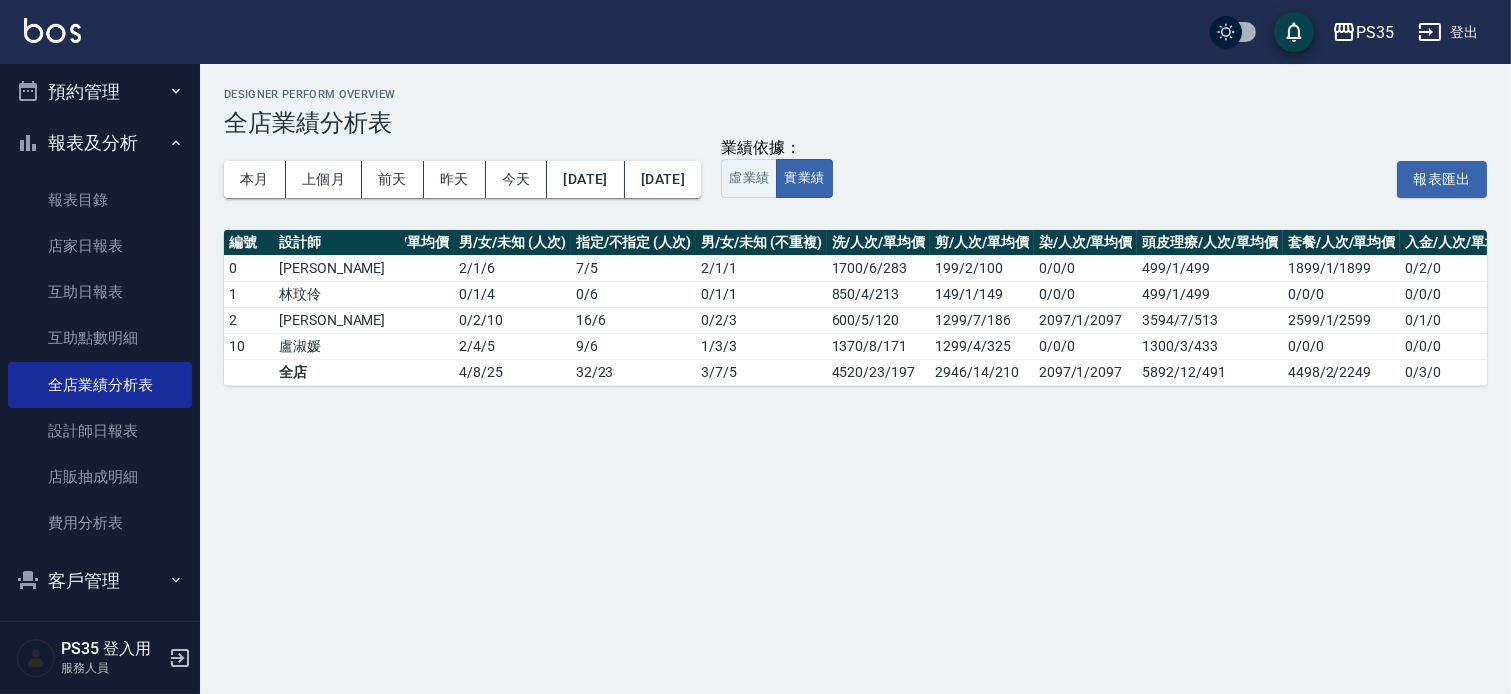 scroll, scrollTop: 0, scrollLeft: 261, axis: horizontal 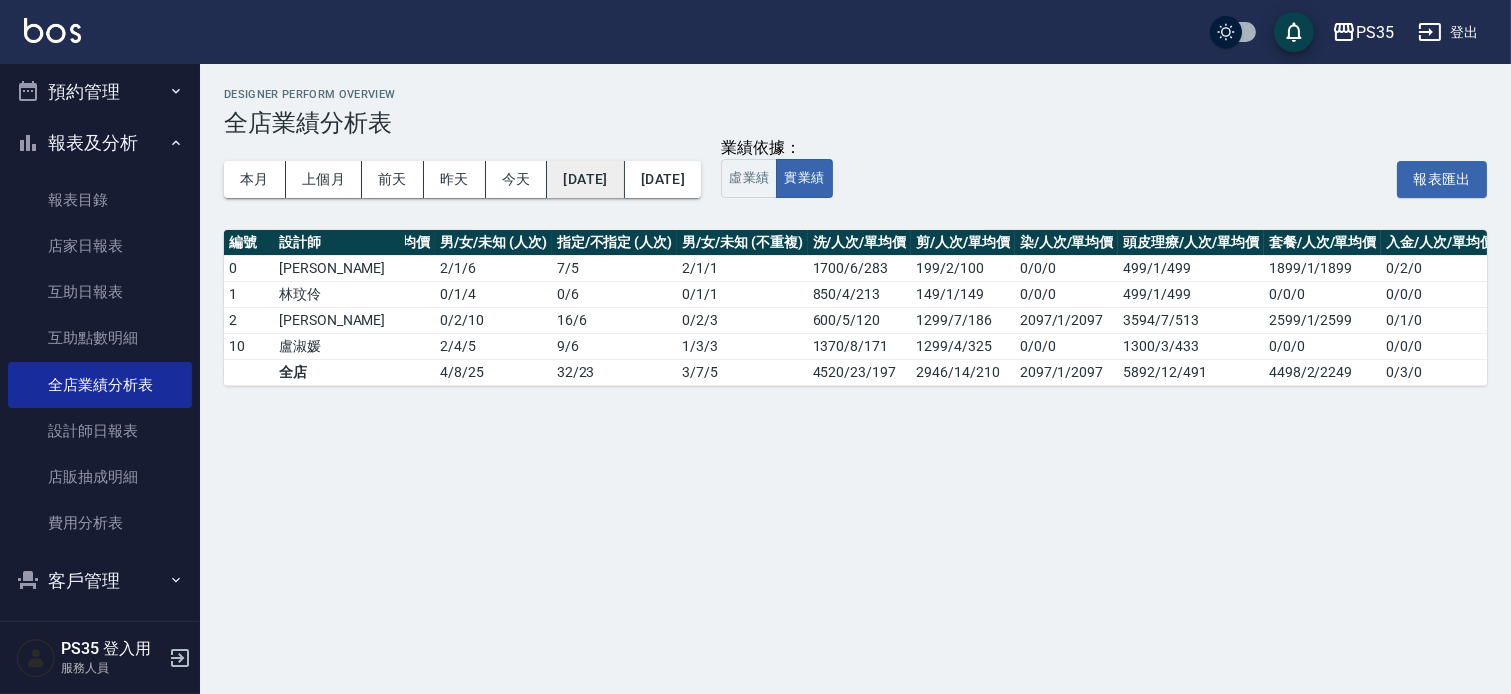 click on "[DATE]" at bounding box center [585, 179] 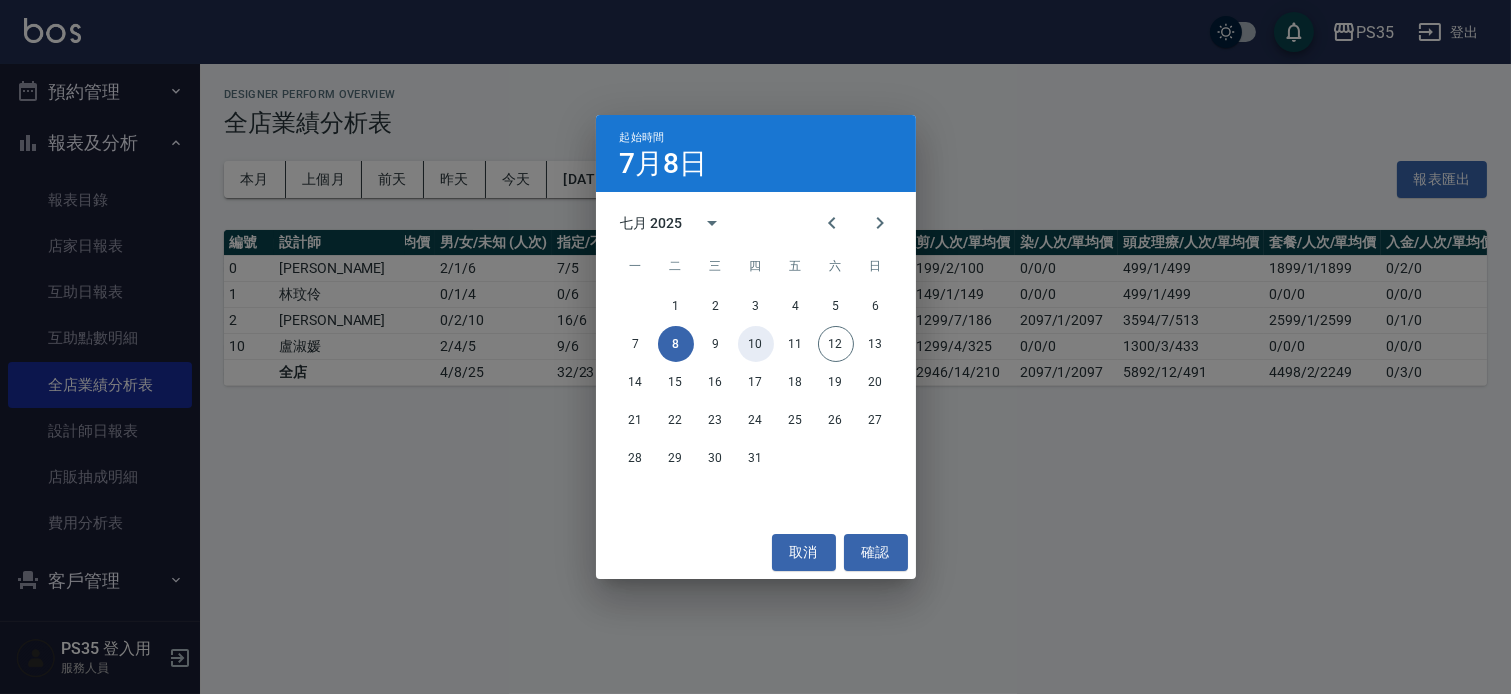 click on "10" at bounding box center [756, 344] 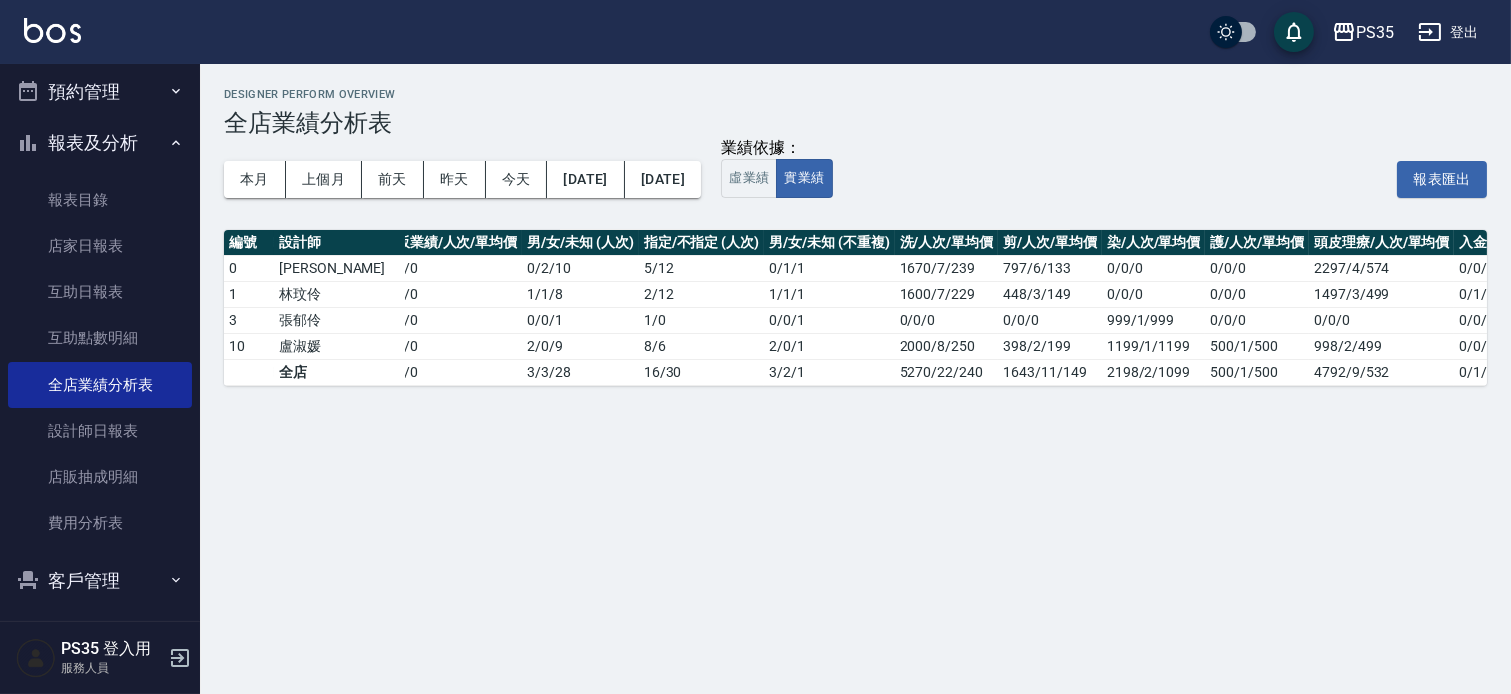 scroll, scrollTop: 0, scrollLeft: 246, axis: horizontal 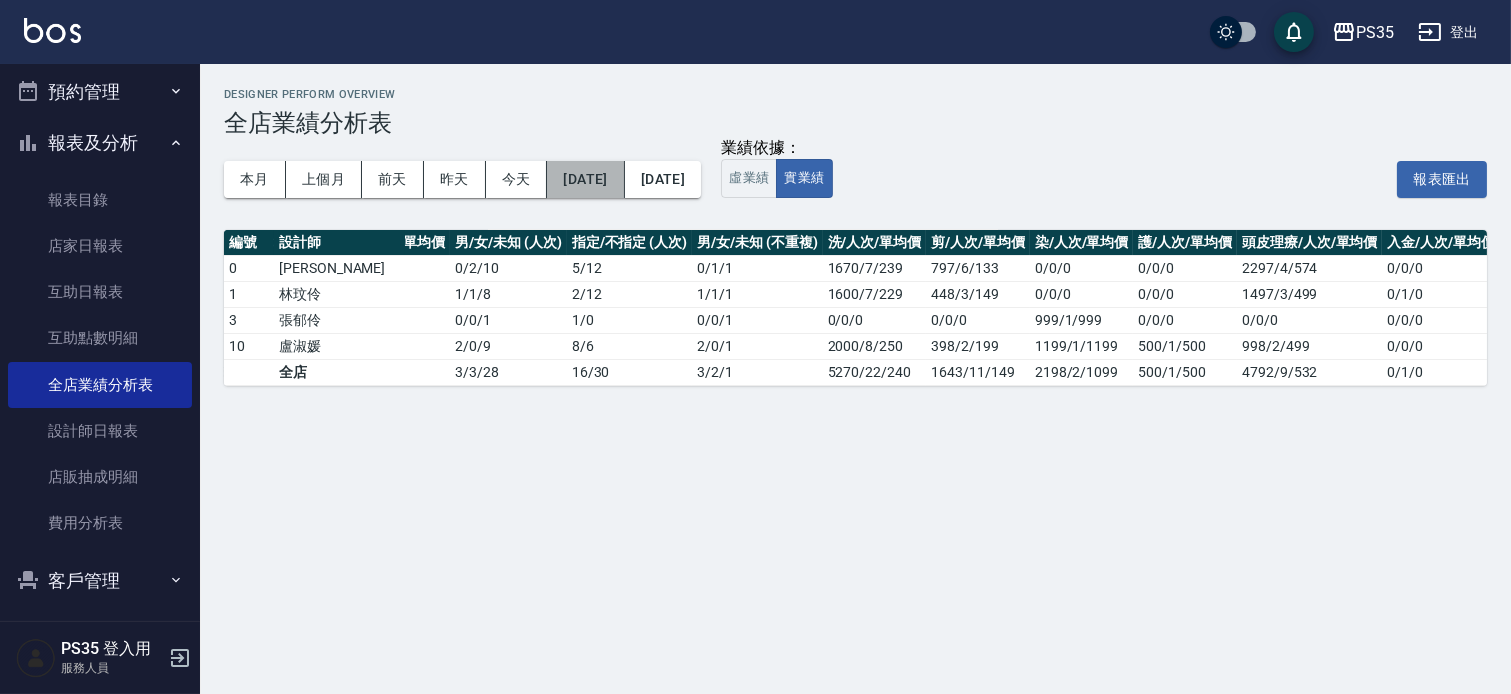 click on "[DATE]" at bounding box center (585, 179) 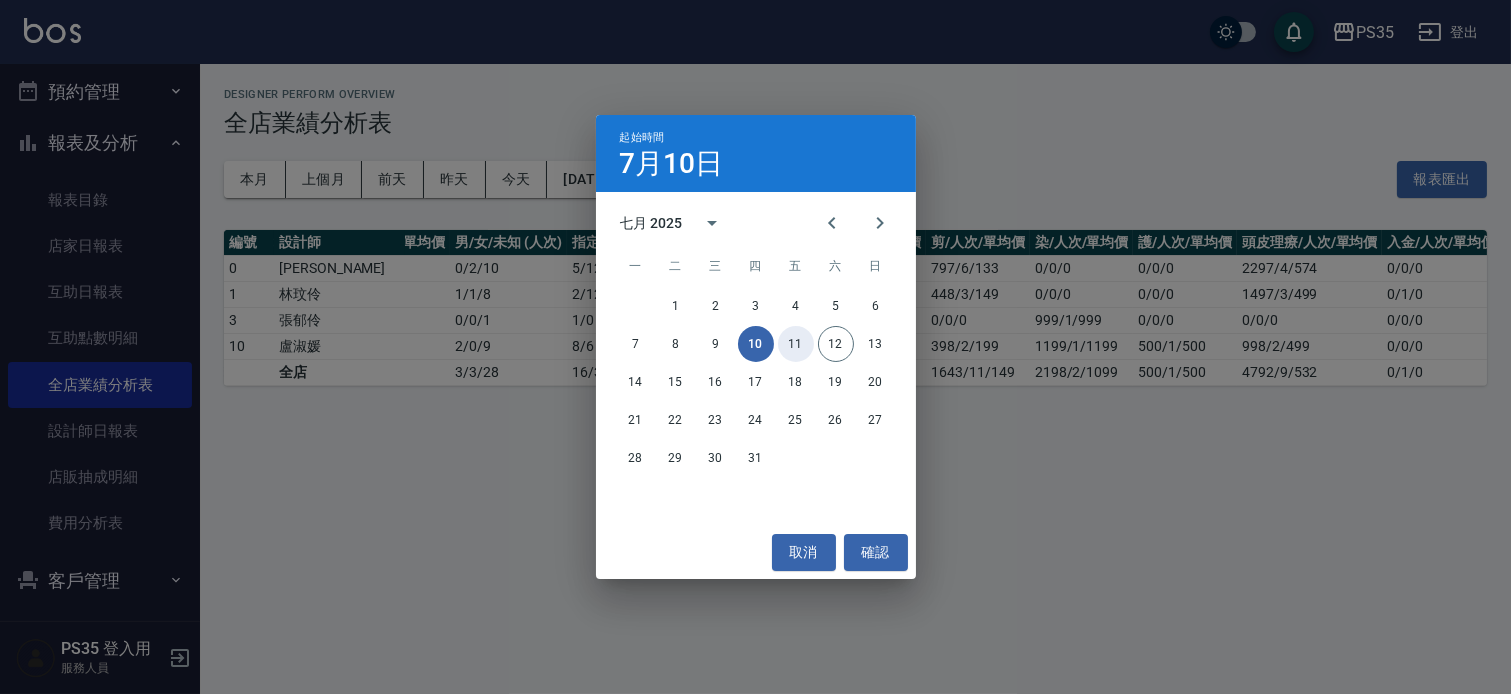 click on "11" at bounding box center [796, 344] 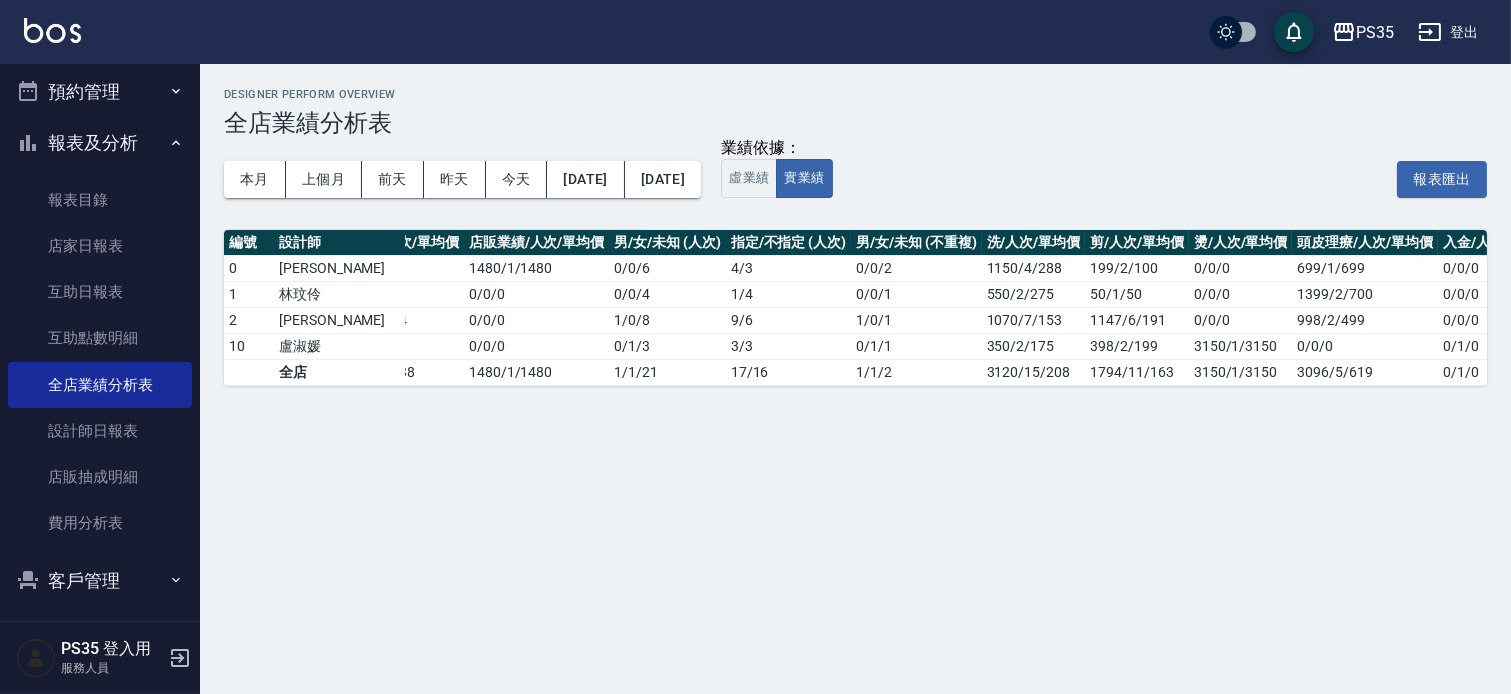 scroll, scrollTop: 0, scrollLeft: 138, axis: horizontal 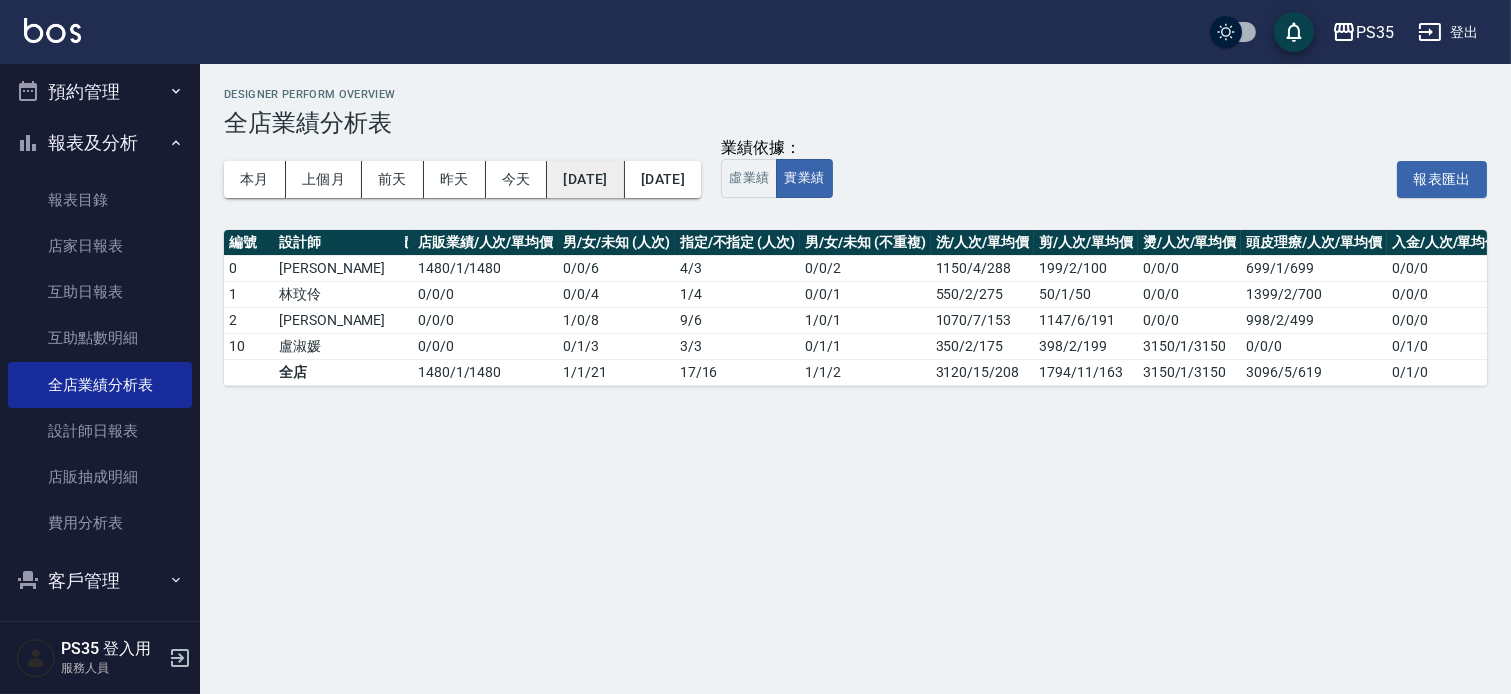 click on "[DATE]" at bounding box center (585, 179) 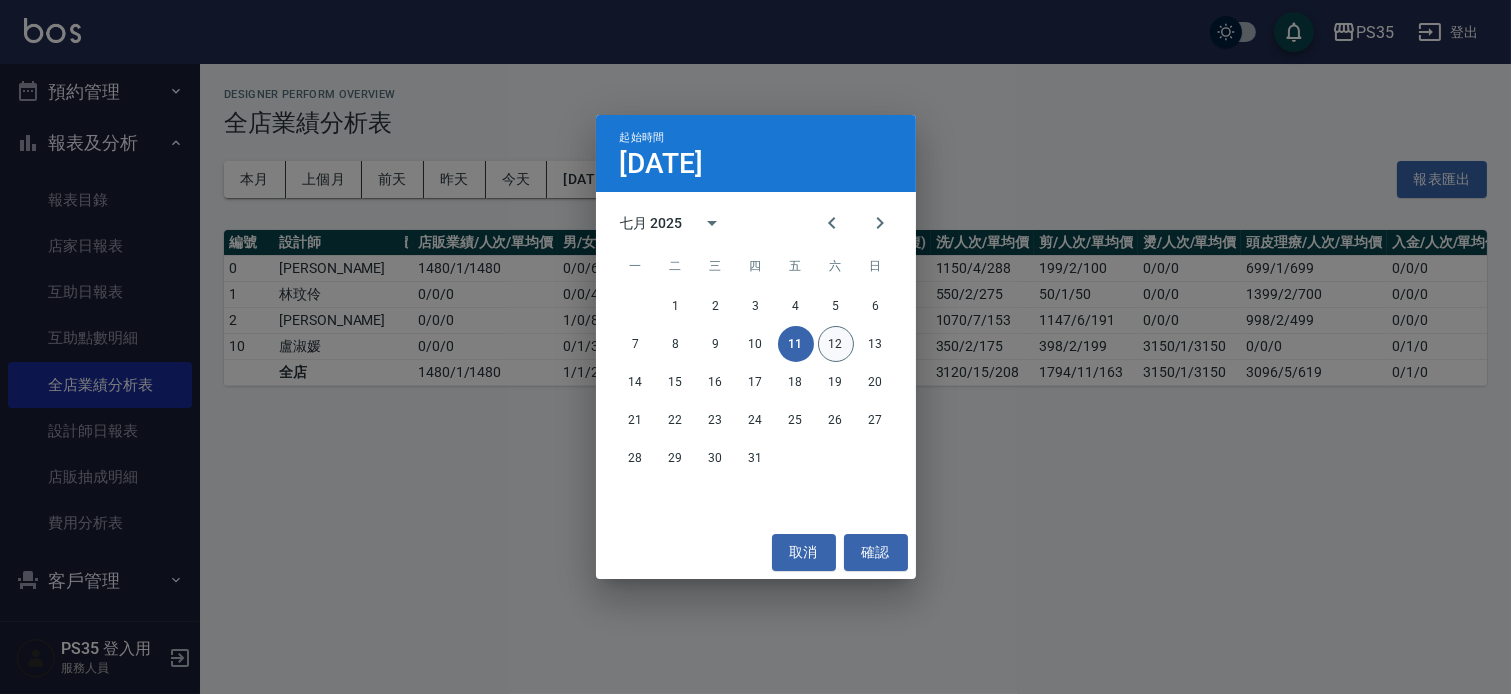 click on "12" at bounding box center [836, 344] 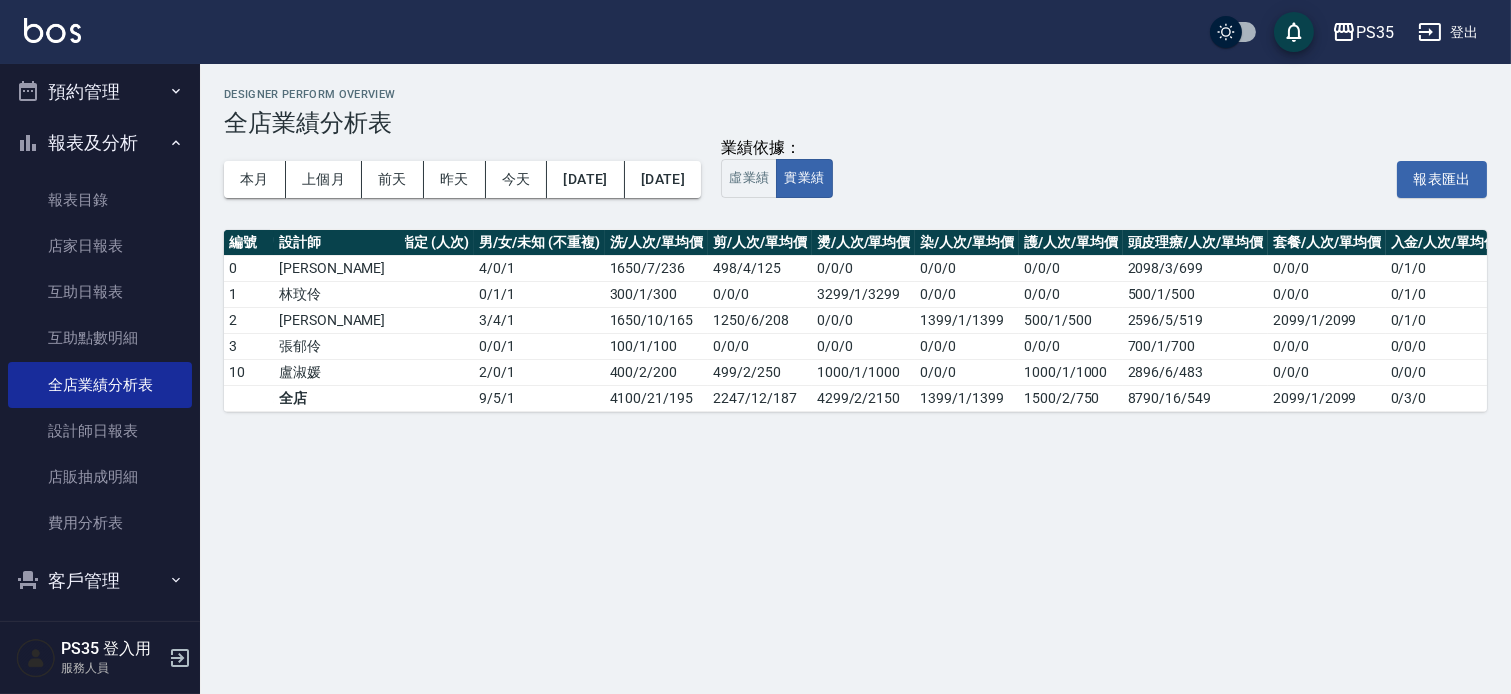 scroll, scrollTop: 0, scrollLeft: 475, axis: horizontal 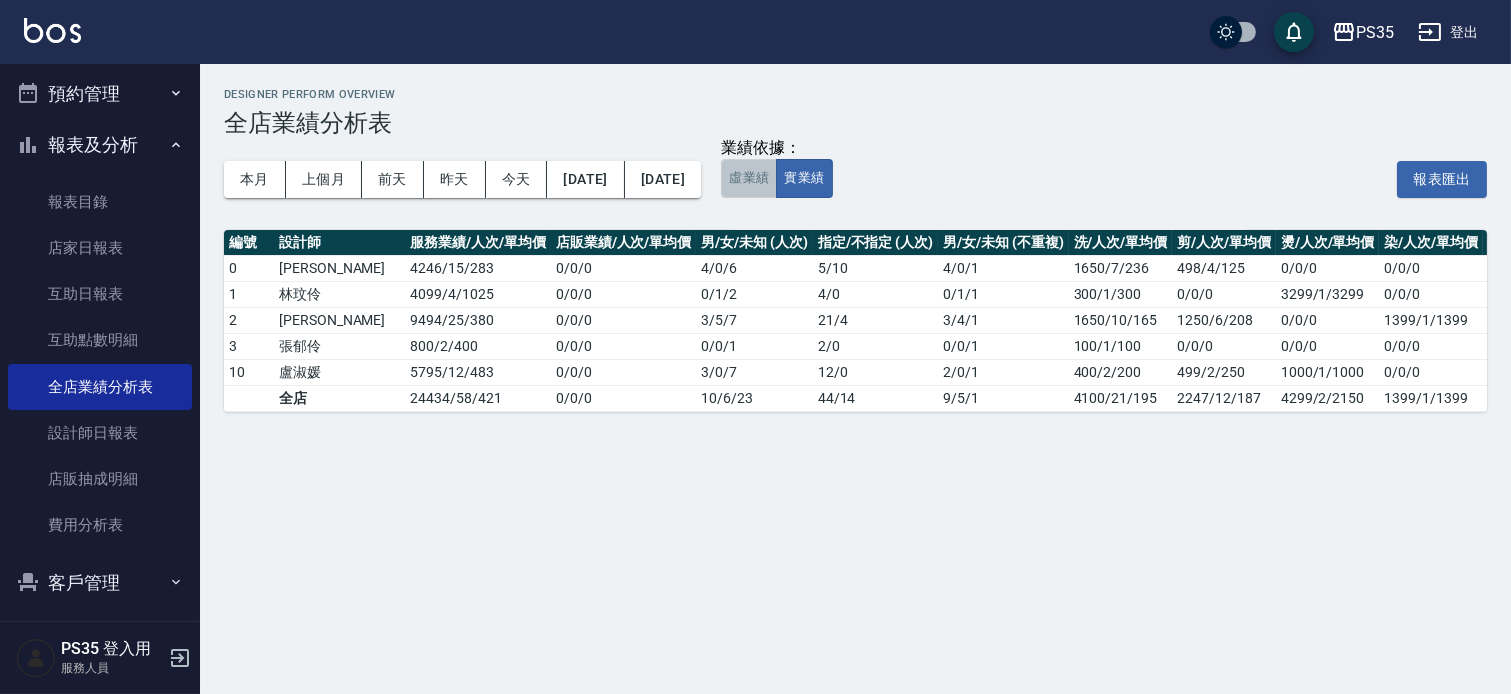 click on "虛業績" at bounding box center [749, 178] 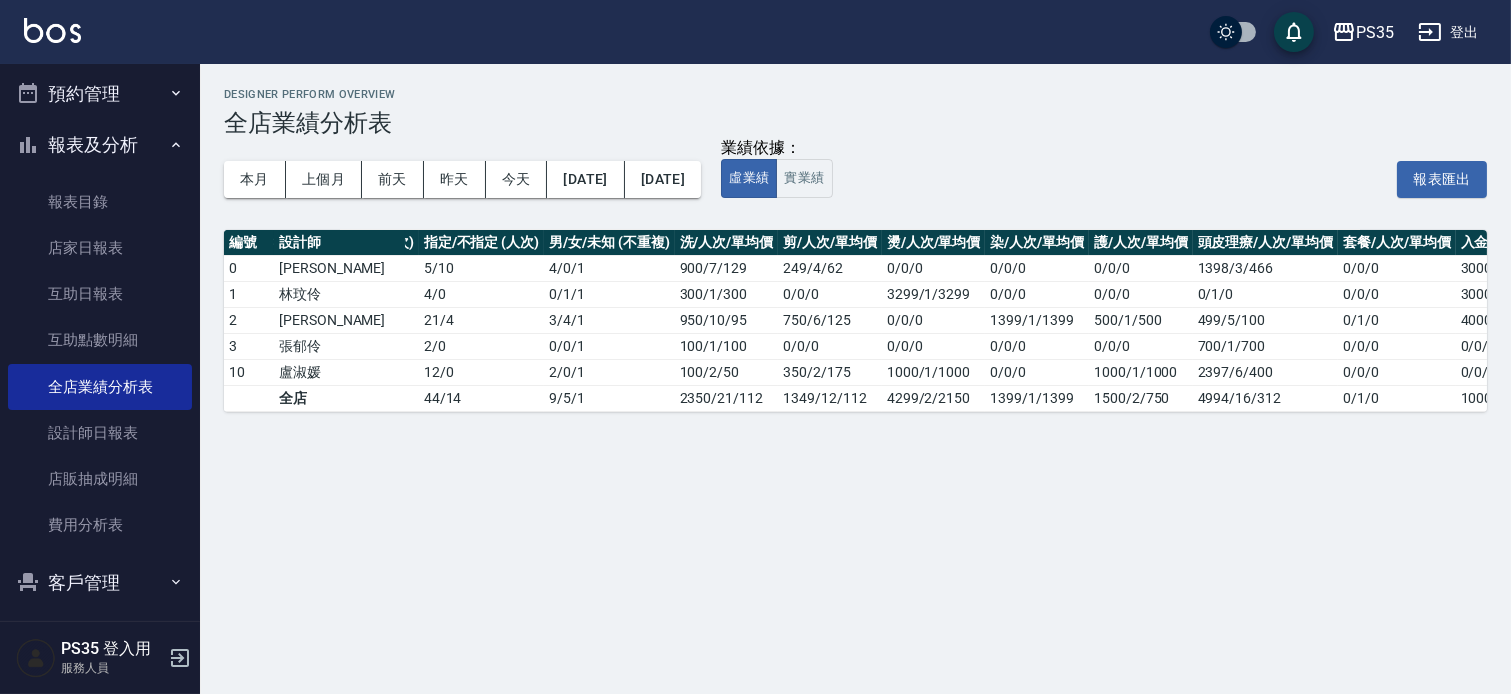 scroll, scrollTop: 0, scrollLeft: 475, axis: horizontal 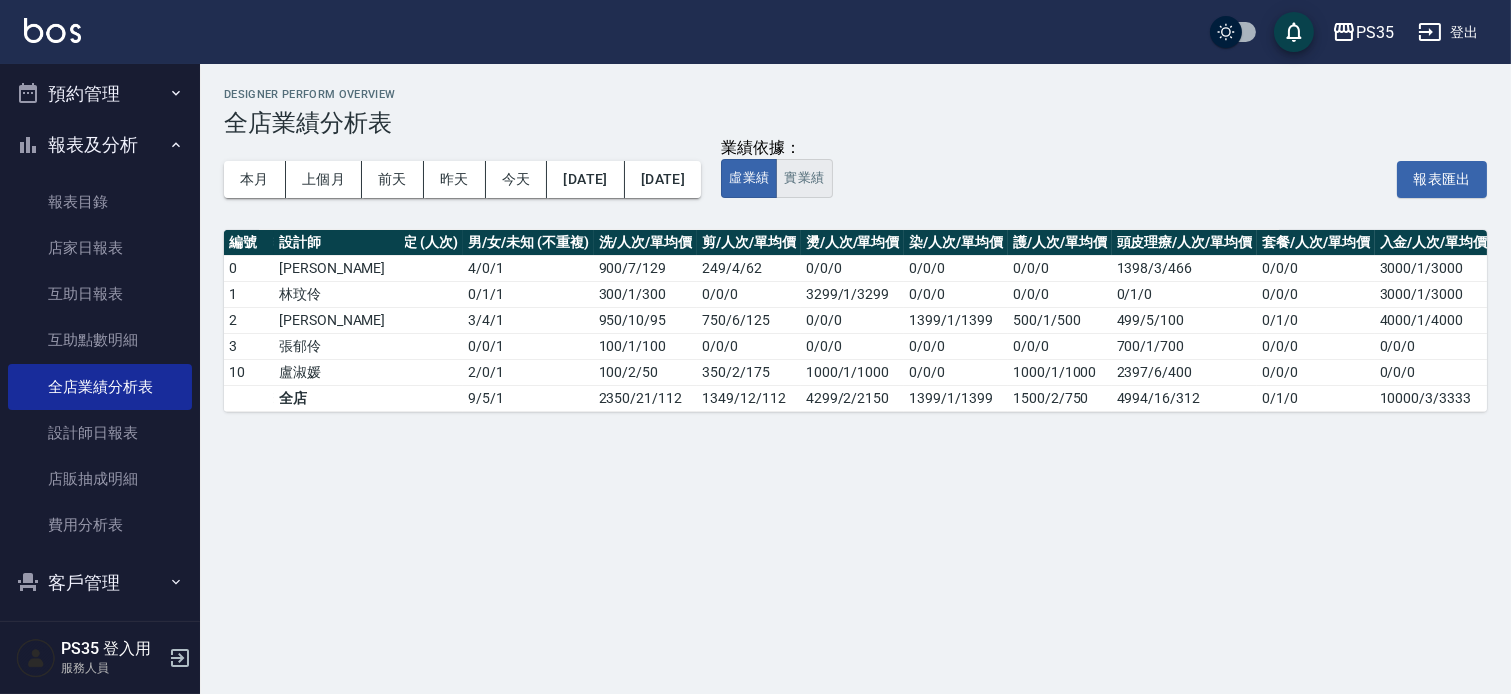 click on "實業績" at bounding box center [804, 178] 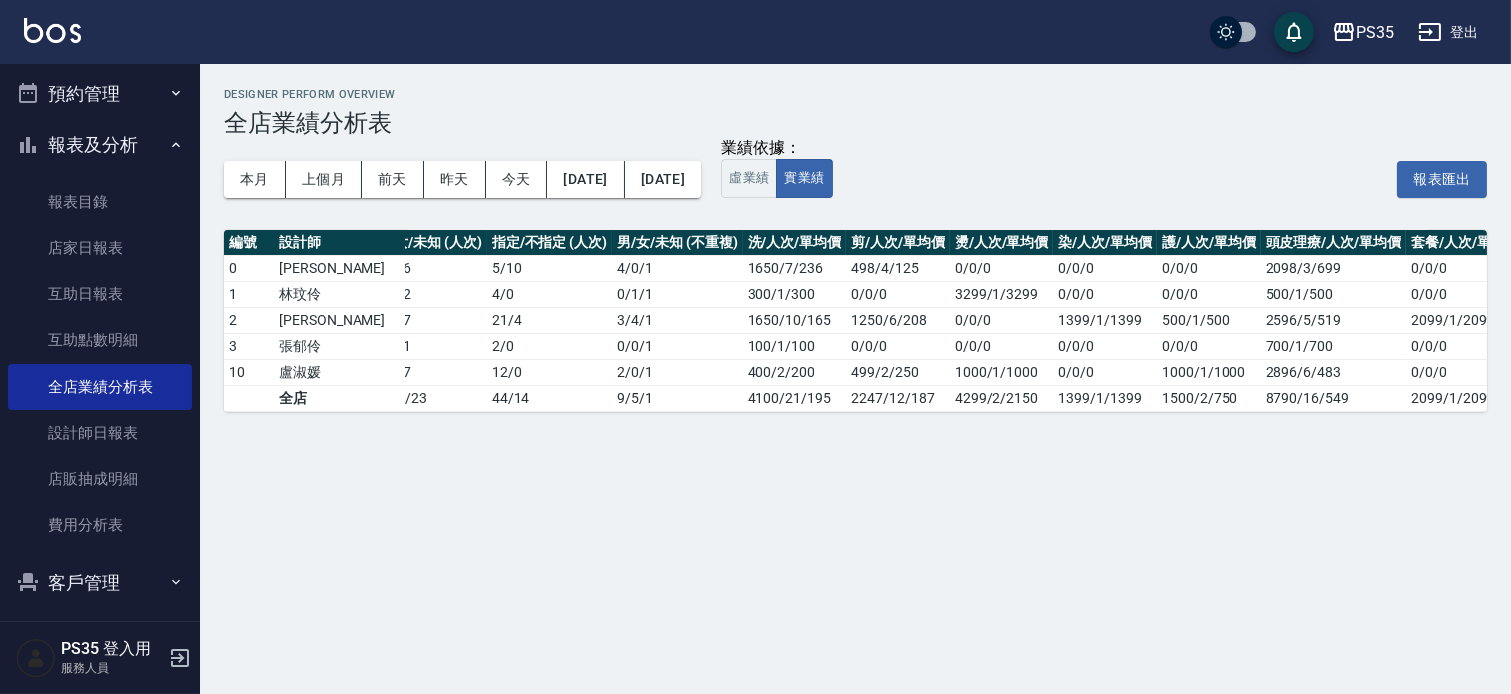scroll, scrollTop: 0, scrollLeft: 475, axis: horizontal 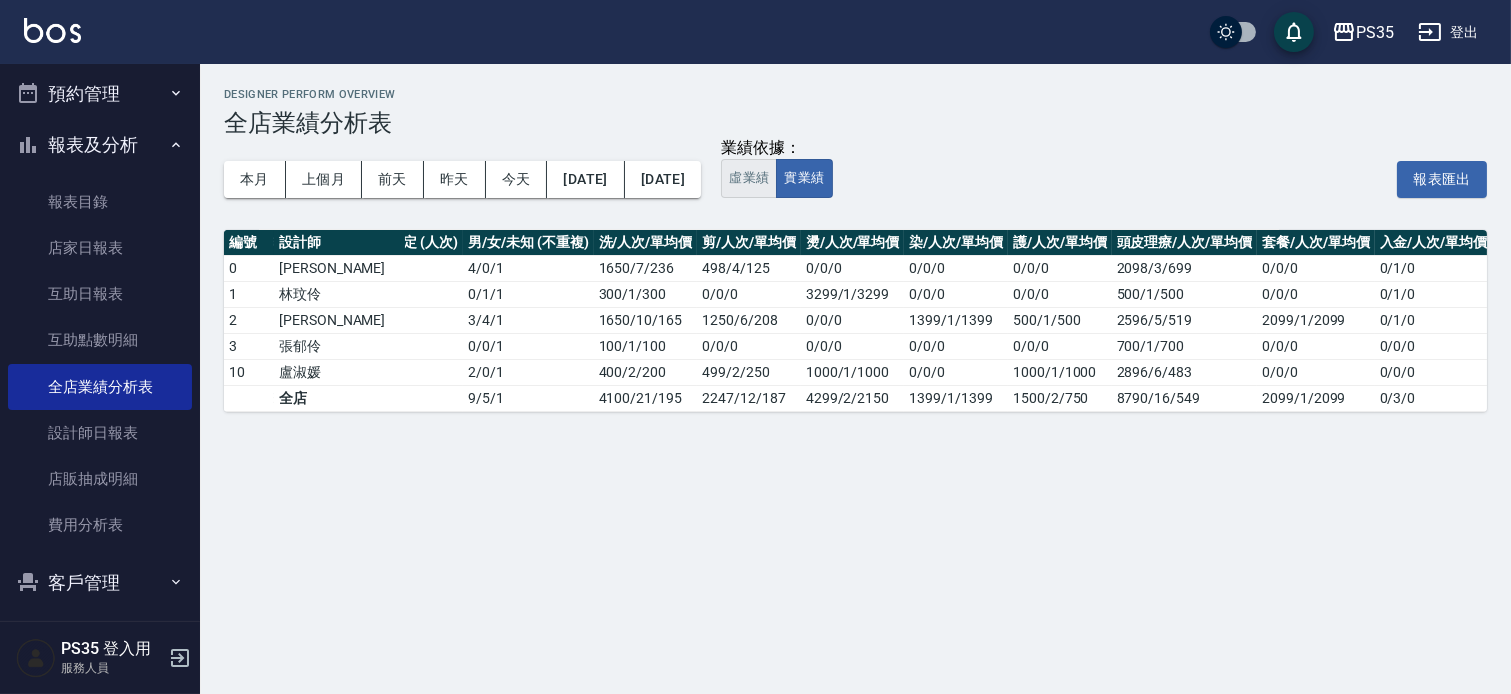 click on "虛業績" at bounding box center [749, 178] 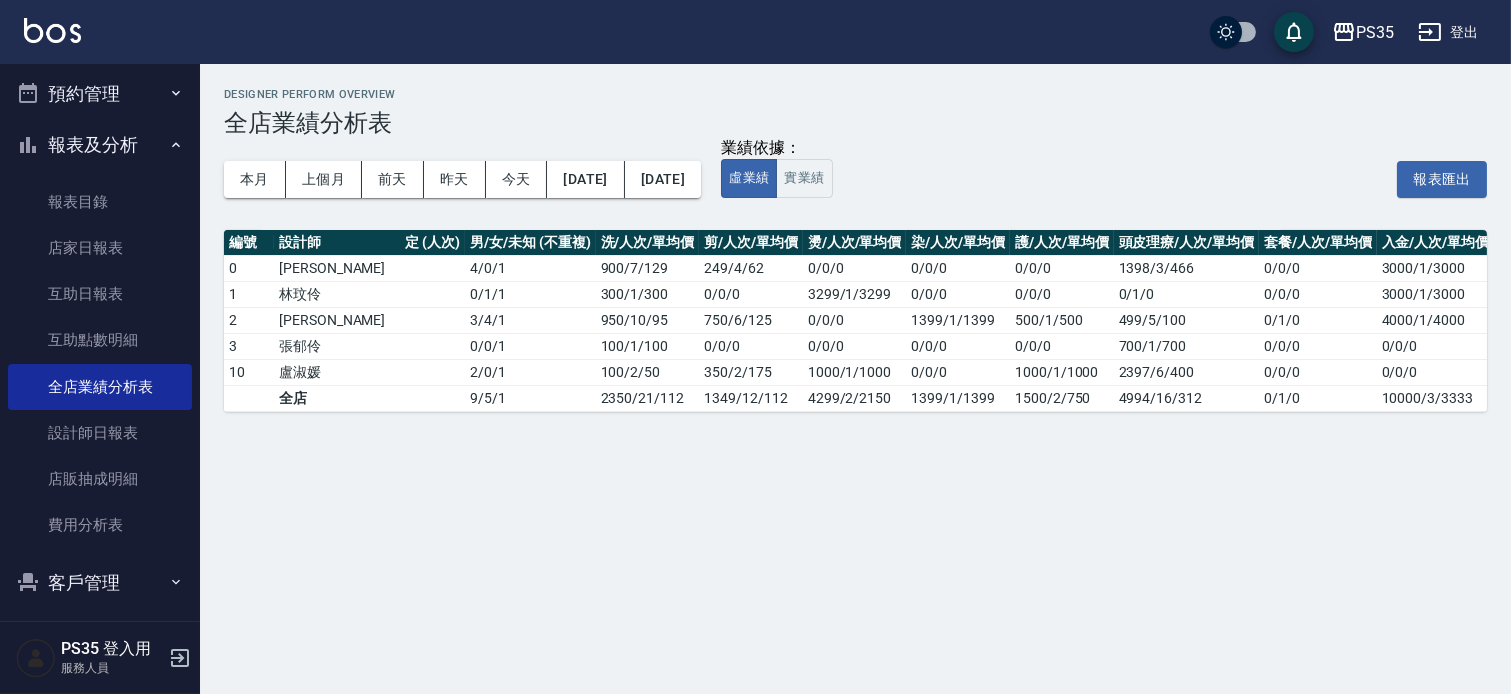 scroll, scrollTop: 0, scrollLeft: 475, axis: horizontal 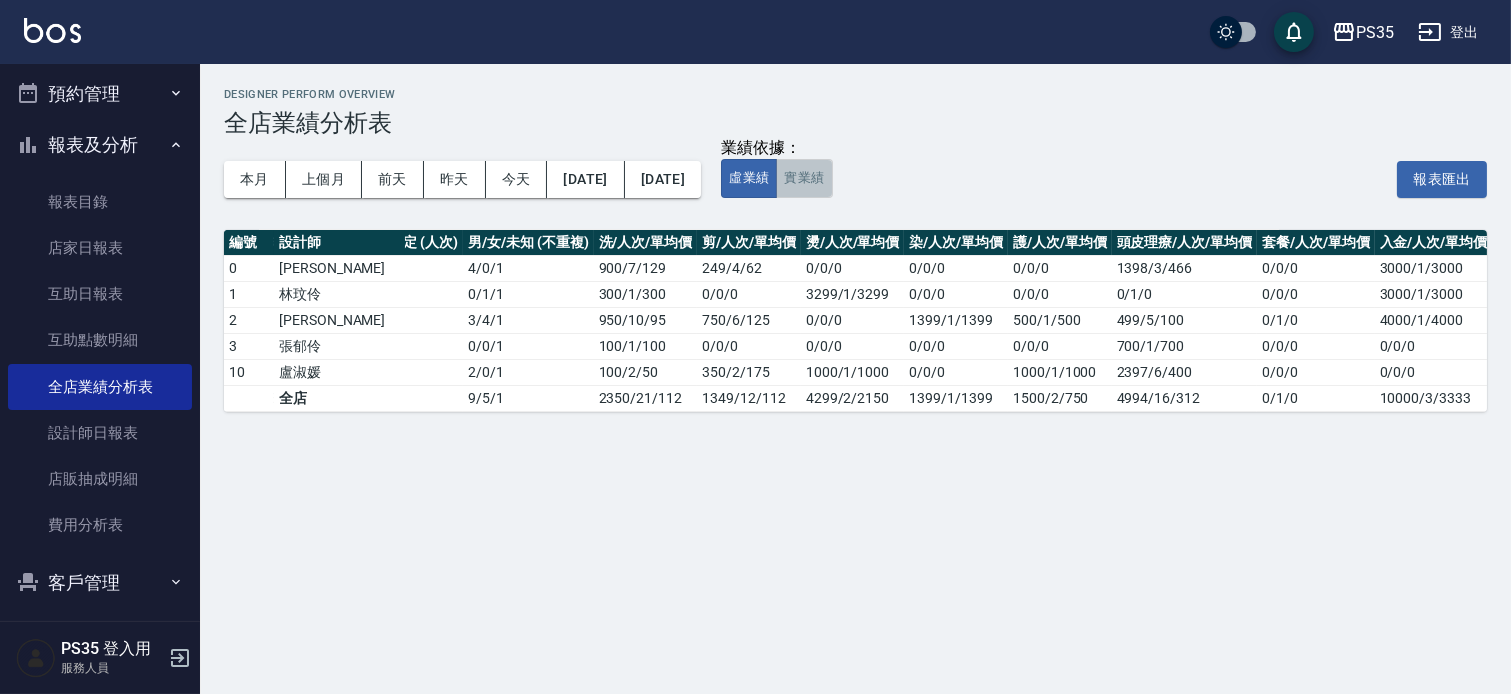 click on "實業績" at bounding box center (804, 178) 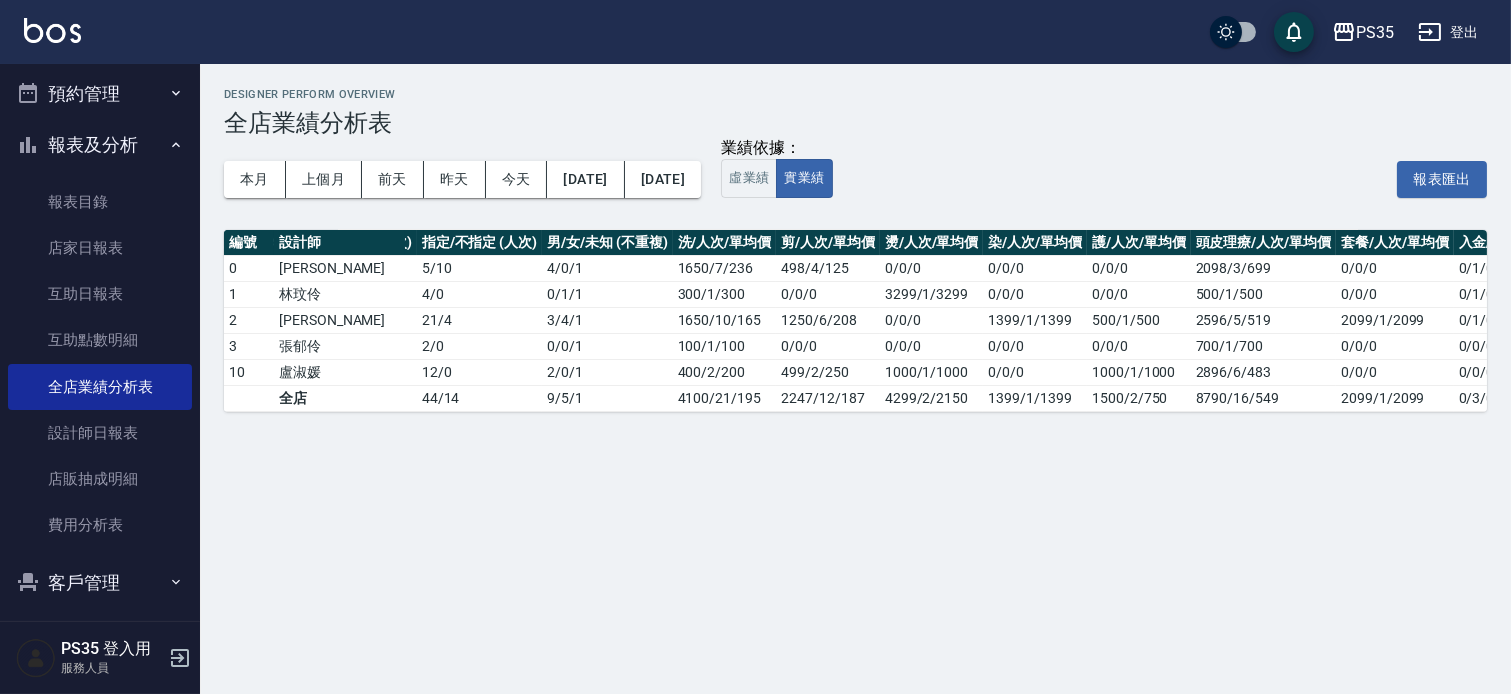 scroll, scrollTop: 0, scrollLeft: 475, axis: horizontal 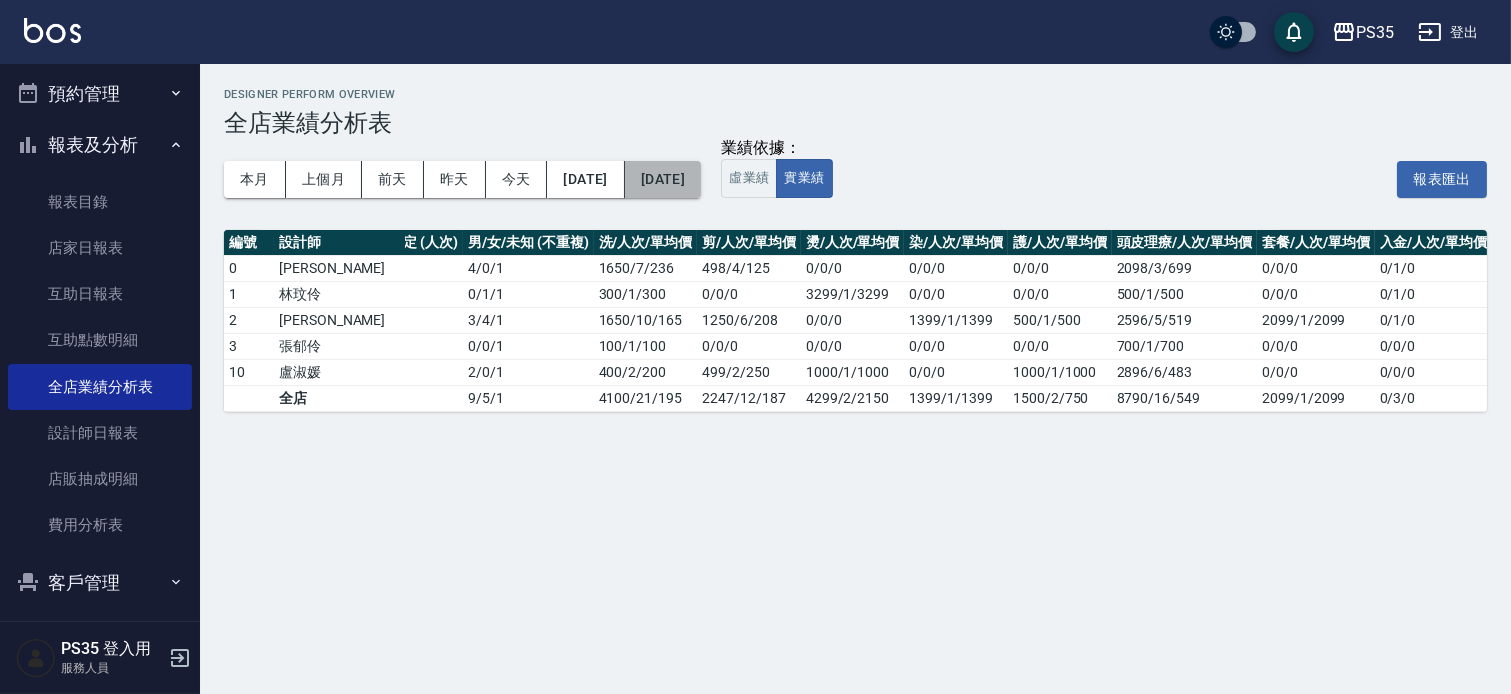 click on "[DATE]" at bounding box center (663, 179) 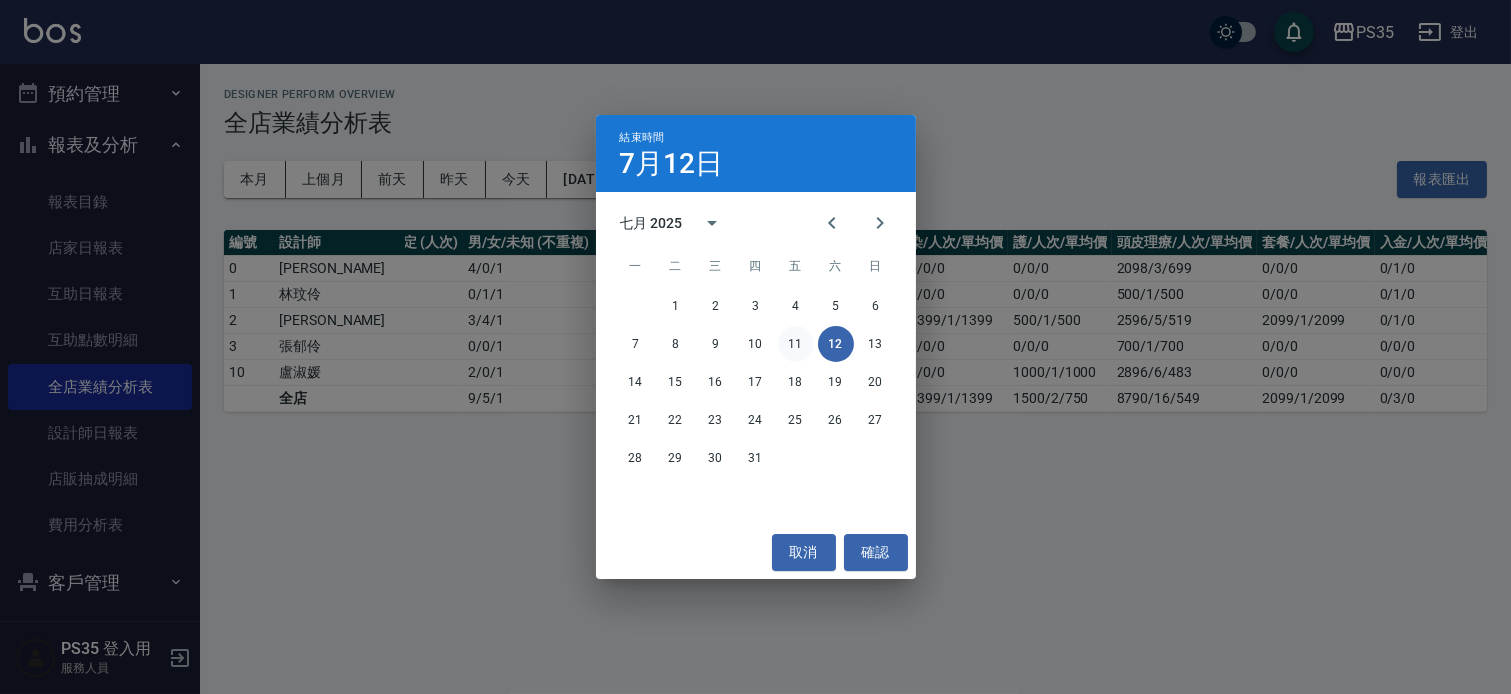 click on "11" at bounding box center (796, 344) 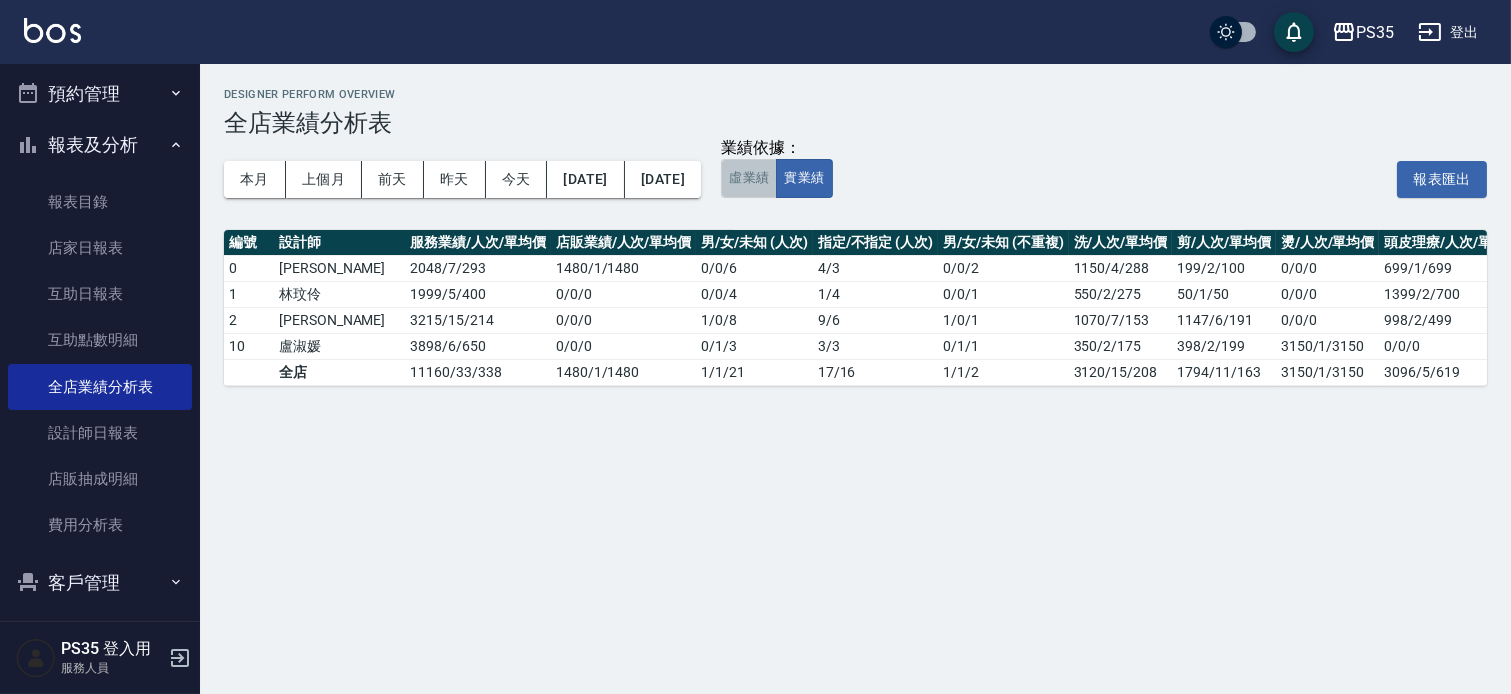 click on "虛業績" at bounding box center [749, 178] 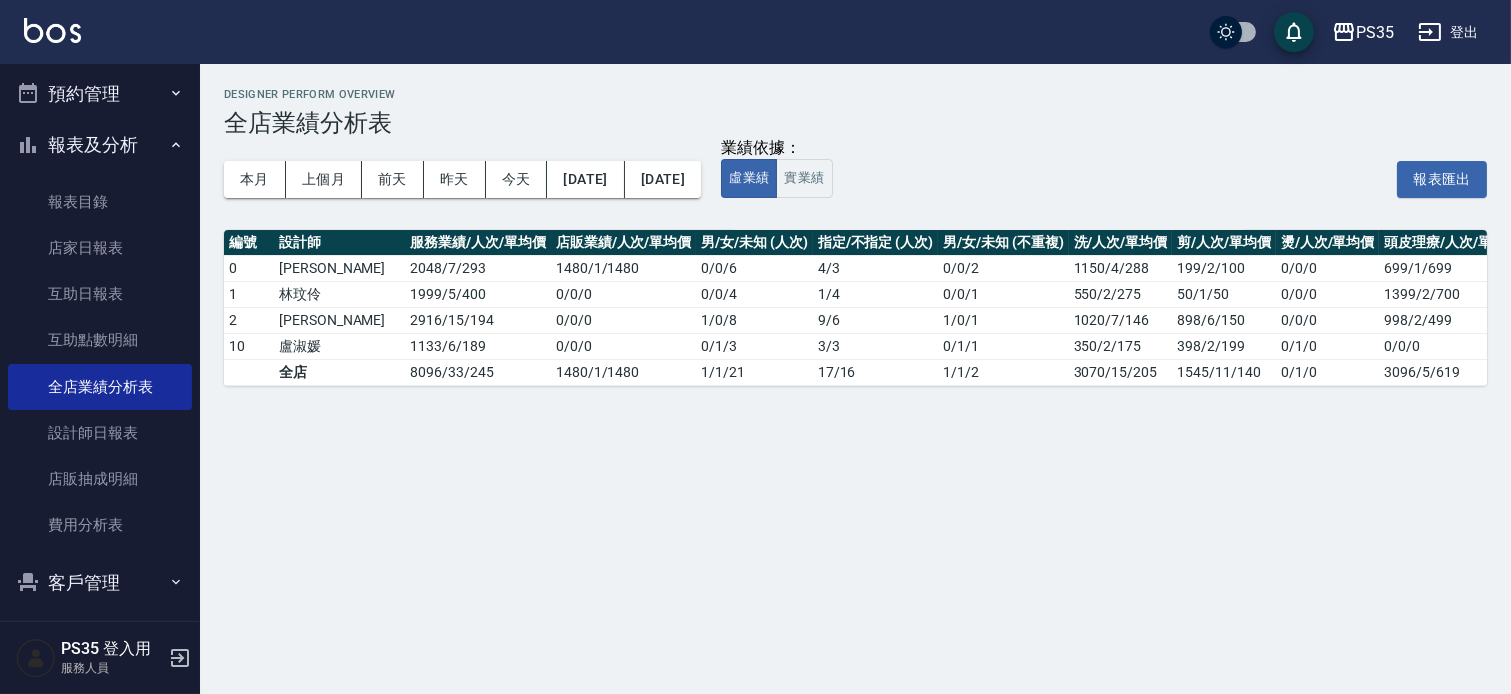 scroll, scrollTop: 0, scrollLeft: 138, axis: horizontal 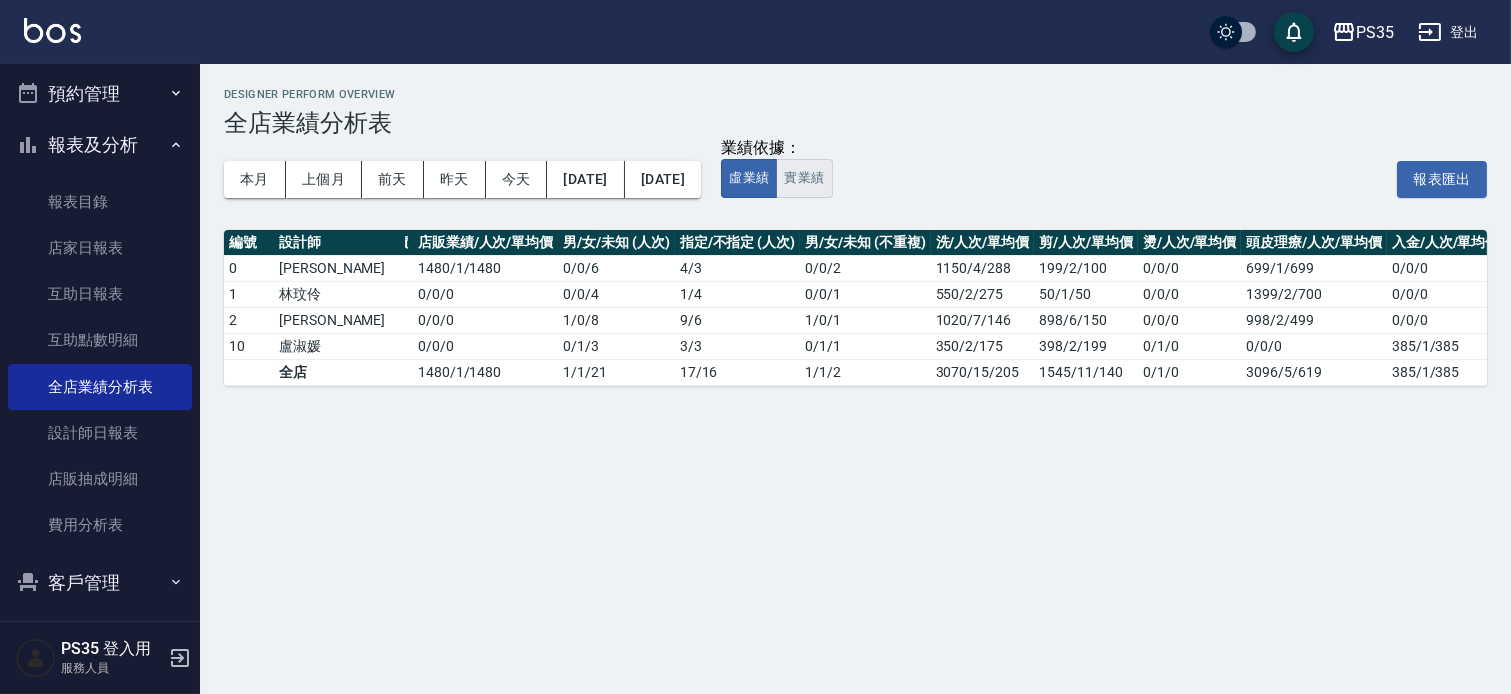 click on "實業績" at bounding box center [804, 178] 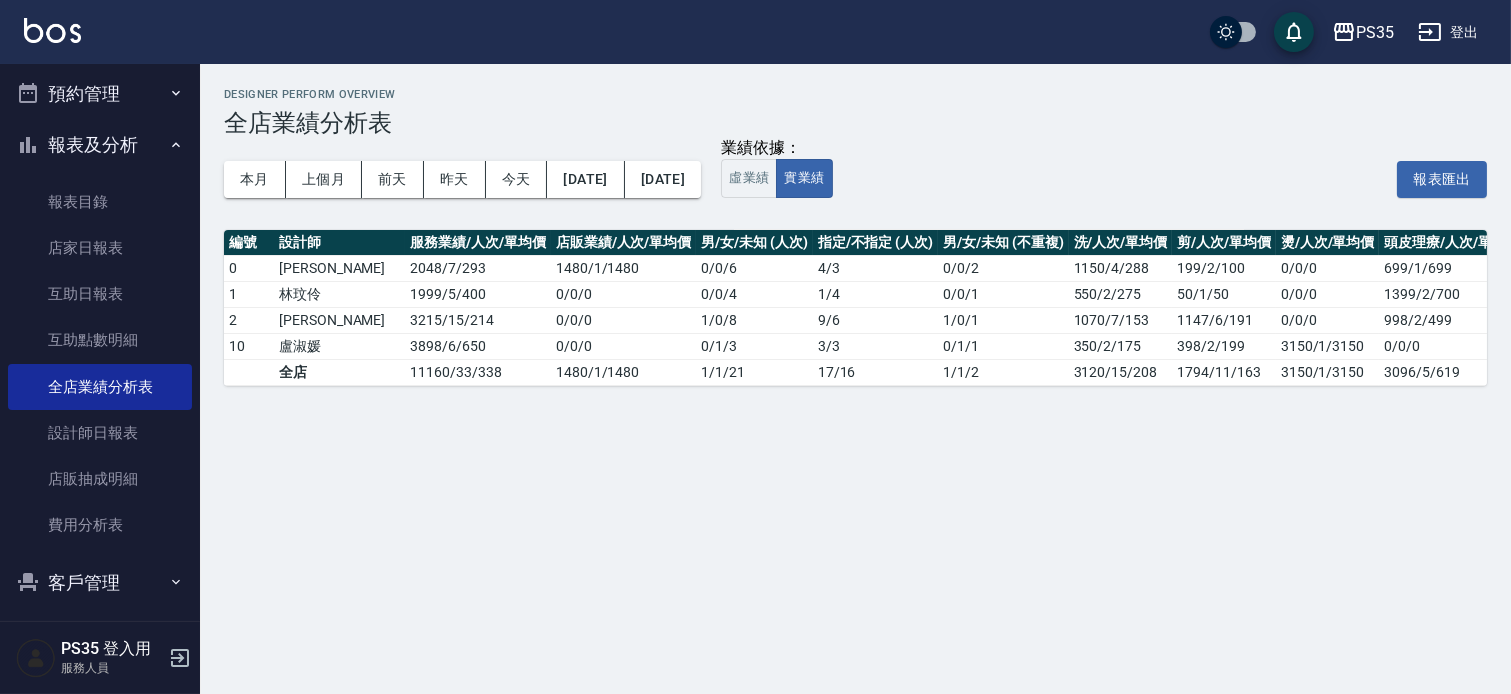 scroll, scrollTop: 0, scrollLeft: 138, axis: horizontal 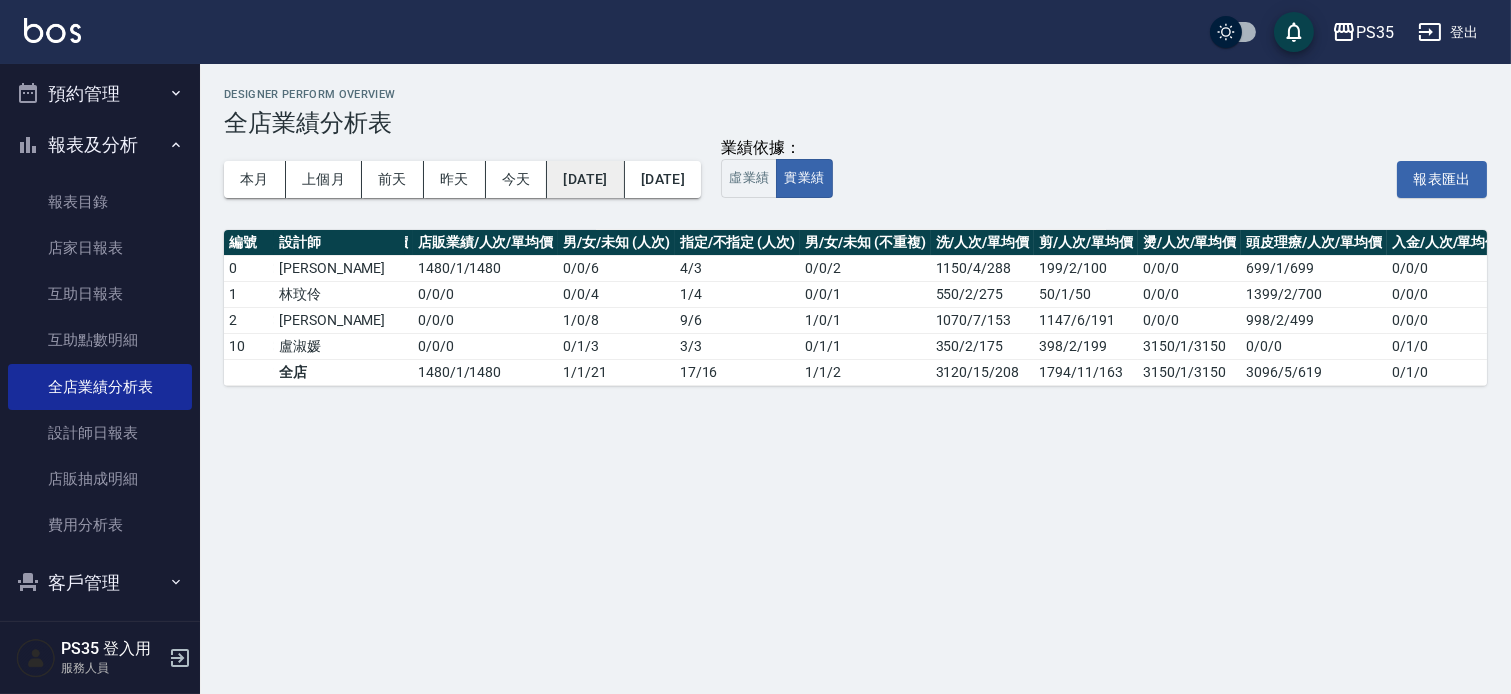 click on "[DATE]" at bounding box center [585, 179] 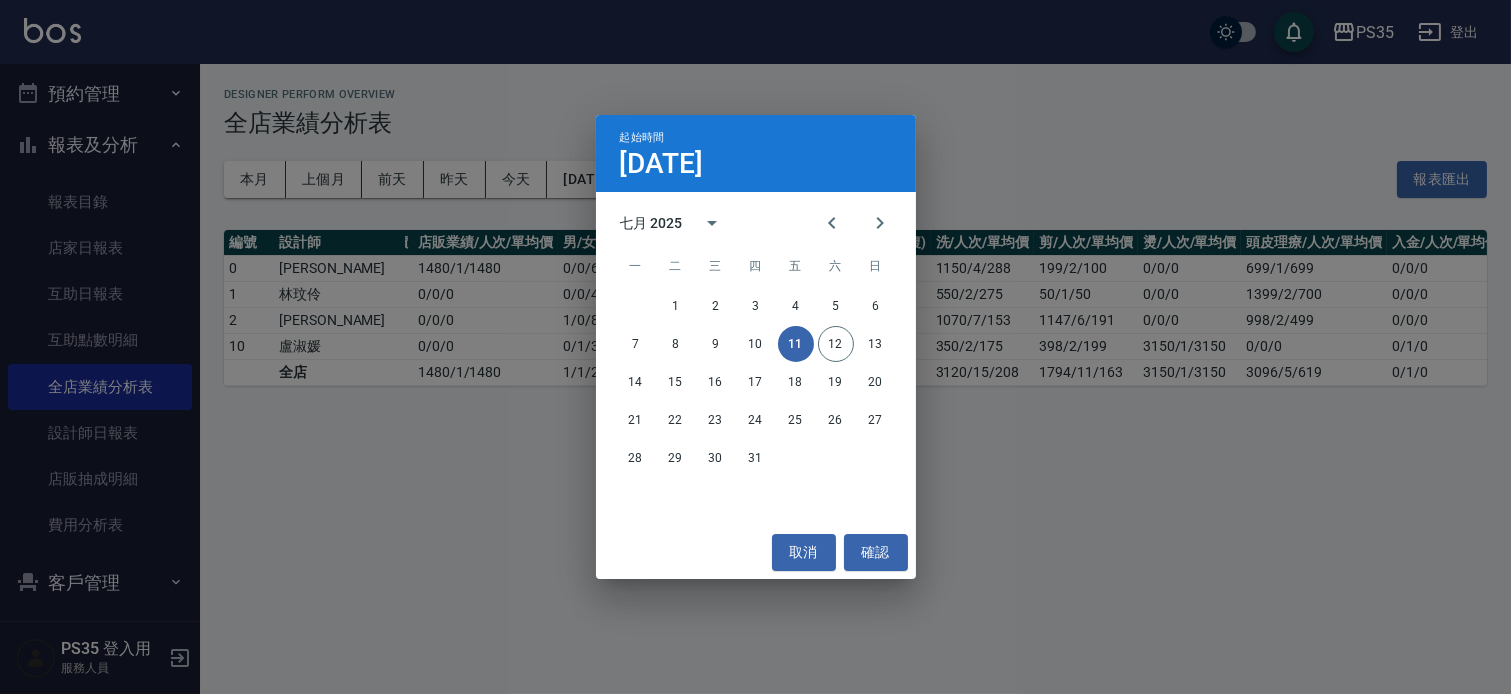 click on "起始時間 7月11日 七月 2025 一 二 三 四 五 六 日 1 2 3 4 5 6 7 8 9 10 11 12 13 14 15 16 17 18 19 20 21 22 23 24 25 26 27 28 29 30 31 取消 確認" at bounding box center [755, 347] 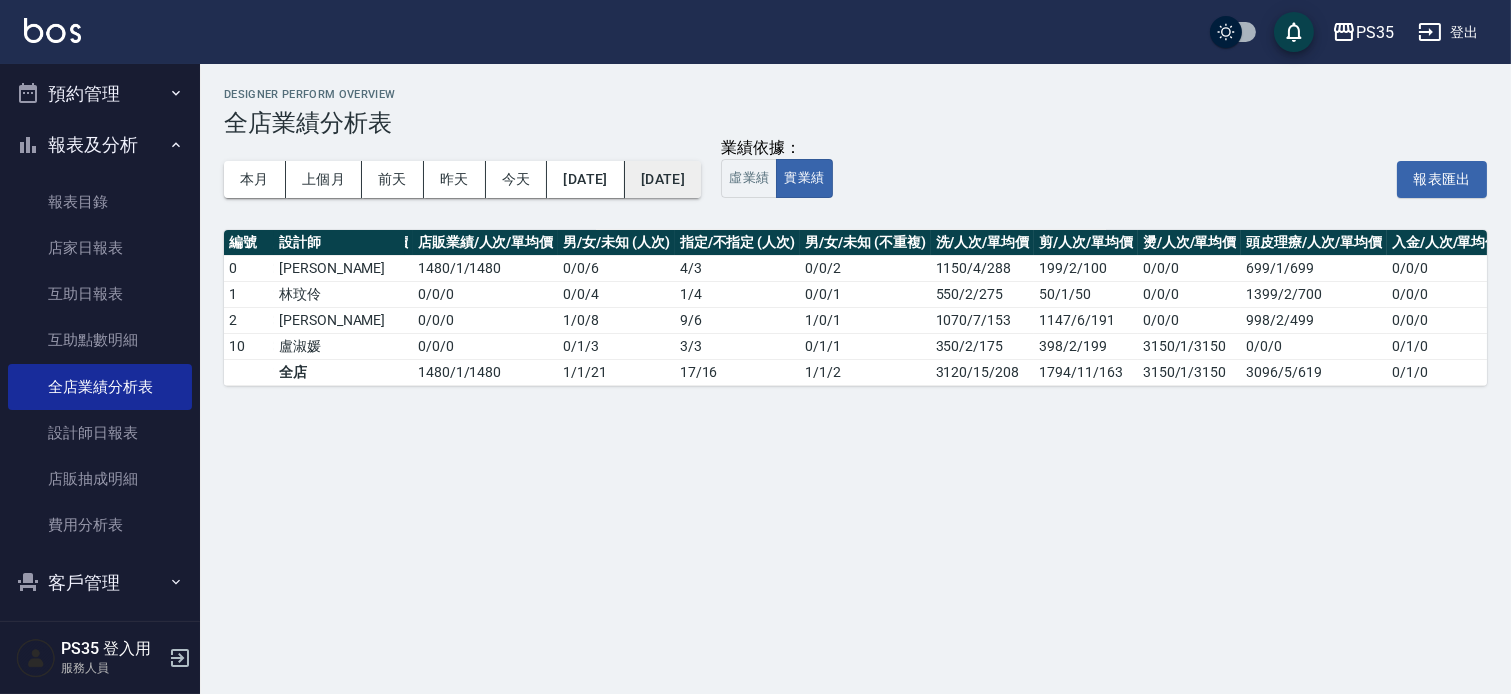 click on "[DATE]" at bounding box center (663, 179) 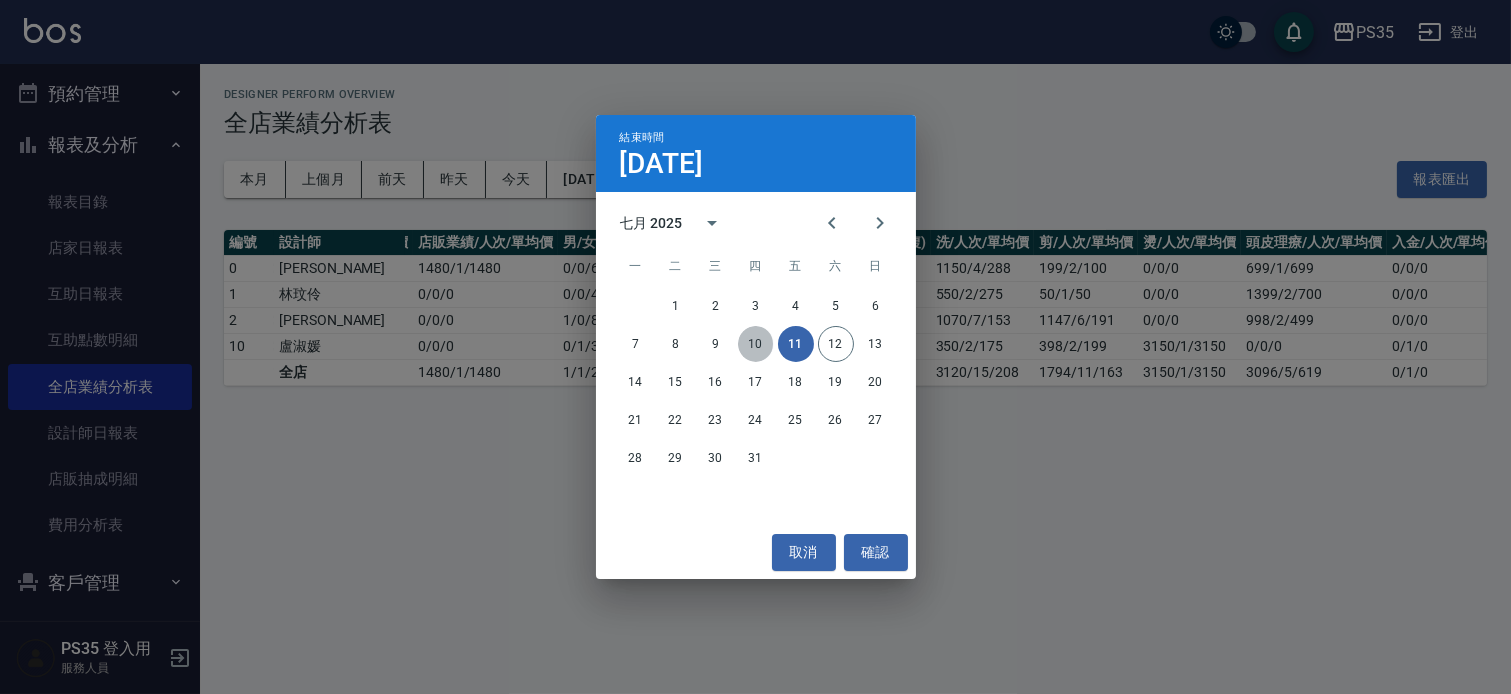 click on "10" at bounding box center [756, 344] 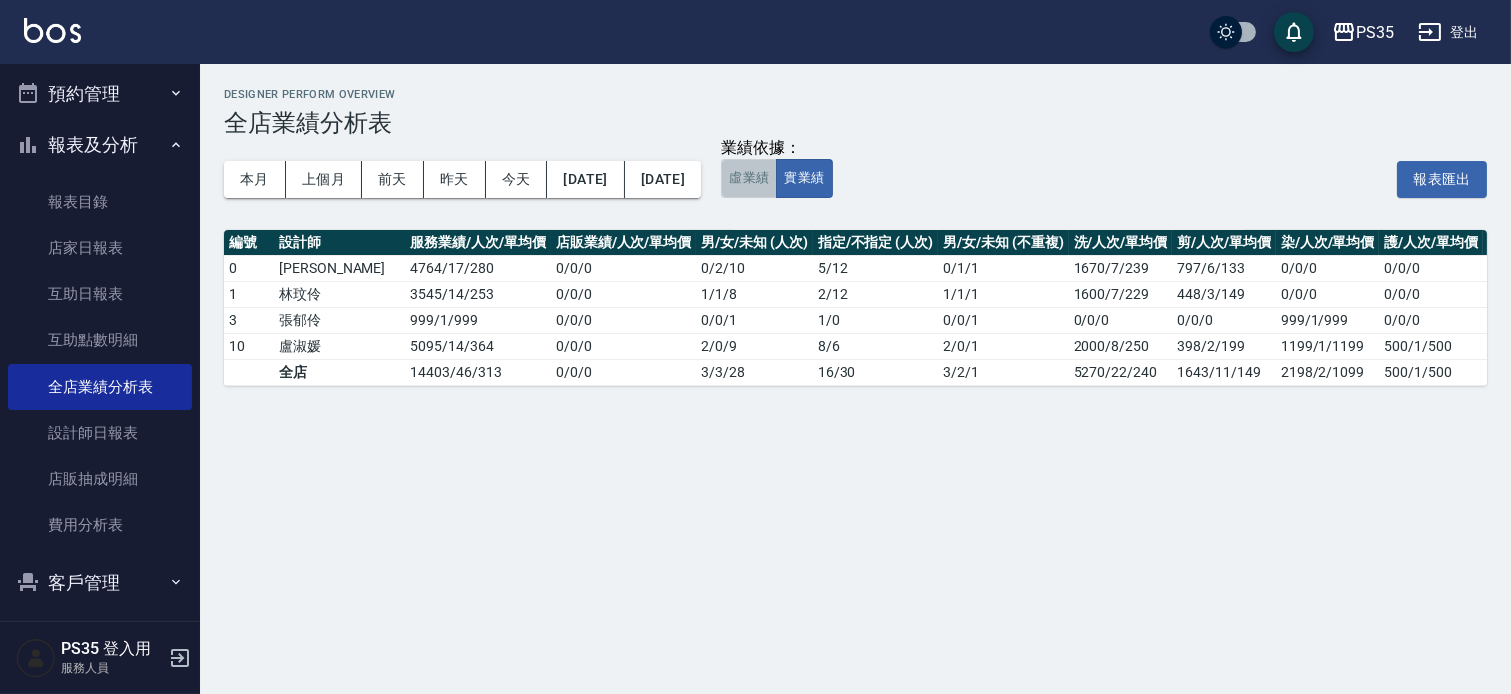 click on "虛業績" at bounding box center [749, 178] 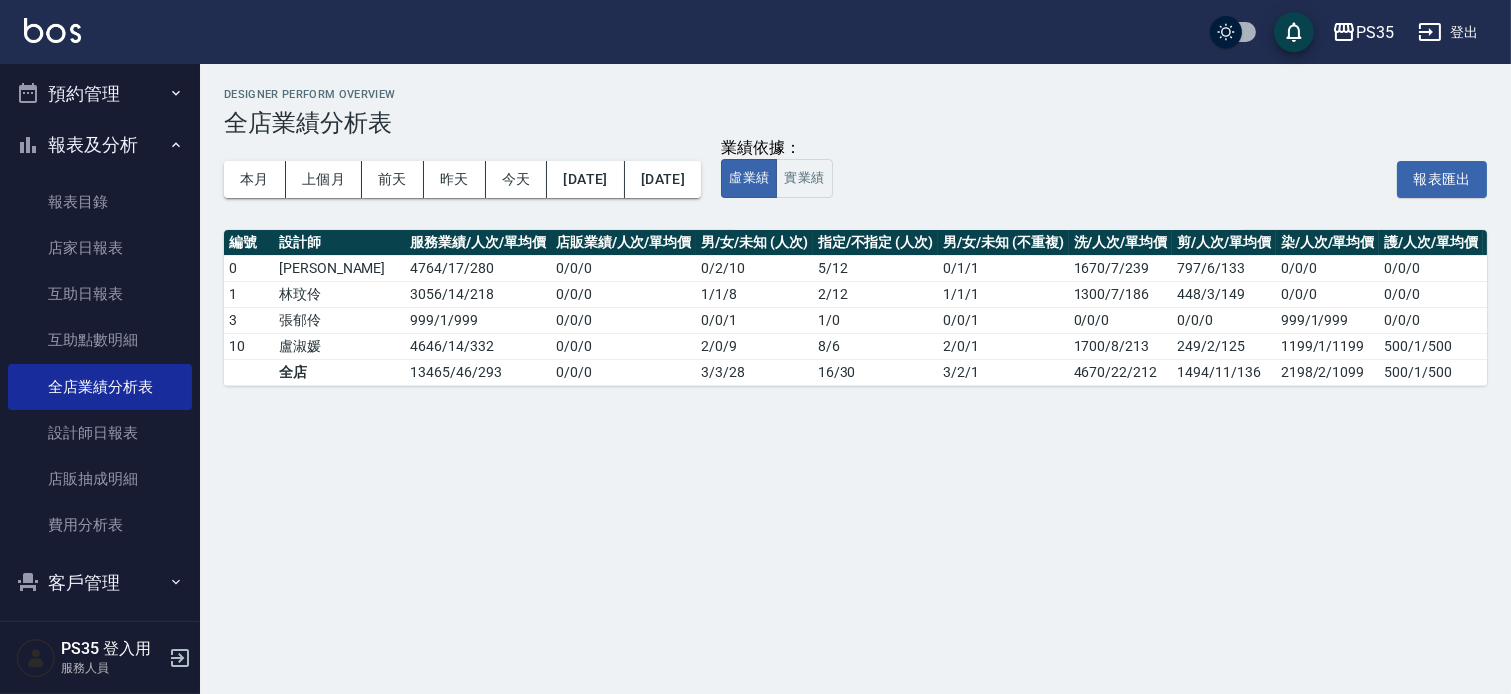scroll, scrollTop: 0, scrollLeft: 246, axis: horizontal 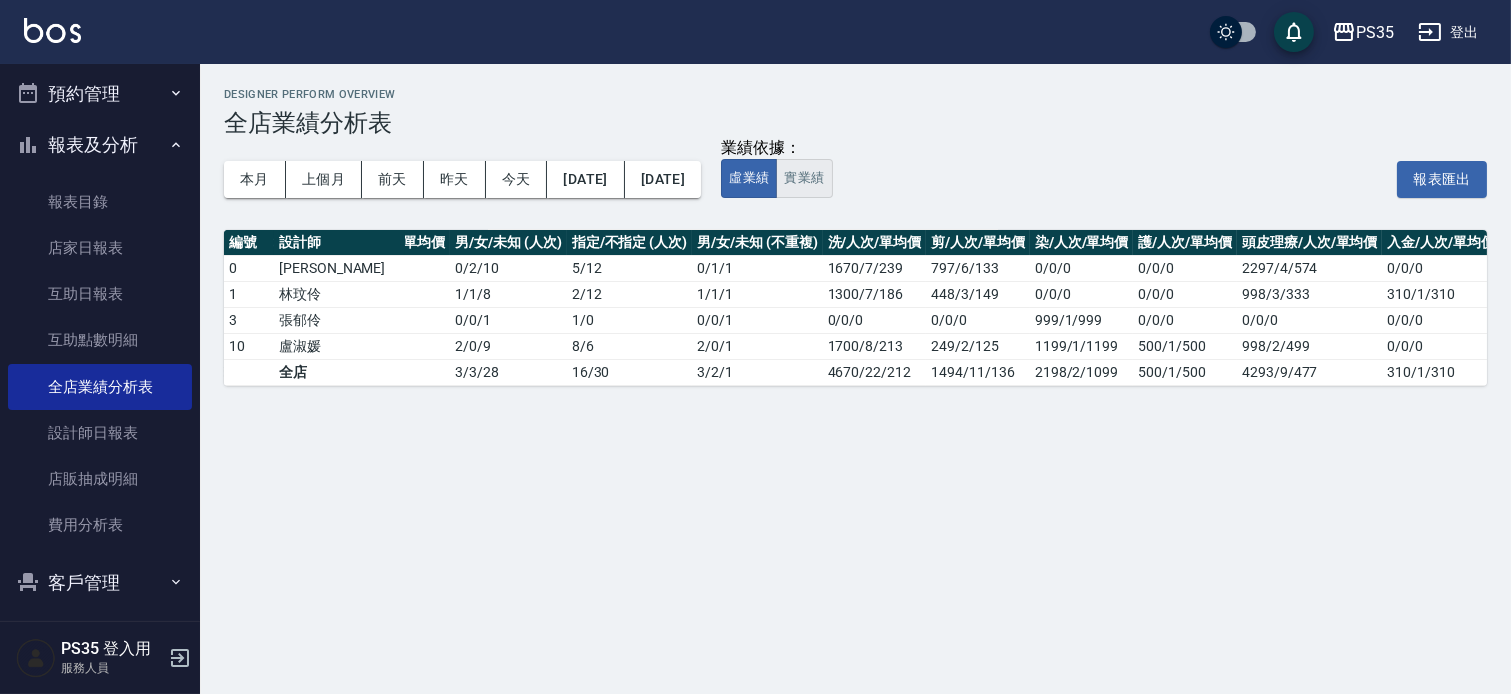 click on "實業績" at bounding box center (804, 178) 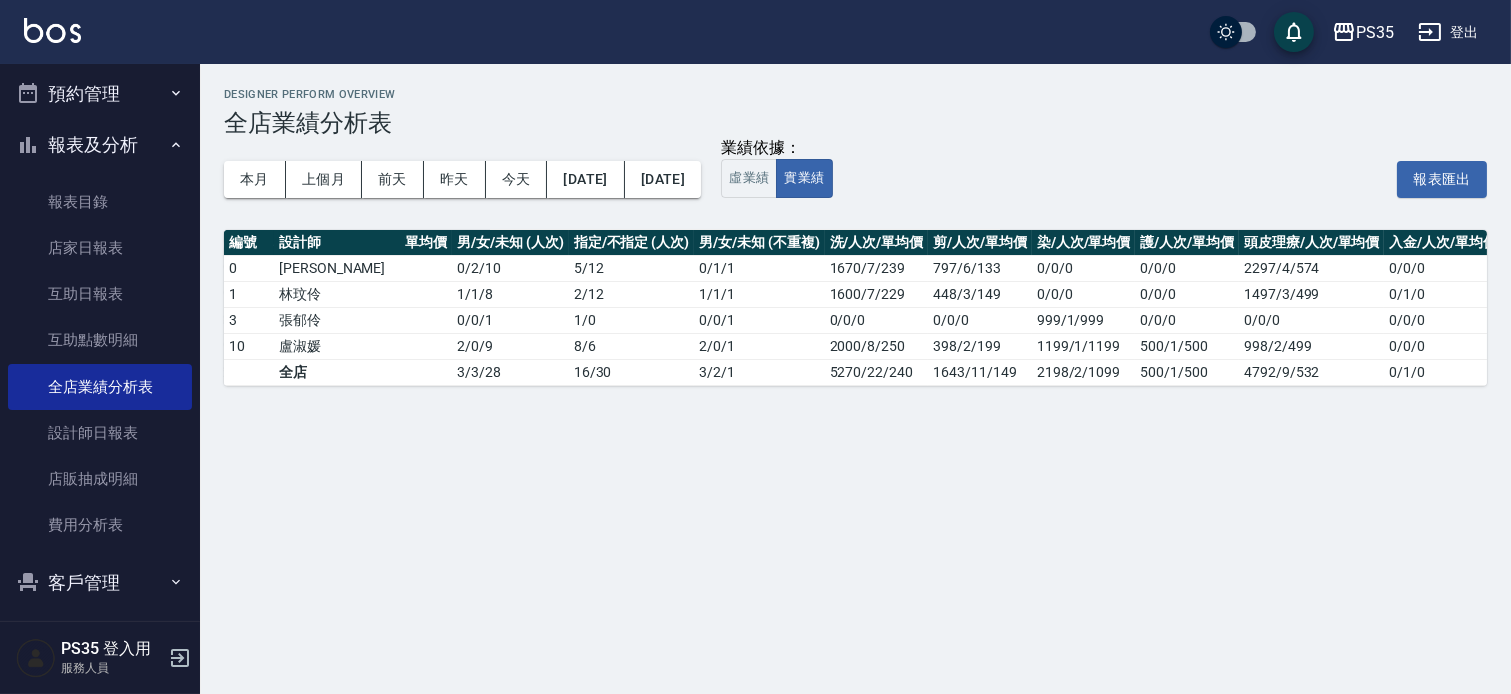 scroll, scrollTop: 0, scrollLeft: 246, axis: horizontal 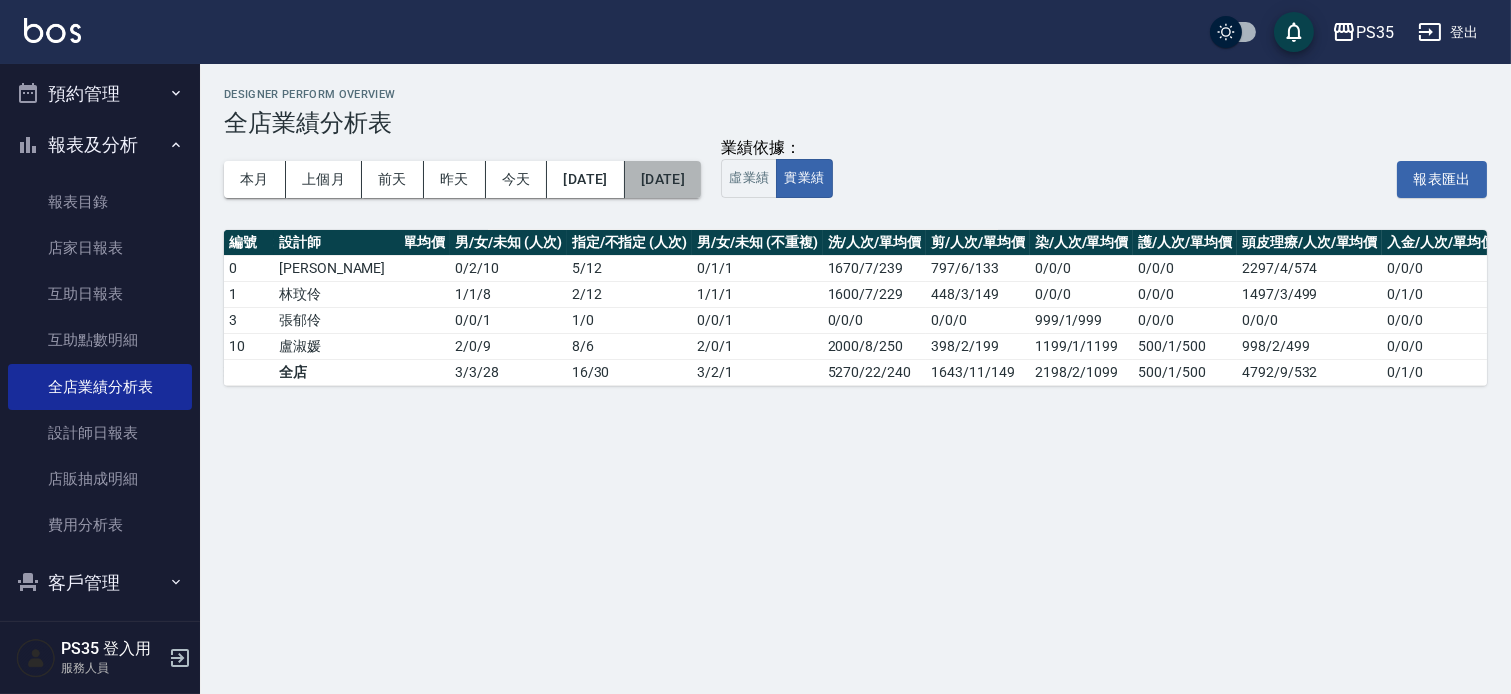 click on "[DATE]" at bounding box center [663, 179] 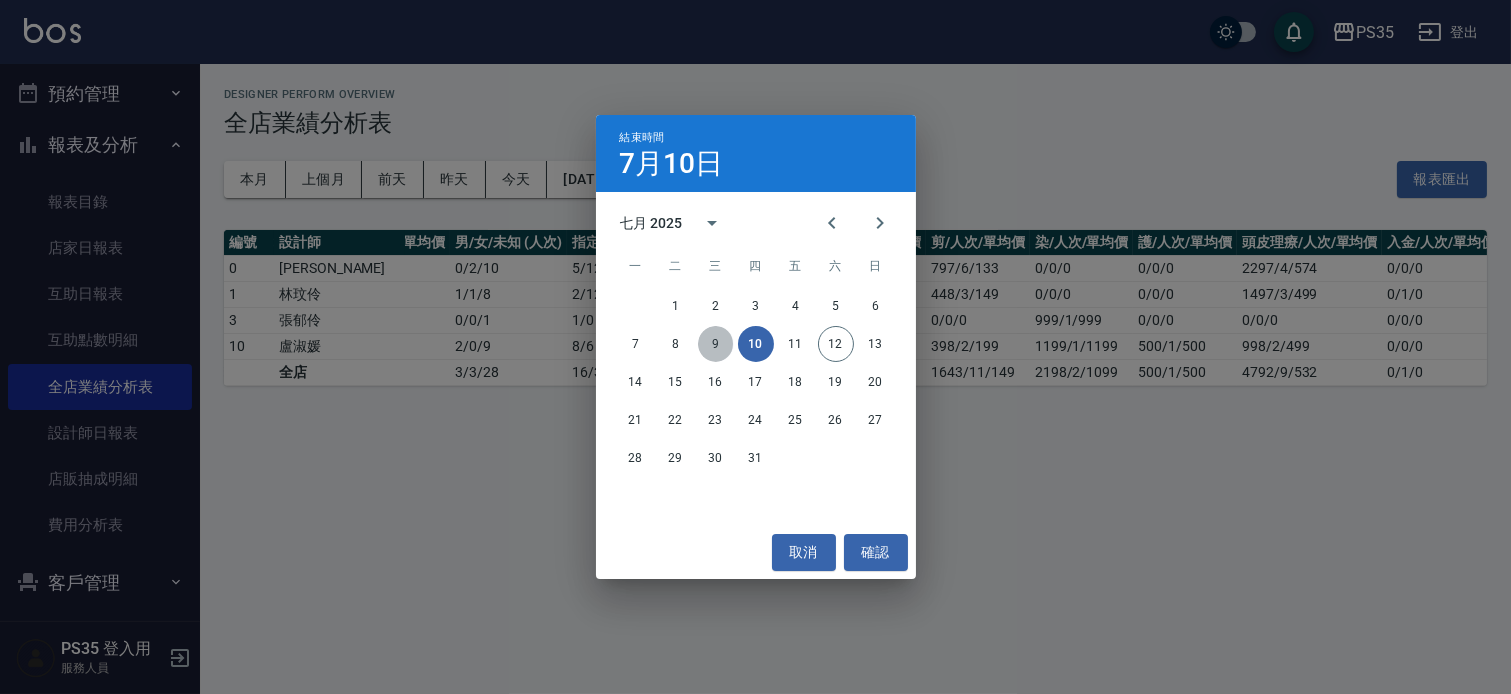 click on "9" at bounding box center [716, 344] 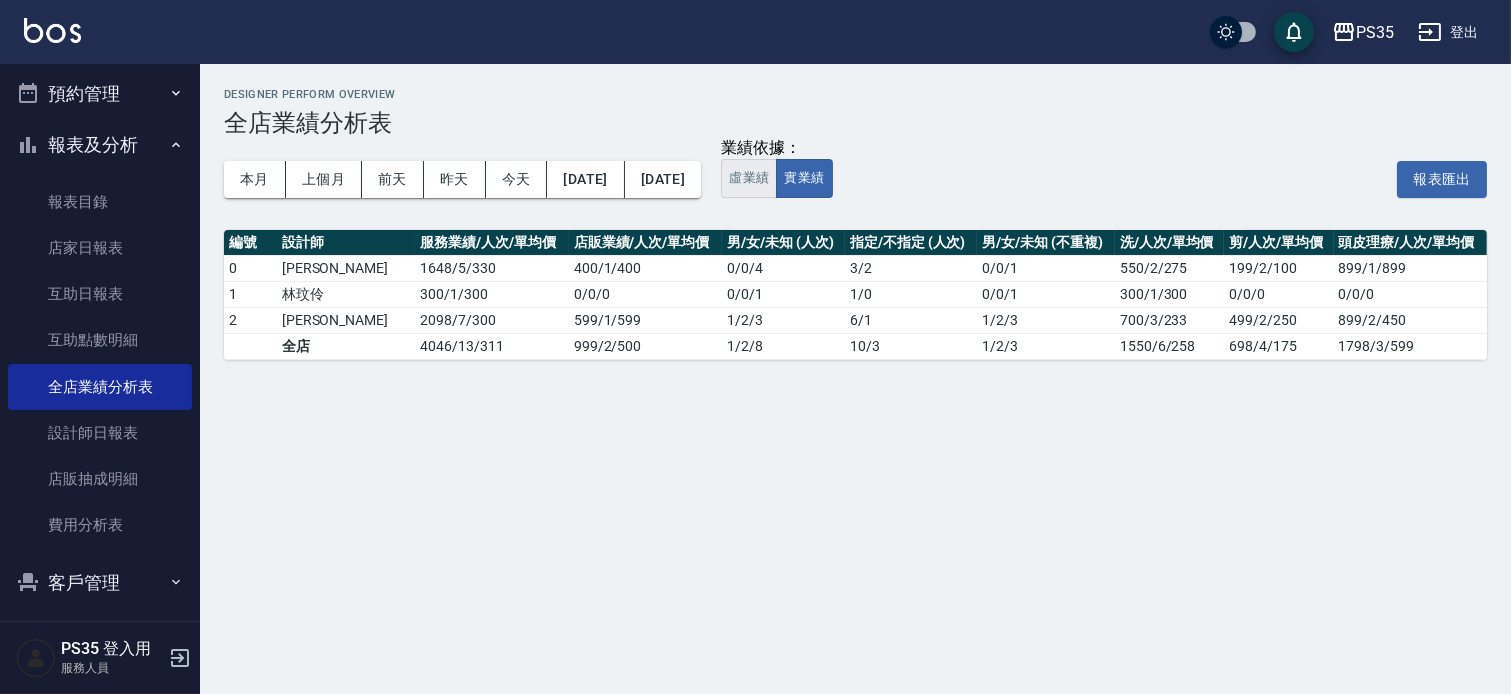 click on "虛業績" at bounding box center [749, 178] 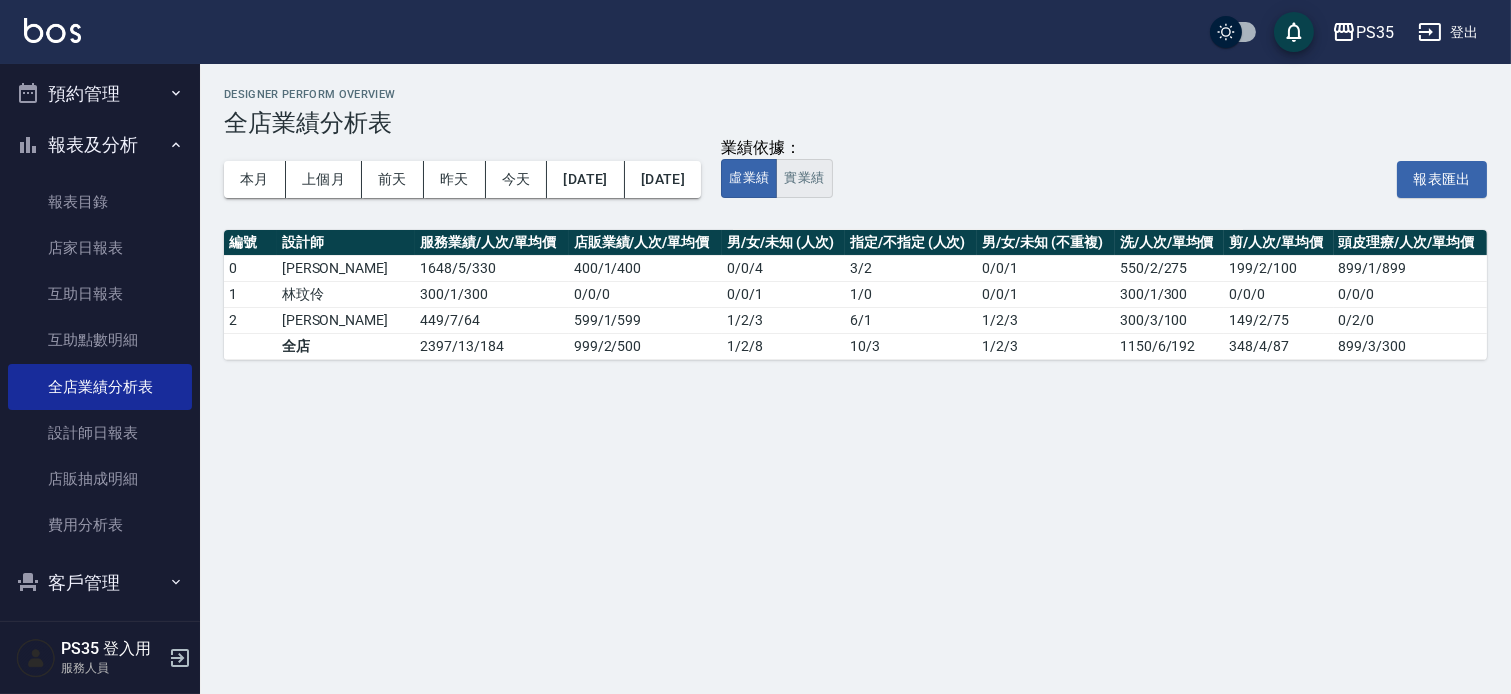 click on "實業績" at bounding box center (804, 178) 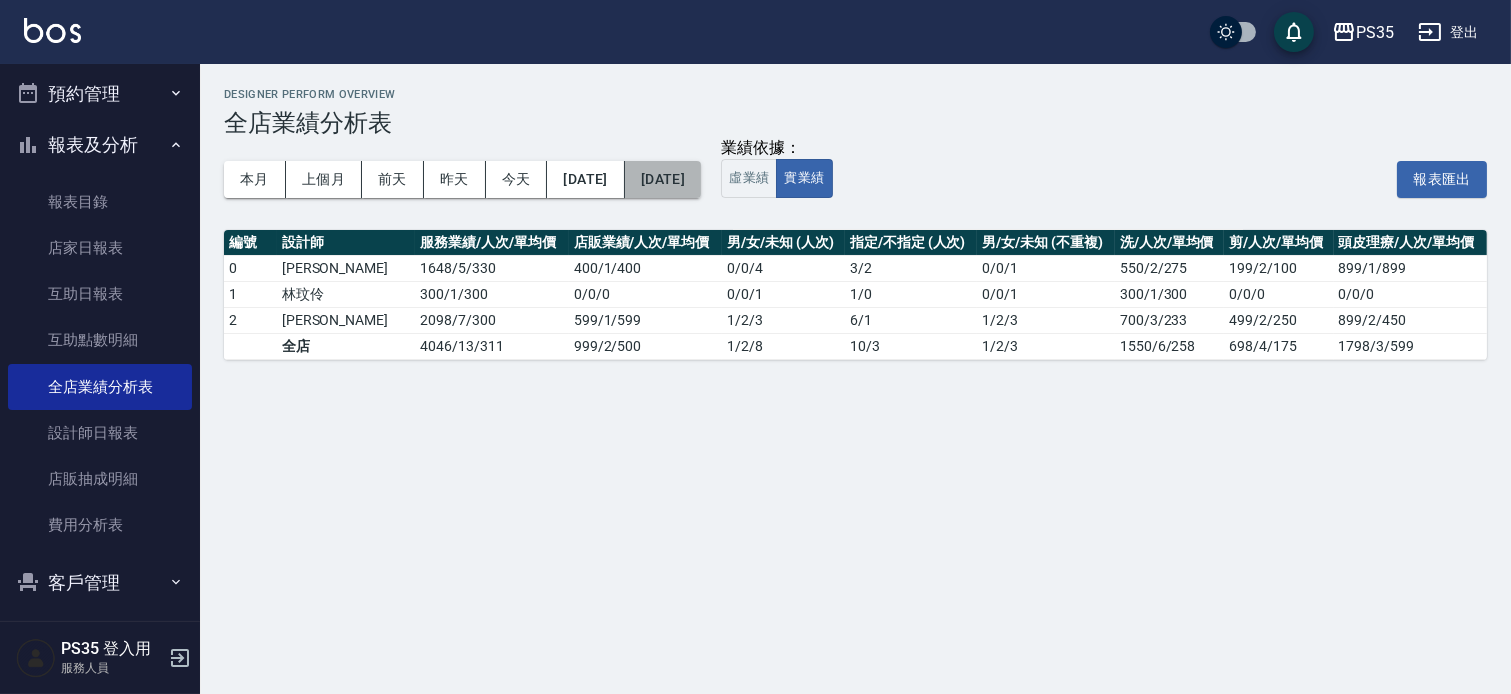 click on "[DATE]" at bounding box center [663, 179] 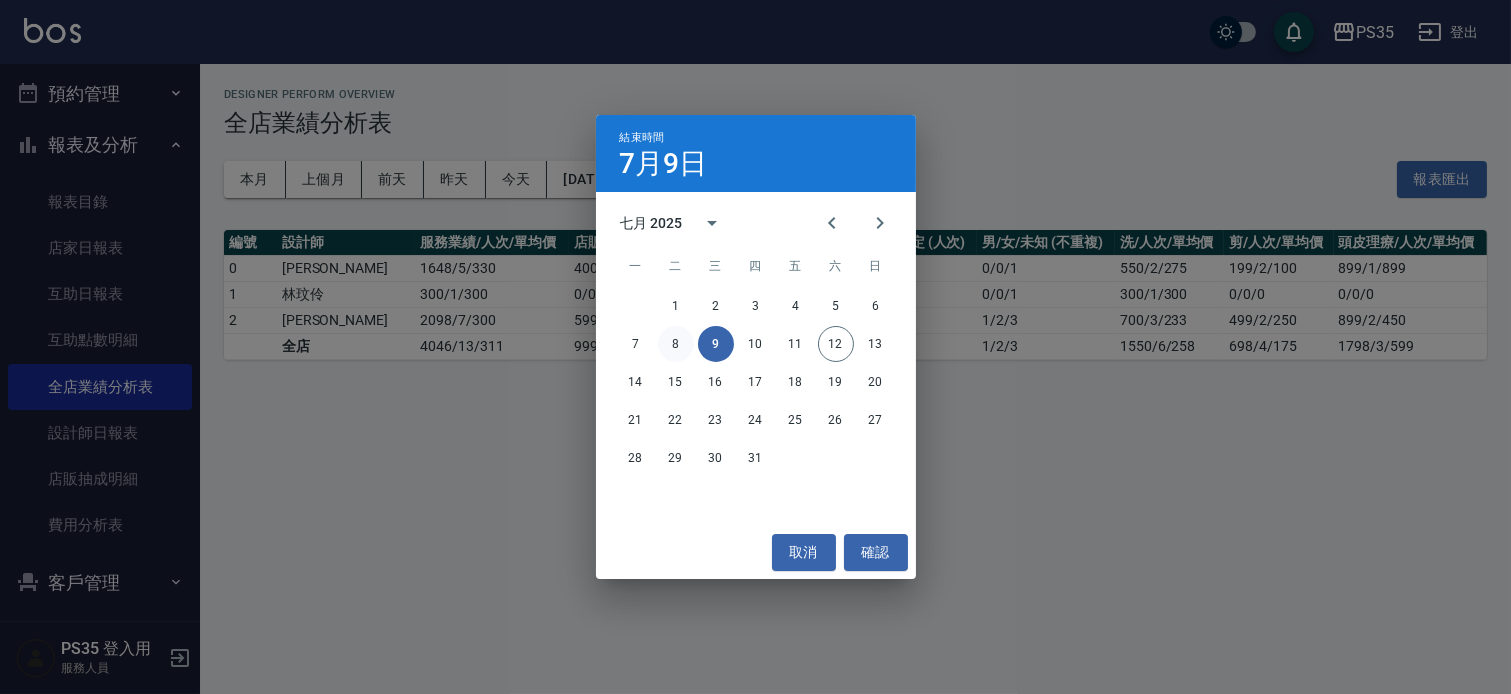 click on "8" at bounding box center [676, 344] 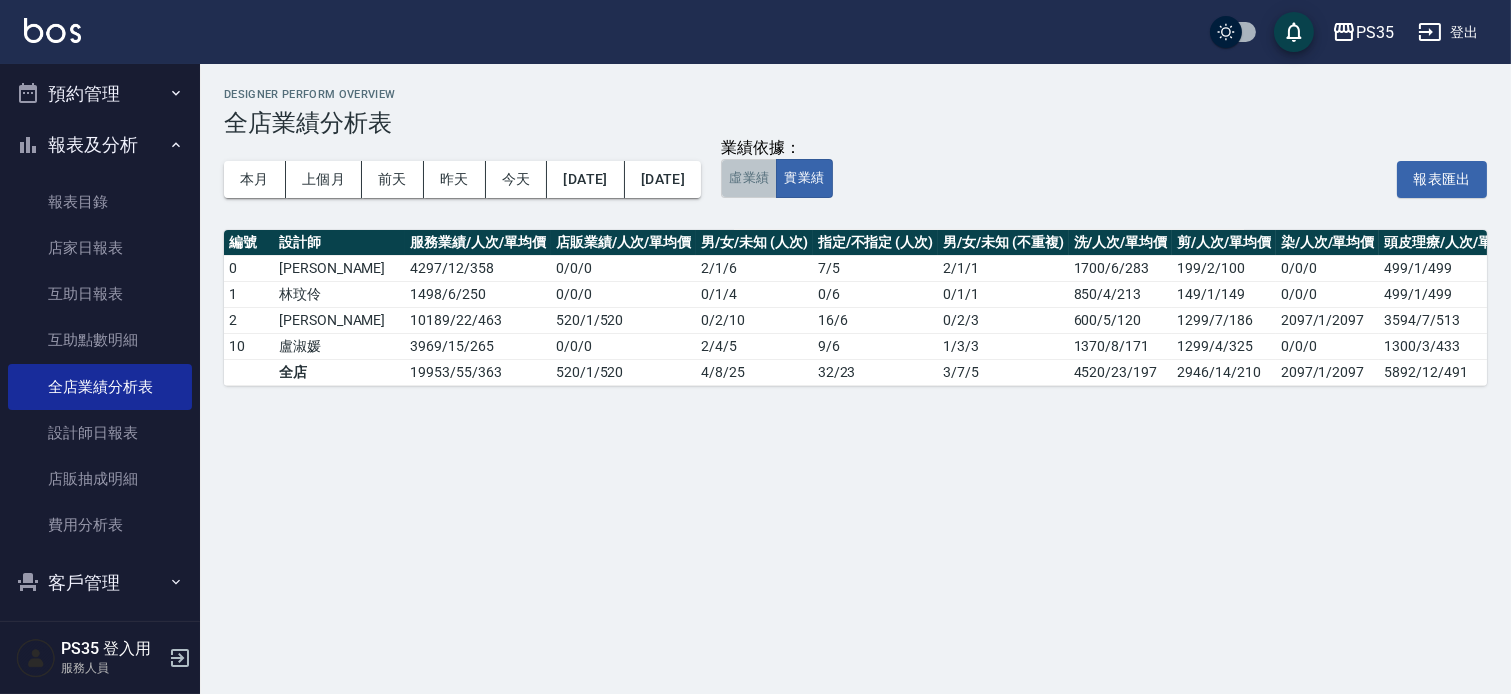 click on "虛業績" at bounding box center (749, 178) 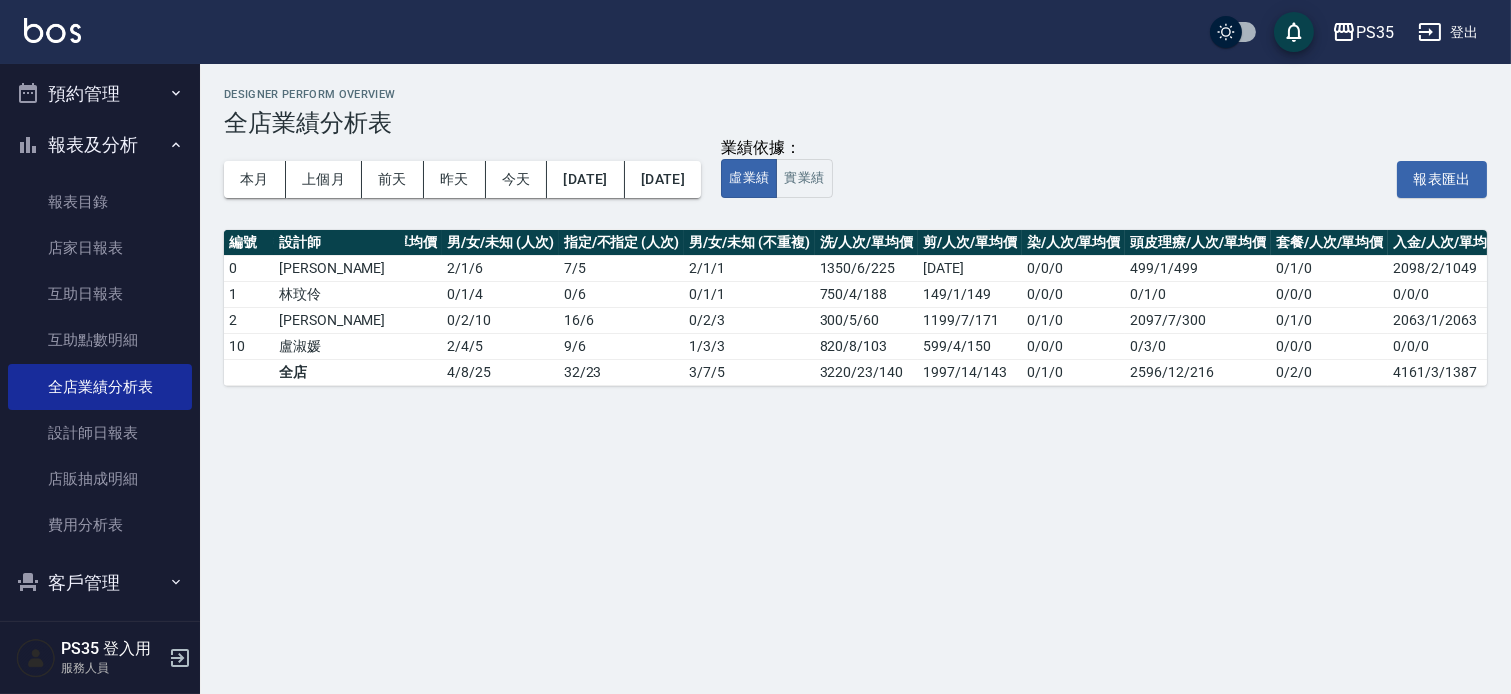 scroll, scrollTop: 0, scrollLeft: 261, axis: horizontal 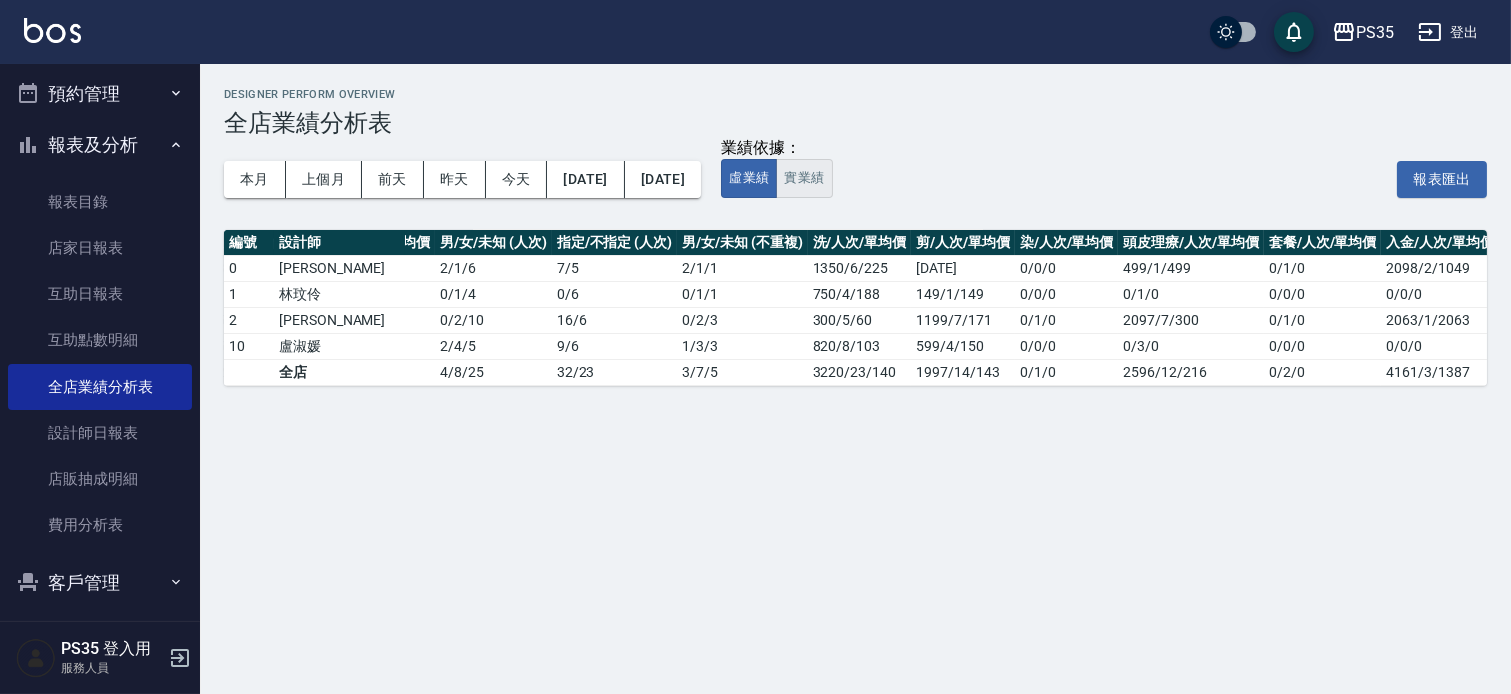 click on "實業績" at bounding box center (804, 178) 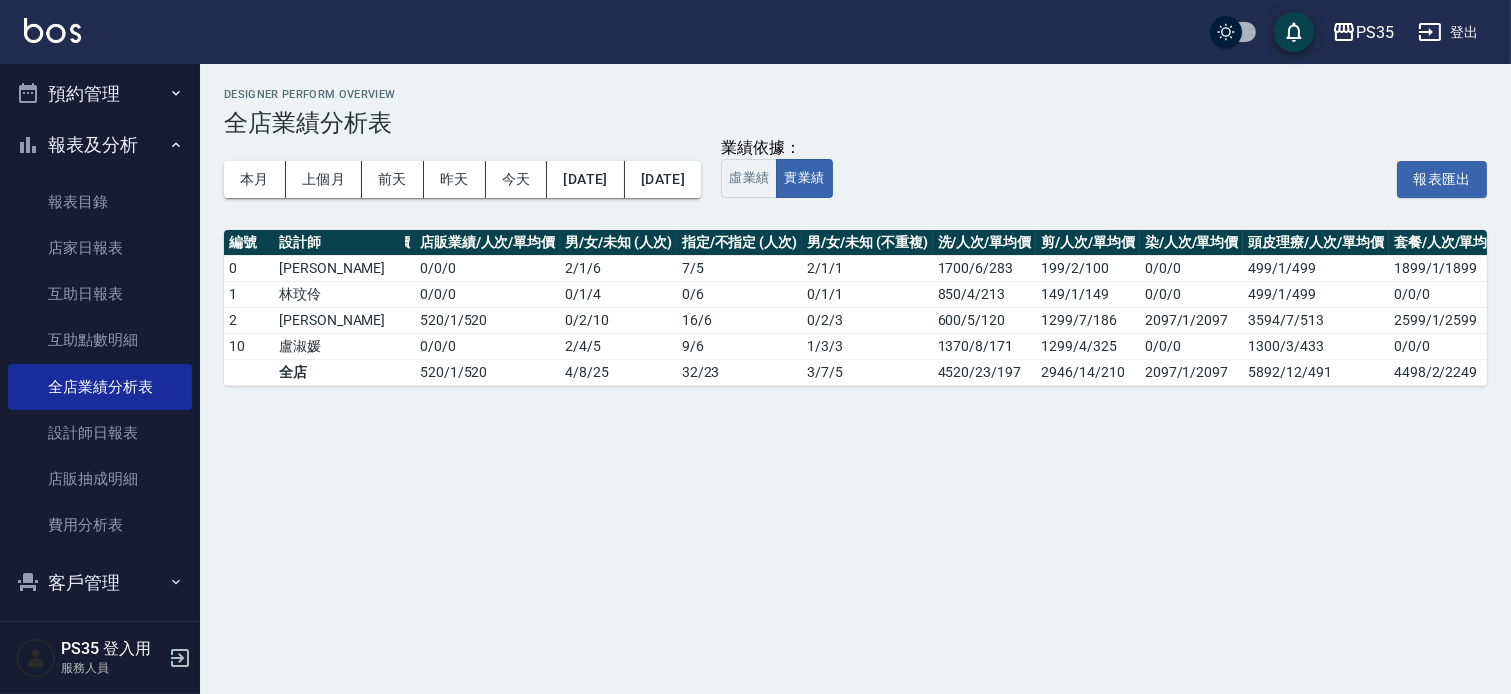 scroll, scrollTop: 0, scrollLeft: 261, axis: horizontal 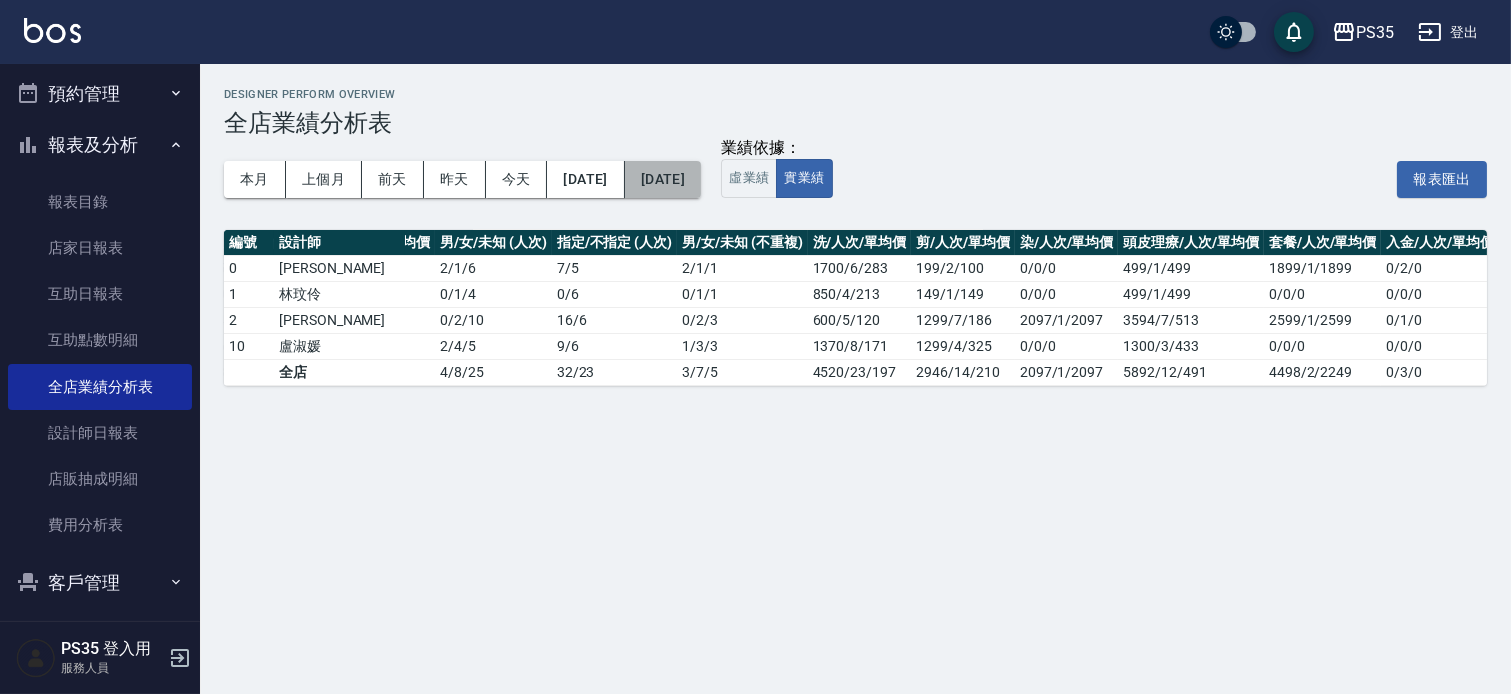 click on "[DATE]" at bounding box center [663, 179] 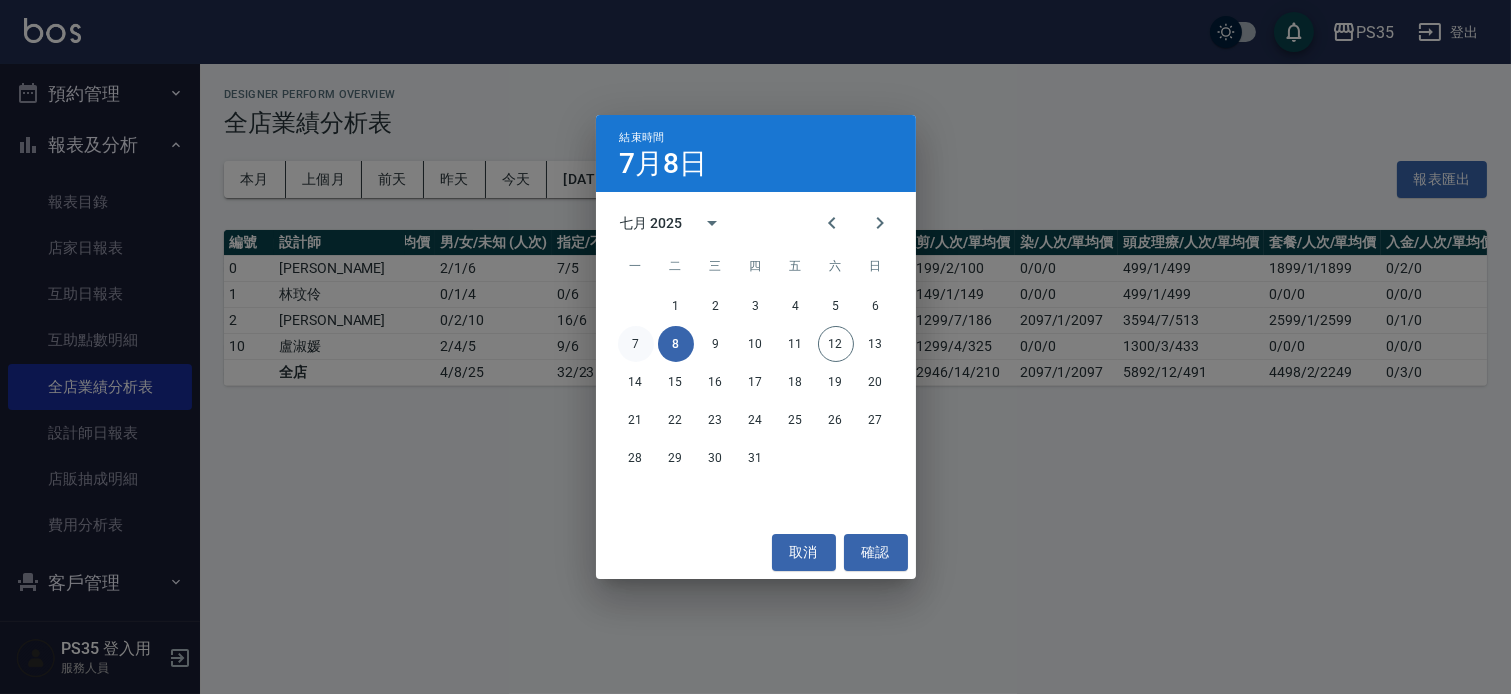 click on "7" at bounding box center [636, 344] 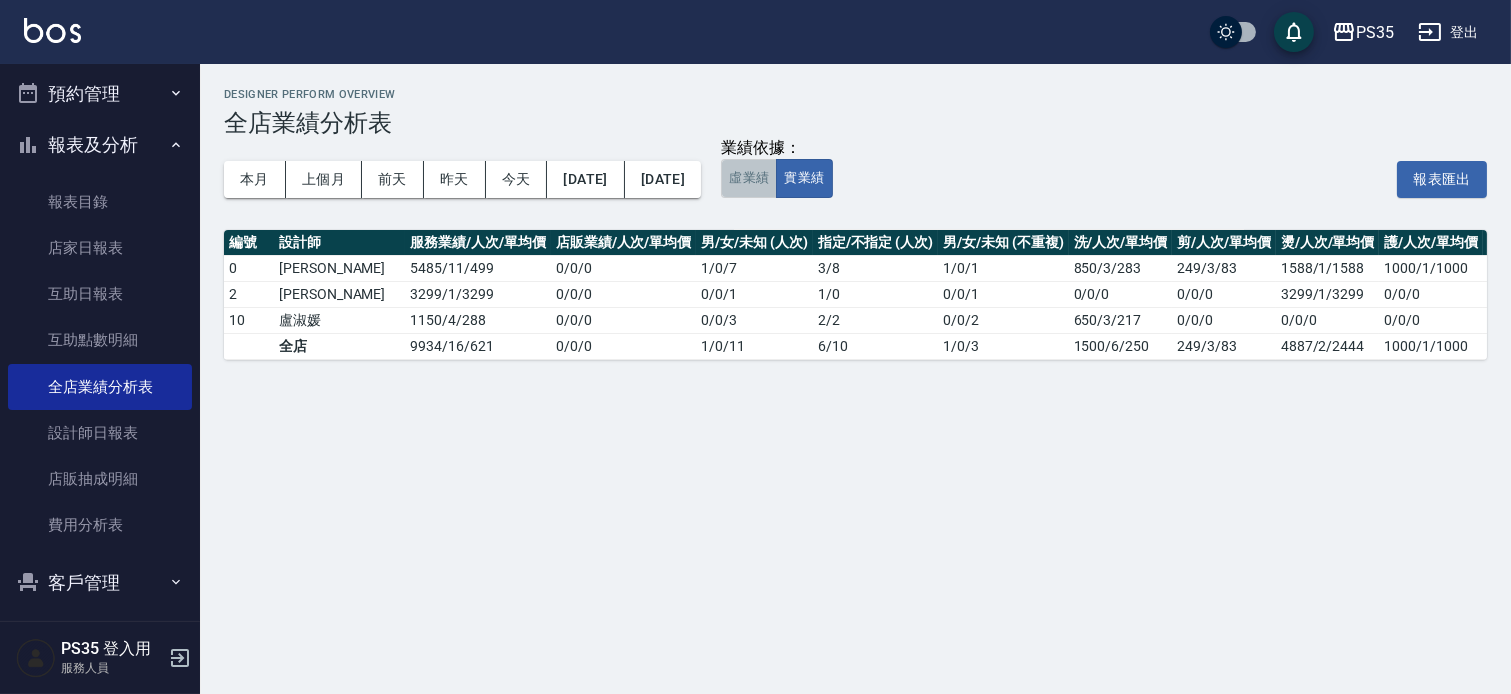 click on "虛業績" at bounding box center [749, 178] 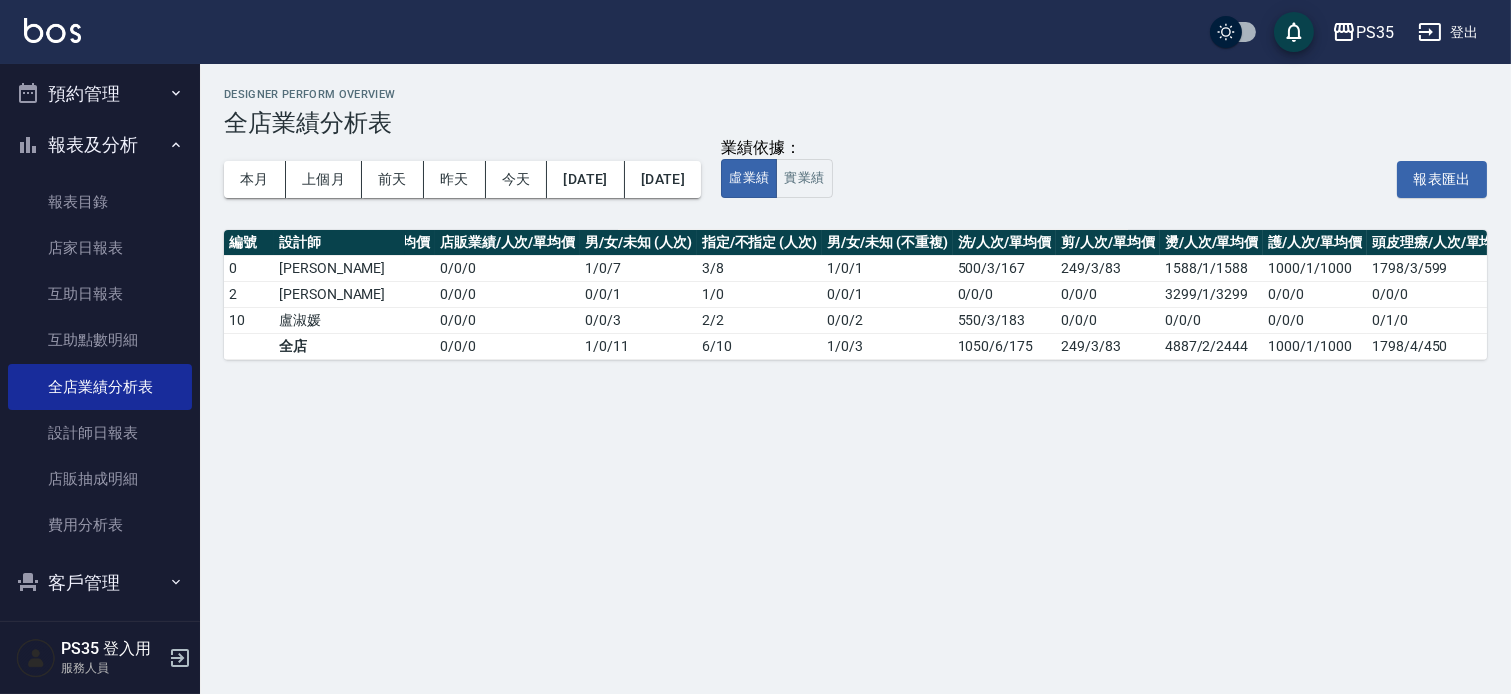 scroll, scrollTop: 0, scrollLeft: 124, axis: horizontal 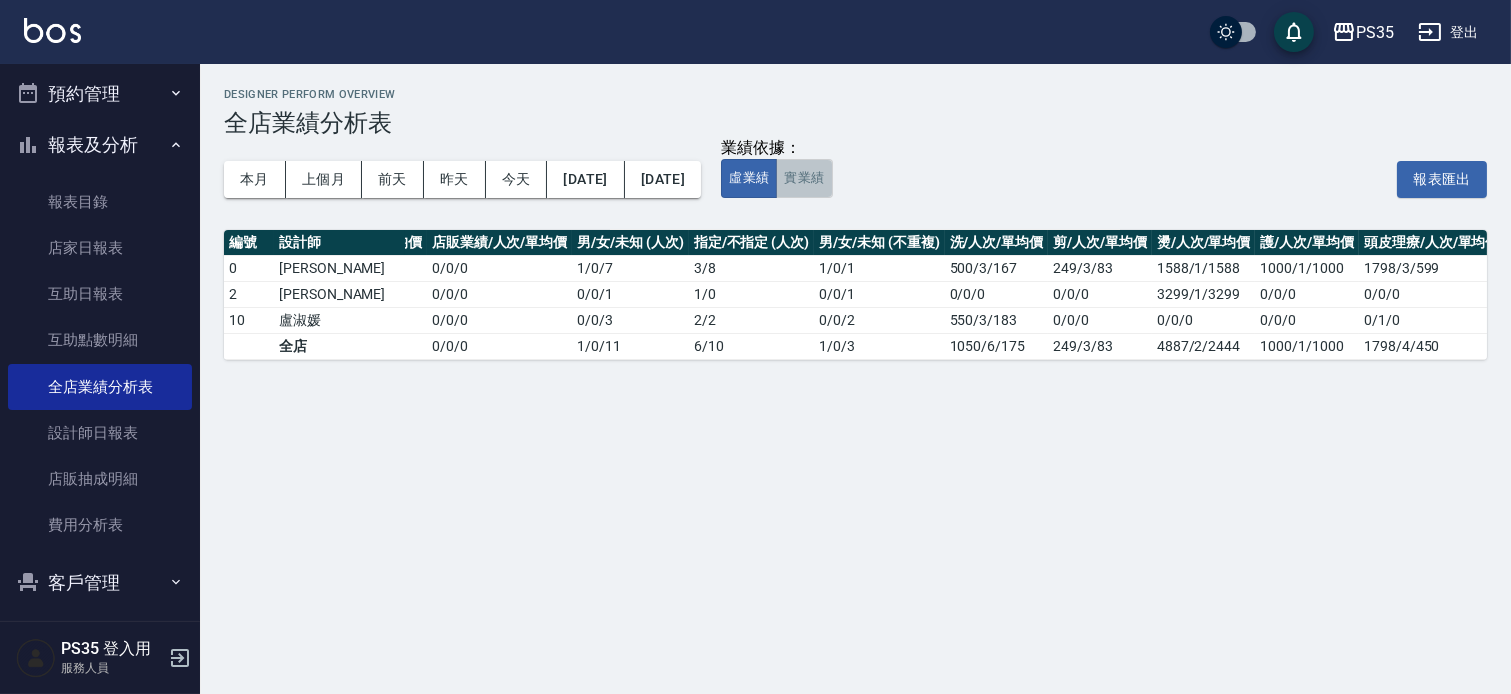 click on "實業績" at bounding box center (804, 178) 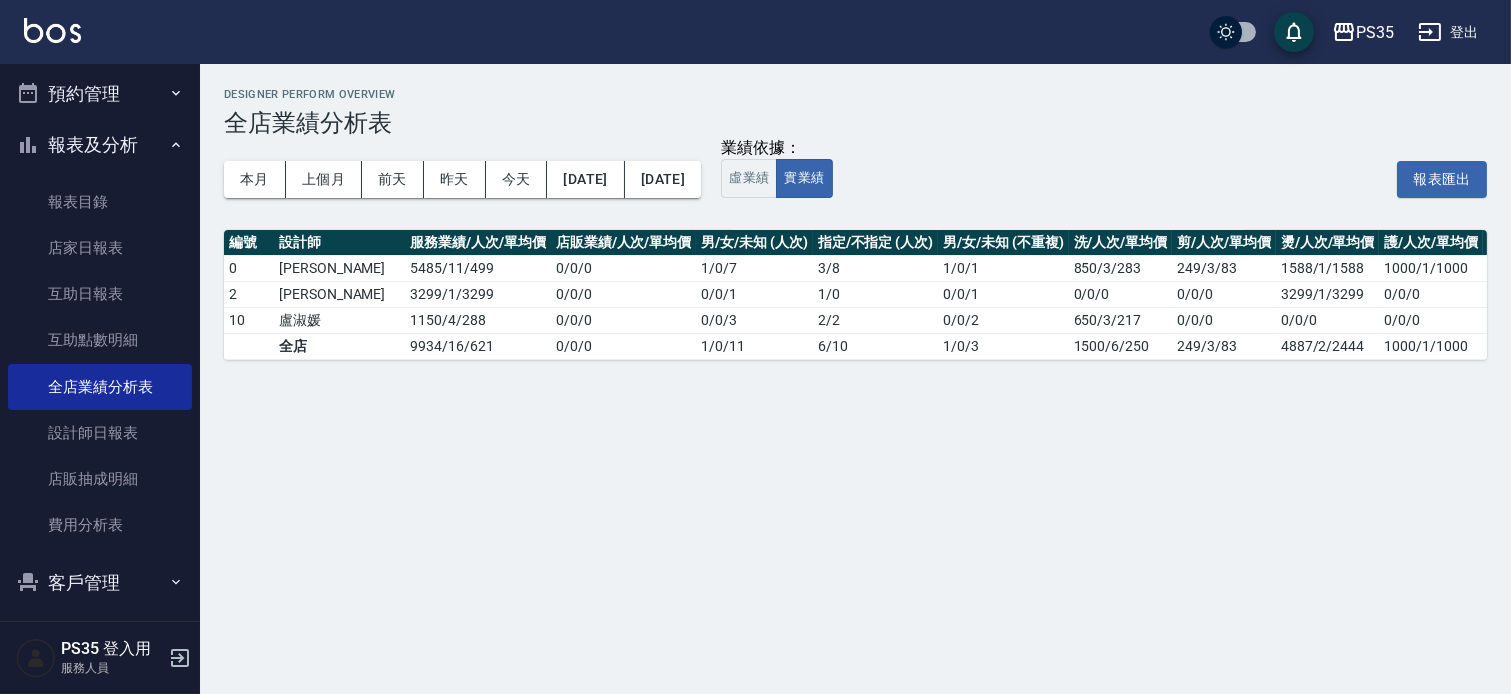 scroll, scrollTop: 0, scrollLeft: 124, axis: horizontal 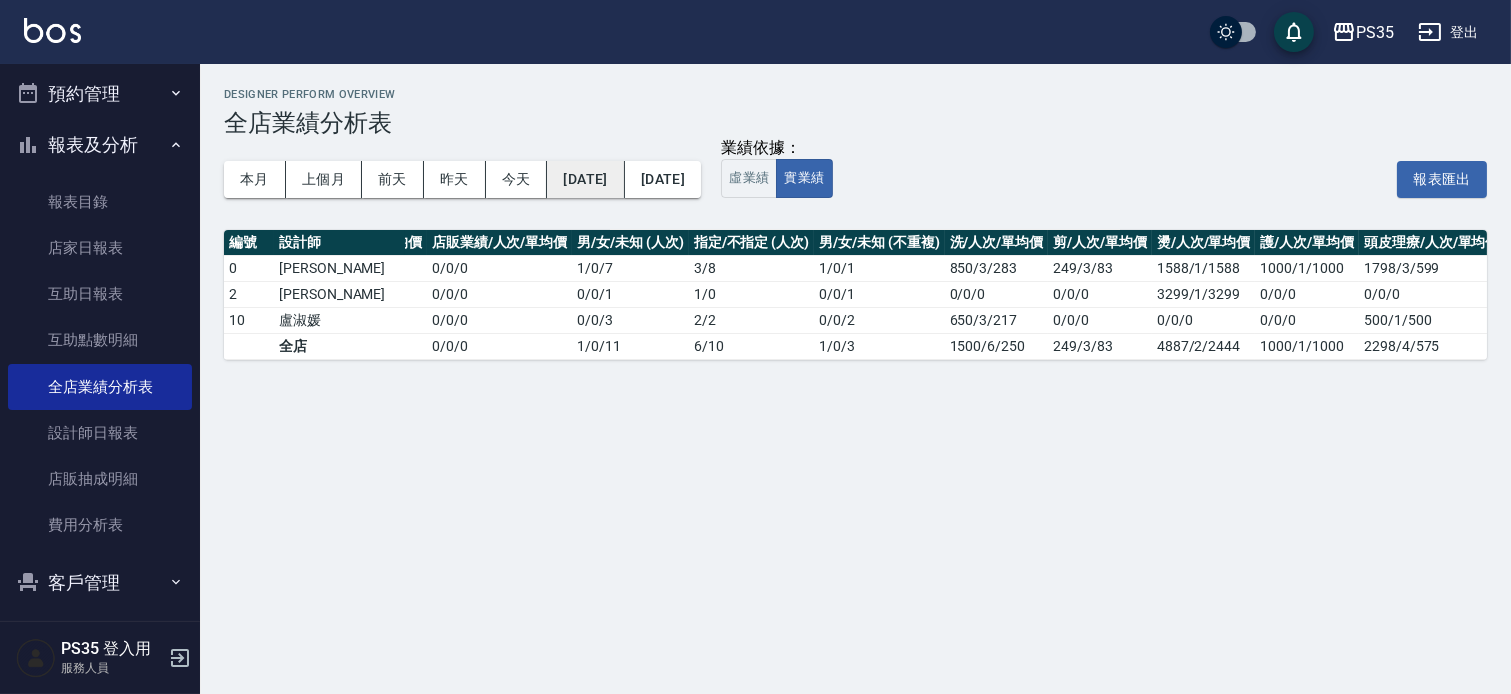 click on "[DATE]" at bounding box center [585, 179] 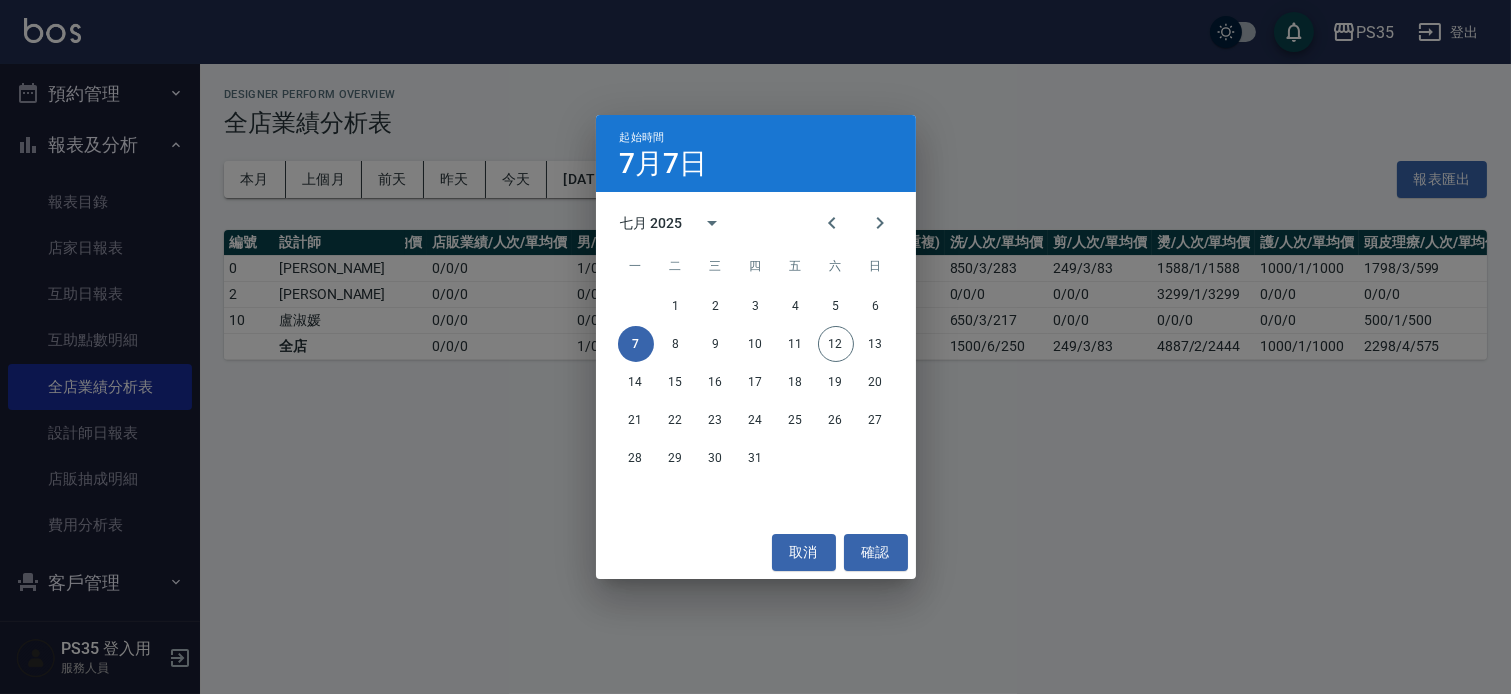 click on "起始時間 7月7日" at bounding box center (756, 153) 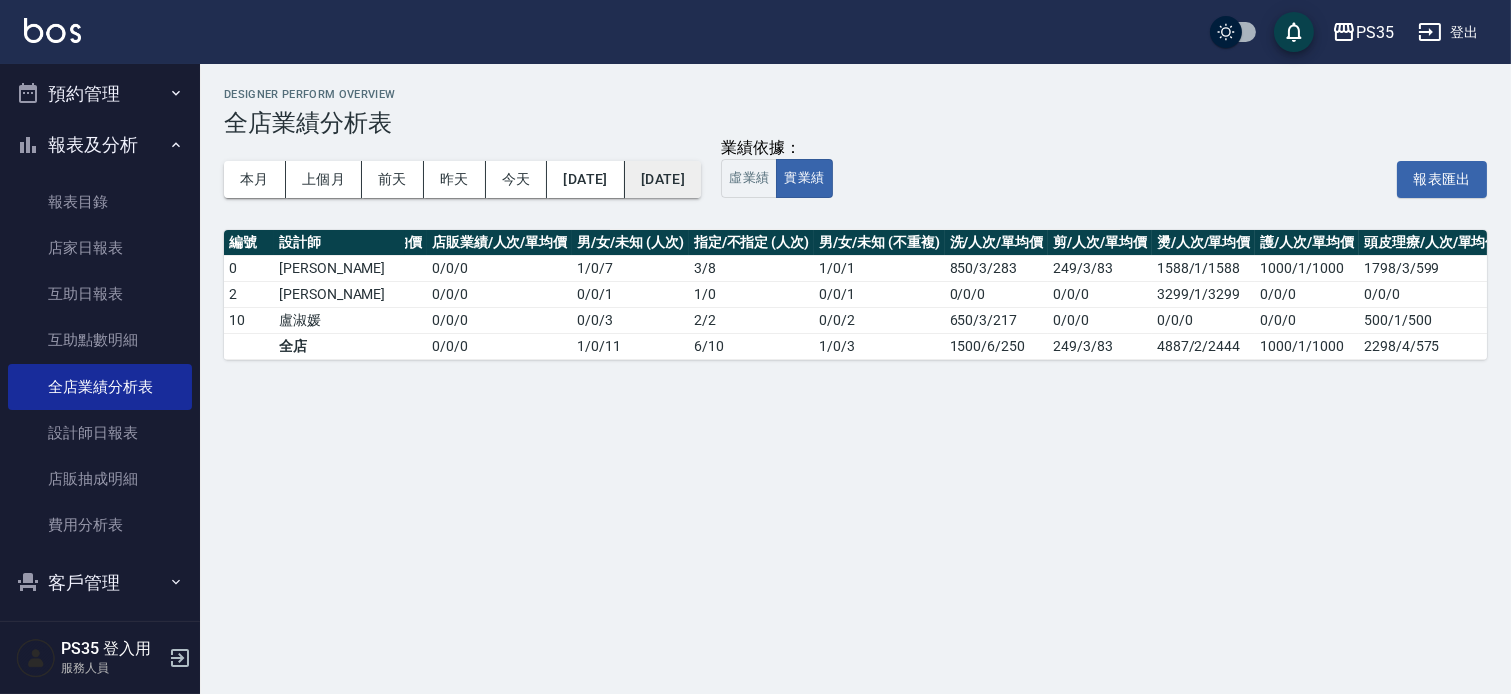 click on "[DATE]" at bounding box center [663, 179] 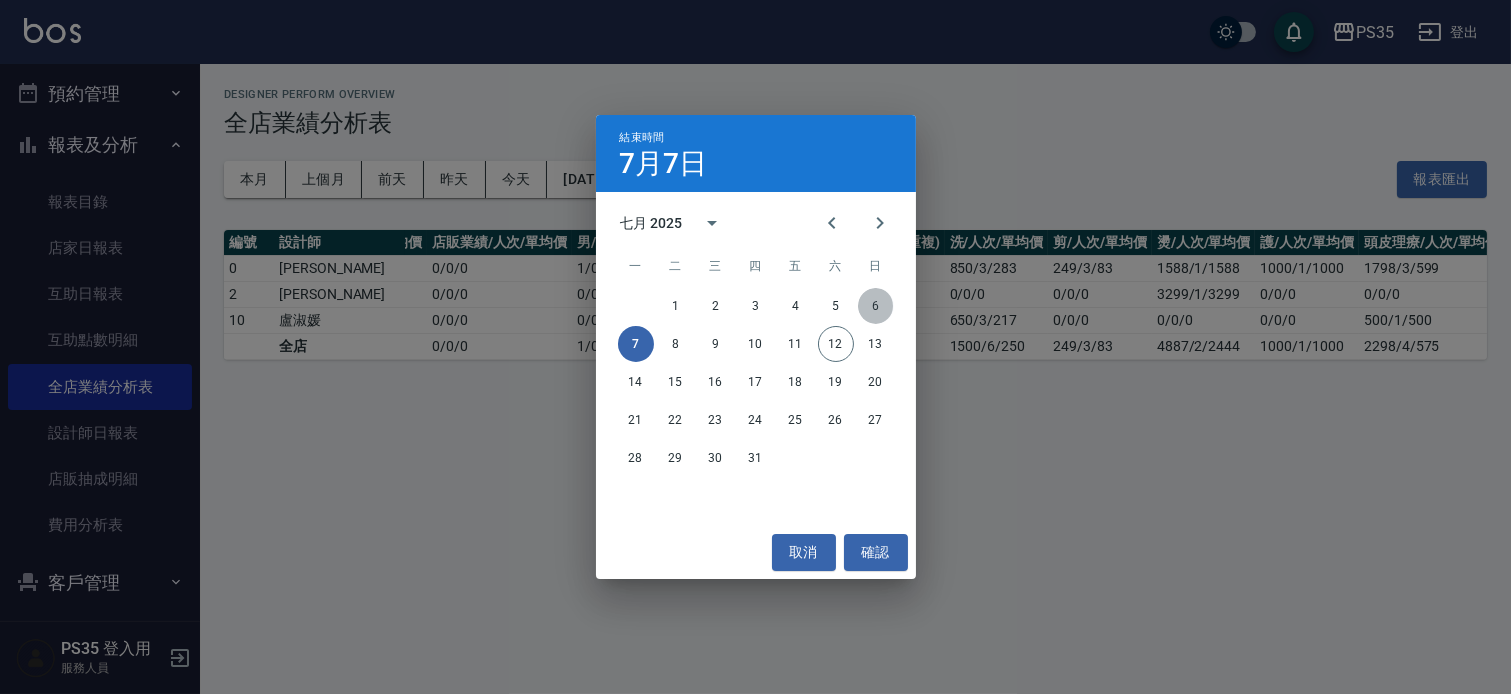click on "6" at bounding box center [876, 306] 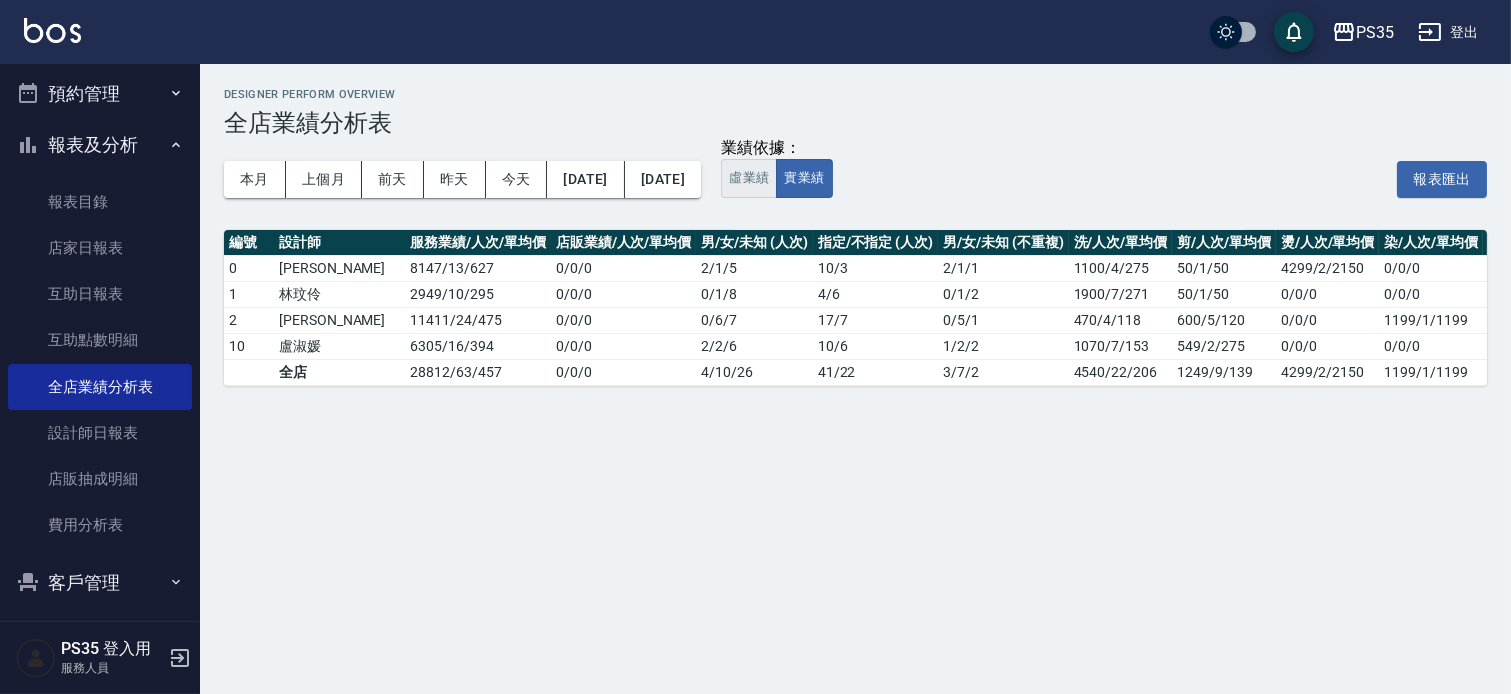 click on "虛業績" at bounding box center [749, 178] 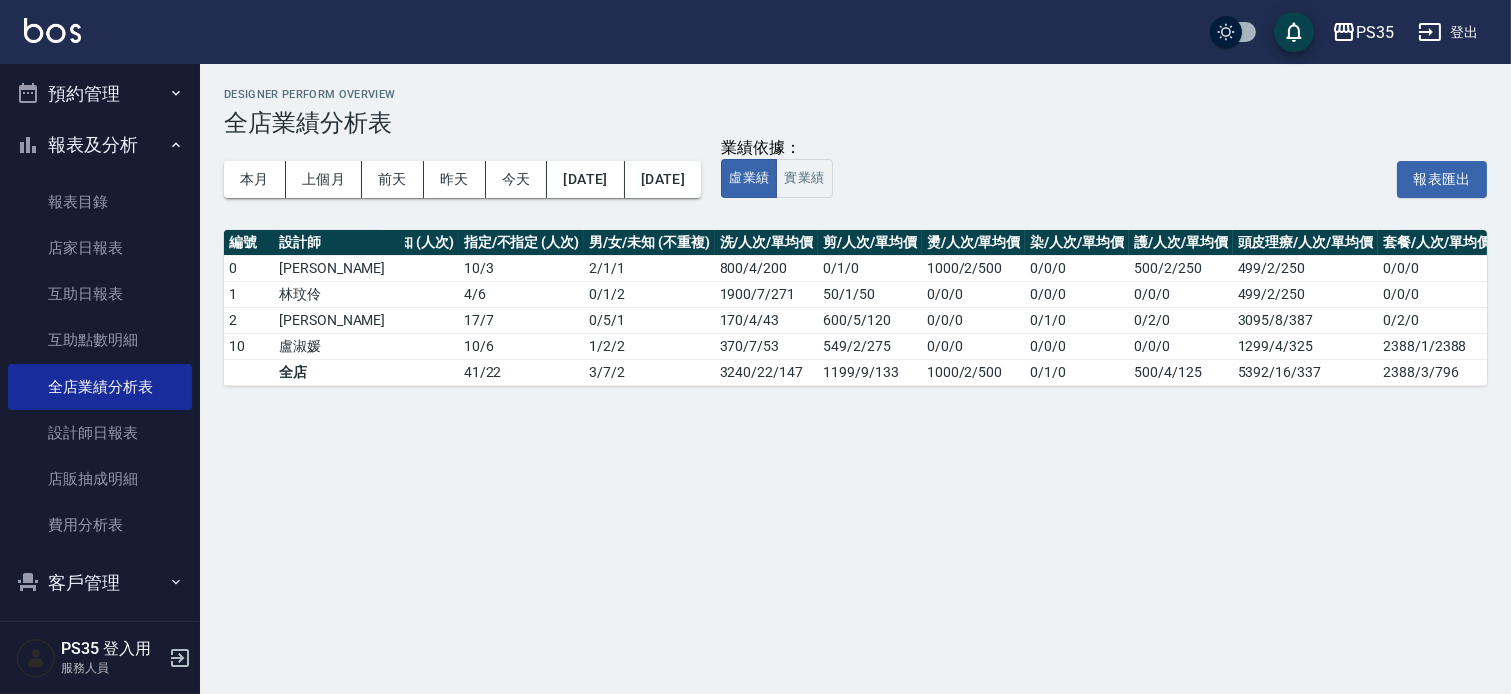 scroll, scrollTop: 0, scrollLeft: 475, axis: horizontal 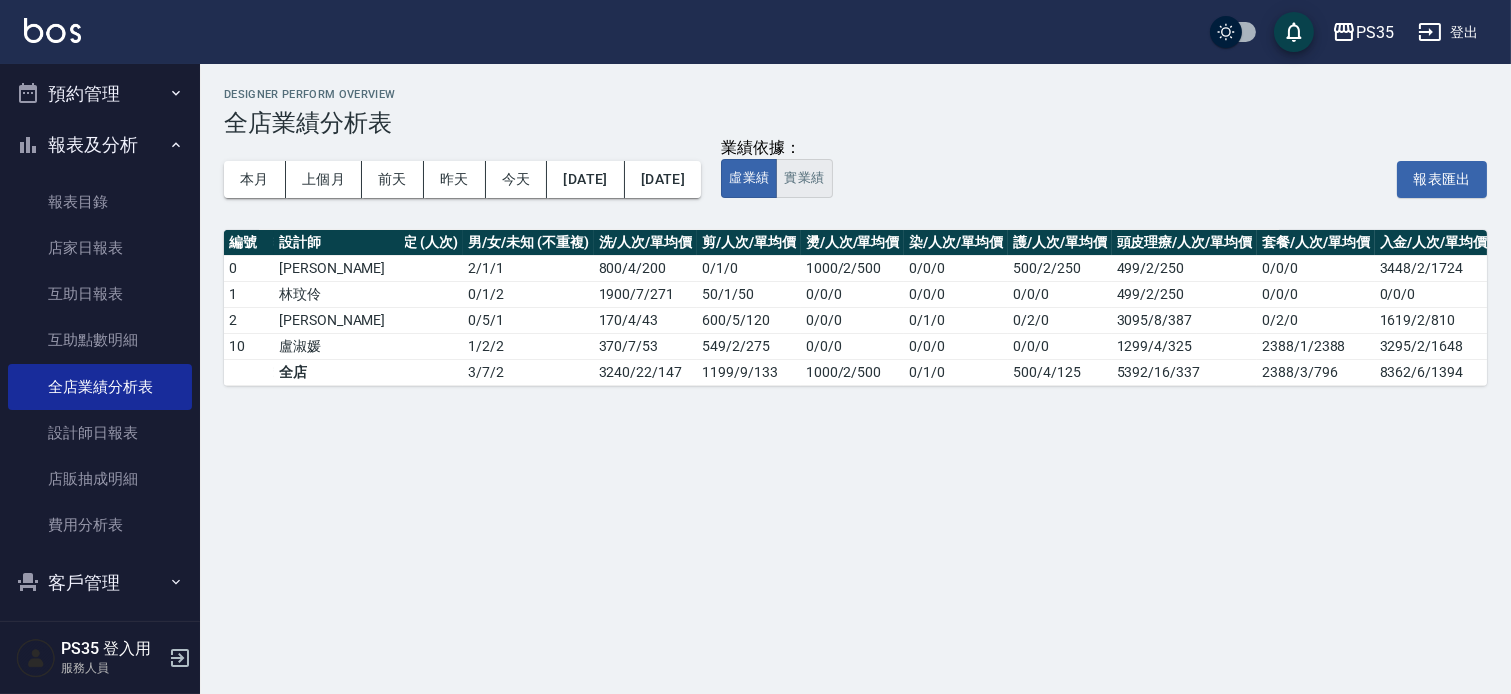 click on "實業績" at bounding box center (804, 178) 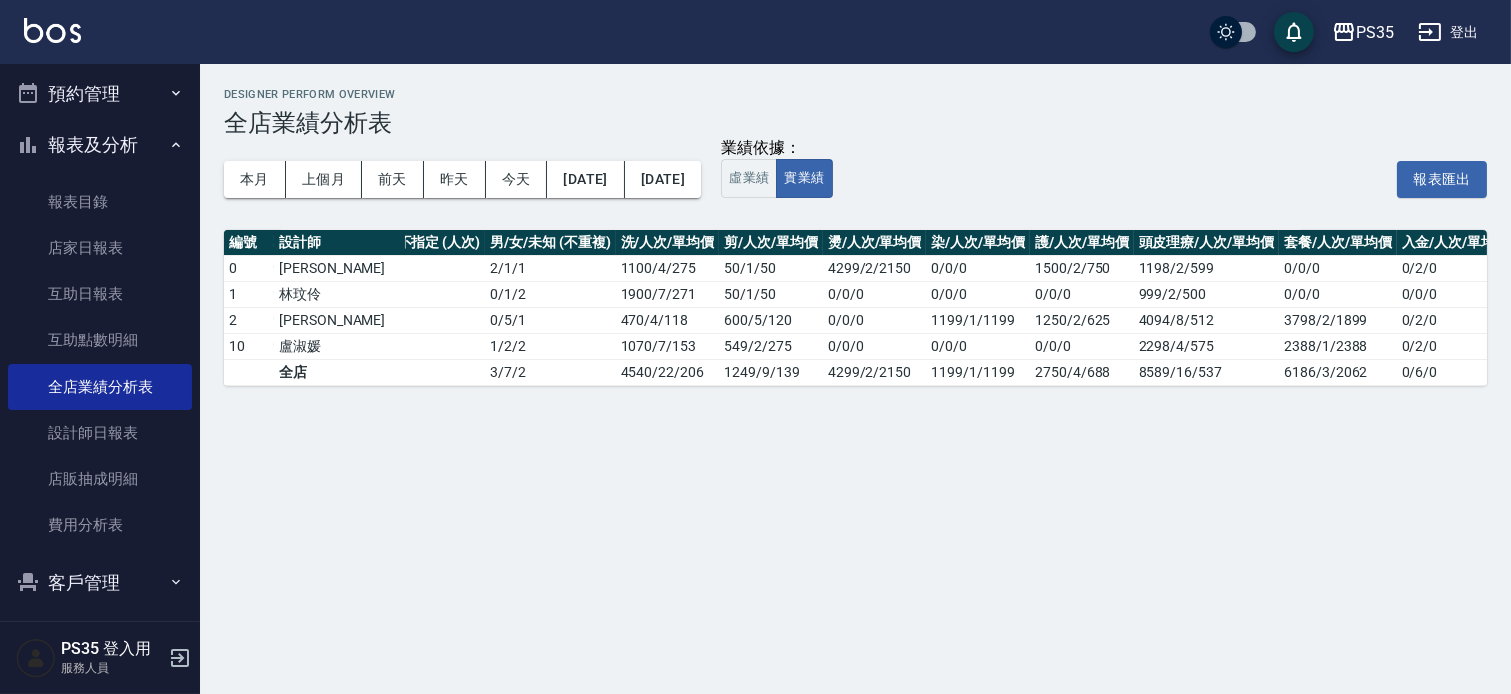 scroll, scrollTop: 0, scrollLeft: 475, axis: horizontal 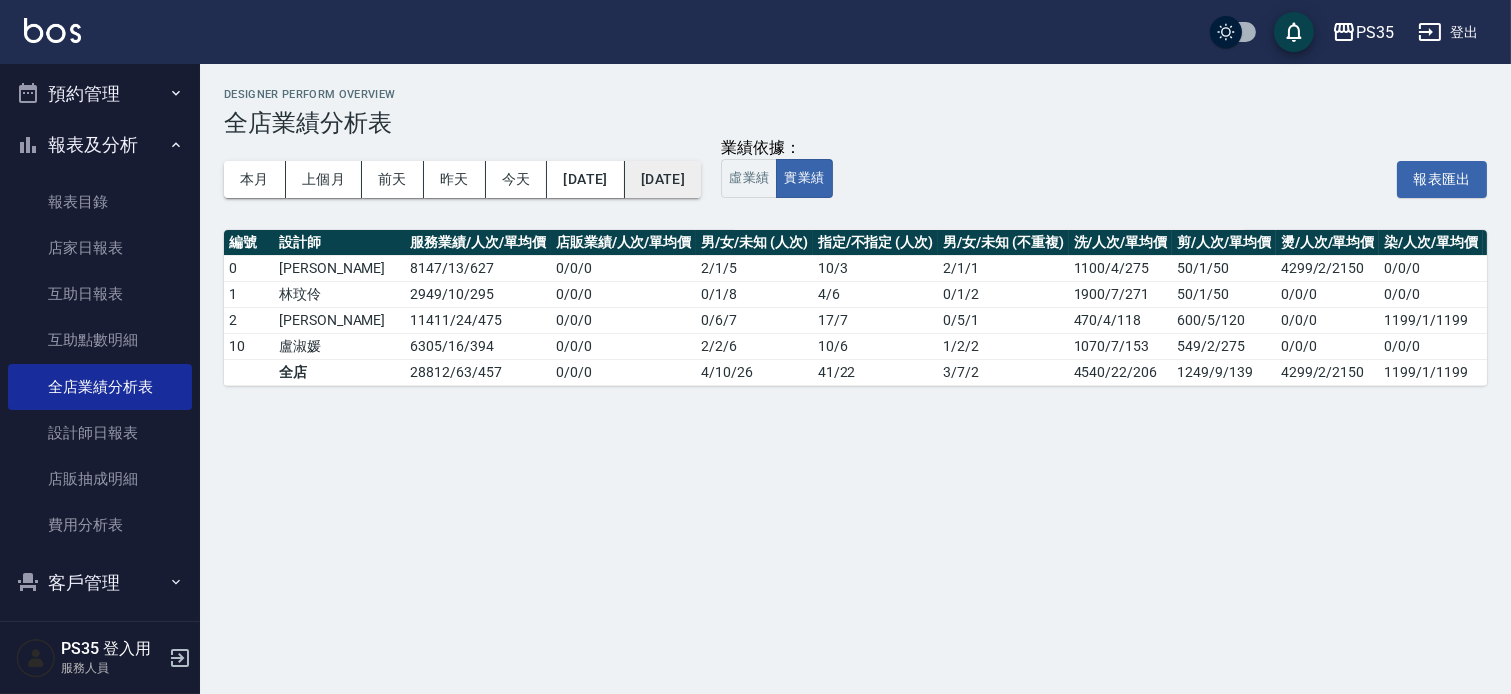 click on "[DATE]" at bounding box center (663, 179) 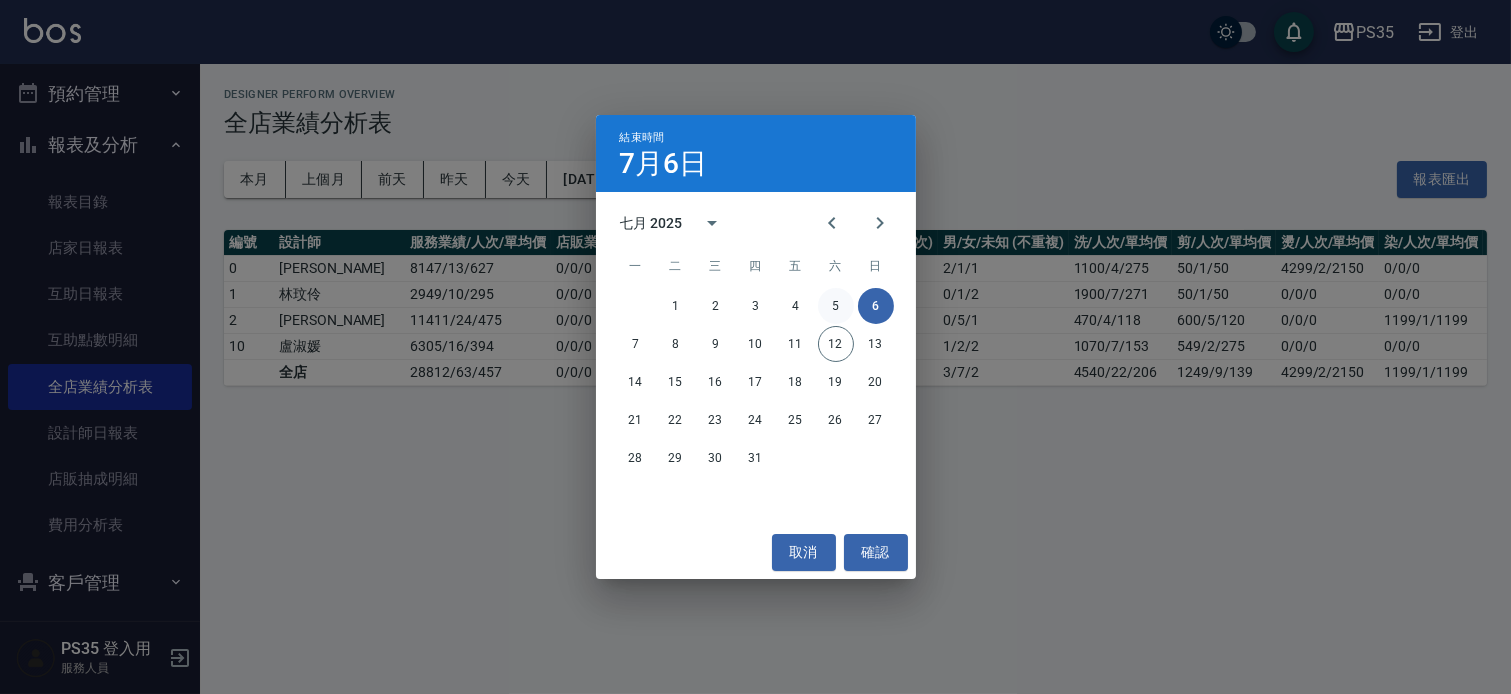 click on "5" at bounding box center (836, 306) 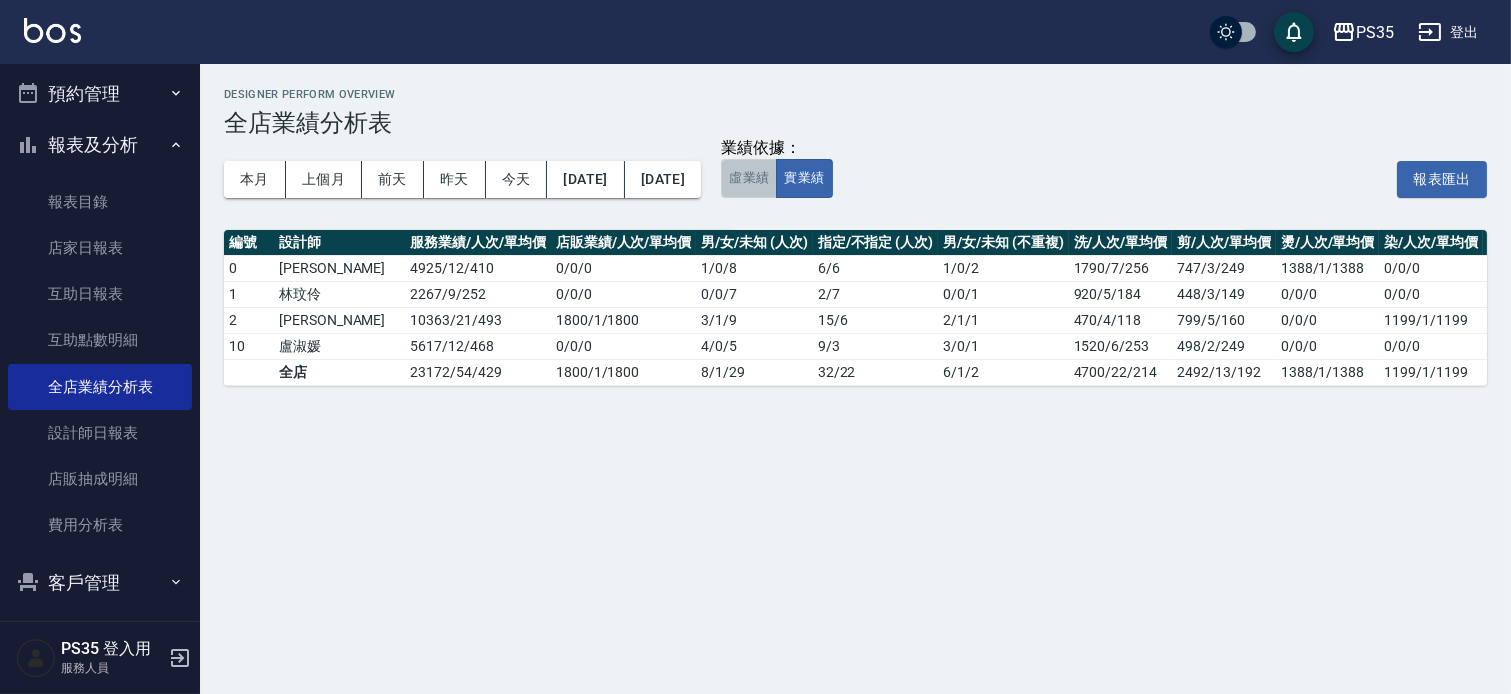click on "虛業績" at bounding box center [749, 178] 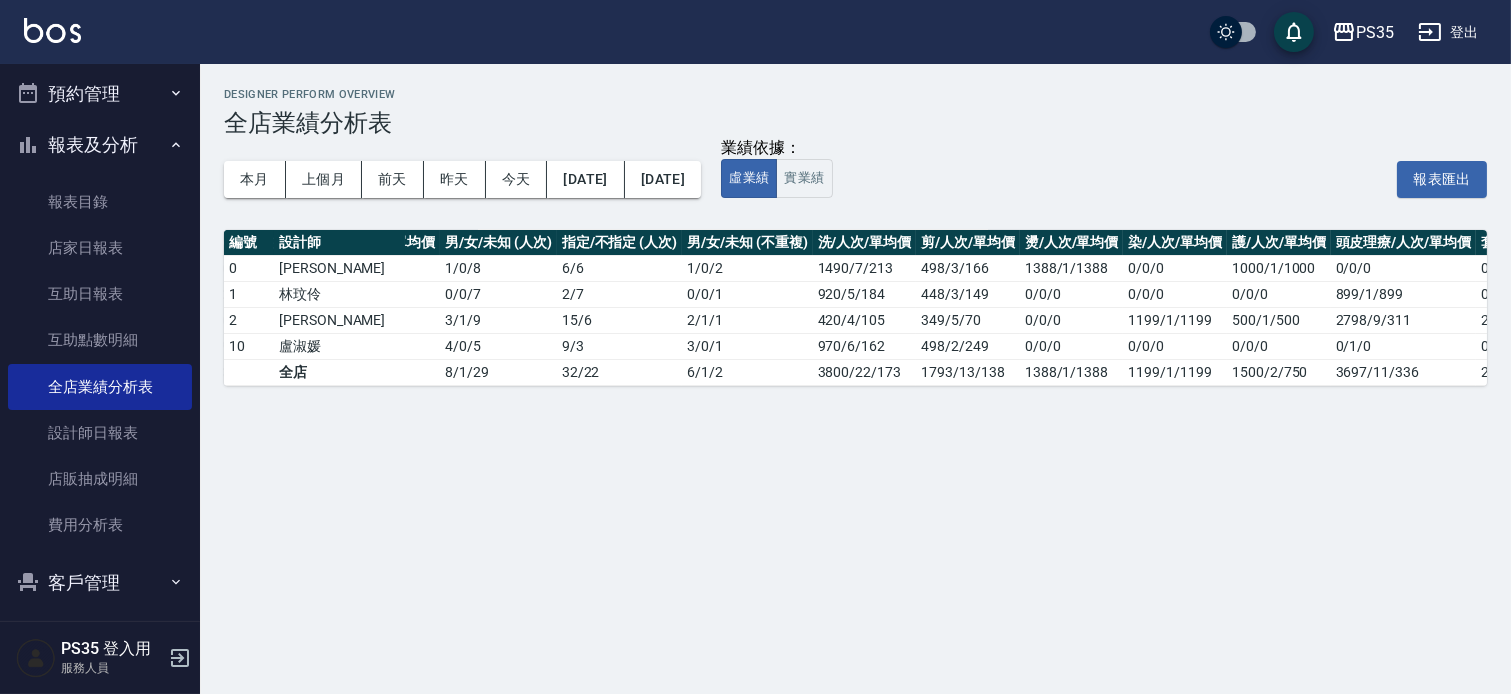 scroll, scrollTop: 0, scrollLeft: 475, axis: horizontal 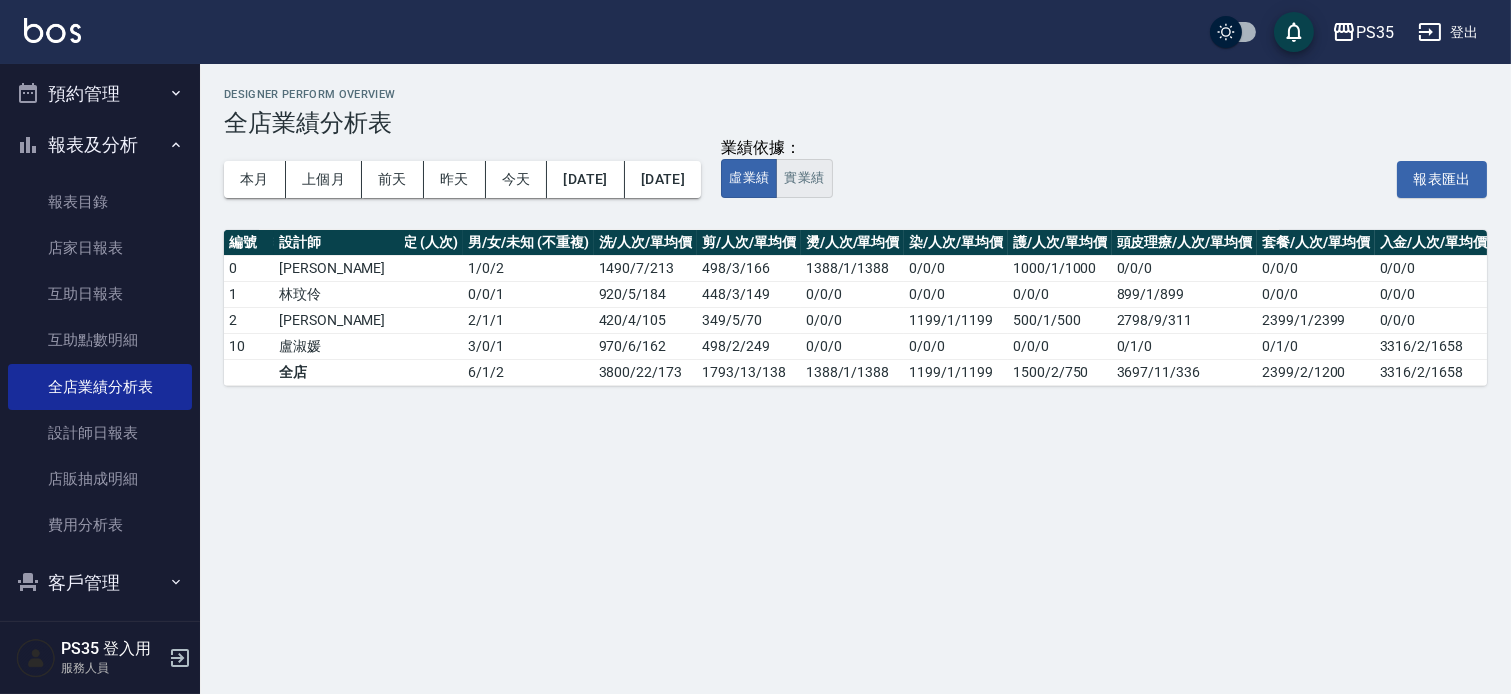 click on "實業績" at bounding box center (804, 178) 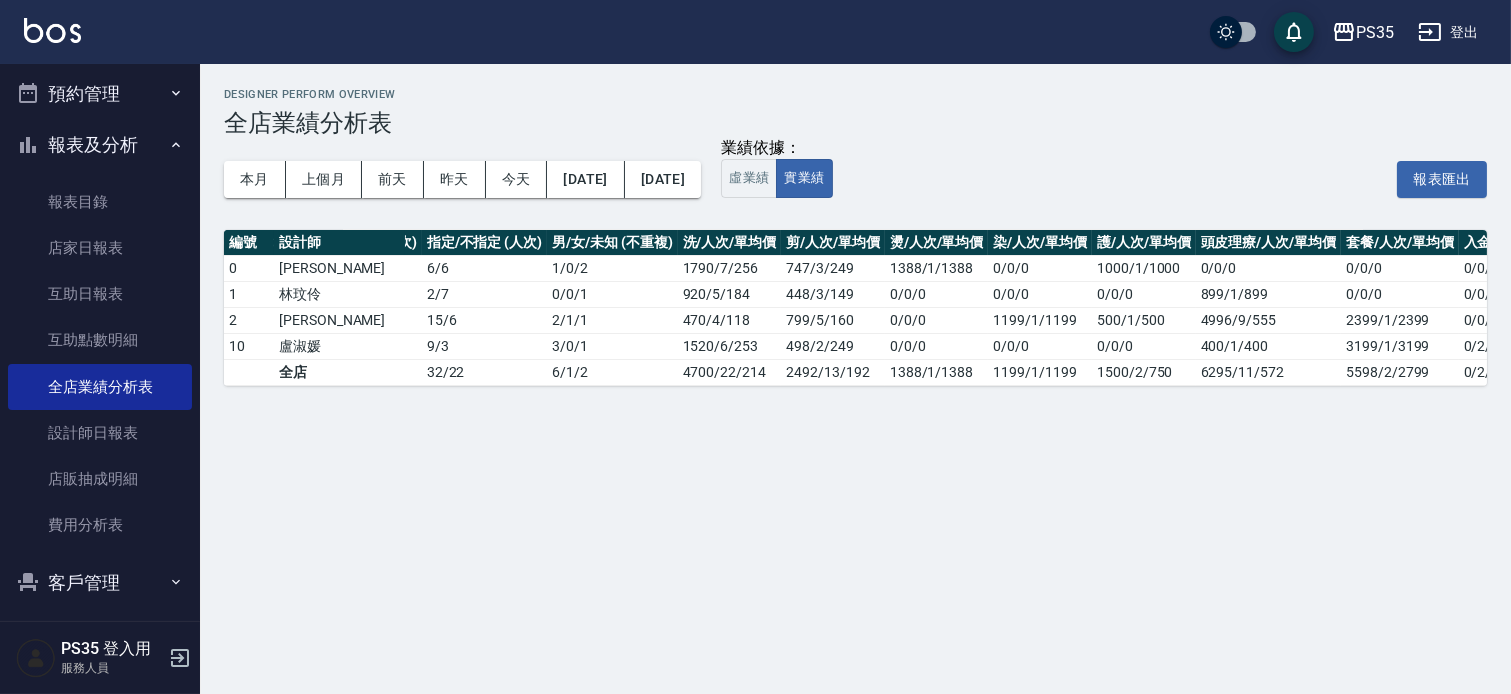 scroll, scrollTop: 0, scrollLeft: 475, axis: horizontal 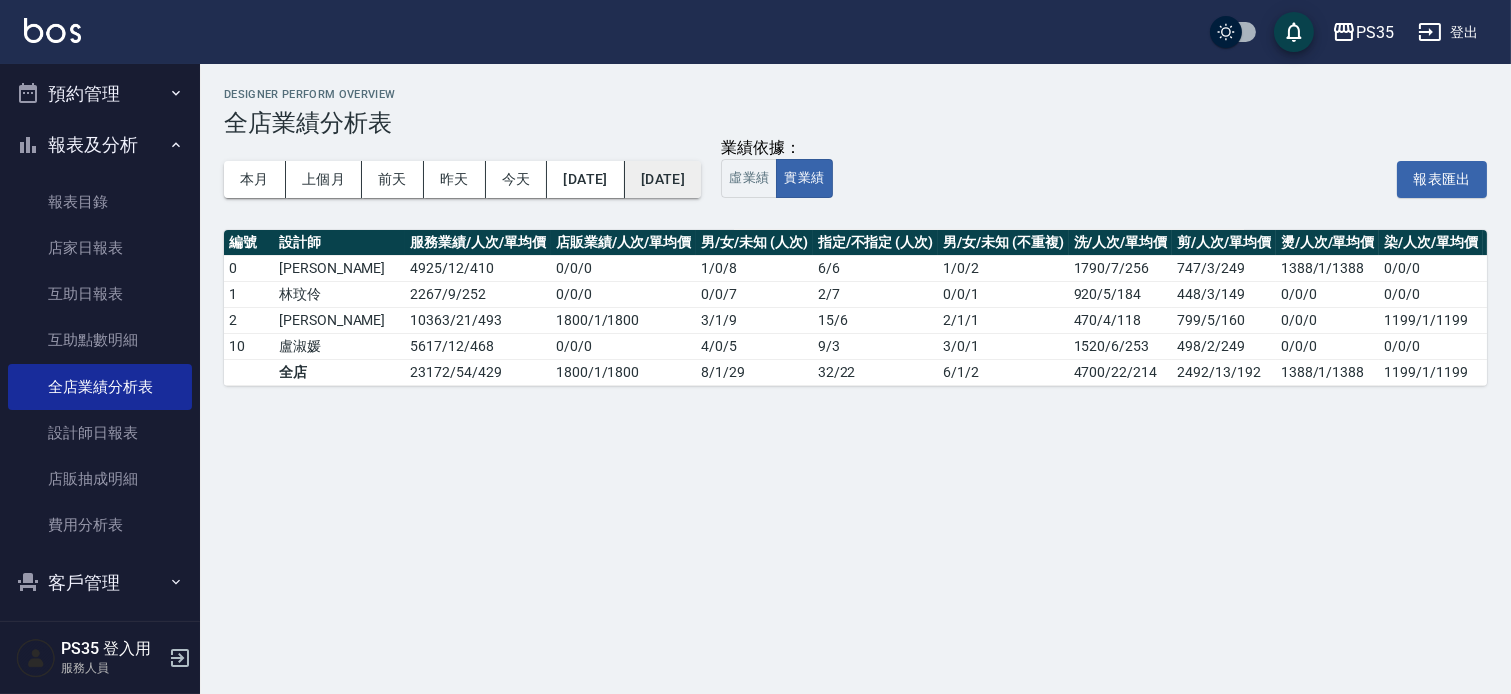 click on "[DATE]" at bounding box center [663, 179] 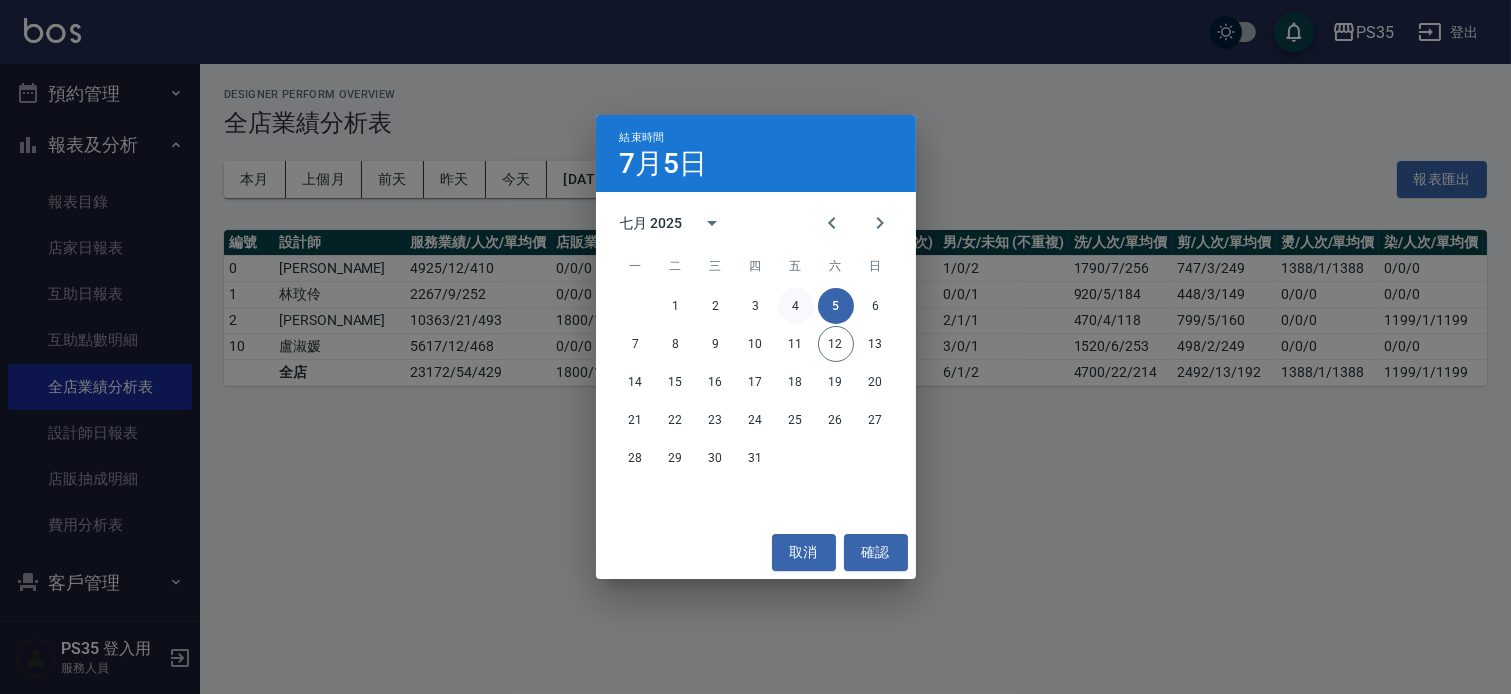 click on "4" at bounding box center (796, 306) 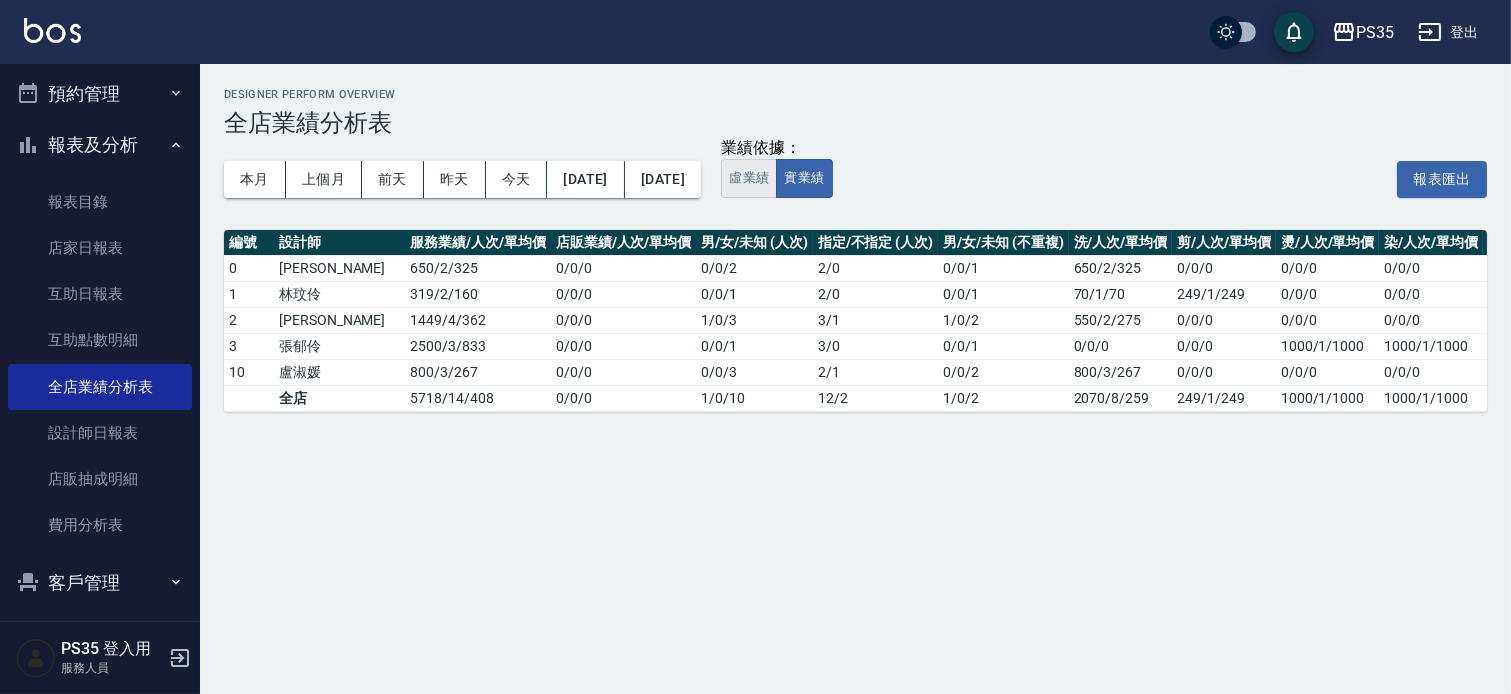 click on "虛業績" at bounding box center [749, 178] 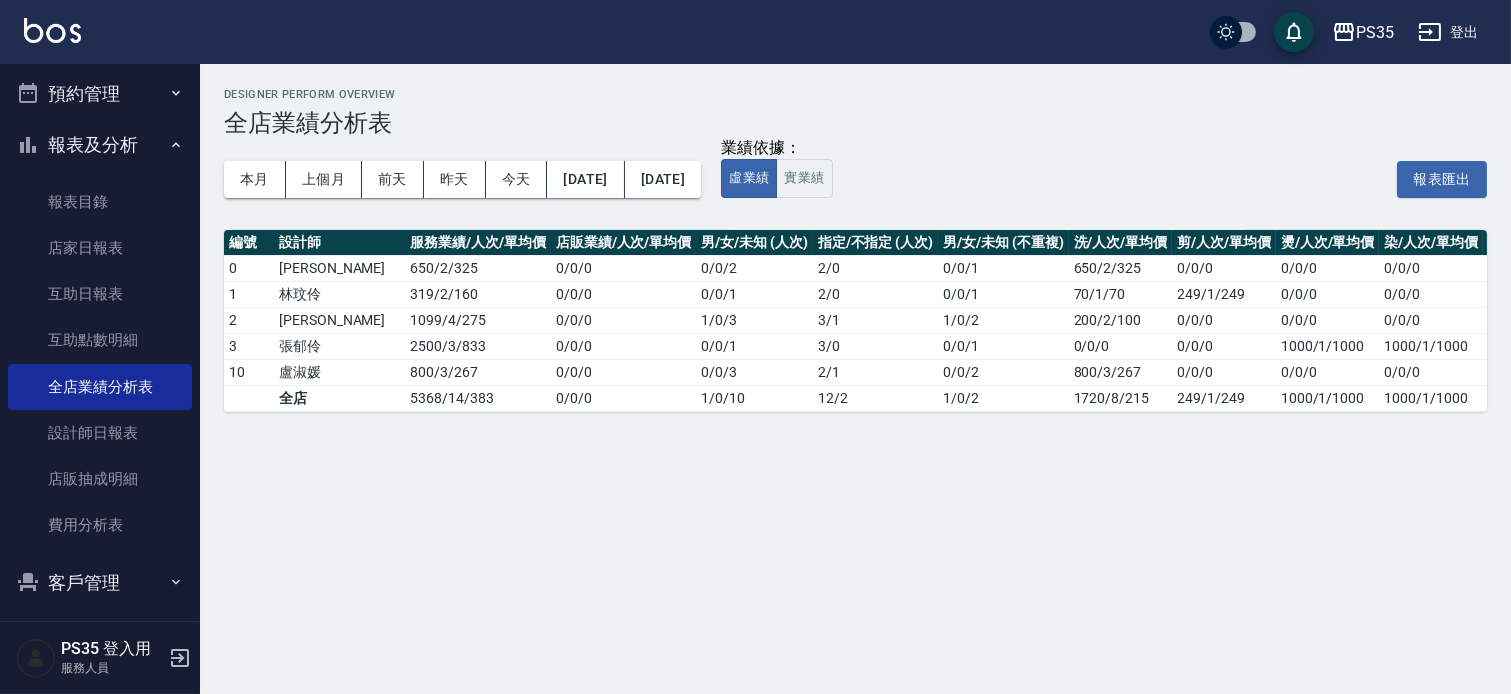scroll, scrollTop: 0, scrollLeft: 232, axis: horizontal 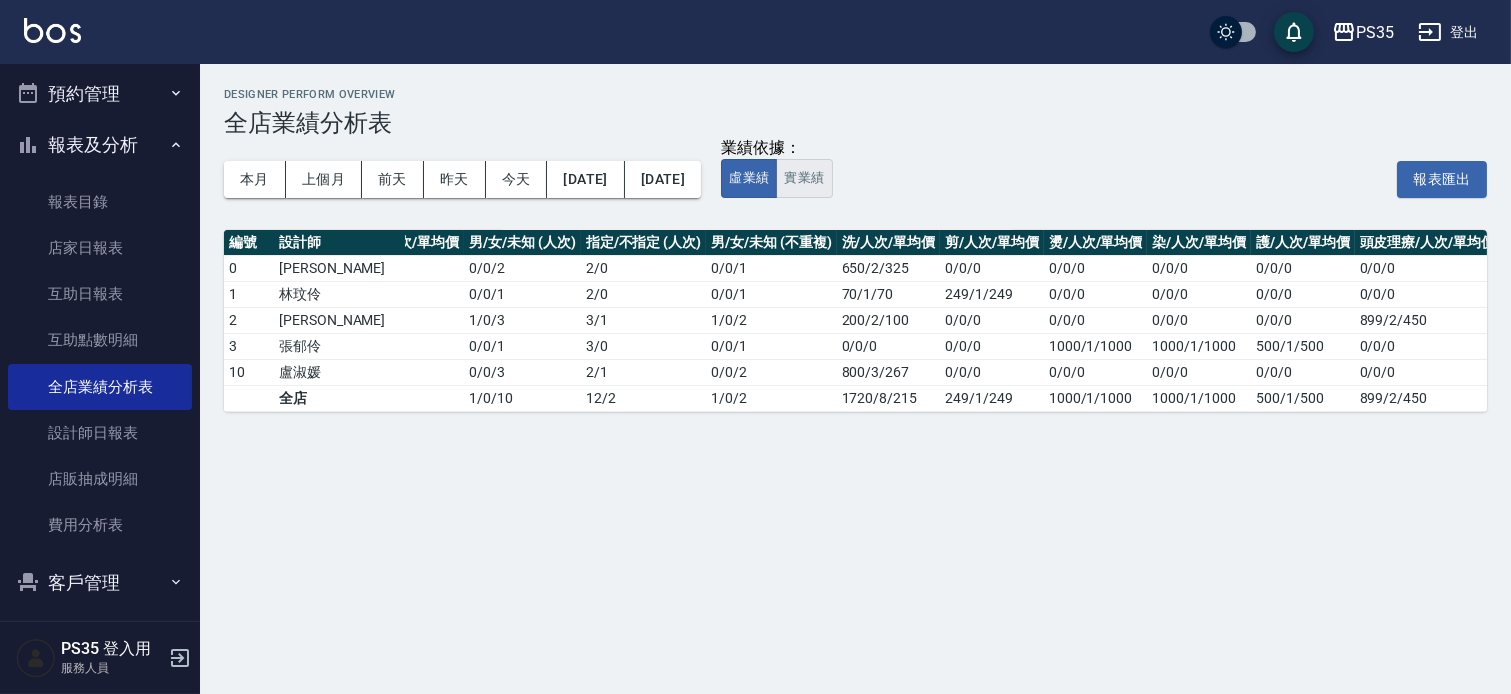 click on "實業績" at bounding box center (804, 178) 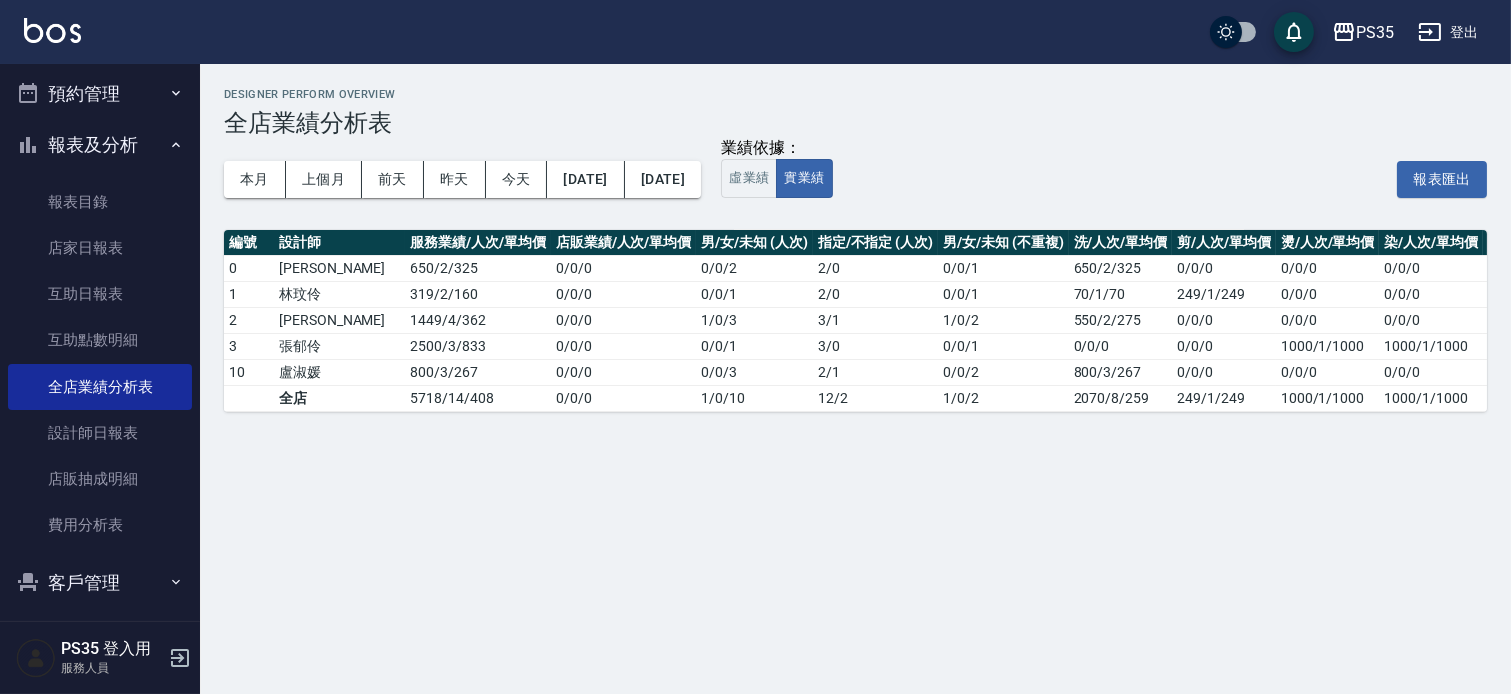 scroll, scrollTop: 0, scrollLeft: 232, axis: horizontal 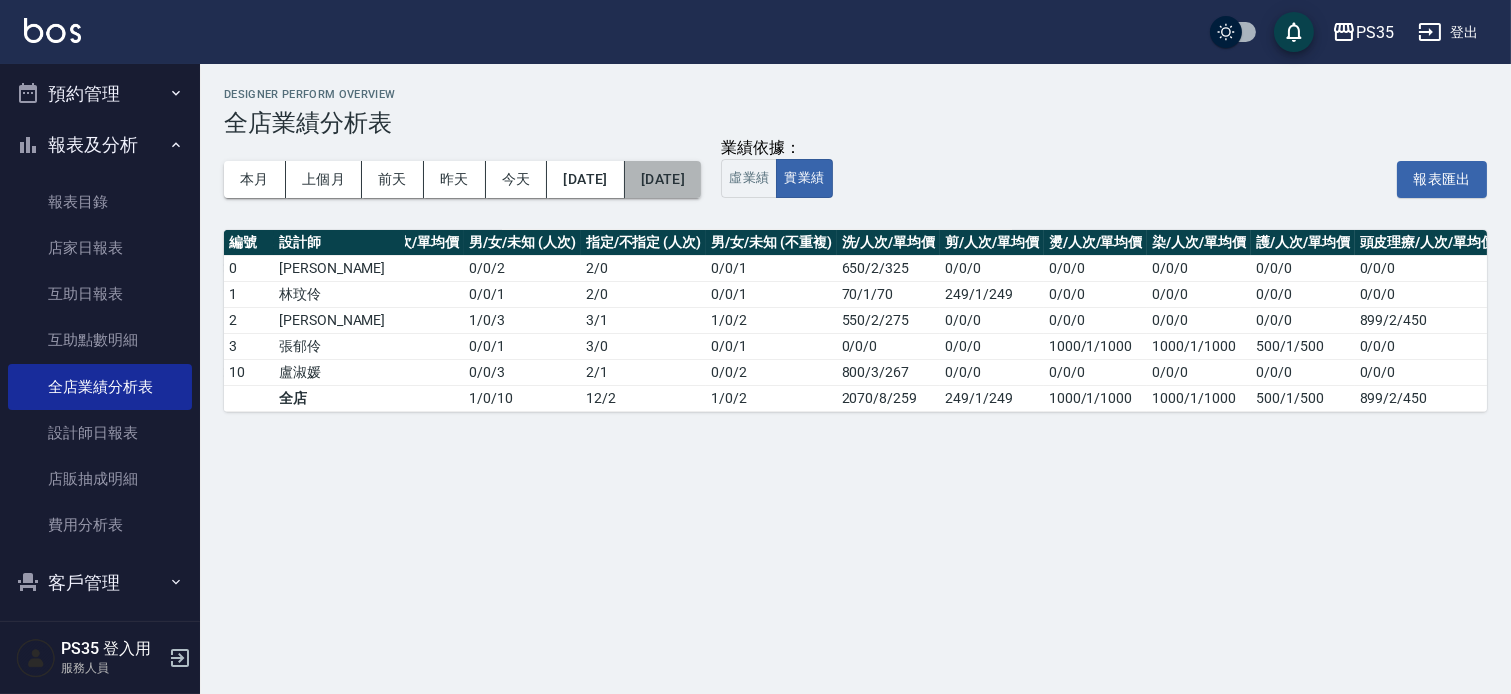 click on "[DATE]" at bounding box center (663, 179) 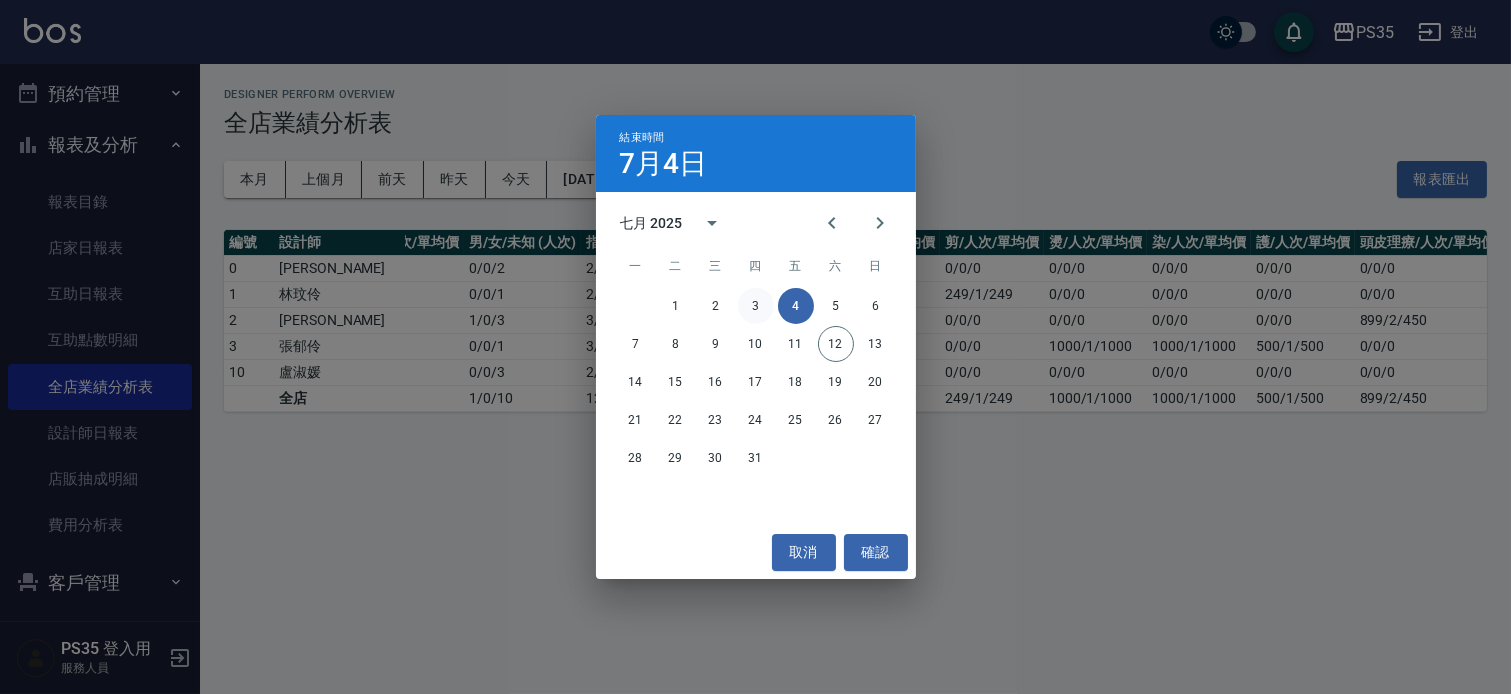 click on "3" at bounding box center (756, 306) 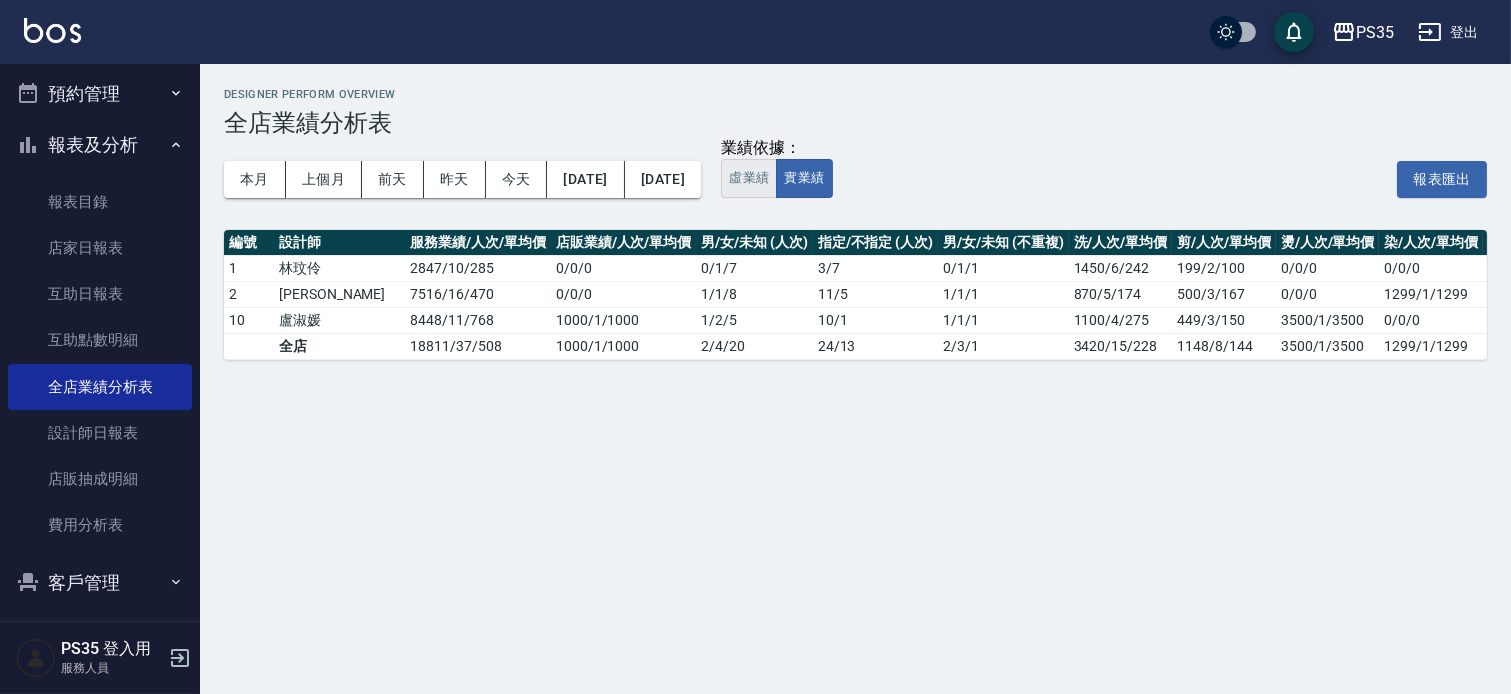 click on "虛業績" at bounding box center (749, 178) 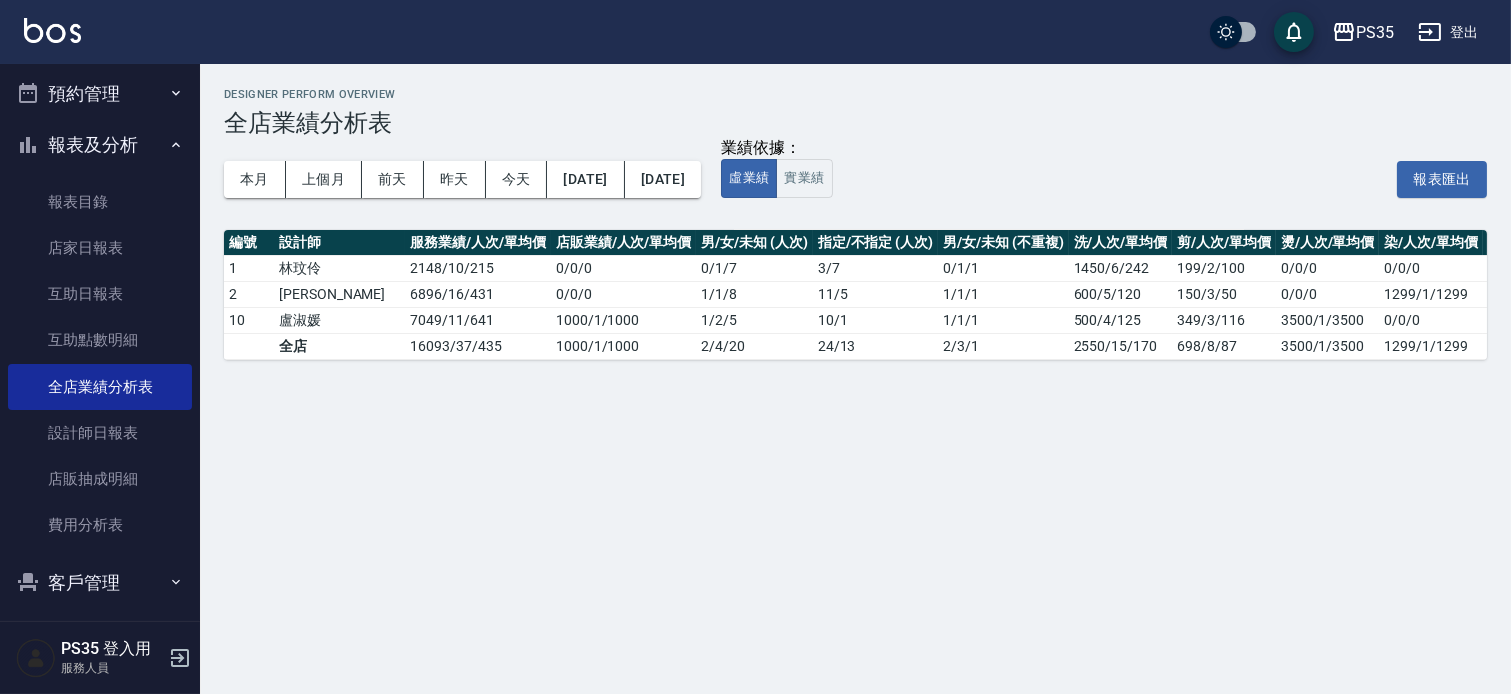 scroll, scrollTop: 0, scrollLeft: 232, axis: horizontal 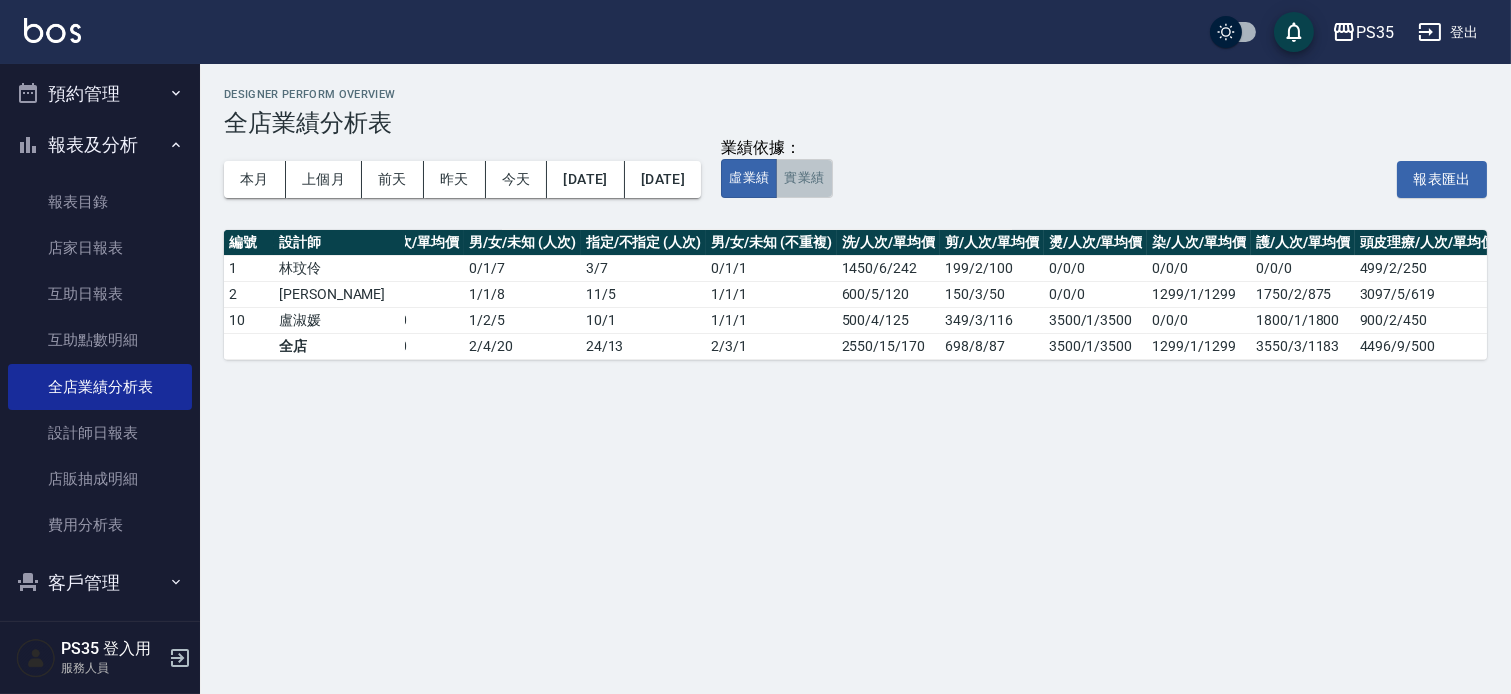 click on "實業績" at bounding box center [804, 178] 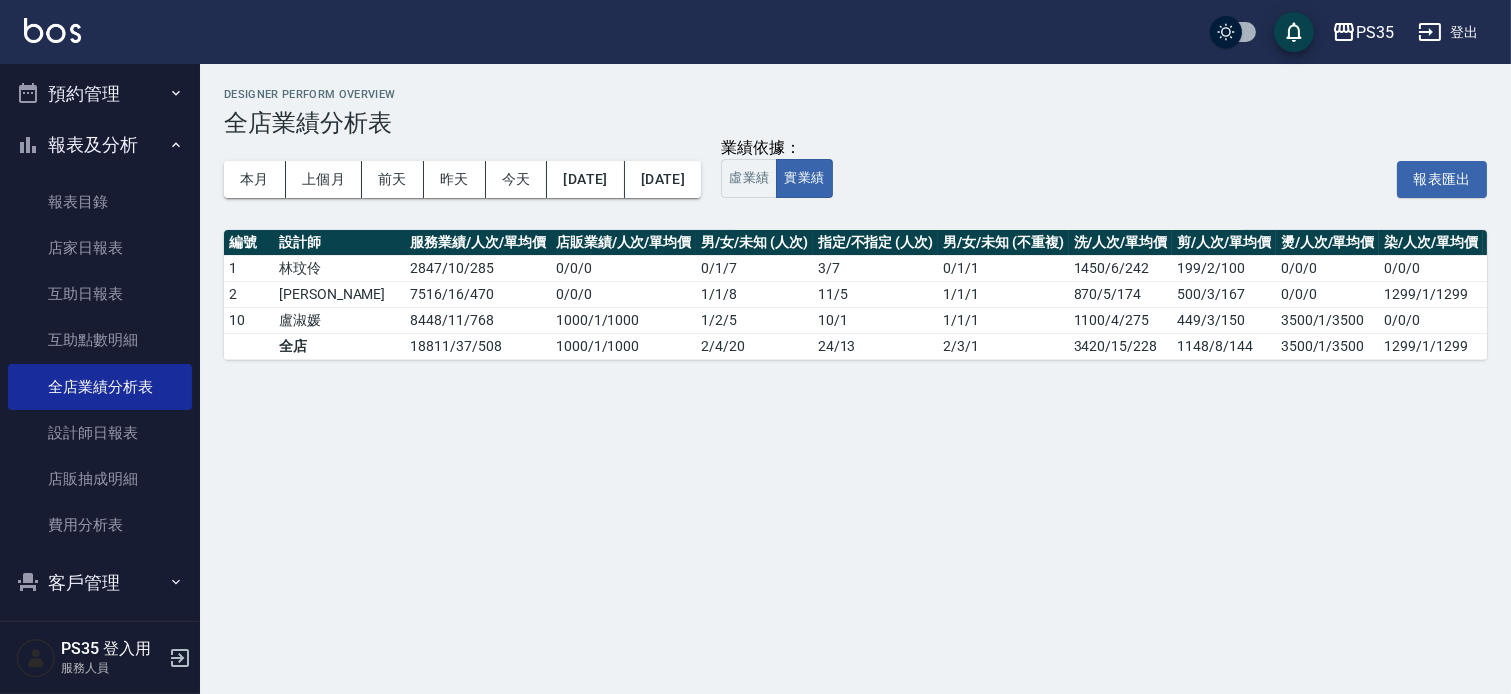 scroll, scrollTop: 0, scrollLeft: 232, axis: horizontal 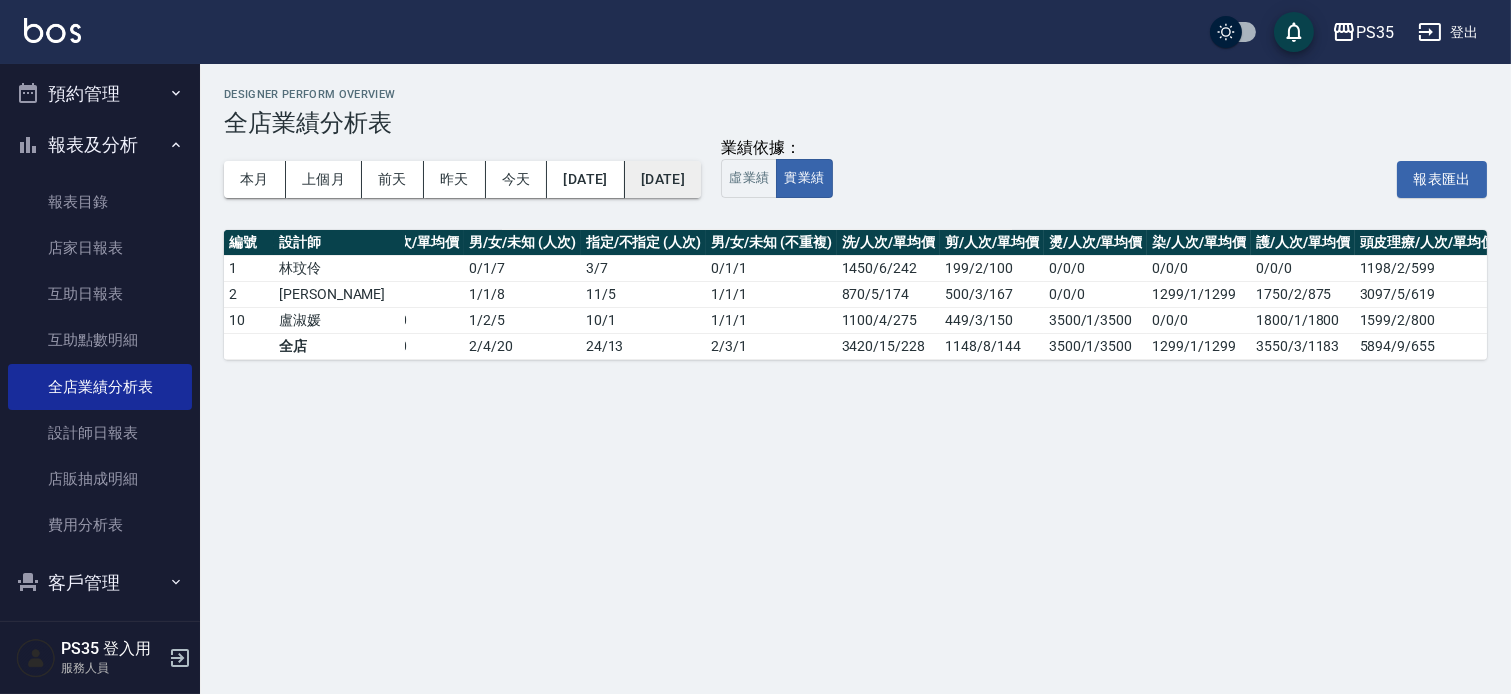 click on "[DATE]" at bounding box center (663, 179) 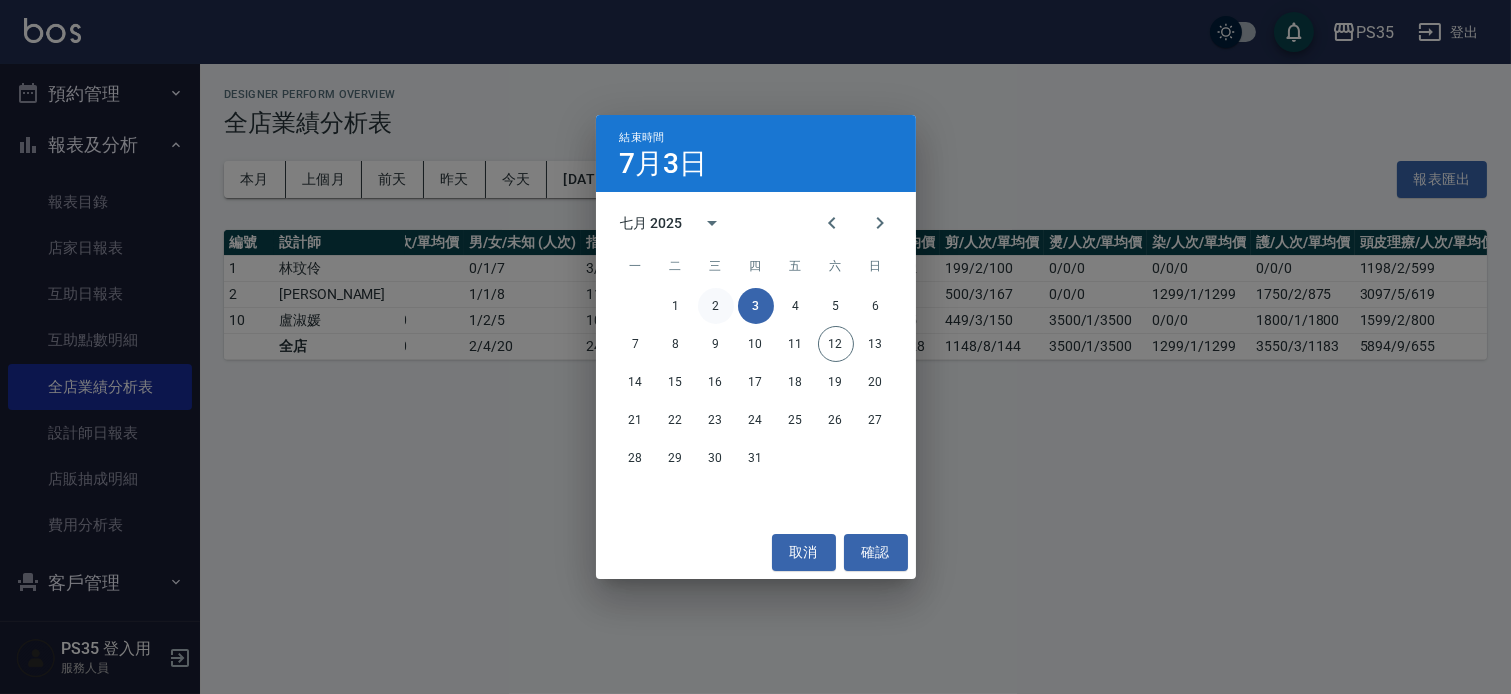 click on "2" at bounding box center [716, 306] 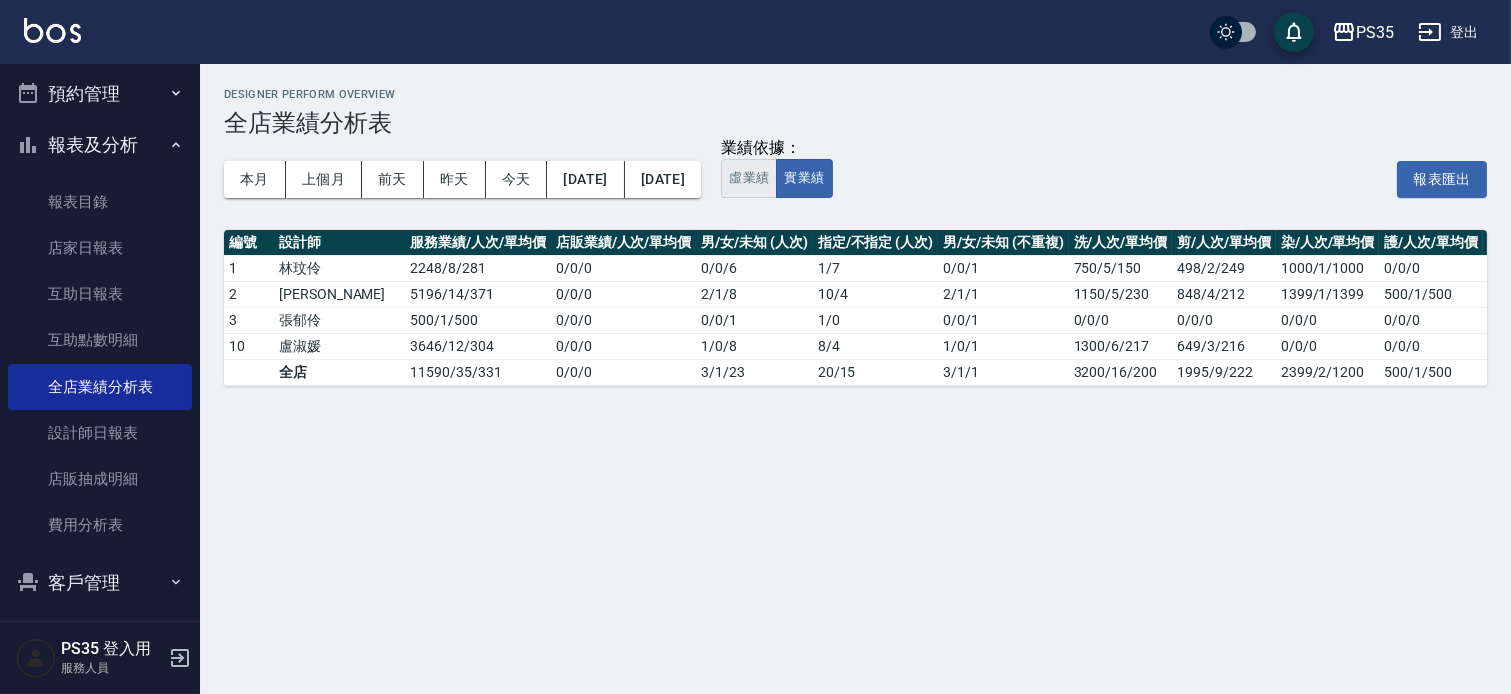 click on "虛業績" at bounding box center (749, 178) 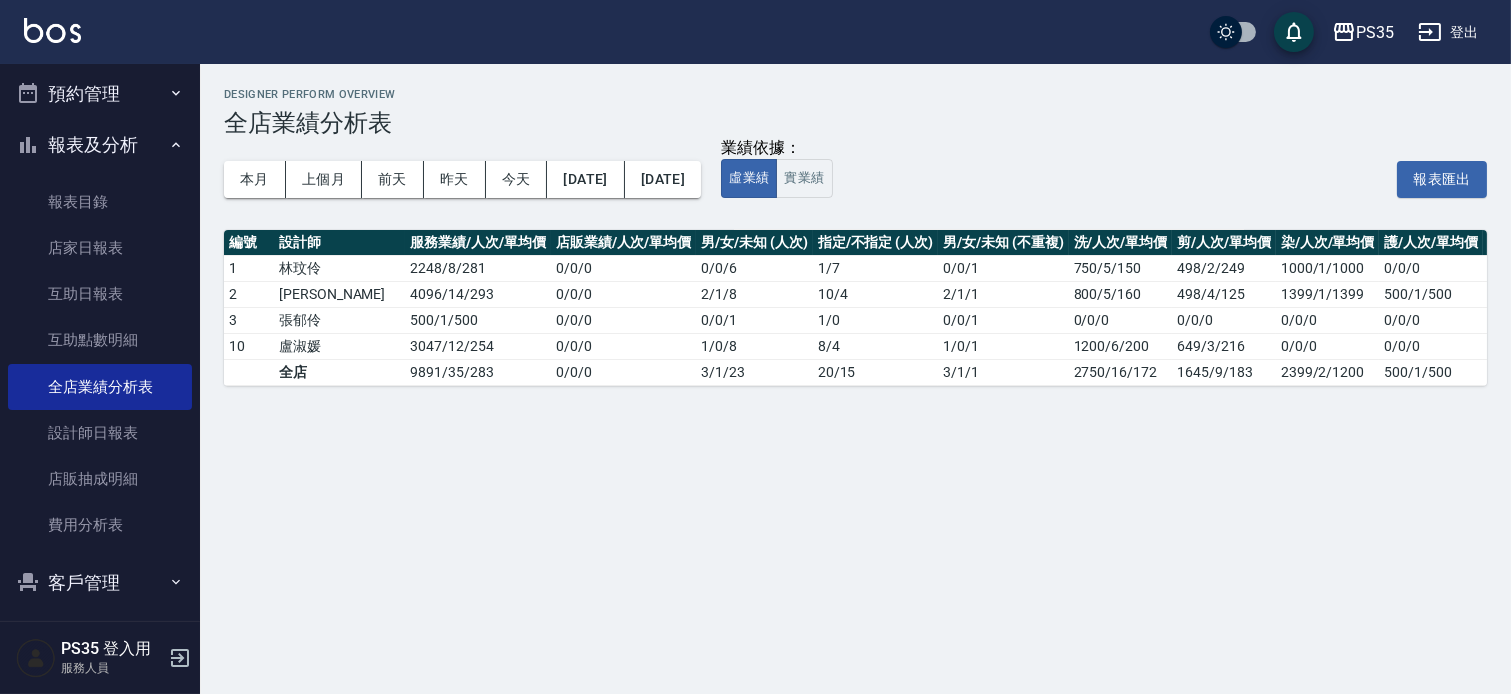 scroll, scrollTop: 0, scrollLeft: 124, axis: horizontal 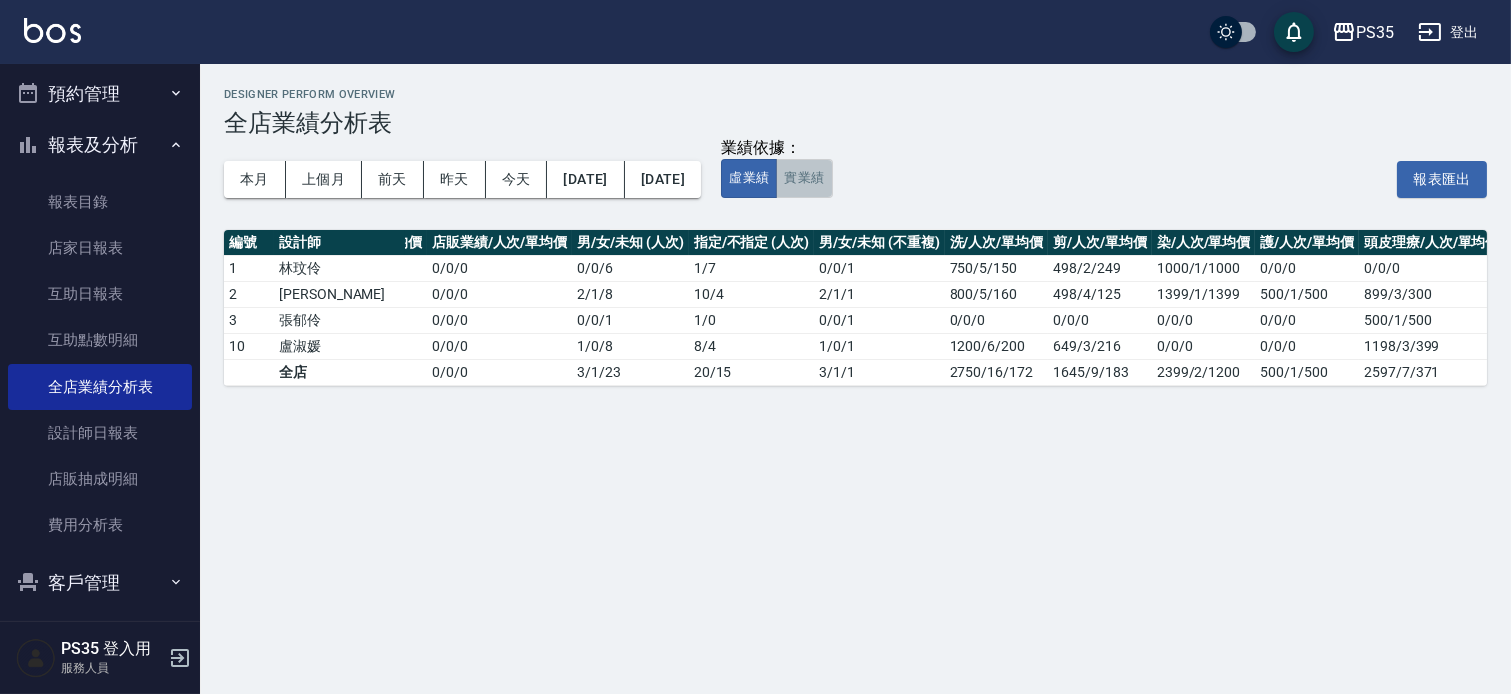 click on "實業績" at bounding box center (804, 178) 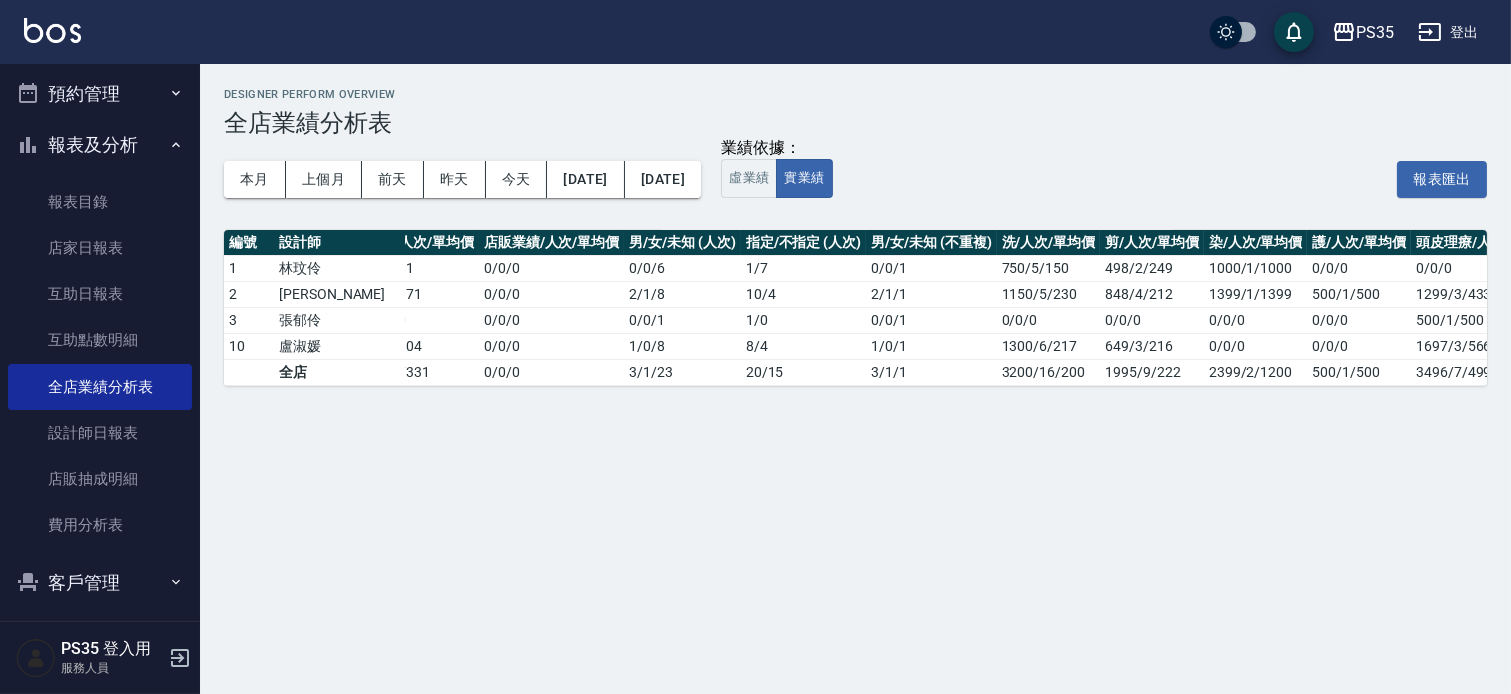 scroll, scrollTop: 0, scrollLeft: 124, axis: horizontal 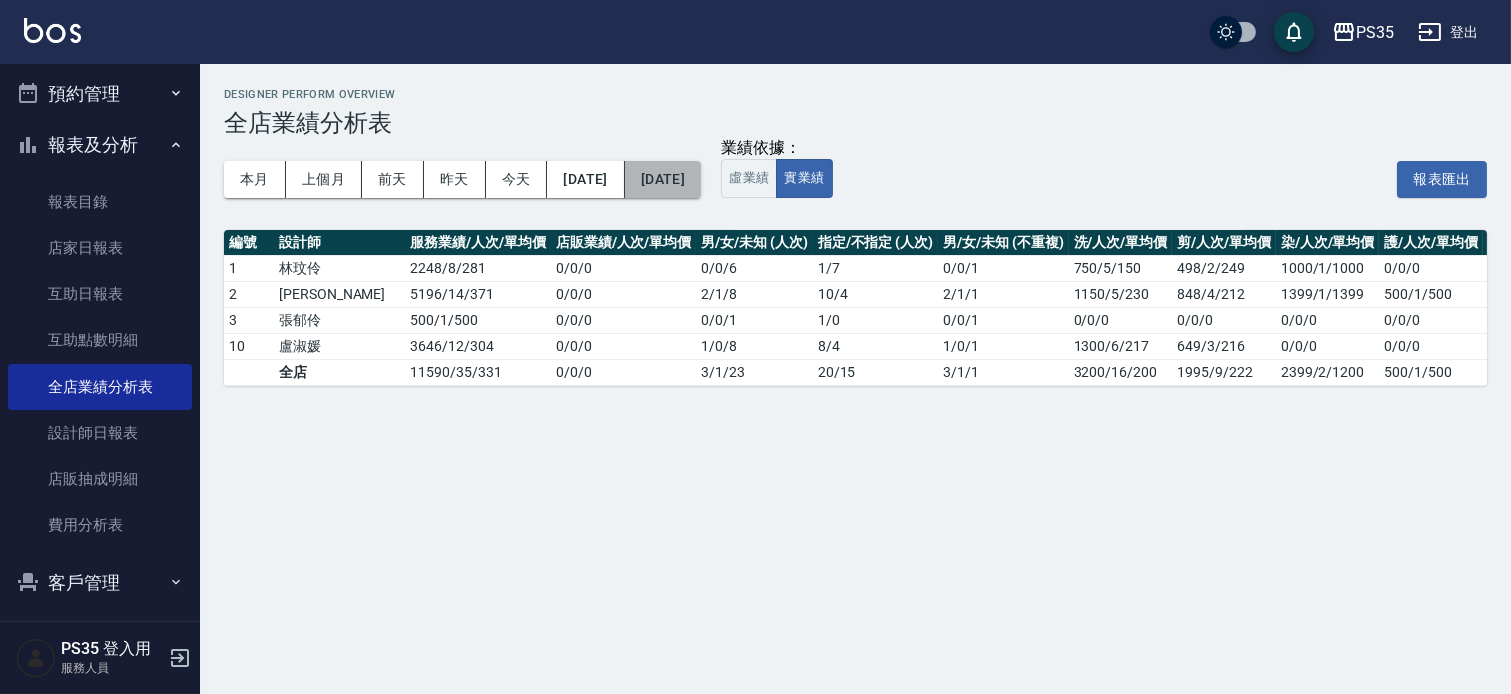 click on "[DATE]" at bounding box center (663, 179) 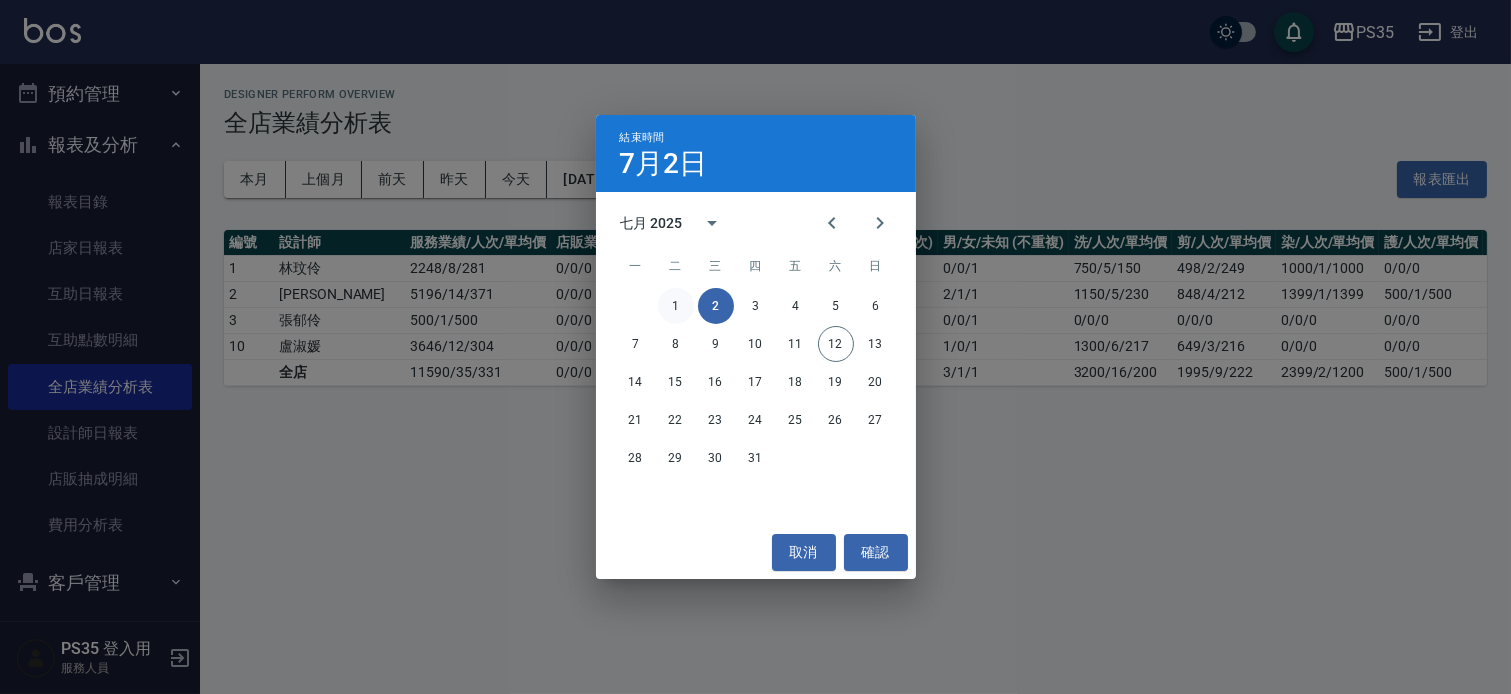 click on "1" at bounding box center [676, 306] 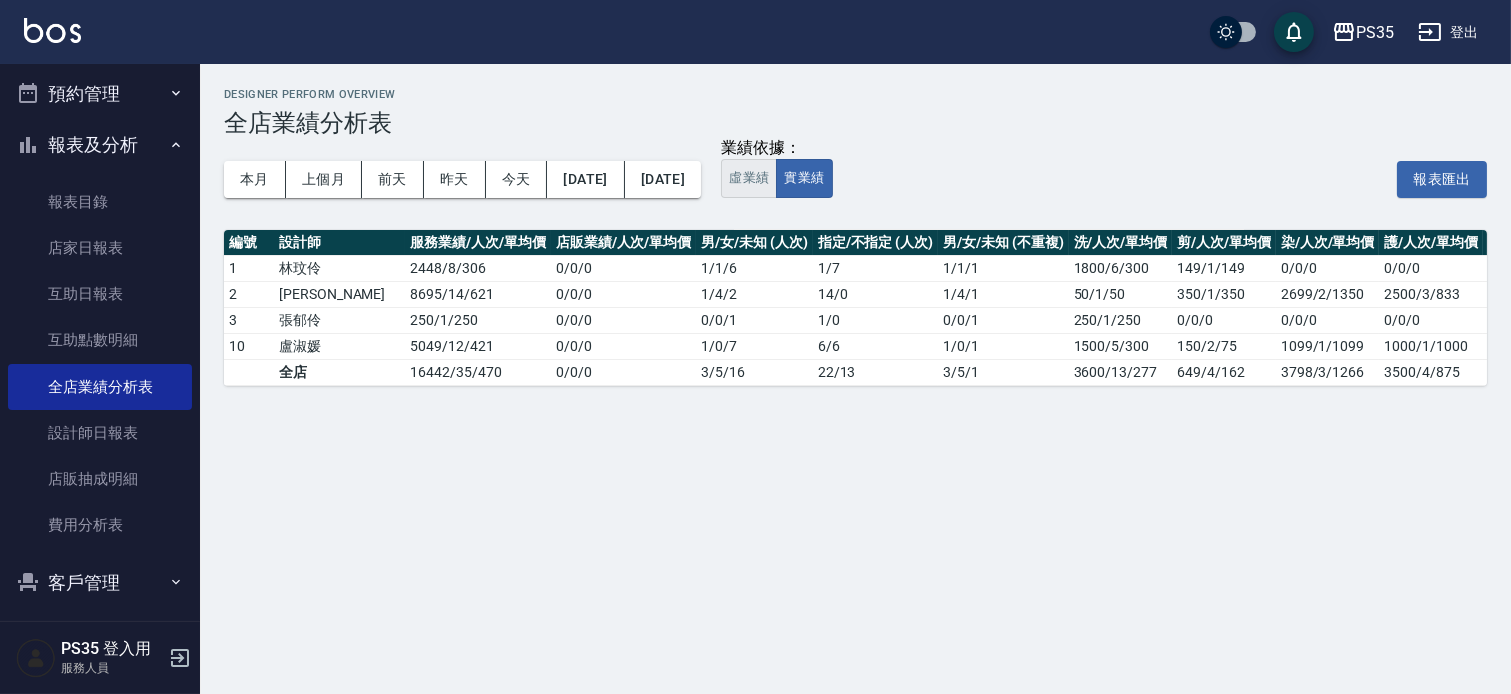 click on "虛業績" at bounding box center (749, 178) 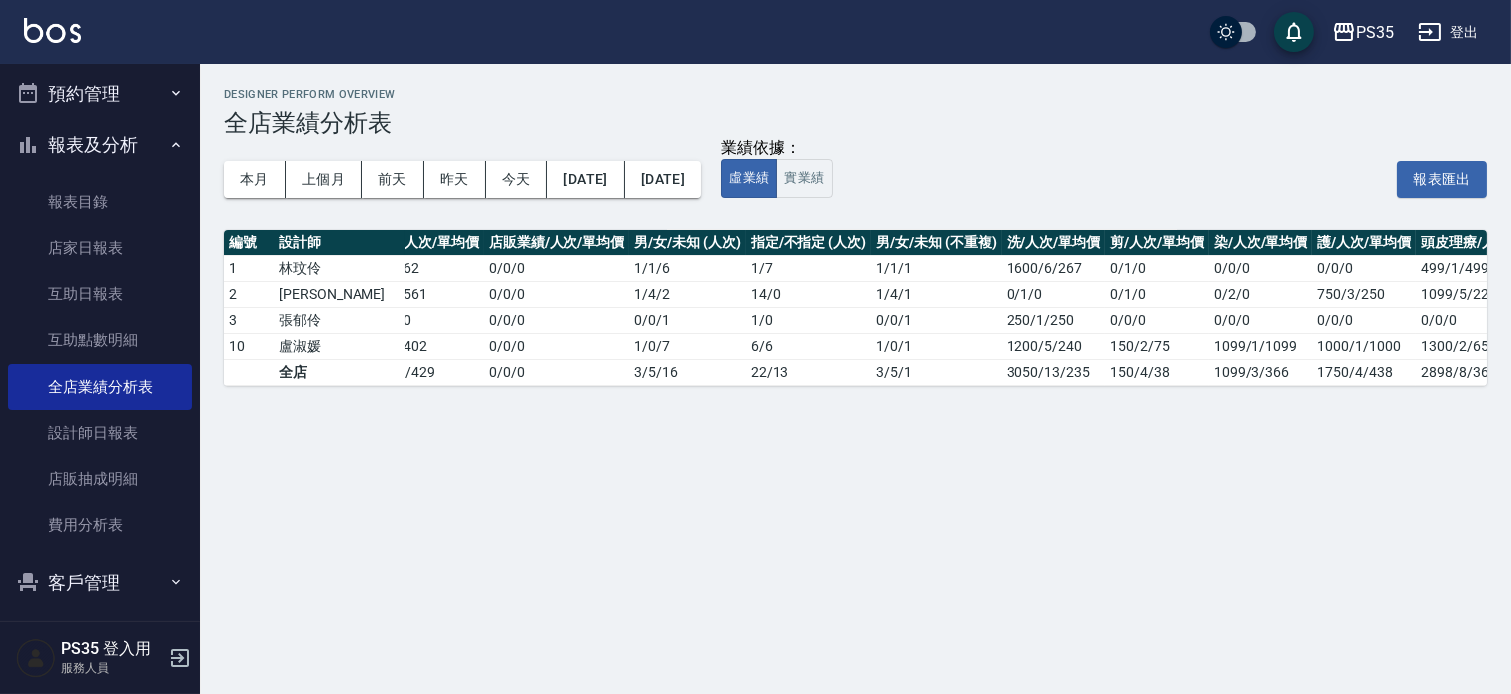 scroll, scrollTop: 0, scrollLeft: 246, axis: horizontal 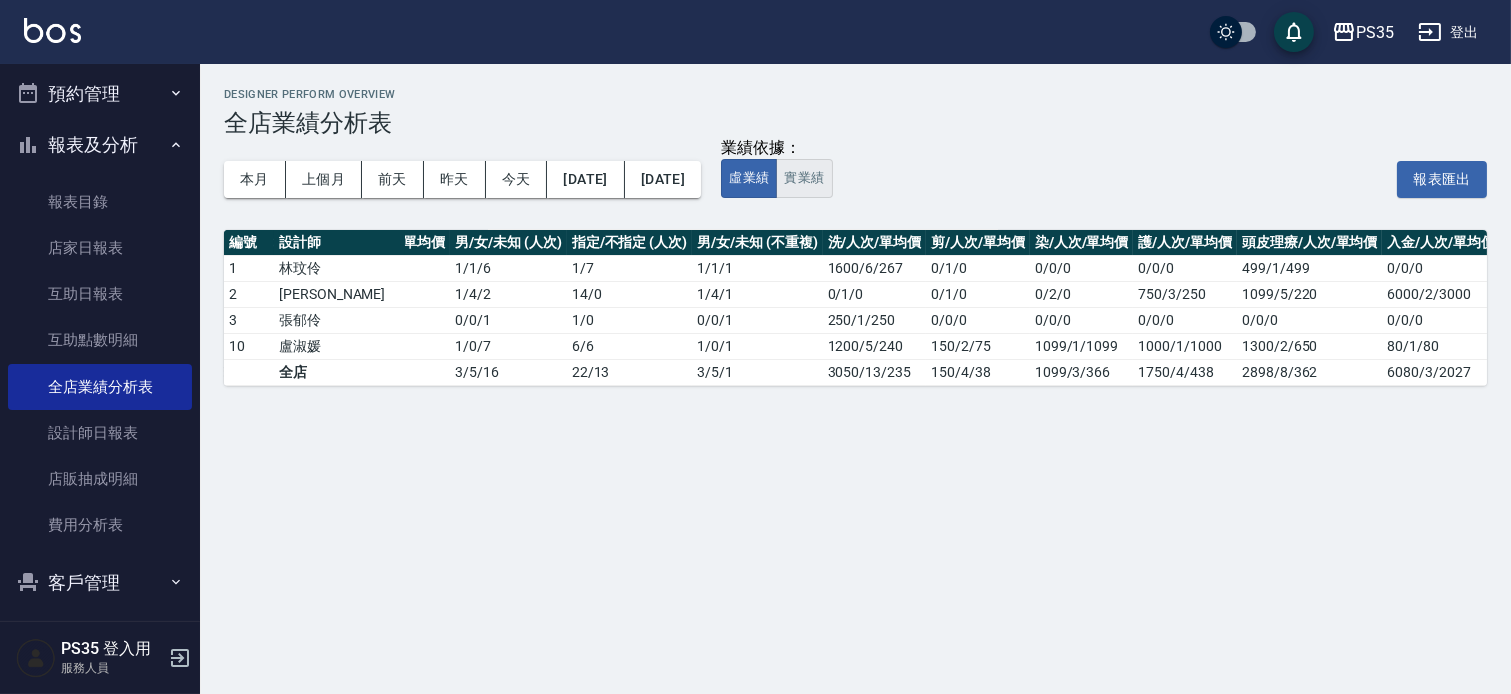 click on "實業績" at bounding box center (804, 178) 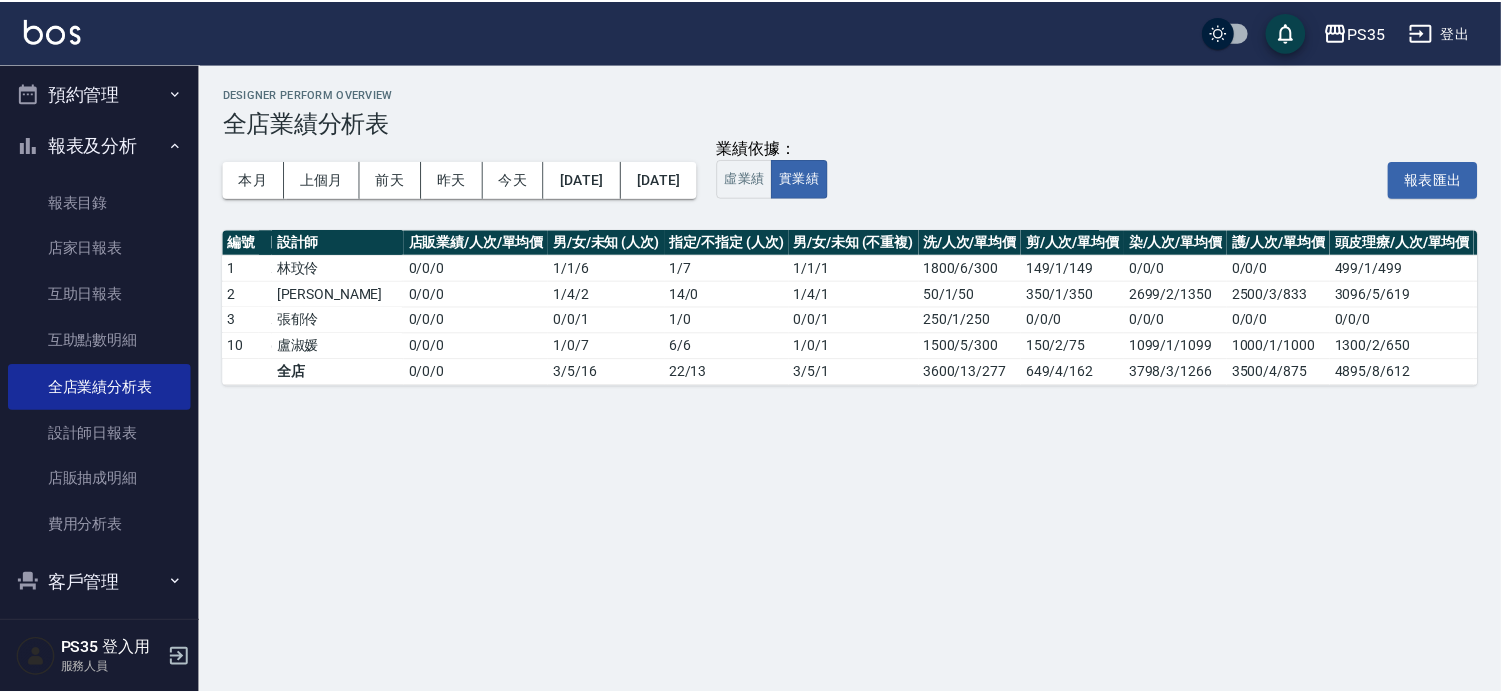 scroll, scrollTop: 0, scrollLeft: 246, axis: horizontal 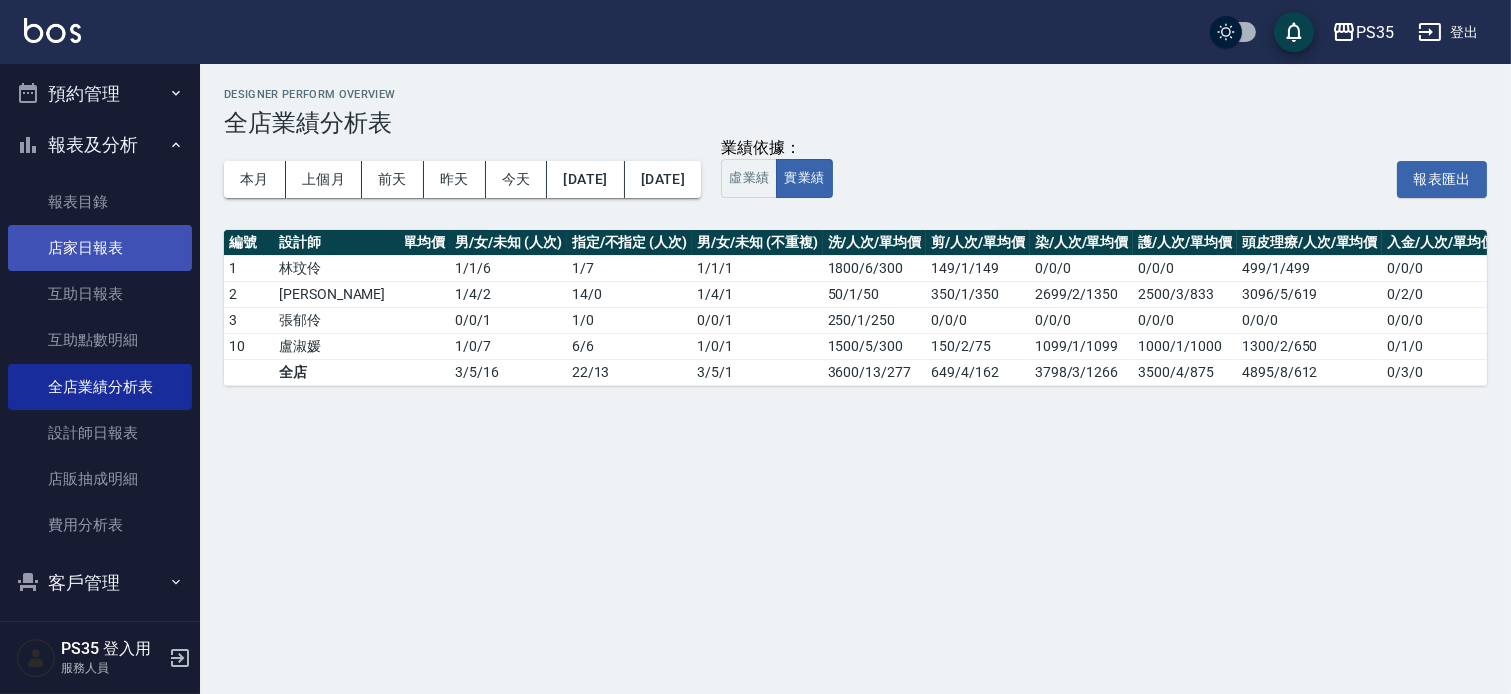 click on "店家日報表" at bounding box center [100, 248] 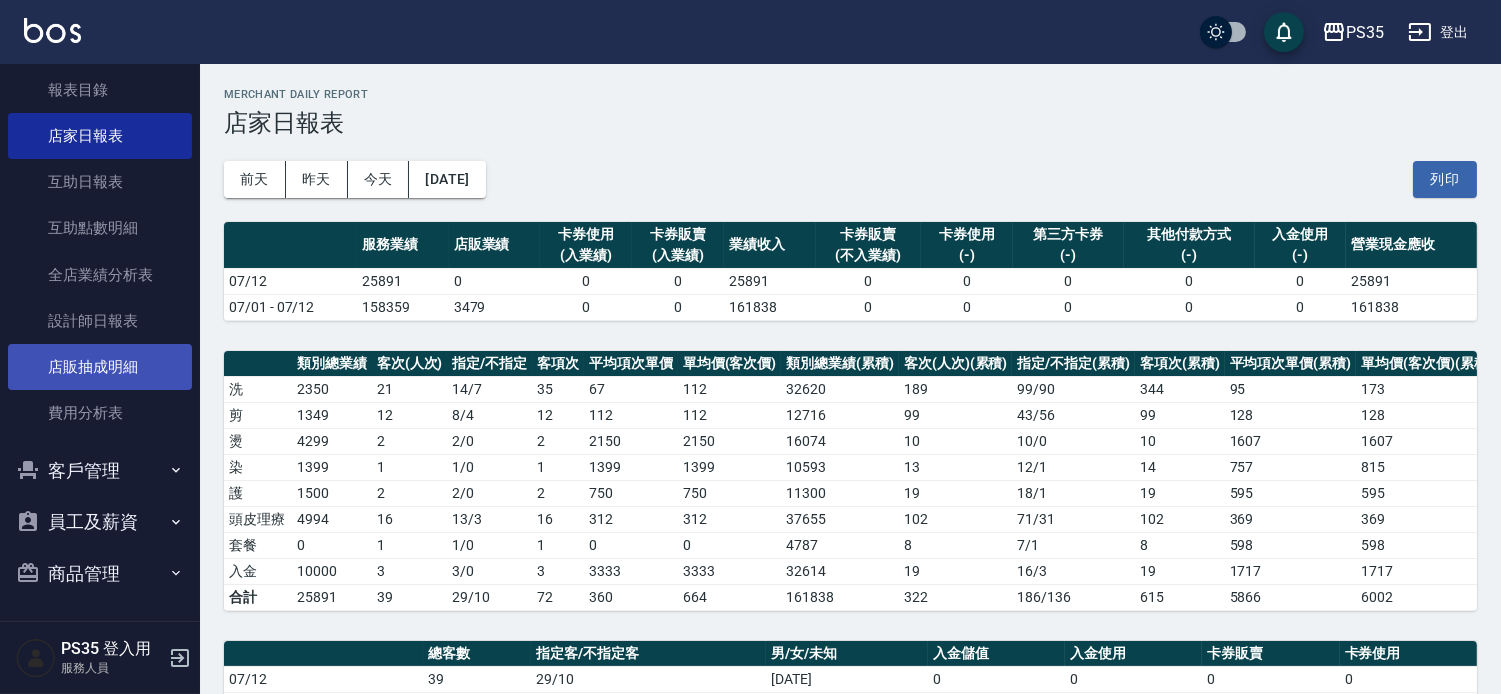 scroll, scrollTop: 555, scrollLeft: 0, axis: vertical 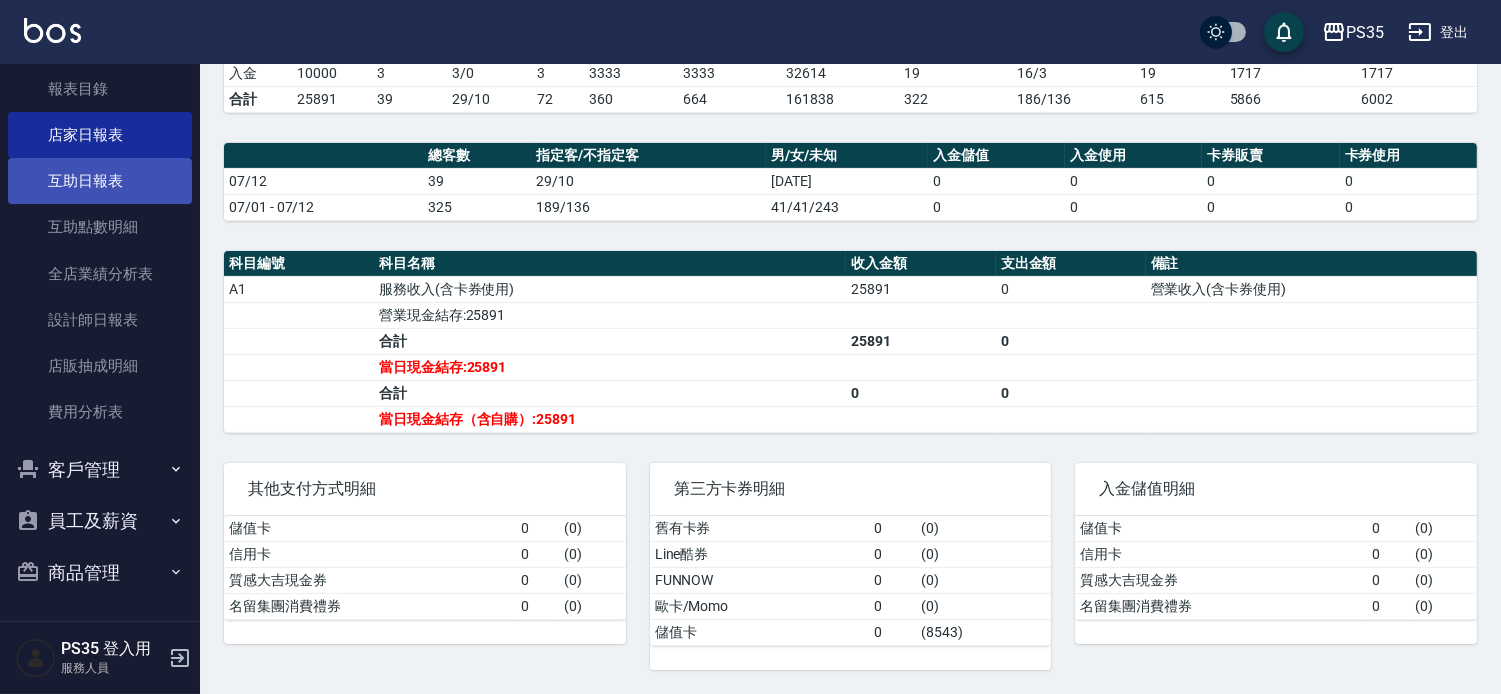 click on "互助日報表" at bounding box center [100, 181] 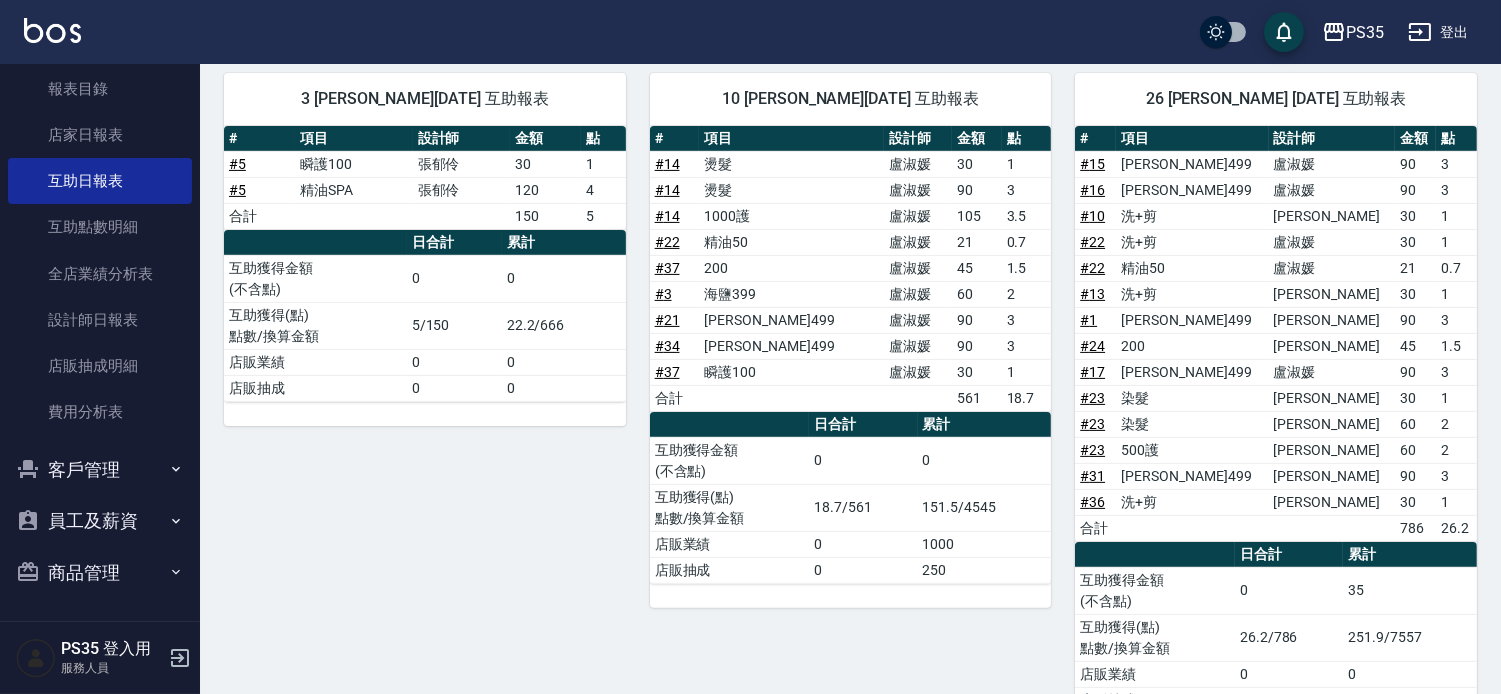 scroll, scrollTop: 1105, scrollLeft: 0, axis: vertical 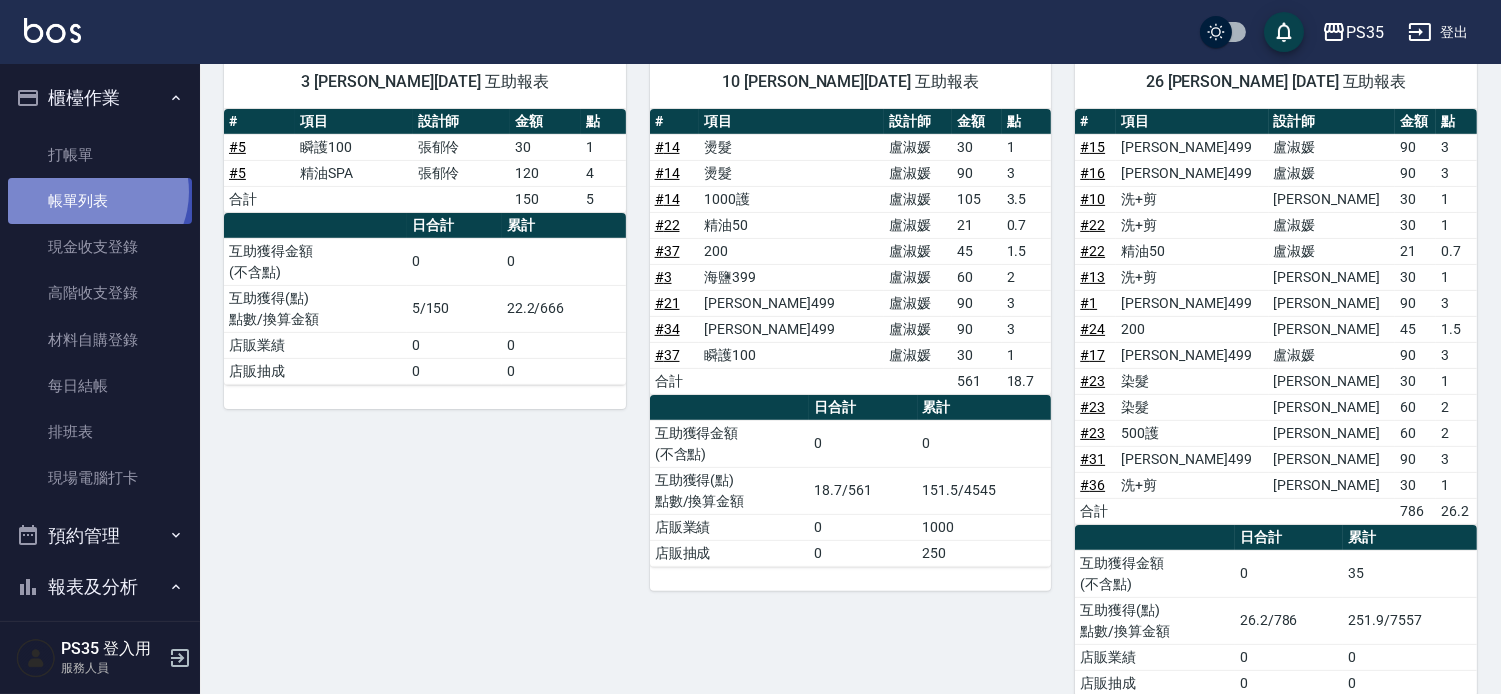 click on "帳單列表" at bounding box center [100, 201] 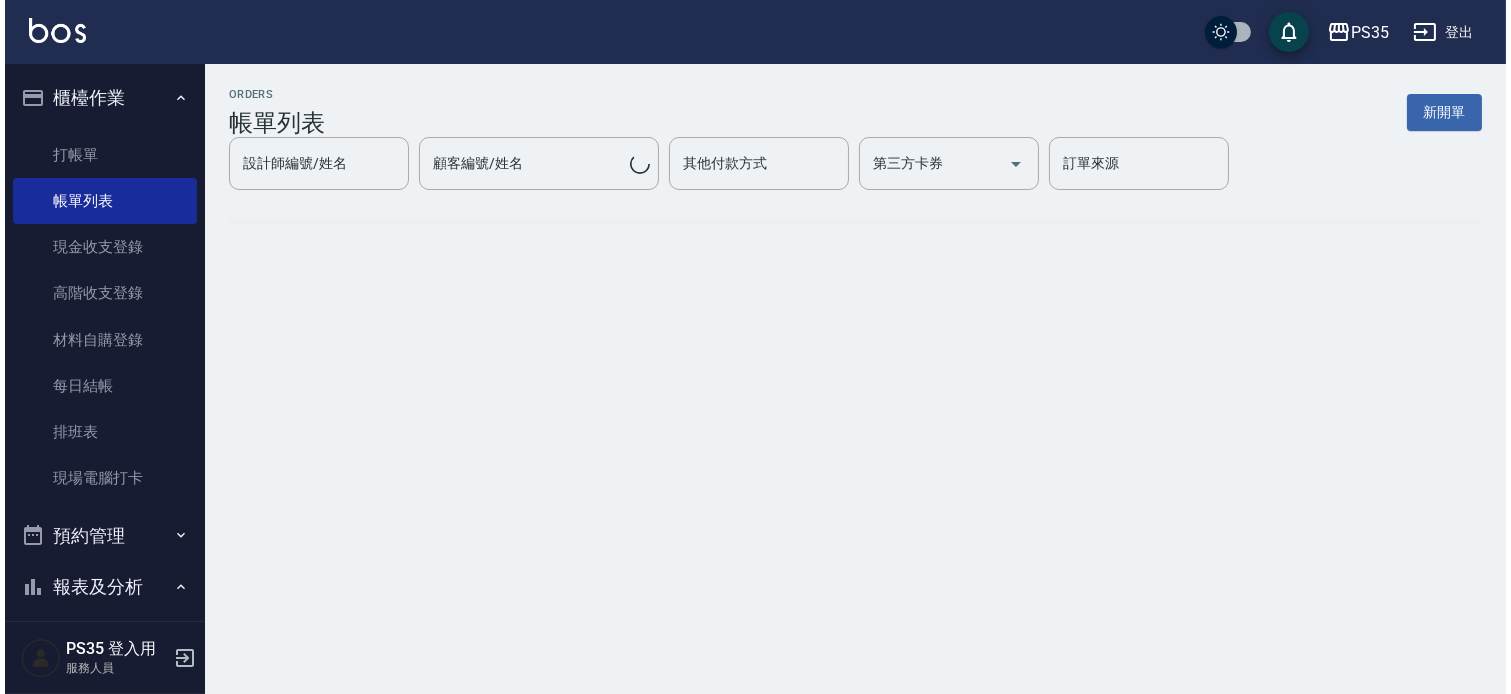 scroll, scrollTop: 0, scrollLeft: 0, axis: both 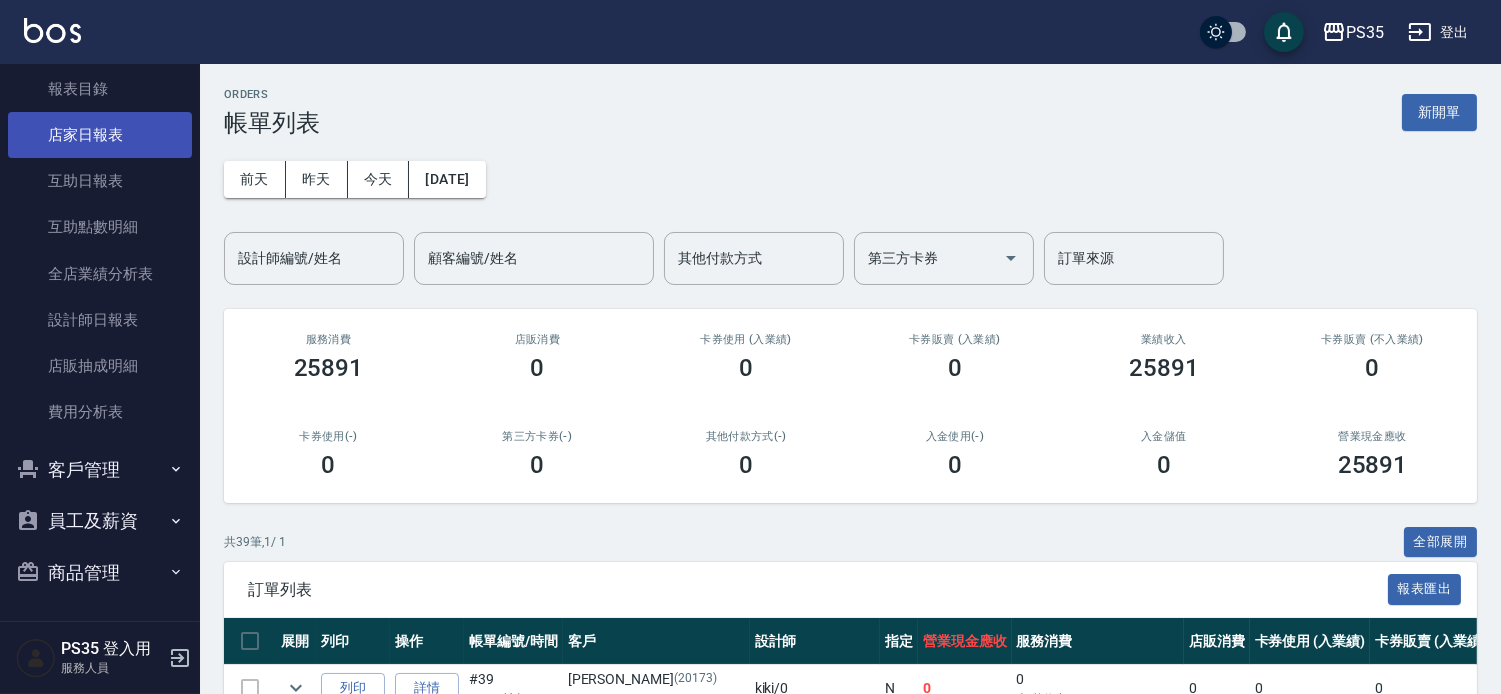 click on "店家日報表" at bounding box center (100, 135) 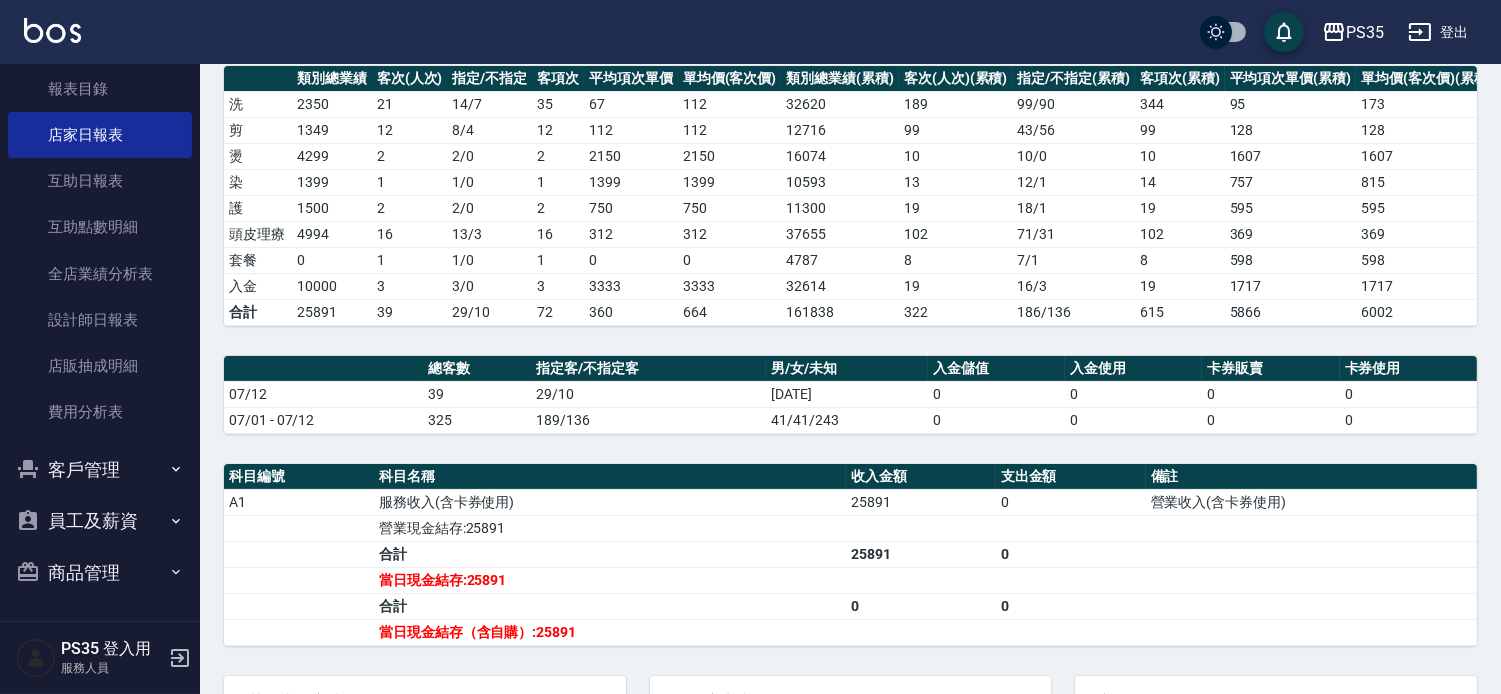 scroll, scrollTop: 333, scrollLeft: 0, axis: vertical 